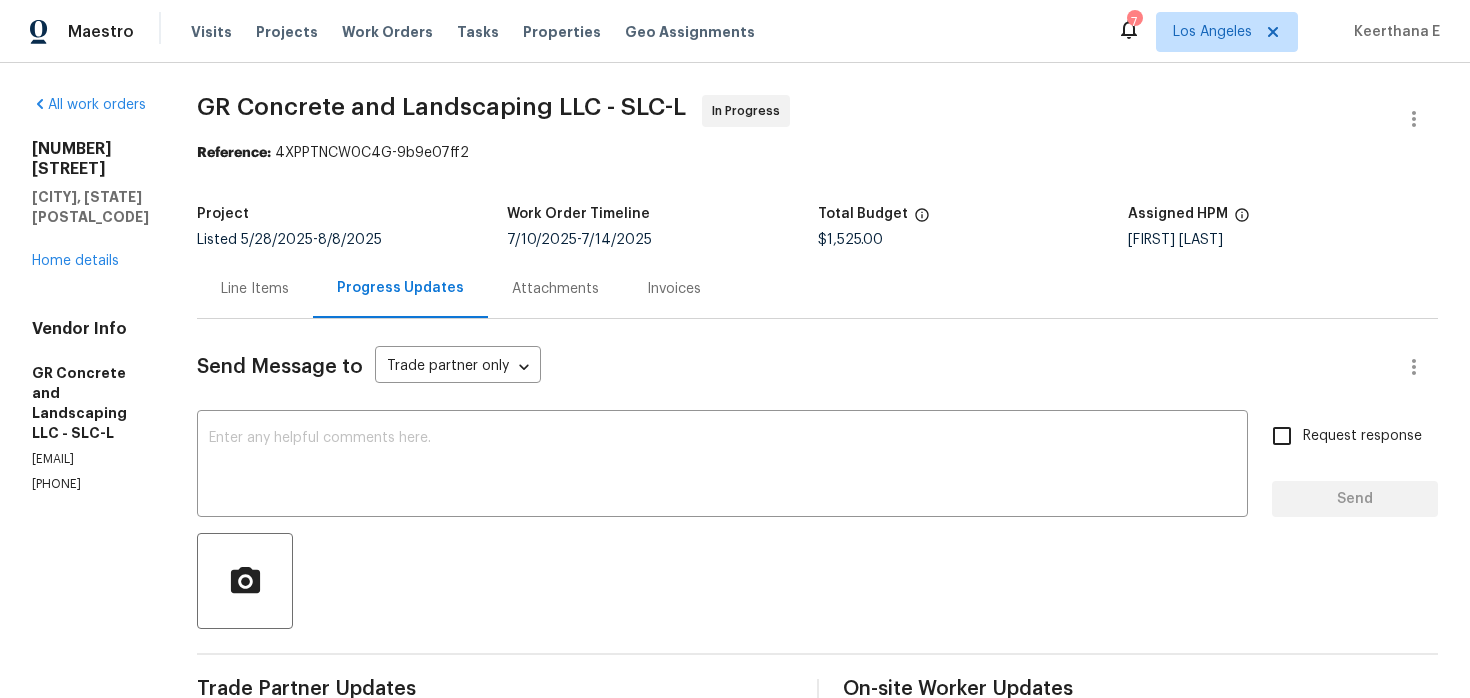 scroll, scrollTop: 0, scrollLeft: 0, axis: both 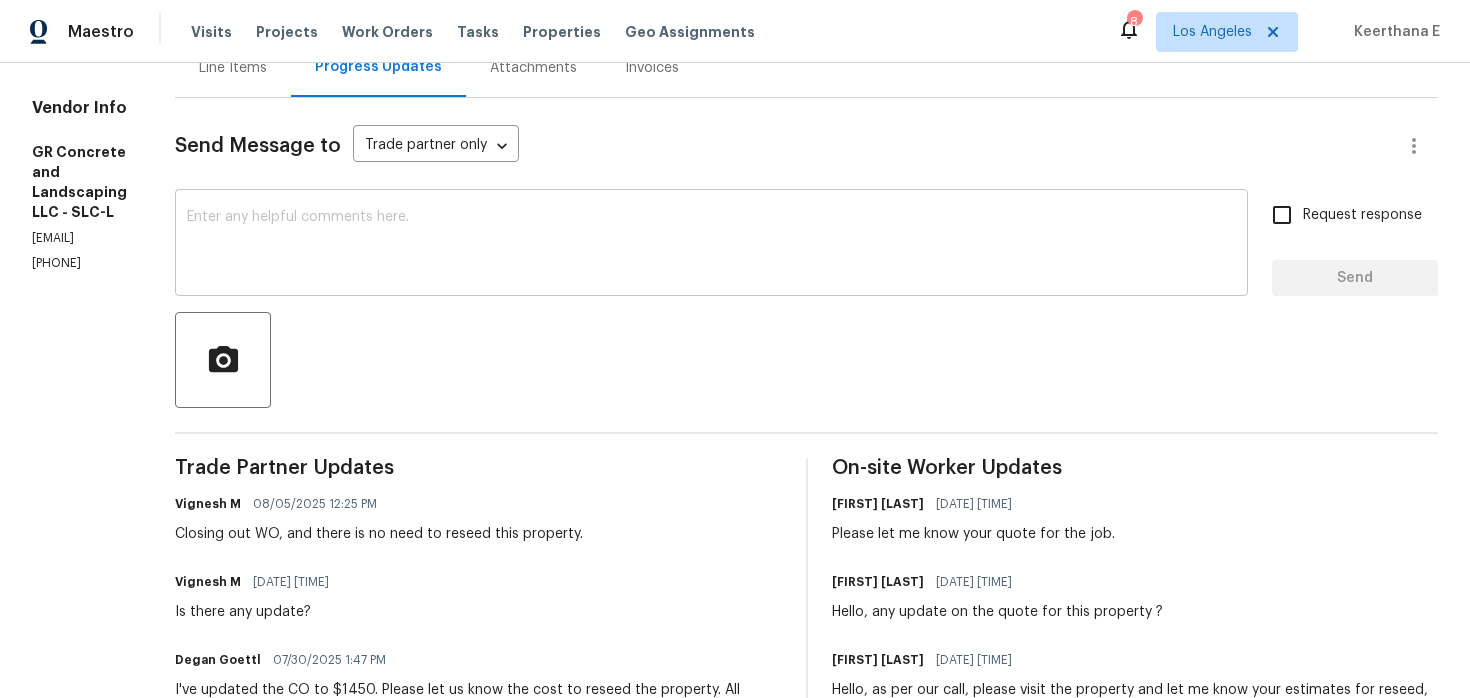 click at bounding box center (711, 245) 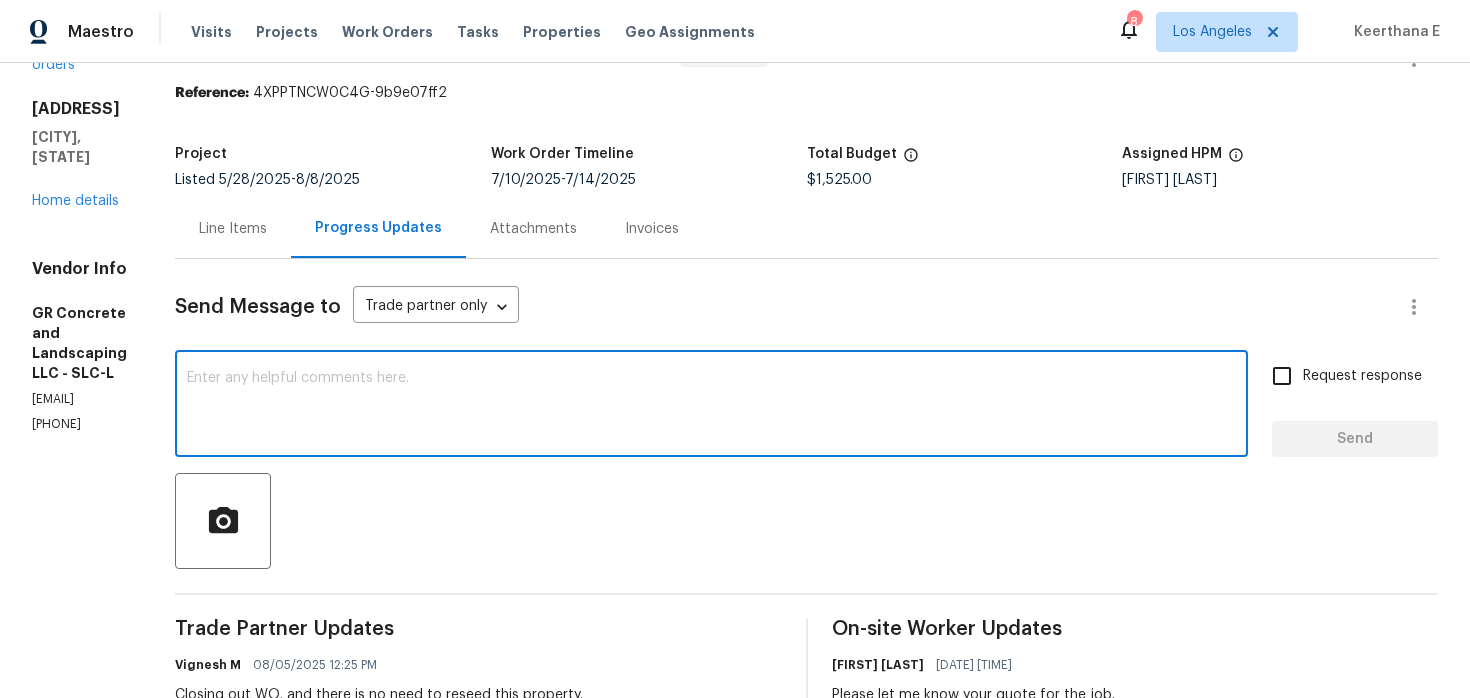 scroll, scrollTop: 0, scrollLeft: 0, axis: both 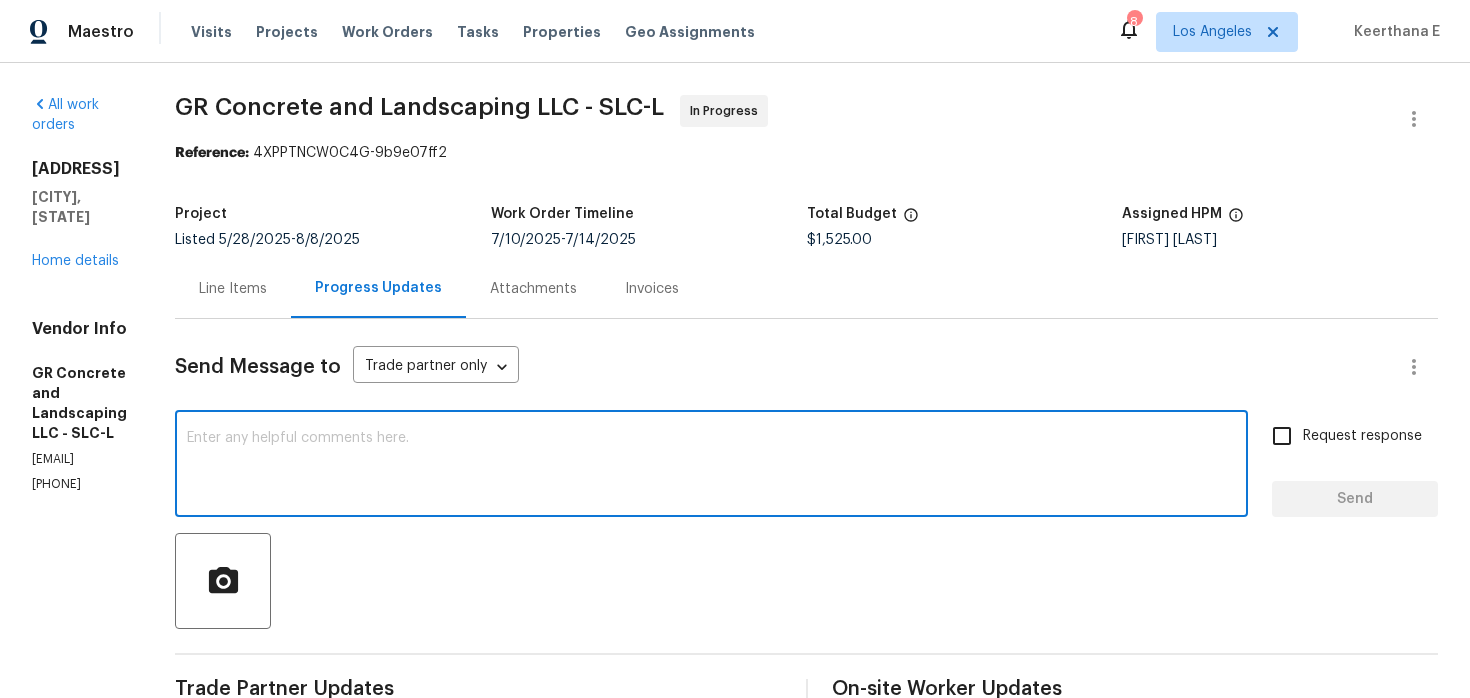click at bounding box center [711, 466] 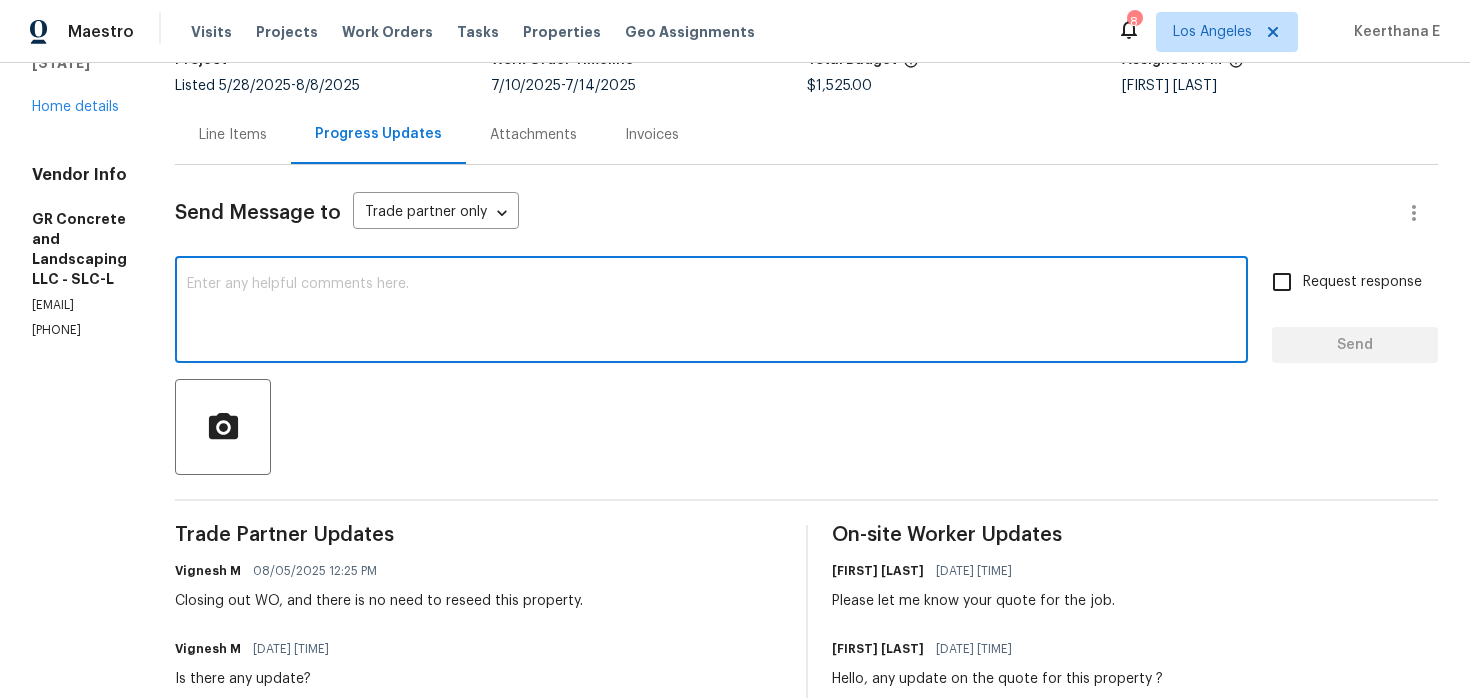 scroll, scrollTop: 153, scrollLeft: 0, axis: vertical 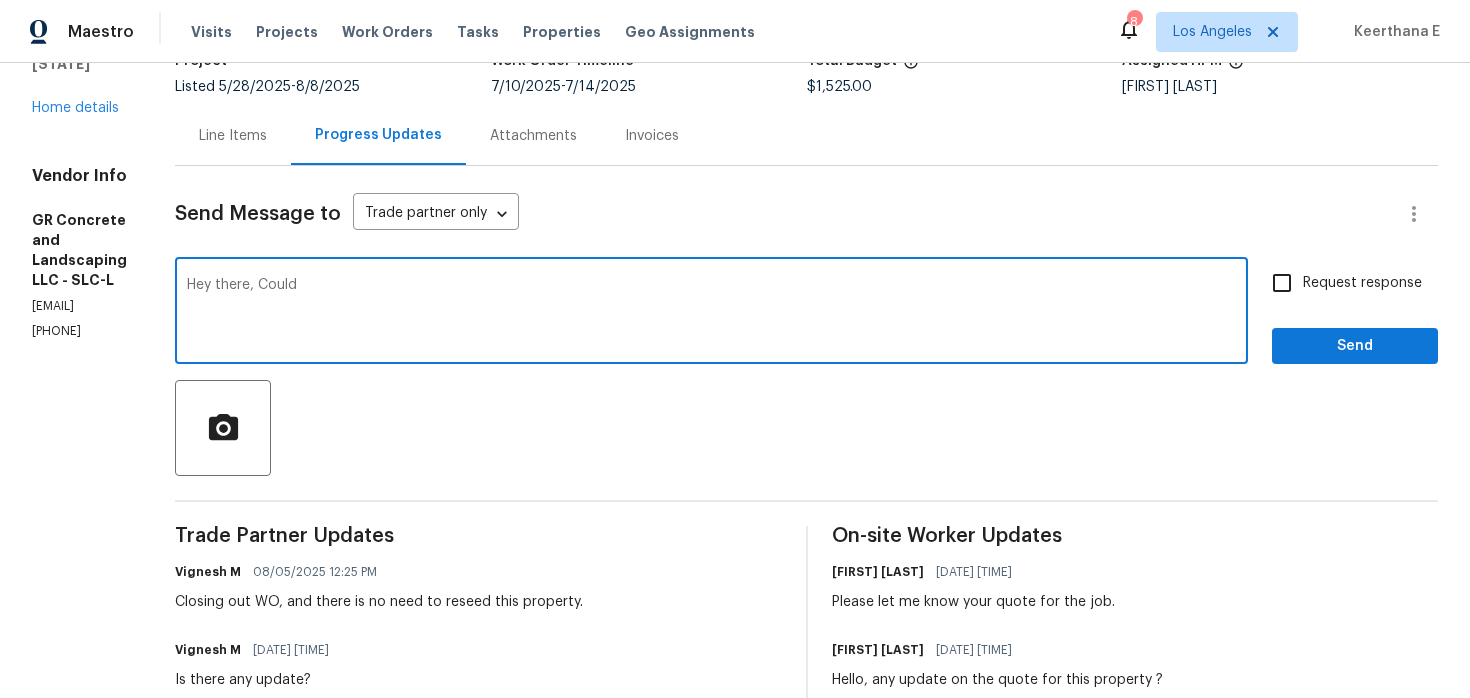 click on "hey there, Could" at bounding box center (711, 313) 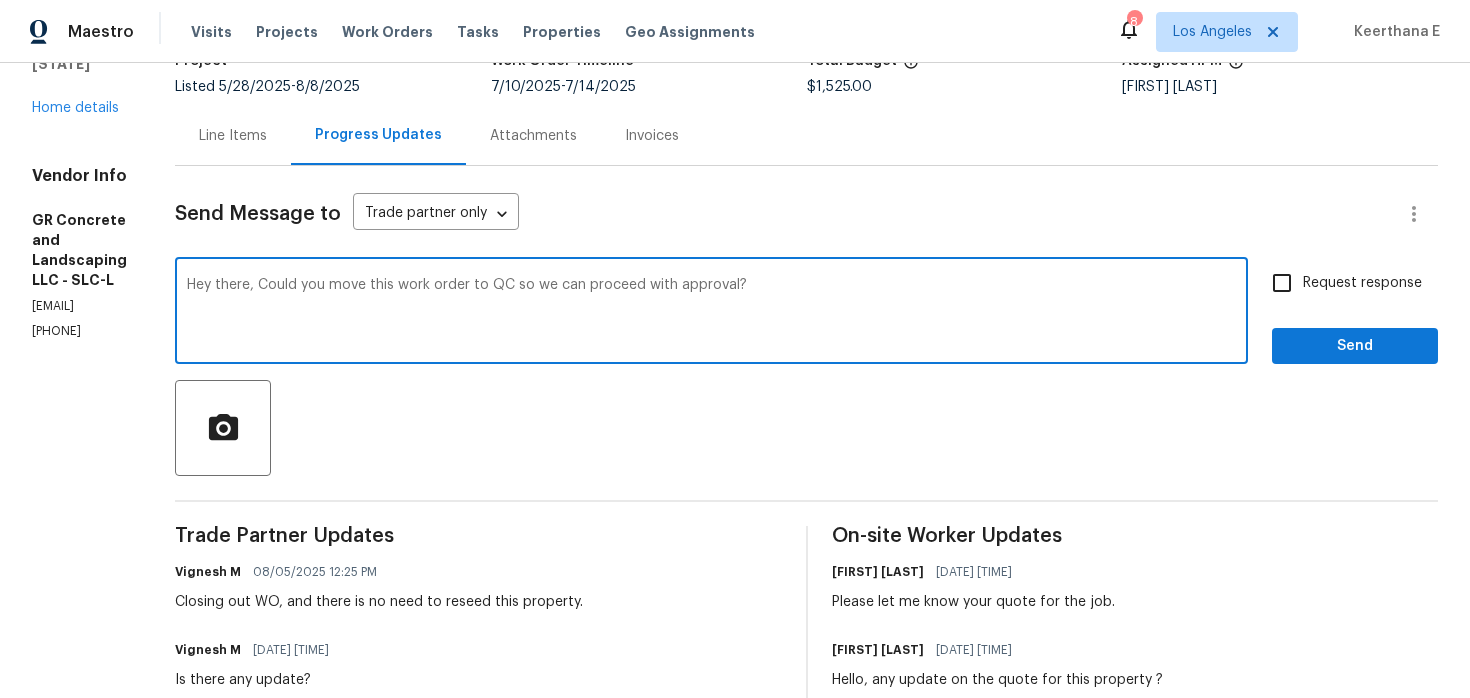 type on "Hey there, Could you move this work order to QC so we can proceed with approval?" 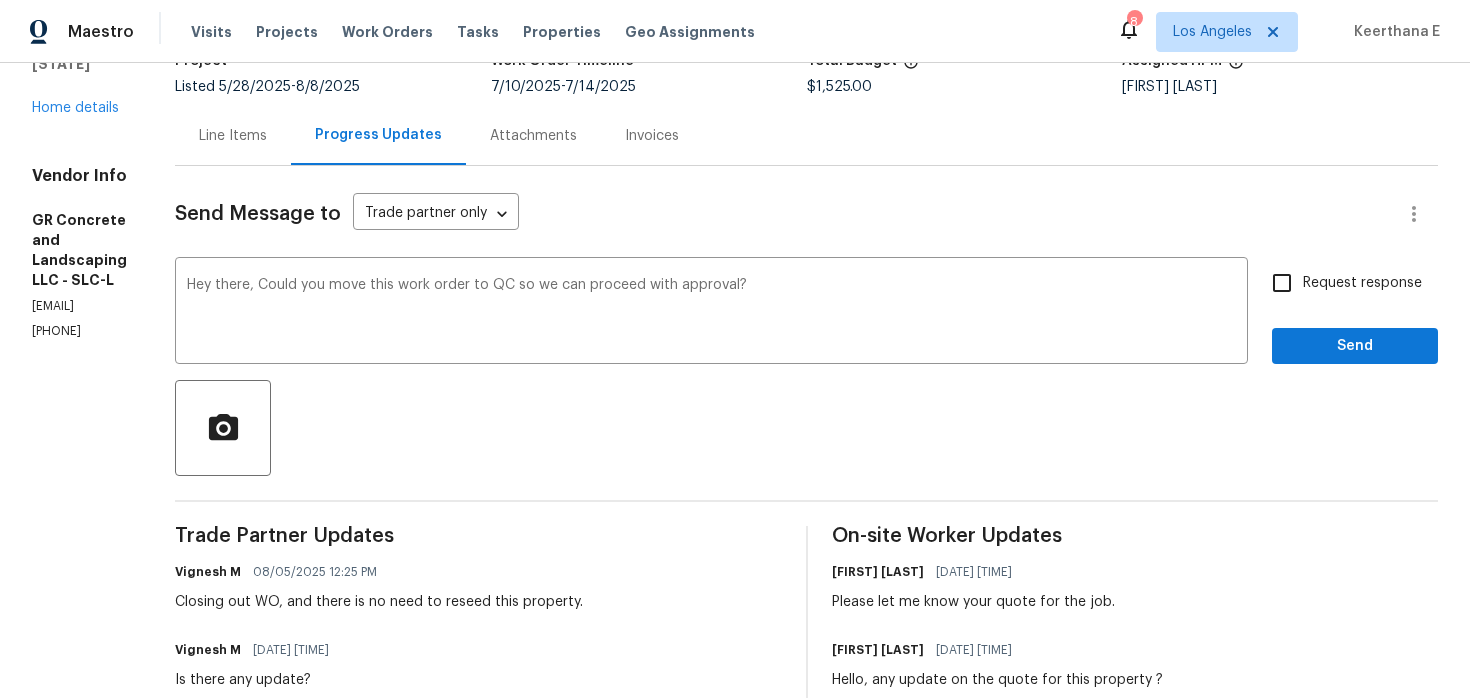 click on "Request response" at bounding box center (1341, 283) 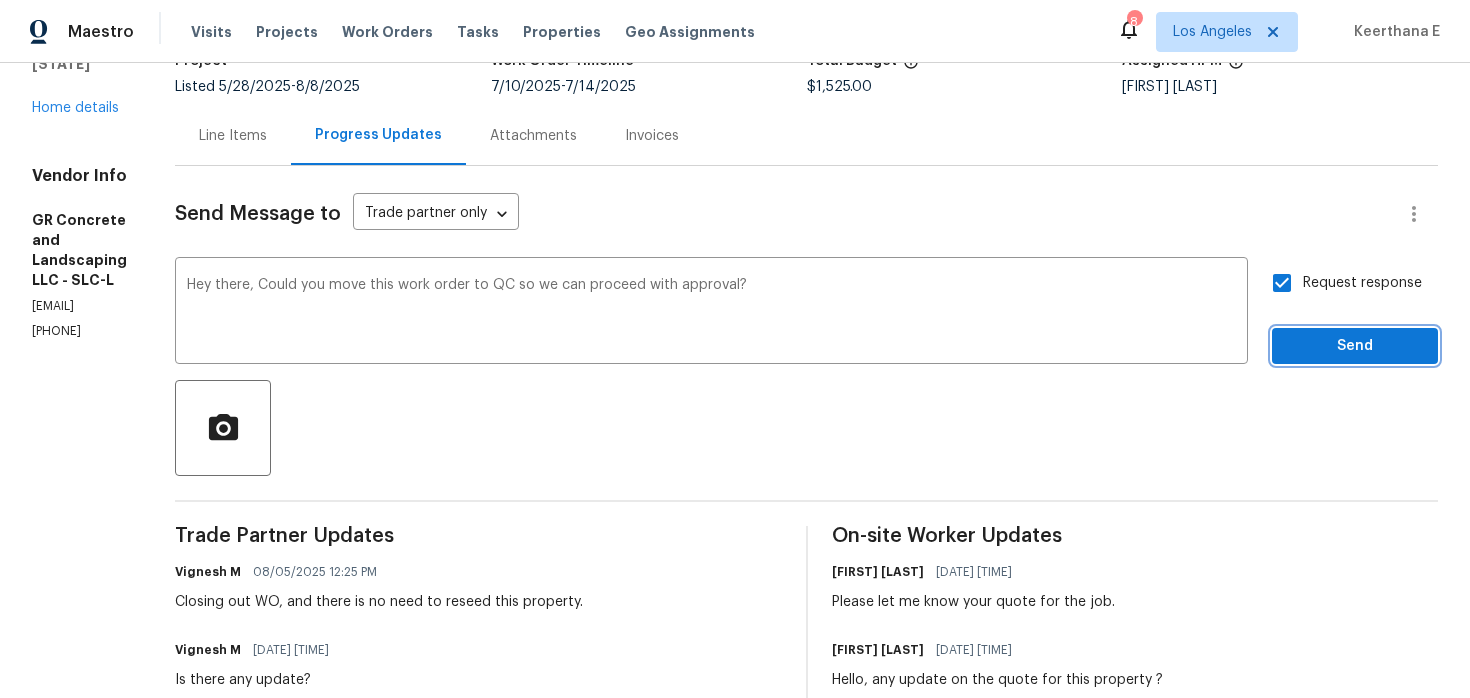 click on "Send" at bounding box center [1355, 346] 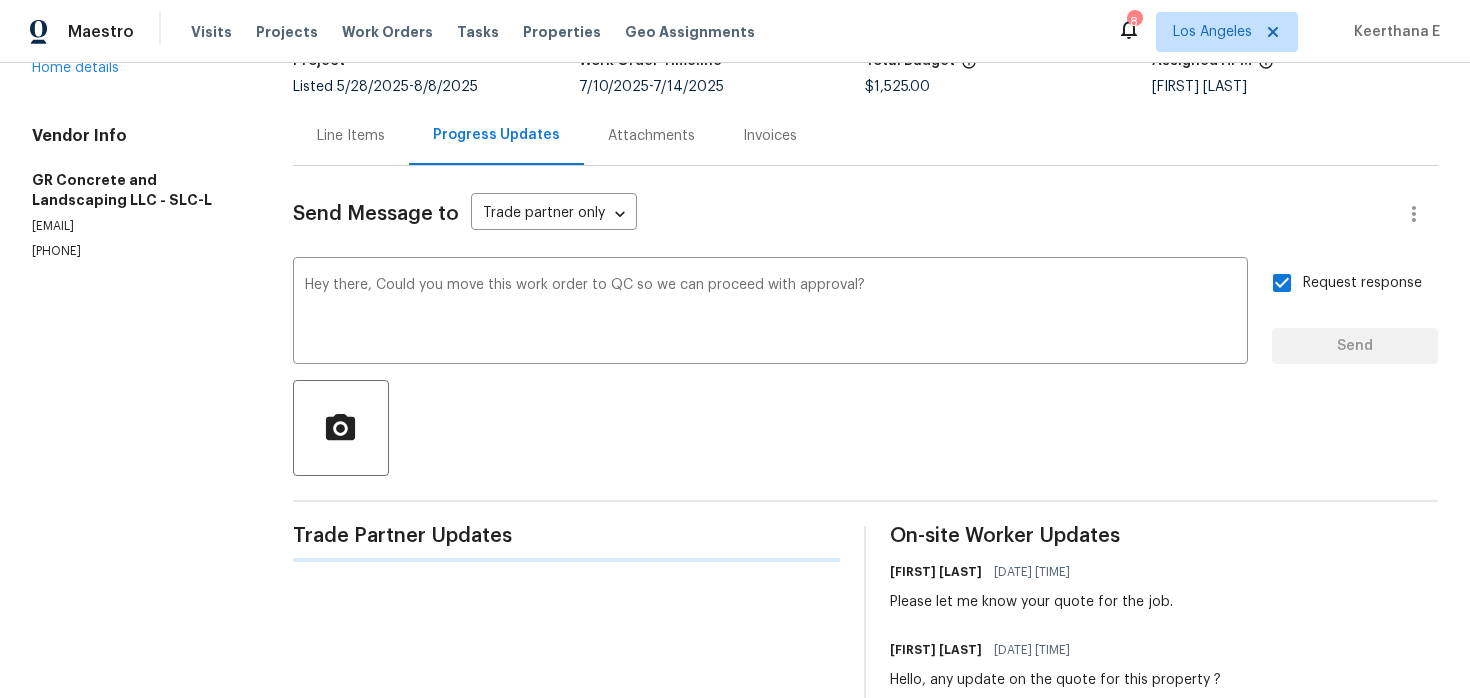 scroll, scrollTop: 0, scrollLeft: 0, axis: both 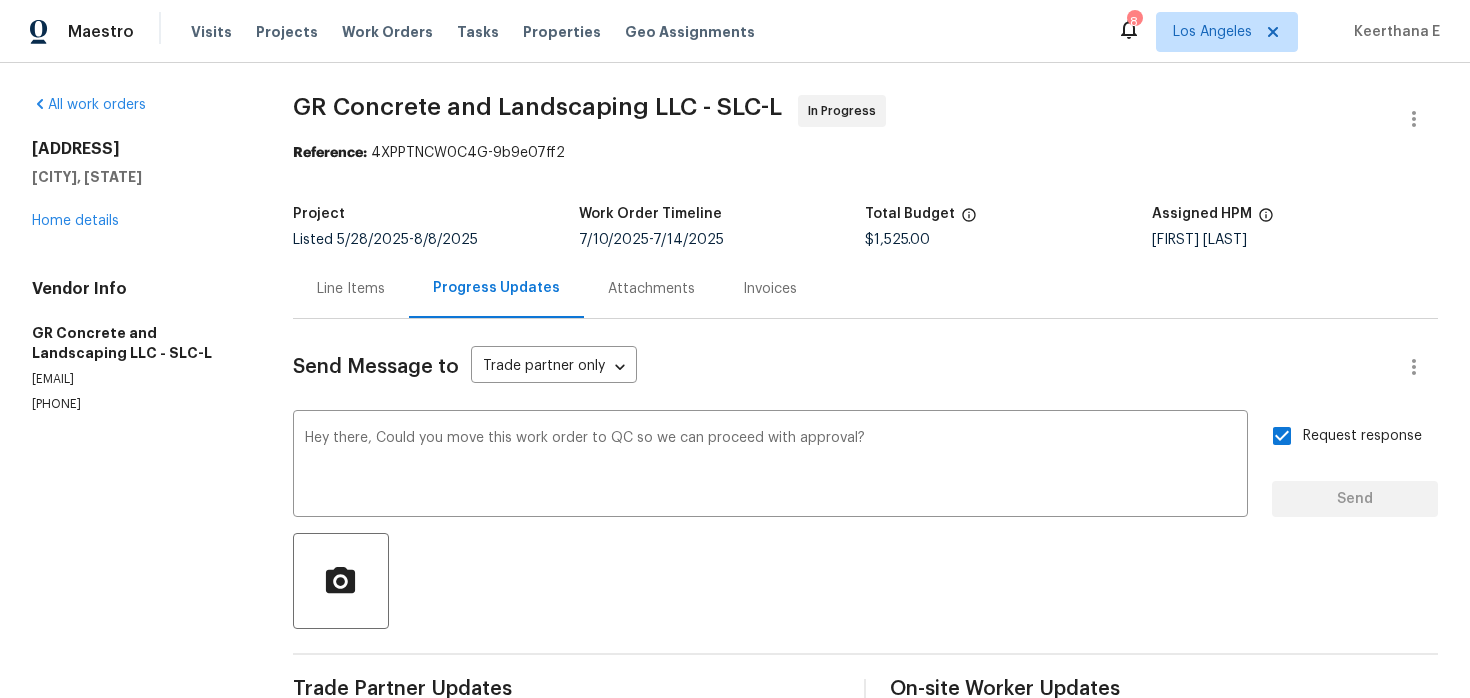 type 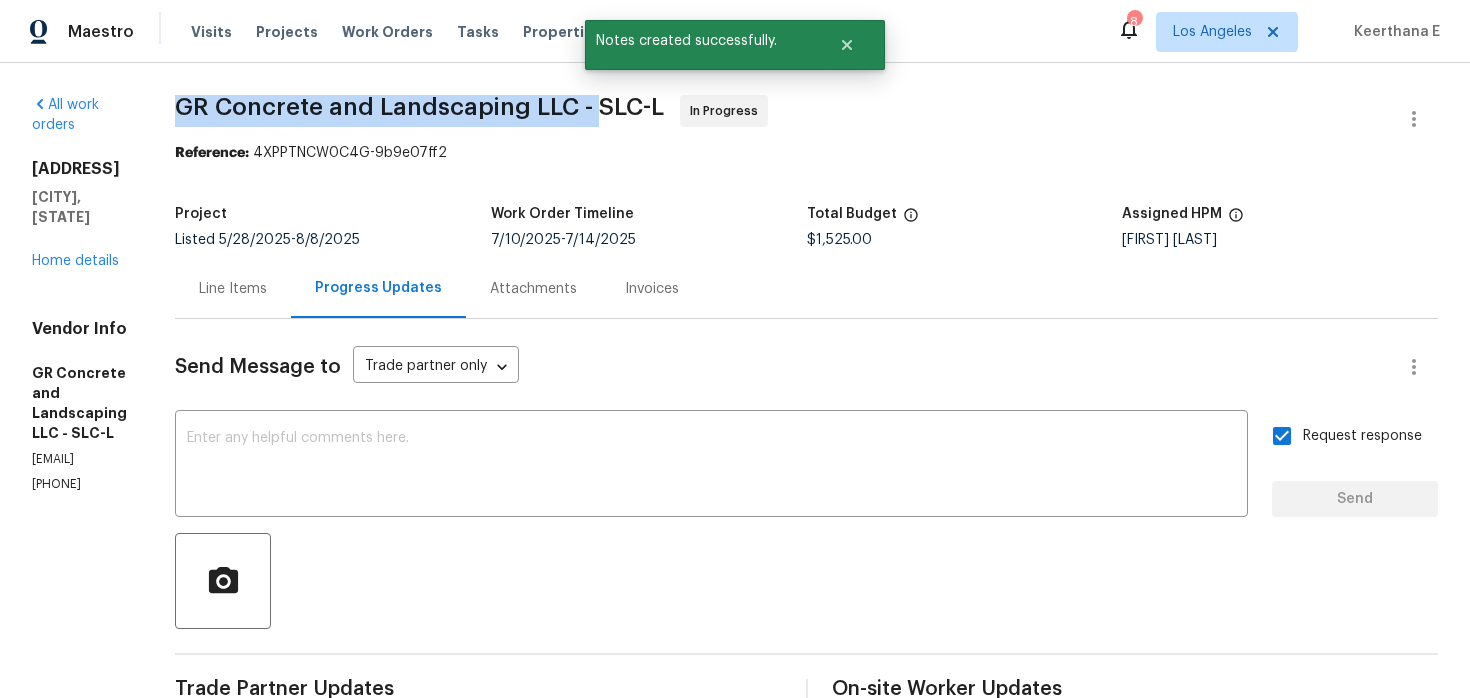drag, startPoint x: 236, startPoint y: 102, endPoint x: 654, endPoint y: 109, distance: 418.0586 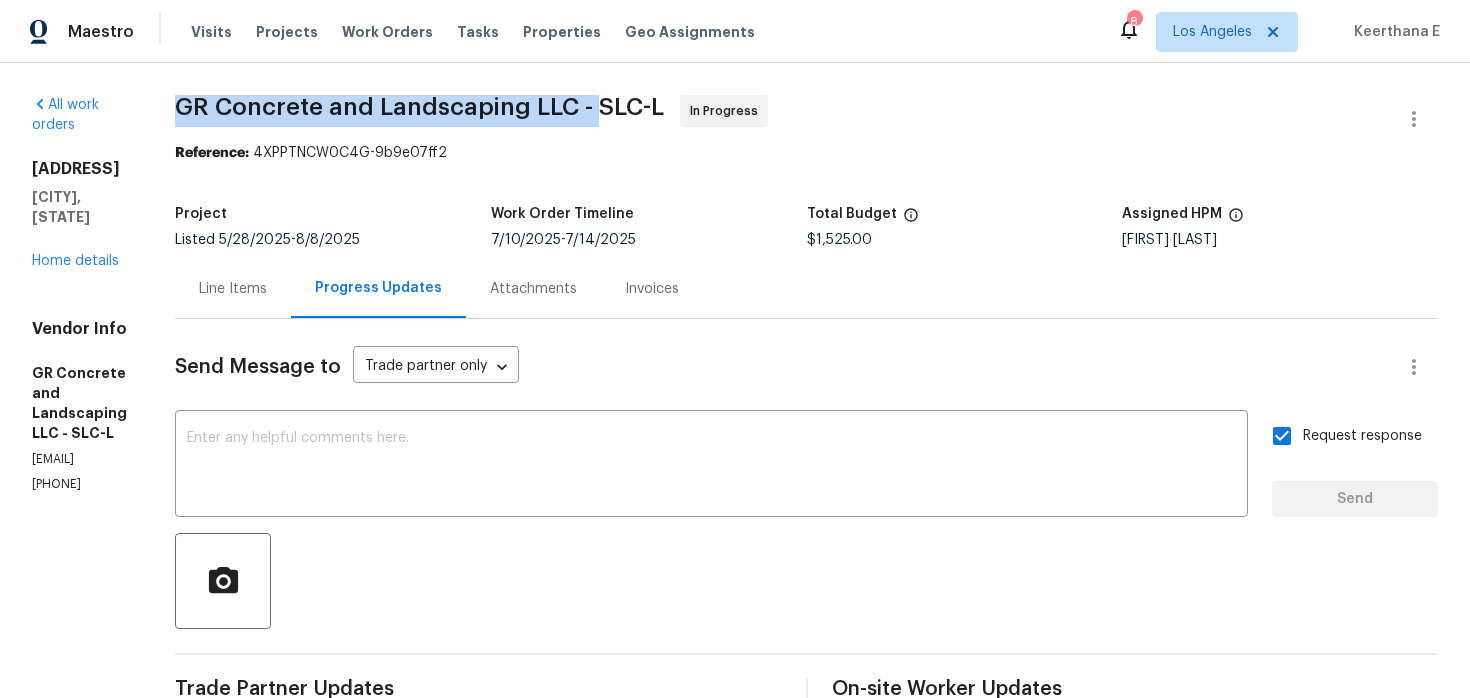 copy on "GR Concrete and Landscaping LLC -" 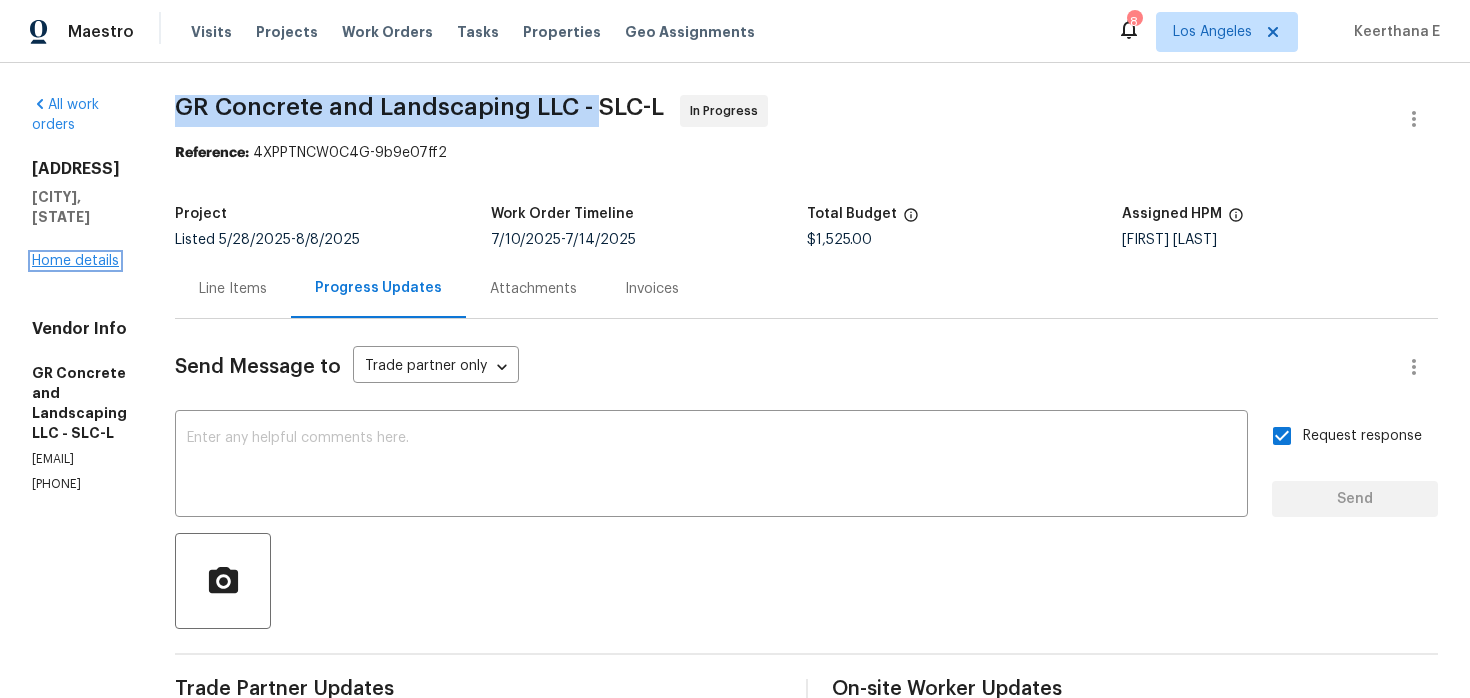 click on "Home details" at bounding box center [75, 261] 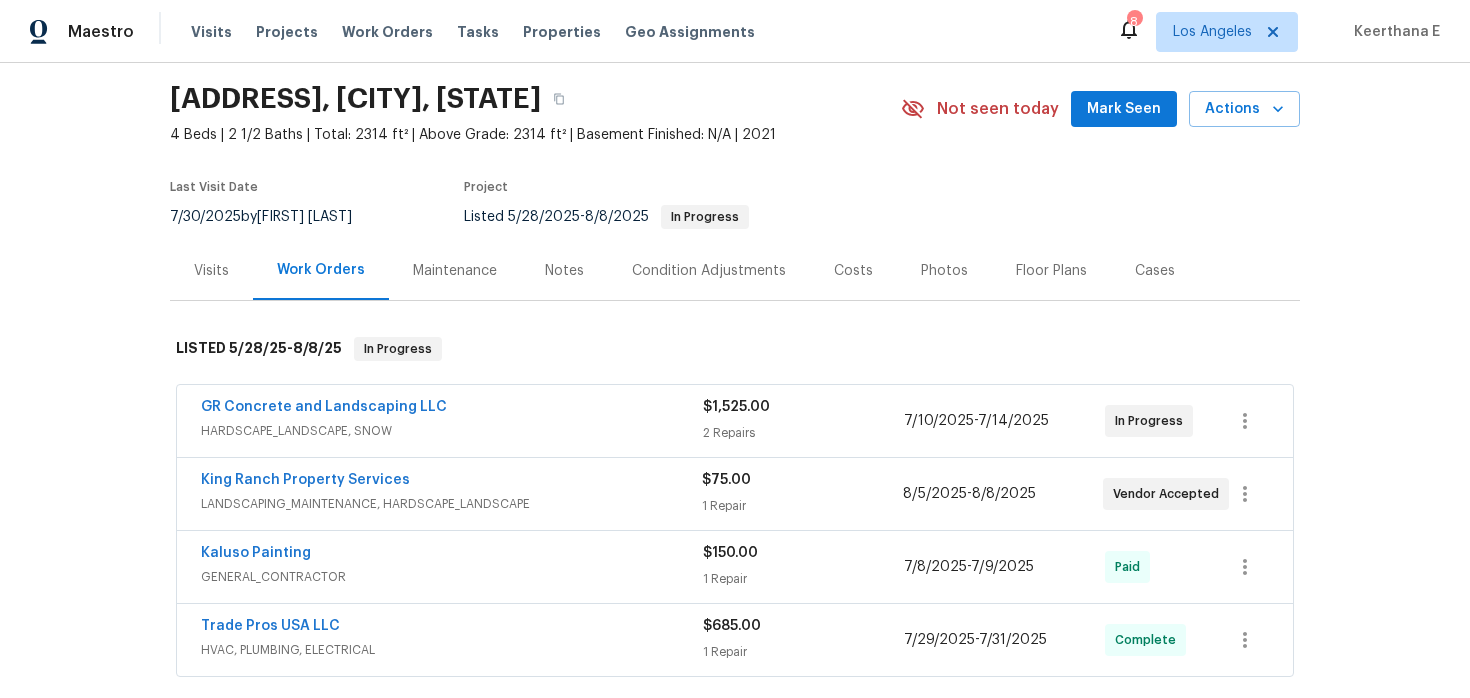 scroll, scrollTop: 66, scrollLeft: 0, axis: vertical 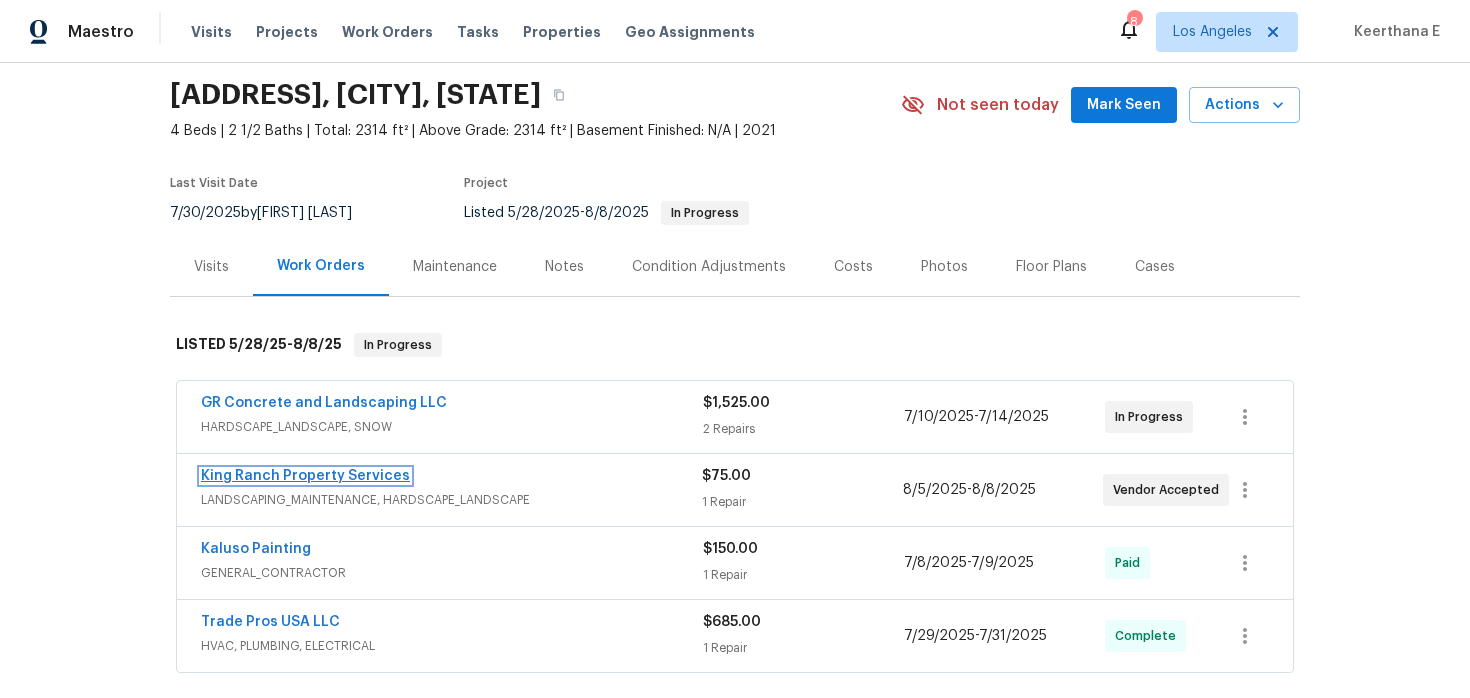 click on "King Ranch Property Services" at bounding box center (305, 476) 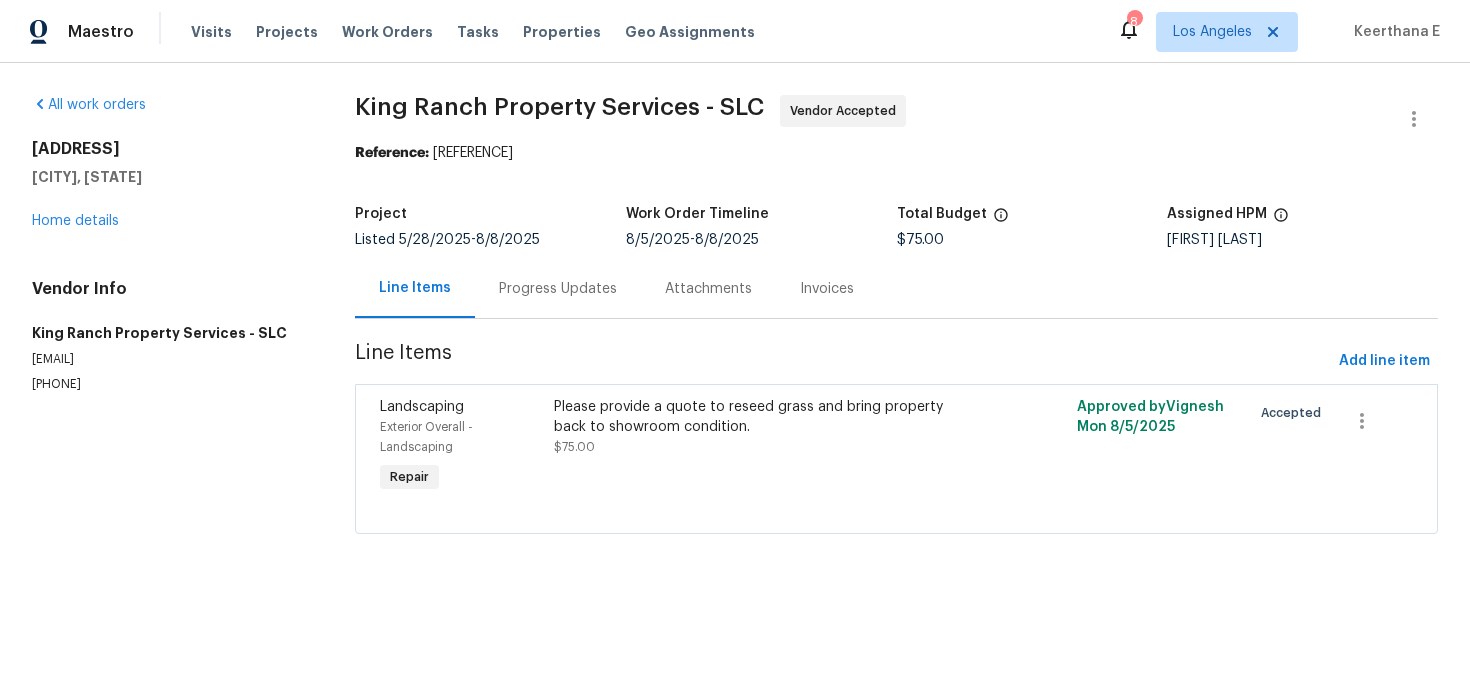 click on "Progress Updates" at bounding box center (558, 289) 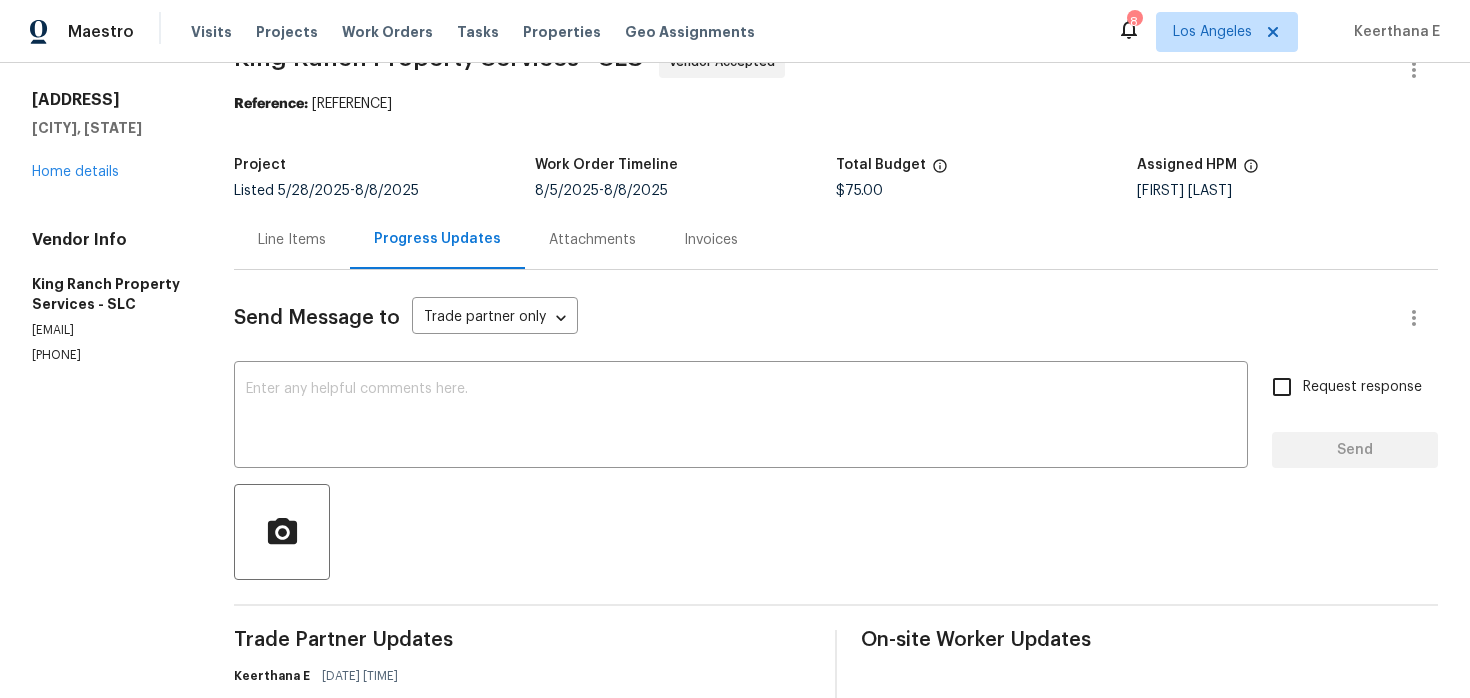 scroll, scrollTop: 359, scrollLeft: 0, axis: vertical 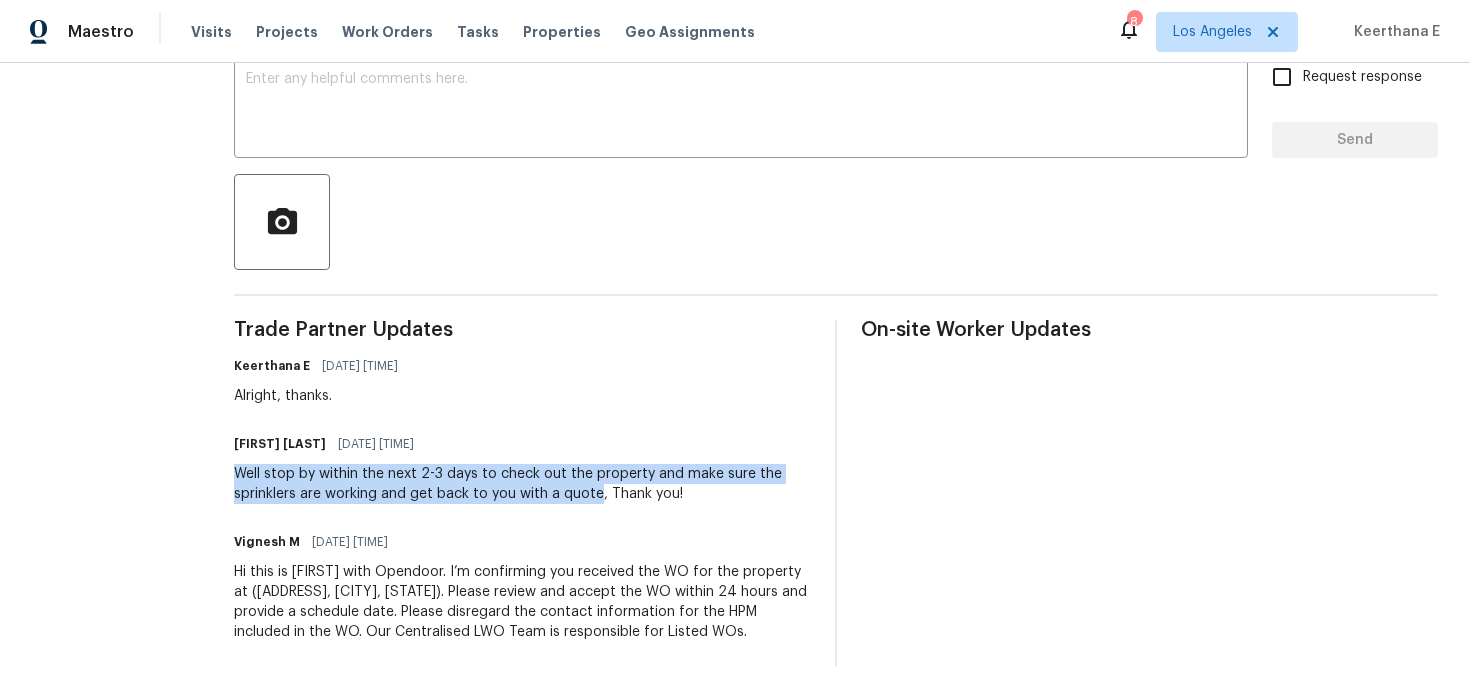 drag, startPoint x: 228, startPoint y: 471, endPoint x: 596, endPoint y: 495, distance: 368.78177 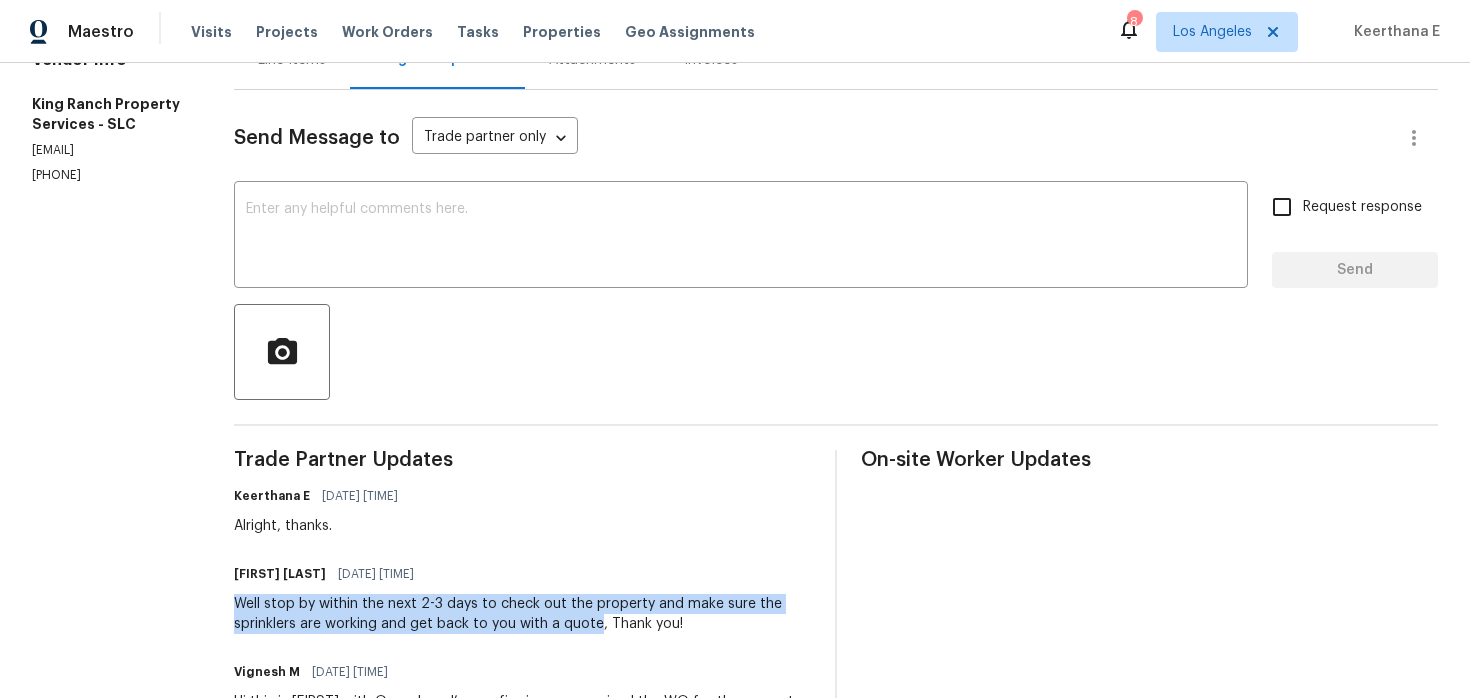 scroll, scrollTop: 0, scrollLeft: 0, axis: both 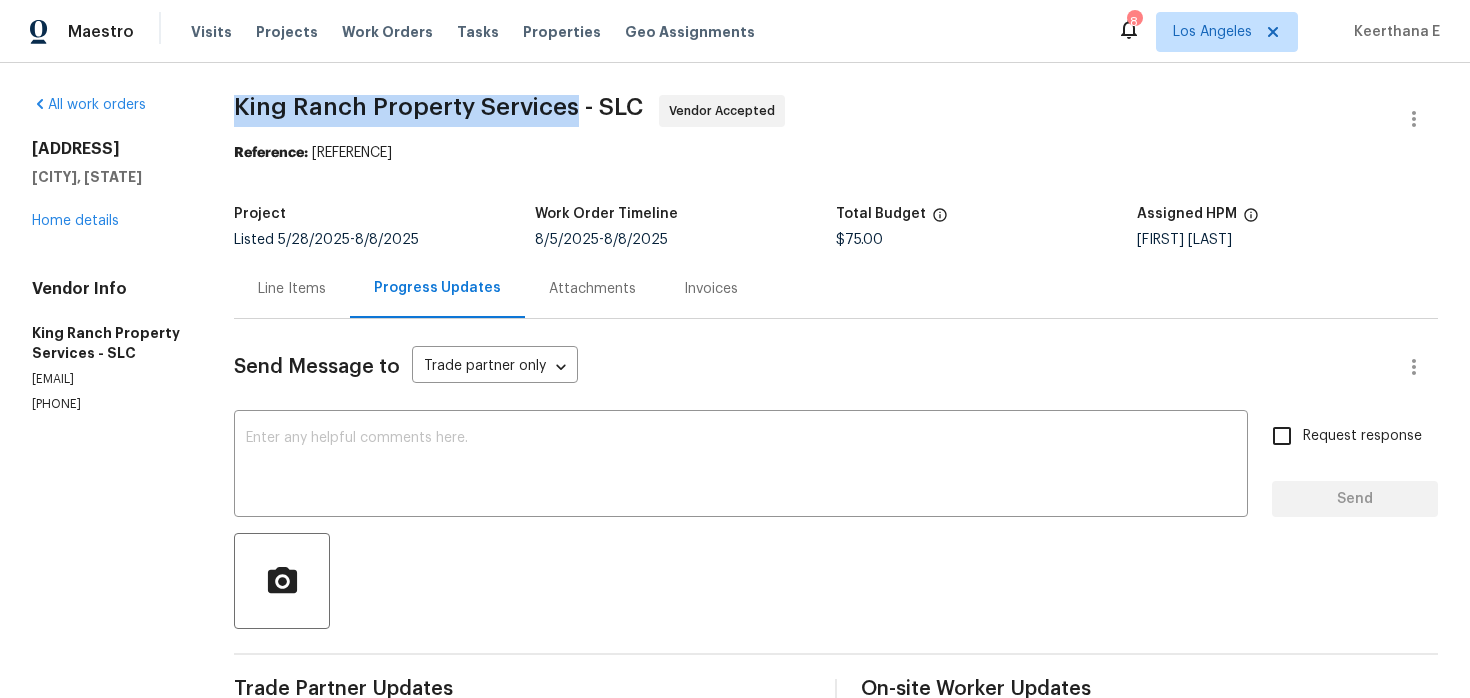 drag, startPoint x: 237, startPoint y: 102, endPoint x: 572, endPoint y: 109, distance: 335.07312 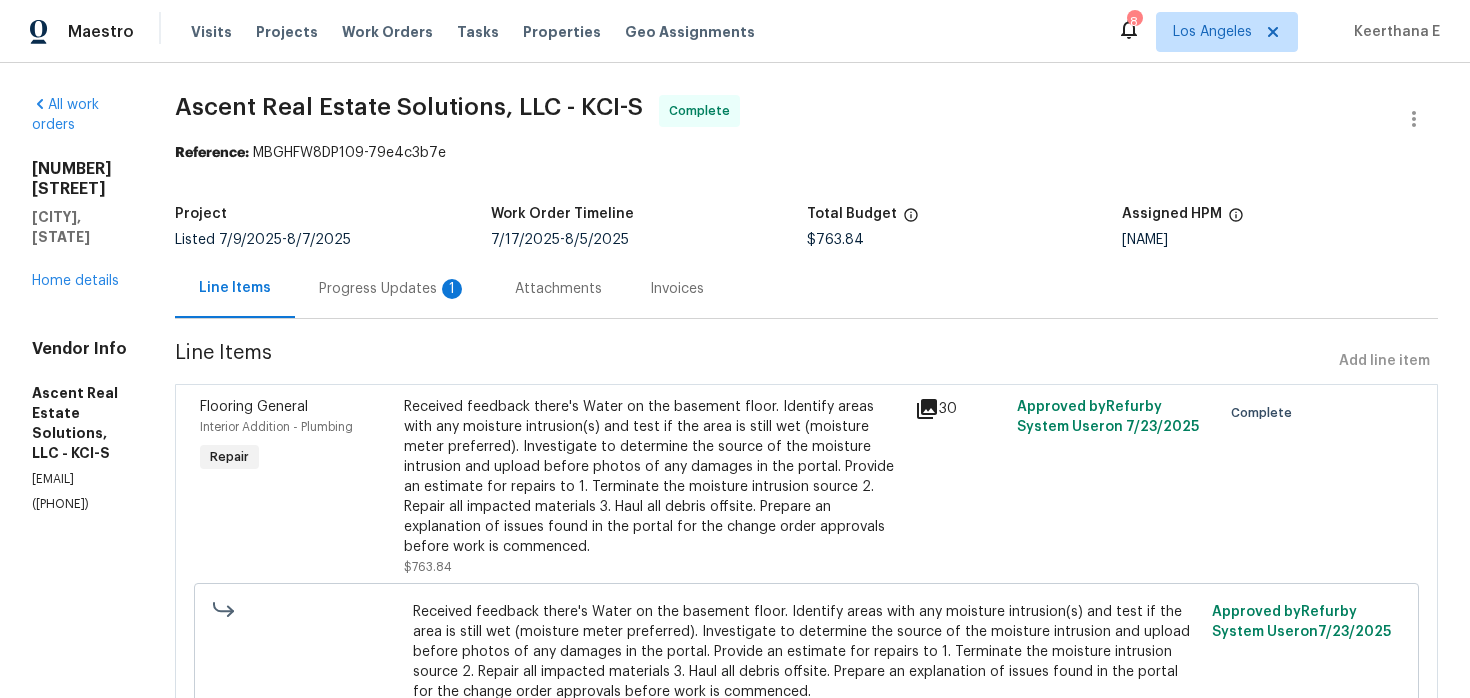 scroll, scrollTop: 0, scrollLeft: 0, axis: both 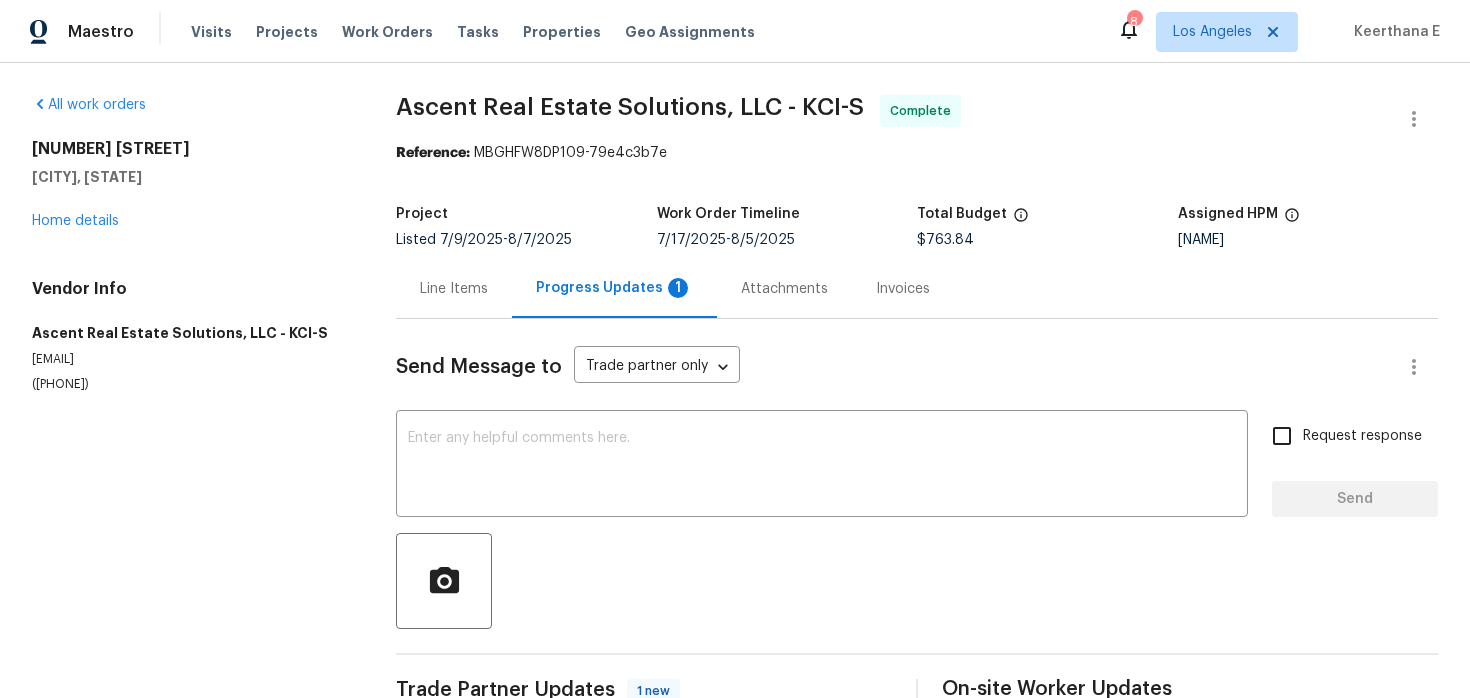 click on "Line Items" at bounding box center (454, 289) 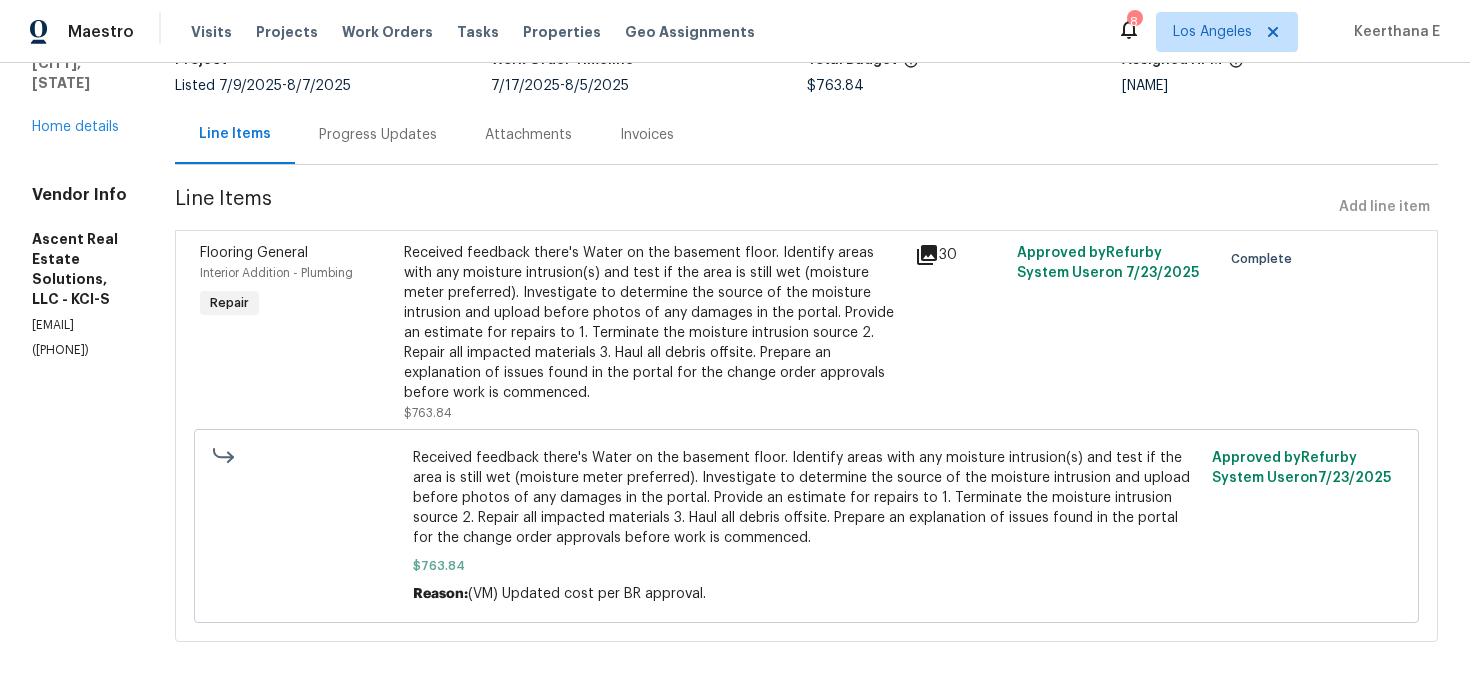 click on "Progress Updates" at bounding box center (378, 134) 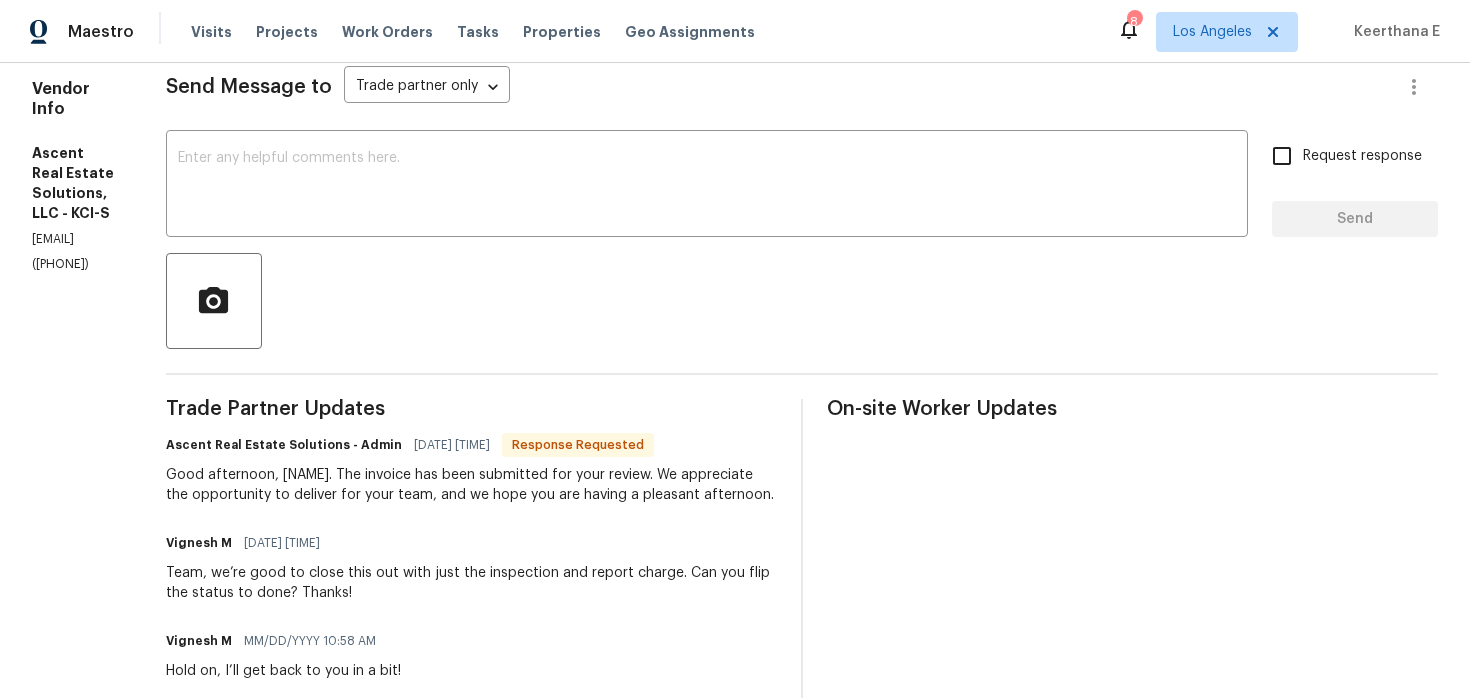 scroll, scrollTop: 0, scrollLeft: 0, axis: both 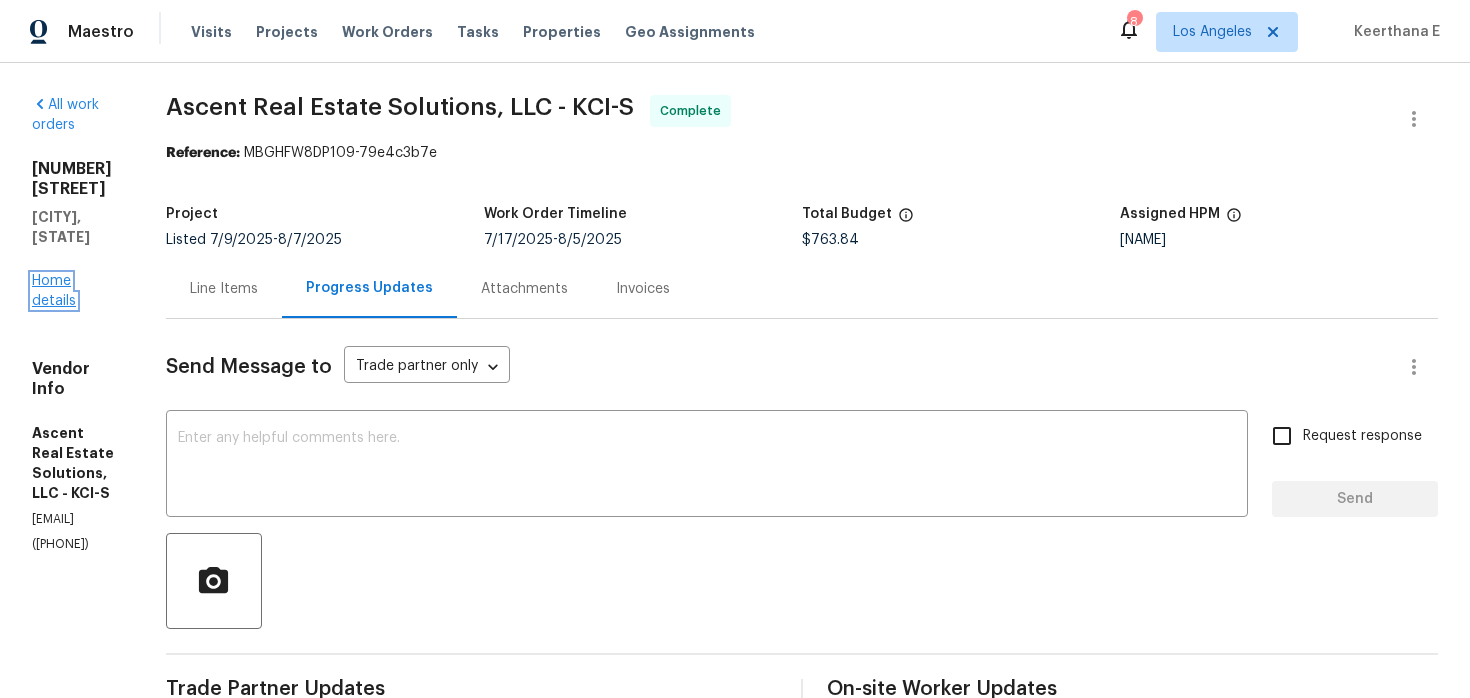 click on "Home details" at bounding box center [54, 291] 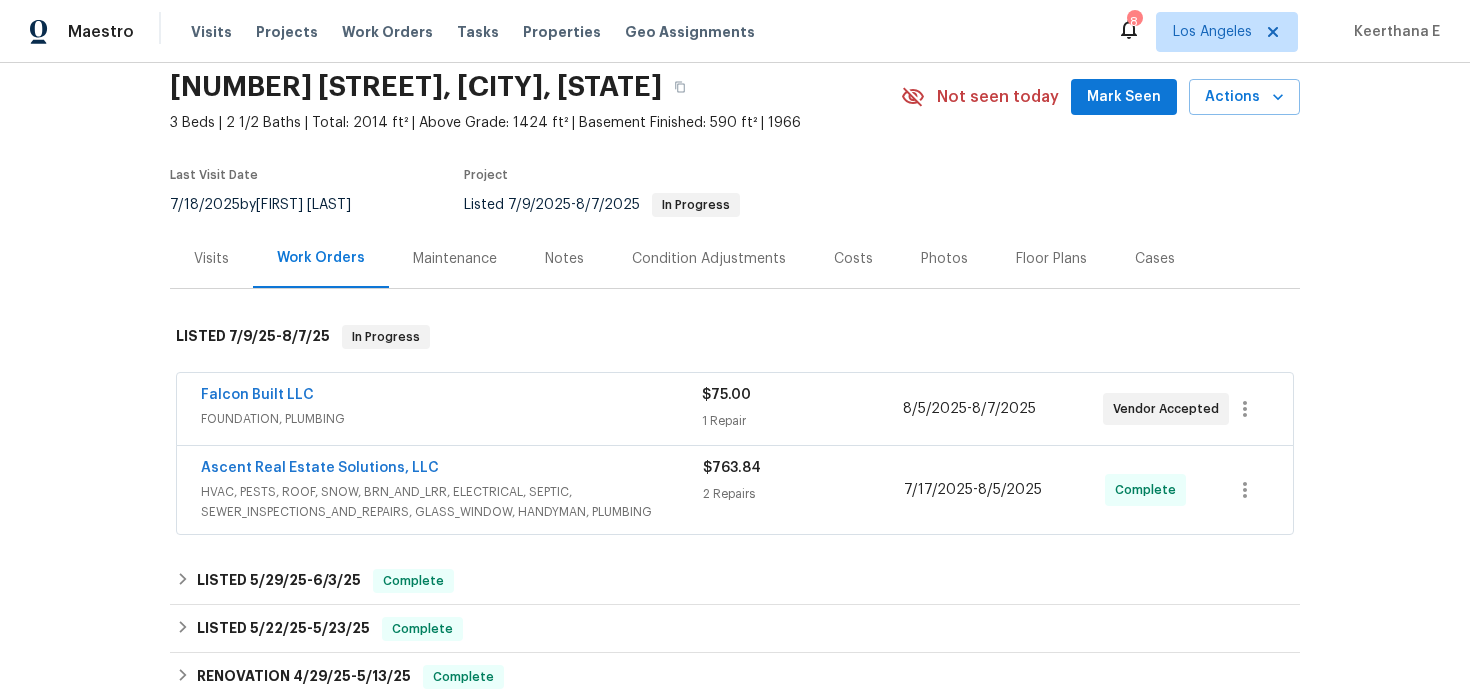 scroll, scrollTop: 102, scrollLeft: 0, axis: vertical 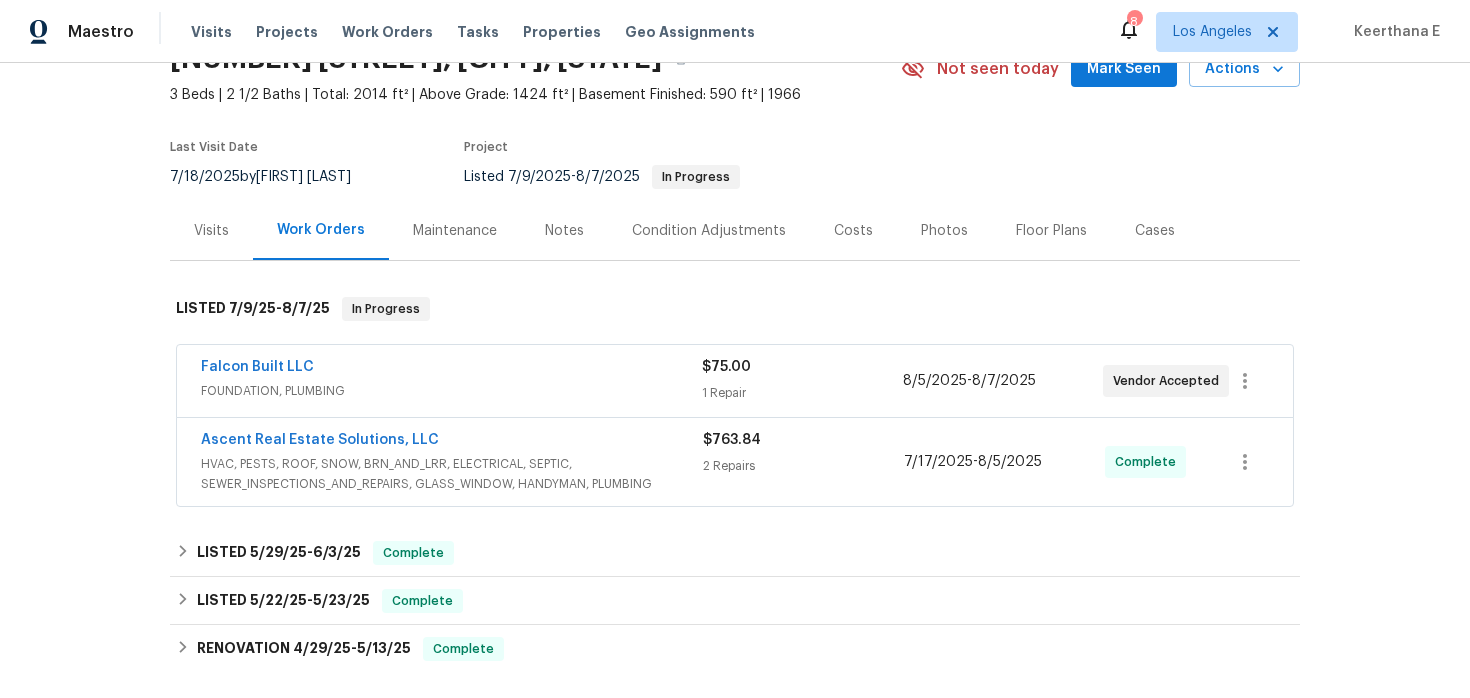 click on "Falcon Built LLC" at bounding box center (451, 369) 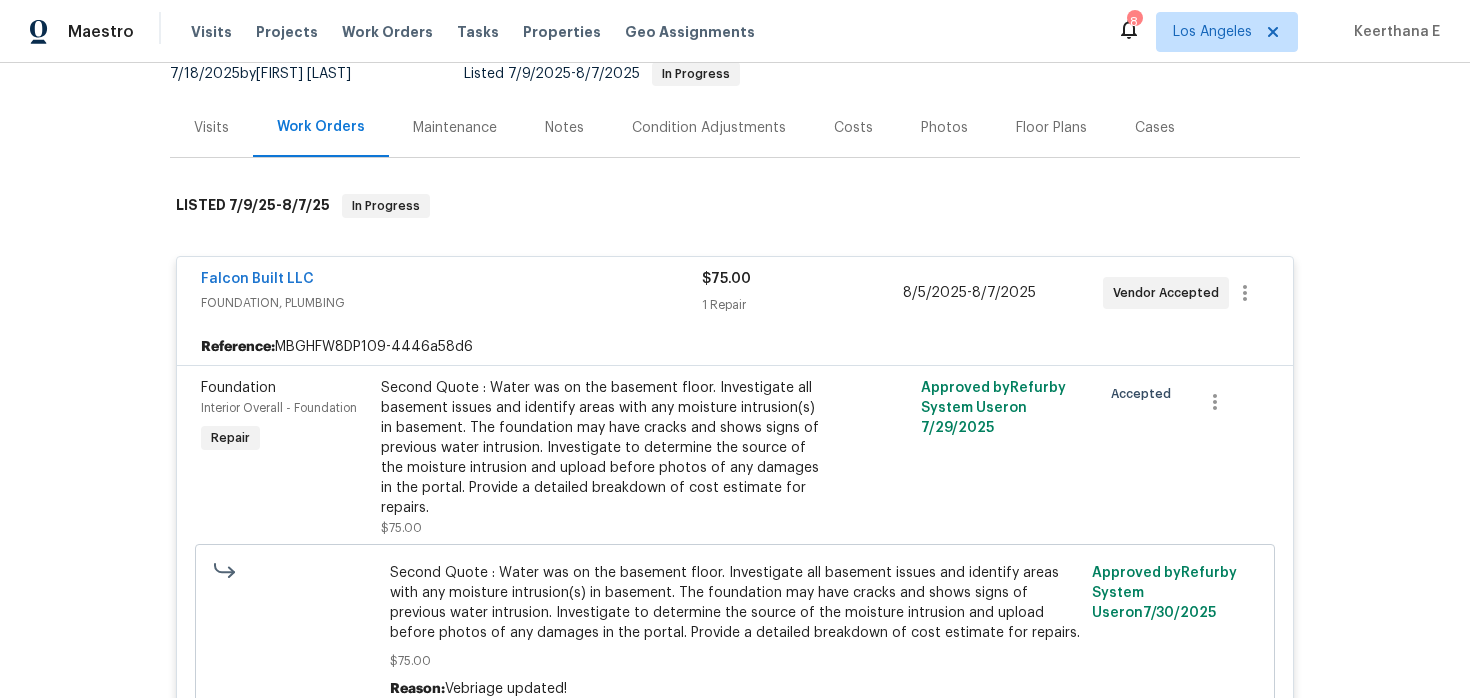 scroll, scrollTop: 234, scrollLeft: 0, axis: vertical 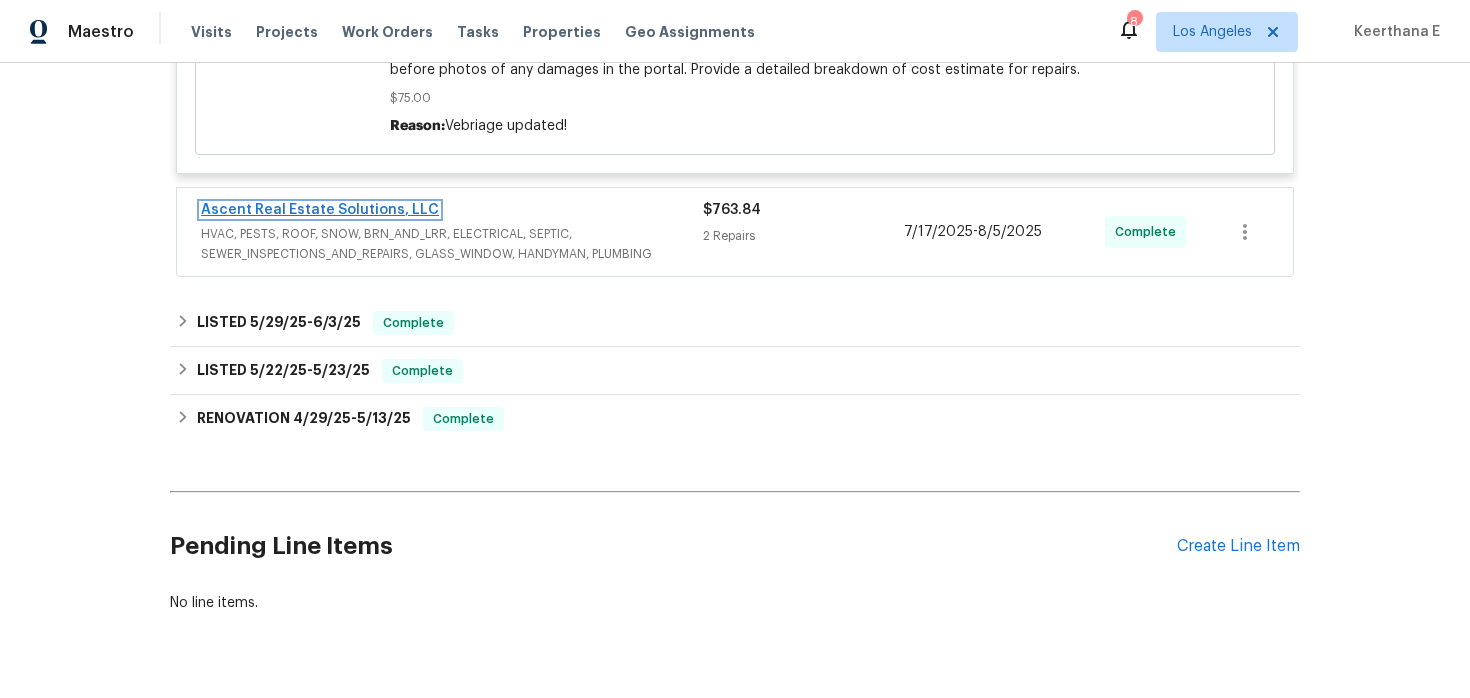 click on "Ascent Real Estate Solutions, LLC" at bounding box center [320, 210] 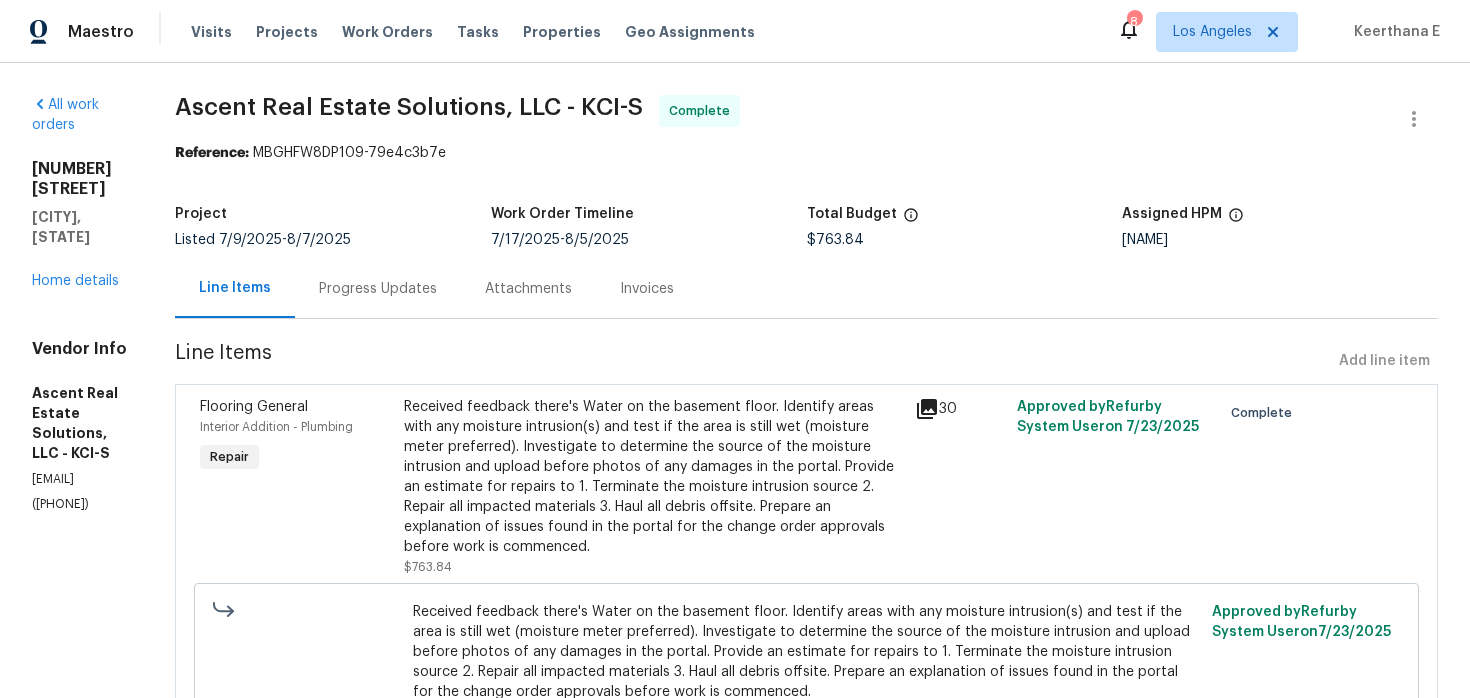 click on "Progress Updates" at bounding box center [378, 289] 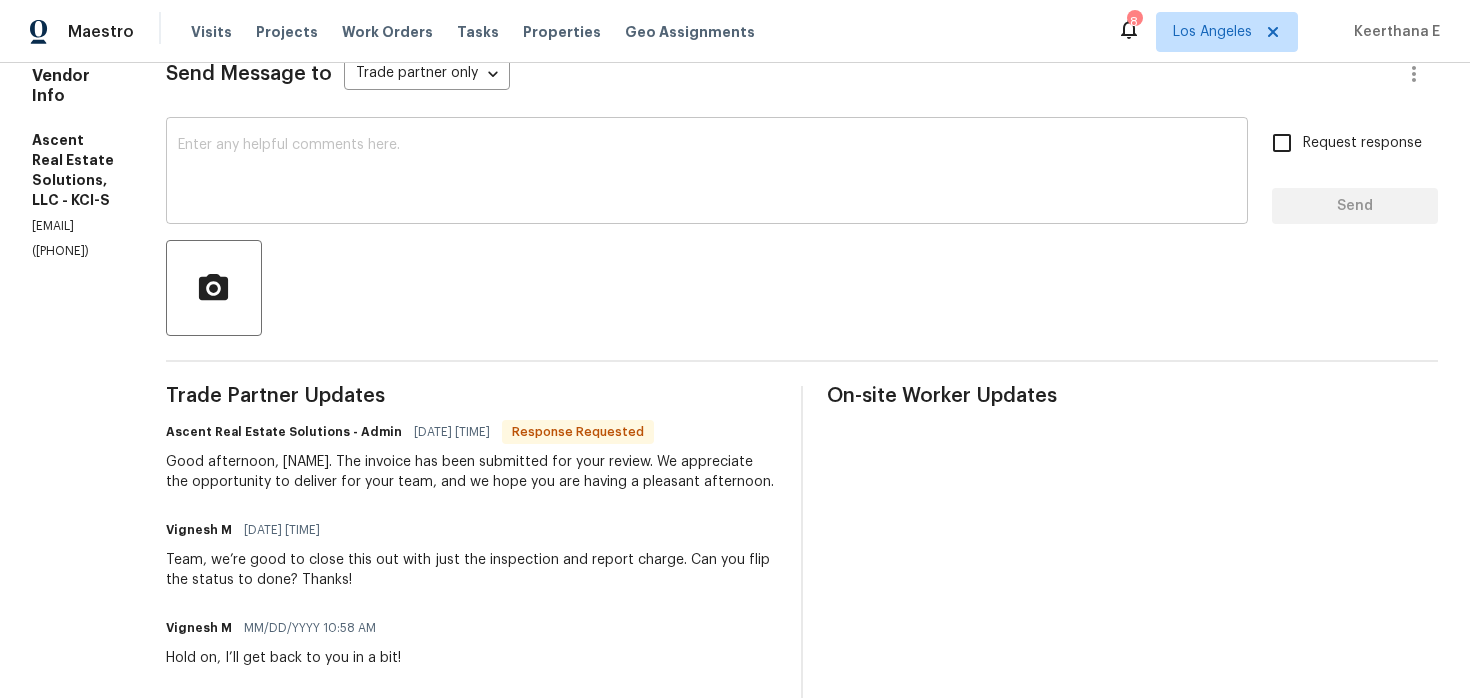 scroll, scrollTop: 0, scrollLeft: 0, axis: both 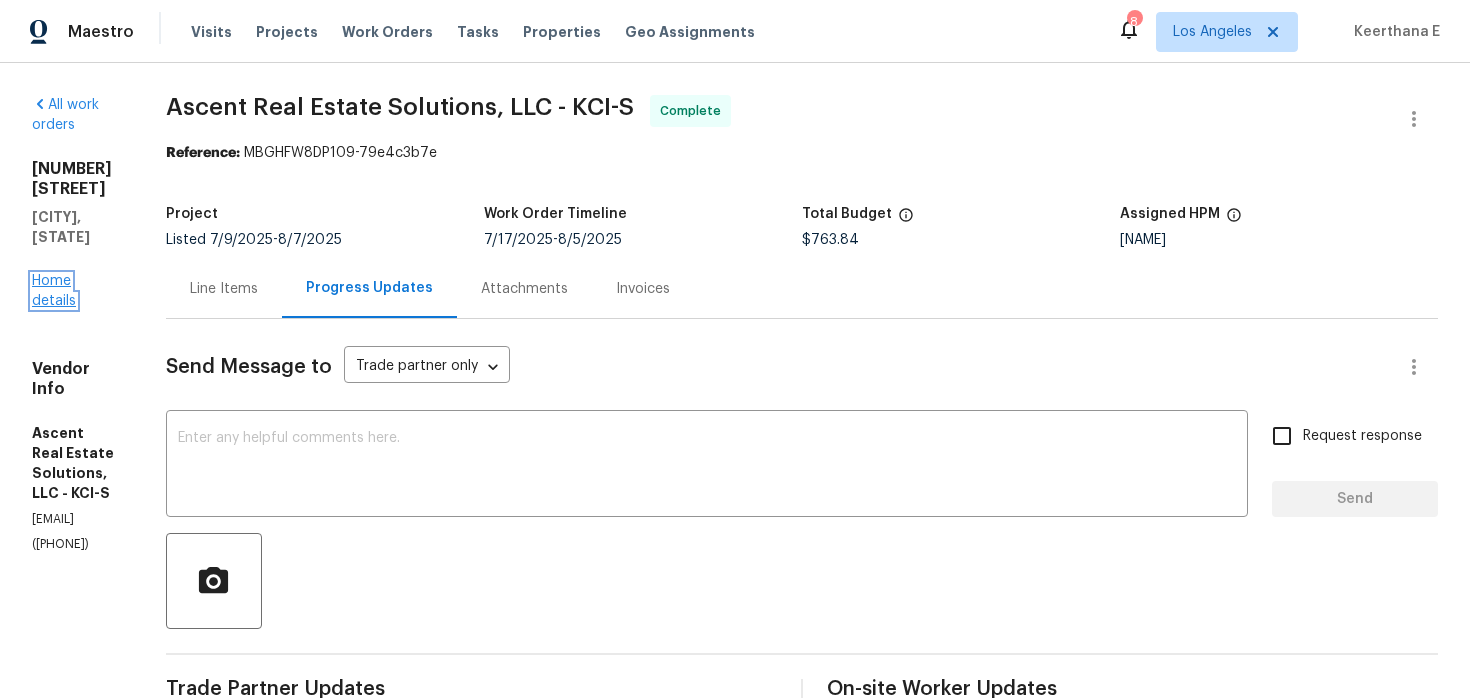 click on "Home details" at bounding box center [54, 291] 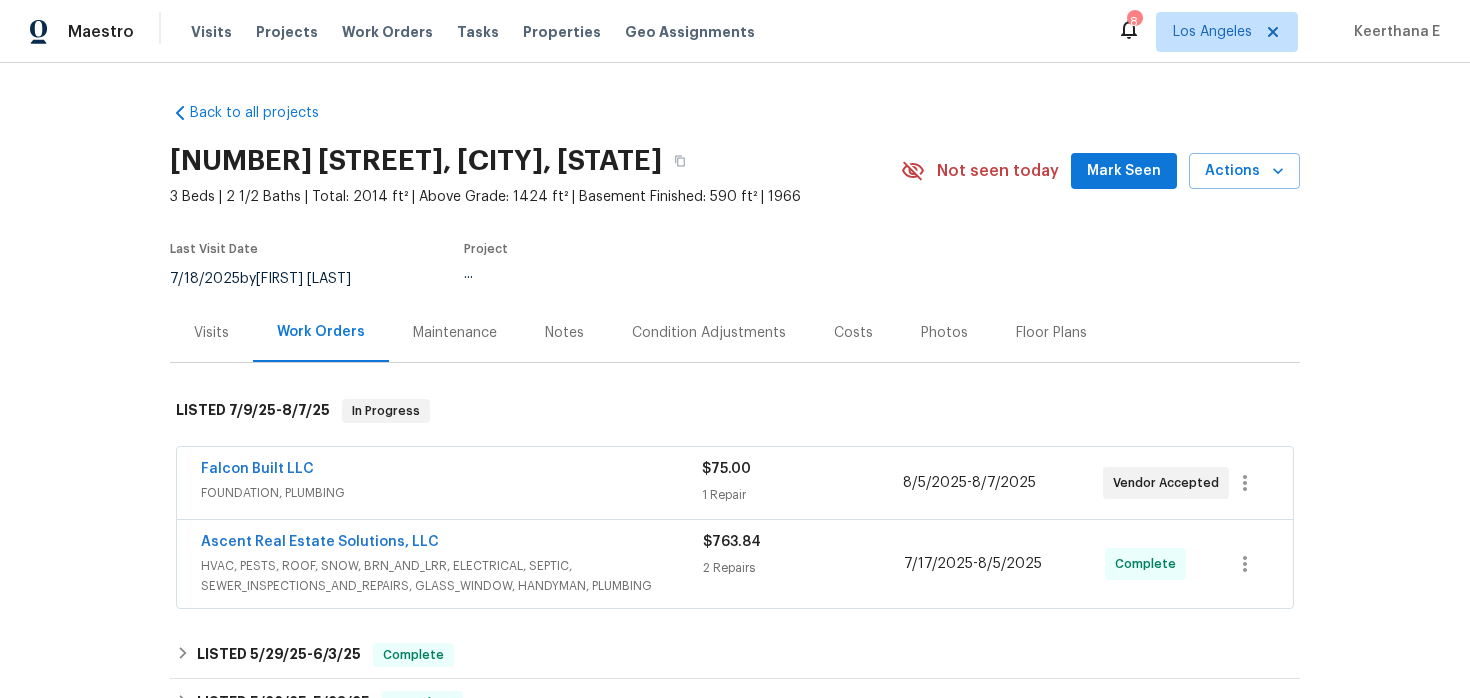 scroll, scrollTop: 147, scrollLeft: 0, axis: vertical 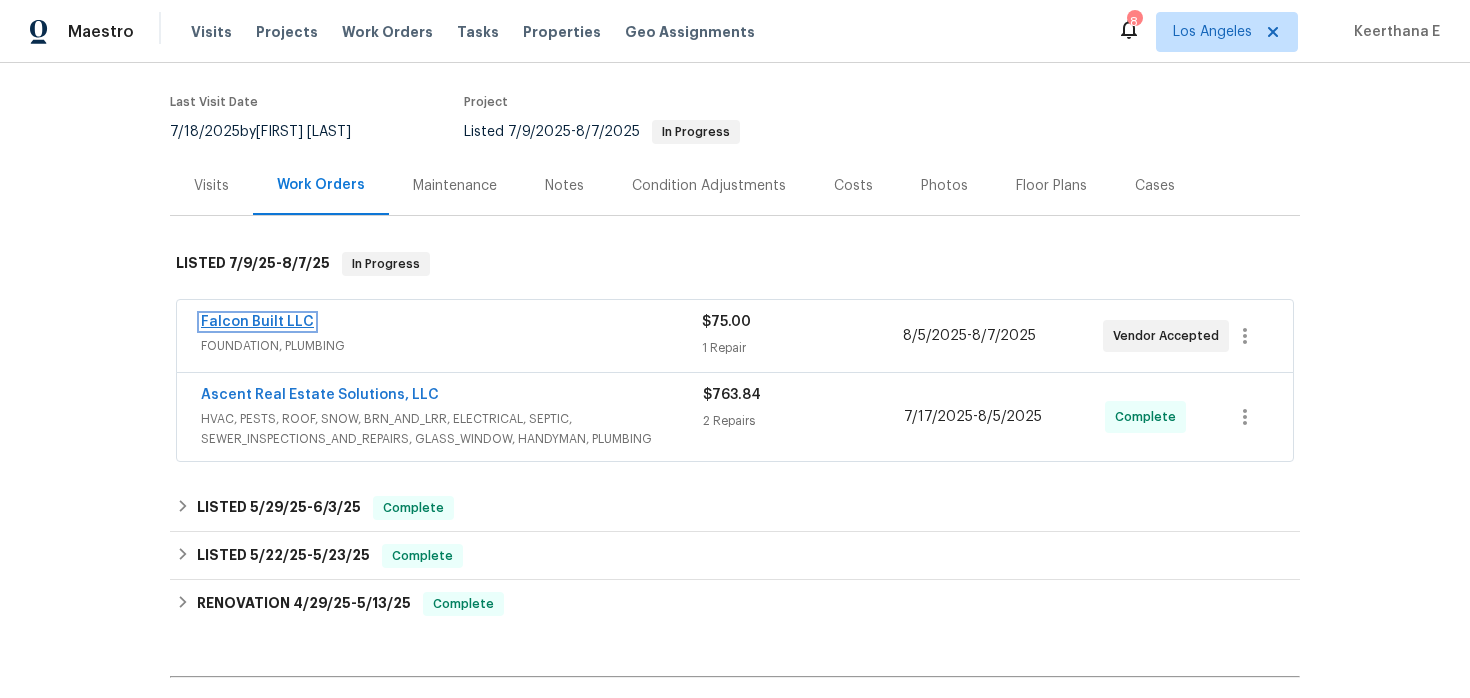 click on "Falcon Built LLC" at bounding box center (257, 322) 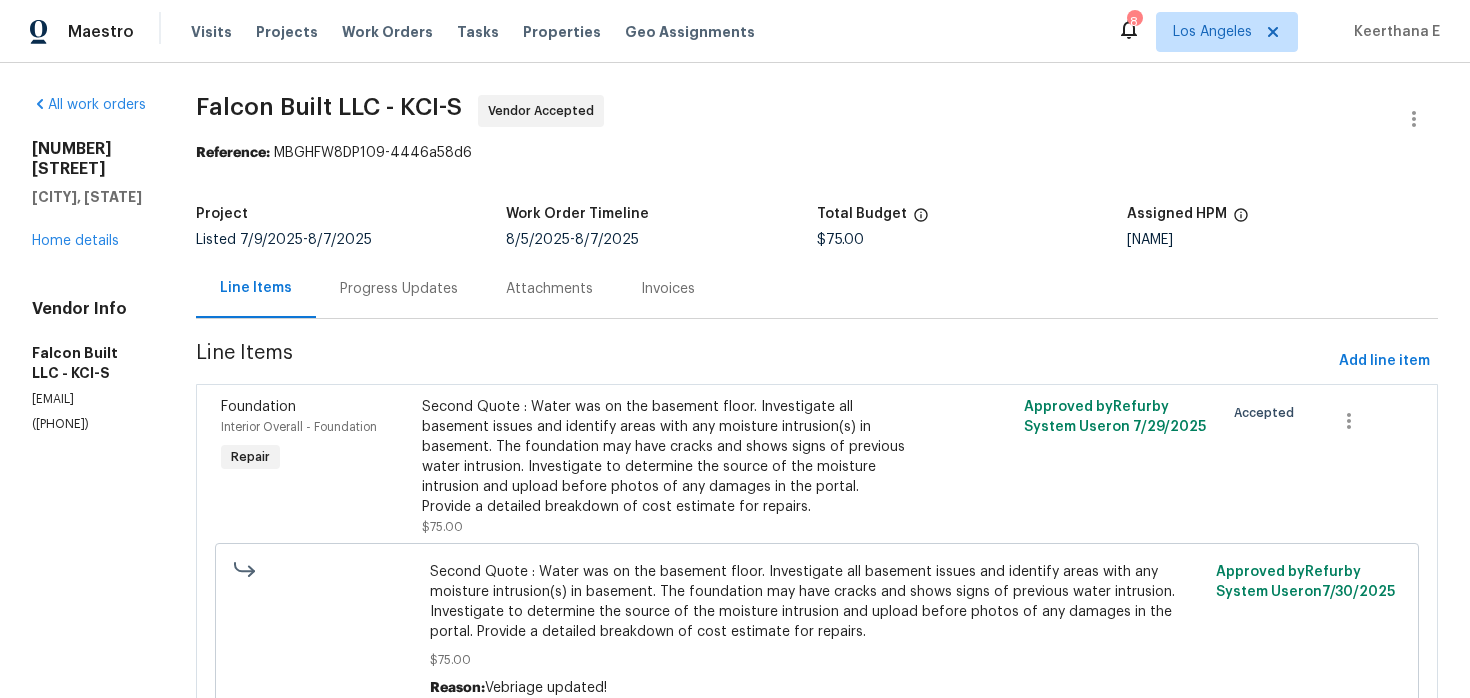 click on "Progress Updates" at bounding box center (399, 288) 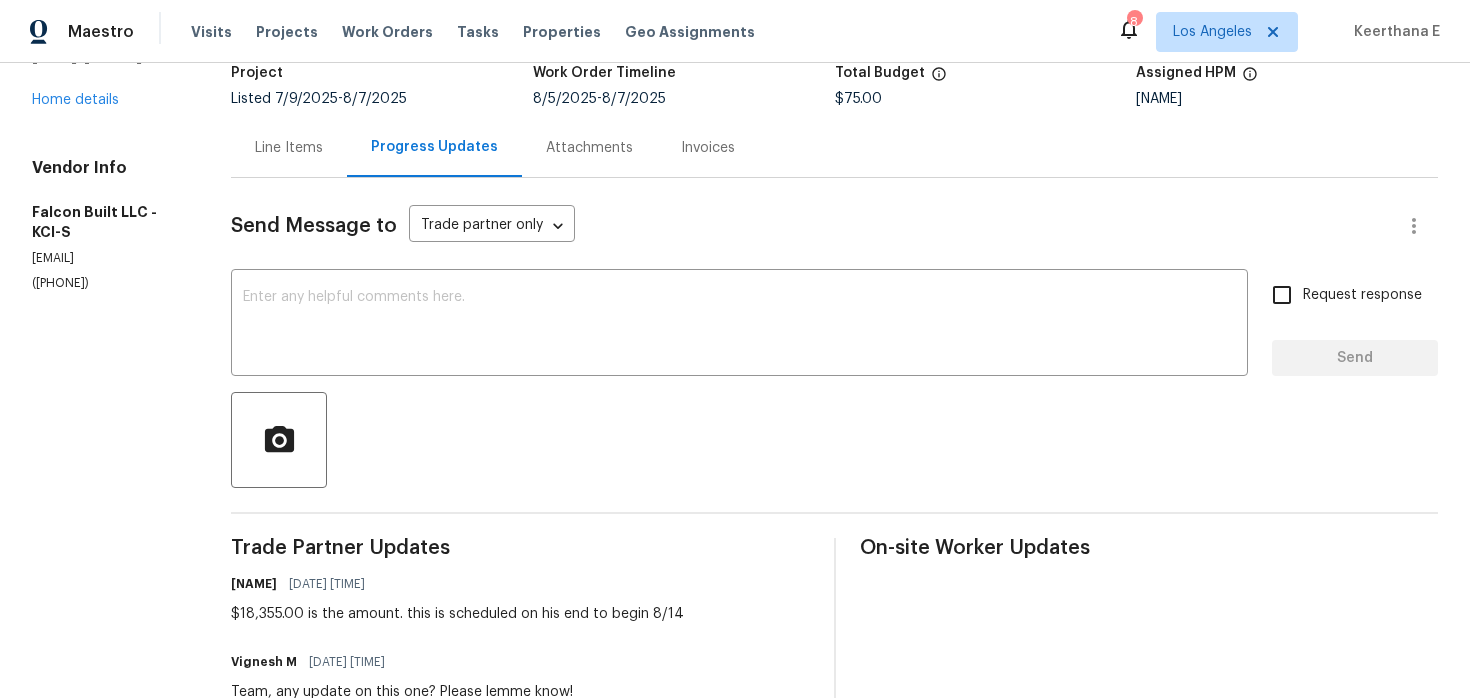 scroll, scrollTop: 0, scrollLeft: 0, axis: both 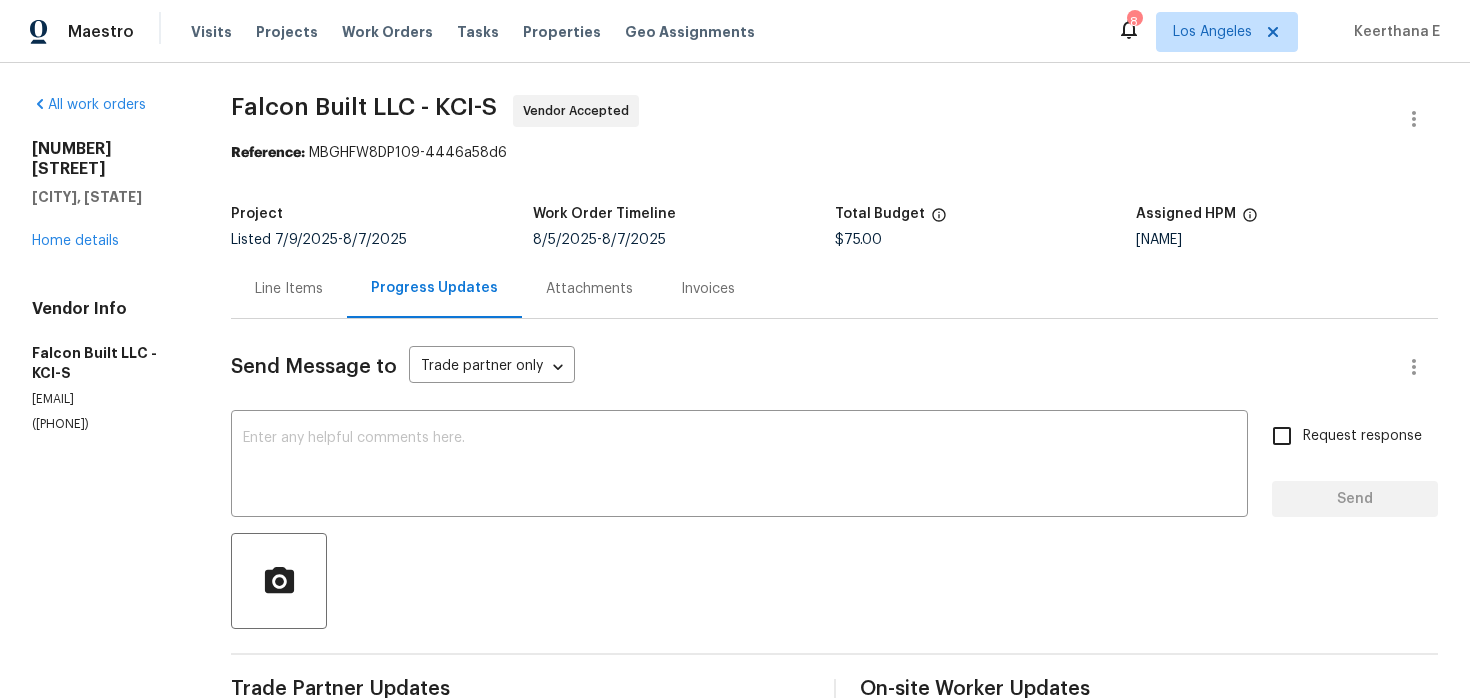 click on "Line Items" at bounding box center (289, 289) 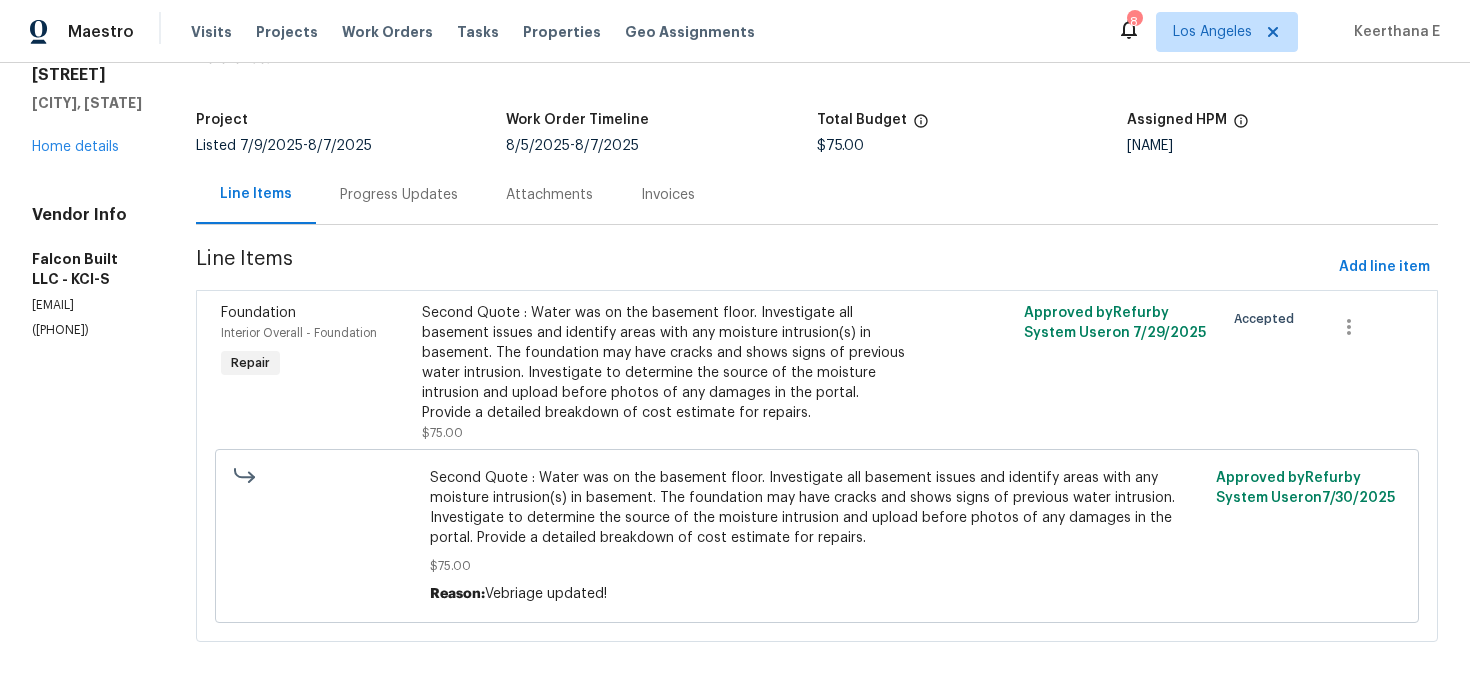 scroll, scrollTop: 0, scrollLeft: 0, axis: both 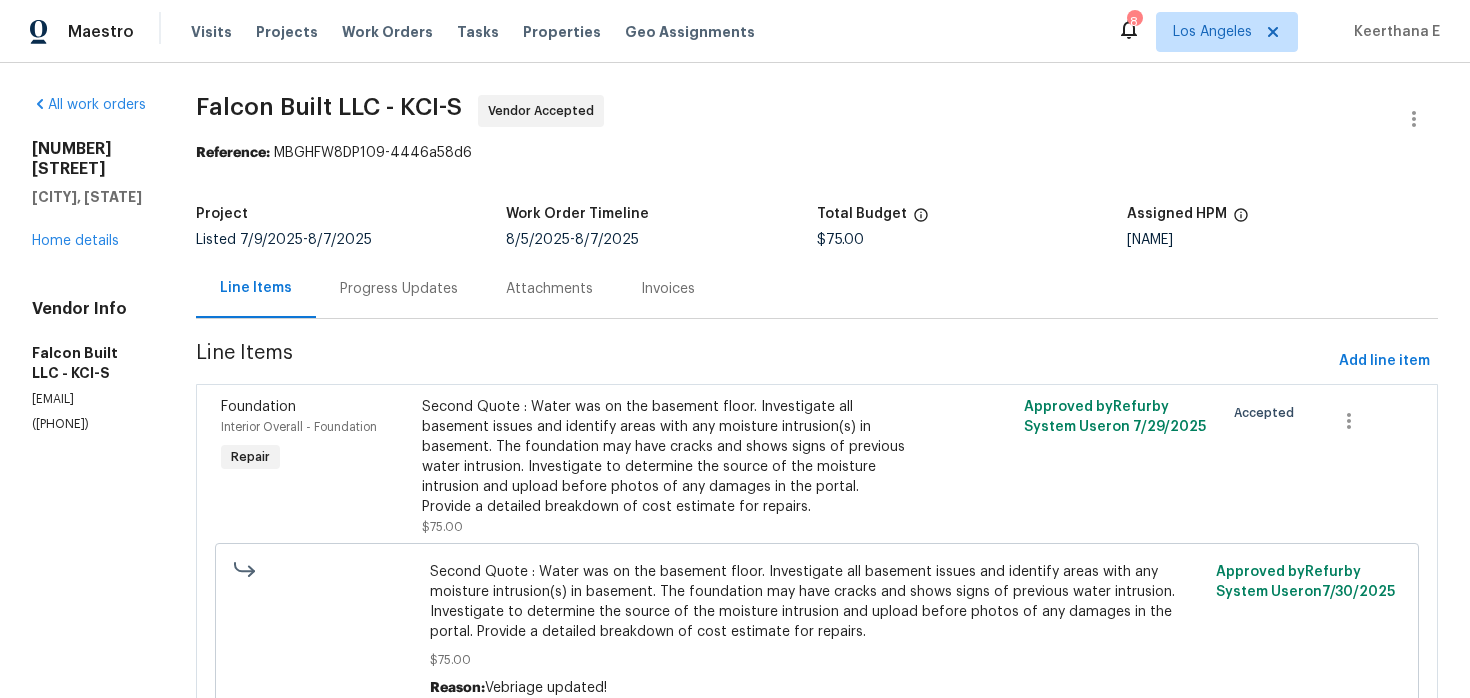 click on "Progress Updates" at bounding box center (399, 289) 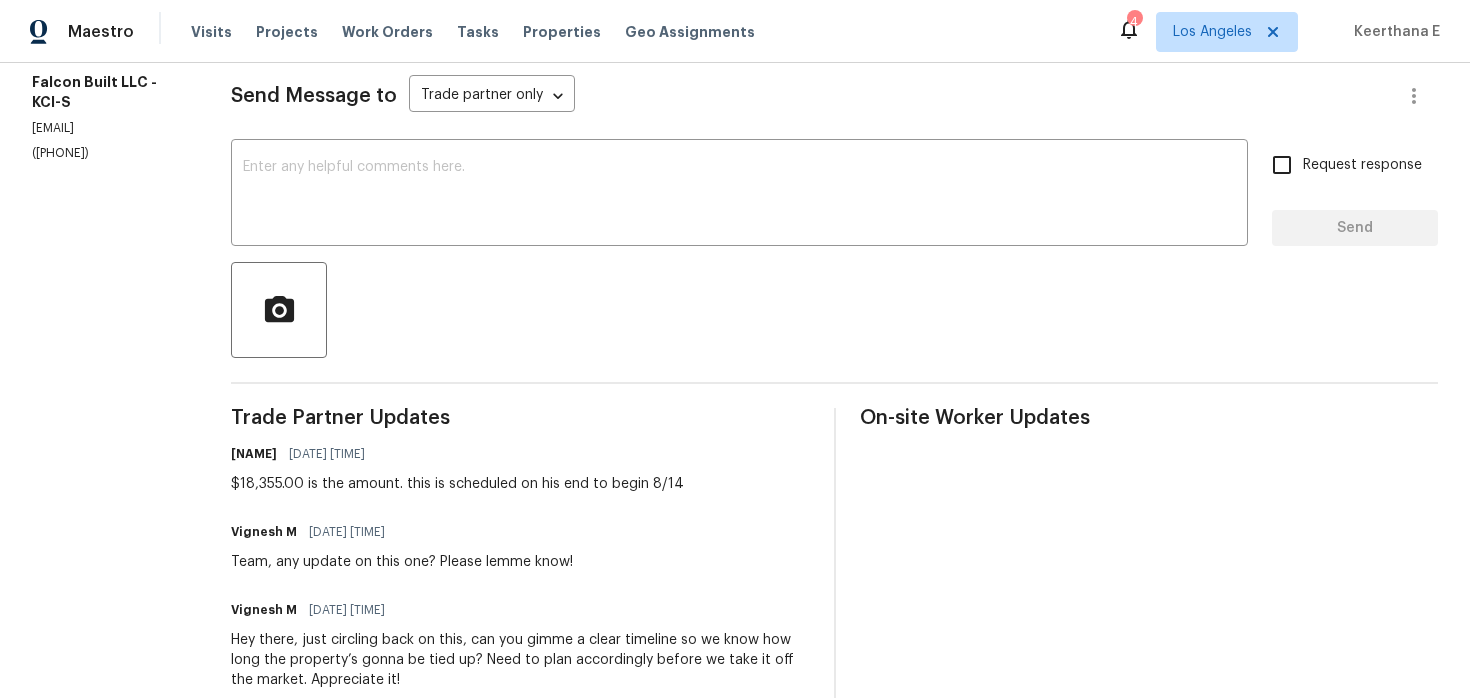 scroll, scrollTop: 253, scrollLeft: 0, axis: vertical 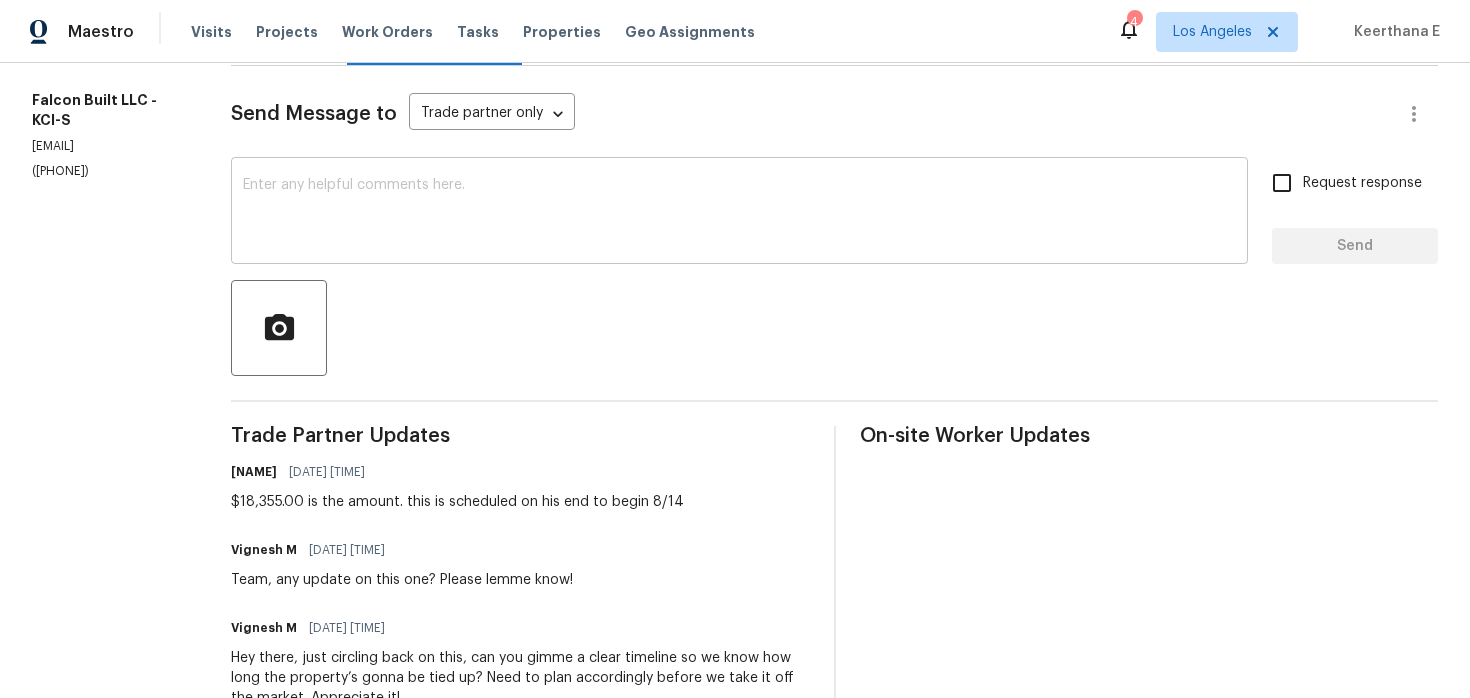 click at bounding box center [739, 213] 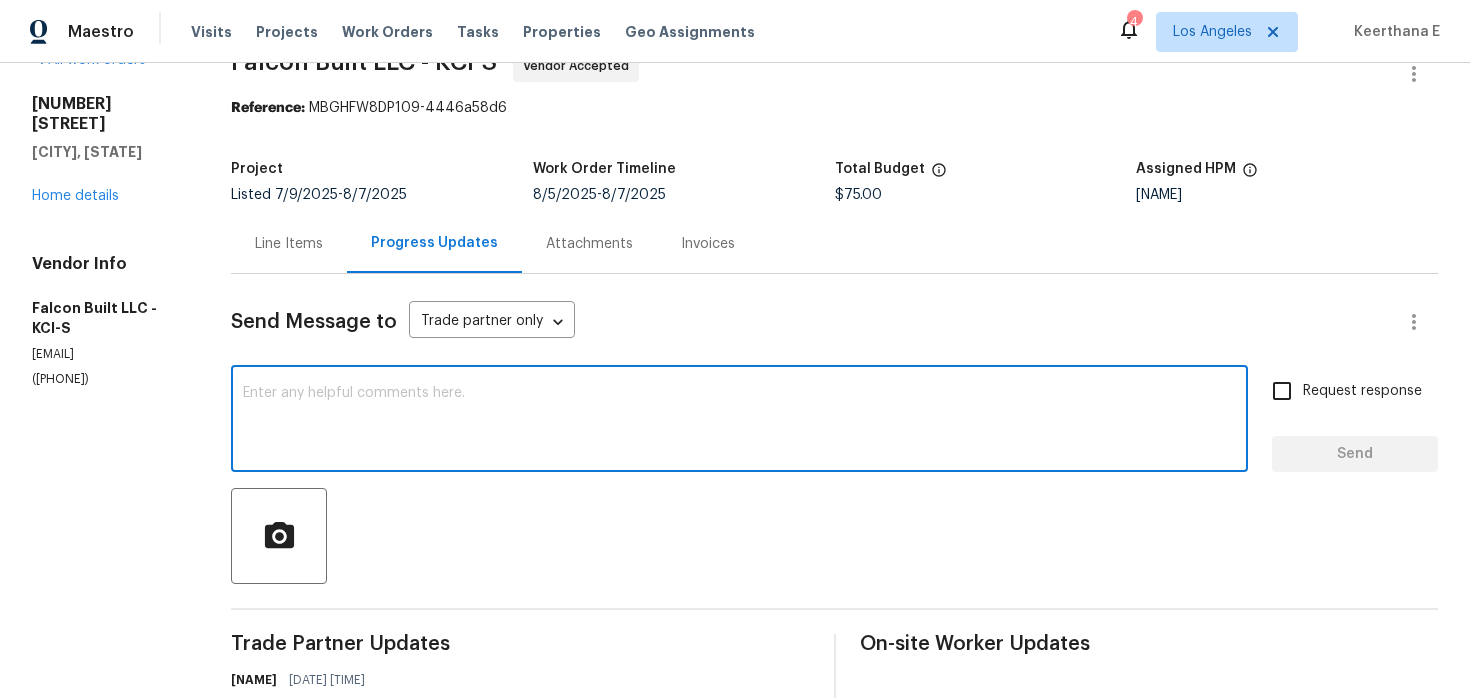 scroll, scrollTop: 43, scrollLeft: 0, axis: vertical 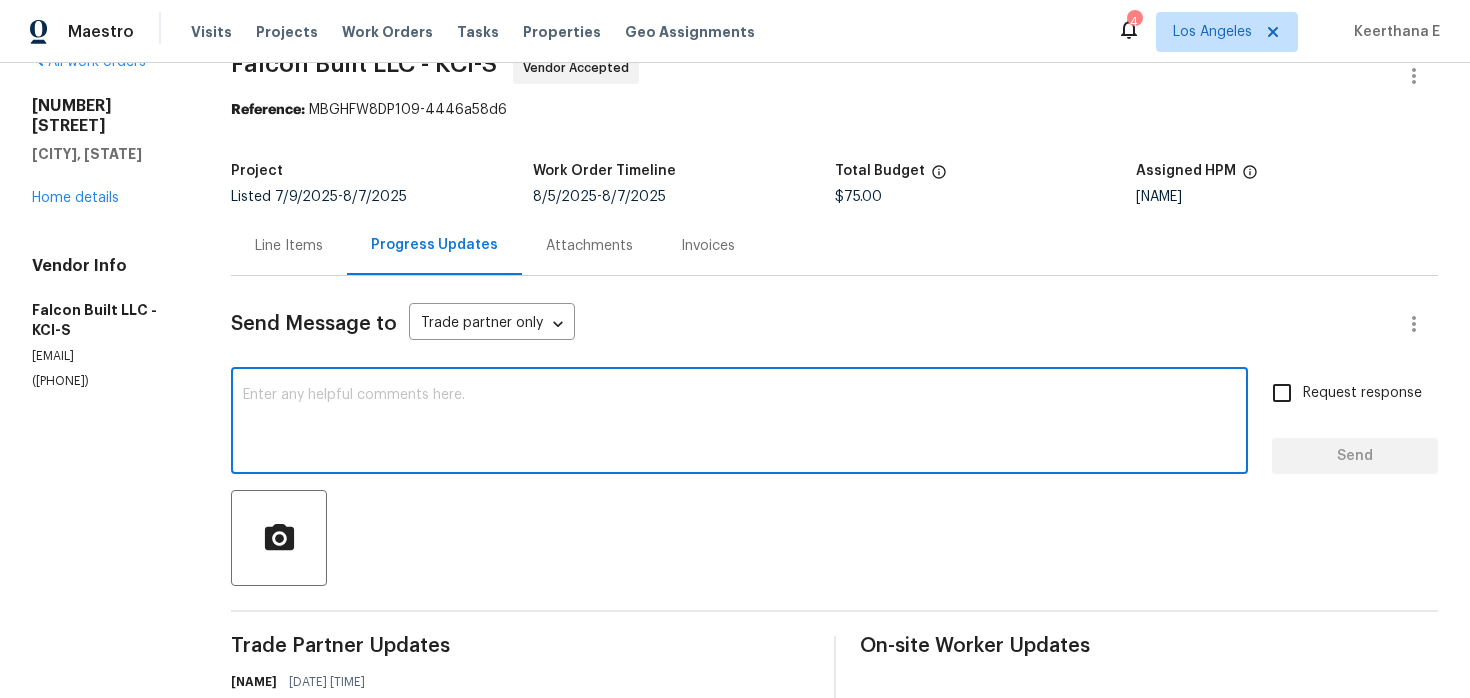 click on "Line Items" at bounding box center [289, 246] 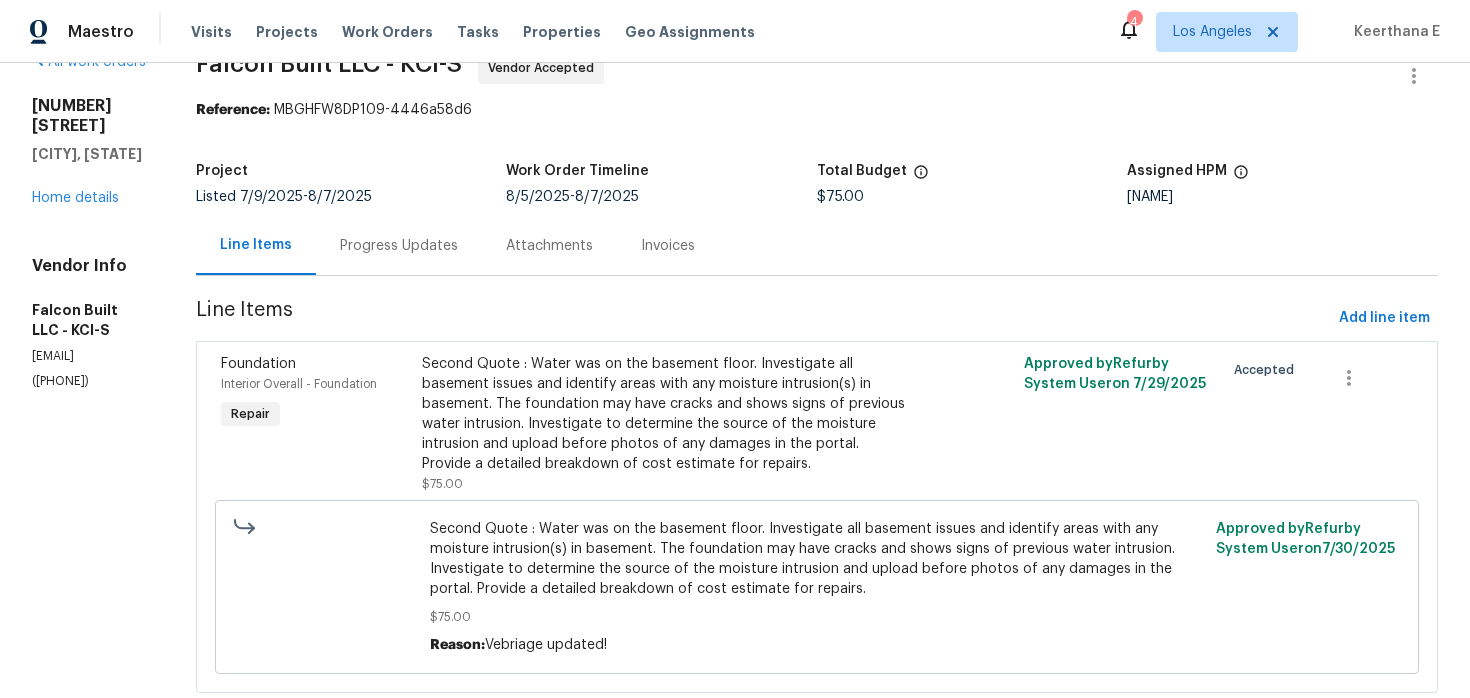 click on "Progress Updates" at bounding box center (399, 245) 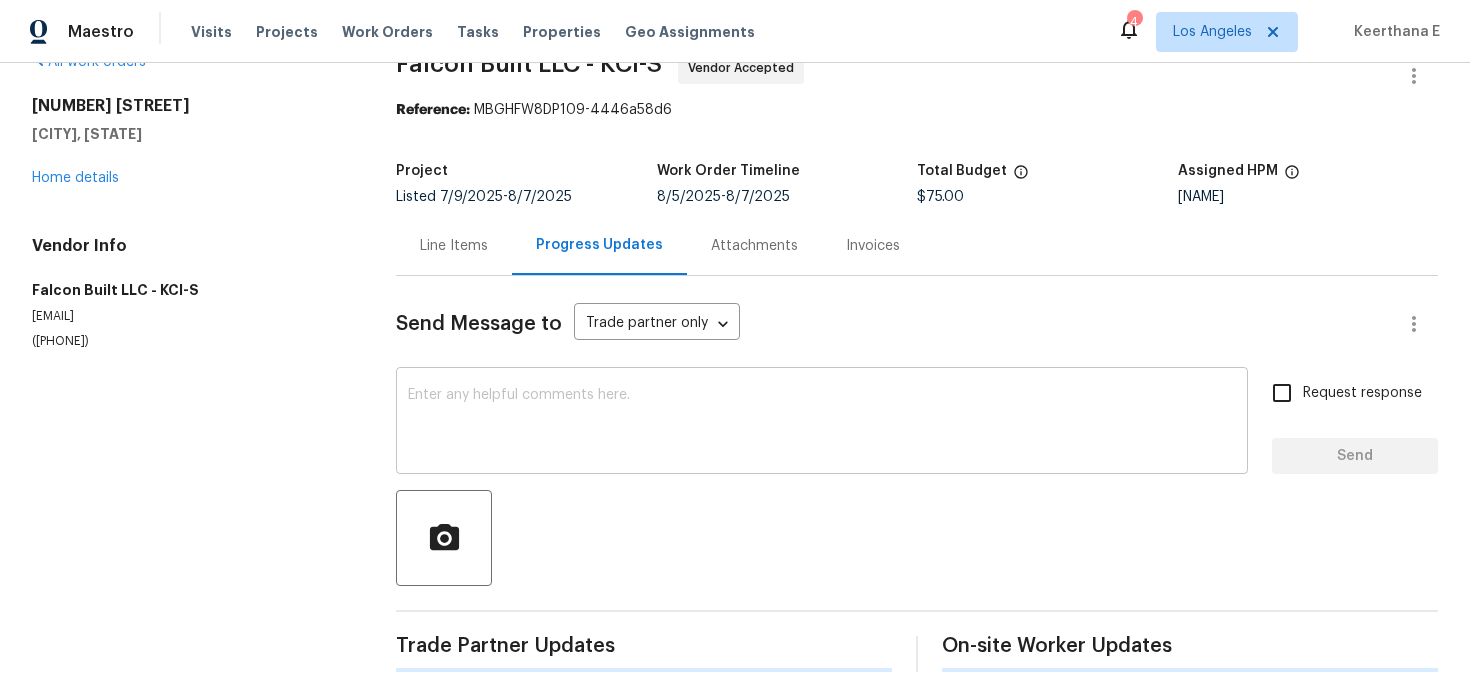 click at bounding box center (822, 423) 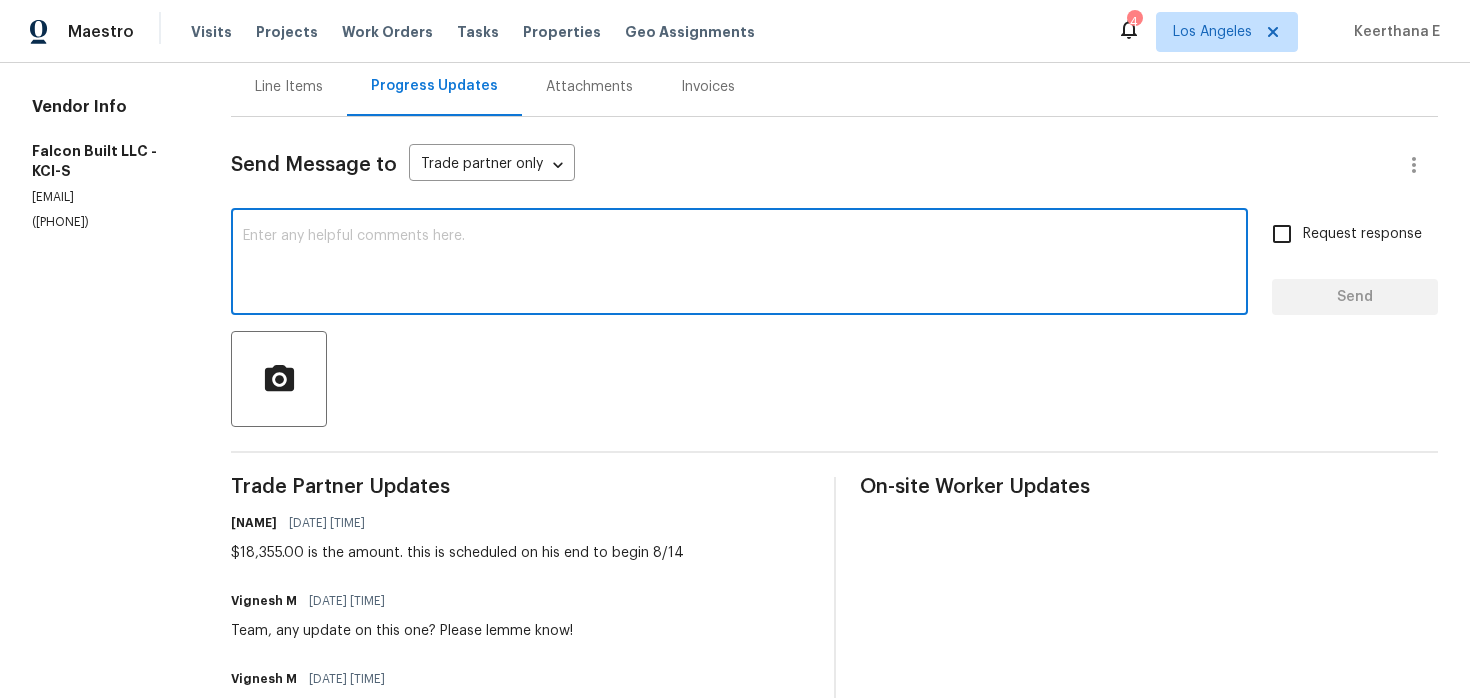 scroll, scrollTop: 204, scrollLeft: 0, axis: vertical 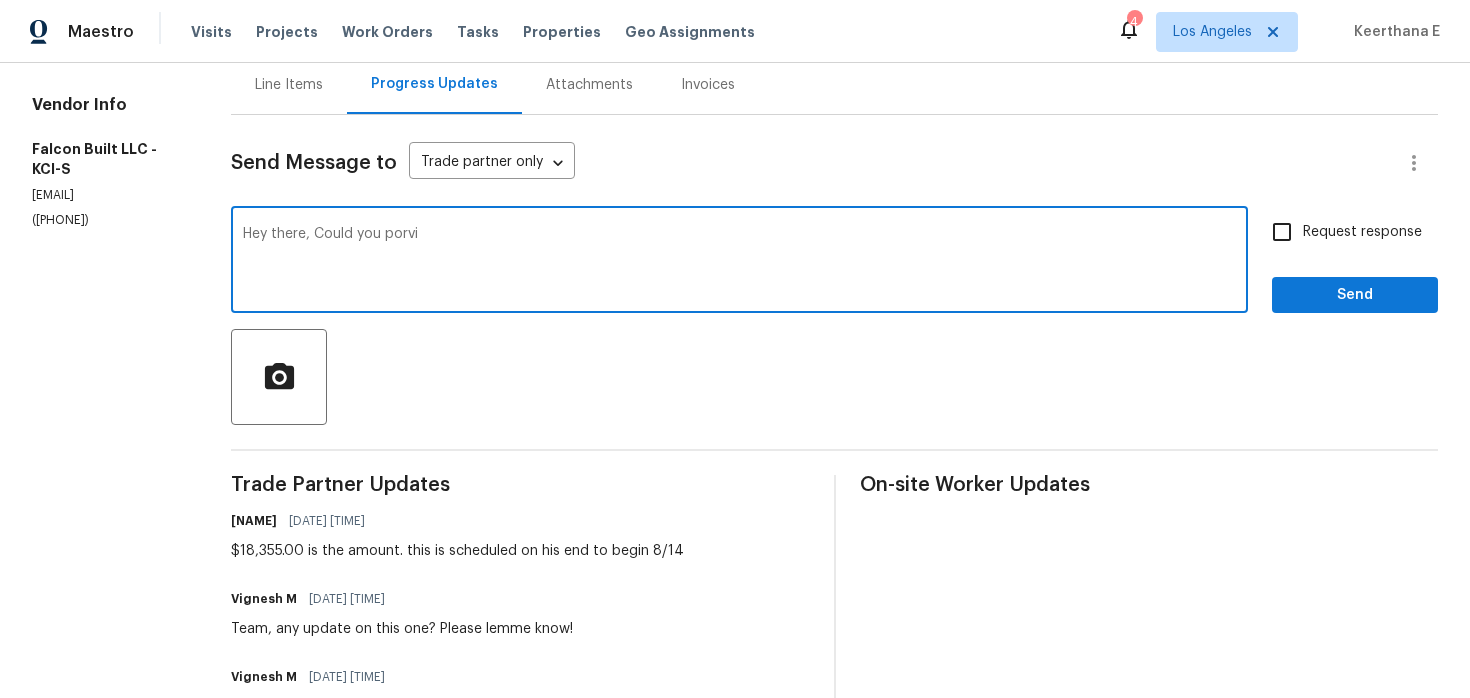 drag, startPoint x: 339, startPoint y: 233, endPoint x: 373, endPoint y: 370, distance: 141.15594 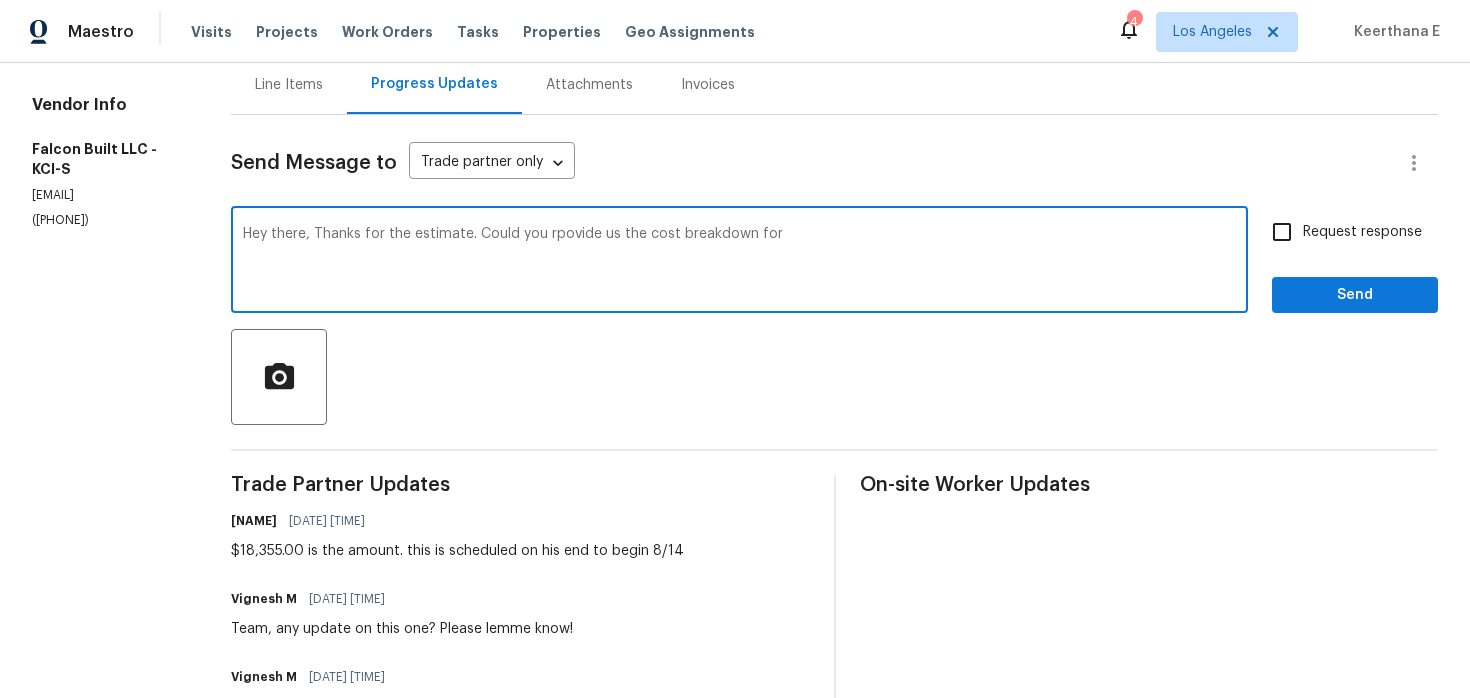 click on "provide" at bounding box center (0, 0) 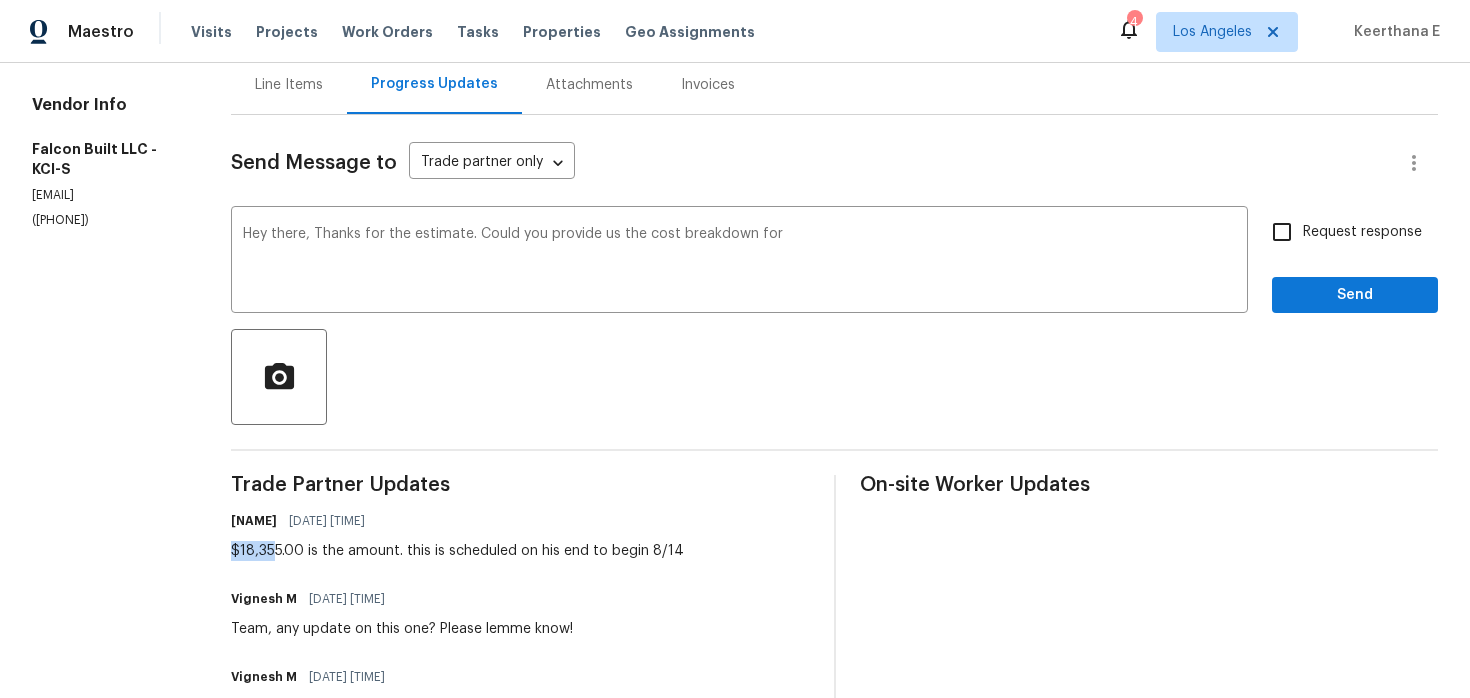 drag, startPoint x: 252, startPoint y: 545, endPoint x: 293, endPoint y: 548, distance: 41.109608 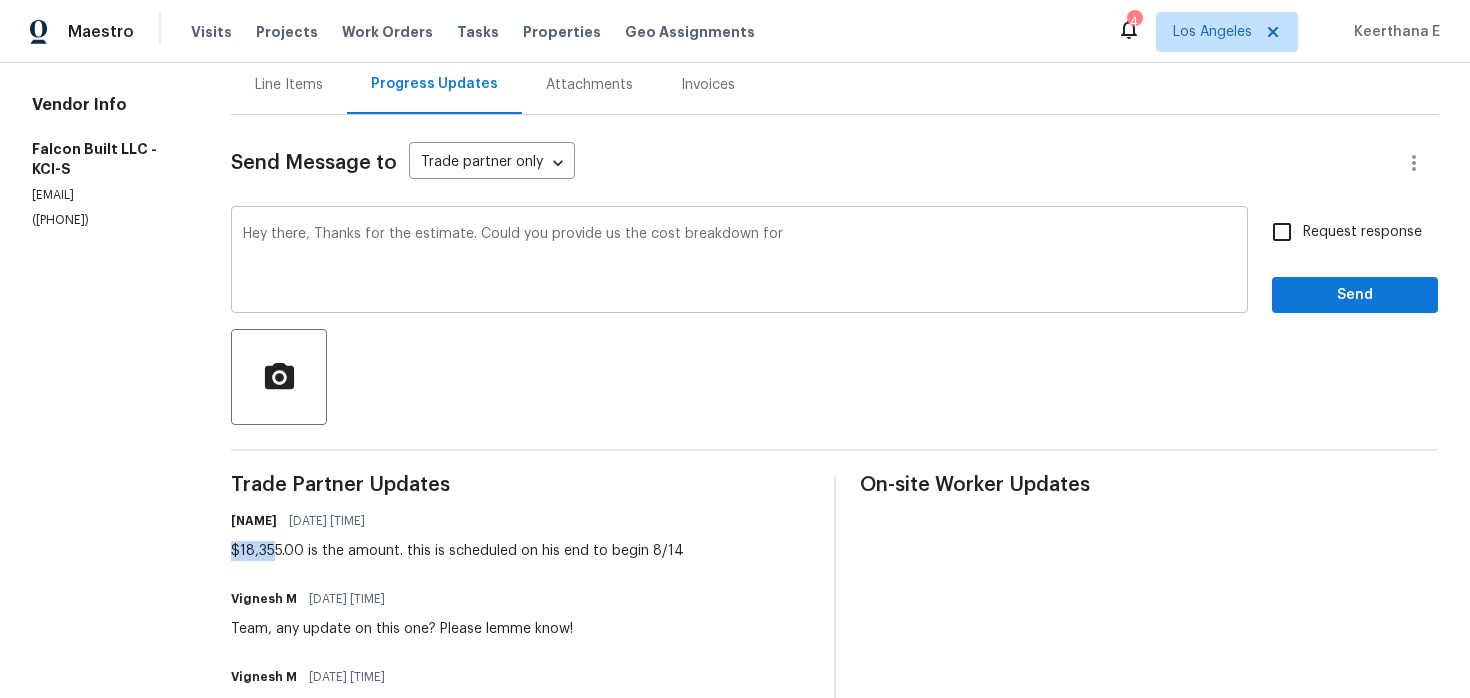 click on "Hey there, Thanks for the estimate. Could you provide us the cost breakdown for" at bounding box center (739, 262) 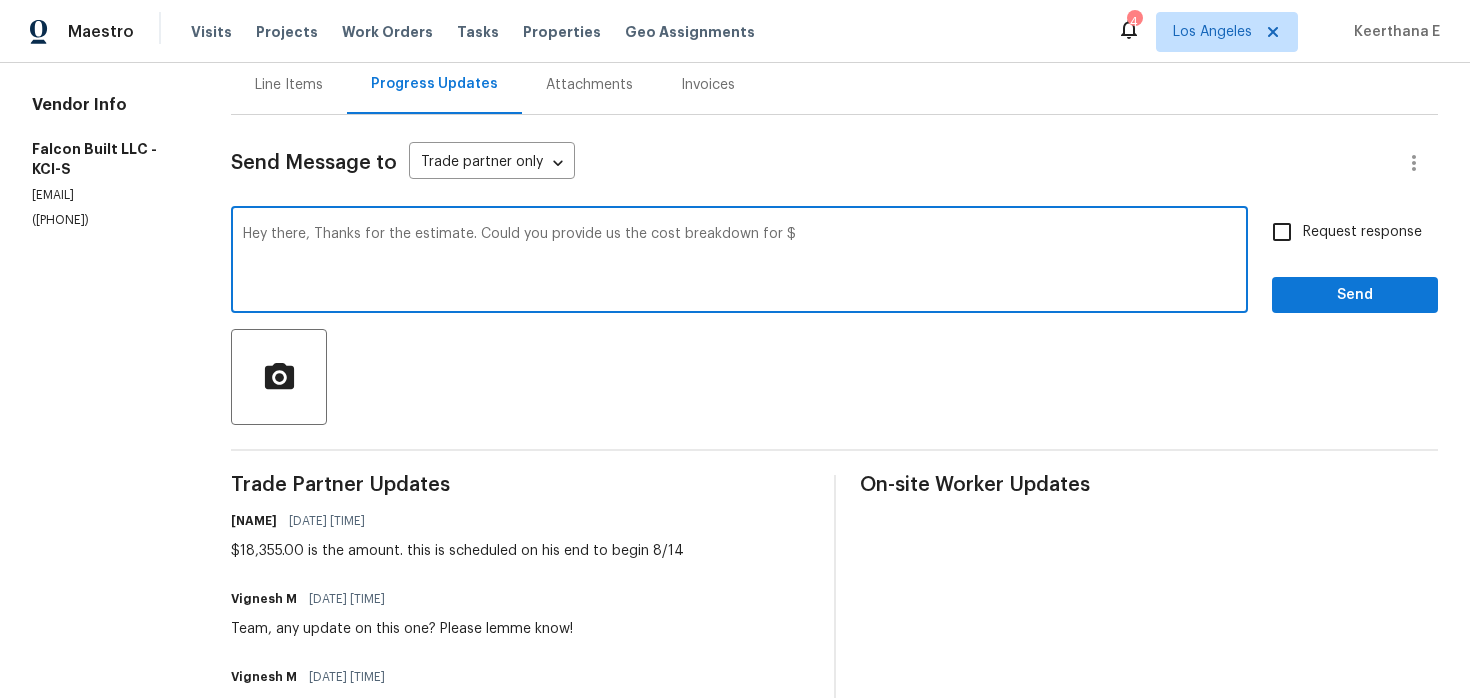paste on "18,355" 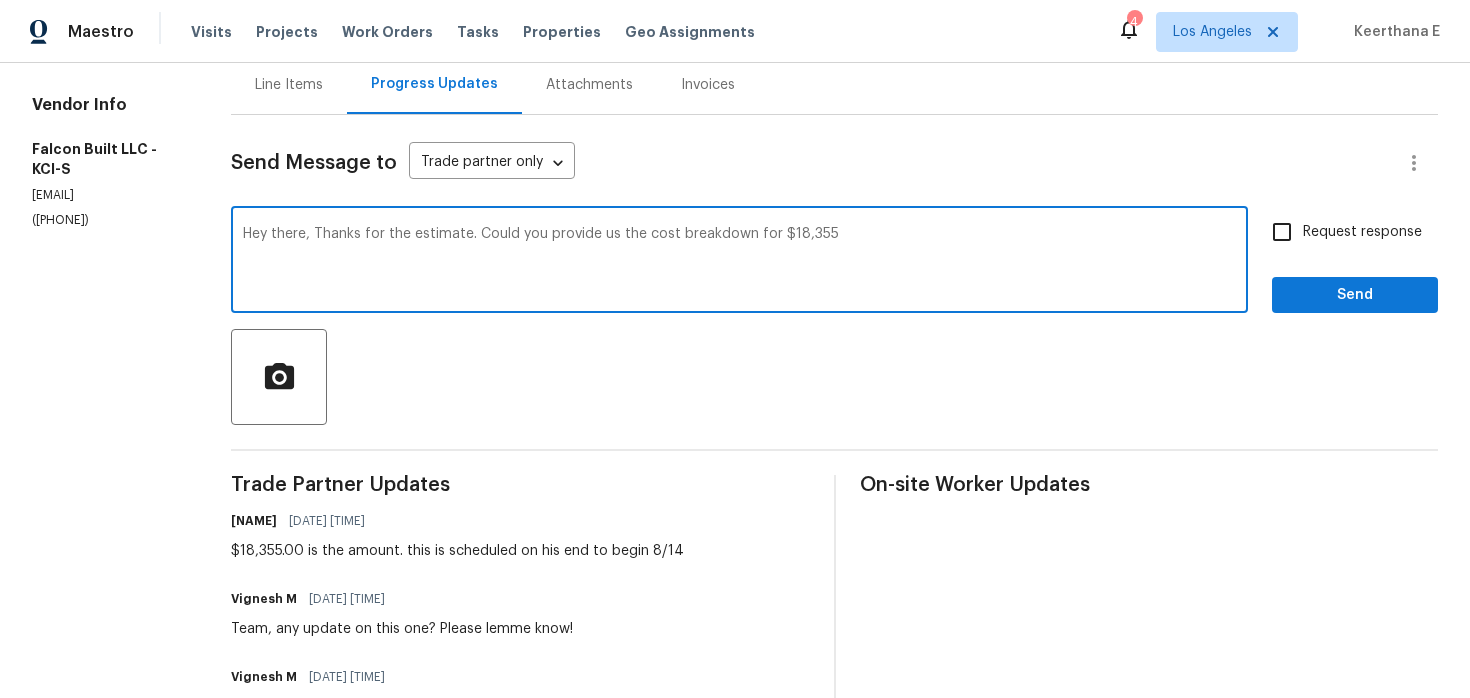 scroll, scrollTop: 183, scrollLeft: 0, axis: vertical 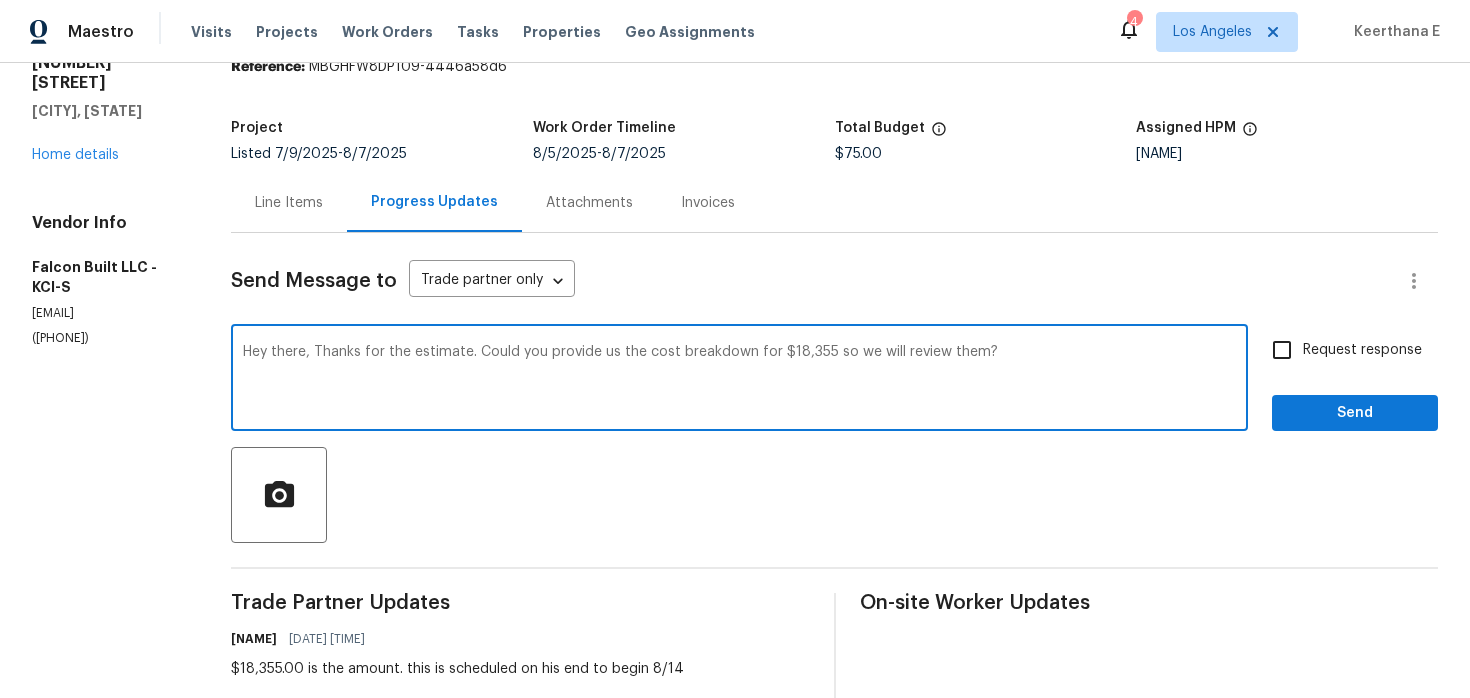 type on "Hey there, Thanks for the estimate. Could you provide us the cost breakdown for $18,355 so we will review them?" 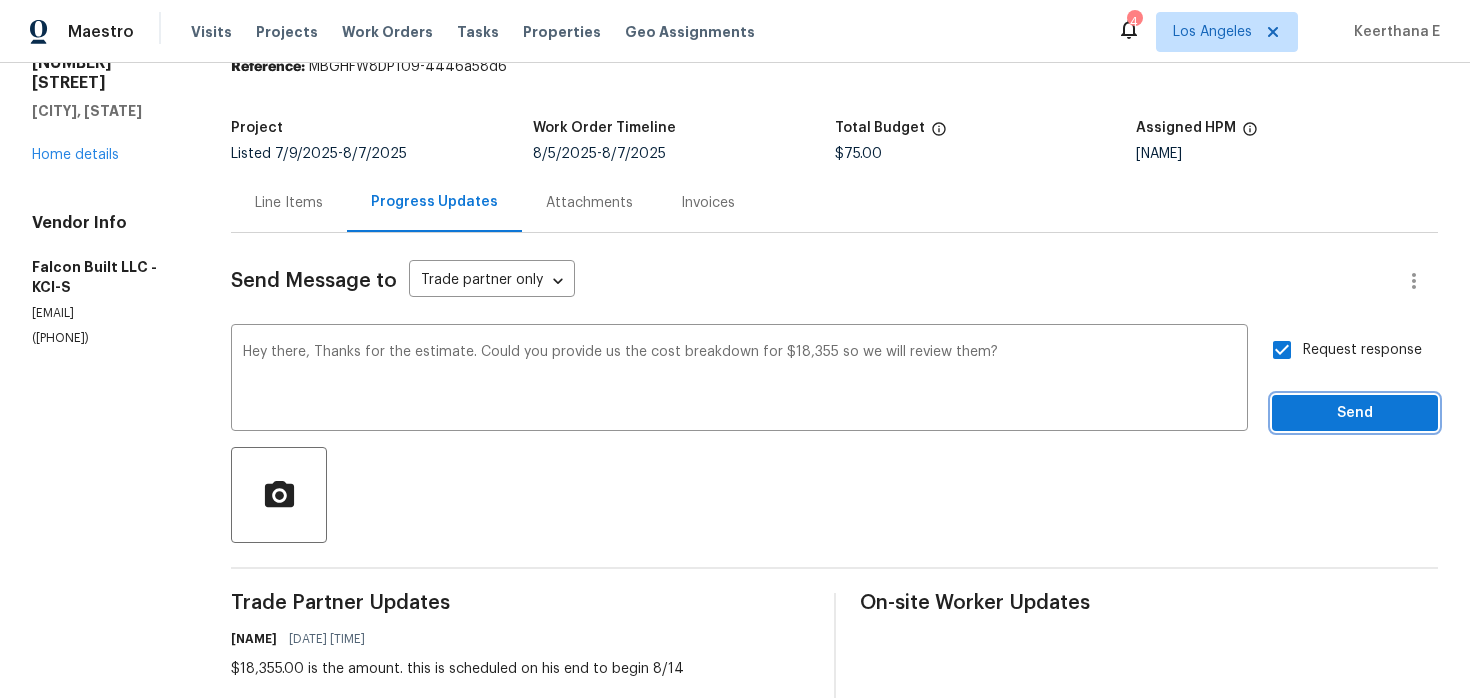 click on "Send" at bounding box center (1355, 413) 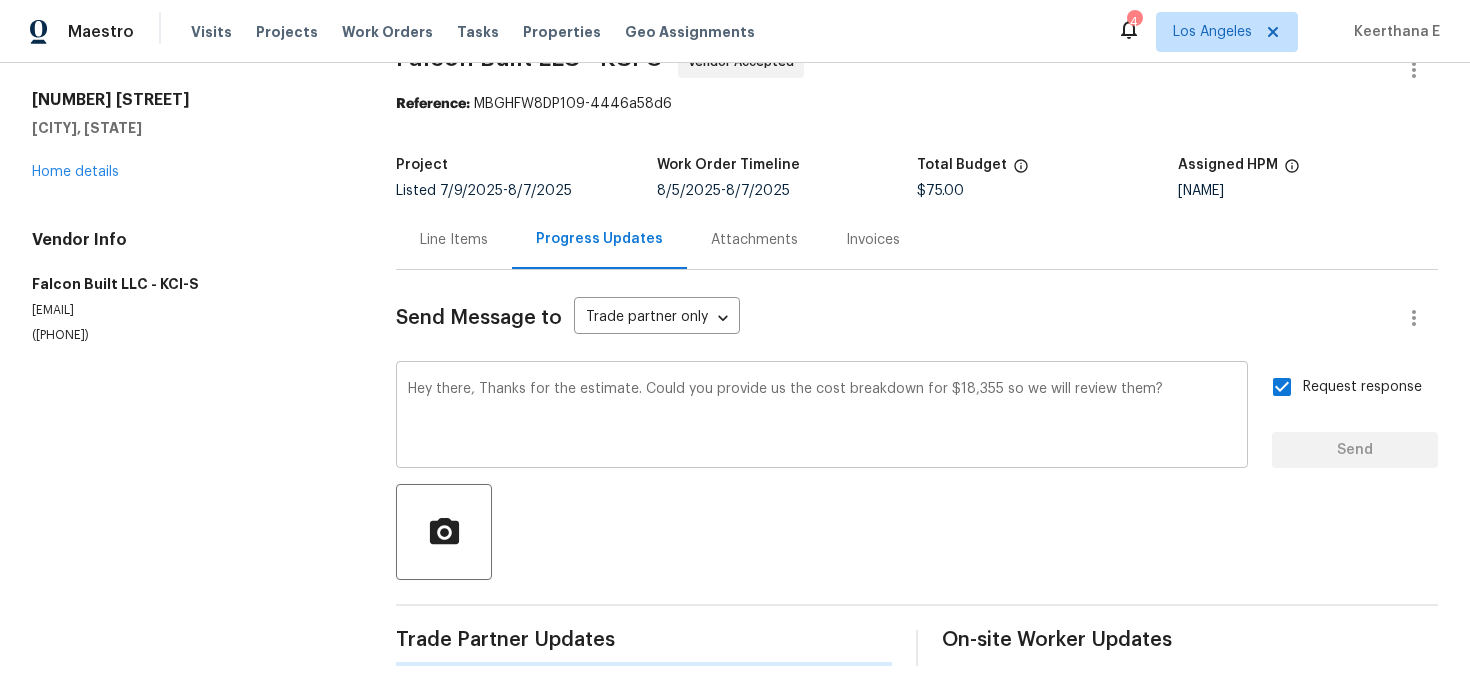 scroll, scrollTop: 0, scrollLeft: 0, axis: both 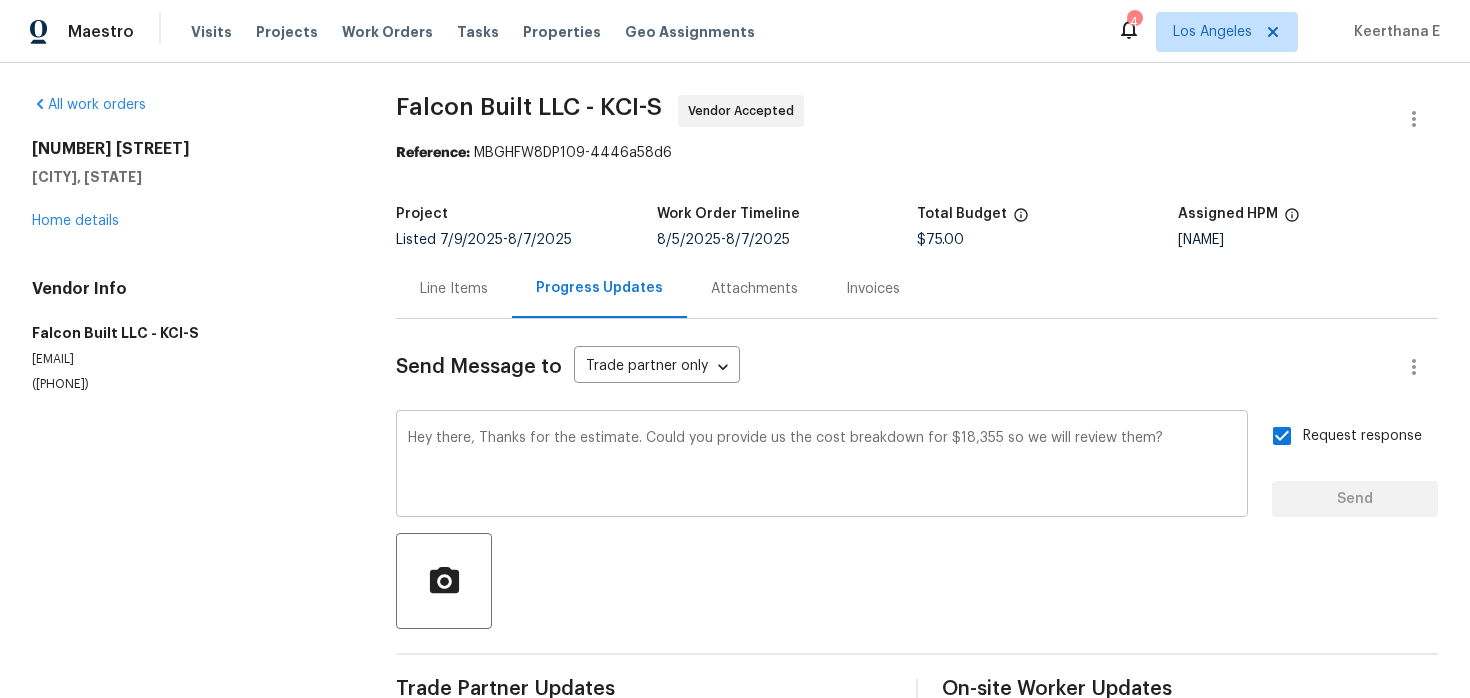 type 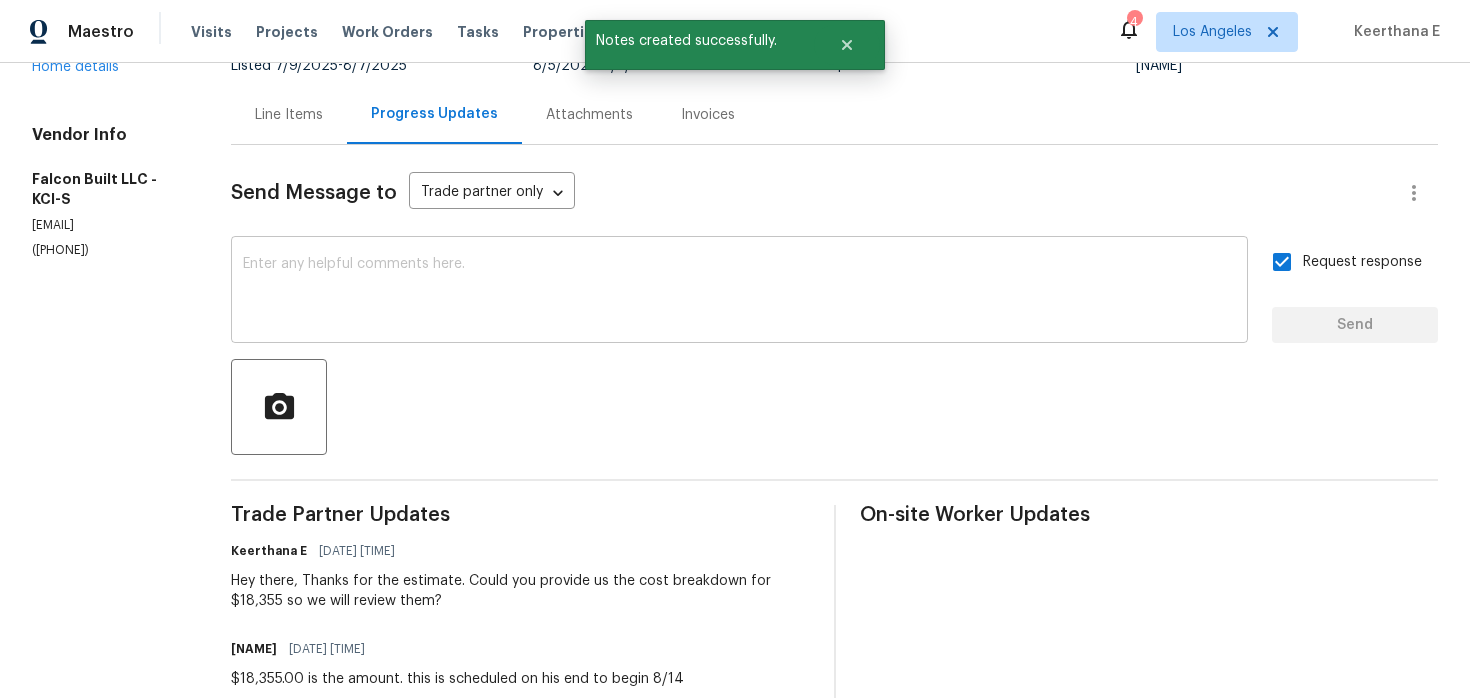scroll, scrollTop: 0, scrollLeft: 0, axis: both 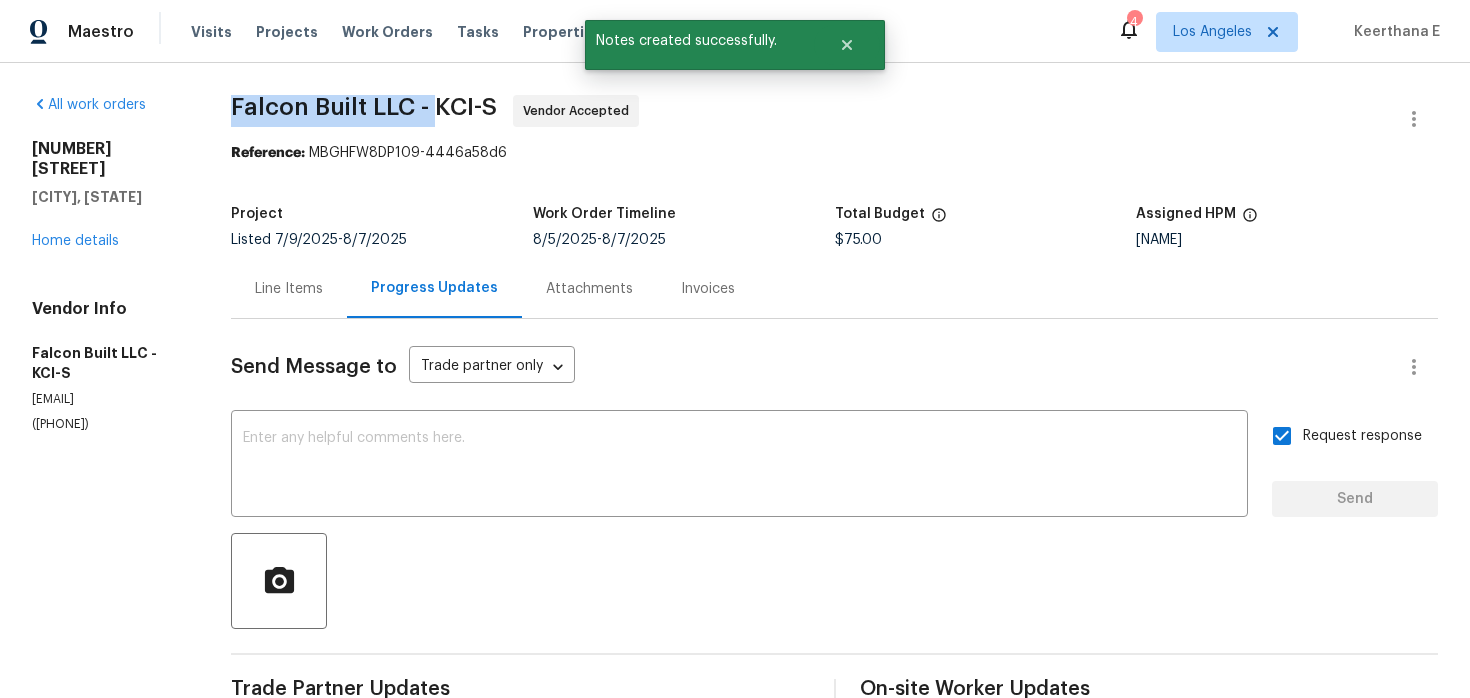 drag, startPoint x: 247, startPoint y: 113, endPoint x: 460, endPoint y: 113, distance: 213 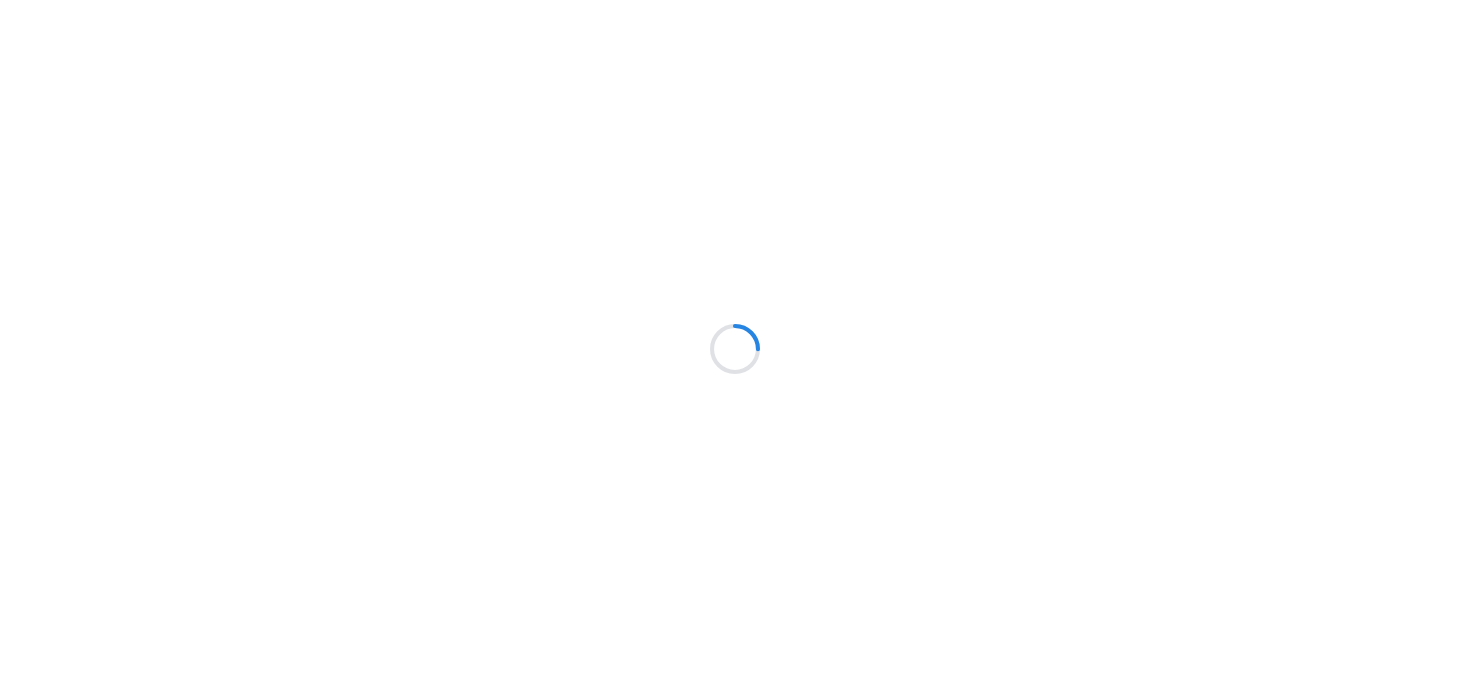 scroll, scrollTop: 0, scrollLeft: 0, axis: both 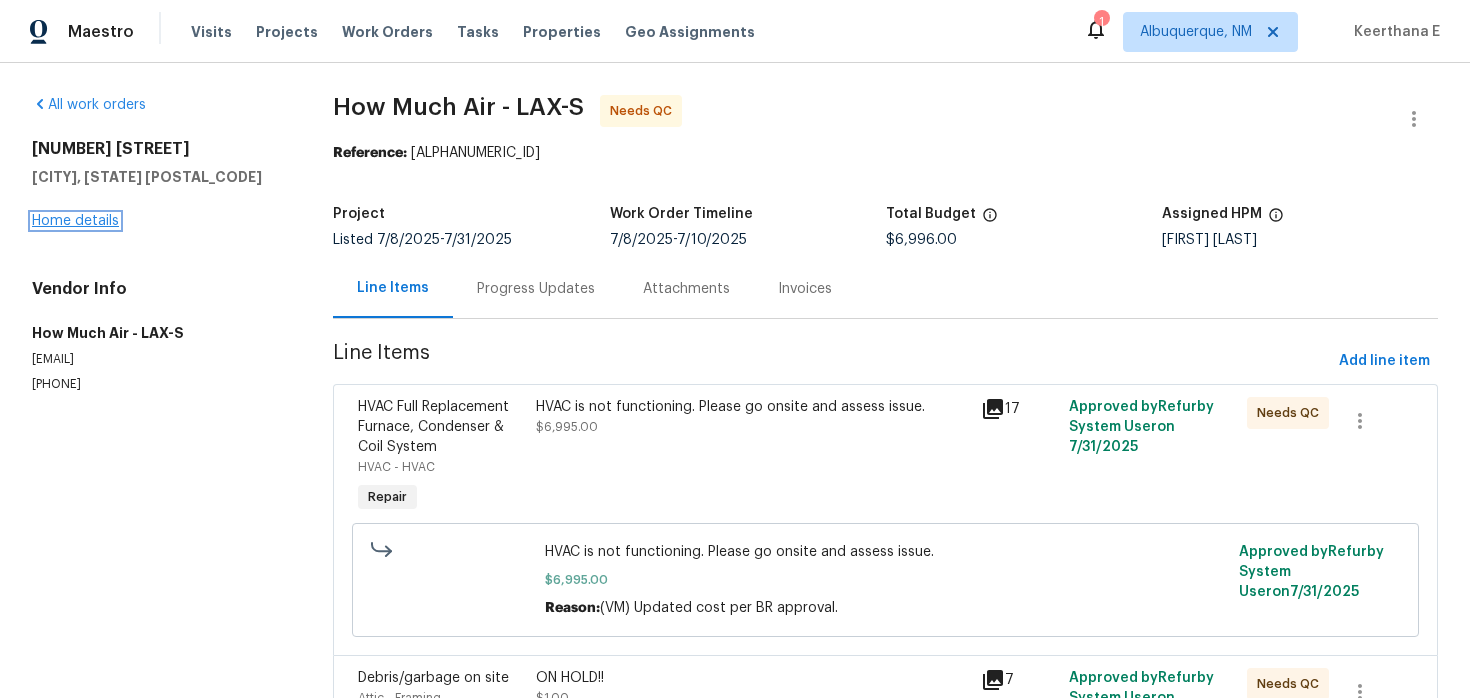 click on "Home details" at bounding box center (75, 221) 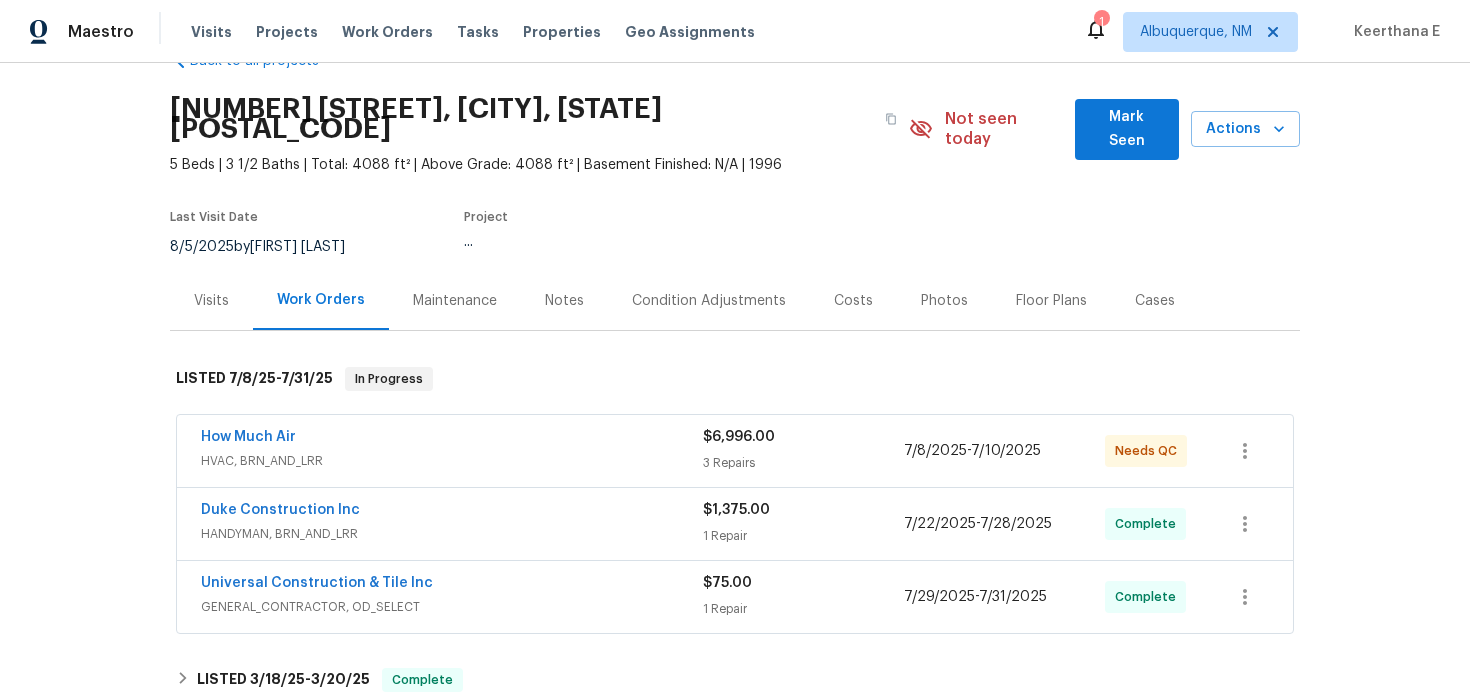 scroll, scrollTop: 61, scrollLeft: 0, axis: vertical 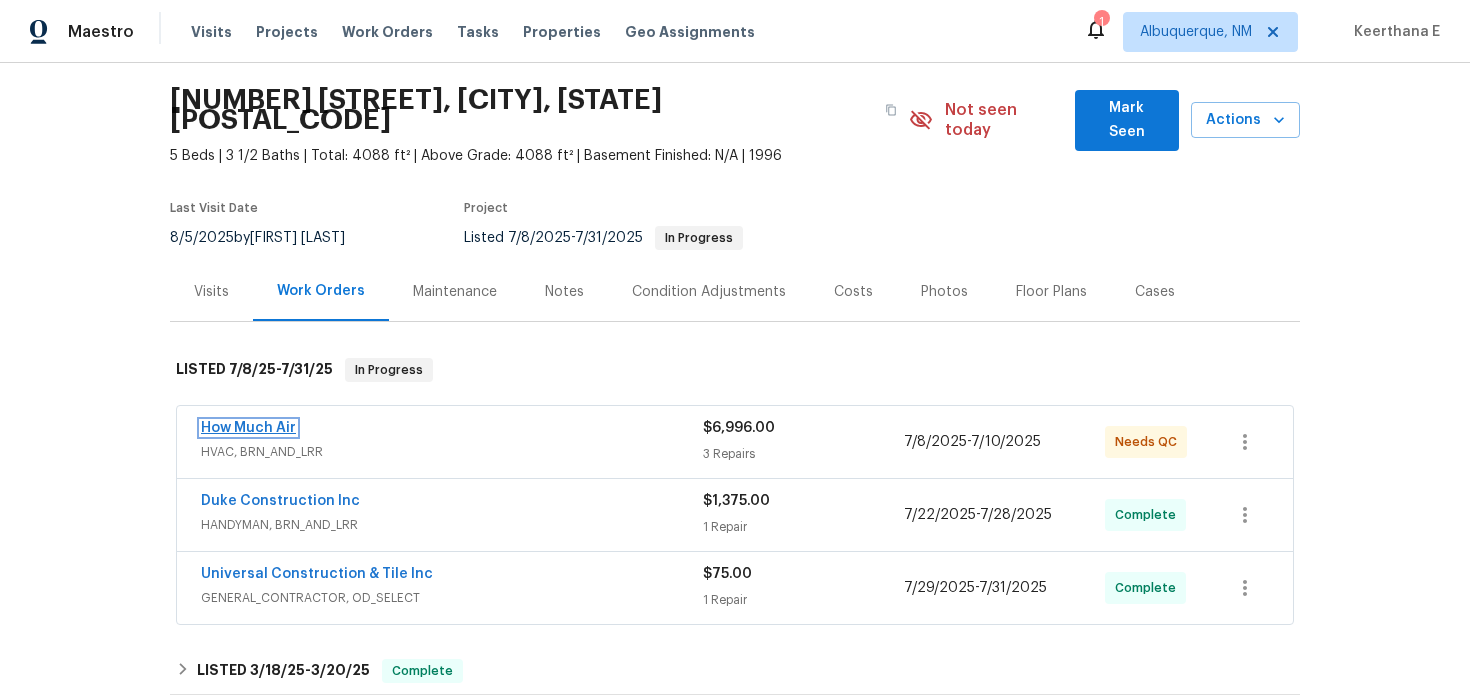 click on "How Much Air" at bounding box center [248, 428] 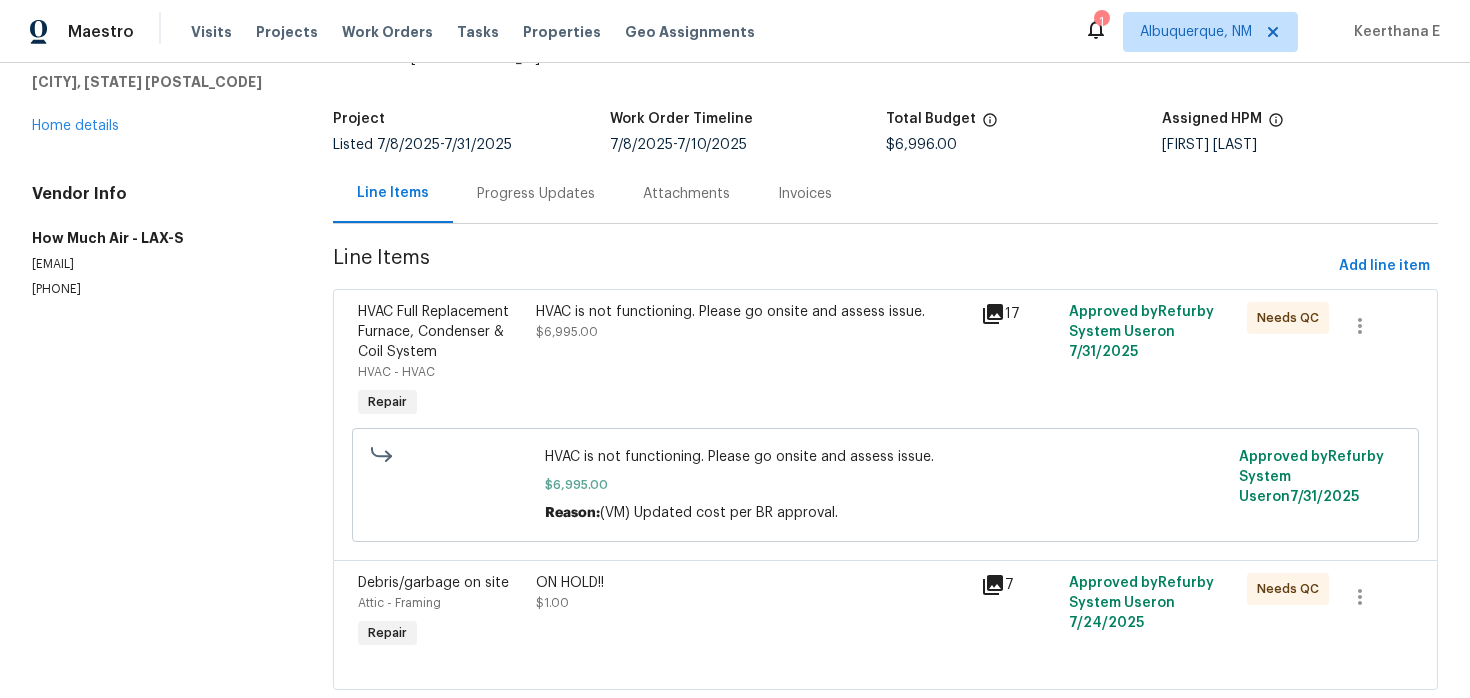 click on "Progress Updates" at bounding box center [536, 193] 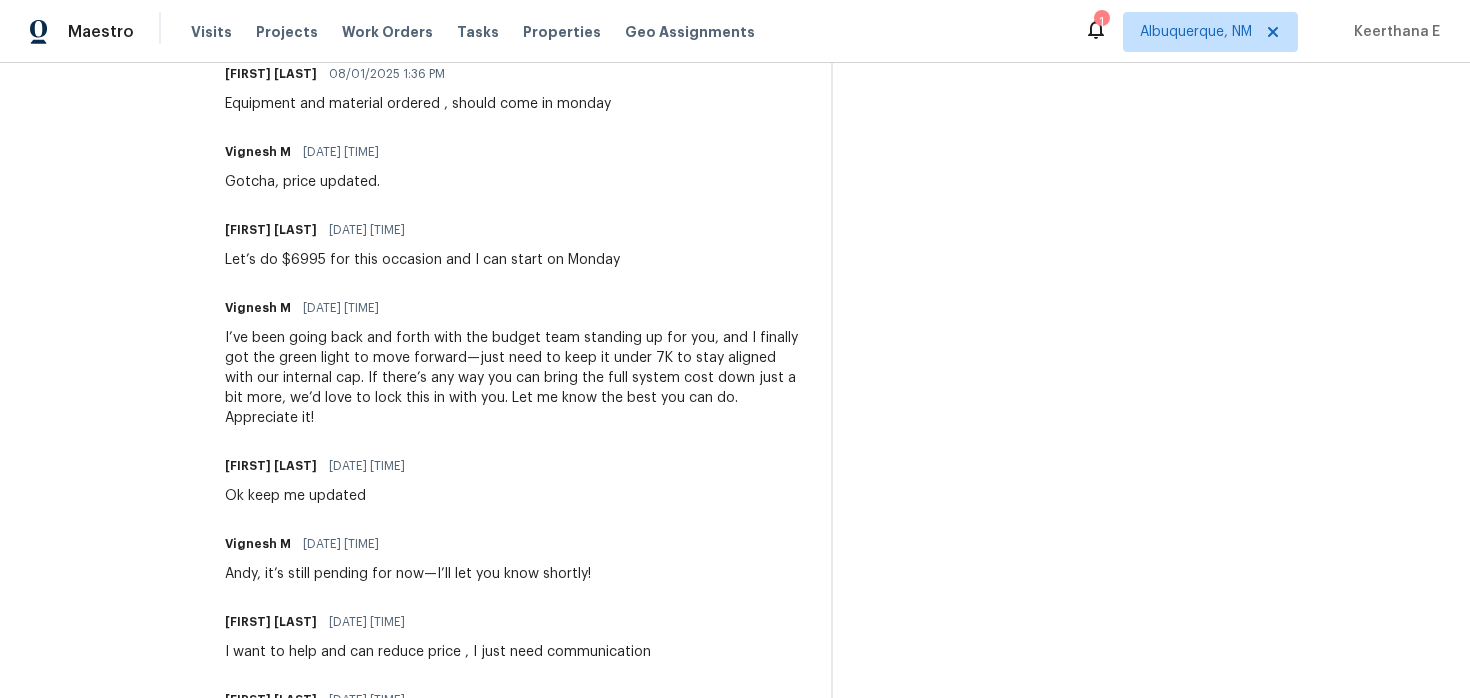 scroll, scrollTop: 0, scrollLeft: 0, axis: both 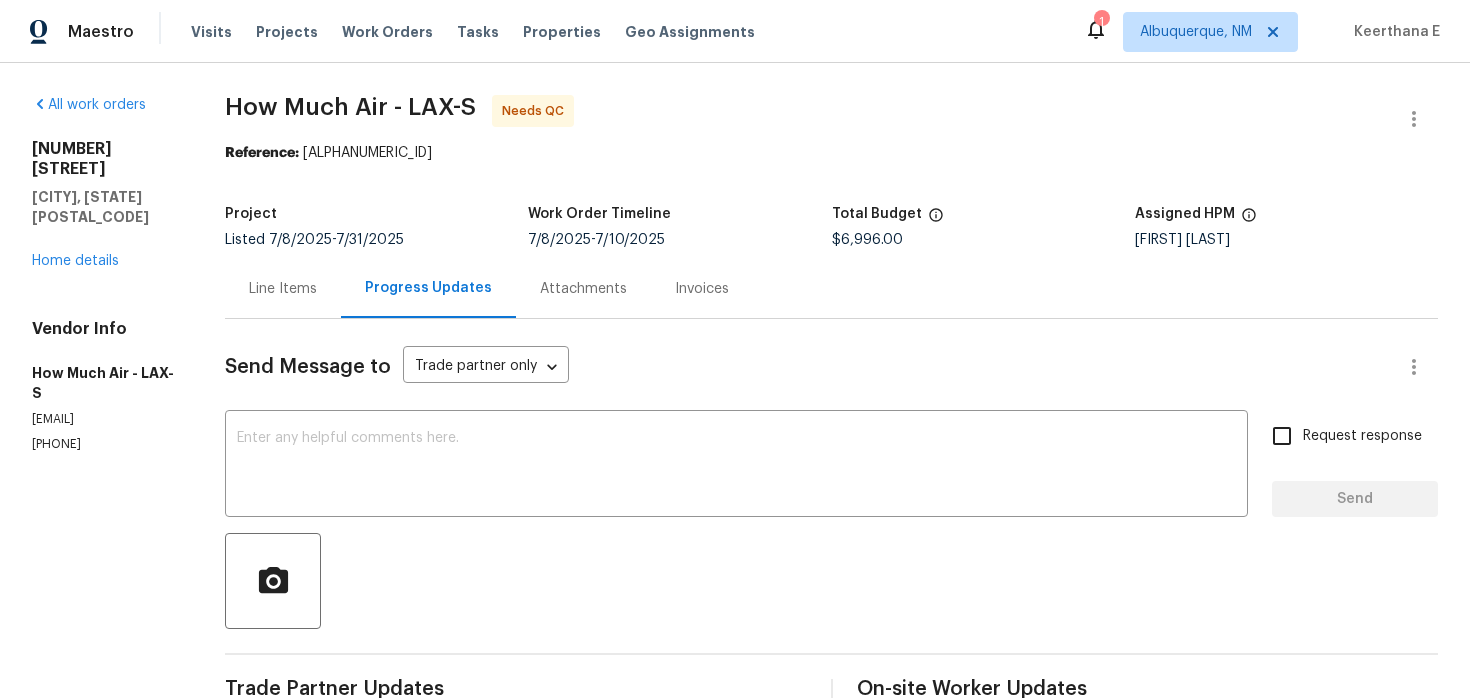click on "Line Items" at bounding box center (283, 288) 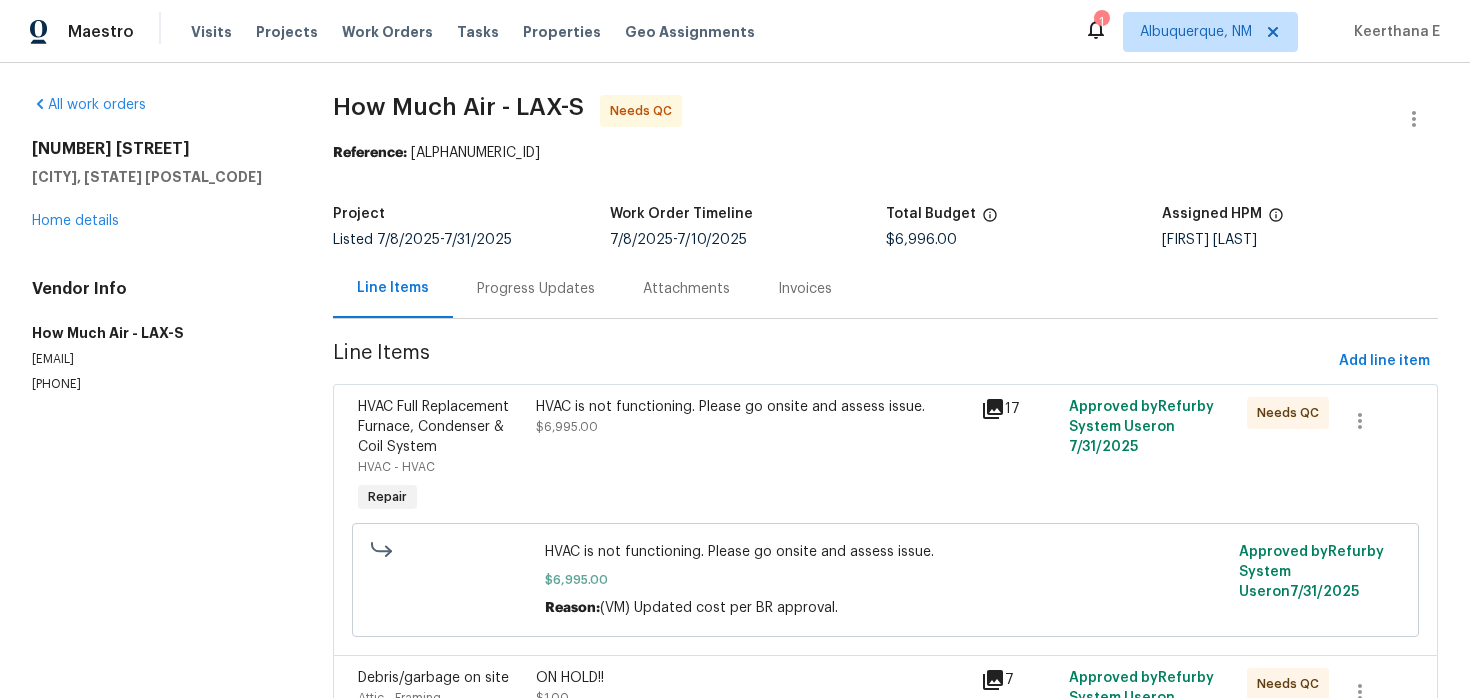 scroll, scrollTop: 144, scrollLeft: 0, axis: vertical 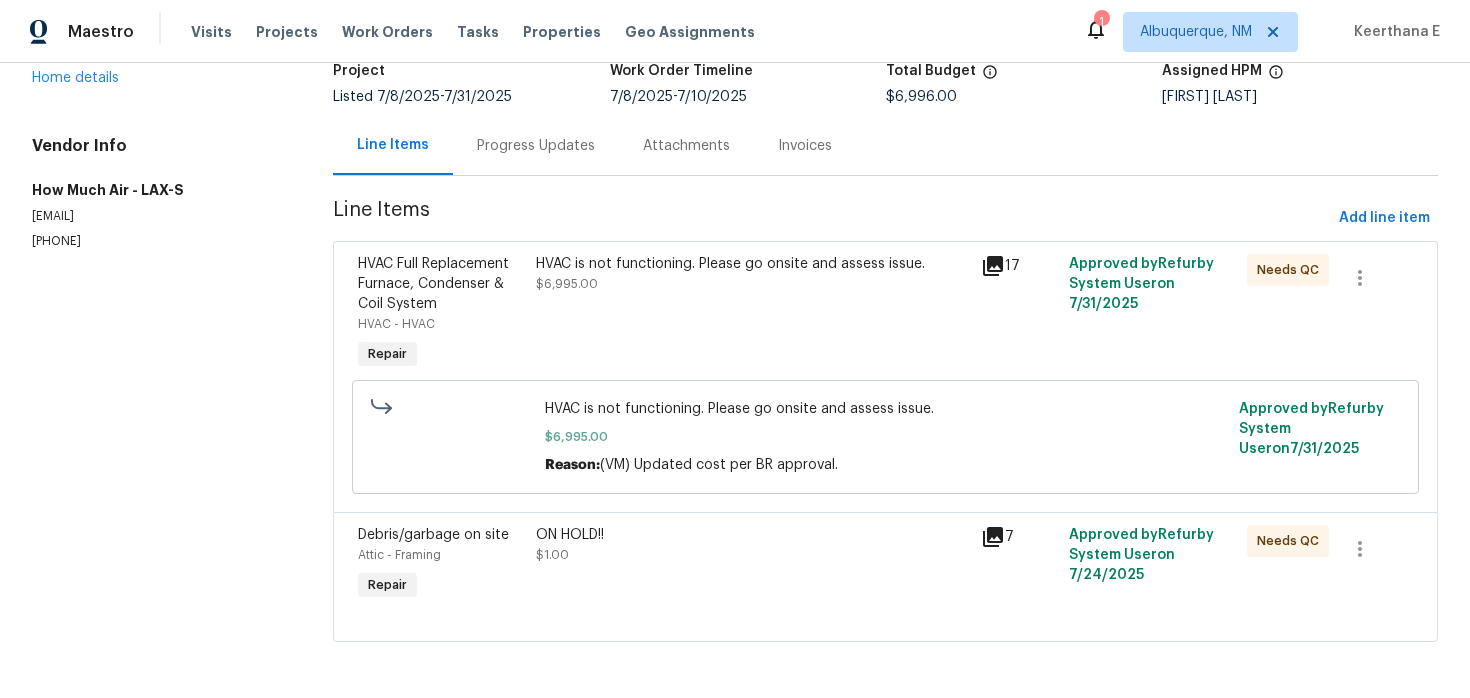 click on "ON HOLD!! $1.00" at bounding box center (752, 565) 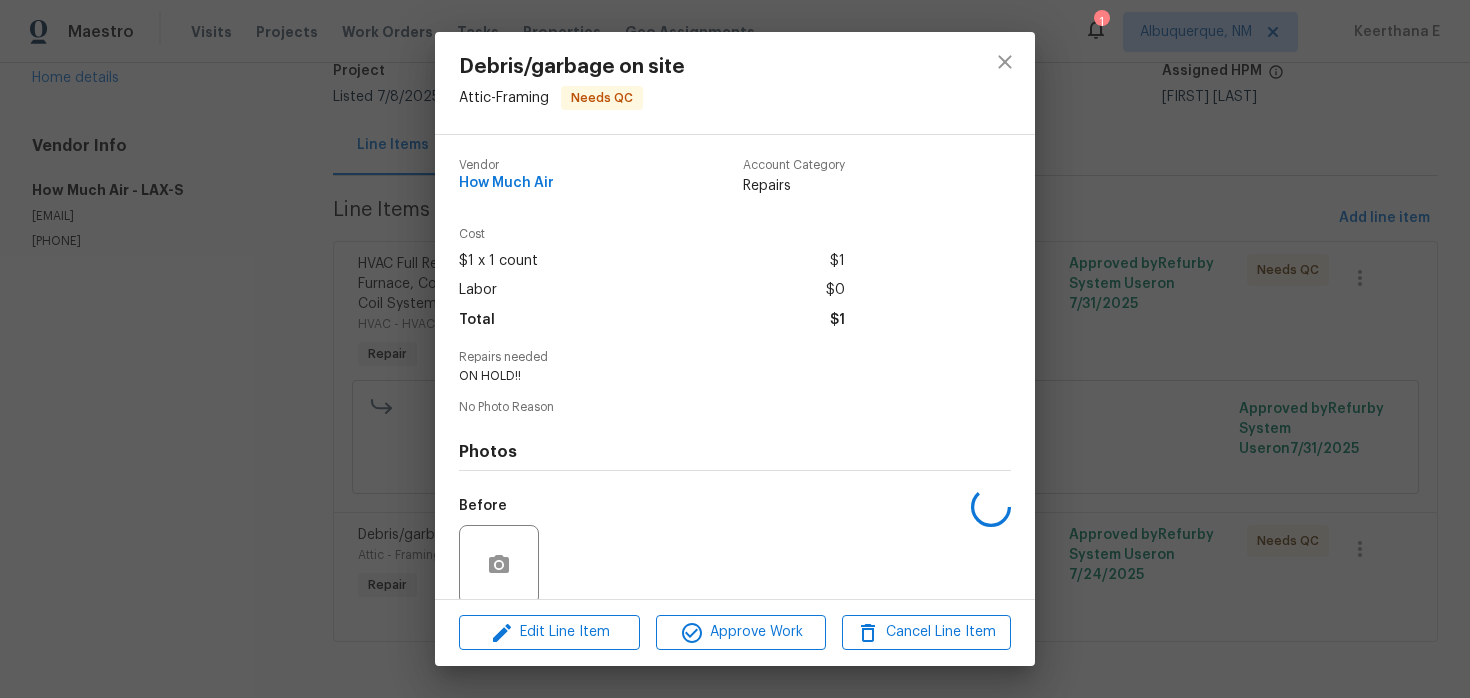 scroll, scrollTop: 155, scrollLeft: 0, axis: vertical 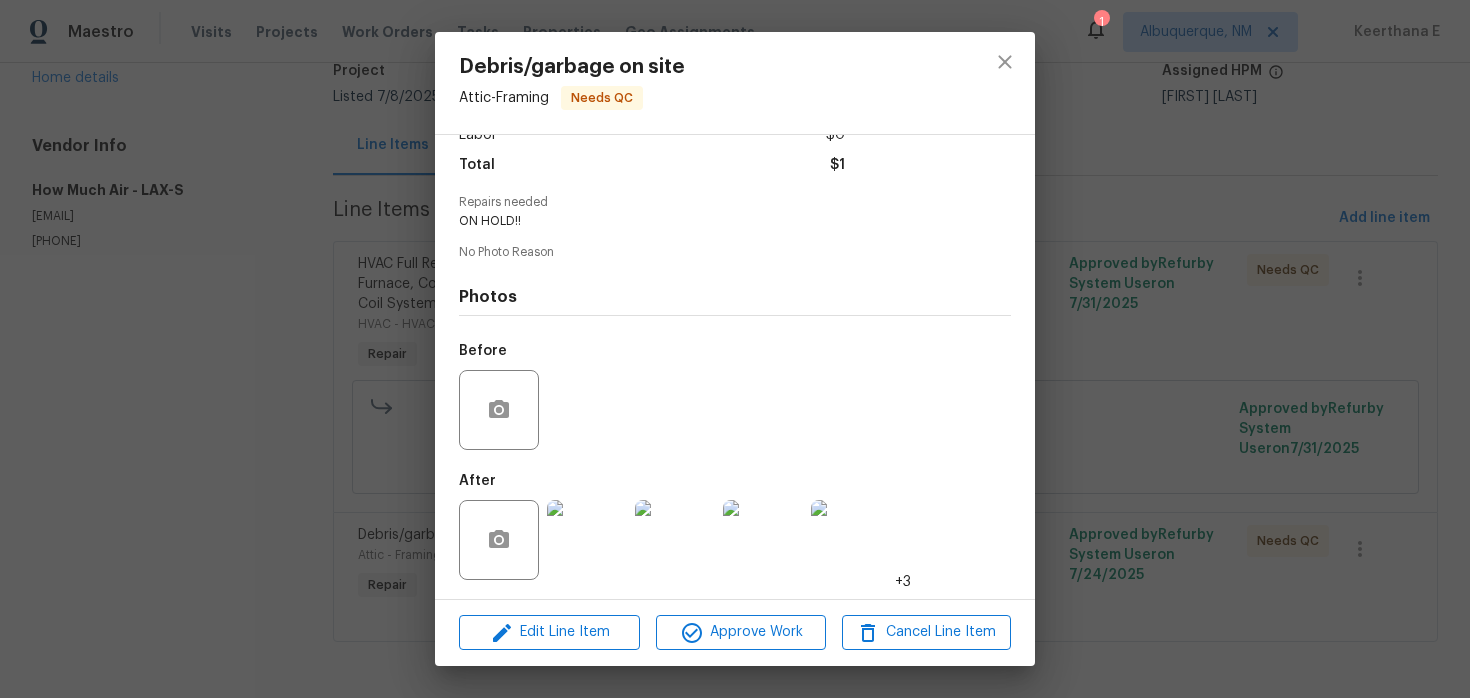 click at bounding box center (587, 540) 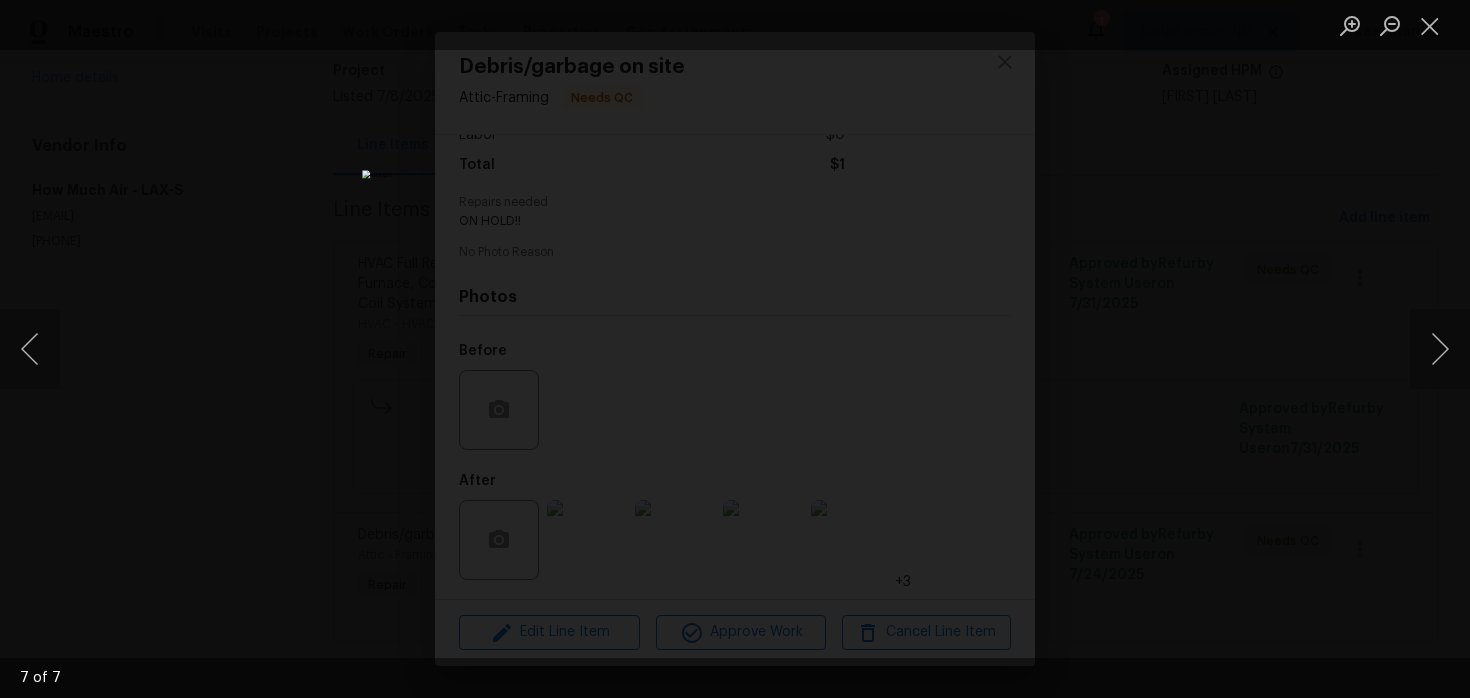 click at bounding box center [735, 349] 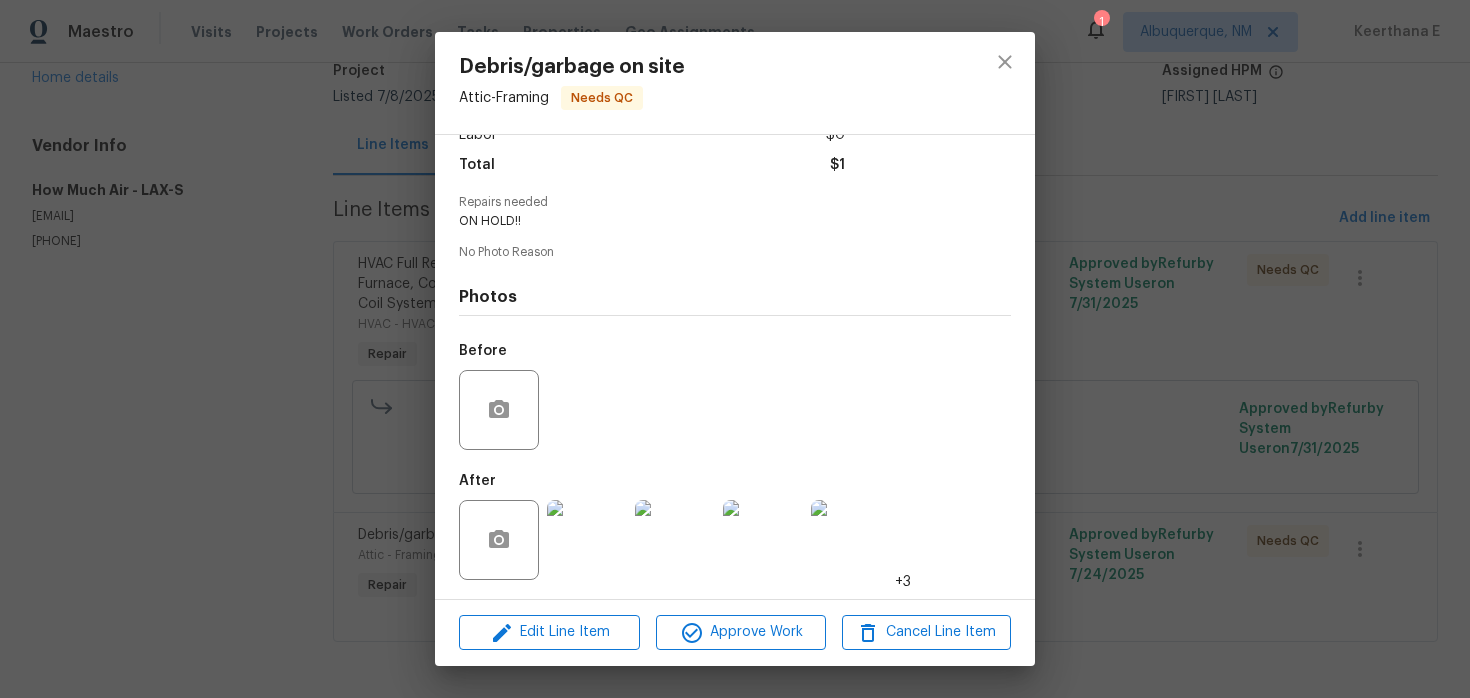 click on "Debris/garbage on site Attic  -  Framing Needs QC Vendor How Much Air Account Category Repairs Cost $1 x 1 count $1 Labor $0 Total $1 Repairs needed ON HOLD!! No Photo Reason   Photos Before After  +3  Edit Line Item  Approve Work  Cancel Line Item" at bounding box center [735, 349] 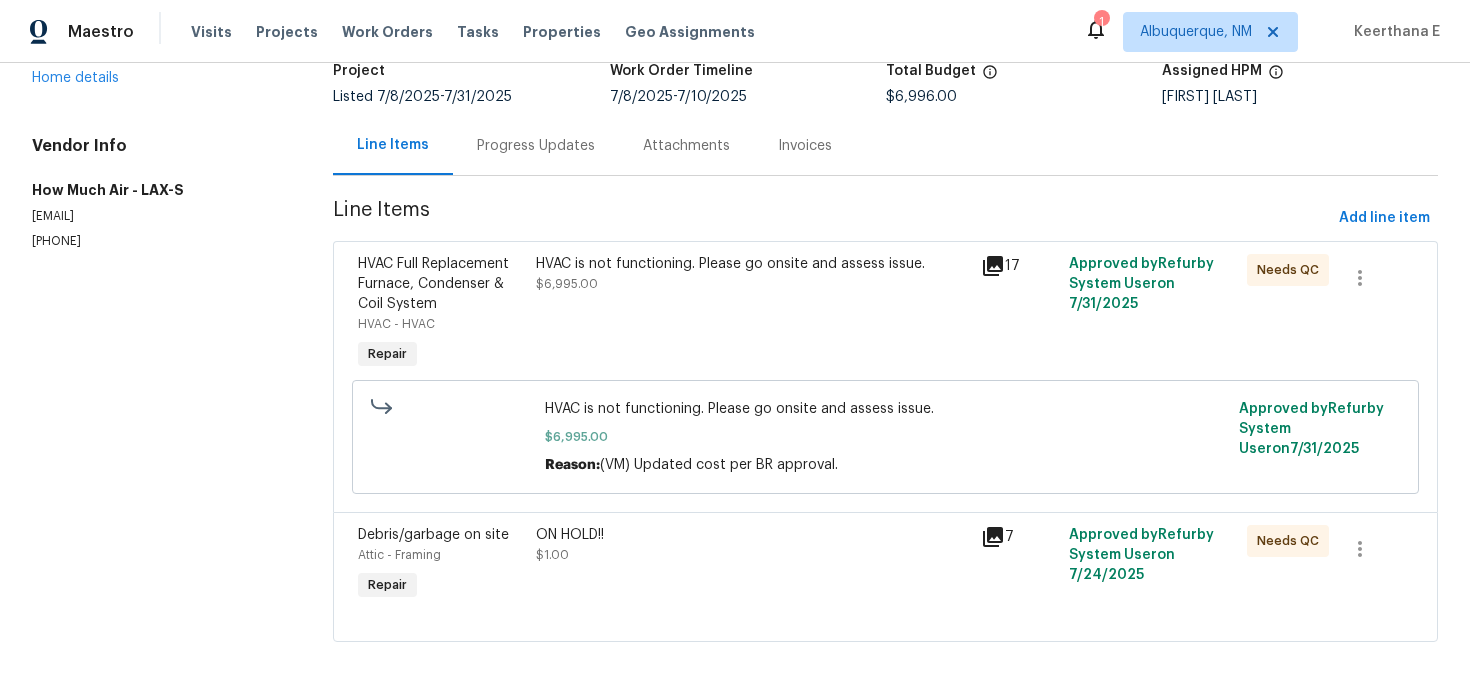click on "HVAC is not functioning. Please go onsite and assess issue. $6,995.00" at bounding box center [752, 314] 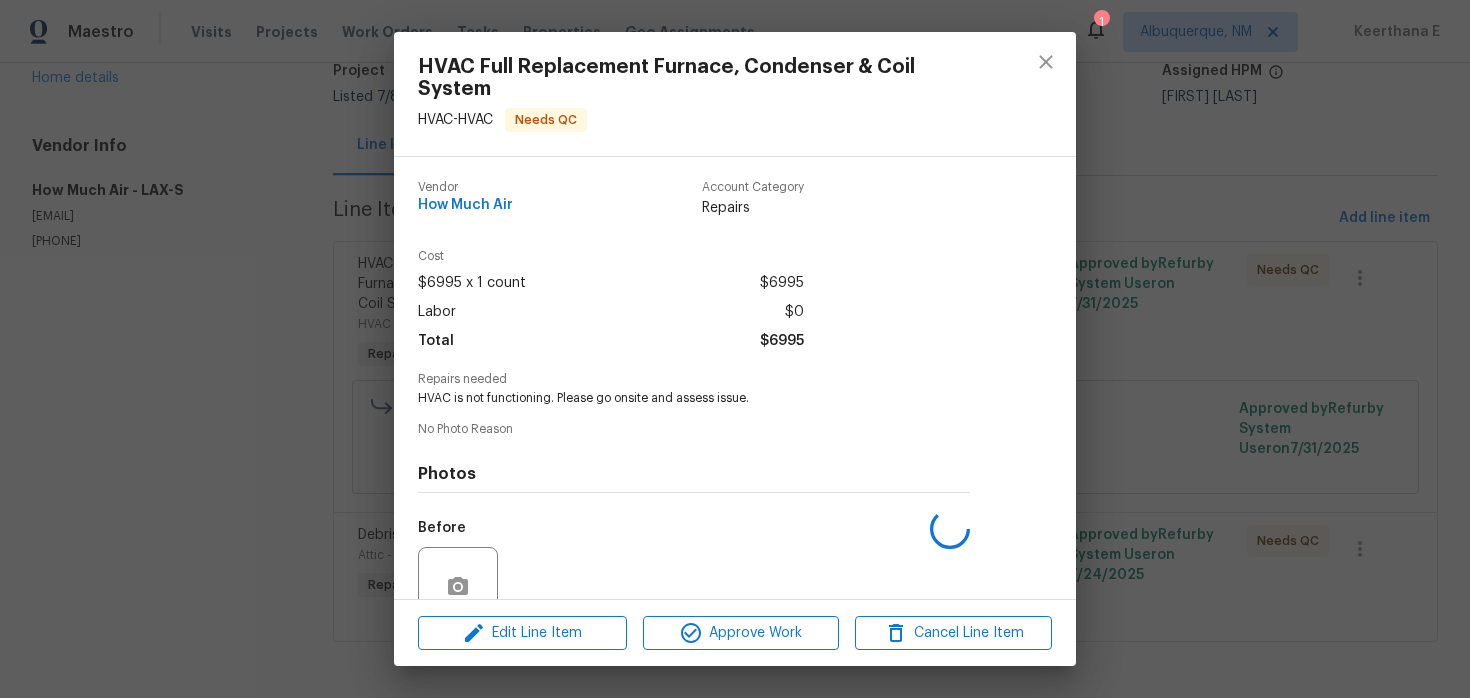 scroll, scrollTop: 177, scrollLeft: 0, axis: vertical 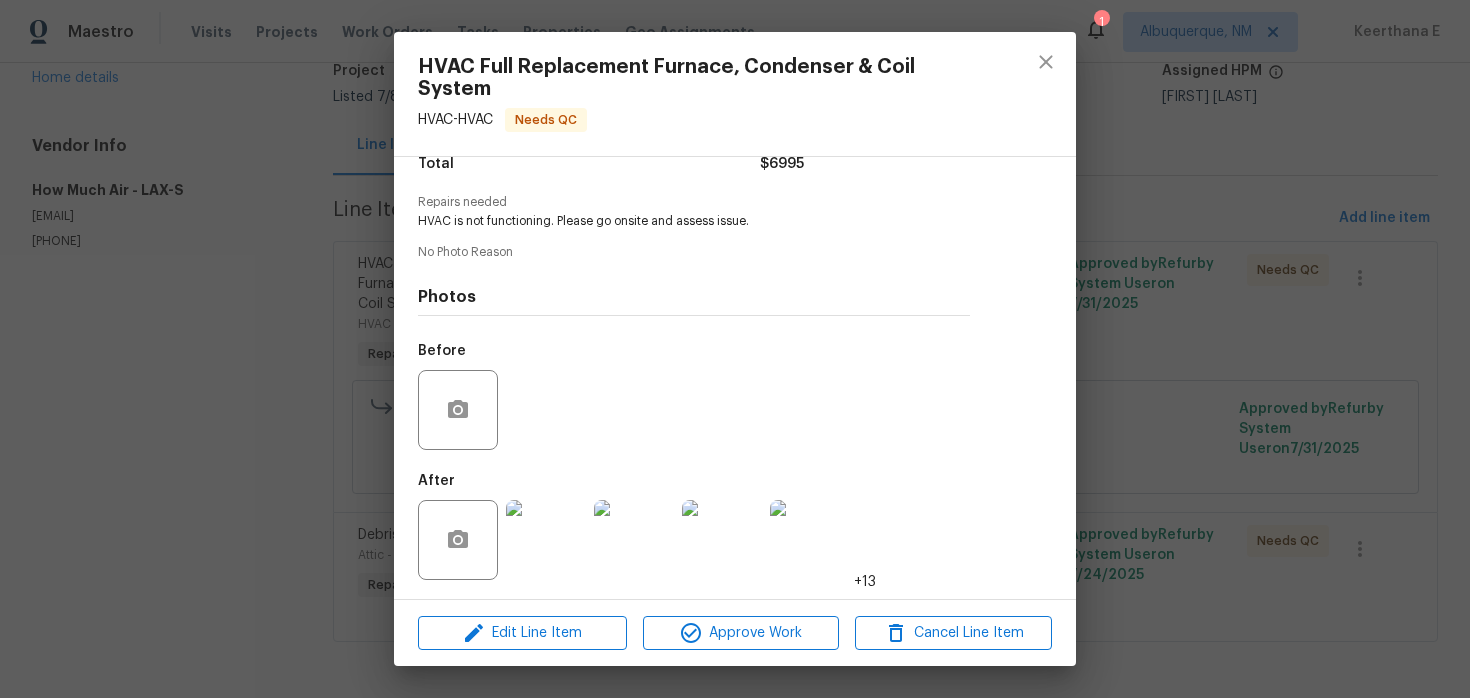 click at bounding box center [546, 540] 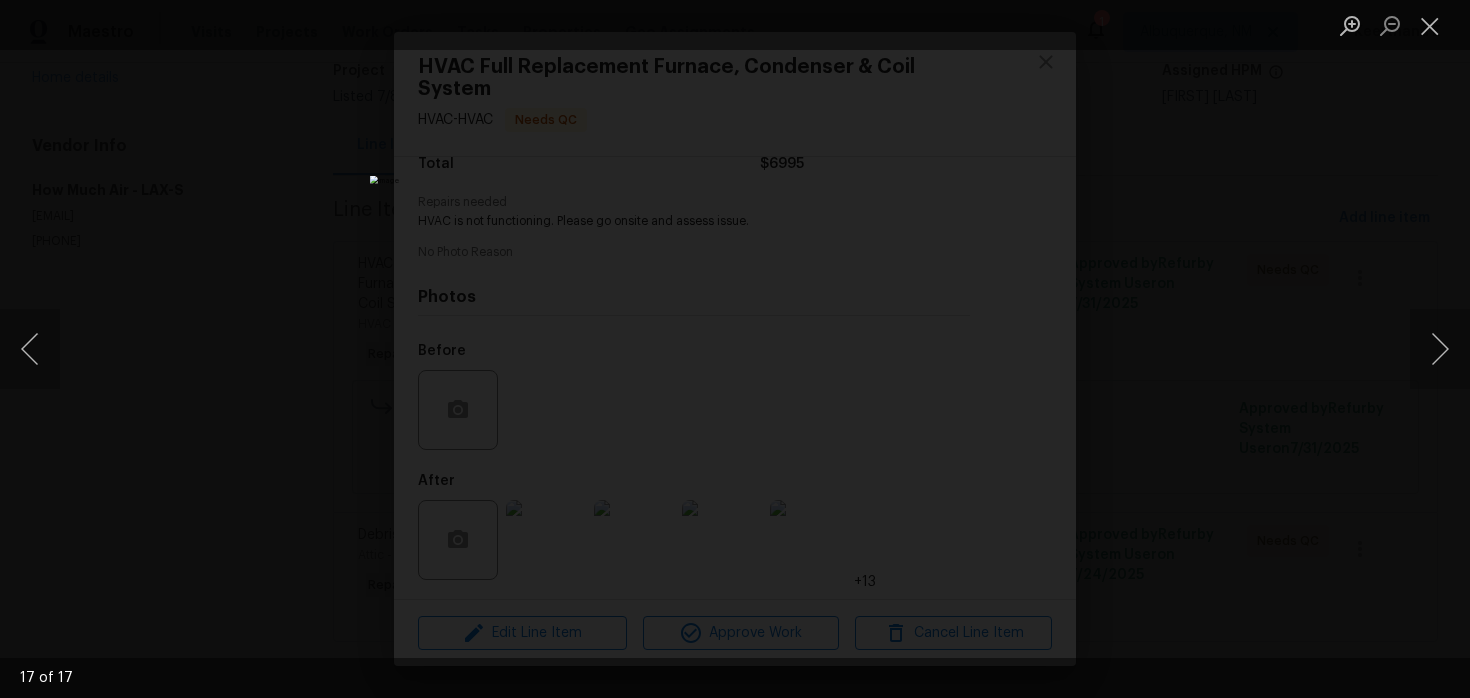 click at bounding box center [735, 349] 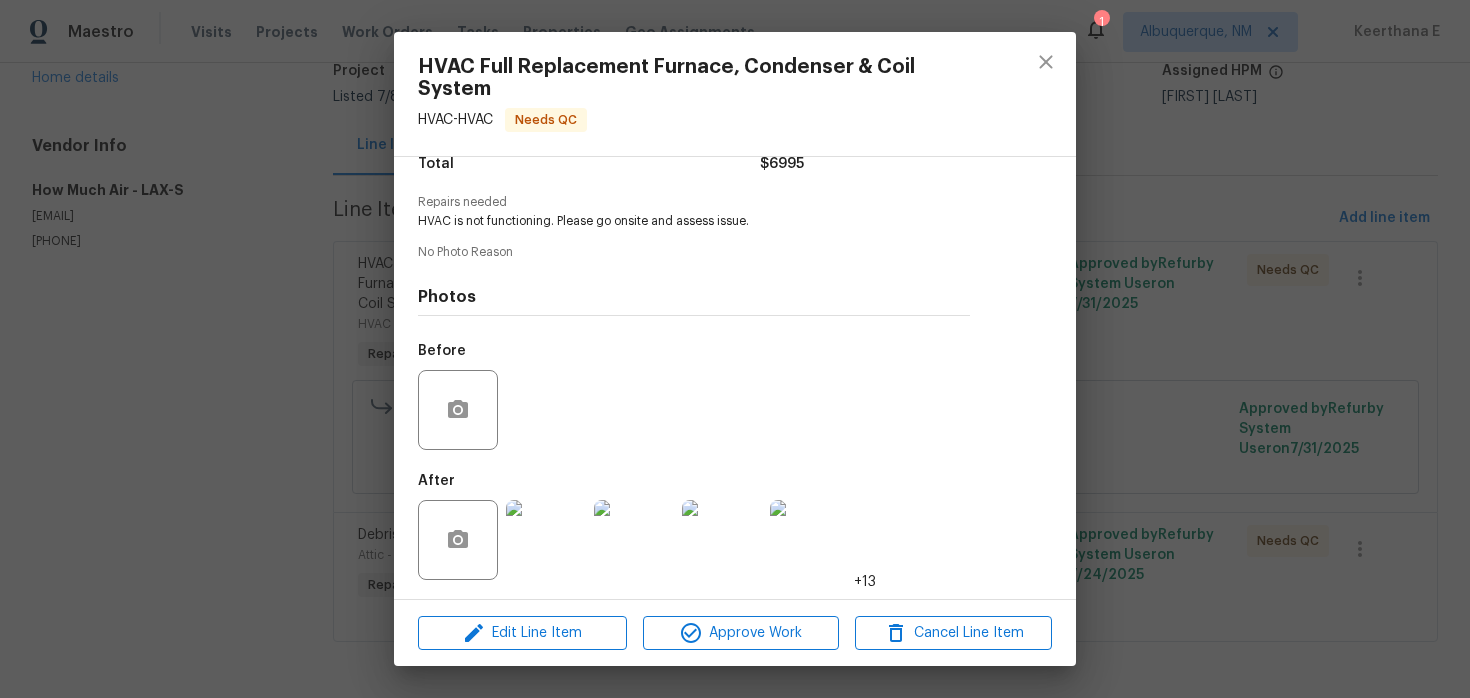 click on "HVAC Full Replacement Furnace, Condenser & Coil System HVAC  -  HVAC Needs QC Vendor How Much Air Account Category Repairs Cost $6995 x 1 count $6995 Labor $0 Total $6995 Repairs needed HVAC is not functioning. Please go onsite and assess issue. No Photo Reason   Photos Before After  +13  Edit Line Item  Approve Work  Cancel Line Item" at bounding box center (735, 349) 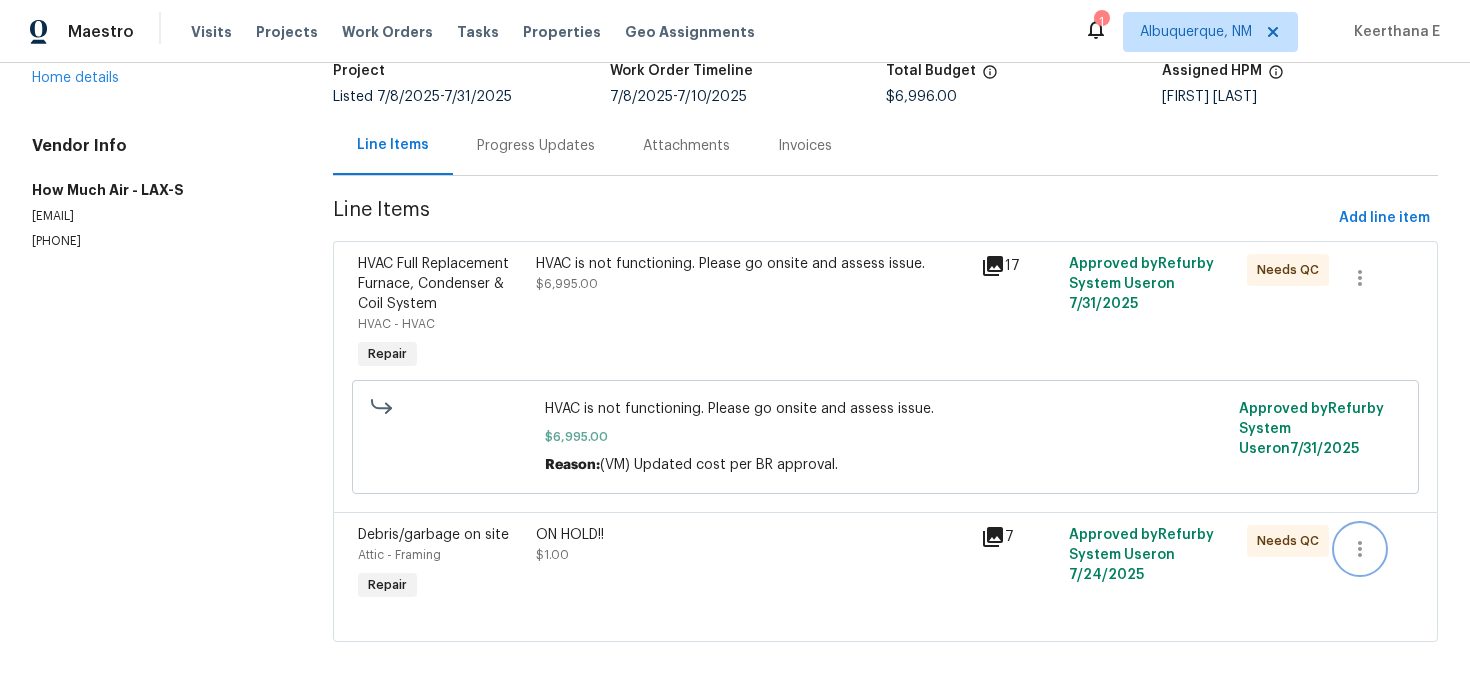 click 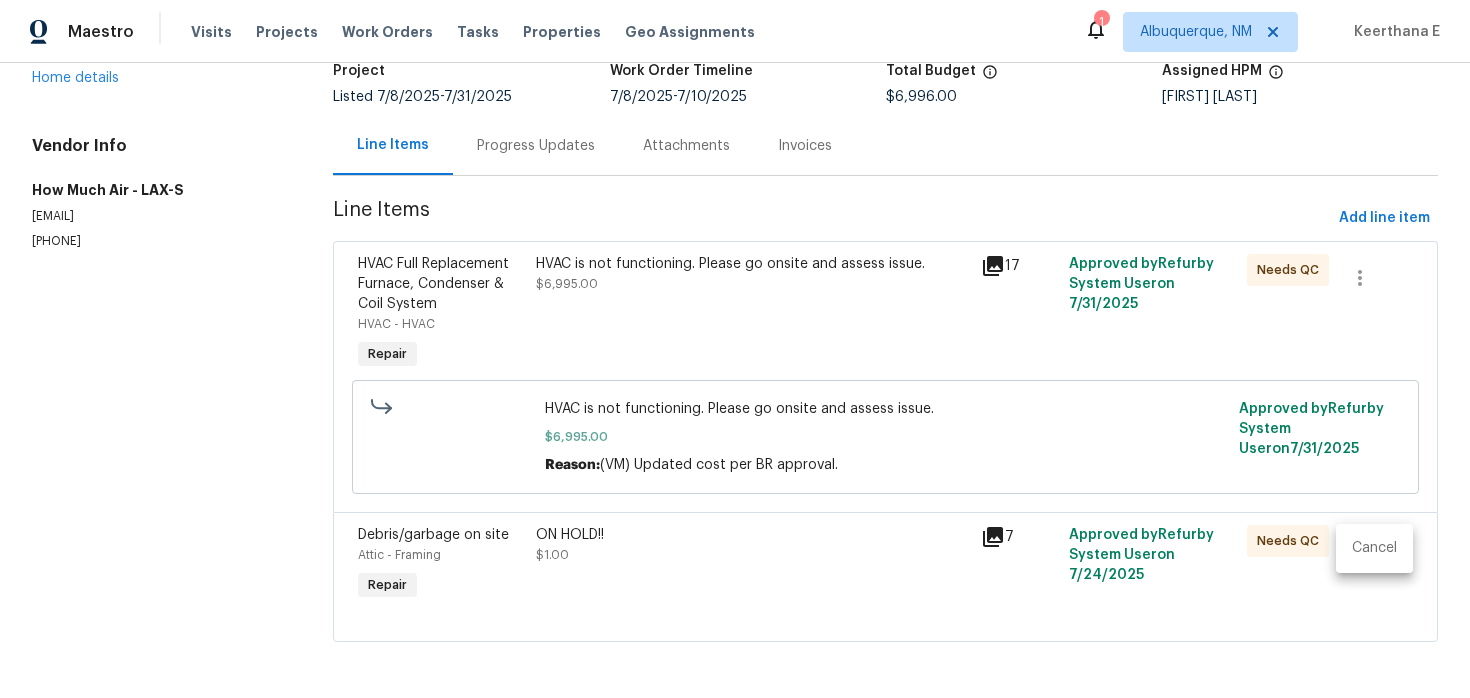 click at bounding box center (735, 349) 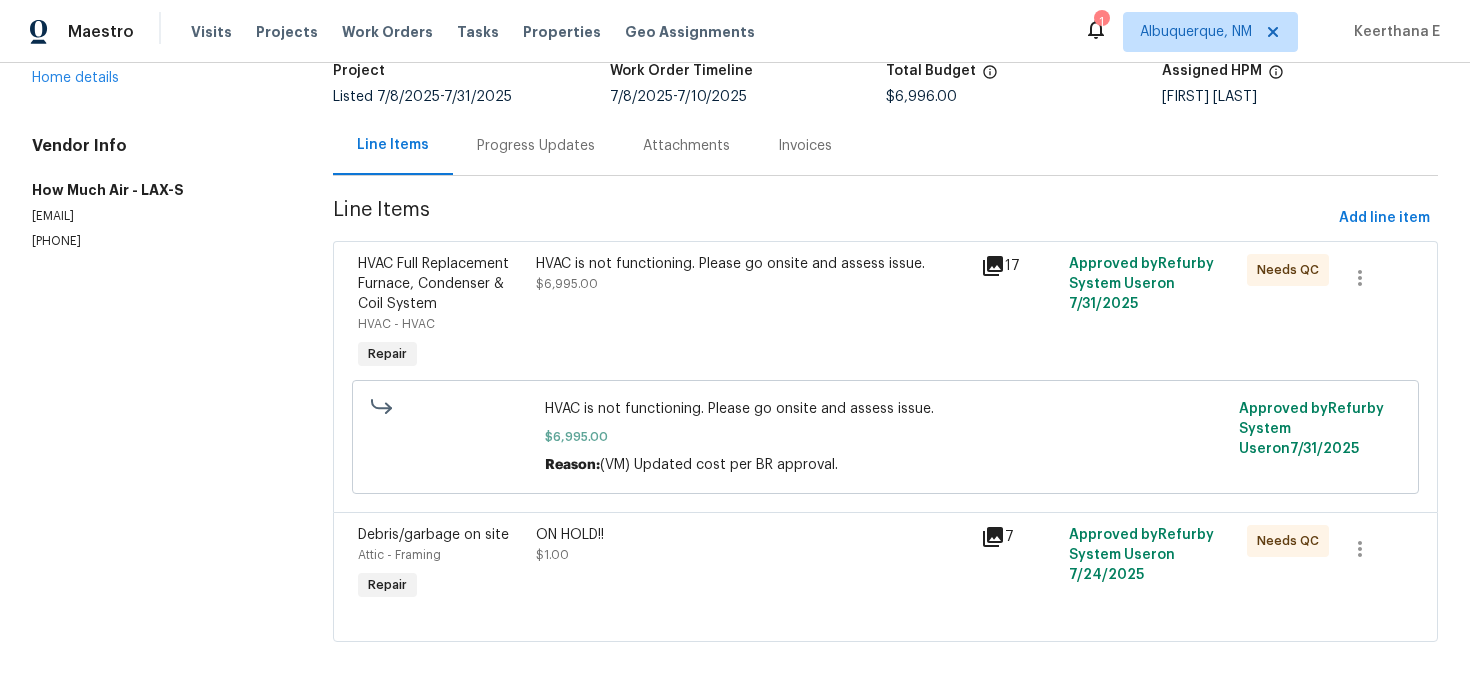 click on "Progress Updates" at bounding box center (536, 145) 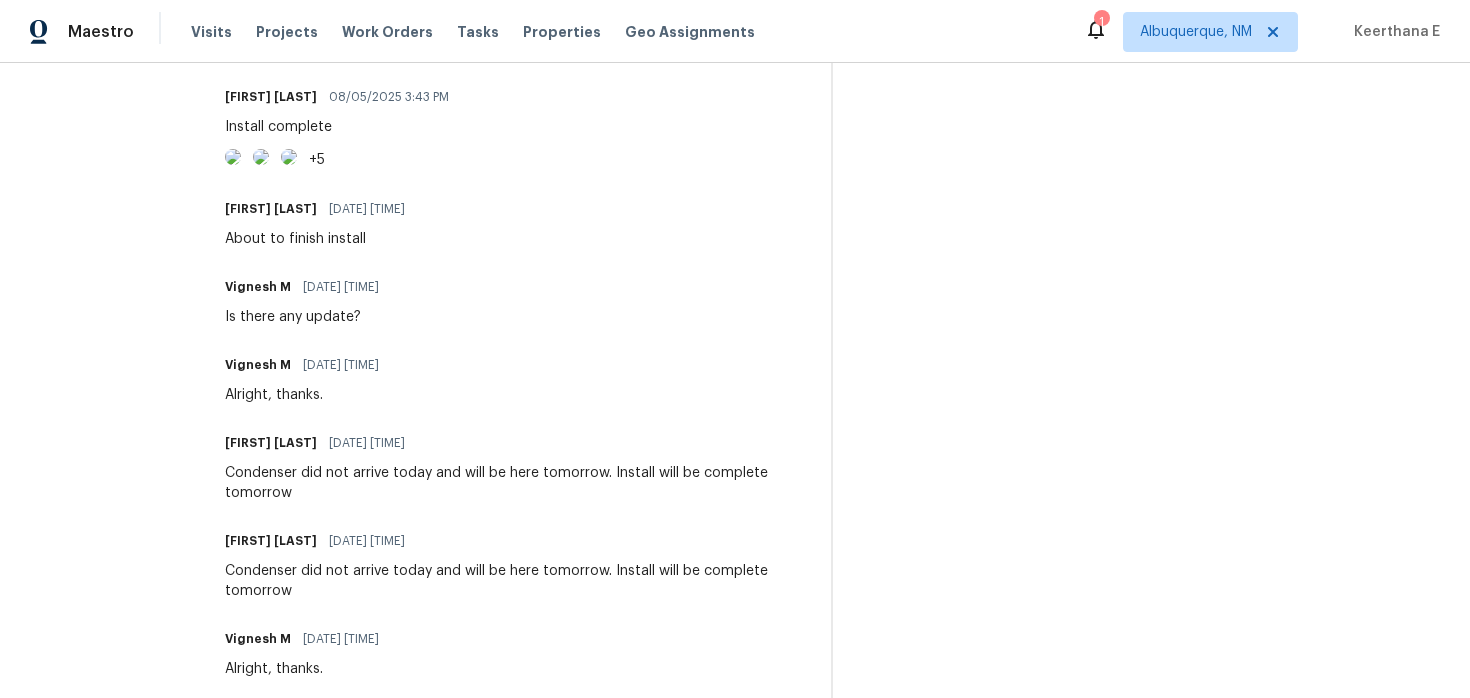 scroll, scrollTop: 0, scrollLeft: 0, axis: both 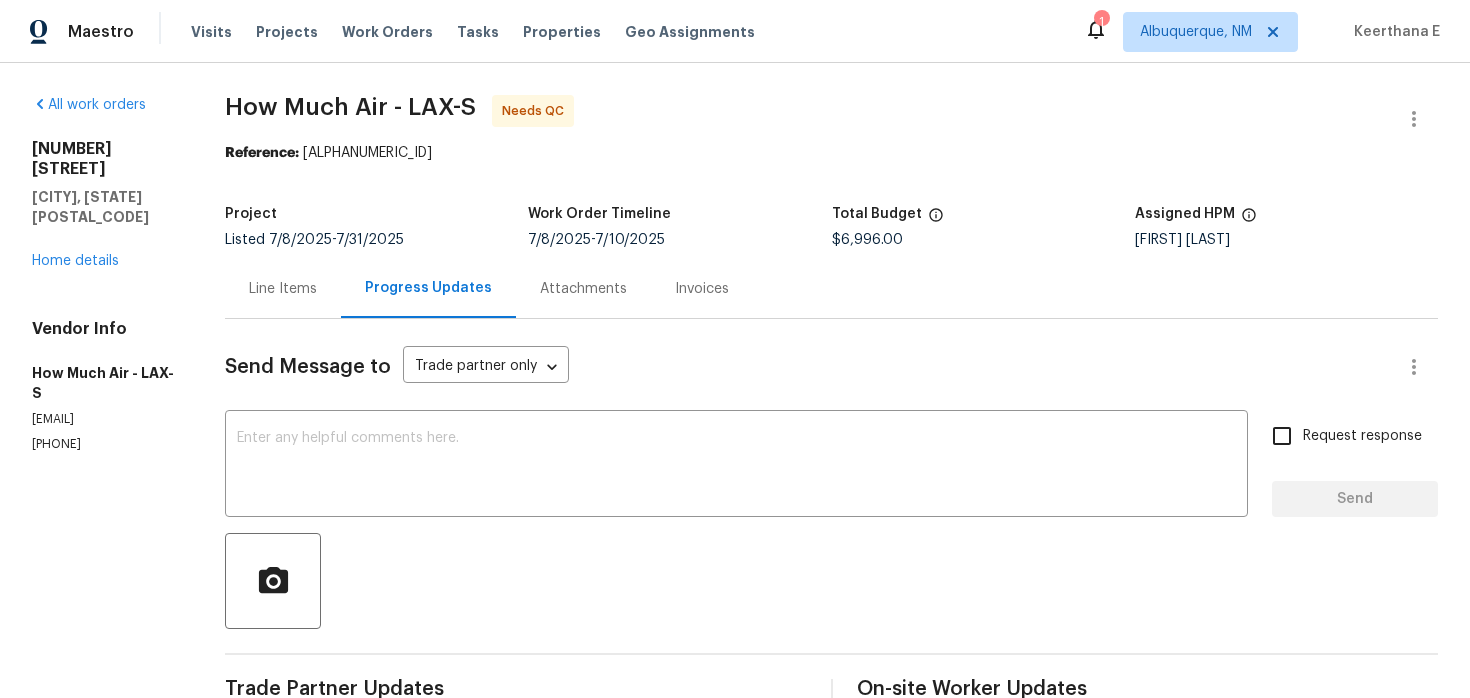 click on "Line Items" at bounding box center [283, 288] 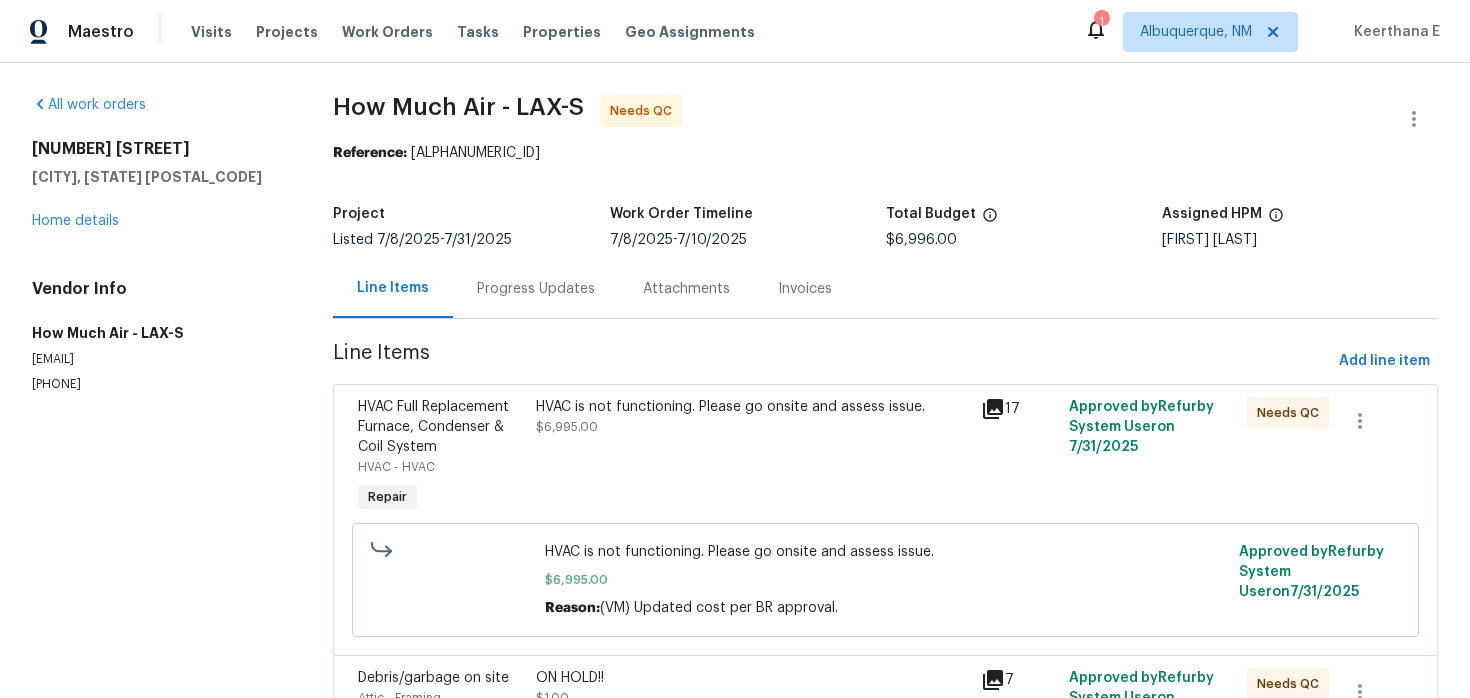scroll, scrollTop: 144, scrollLeft: 0, axis: vertical 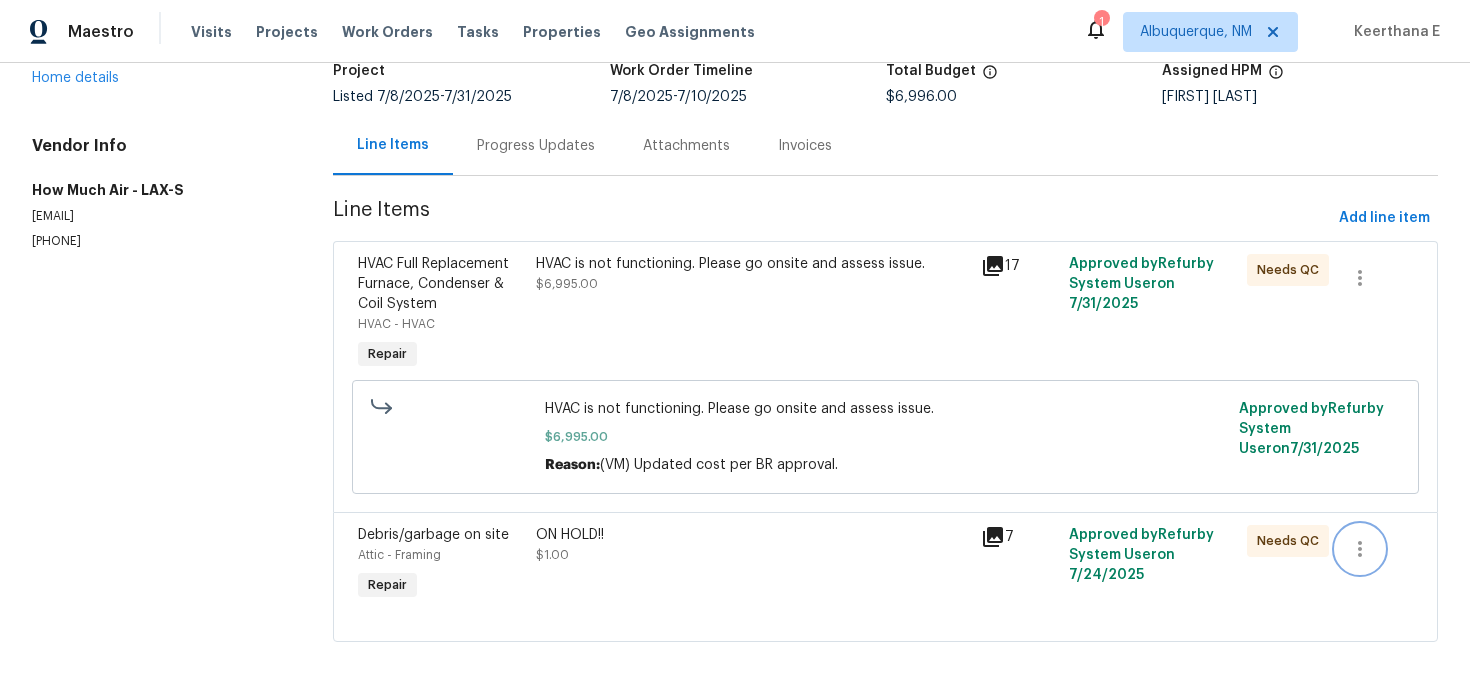 click 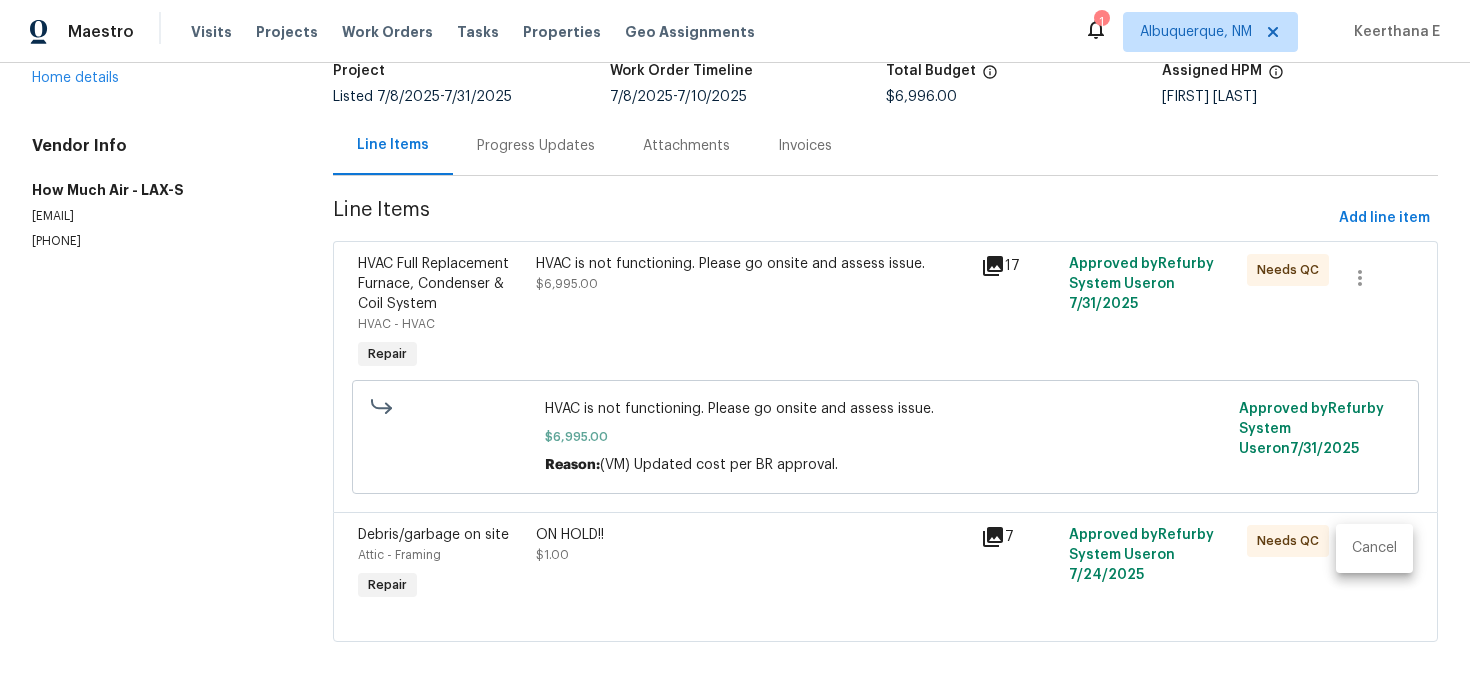 click on "Cancel" at bounding box center [1374, 548] 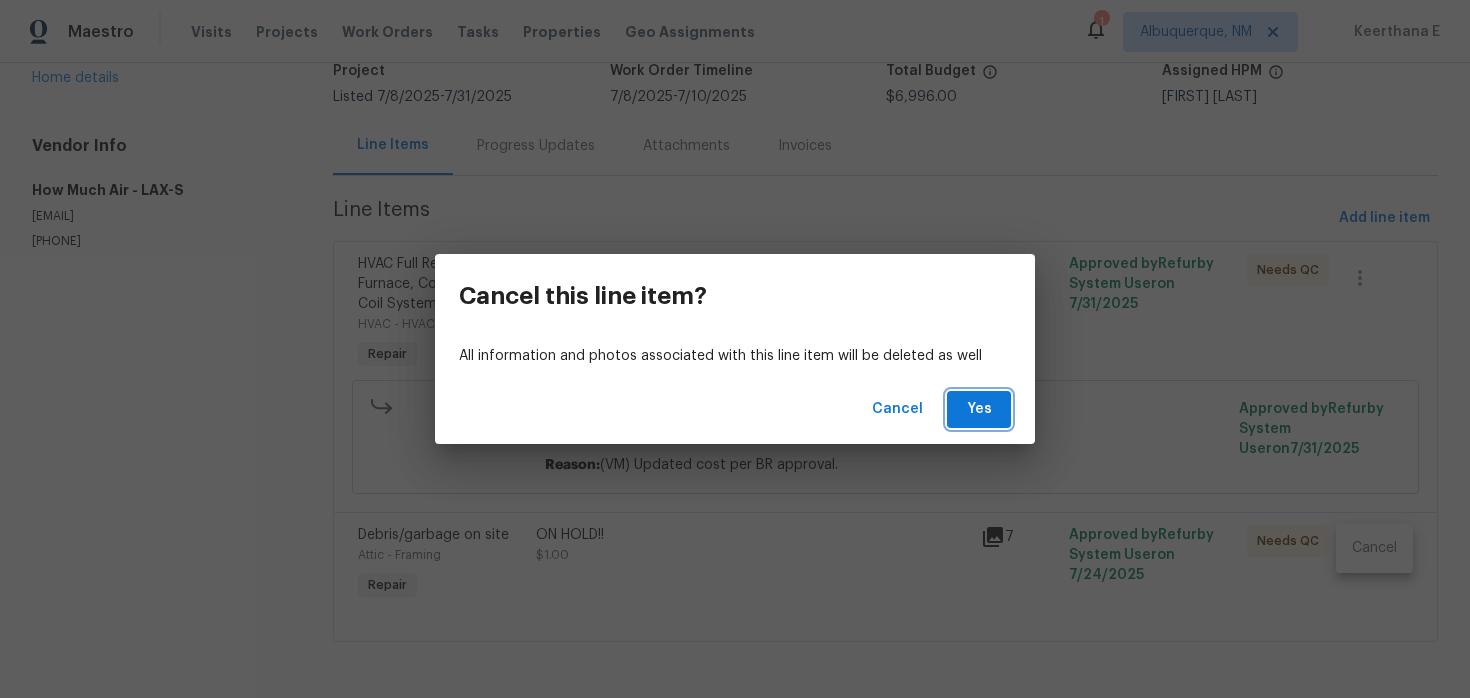 click on "Yes" at bounding box center (979, 409) 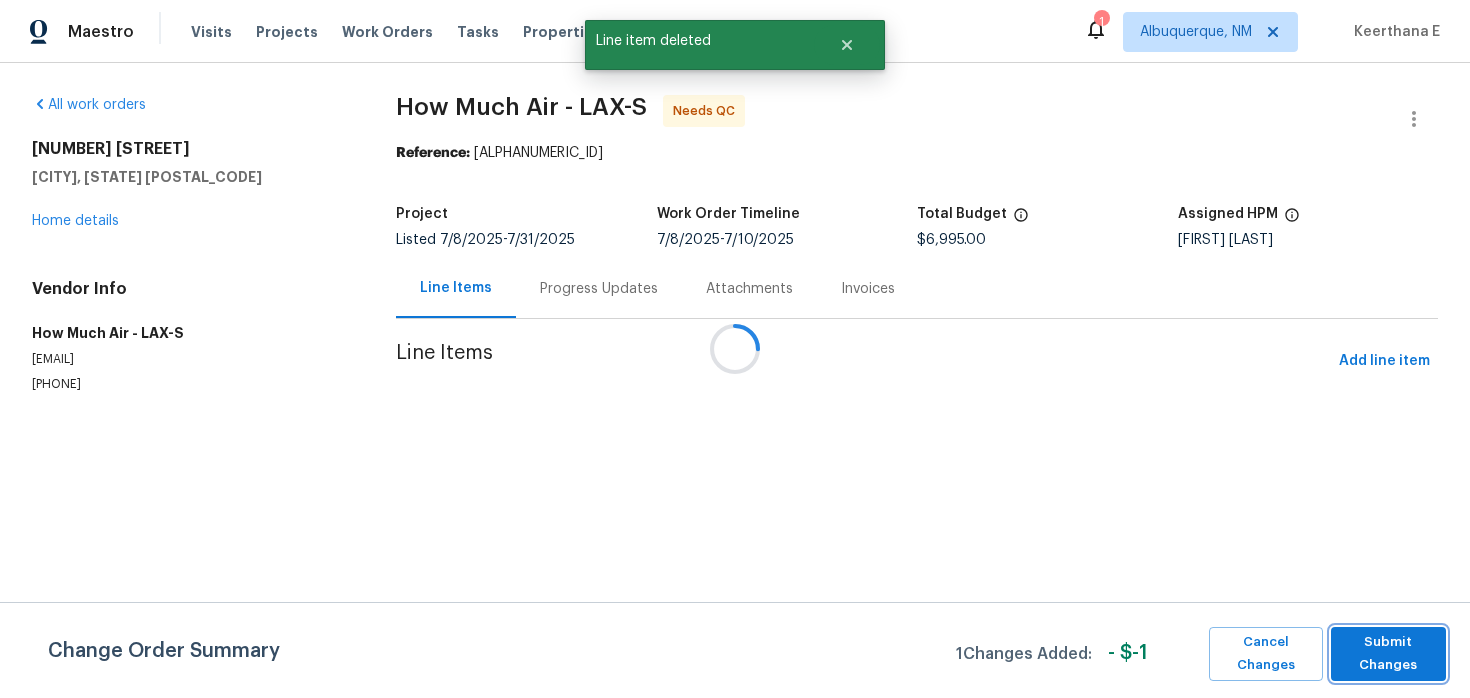 click on "Submit Changes" at bounding box center (1388, 654) 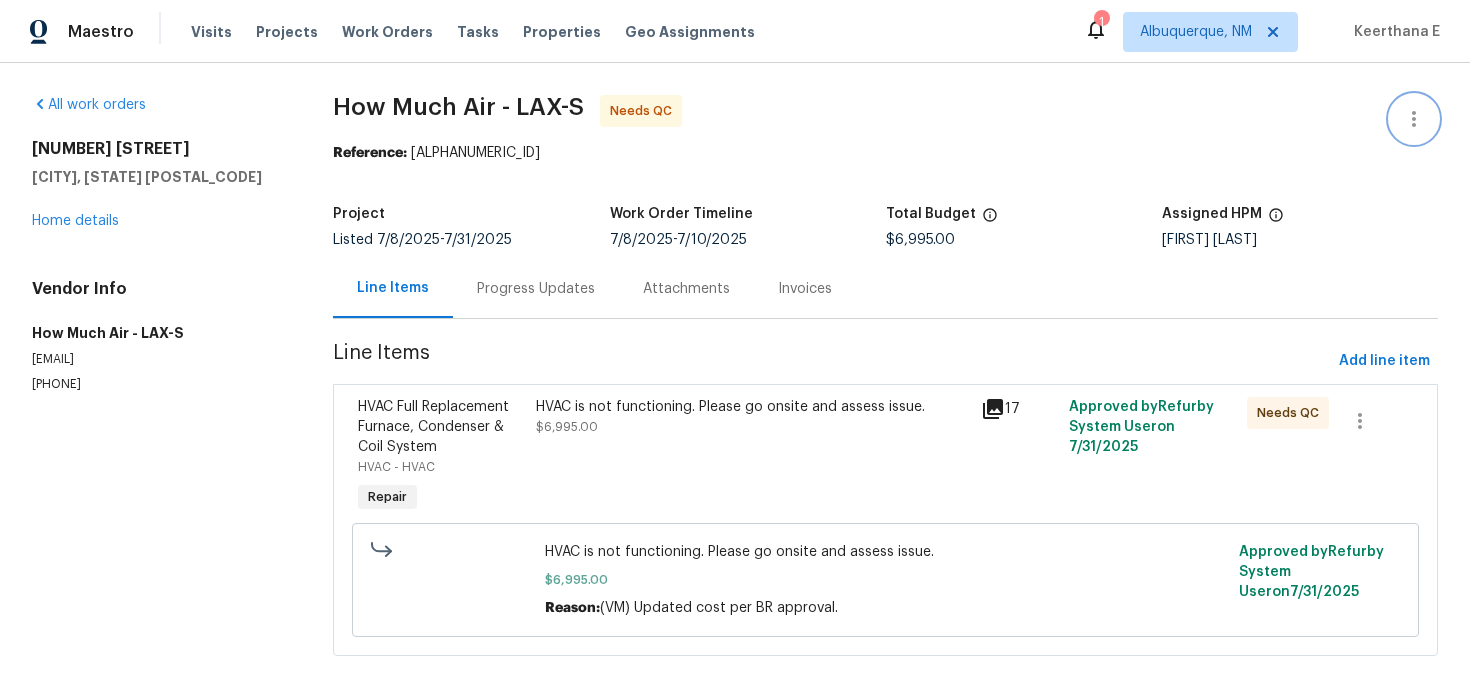 click 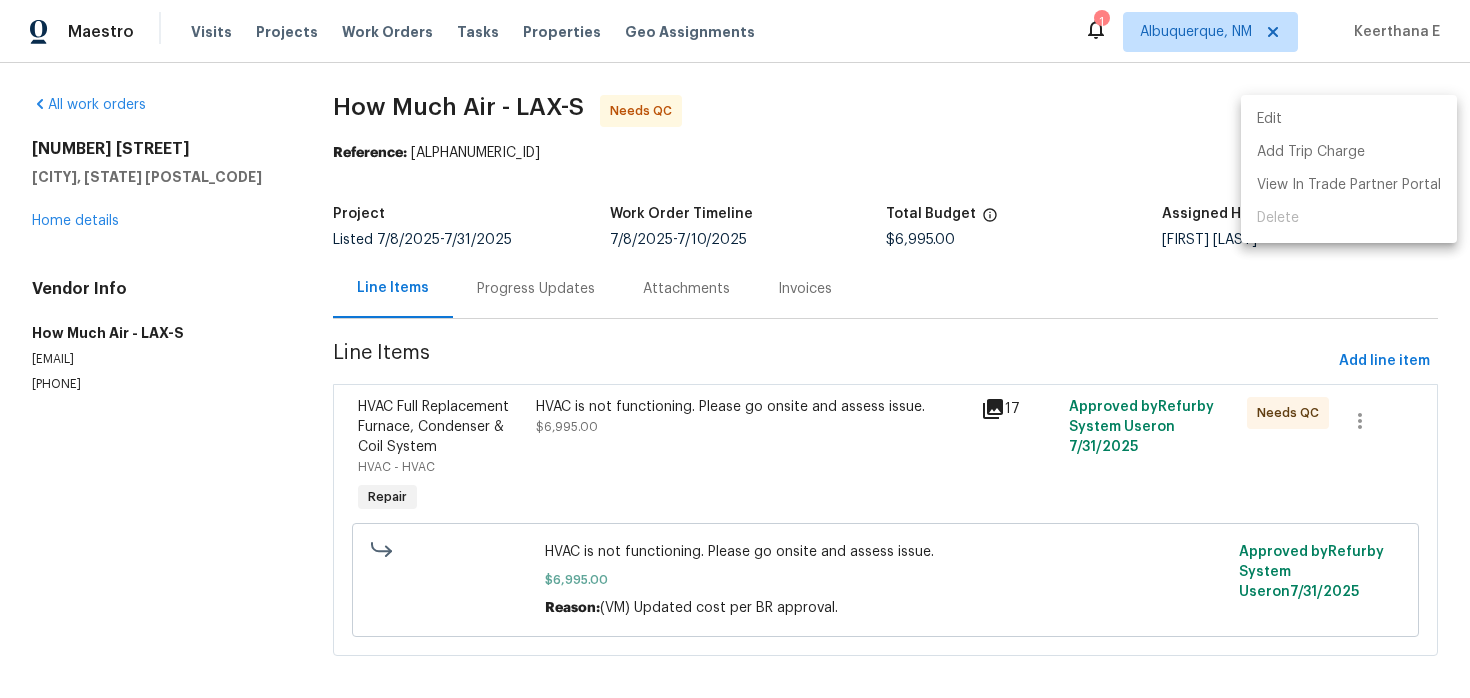 click on "Edit" at bounding box center [1349, 119] 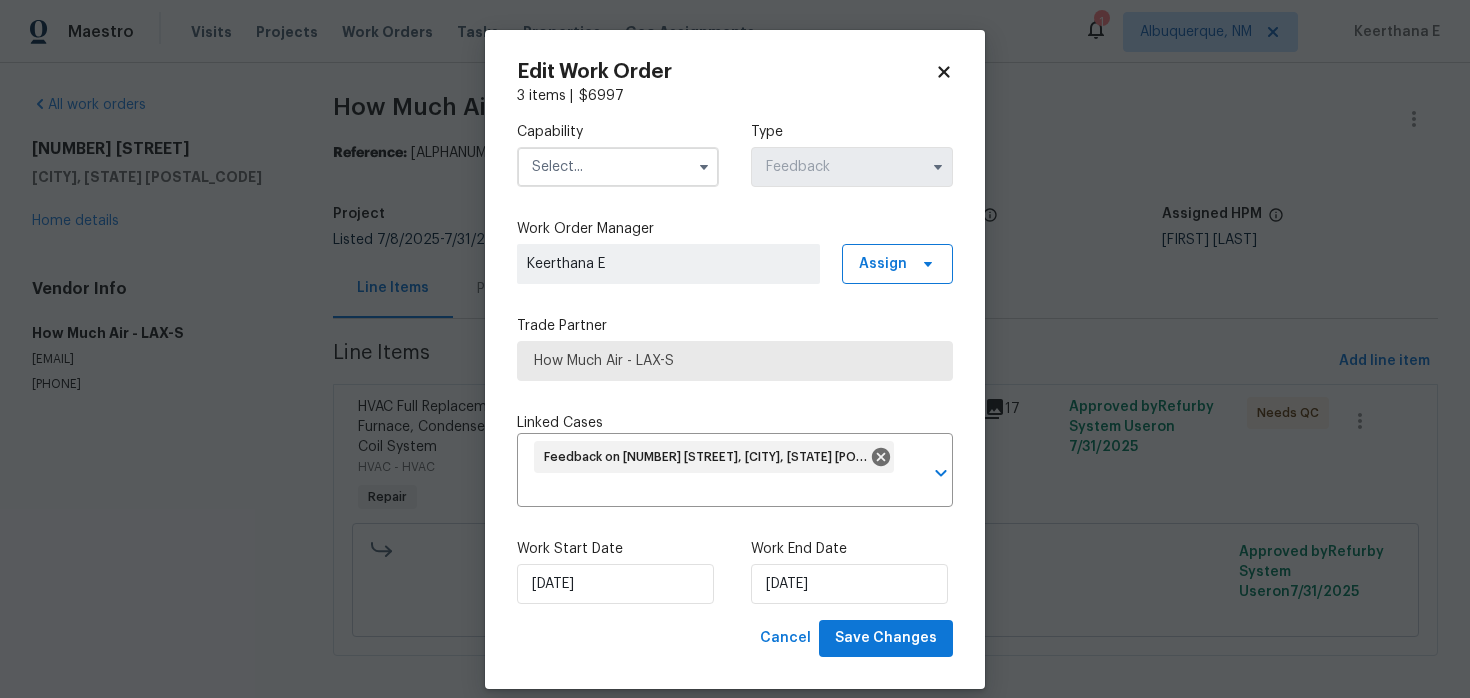 click at bounding box center (618, 167) 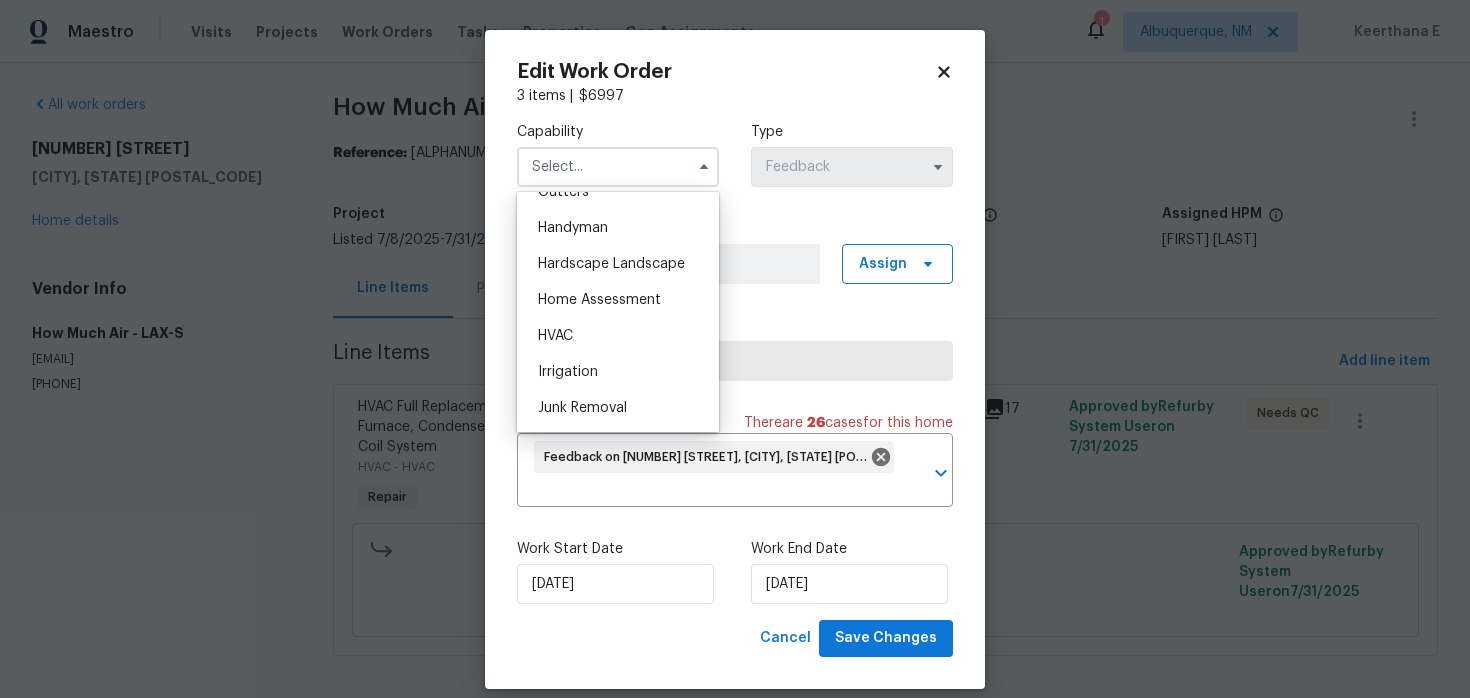 scroll, scrollTop: 1090, scrollLeft: 0, axis: vertical 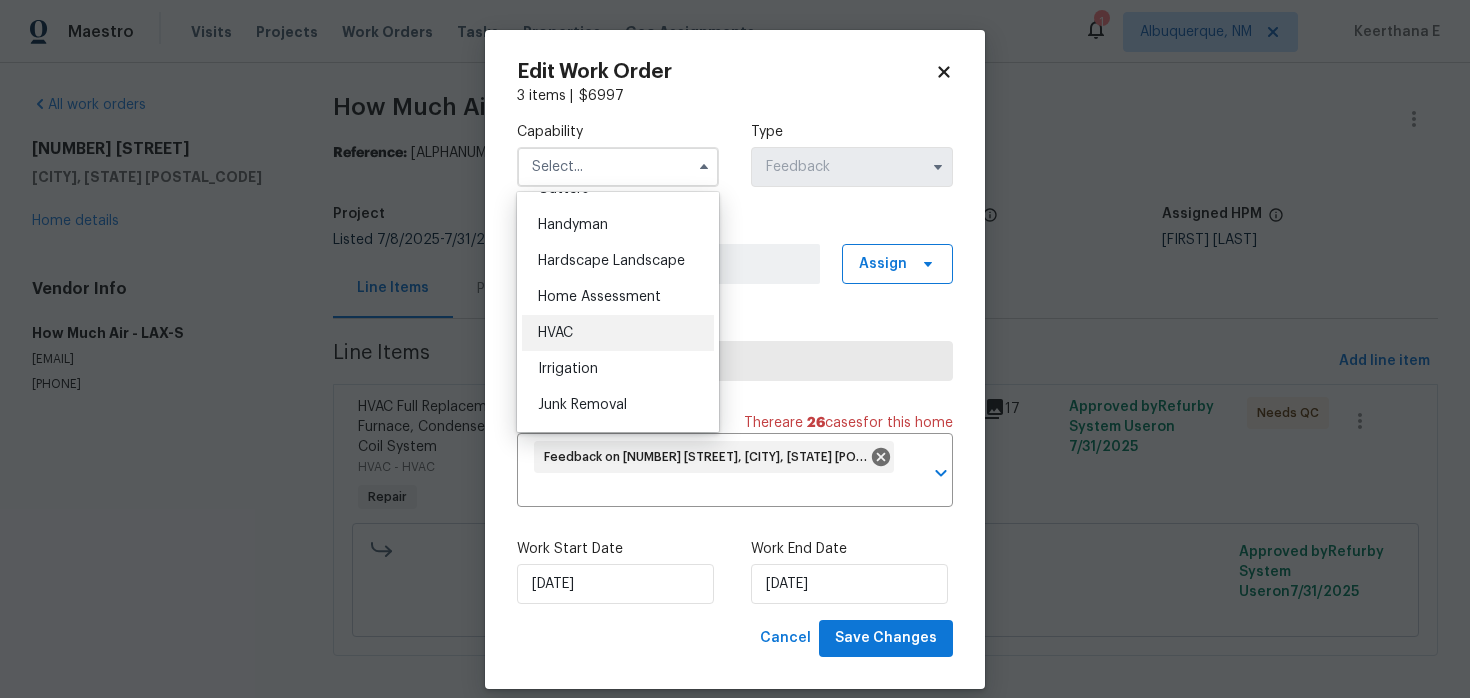 click on "HVAC" at bounding box center [618, 333] 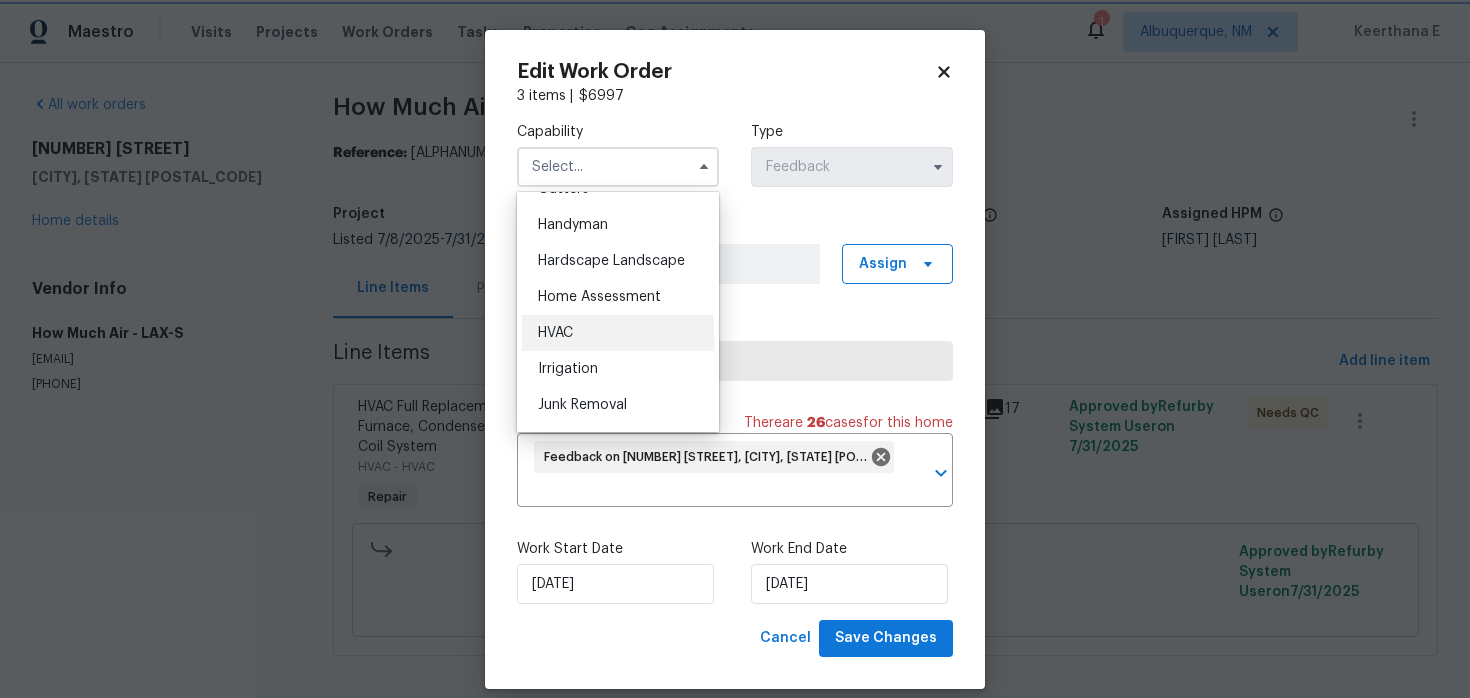 type on "HVAC" 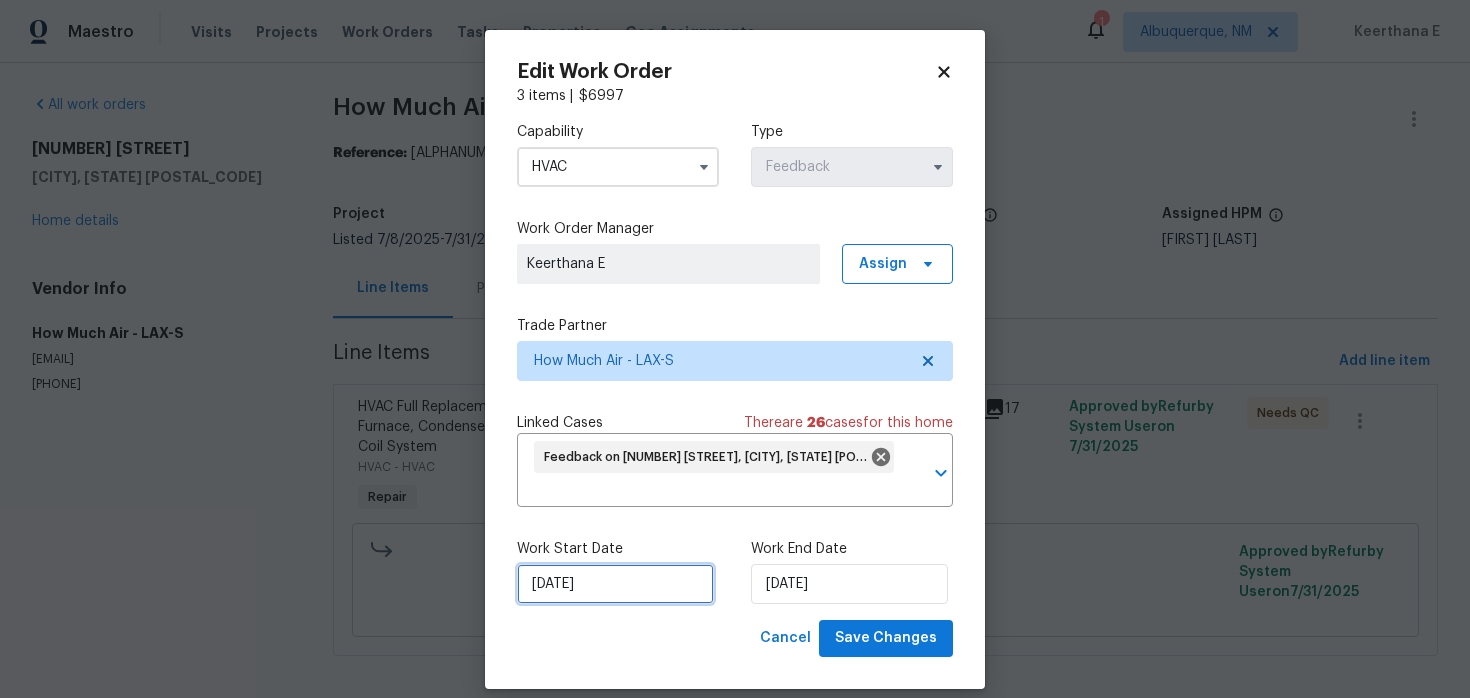 click on "08/07/2025" at bounding box center (615, 584) 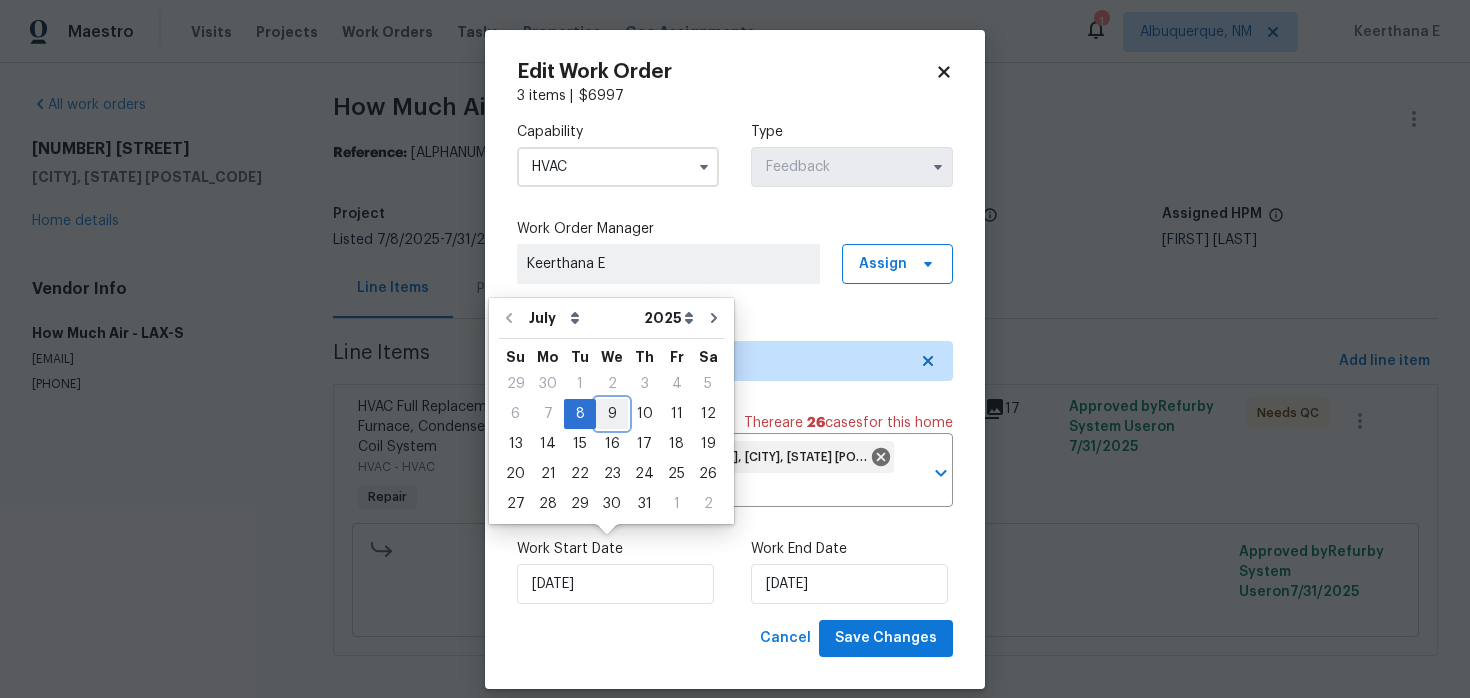 click on "9" at bounding box center (612, 414) 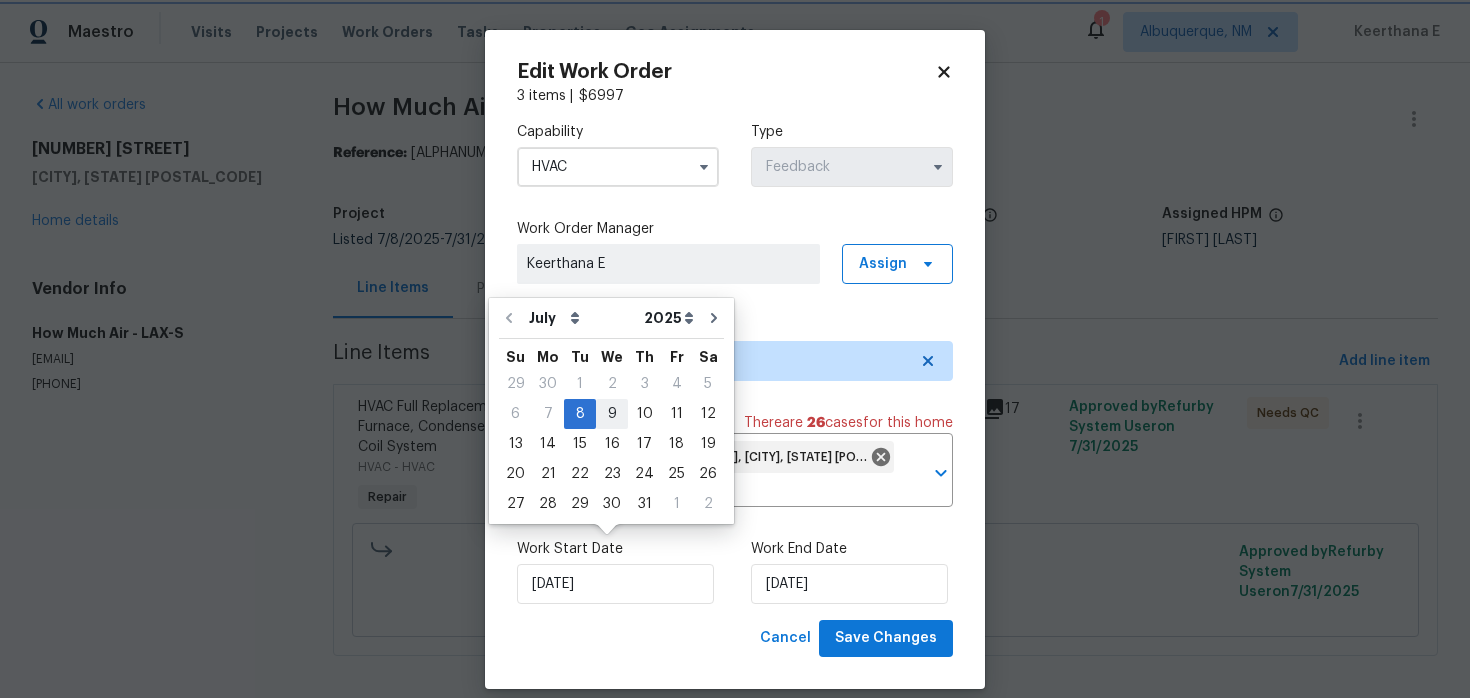 type on "09/07/2025" 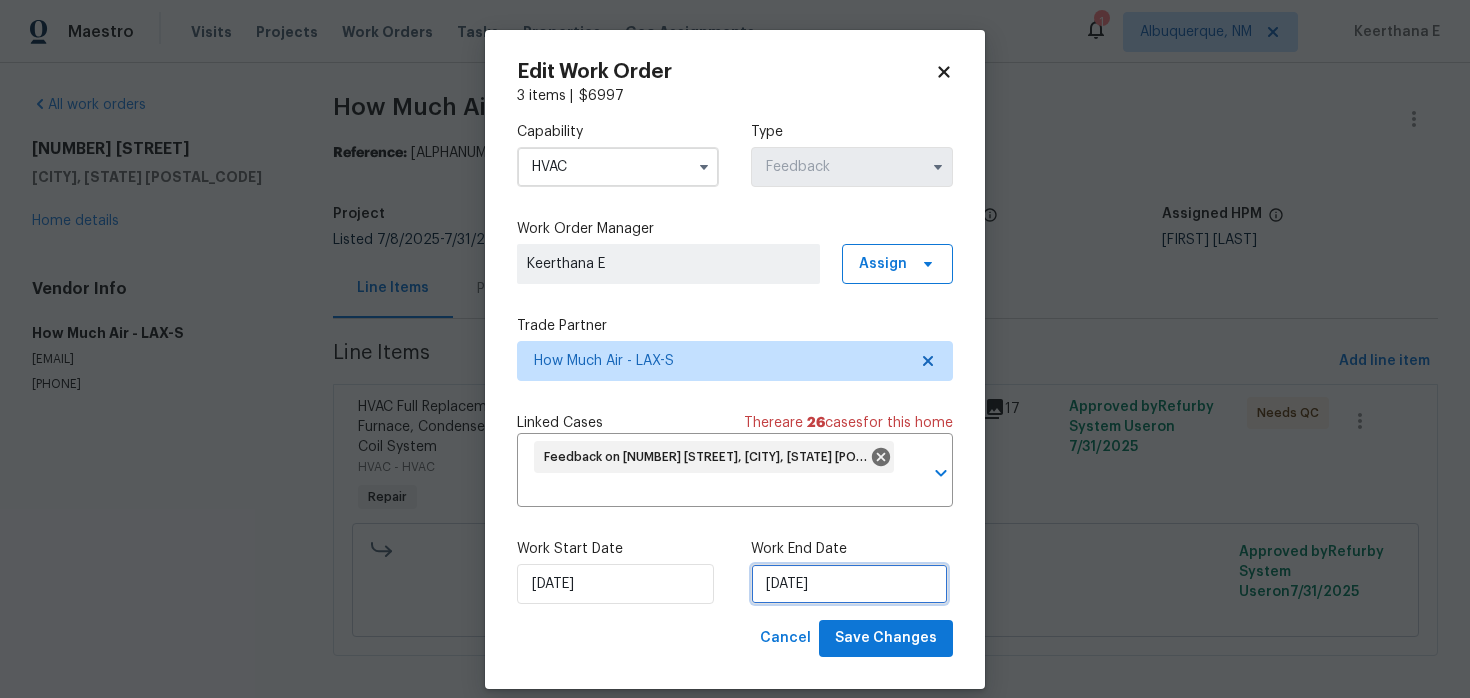 click on "10/07/2025" at bounding box center (849, 584) 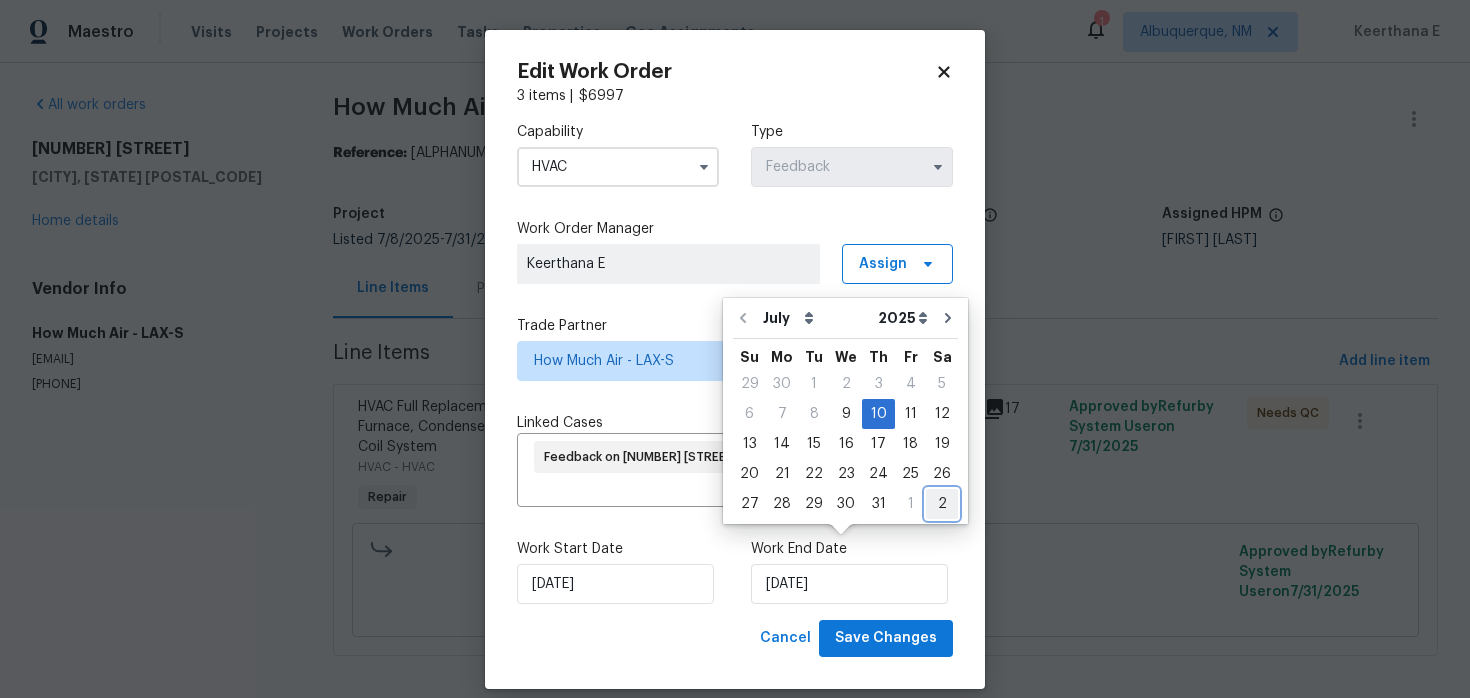 click on "2" at bounding box center (942, 504) 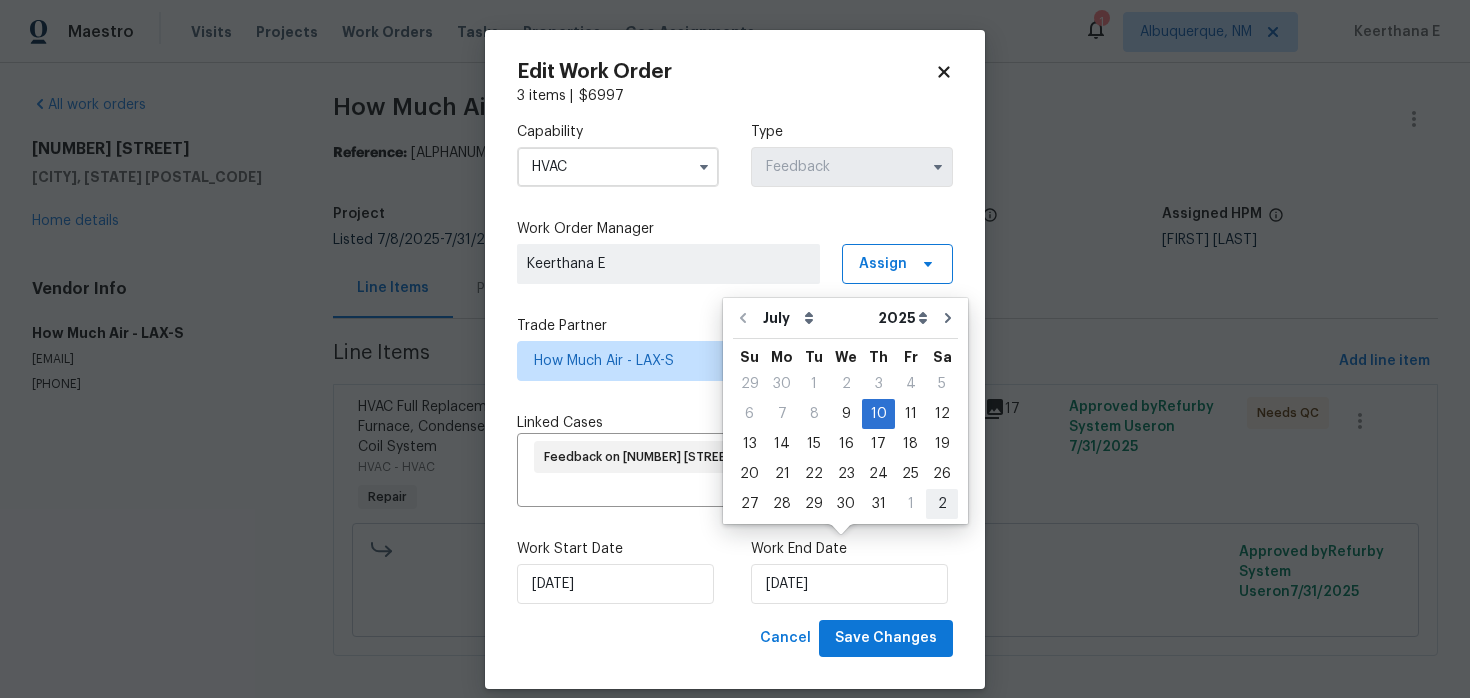 type on "02/08/2025" 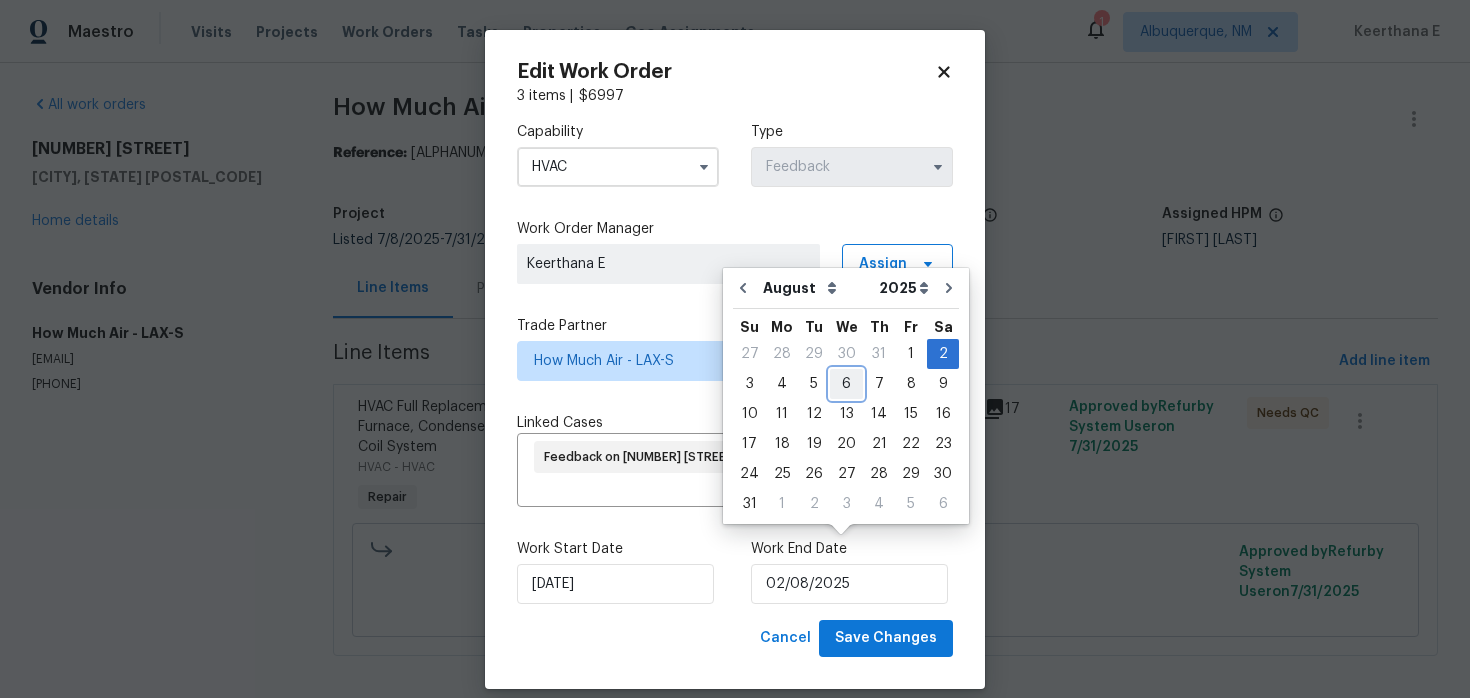 click on "6" at bounding box center (846, 384) 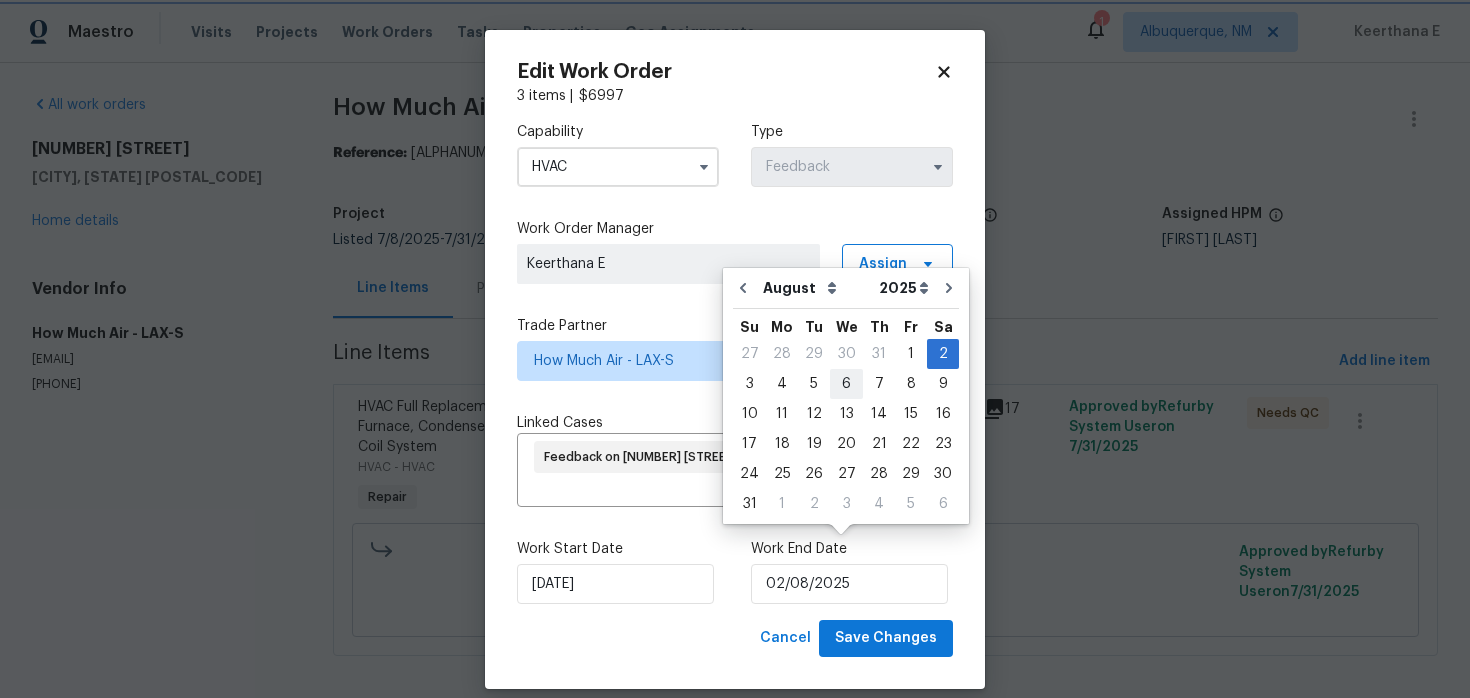 type on "06/08/2025" 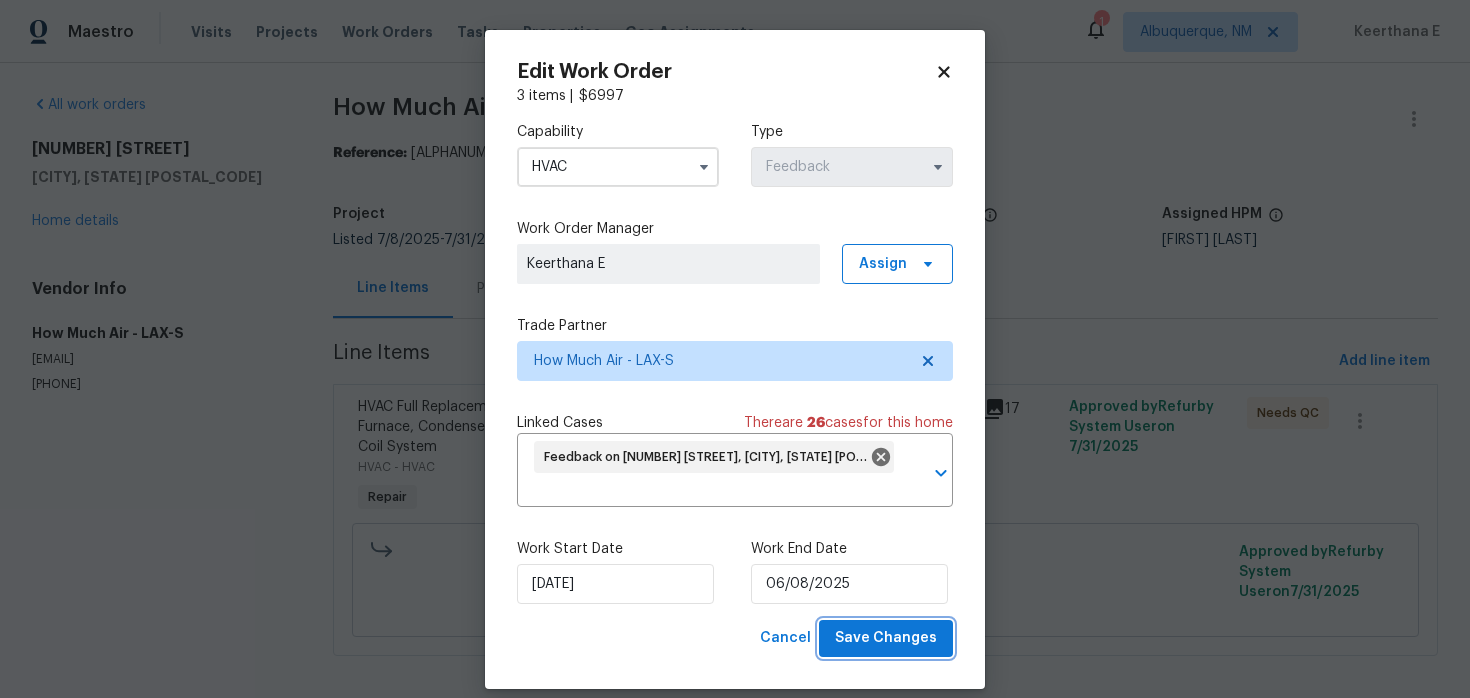click on "Save Changes" at bounding box center (886, 638) 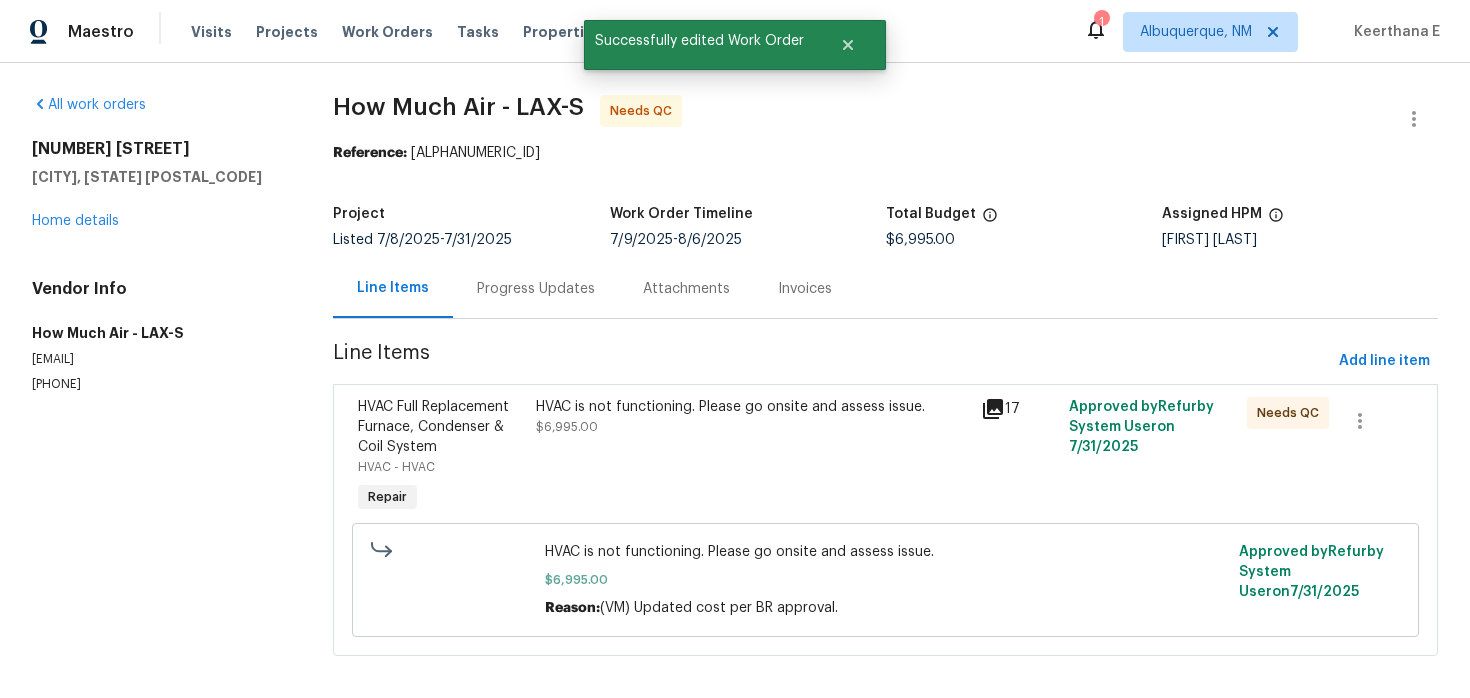 scroll, scrollTop: 15, scrollLeft: 0, axis: vertical 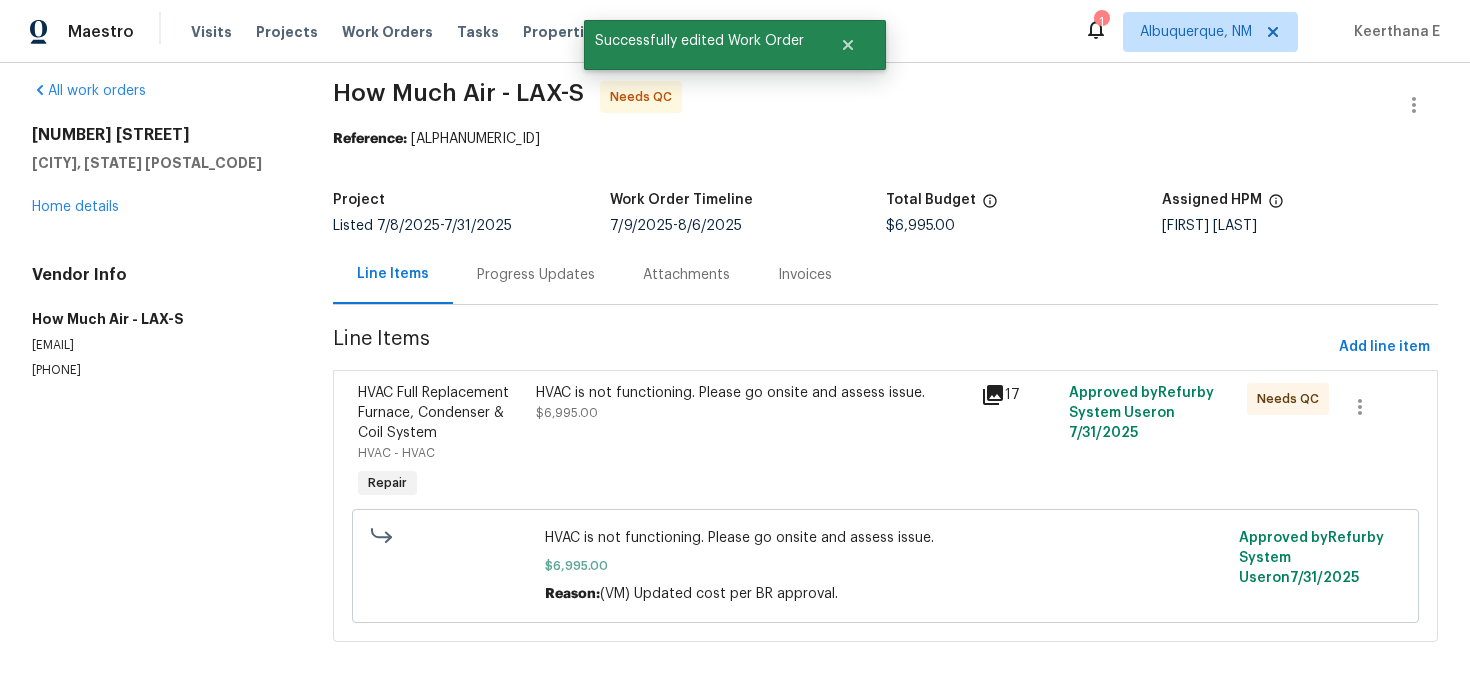 click on "HVAC is not functioning. Please go onsite and assess issue. $6,995.00" at bounding box center (752, 443) 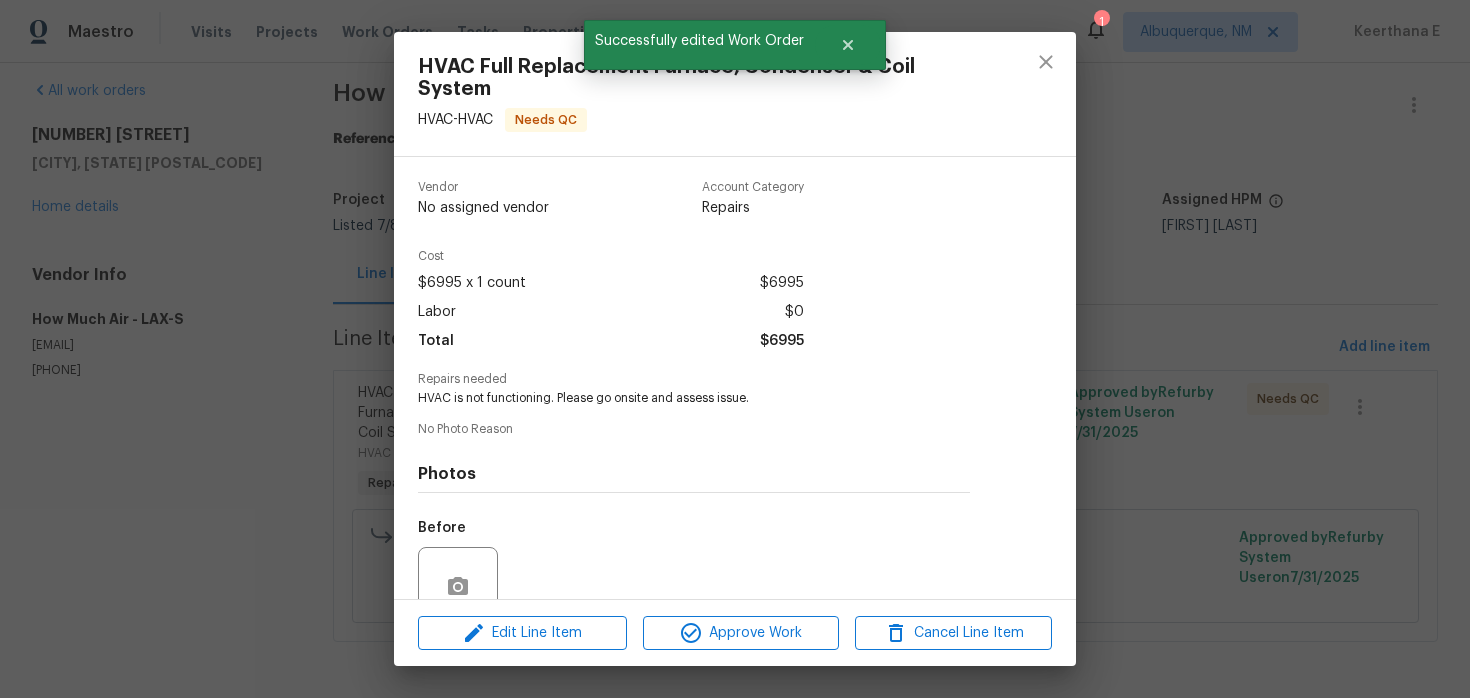 scroll, scrollTop: 177, scrollLeft: 0, axis: vertical 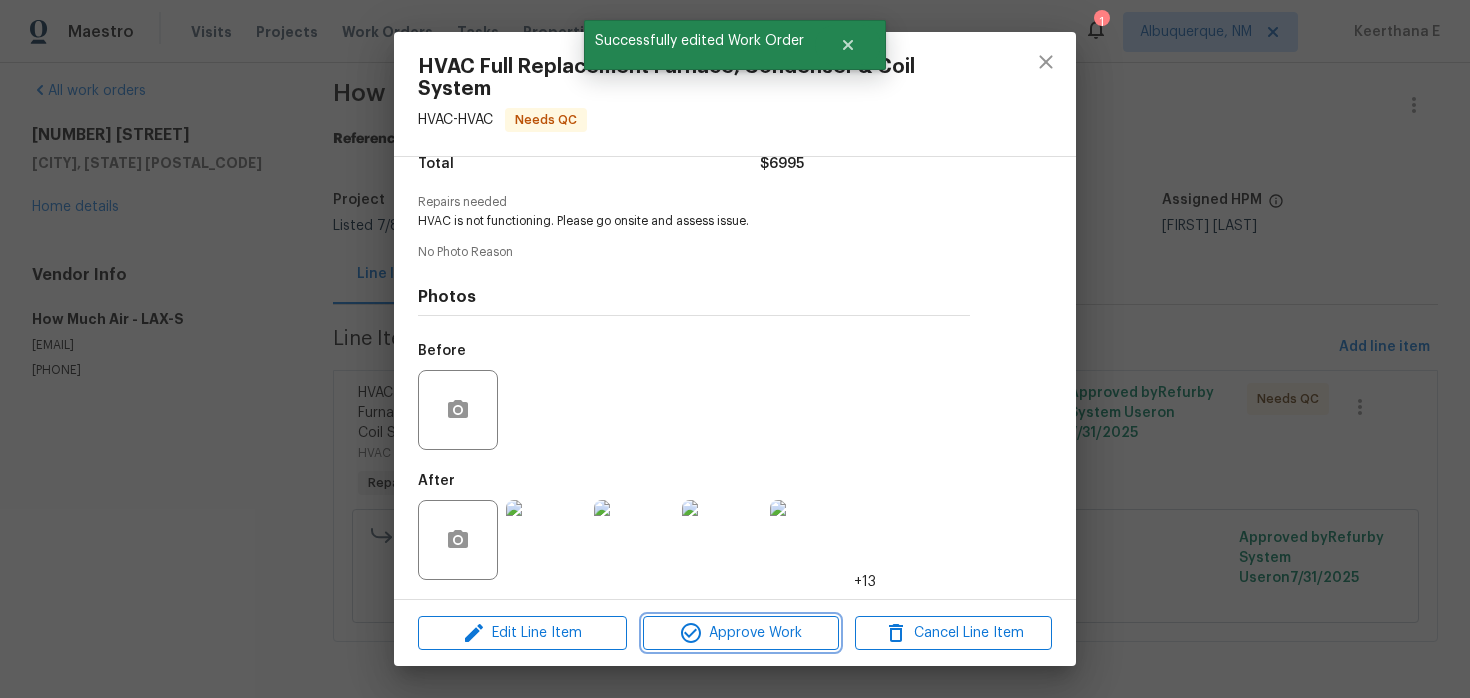 click on "Approve Work" at bounding box center (741, 633) 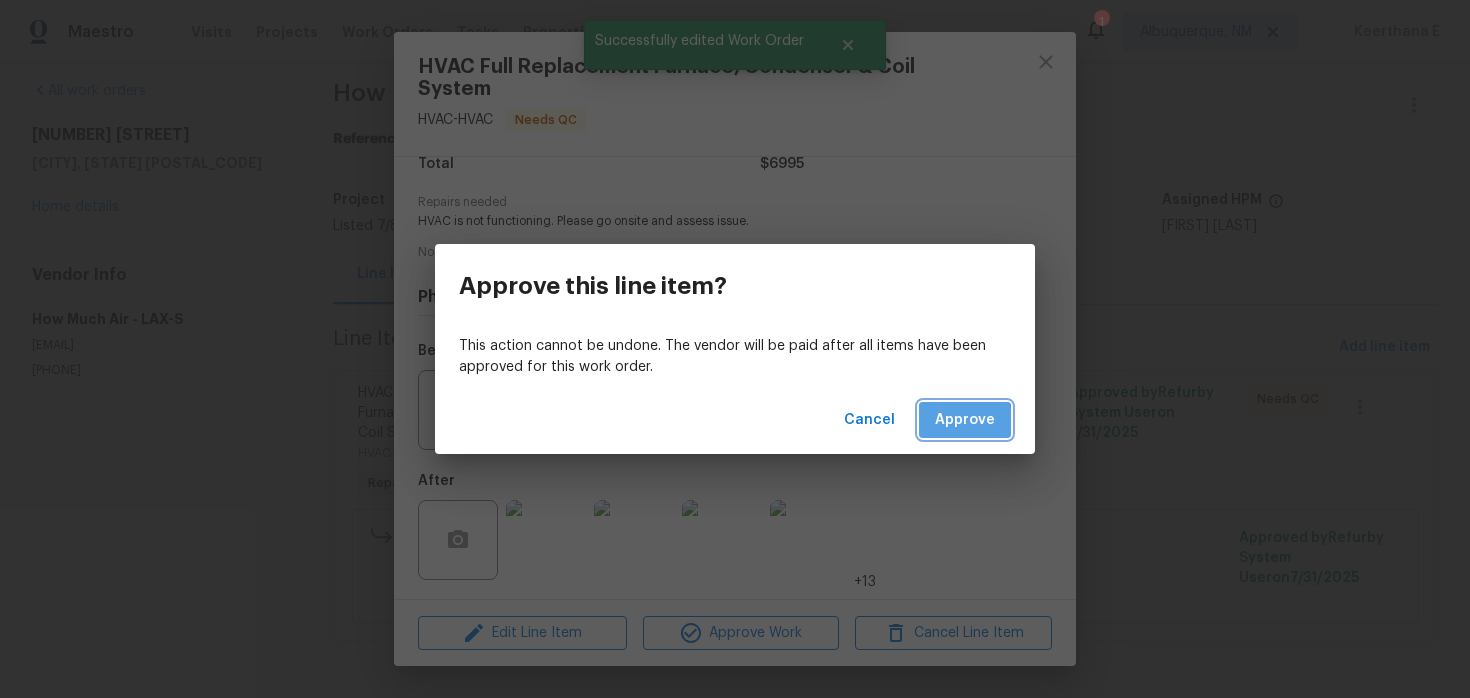 click on "Approve" at bounding box center [965, 420] 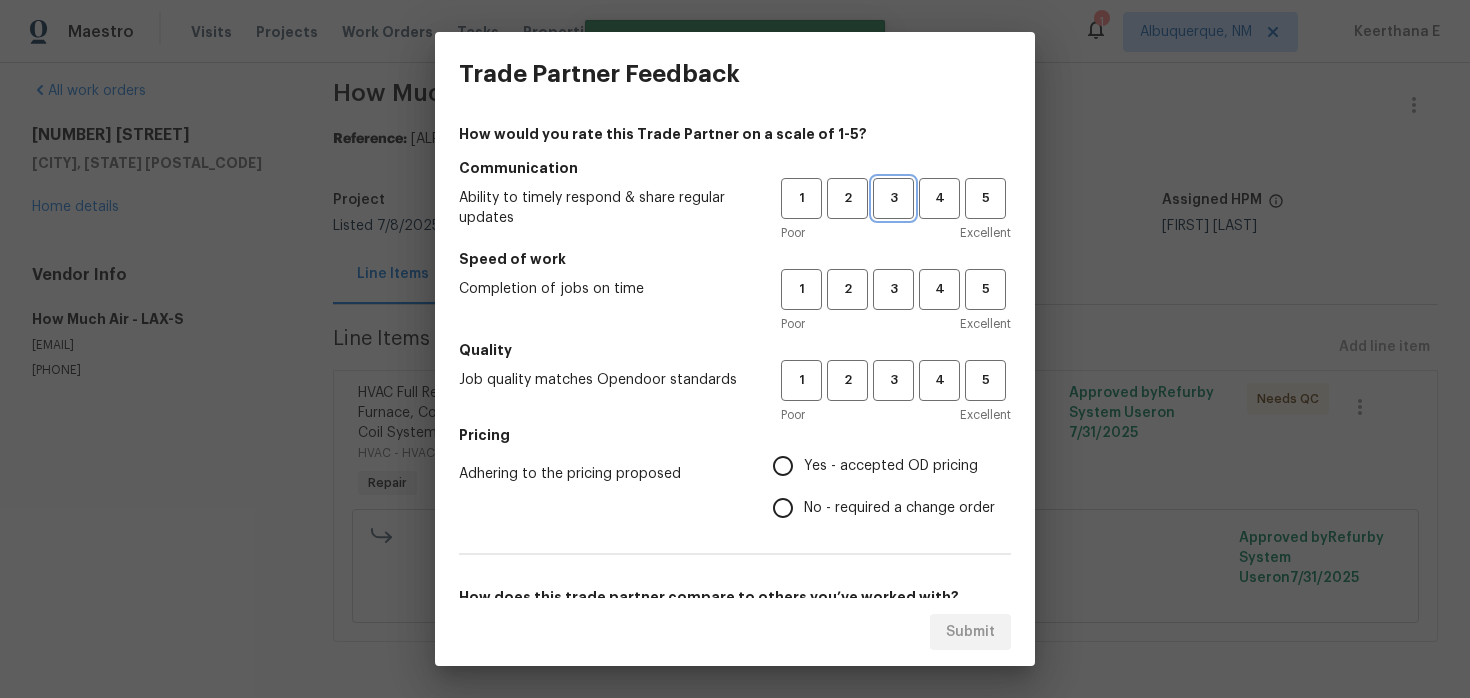 click on "3" at bounding box center (893, 198) 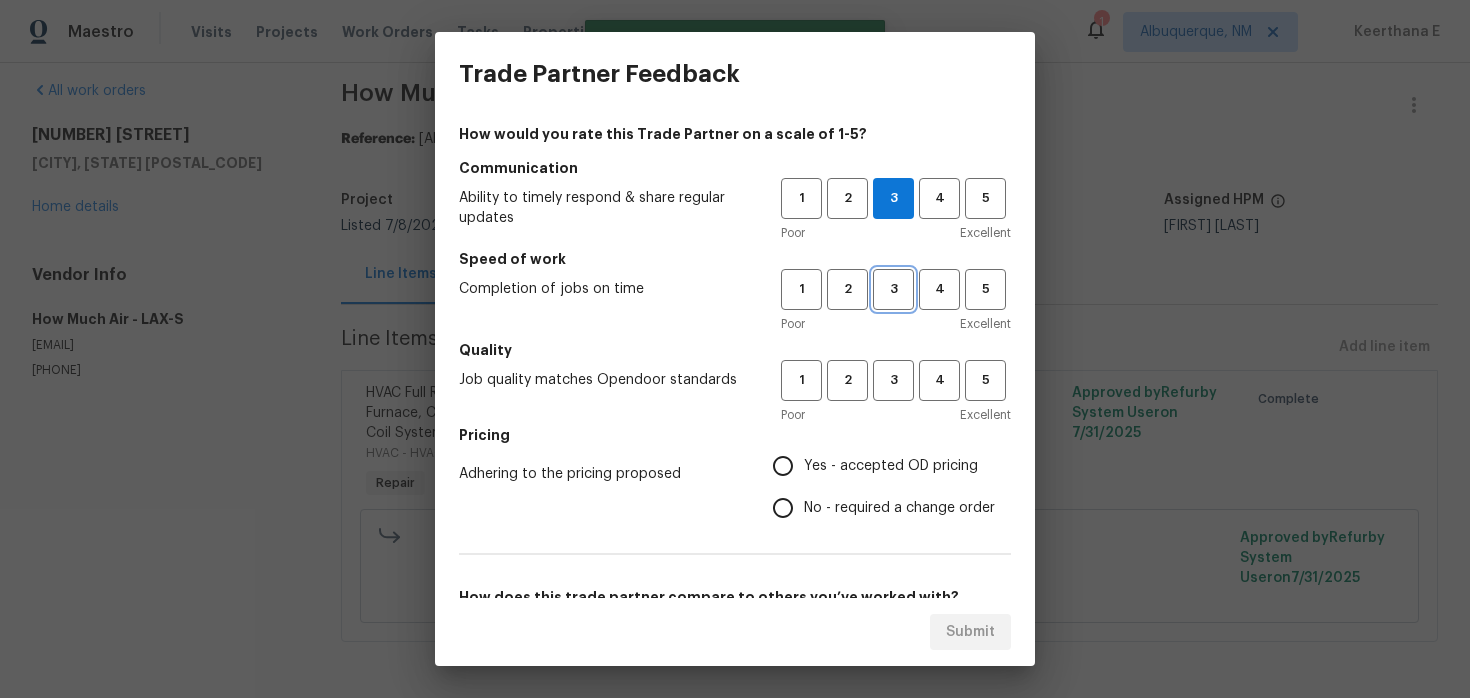 click on "3" at bounding box center (893, 289) 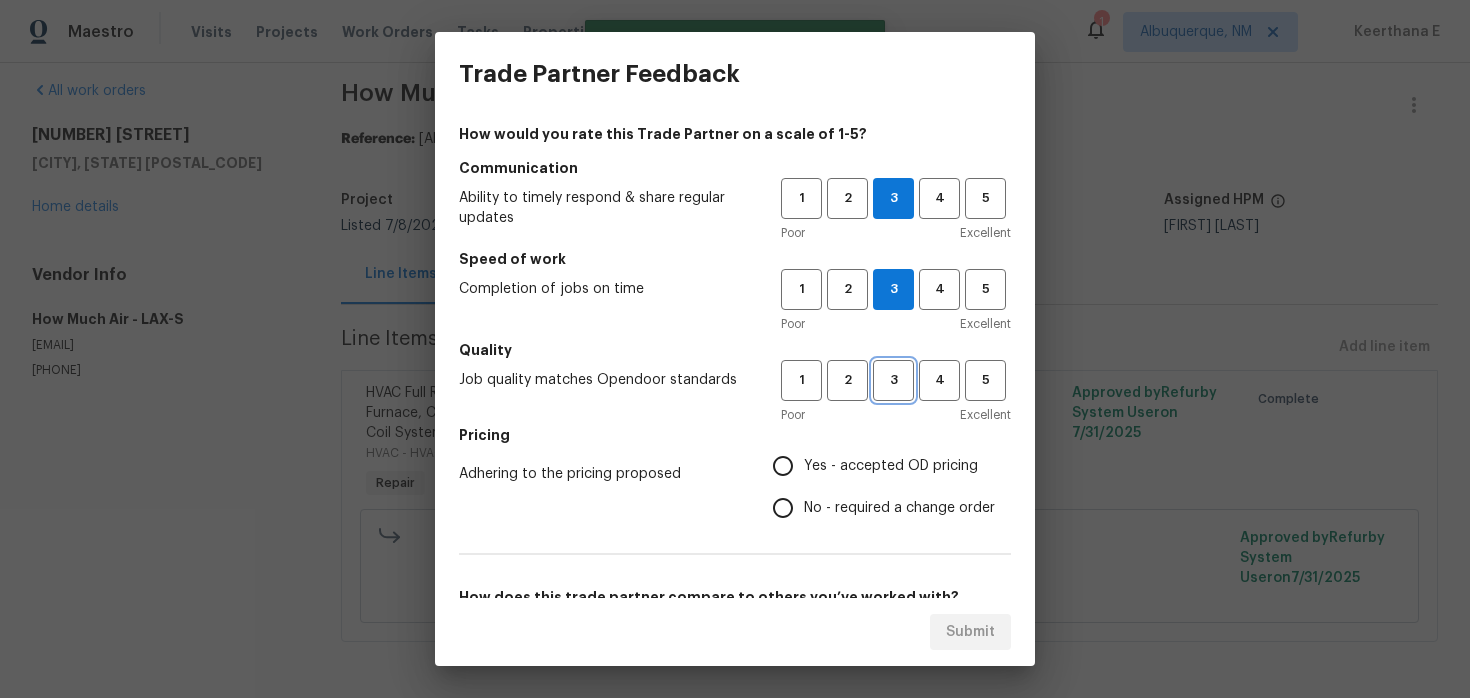 click on "3" at bounding box center (893, 380) 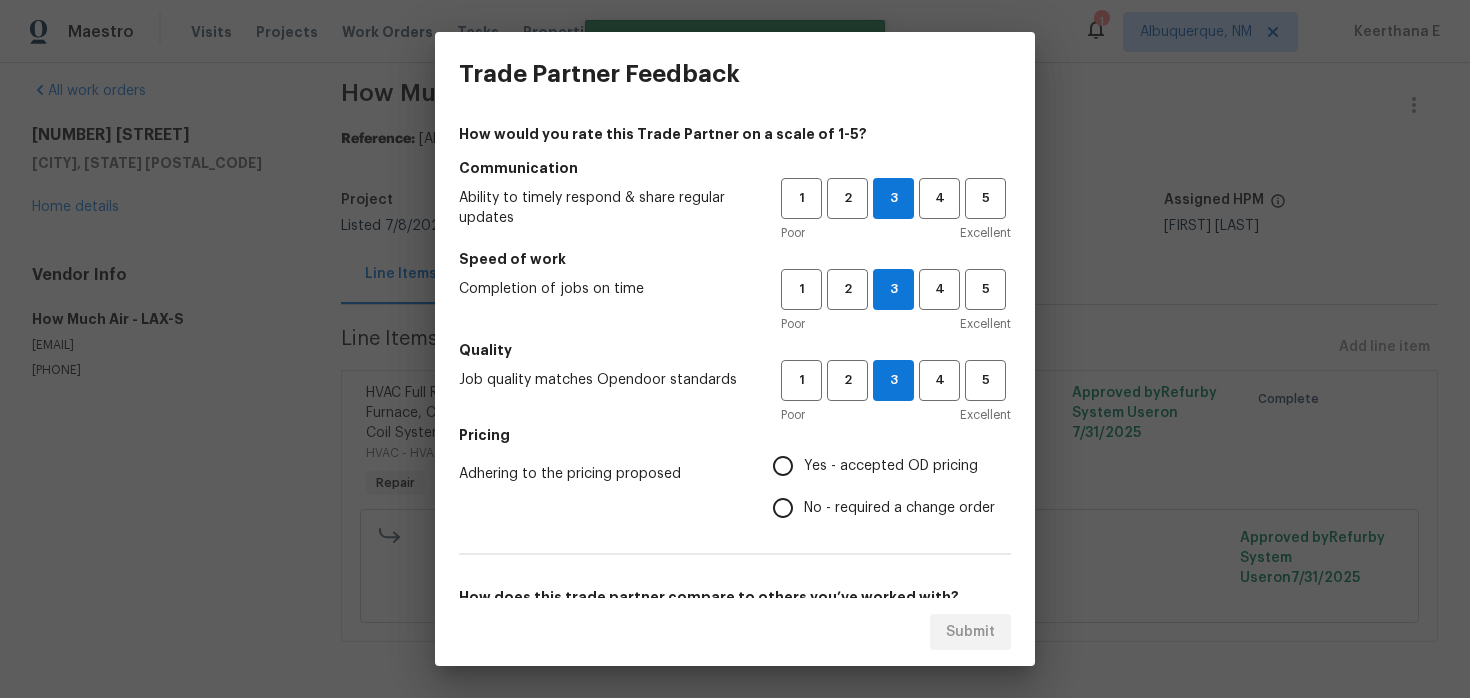 click on "No - required a change order" at bounding box center (899, 508) 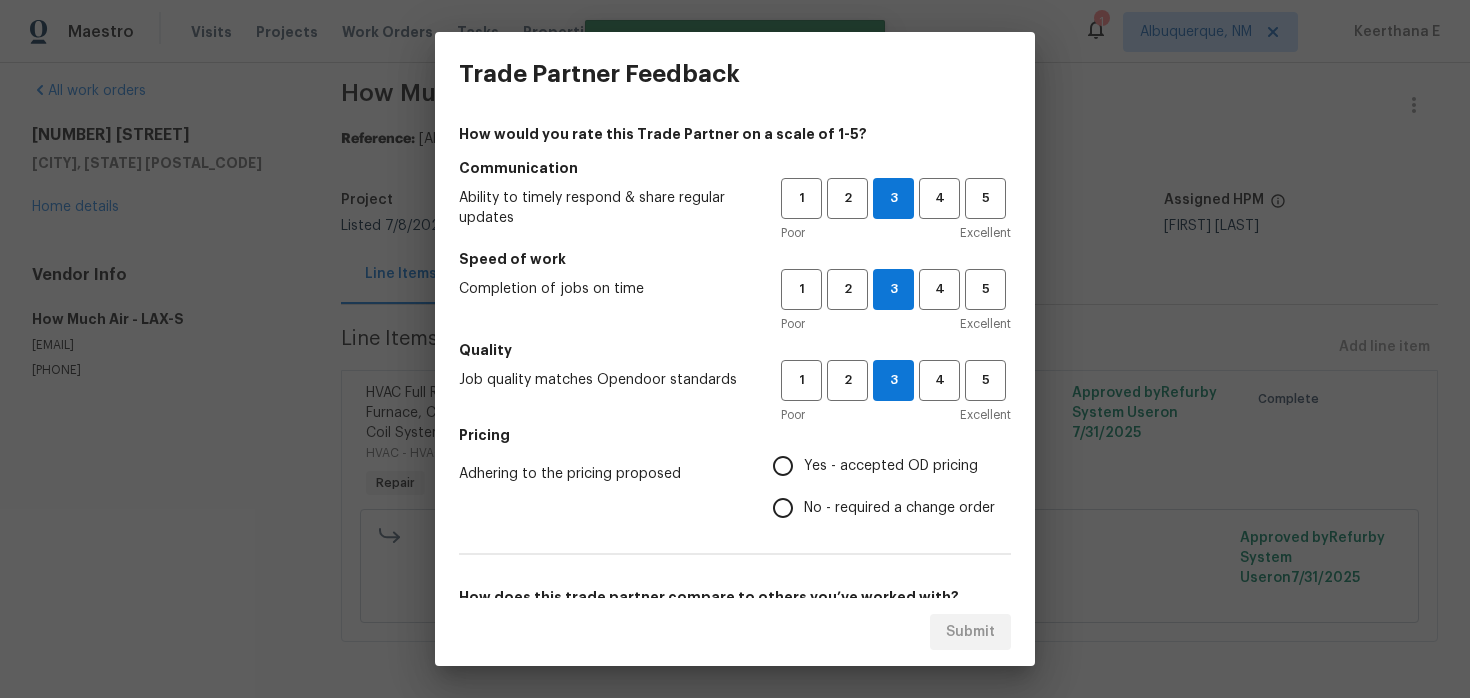 click on "No - required a change order" at bounding box center [783, 508] 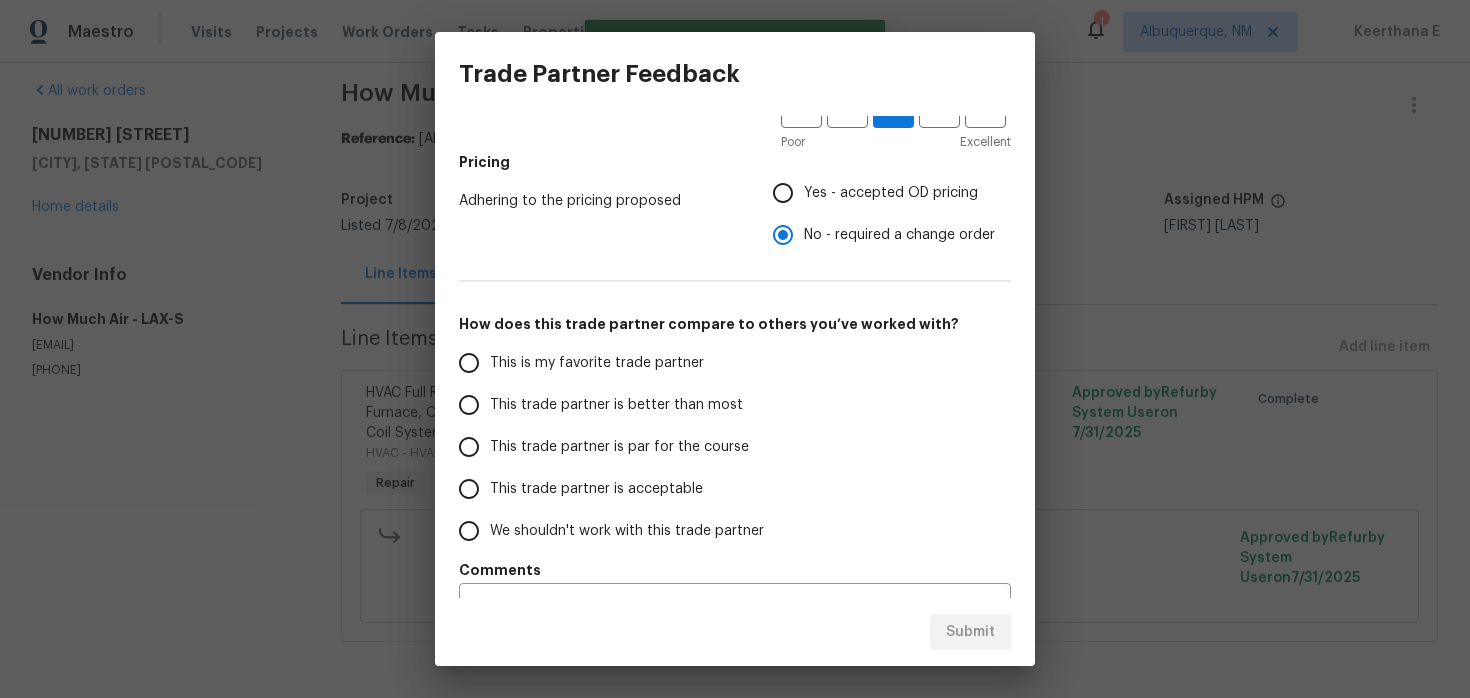 scroll, scrollTop: 317, scrollLeft: 0, axis: vertical 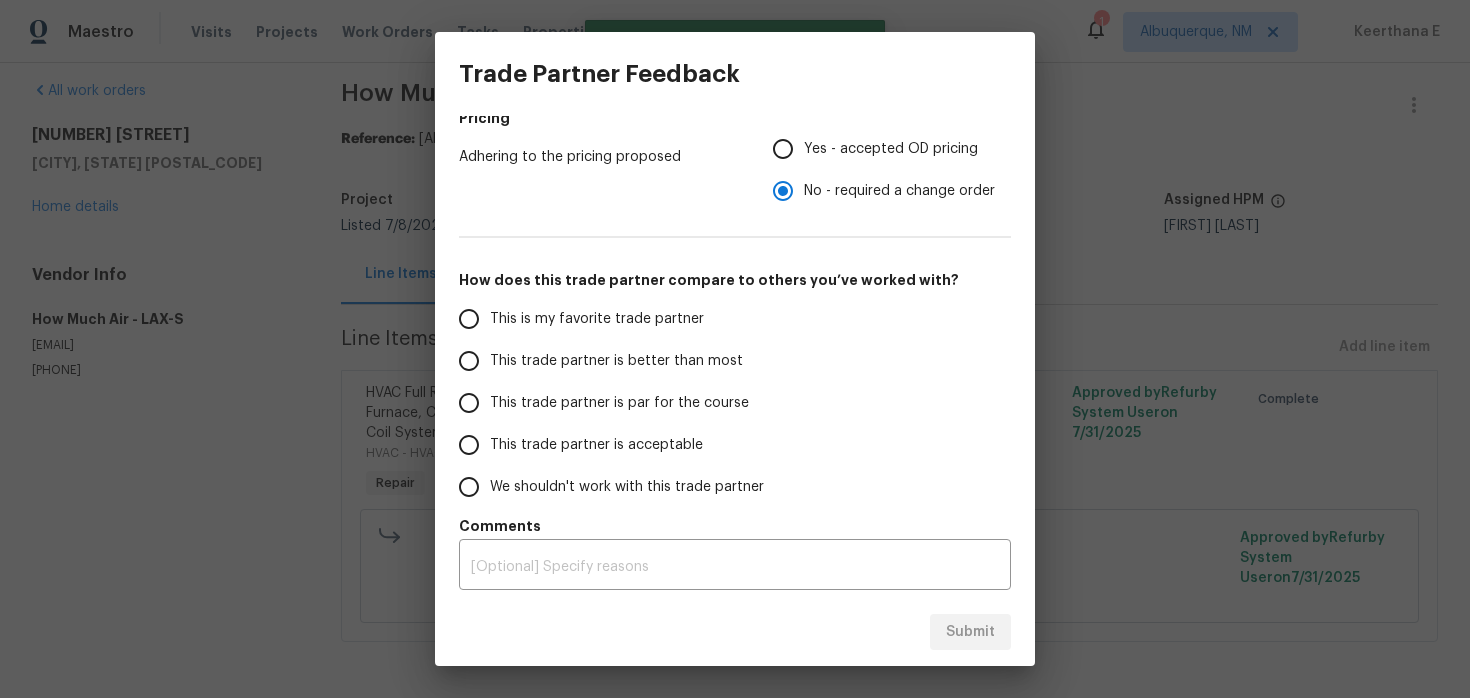 click on "This trade partner is par for the course" at bounding box center (619, 403) 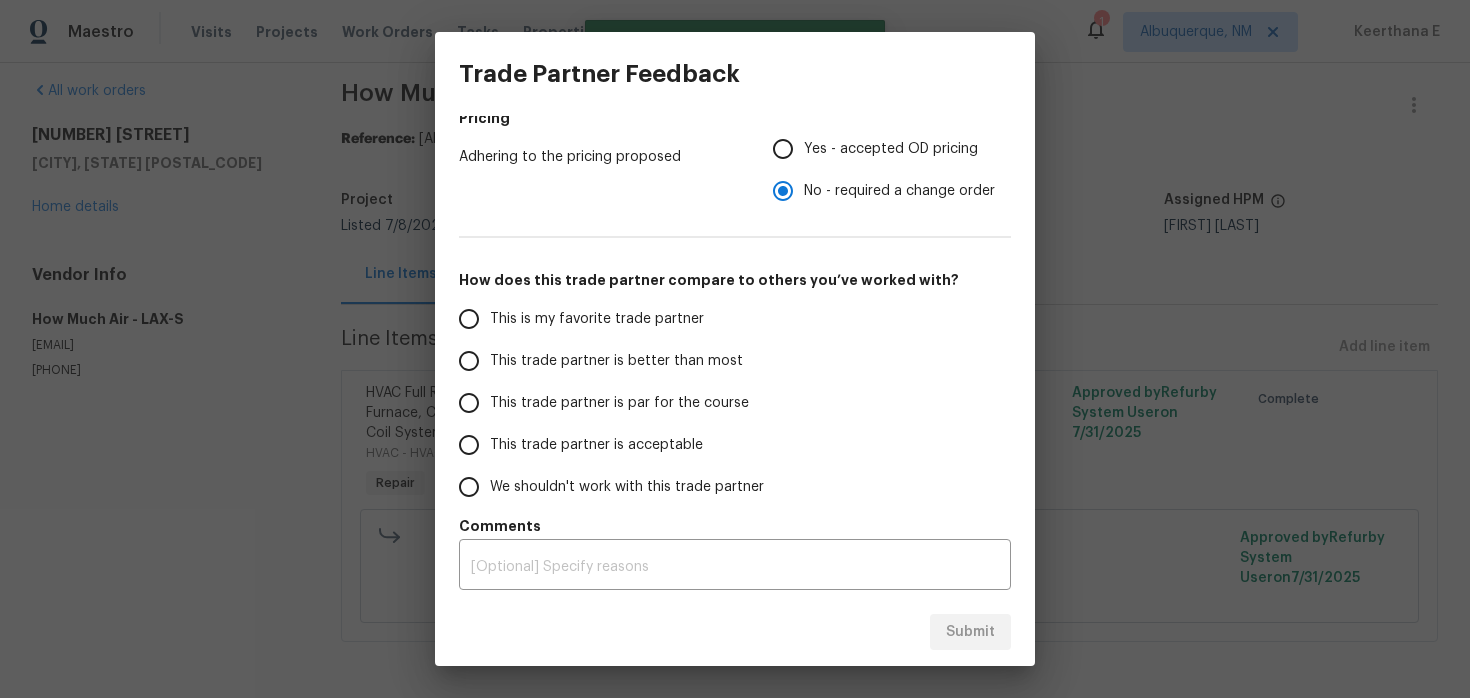 click on "This trade partner is par for the course" at bounding box center [469, 403] 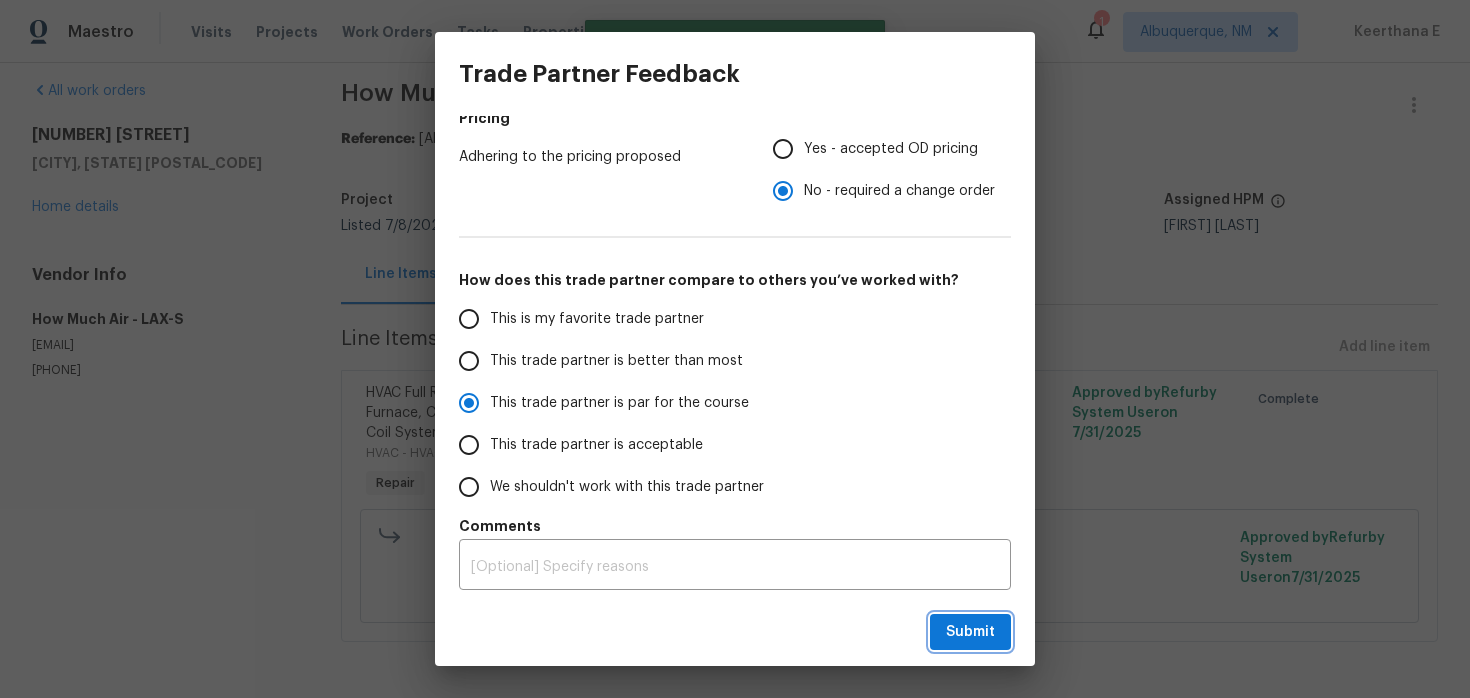 click on "Submit" at bounding box center [970, 632] 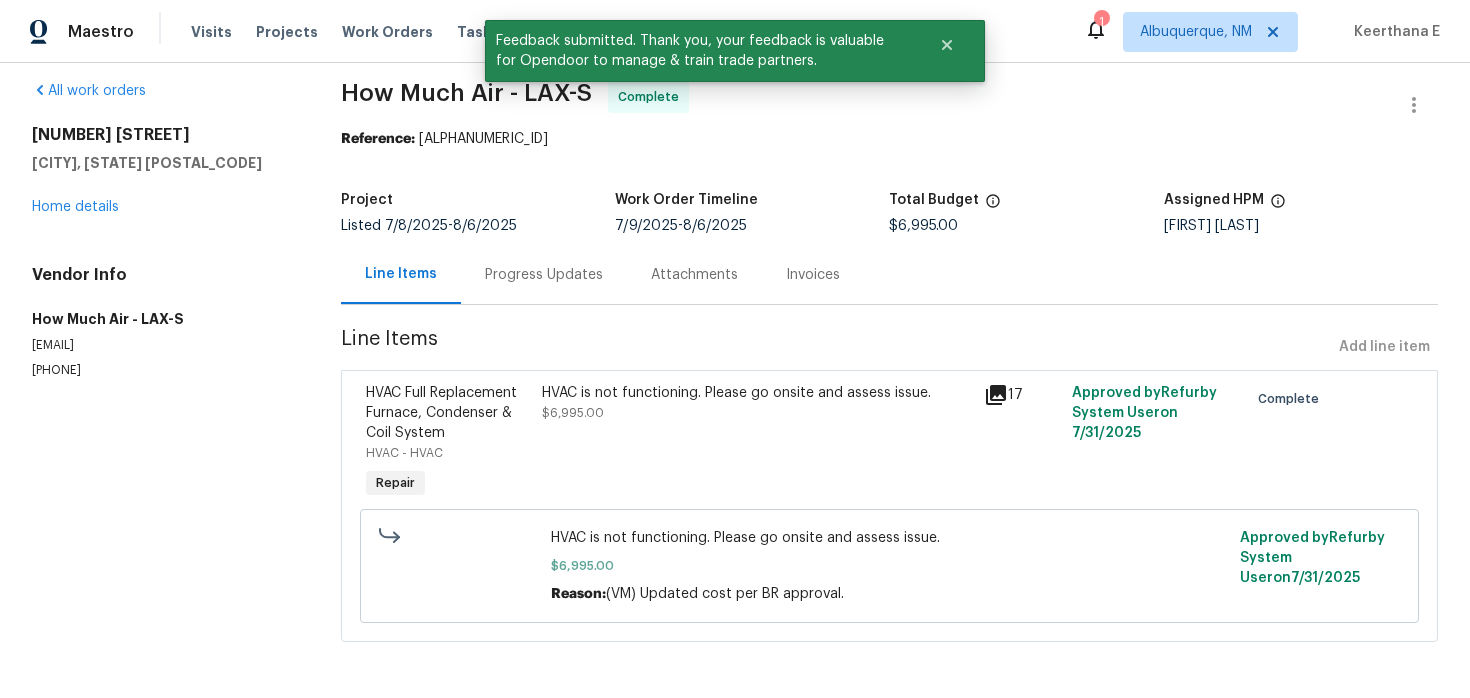 click on "Progress Updates" at bounding box center [544, 274] 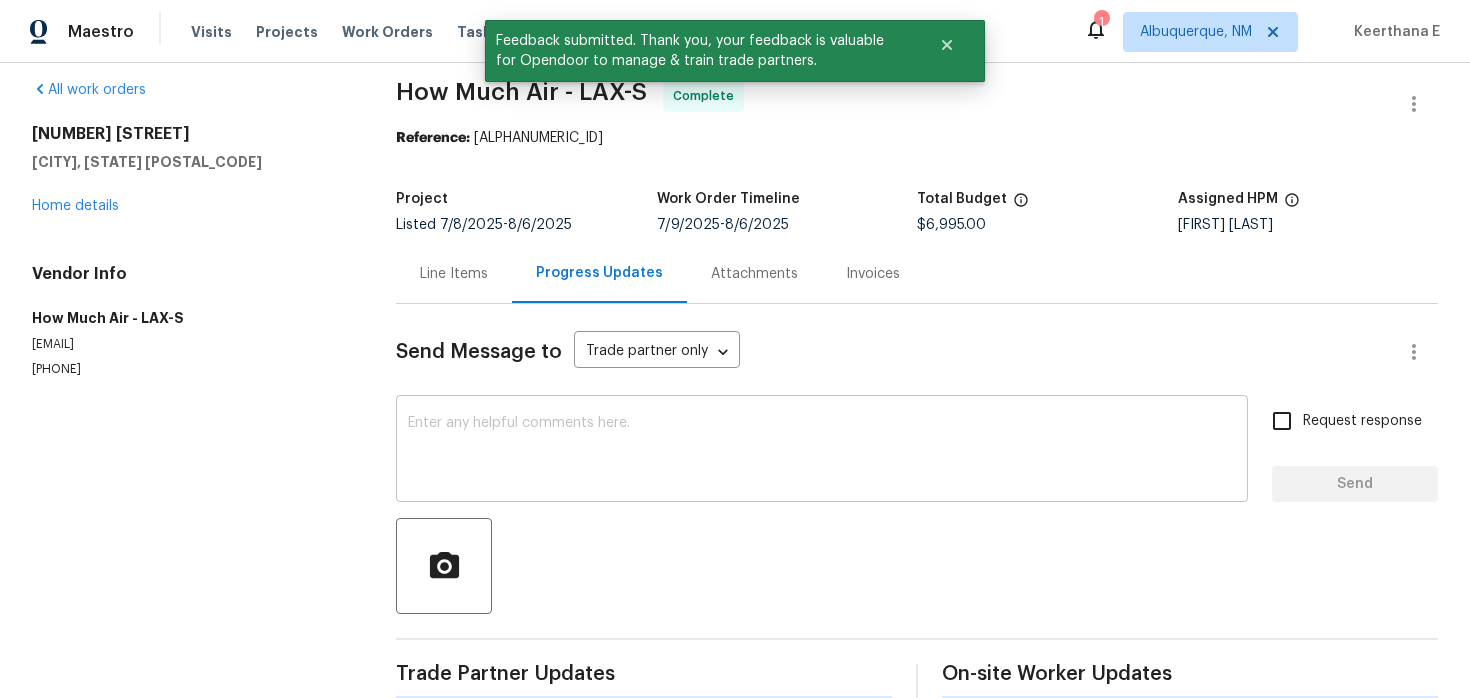 click at bounding box center (822, 451) 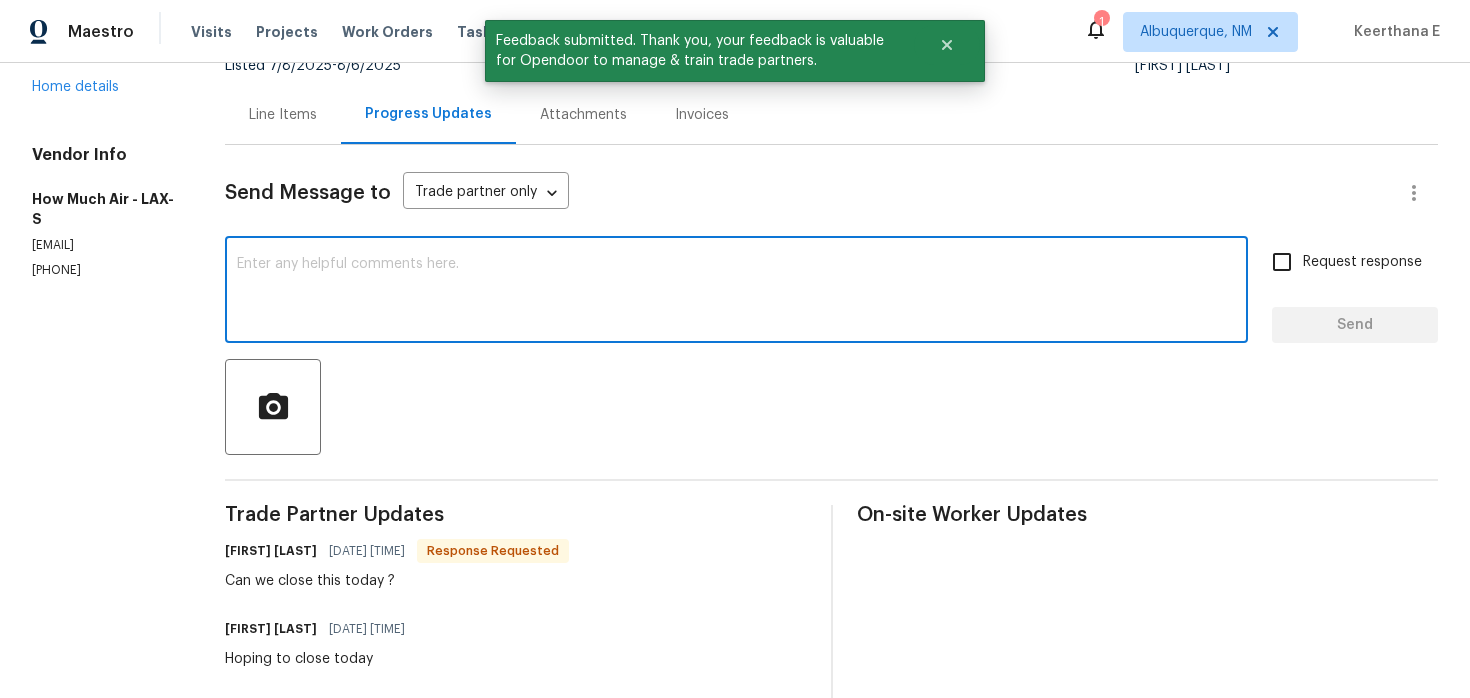 scroll, scrollTop: 175, scrollLeft: 0, axis: vertical 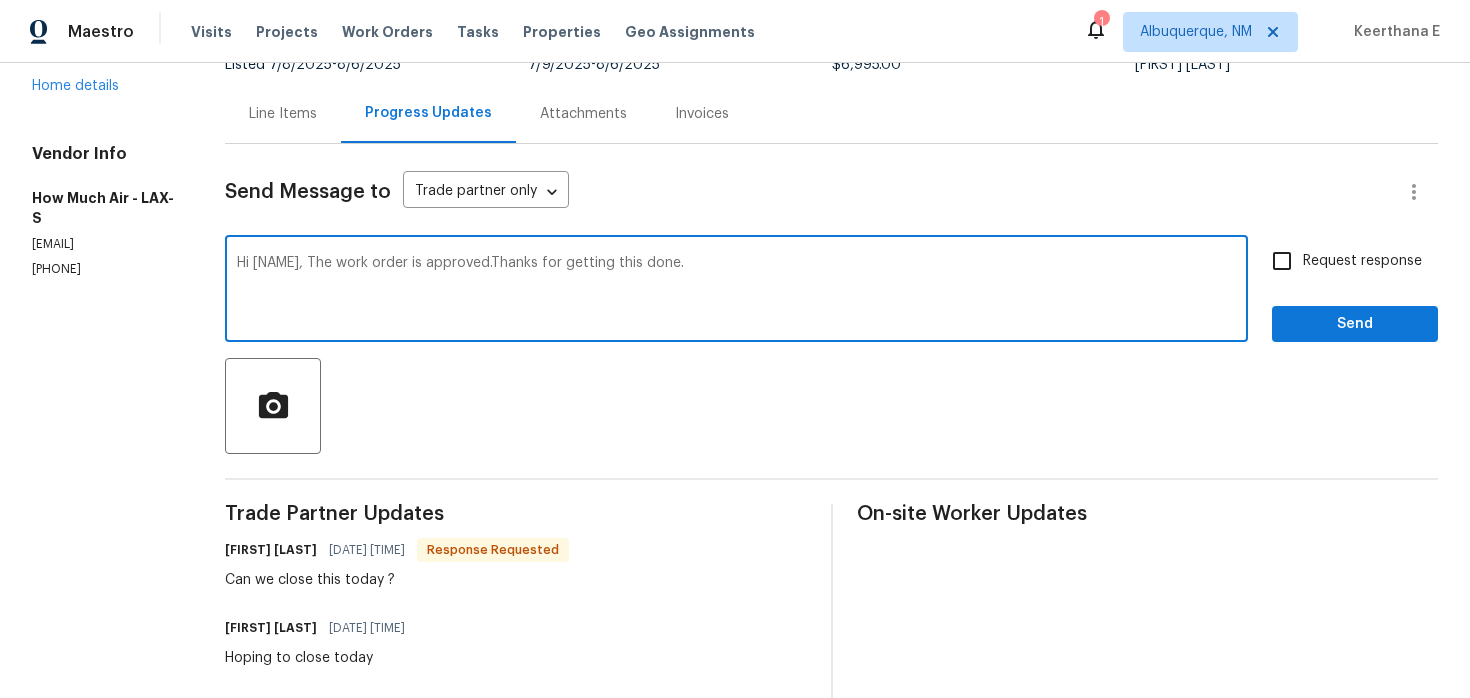 type on "Hi Andy, The work order is approved.Thanks for getting this done." 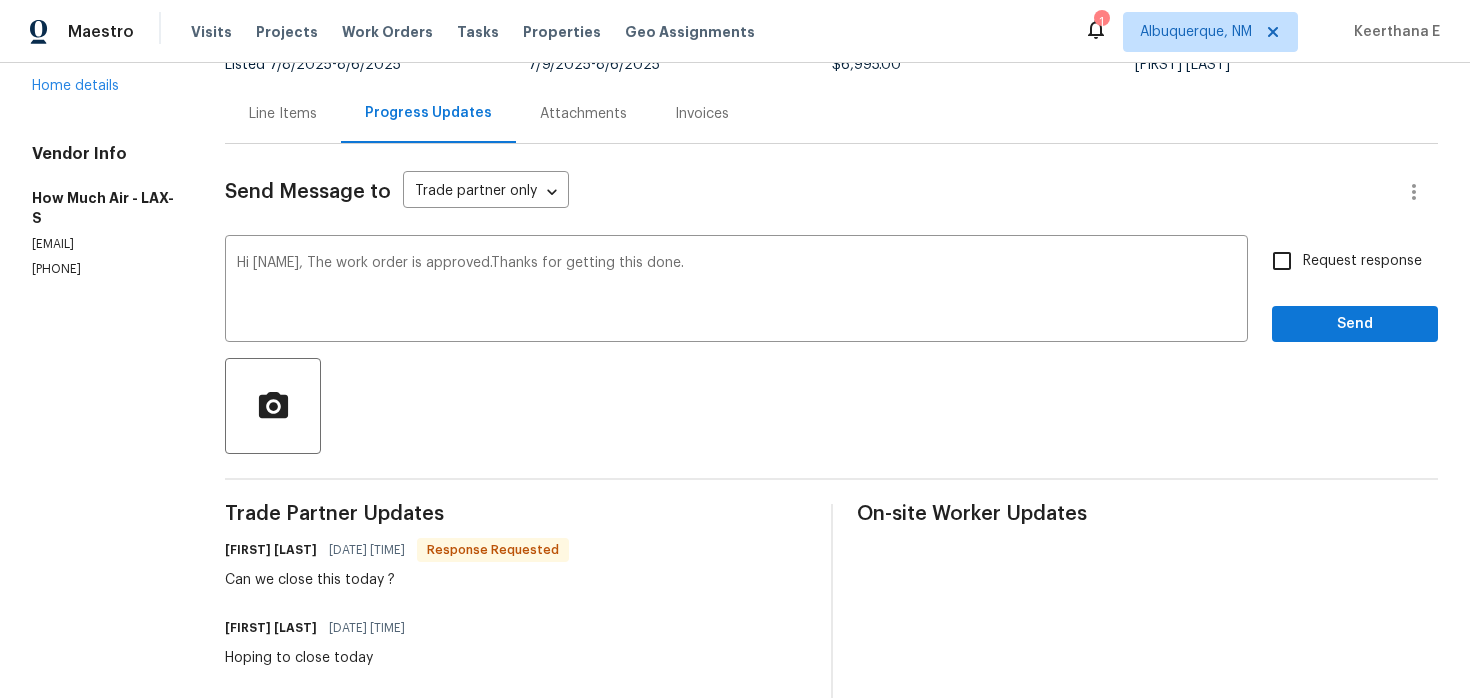 click on "Request response" at bounding box center (1362, 261) 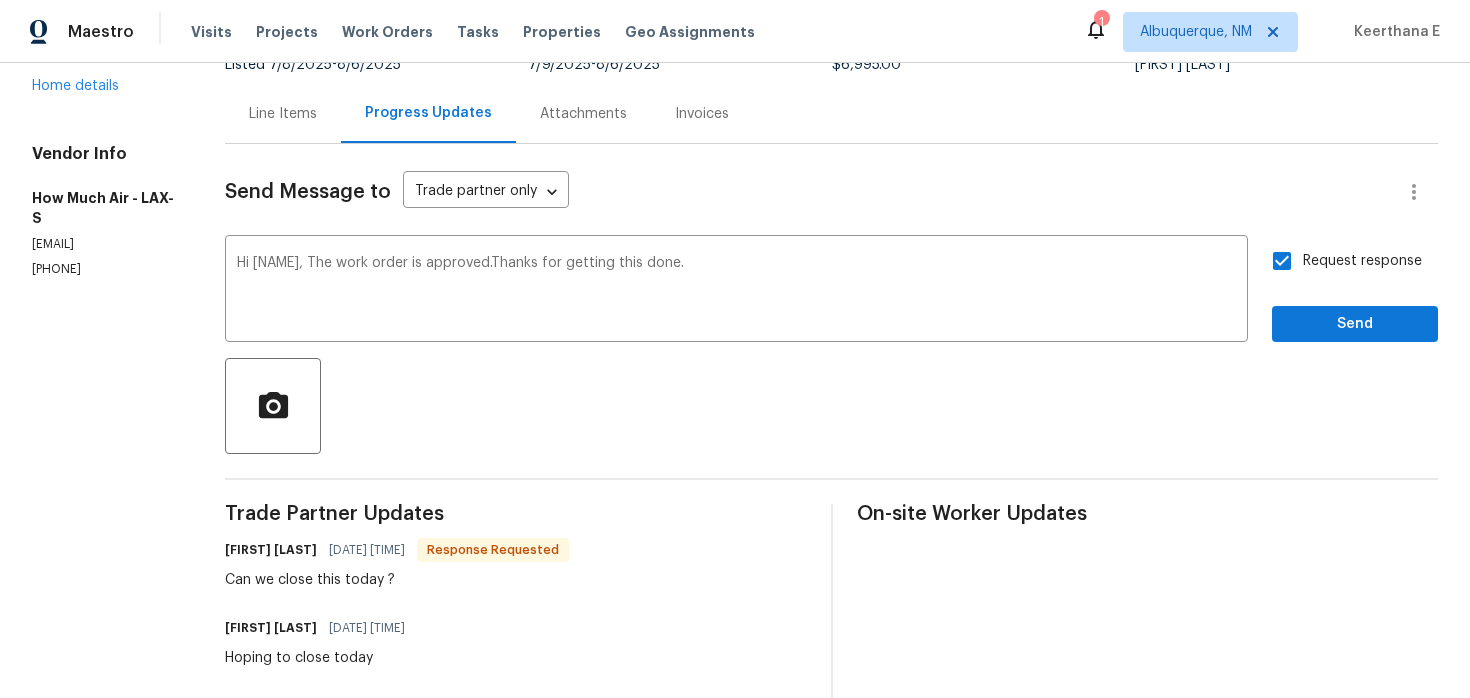 click on "Request response Send" at bounding box center [1355, 291] 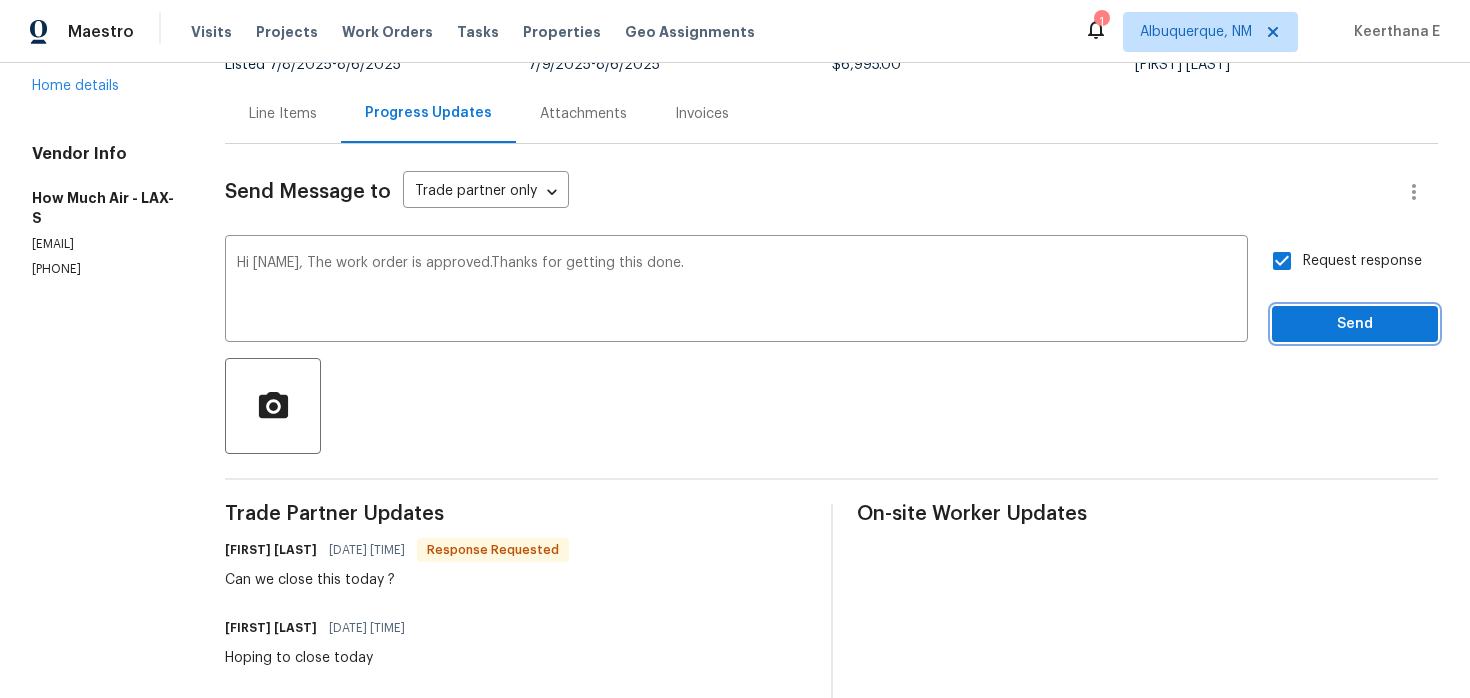 click on "Send" at bounding box center (1355, 324) 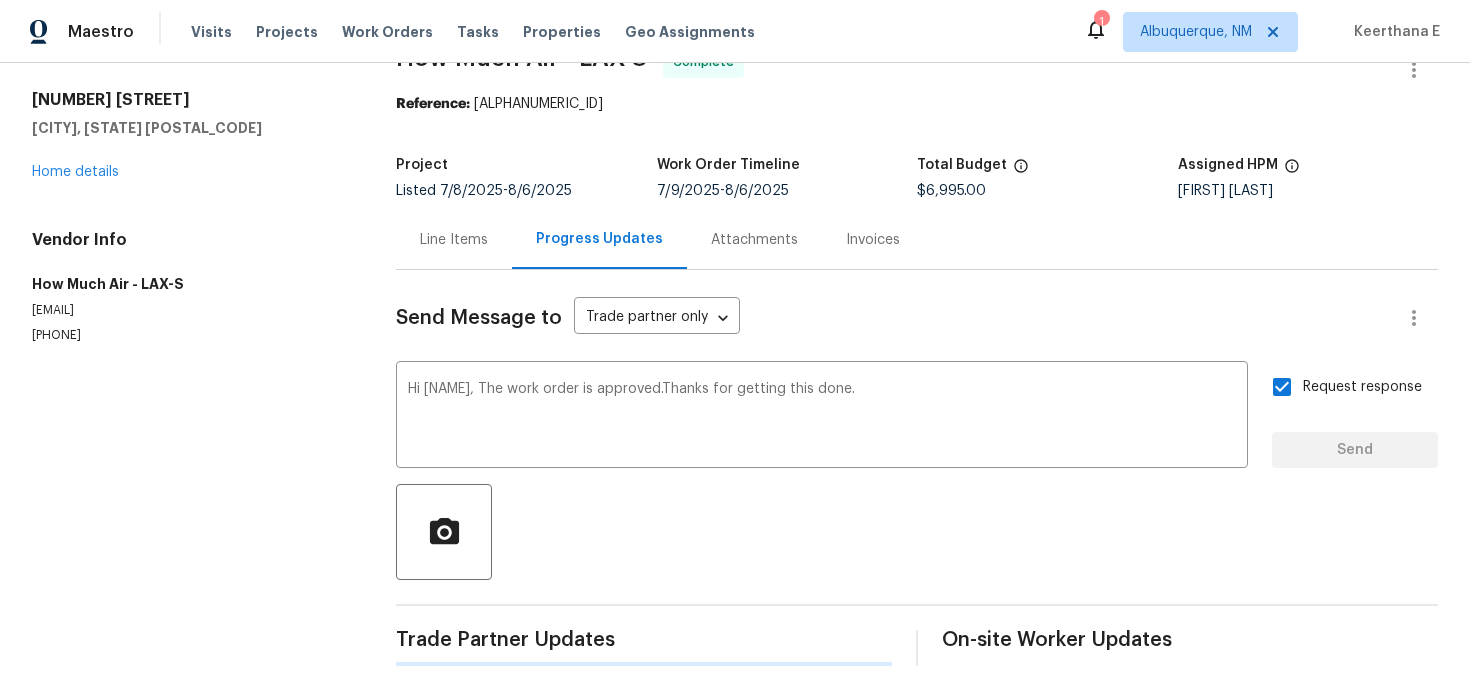 scroll, scrollTop: 49, scrollLeft: 0, axis: vertical 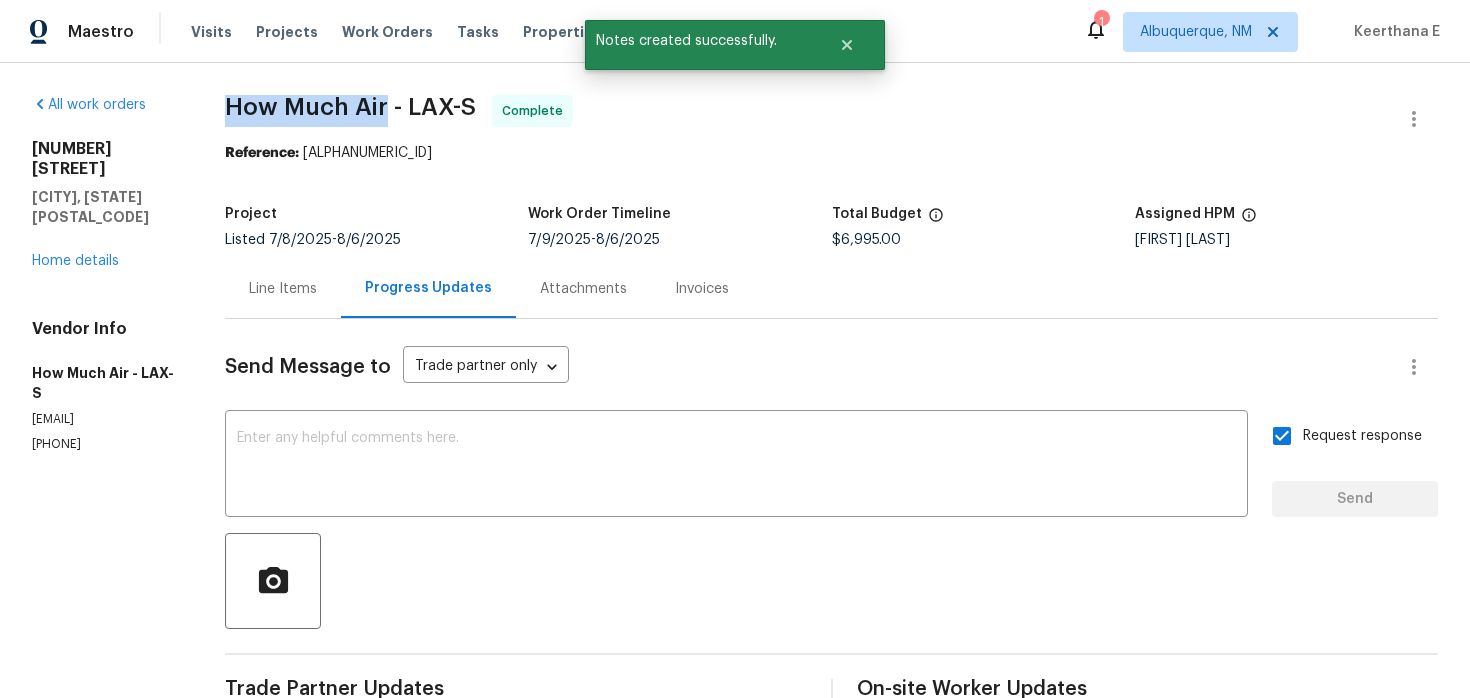 drag, startPoint x: 237, startPoint y: 115, endPoint x: 394, endPoint y: 114, distance: 157.00319 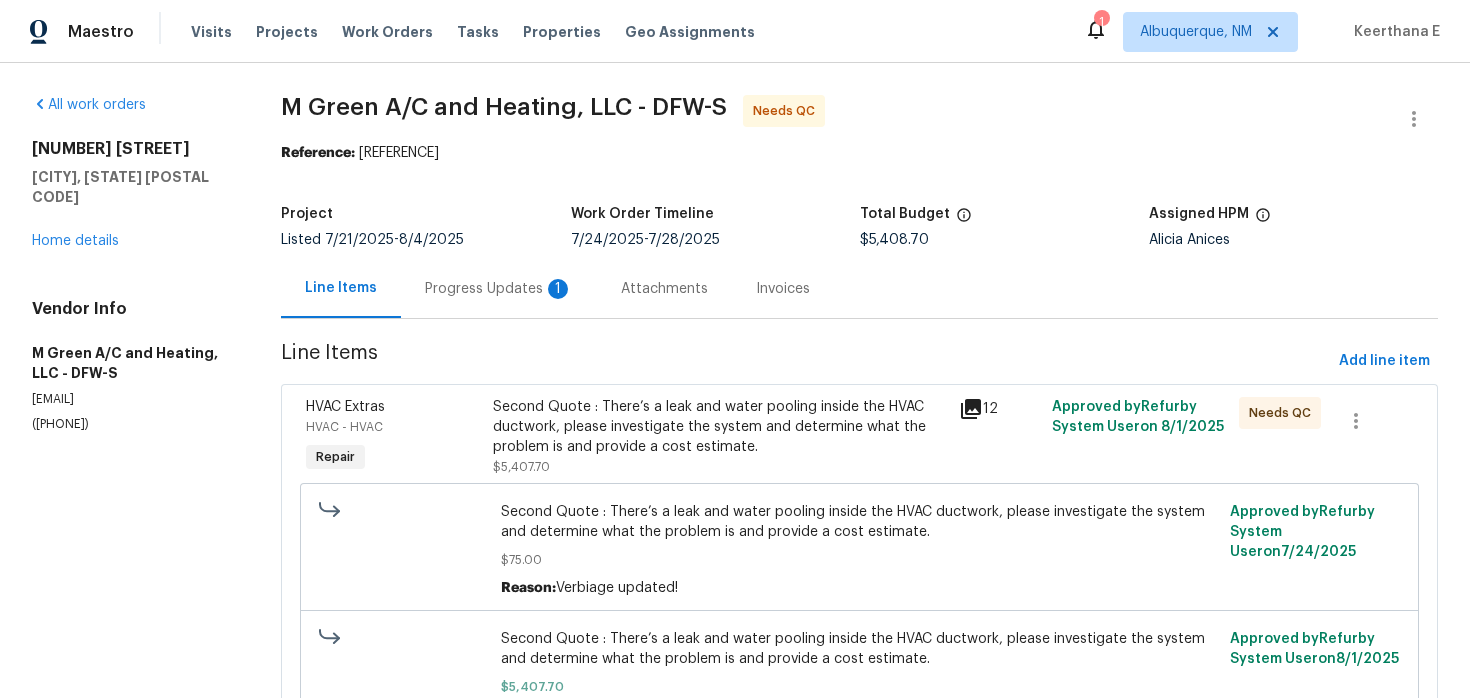 scroll, scrollTop: 0, scrollLeft: 0, axis: both 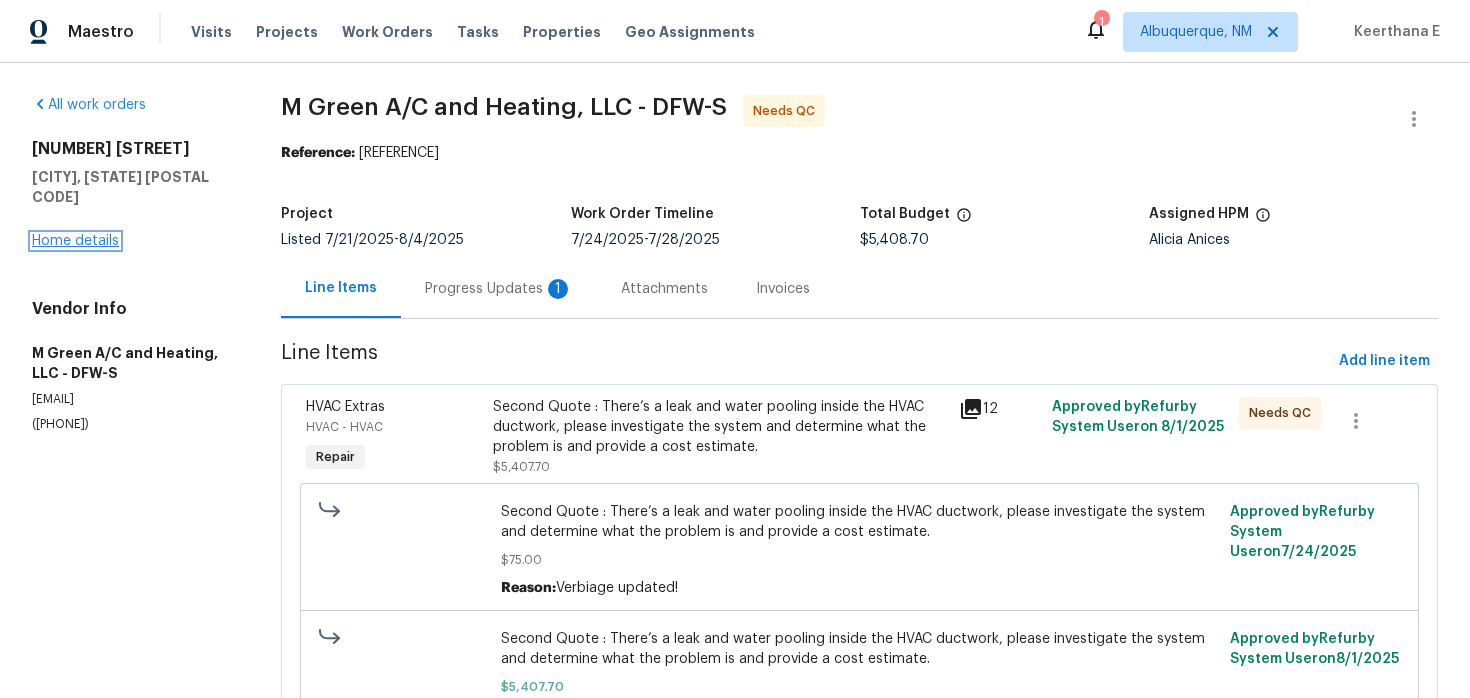 click on "Home details" at bounding box center (75, 241) 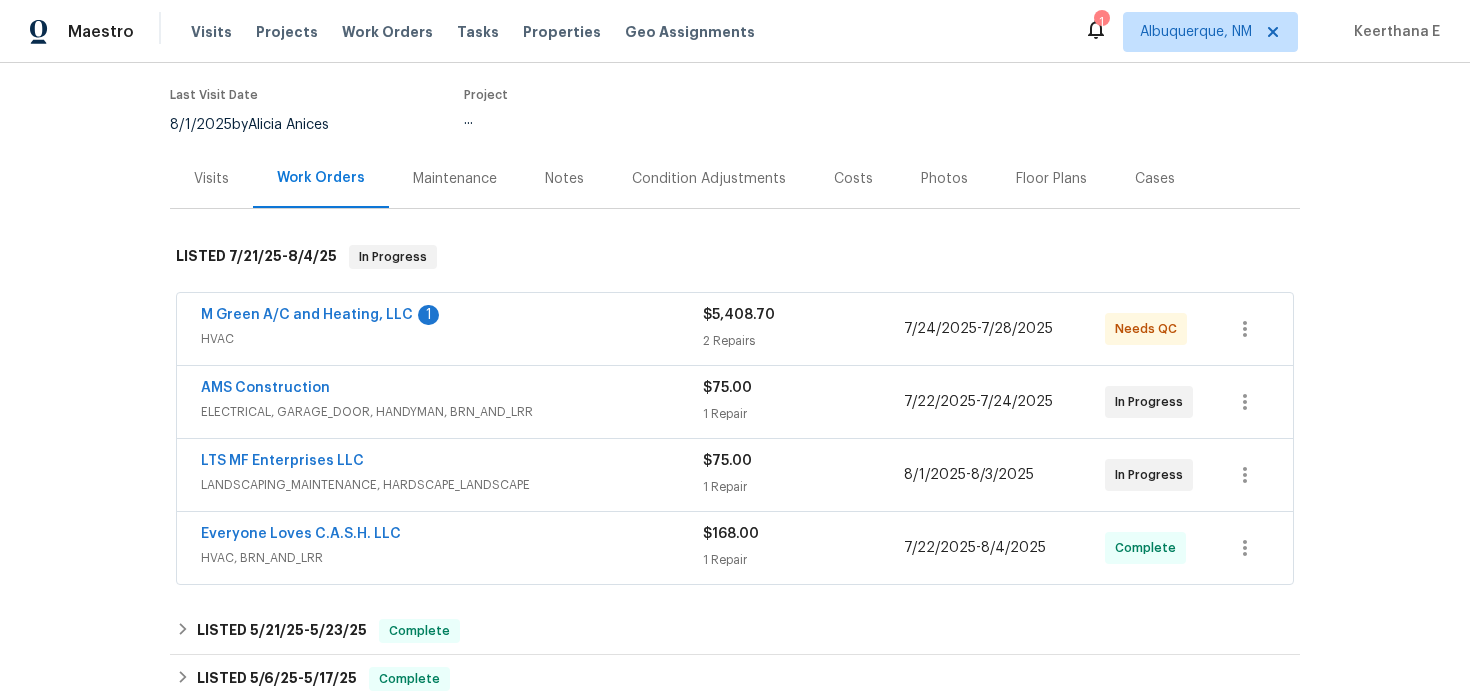 scroll, scrollTop: 195, scrollLeft: 0, axis: vertical 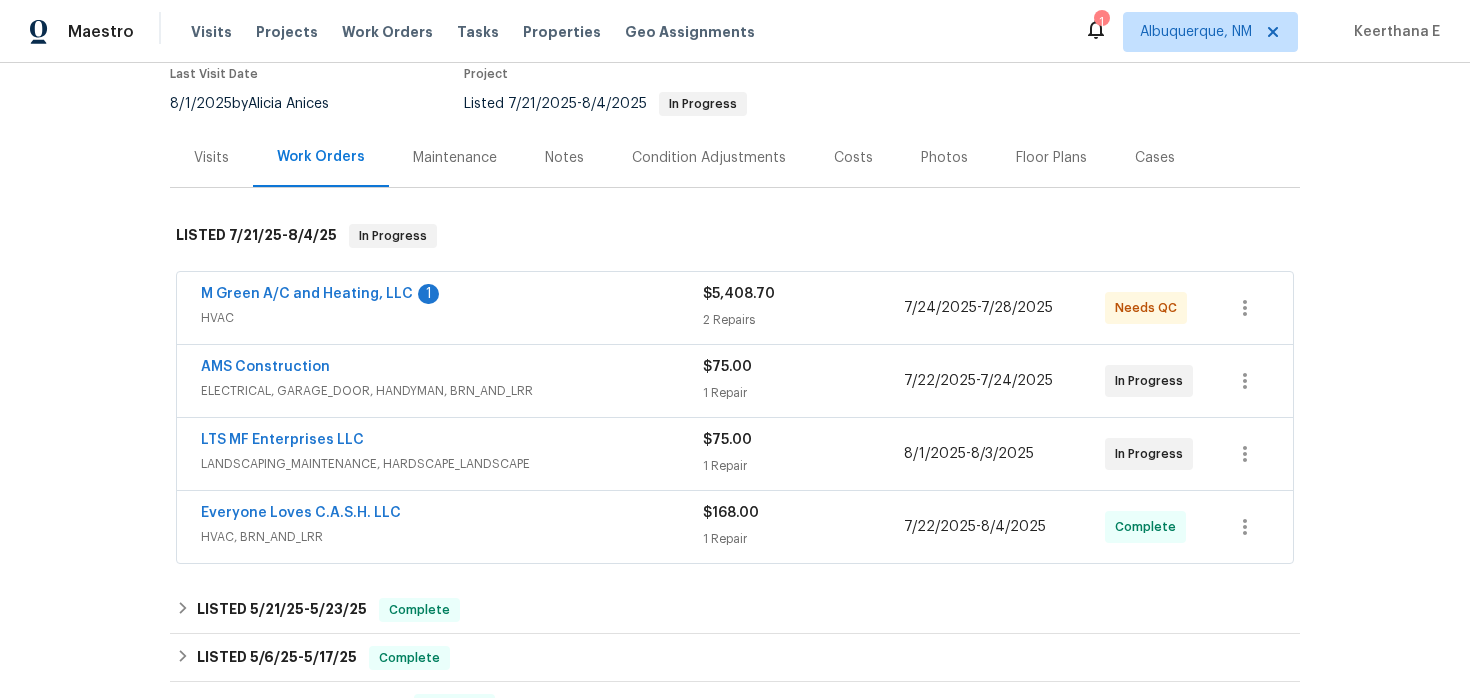 click on "LTS MF Enterprises LLC" at bounding box center [452, 442] 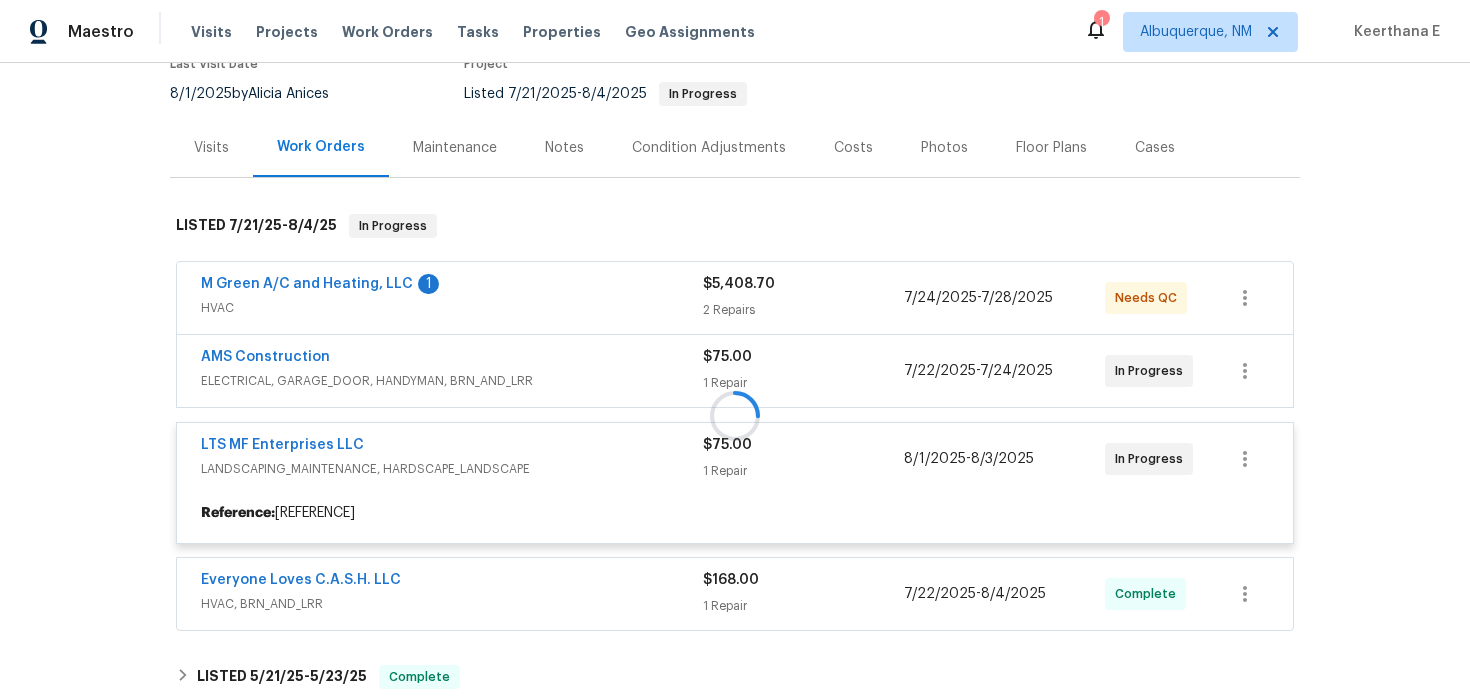 scroll, scrollTop: 213, scrollLeft: 0, axis: vertical 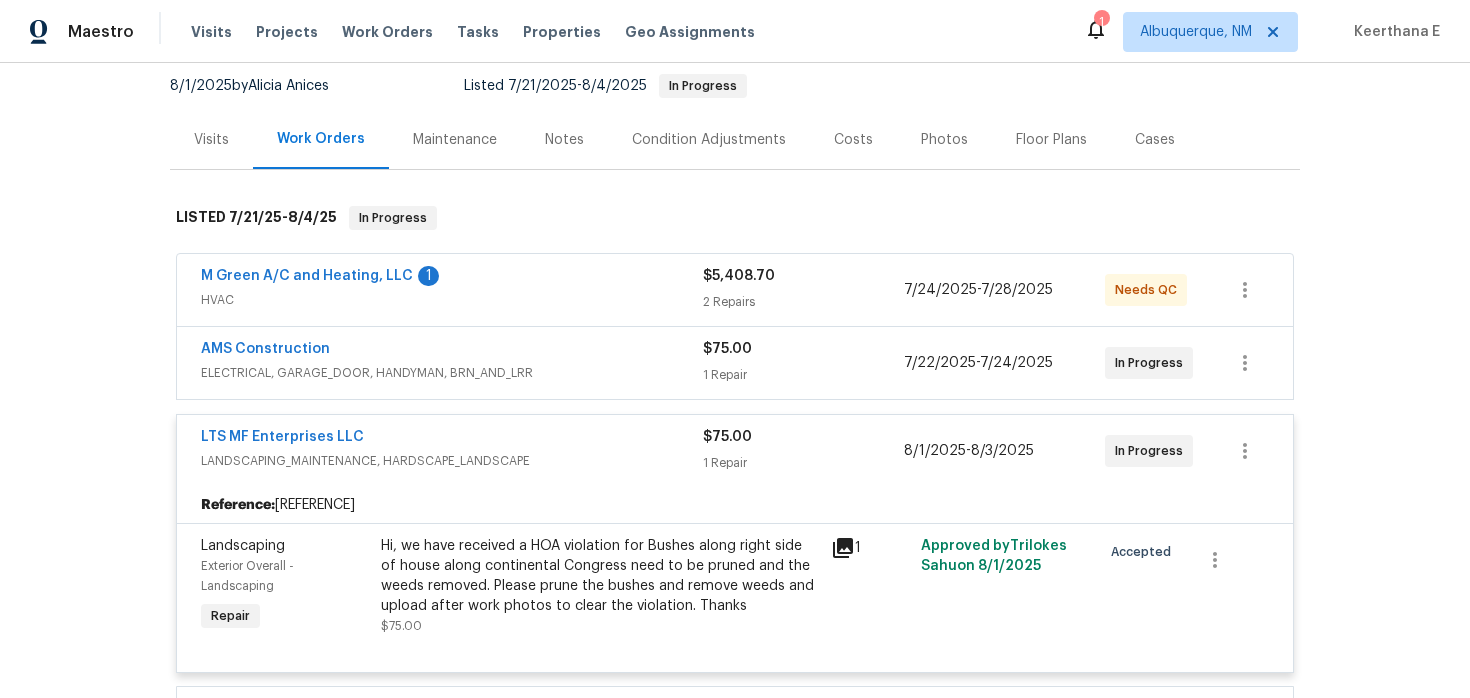 click on "ELECTRICAL, GARAGE_DOOR, HANDYMAN, BRN_AND_LRR" at bounding box center (452, 373) 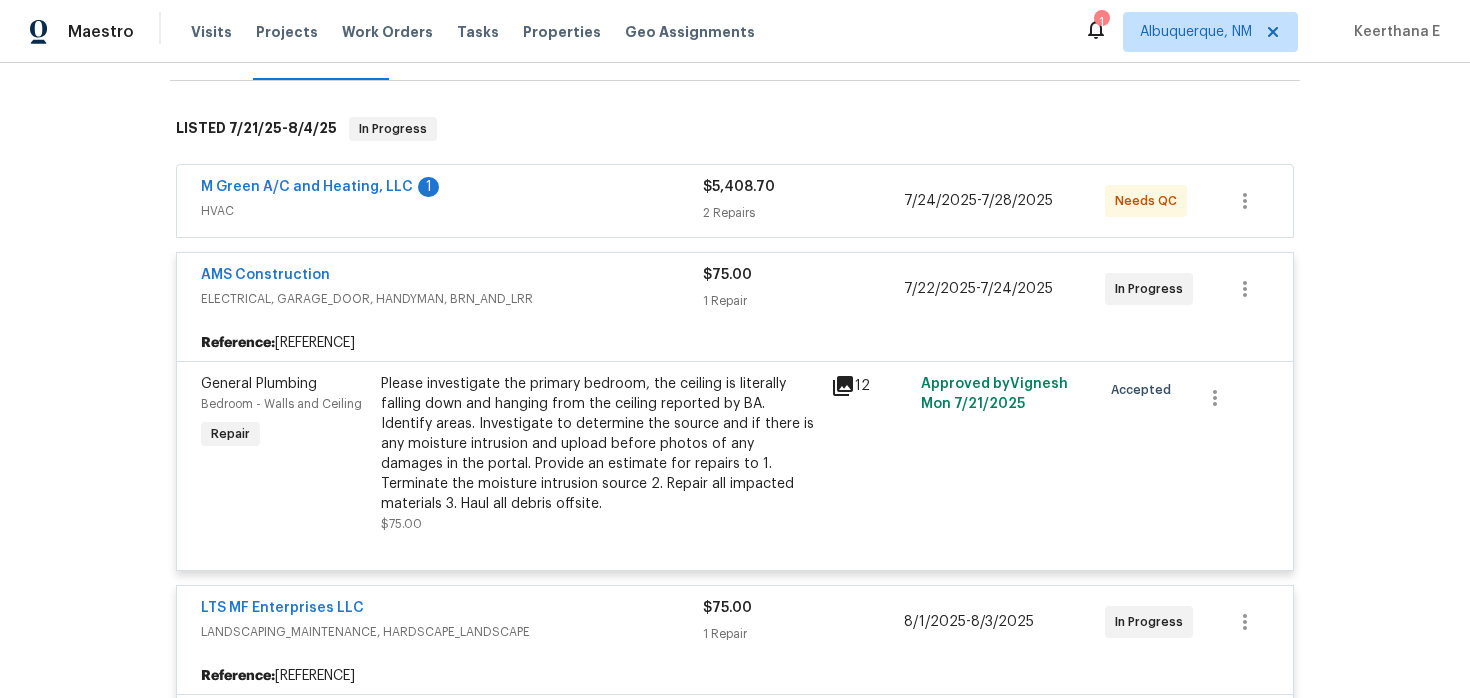 scroll, scrollTop: 301, scrollLeft: 0, axis: vertical 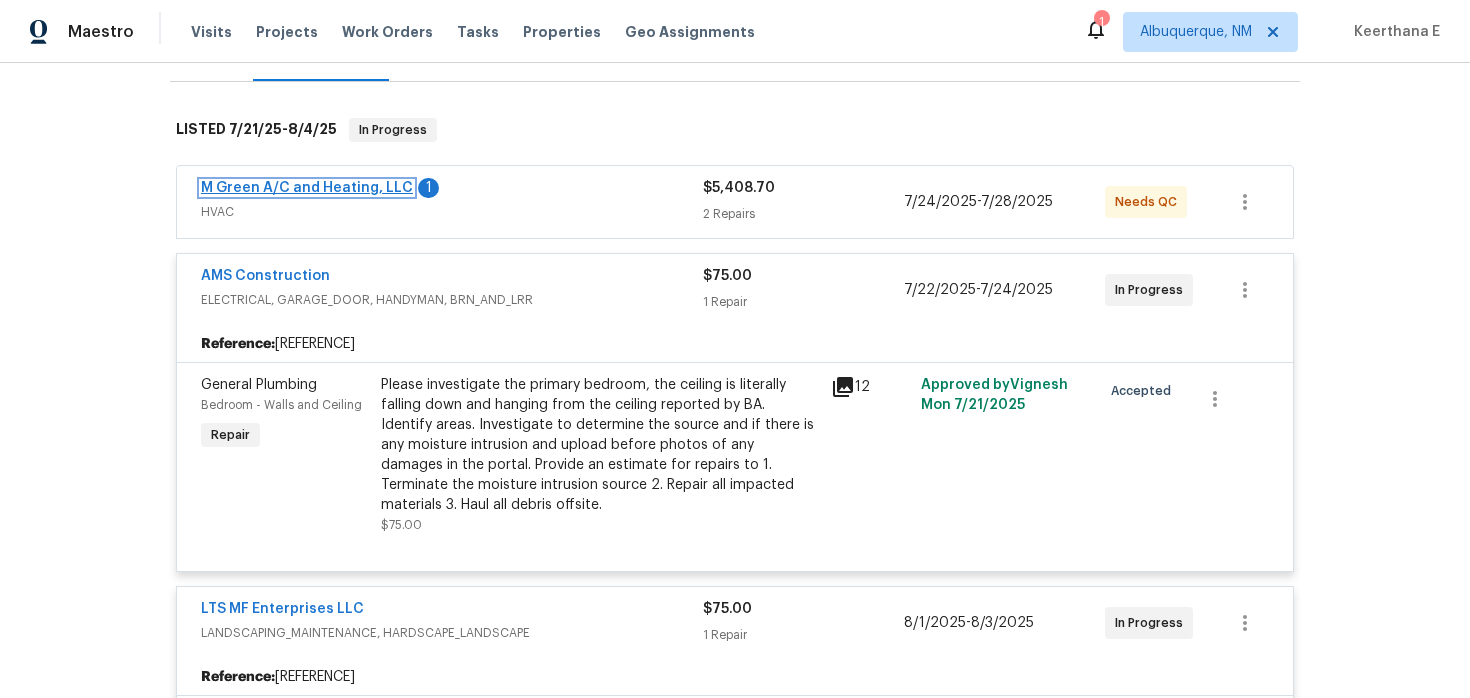 click on "M Green A/C and Heating, LLC" at bounding box center [307, 188] 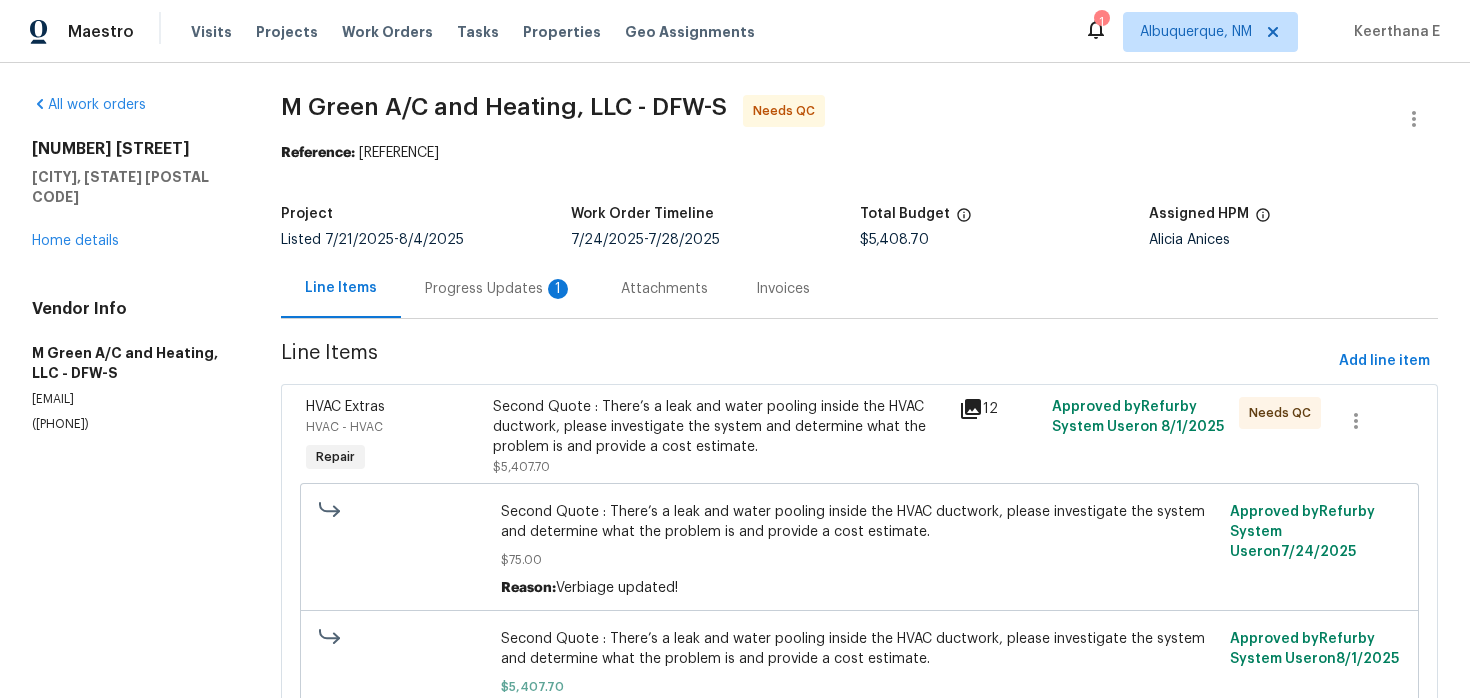 click on "Progress Updates 1" at bounding box center [499, 289] 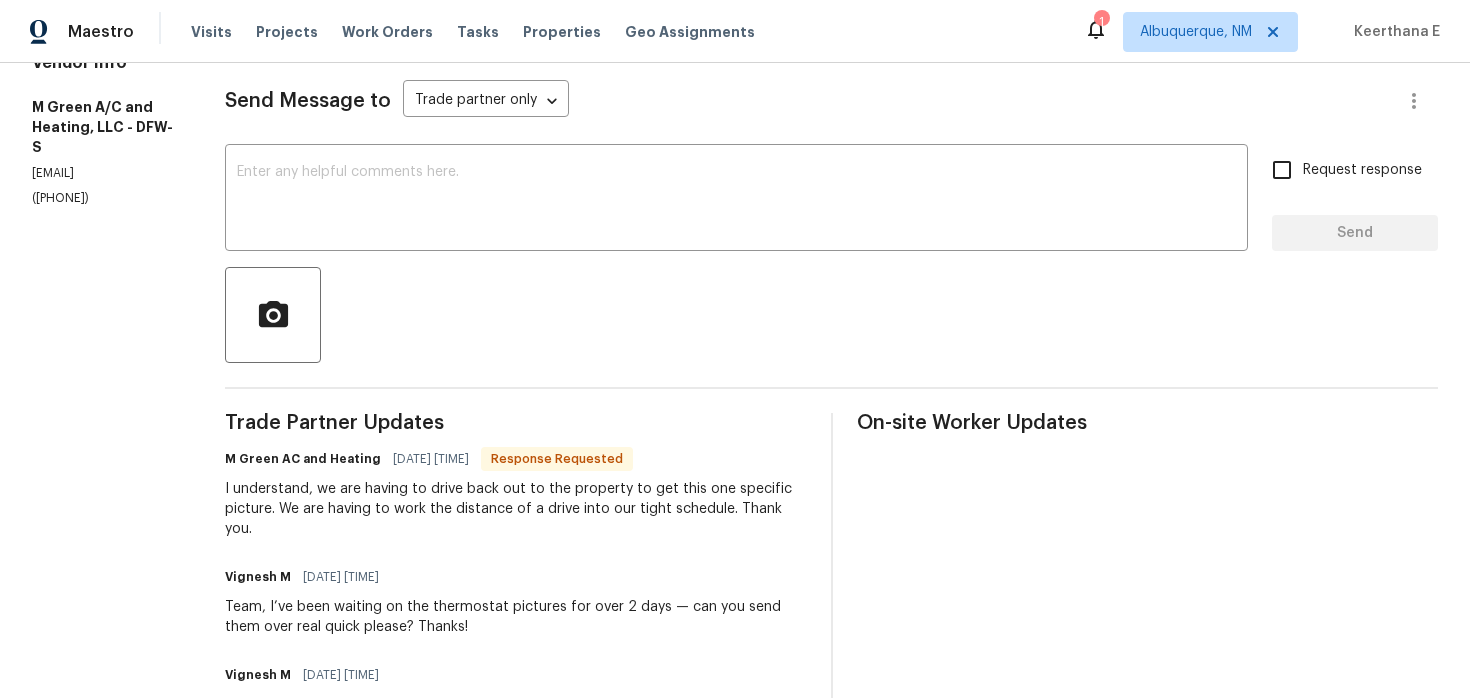 scroll, scrollTop: 0, scrollLeft: 0, axis: both 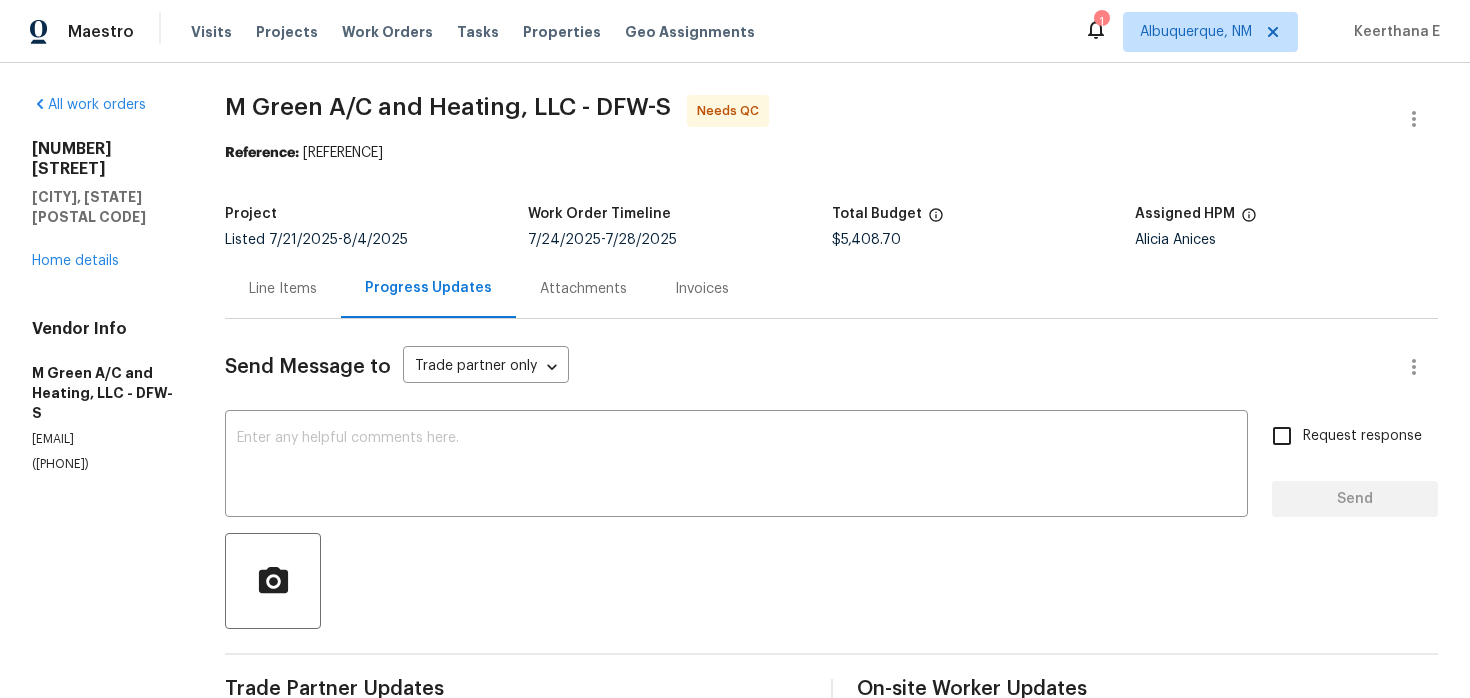 click on "Send Message to Trade partner only Trade partner only ​​ x ​​ Request response Send Trade Partner Updates M Green AC and Heating [DATE] [TIME] Response Requested I understand, we are having to drive back out to the property to get this one specific picture. We are having to work the distance of a drive into our tight schedule.
Thank you. Vignesh M [DATE] [TIME] Team, I’ve been waiting on the thermostat pictures for over 2 days — can you send them over real quick please? Thanks! Vignesh M [DATE] [TIME] Team, can you send over the pictures? Vignesh M [DATE] [TIME] Thanks for getting this done. Can you send over the new pics with the thermostat working real quick? Appreciate it M Green AC and Heating [DATE] [TIME] Install will be done tomorrow, thank you Vignesh M [DATE] [TIME] This is approved and I’ve updated the cost. When you gonna head out to the property? Vignesh M [DATE] [TIME] M Green AC and Heating [DATE] [TIME] M Green AC and Heating [DATE] [TIME]" at bounding box center (831, 1475) 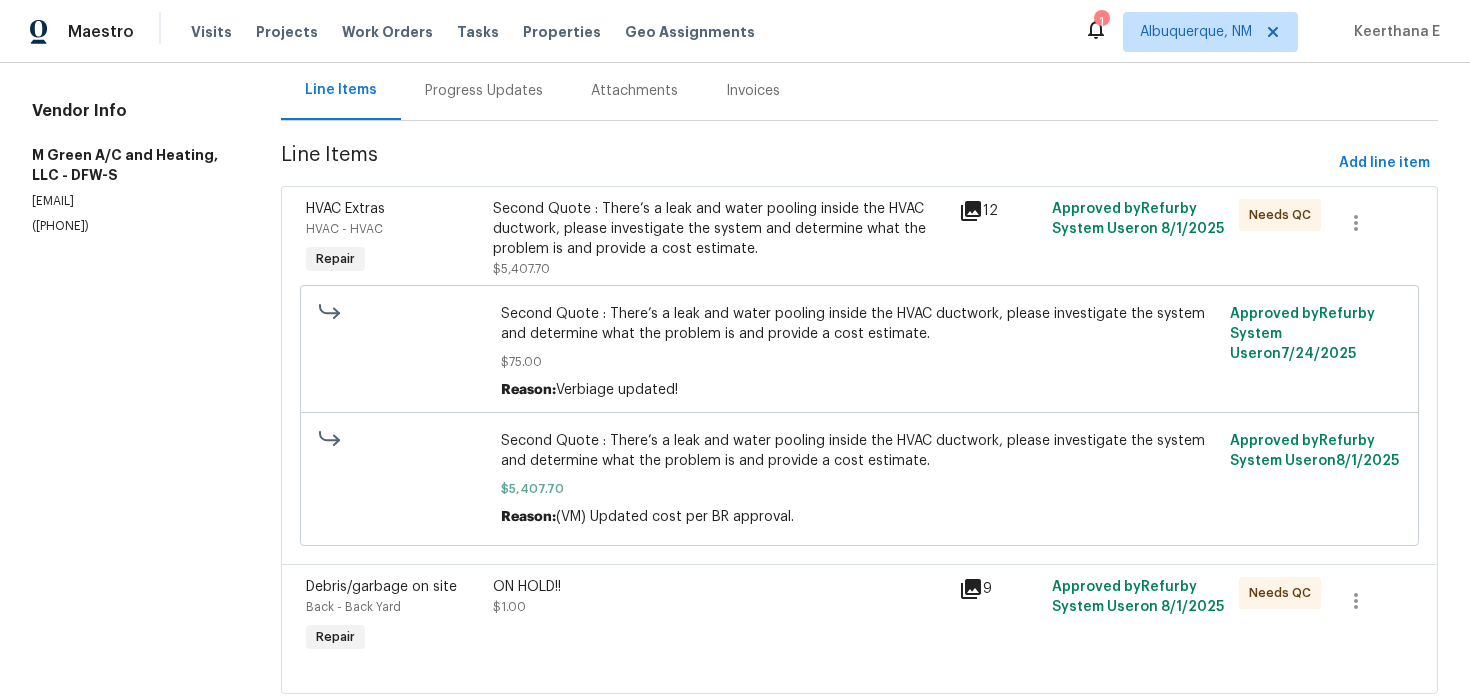 scroll, scrollTop: 252, scrollLeft: 0, axis: vertical 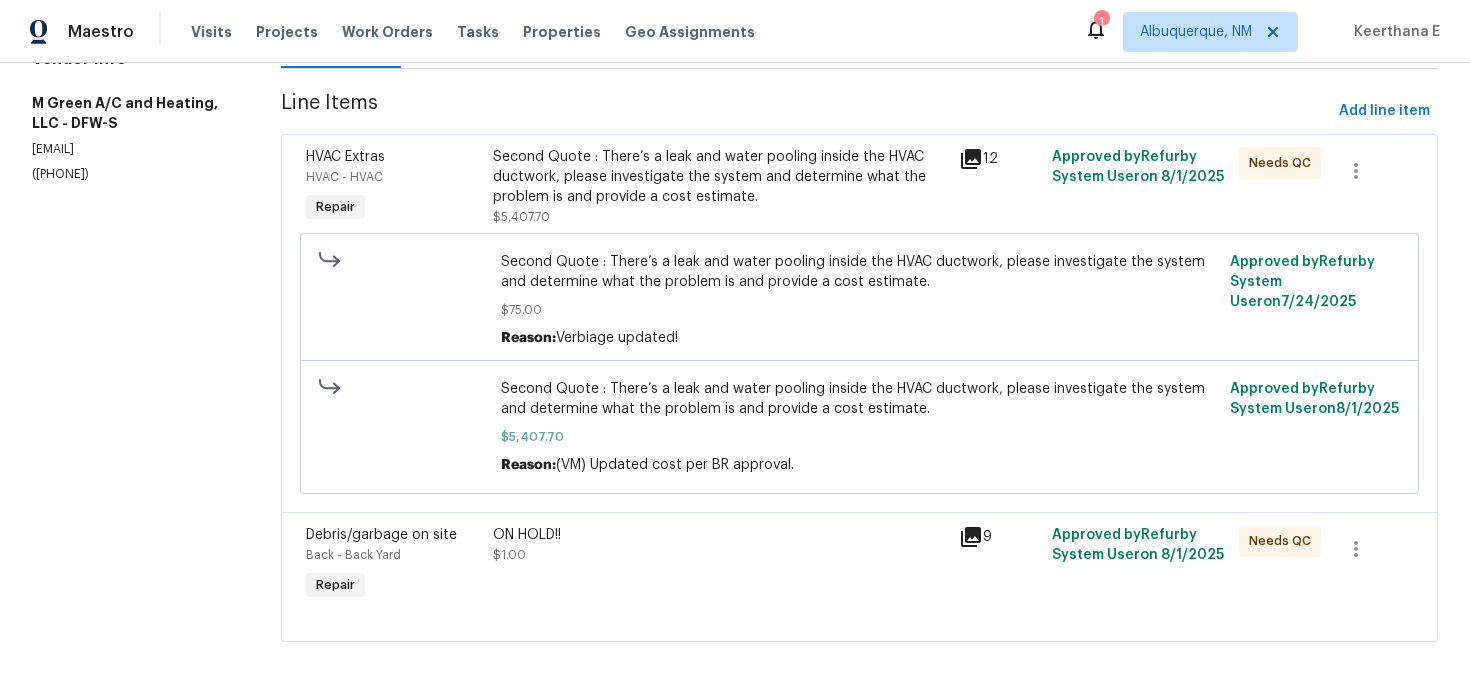 click on "HVAC Extras HVAC - HVAC Repair Second Quote : There’s a leak and water pooling inside the HVAC ductwork, please investigate the system and determine what the problem is and provide a cost estimate. $5,407.70   12 Approved by  Refurby System User  on   [DATE] Needs QC Second Quote : There’s a leak and water pooling inside the HVAC ductwork, please investigate the system and determine what the problem is and provide a cost estimate. $75.00 Reason:  Verbiage updated! Approved by  Refurby System User  on  [DATE] Second Quote : There’s a leak and water pooling inside the HVAC ductwork, please investigate the system and determine what the problem is and provide a cost estimate. $5,407.70 Reason:  (VM) Updated cost per BR approval. Approved by  Refurby System User  on  [DATE]" at bounding box center (859, 323) 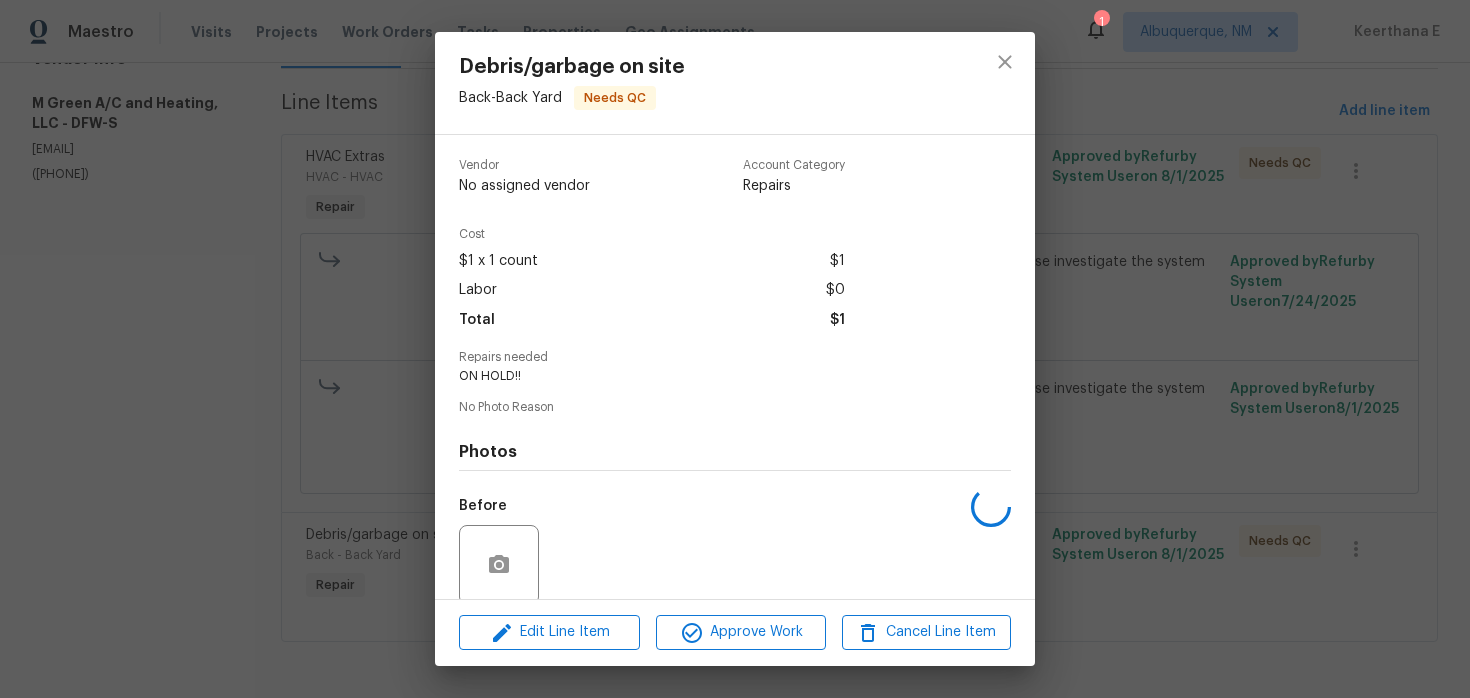 scroll, scrollTop: 155, scrollLeft: 0, axis: vertical 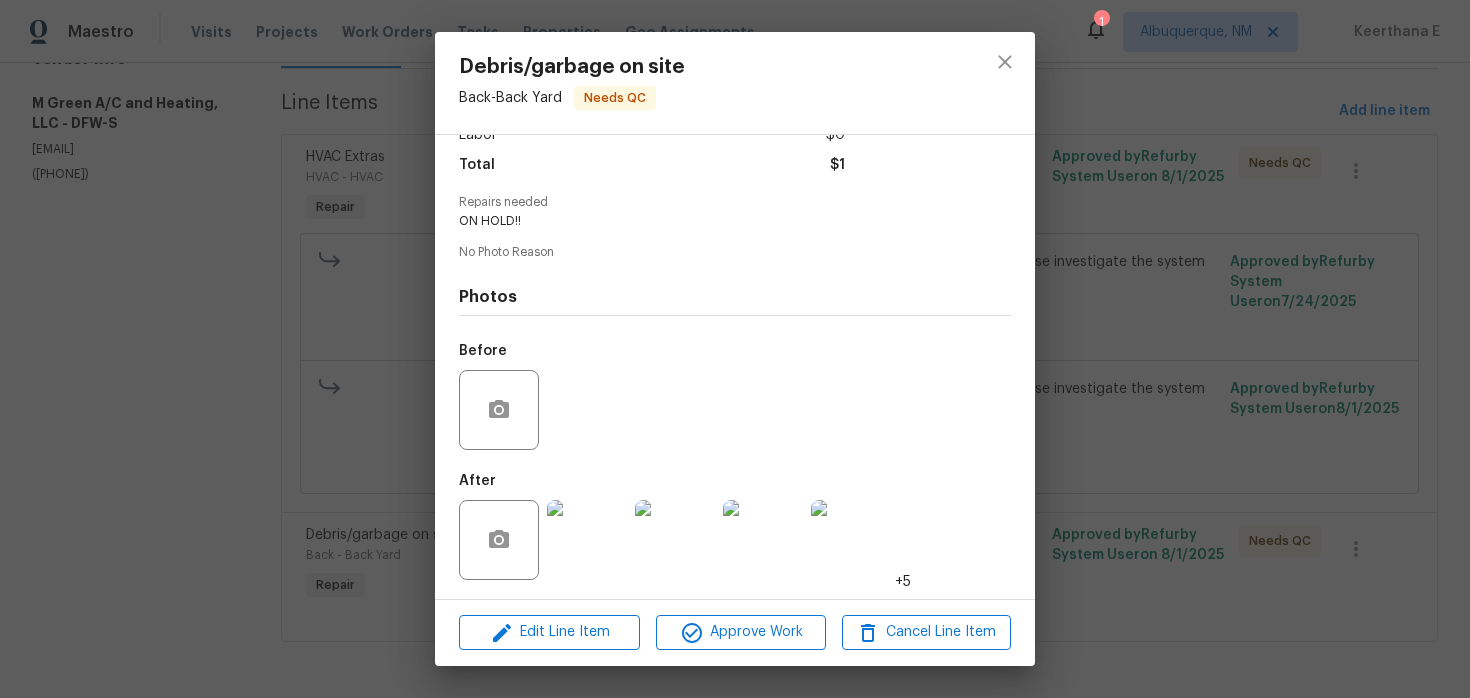 click at bounding box center [587, 540] 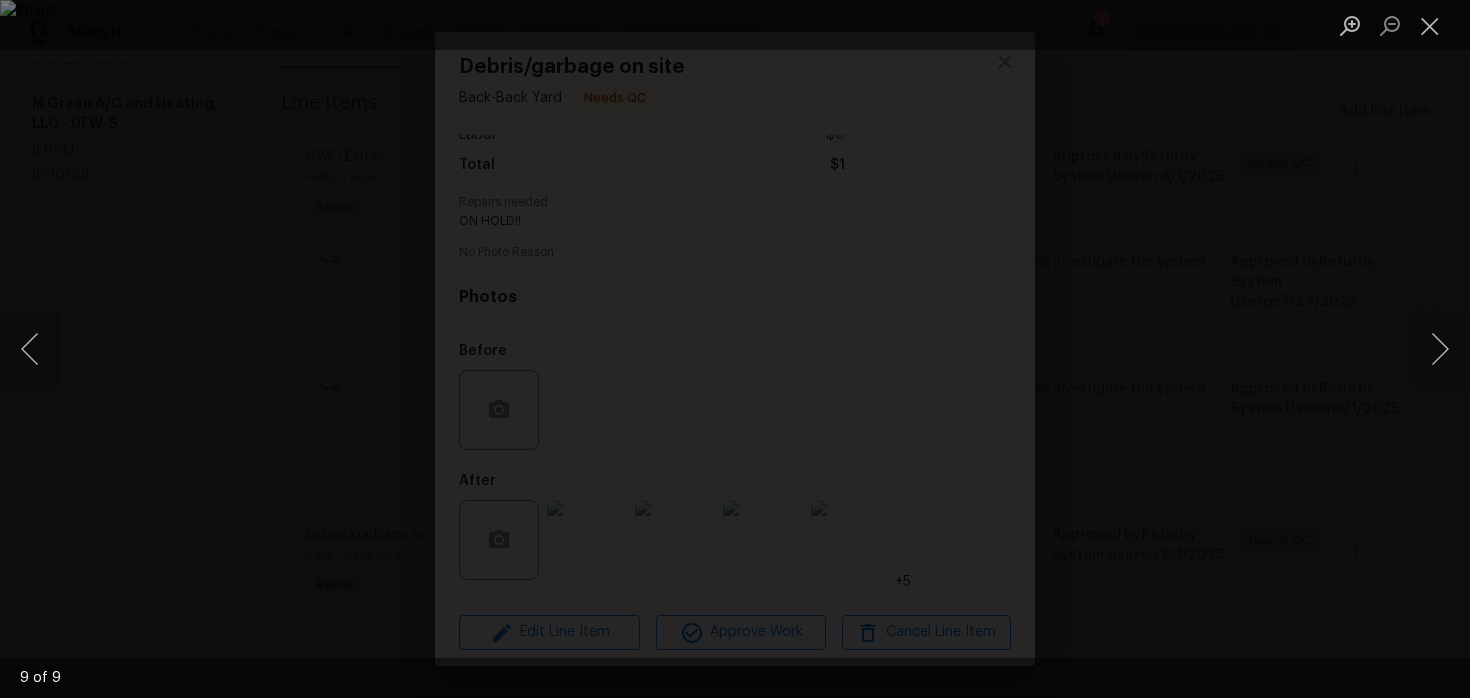 click at bounding box center (735, 349) 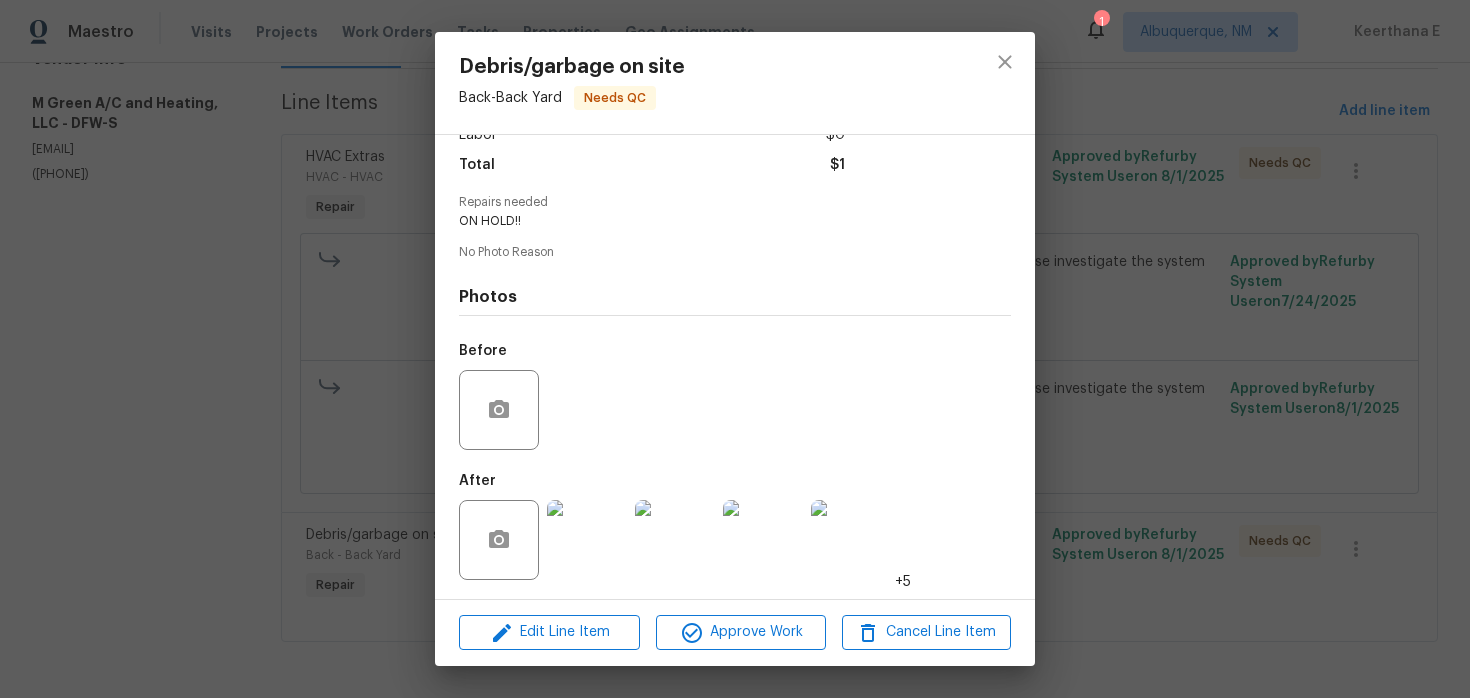 click on "Debris/garbage on site Back  -  Back Yard Needs QC Vendor M [NAME] A/C and Heating, LLC Account Category Repairs Cost $1 x 1 count $1 Labor $0 Total $1 Repairs needed ON HOLD!! No Photo Reason   Photos Before After  +5  Edit Line Item  Approve Work  Cancel Line Item" at bounding box center [735, 349] 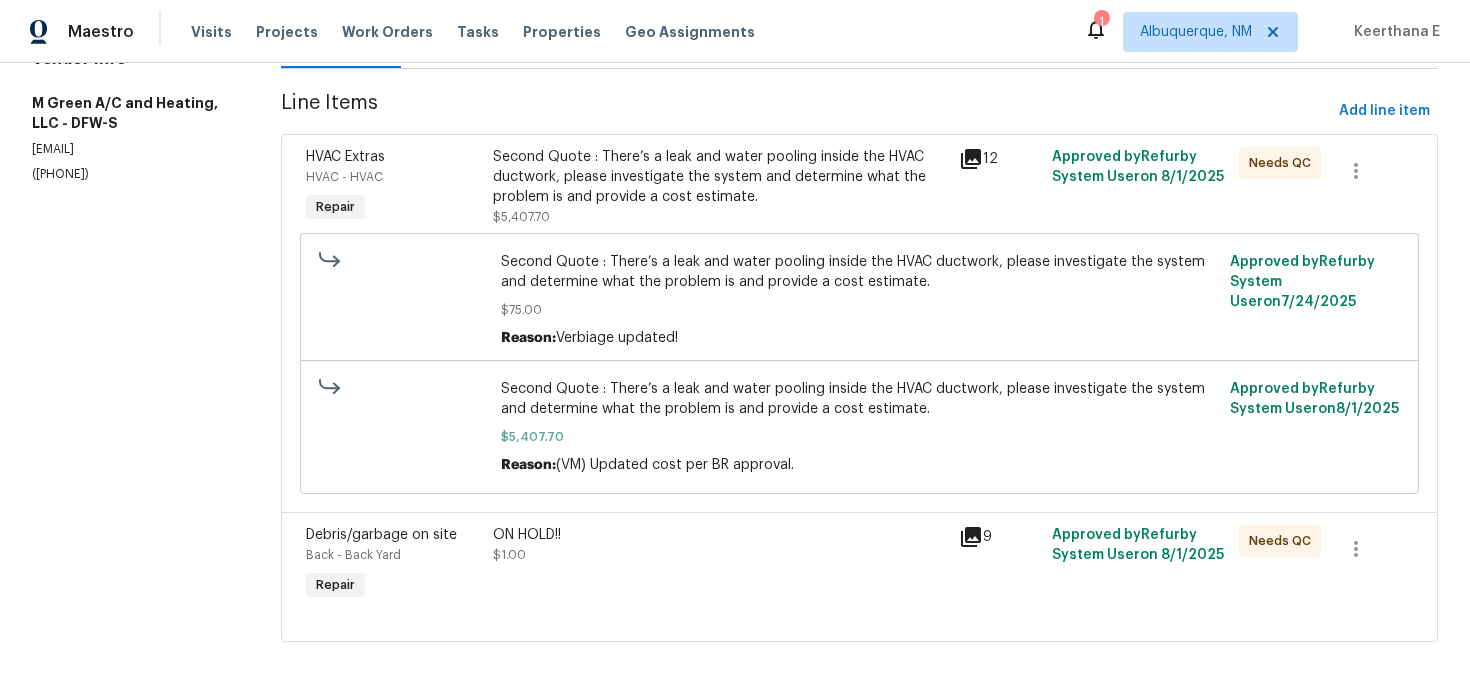 click on "Second Quote : There’s a leak and water pooling inside the HVAC ductwork, please investigate the system and determine what the problem is and provide a cost estimate." at bounding box center (720, 177) 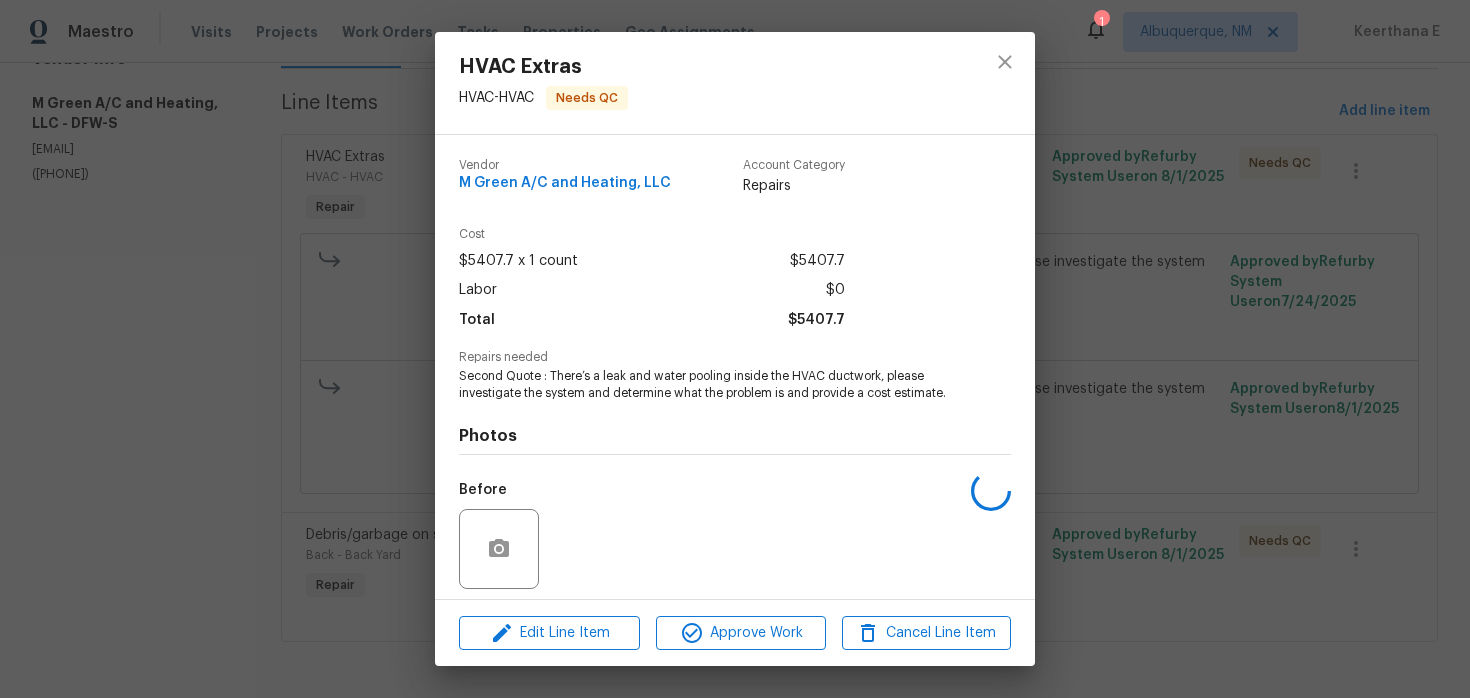 scroll, scrollTop: 140, scrollLeft: 0, axis: vertical 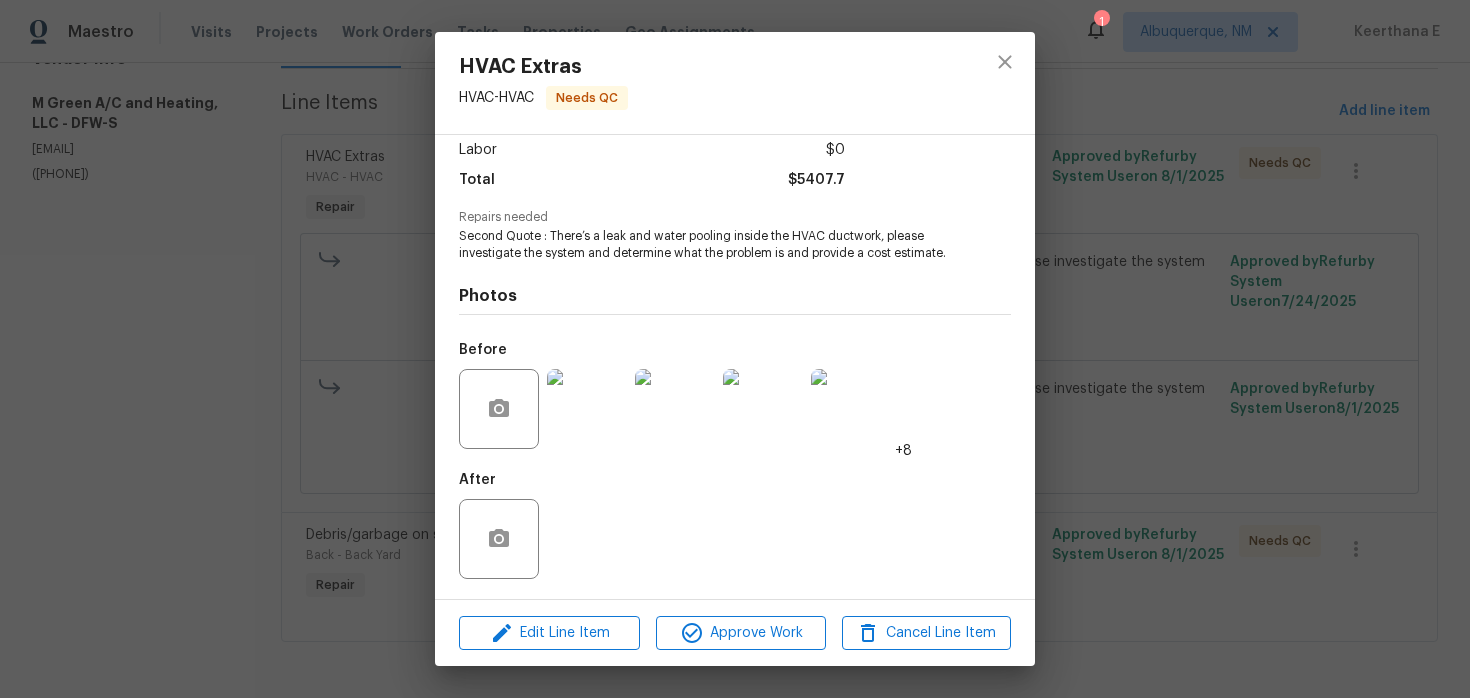 click on "HVAC Extras HVAC  -  HVAC Needs QC Vendor M Green A/C and Heating, LLC Account Category Repairs Cost $5407.7 x 1 count $5407.7 Labor $0 Total $5407.7 Repairs needed Second Quote : There’s a leak and water pooling inside the HVAC ductwork, please investigate the system and determine what the problem is and provide a cost estimate. Photos Before  +8 After  Edit Line Item  Approve Work  Cancel Line Item" at bounding box center [735, 349] 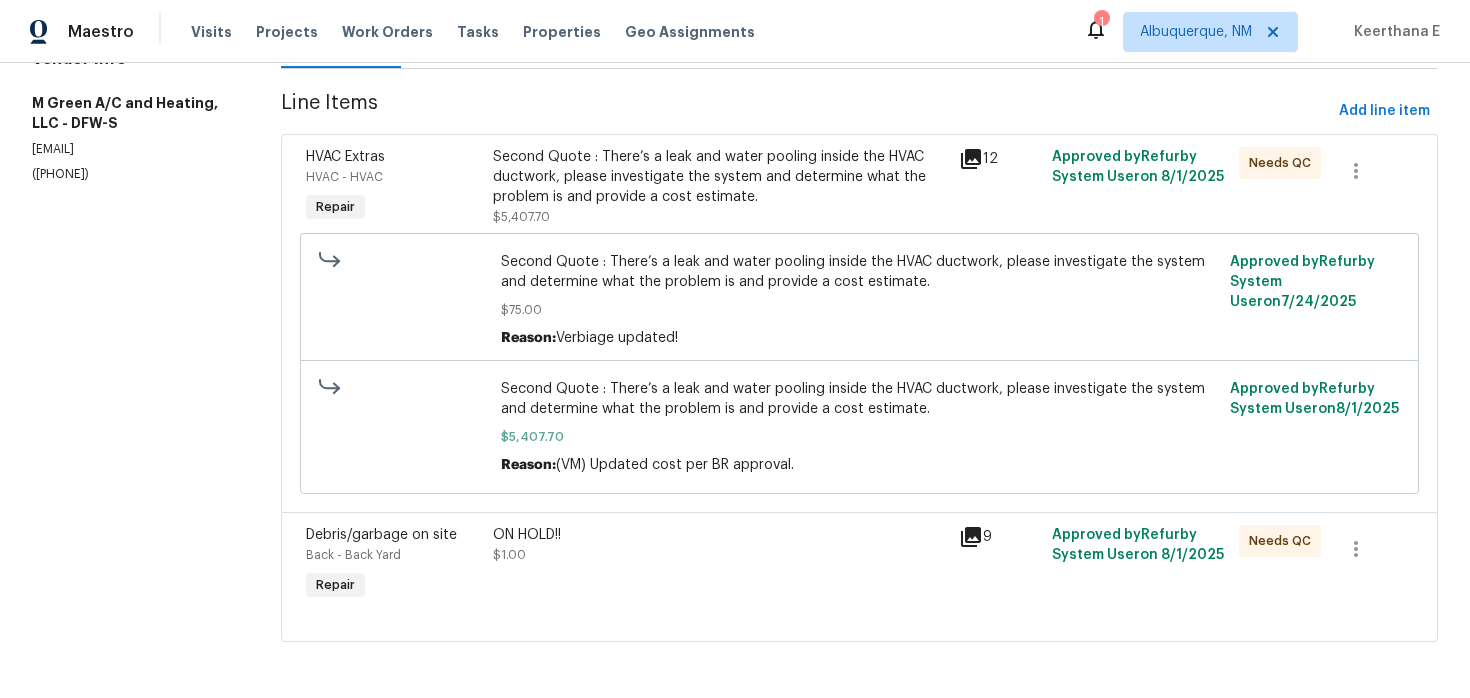 click on "ON HOLD!! $1.00" at bounding box center (720, 545) 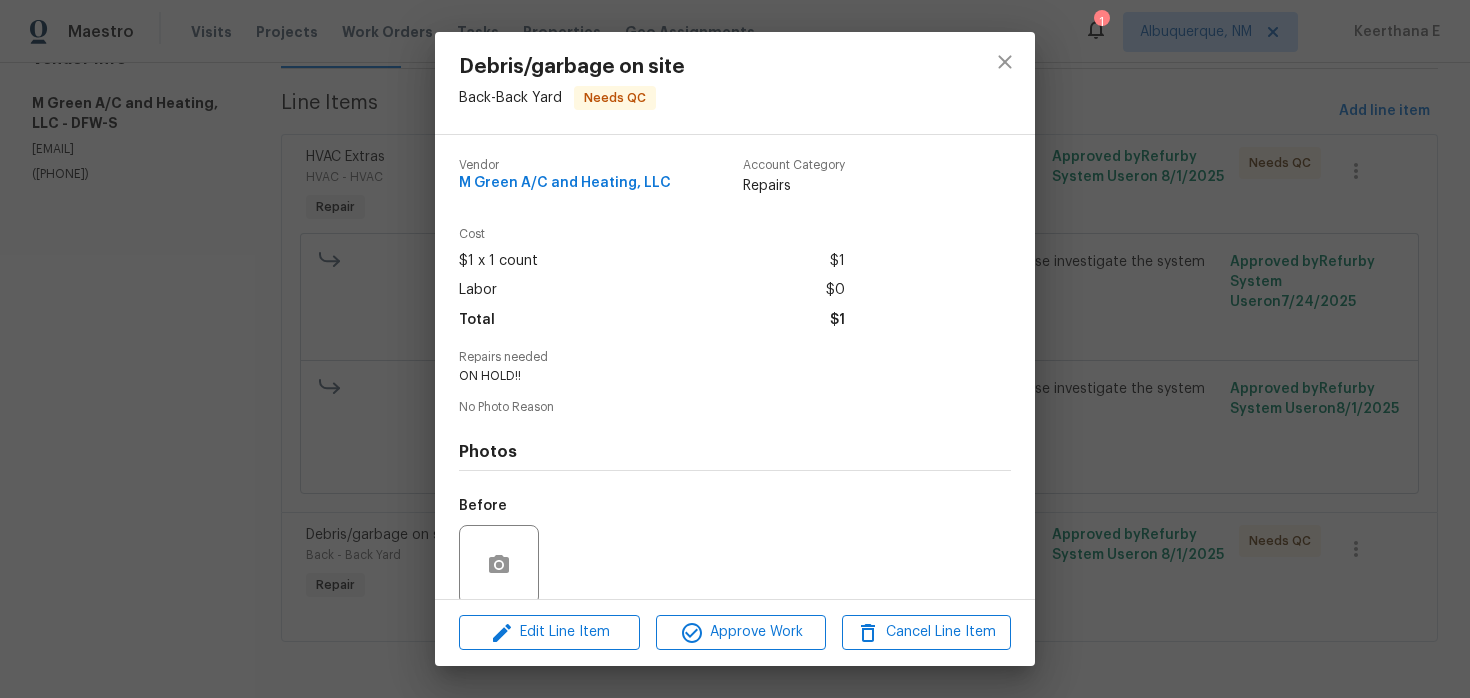 scroll, scrollTop: 155, scrollLeft: 0, axis: vertical 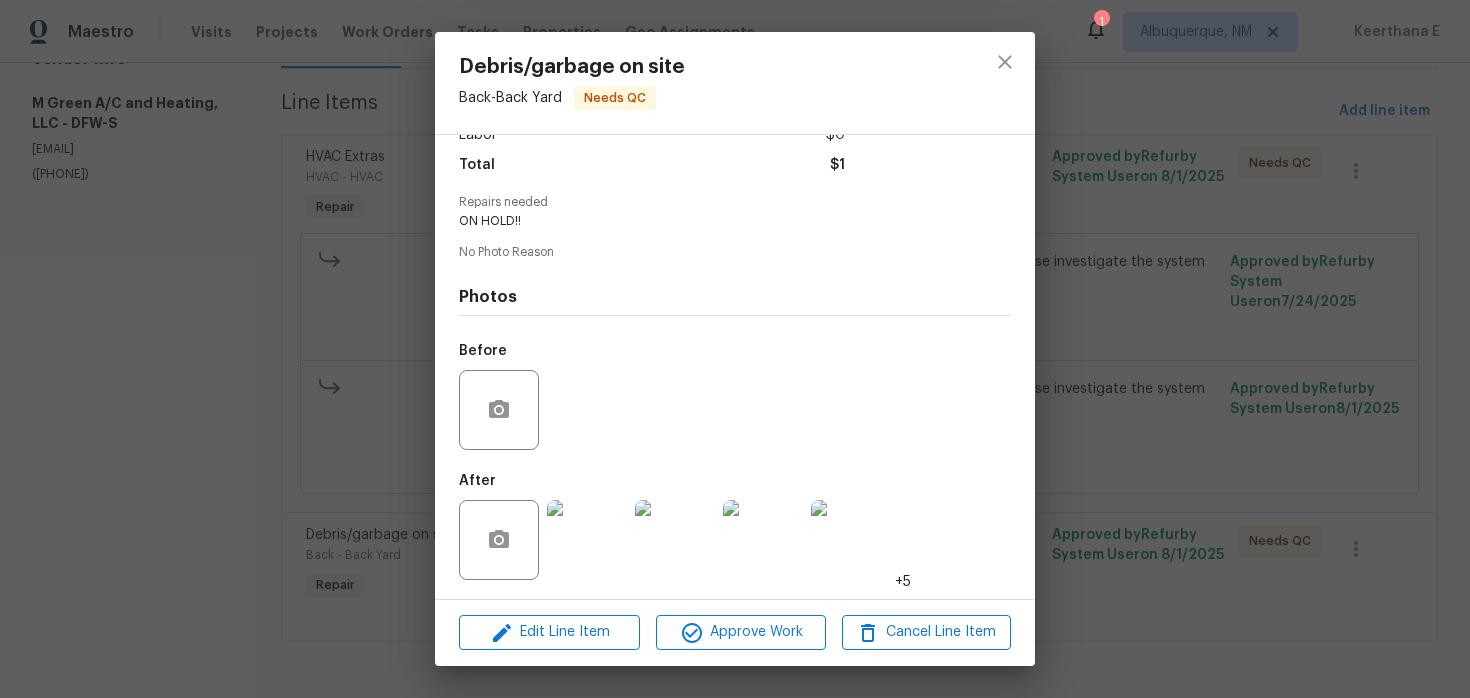 click at bounding box center (587, 540) 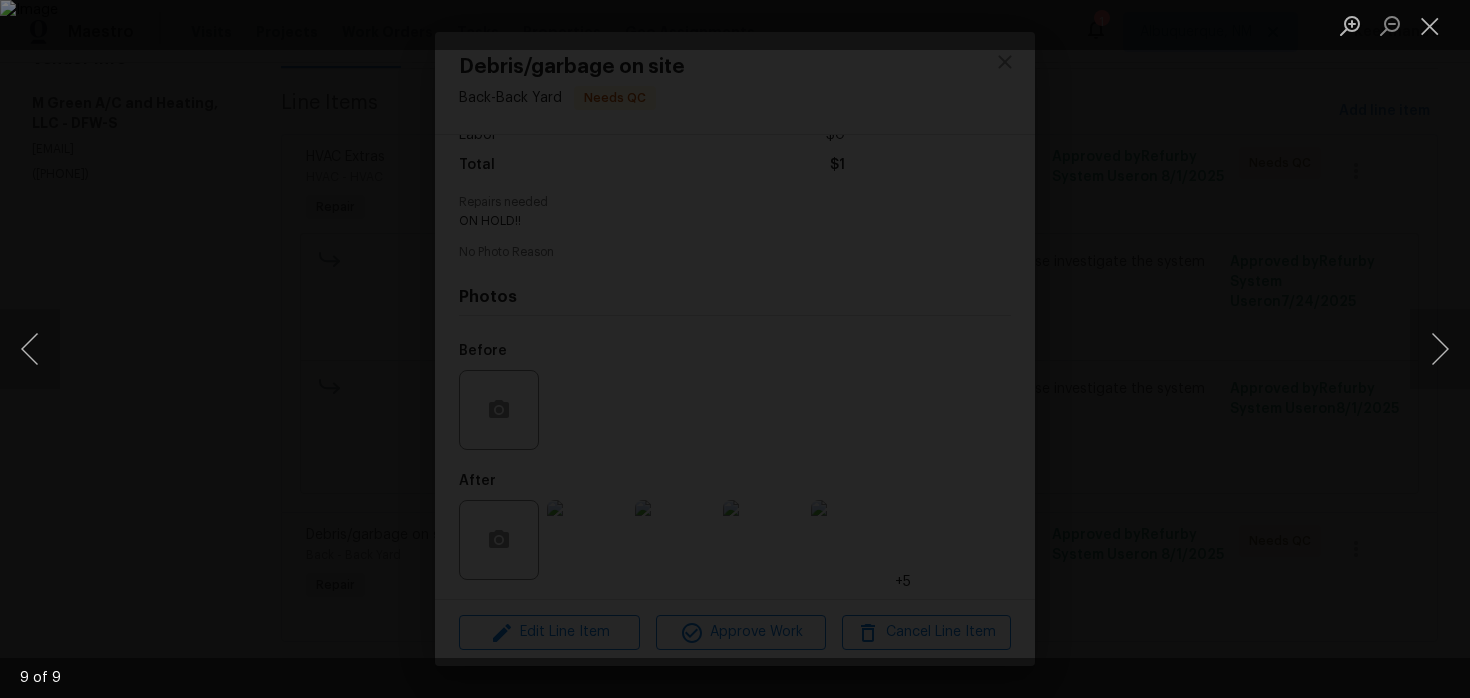 click at bounding box center [735, 349] 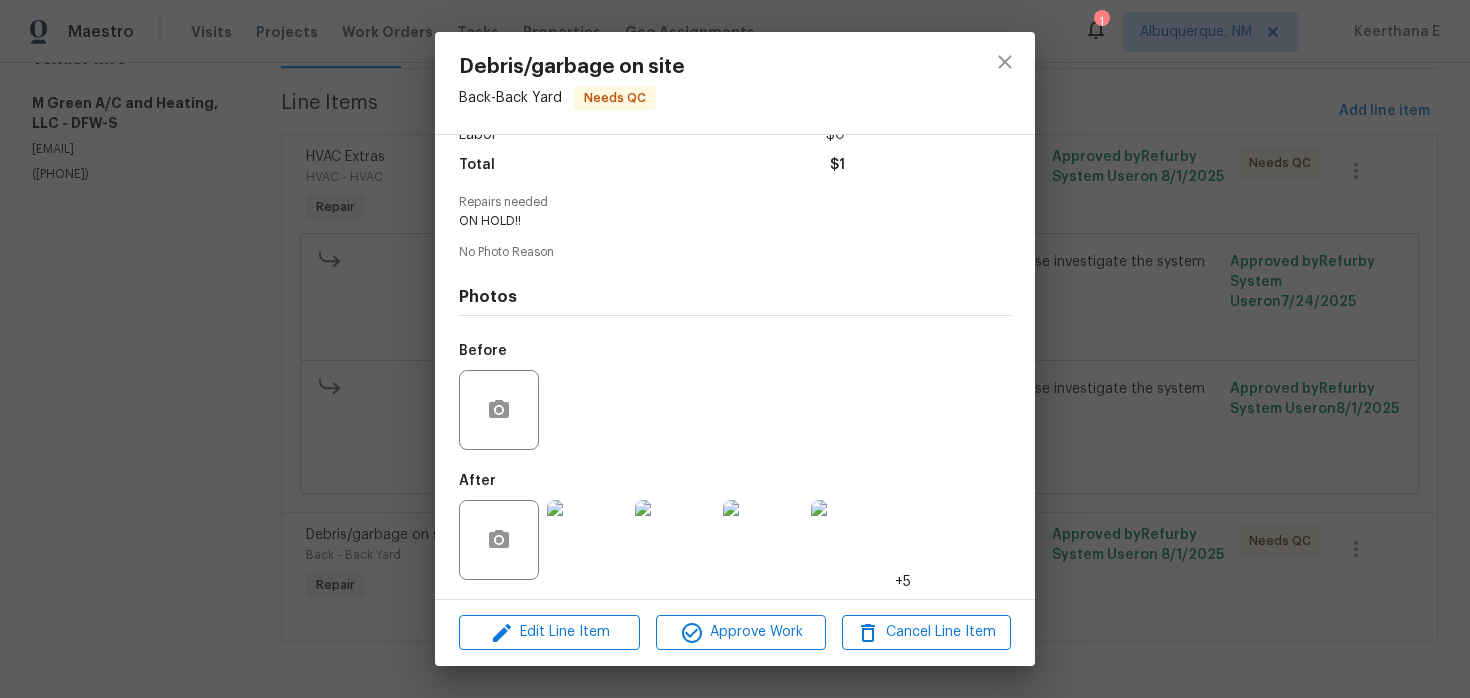 click on "Debris/garbage on site Back  -  Back Yard Needs QC Vendor M Green A/C and Heating, LLC Account Category Repairs Cost $1 x 1 count $1 Labor $0 Total $1 Repairs needed ON HOLD!! No Photo Reason   Photos Before After  +5  Edit Line Item  Approve Work  Cancel Line Item" at bounding box center (735, 349) 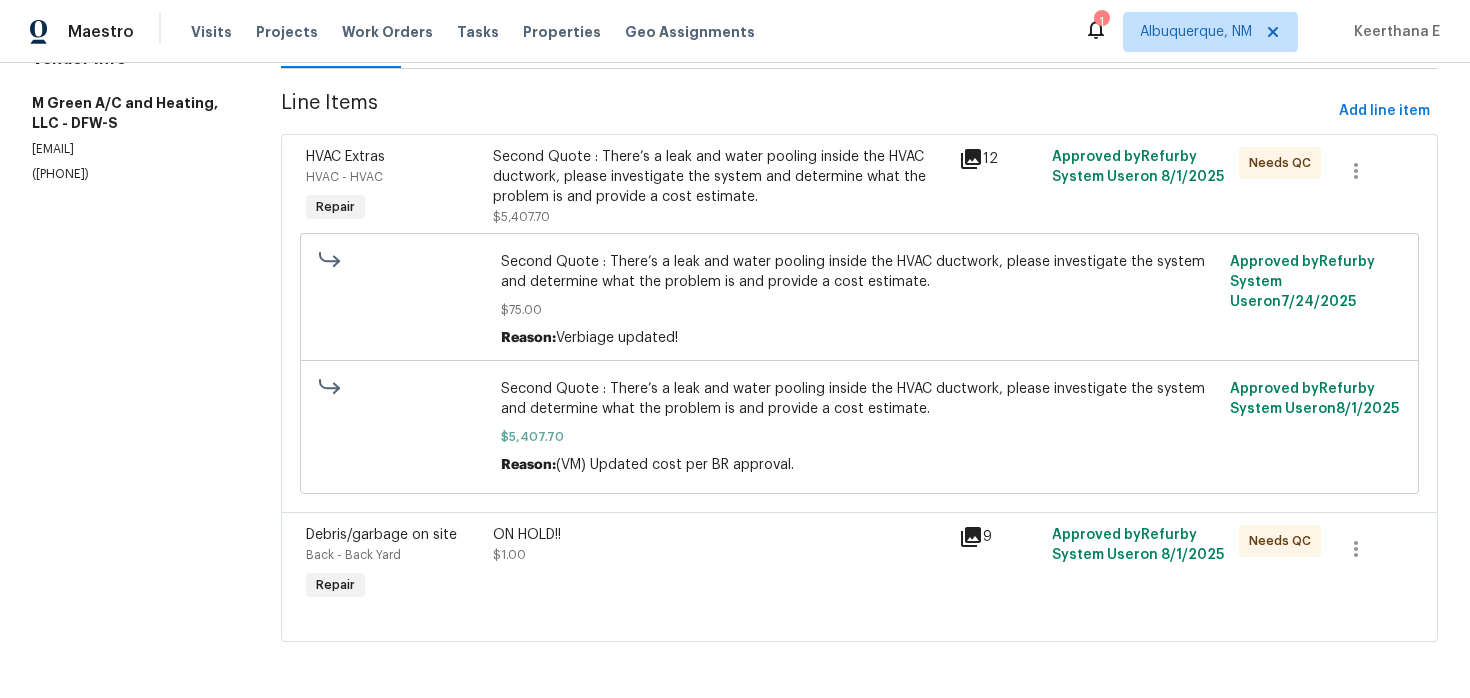 click on "Second Quote : There’s a leak and water pooling inside the HVAC ductwork, please investigate the system and determine what the problem is and provide a cost estimate." at bounding box center [720, 177] 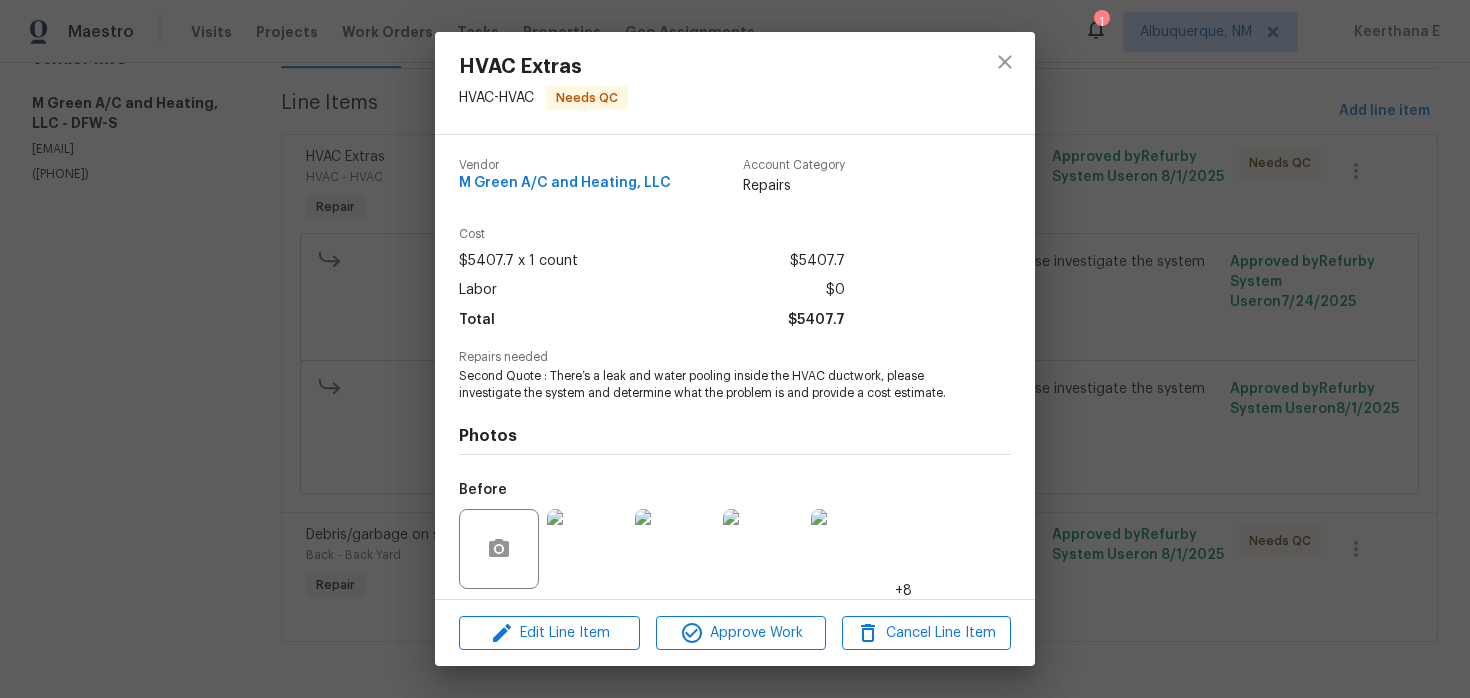 scroll, scrollTop: 140, scrollLeft: 0, axis: vertical 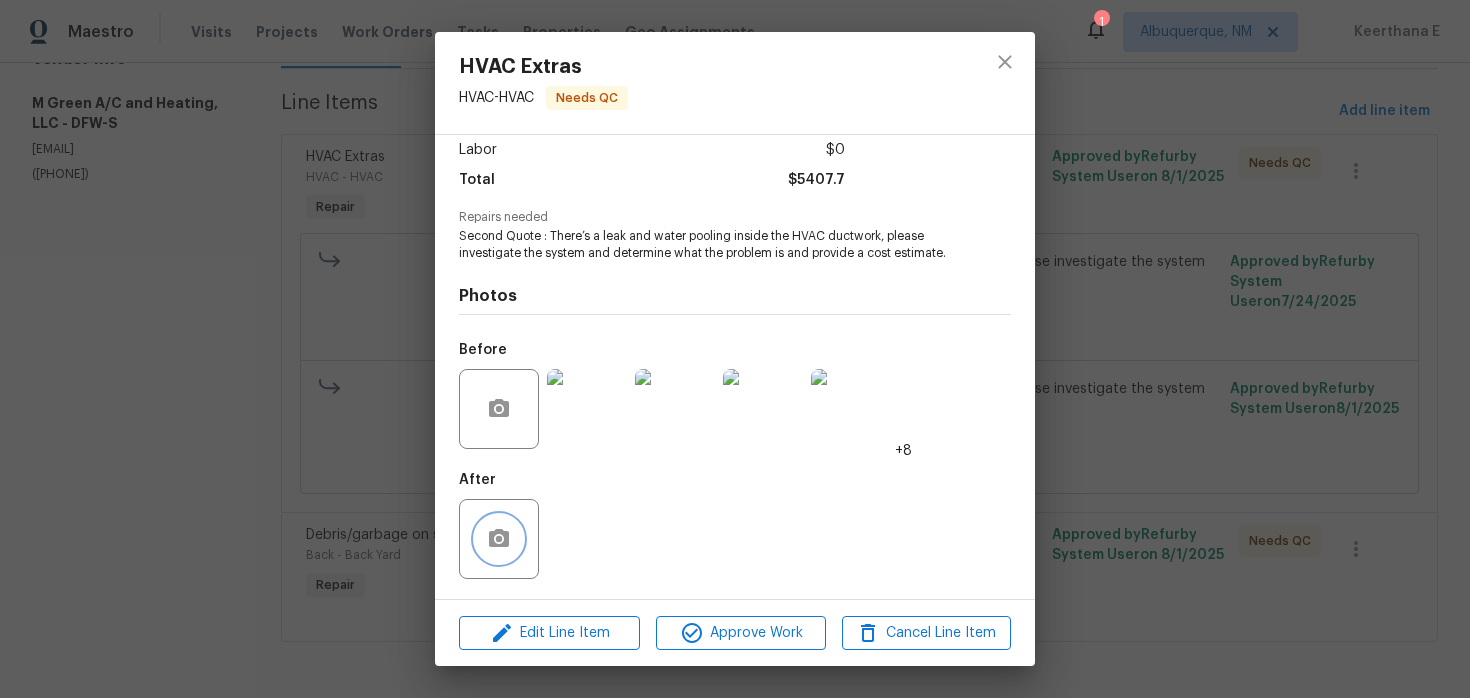 click 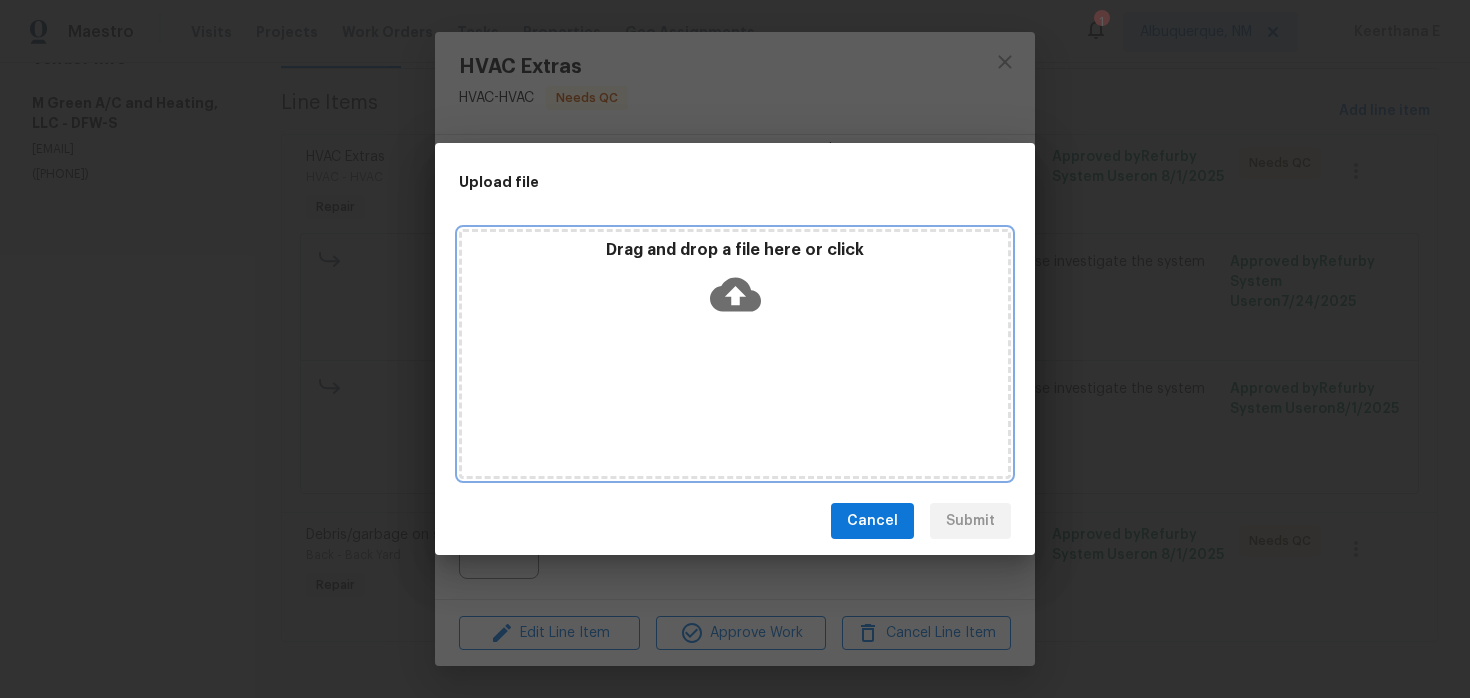 click 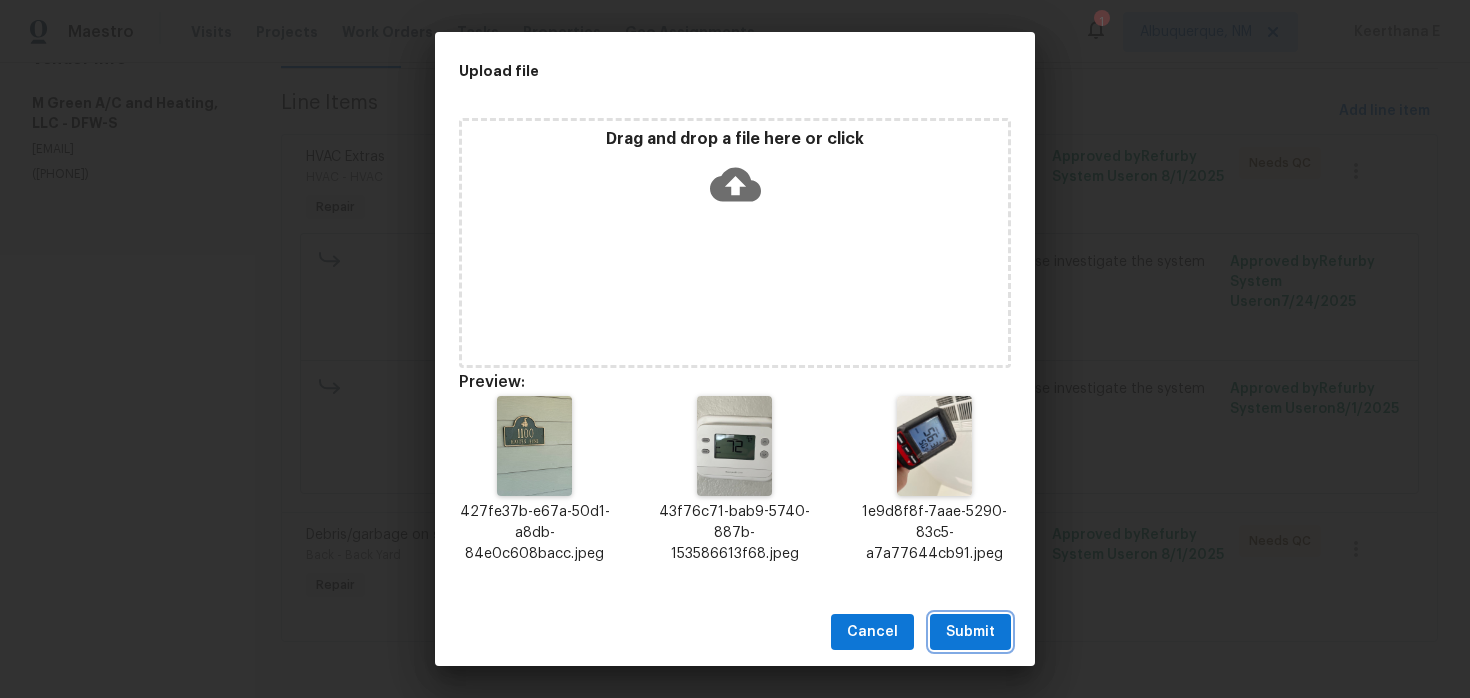 click on "Submit" at bounding box center (970, 632) 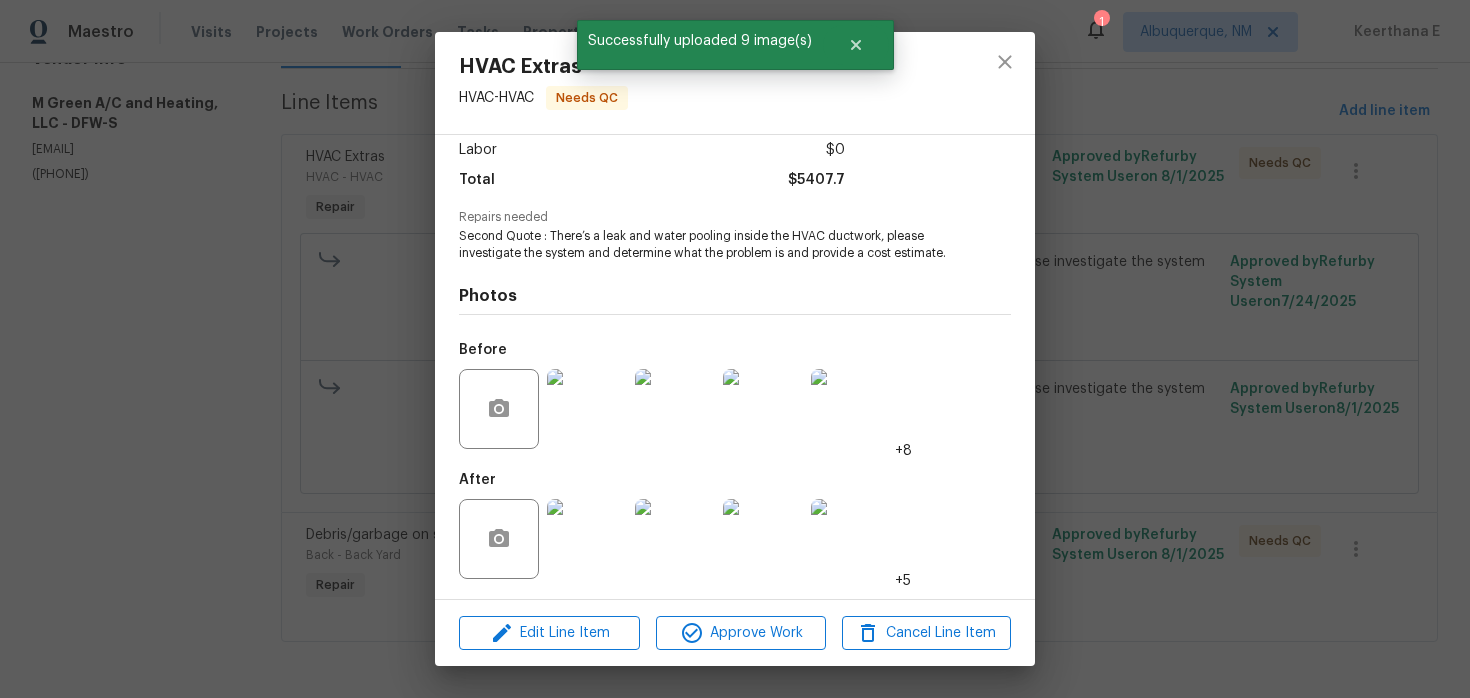 click on "HVAC Extras HVAC  -  HVAC Needs QC Vendor M Green A/C and Heating, LLC Account Category Repairs Cost $5407.7 x 1 count $5407.7 Labor $0 Total $5407.7 Repairs needed Second Quote : There’s a leak and water pooling inside the HVAC ductwork, please investigate the system and determine what the problem is and provide a cost estimate. Photos Before  +8 After  +5  Edit Line Item  Approve Work  Cancel Line Item" at bounding box center [735, 349] 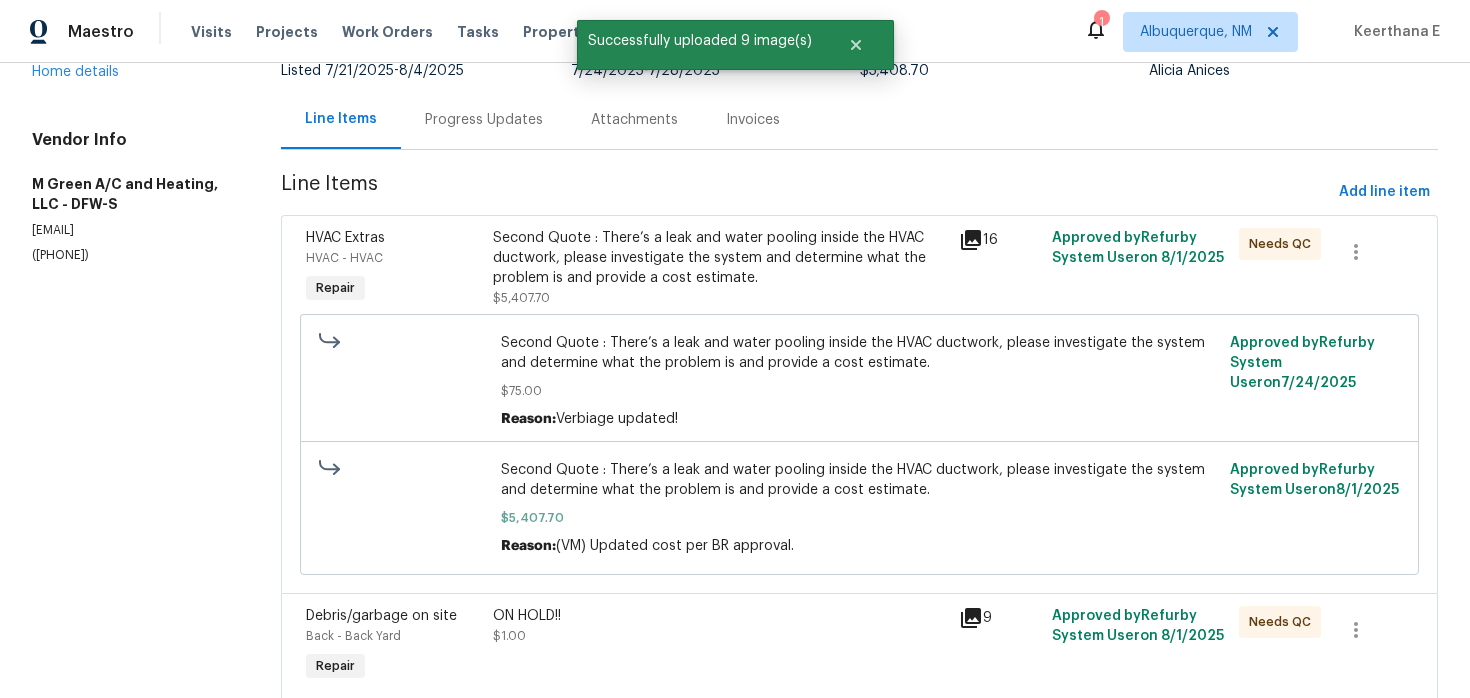 scroll, scrollTop: 187, scrollLeft: 0, axis: vertical 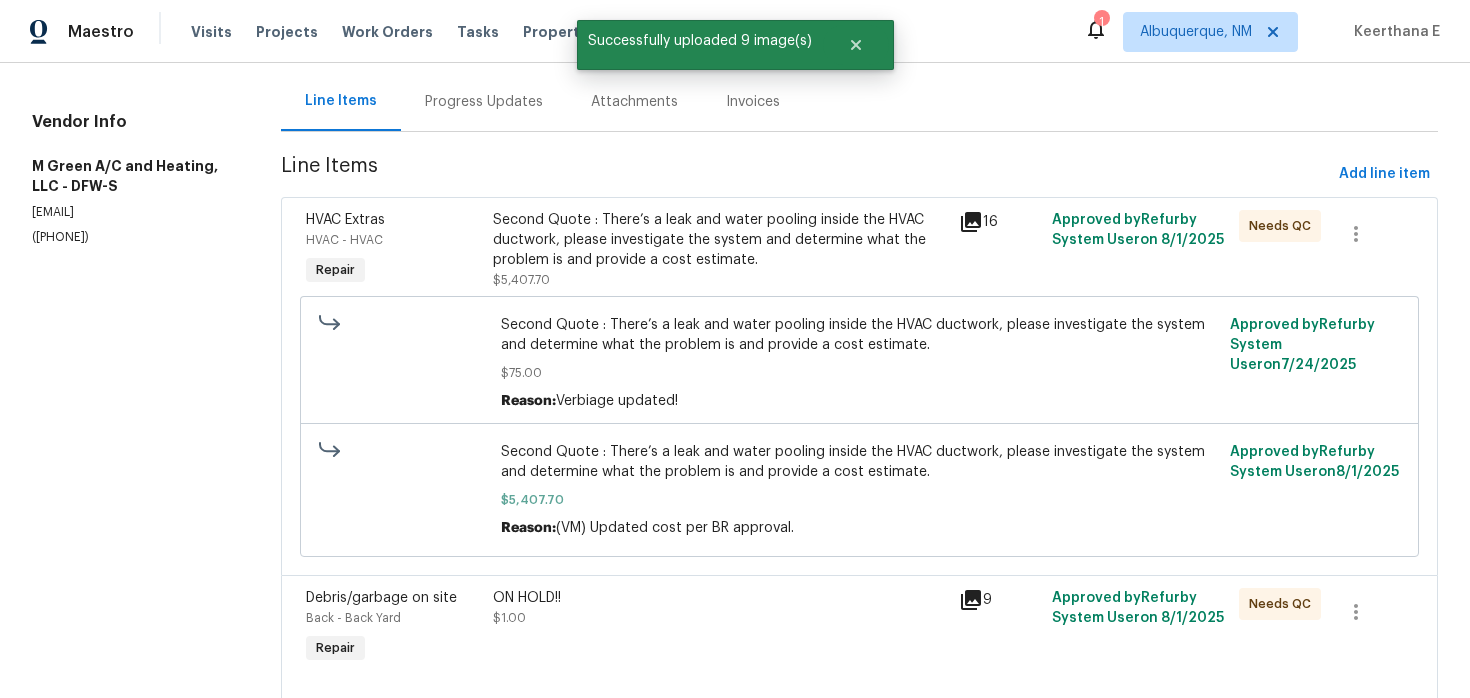click on "Second Quote : There’s a leak and water pooling inside the HVAC ductwork, please investigate the system and determine what the problem is and provide a cost estimate. $75.00 Reason:  Verbiage updated! Approved by  Refurby System User  on  7/24/2025" at bounding box center [859, 362] 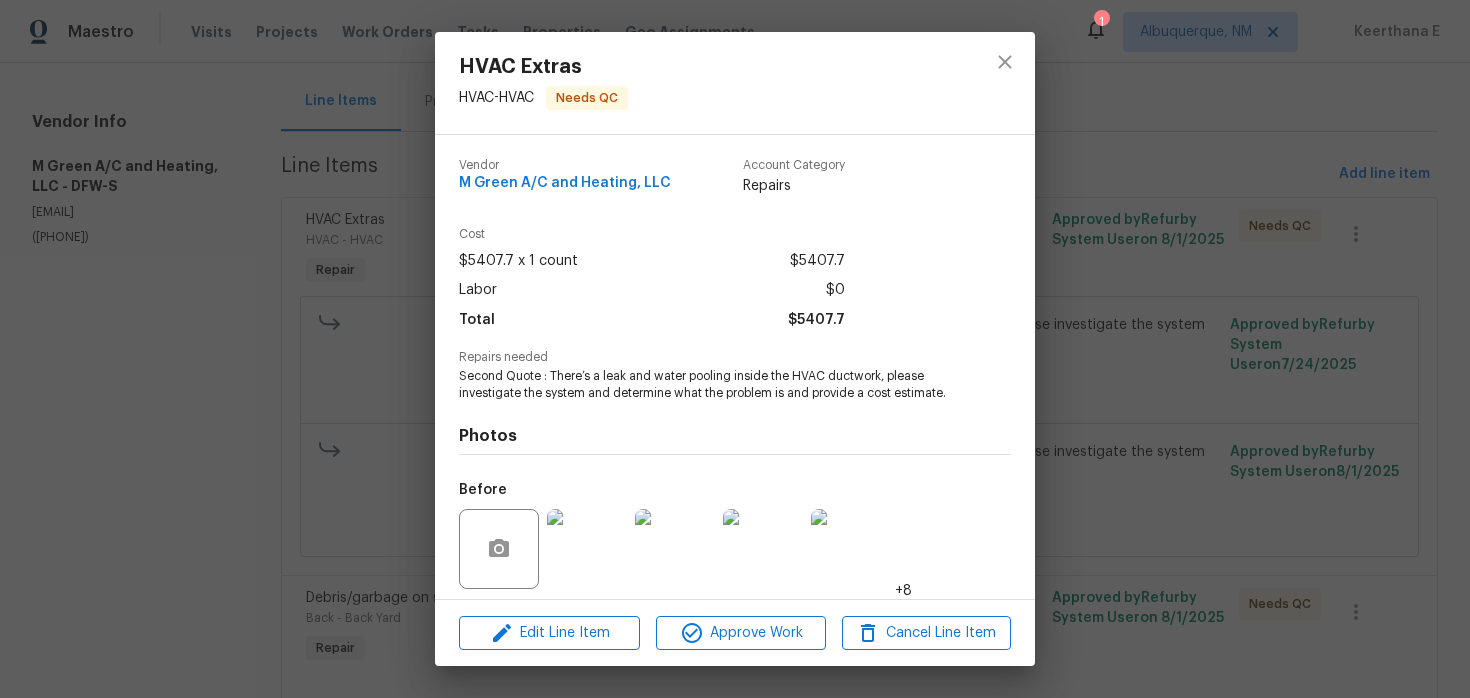 scroll, scrollTop: 140, scrollLeft: 0, axis: vertical 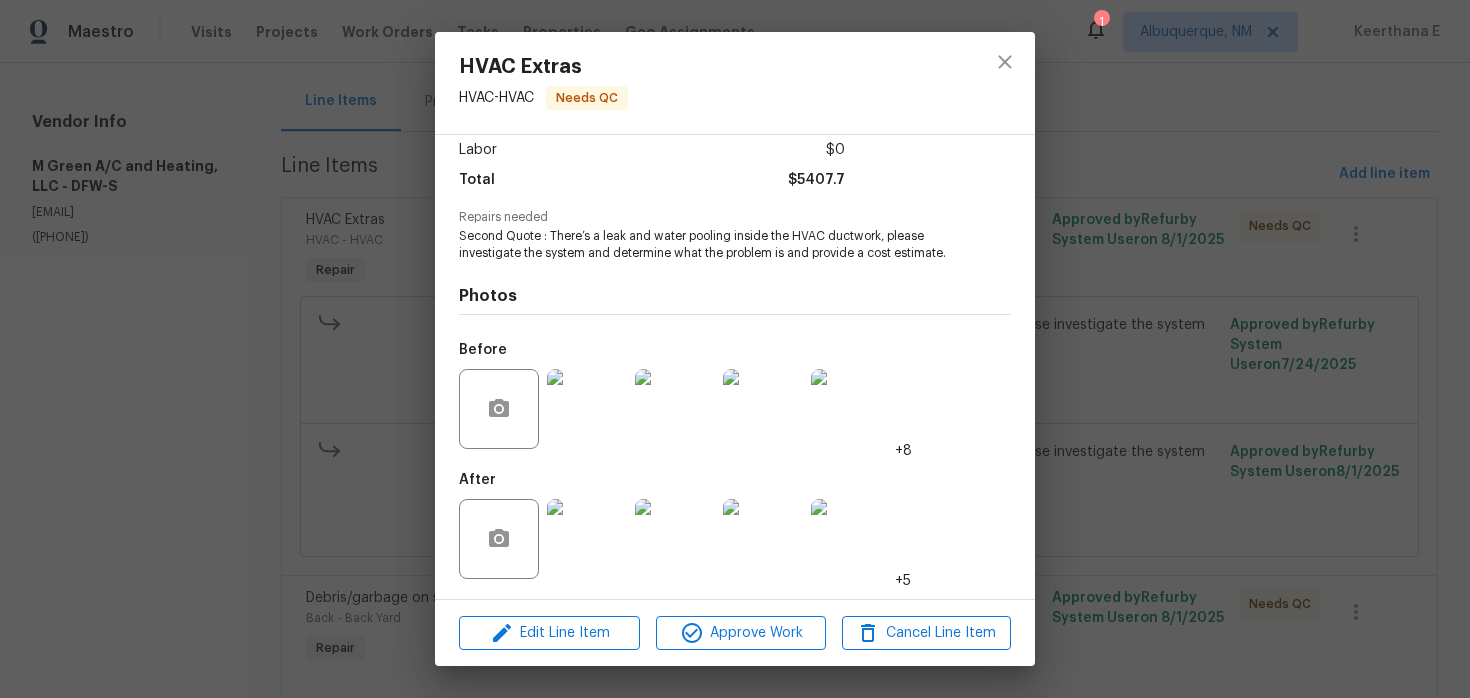 click on "HVAC Extras HVAC  -  HVAC Needs QC Vendor M Green A/C and Heating, LLC Account Category Repairs Cost $5407.7 x 1 count $5407.7 Labor $0 Total $5407.7 Repairs needed Second Quote : There’s a leak and water pooling inside the HVAC ductwork, please investigate the system and determine what the problem is and provide a cost estimate. Photos Before  +8 After  +5  Edit Line Item  Approve Work  Cancel Line Item" at bounding box center [735, 349] 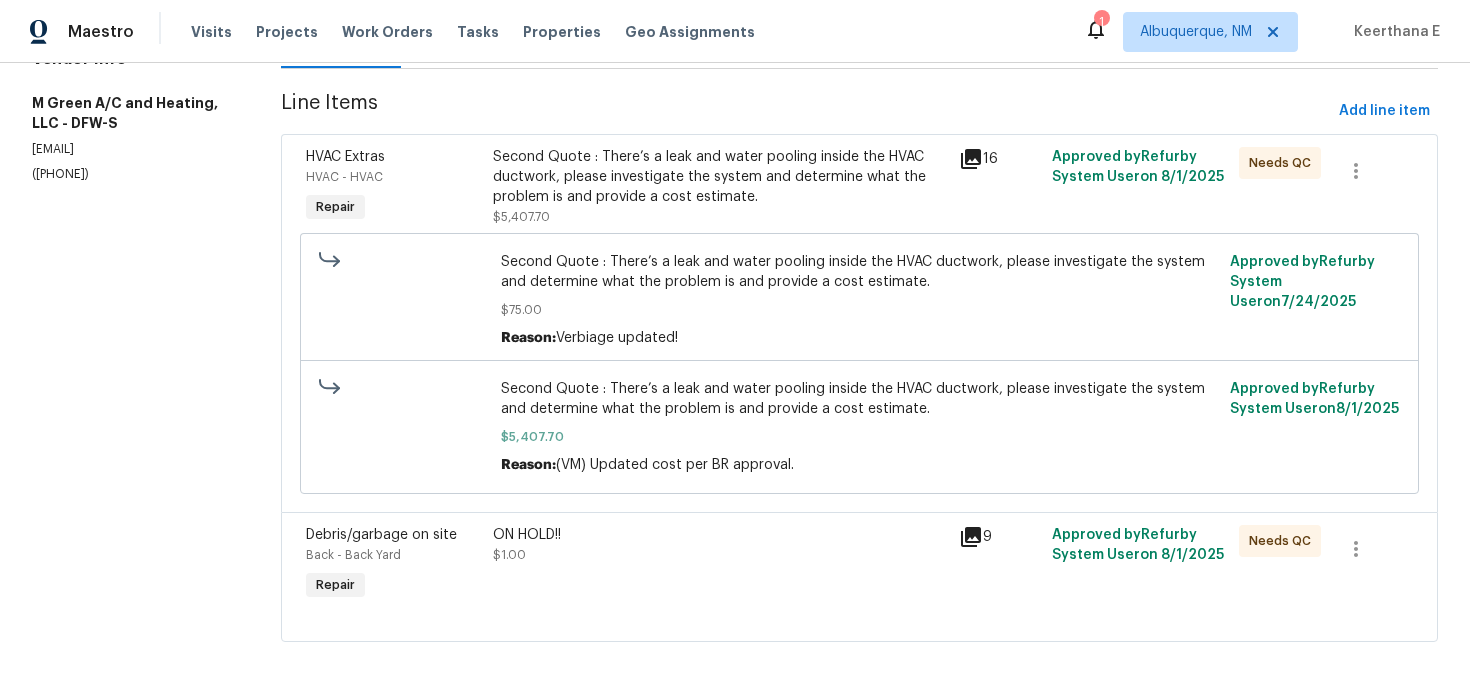 scroll, scrollTop: 0, scrollLeft: 0, axis: both 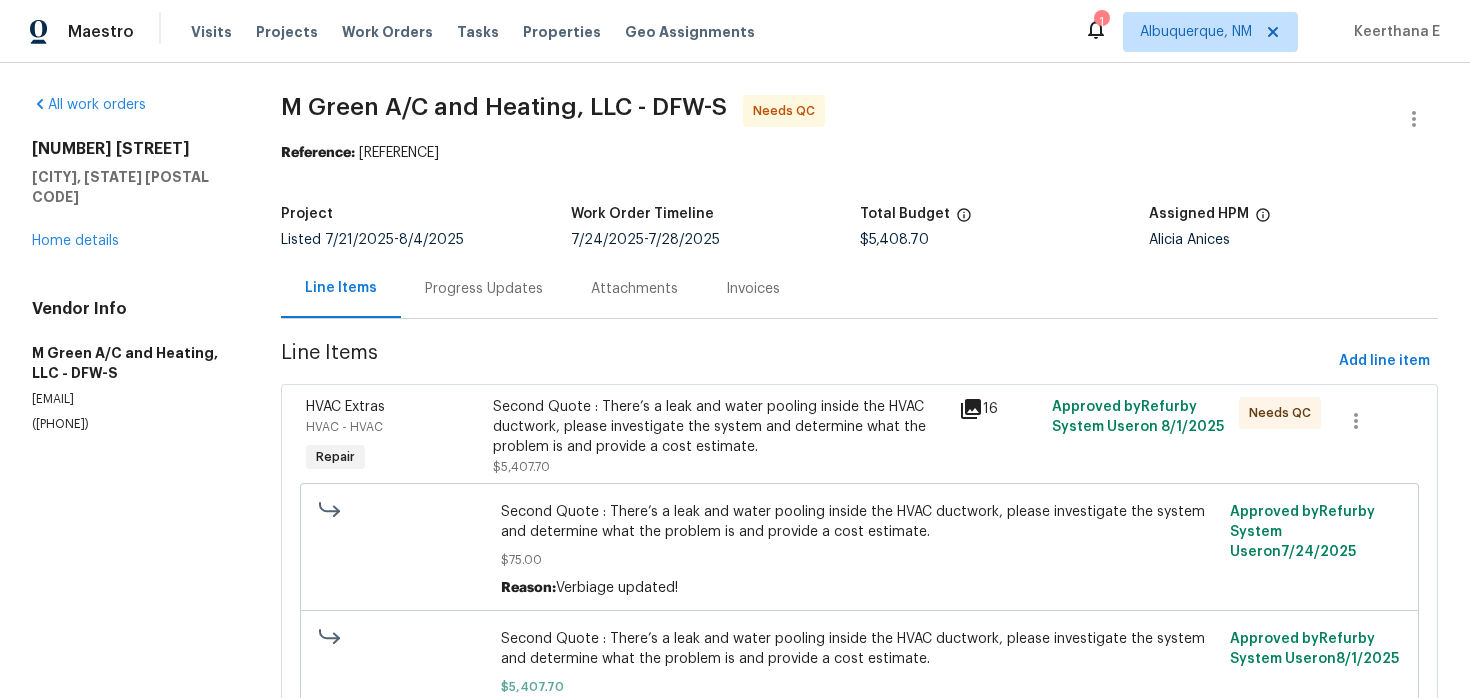 click on "Progress Updates" at bounding box center [484, 288] 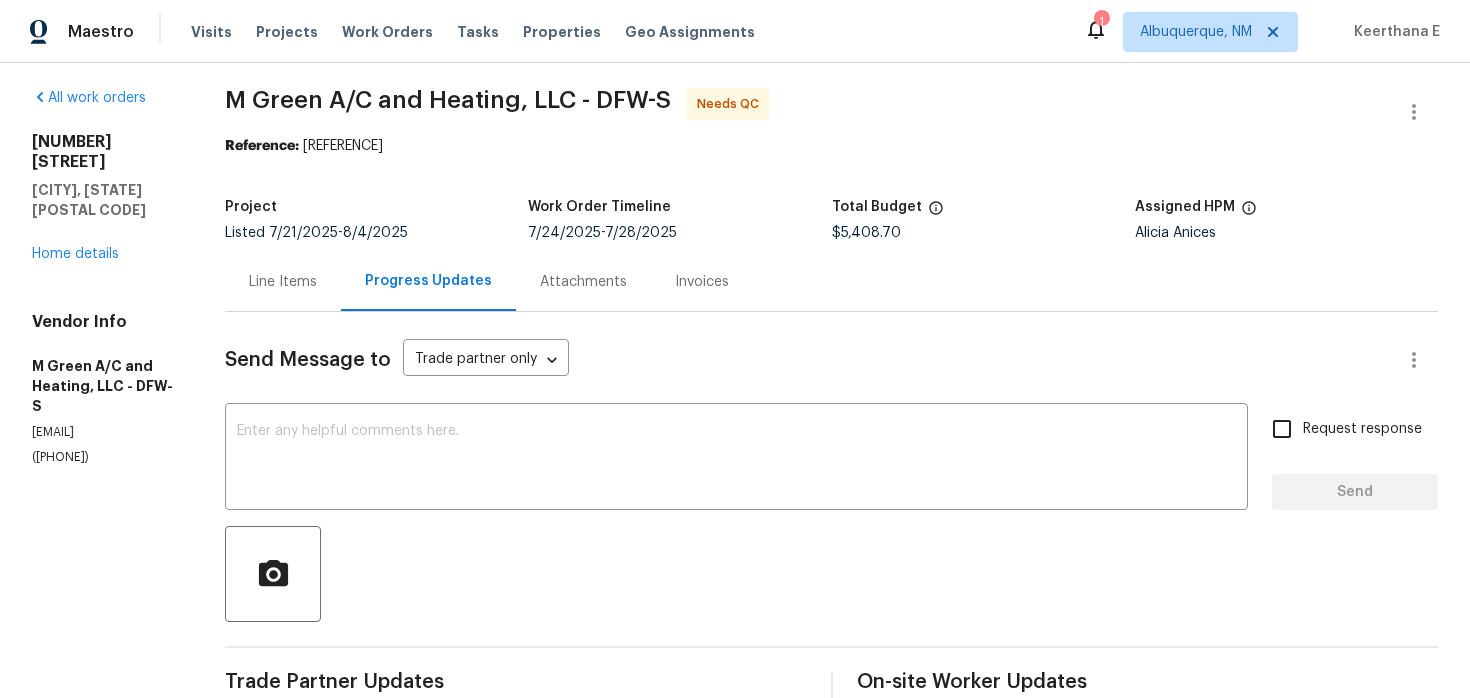 scroll, scrollTop: 0, scrollLeft: 0, axis: both 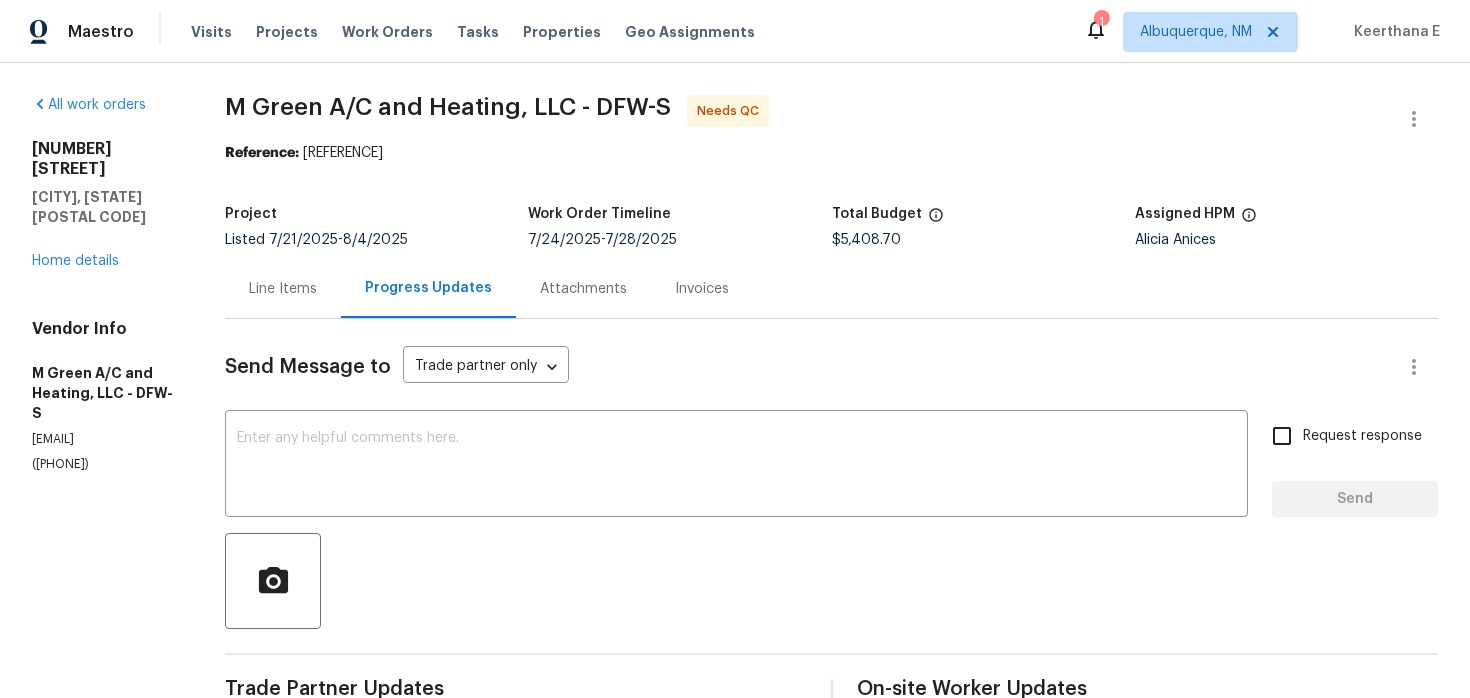click on "Line Items" at bounding box center (283, 288) 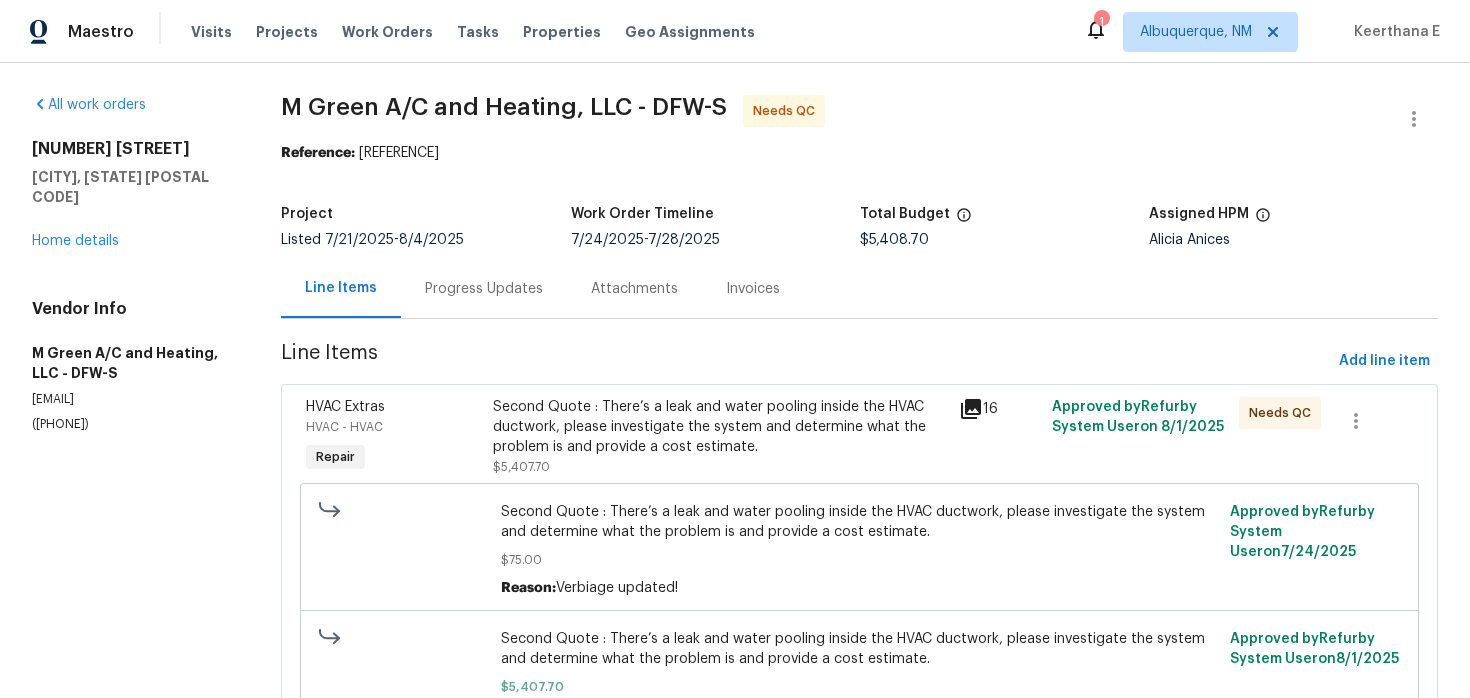 scroll, scrollTop: 252, scrollLeft: 0, axis: vertical 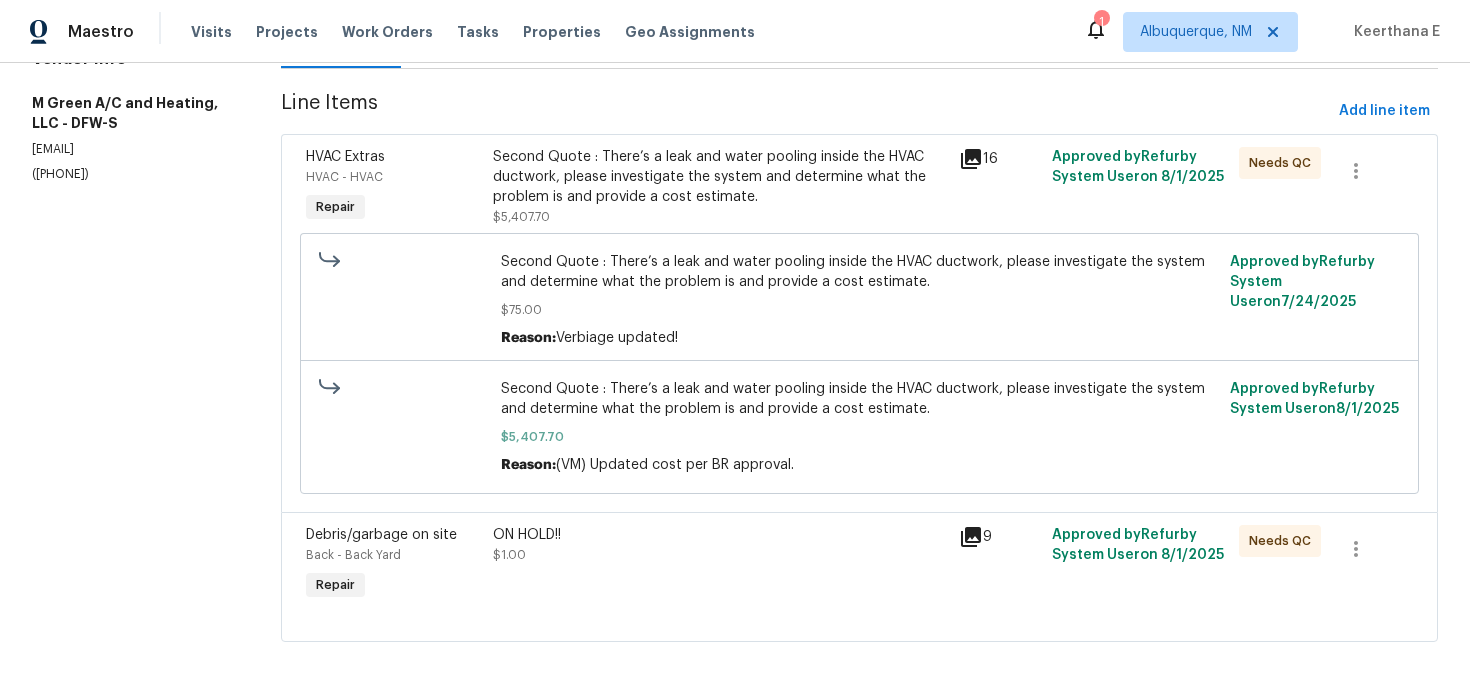 click on "Second Quote : There’s a leak and water pooling inside the HVAC ductwork, please investigate the system and determine what the problem is and provide a cost estimate." at bounding box center [720, 177] 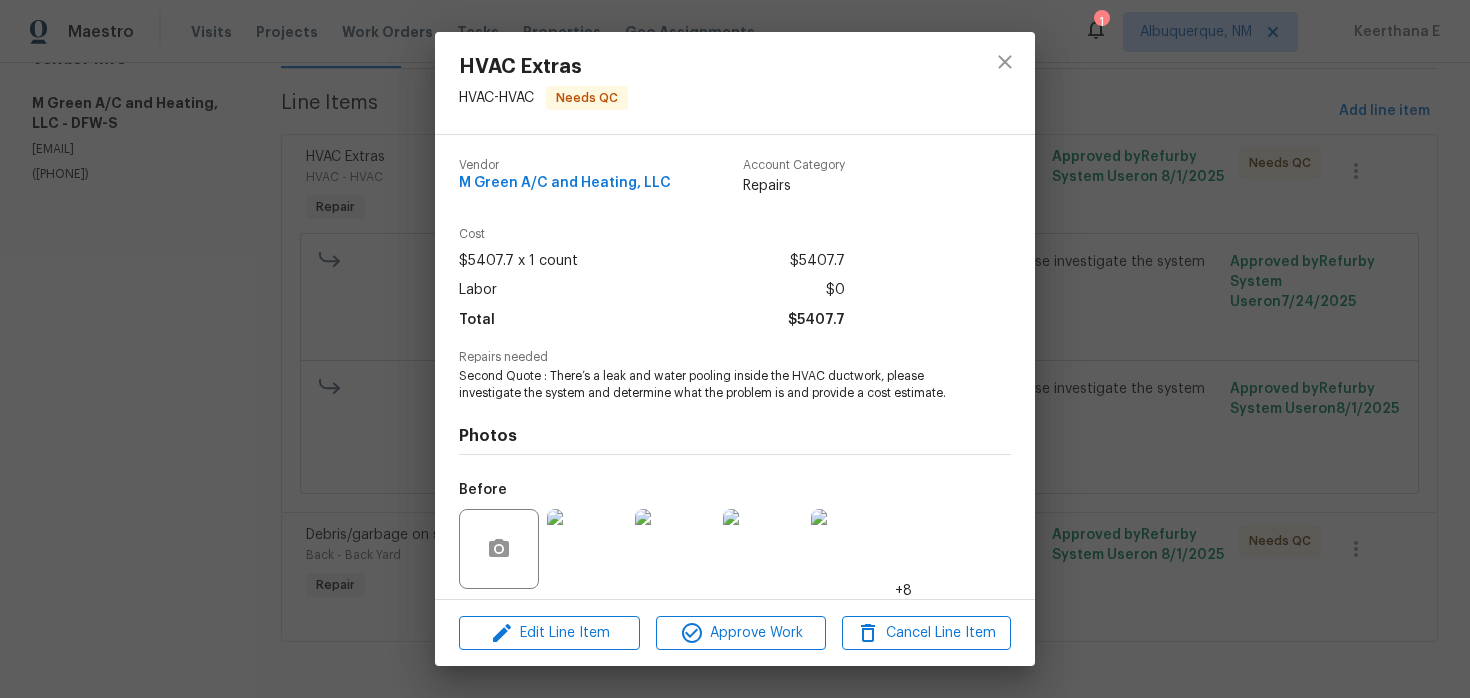 scroll, scrollTop: 140, scrollLeft: 0, axis: vertical 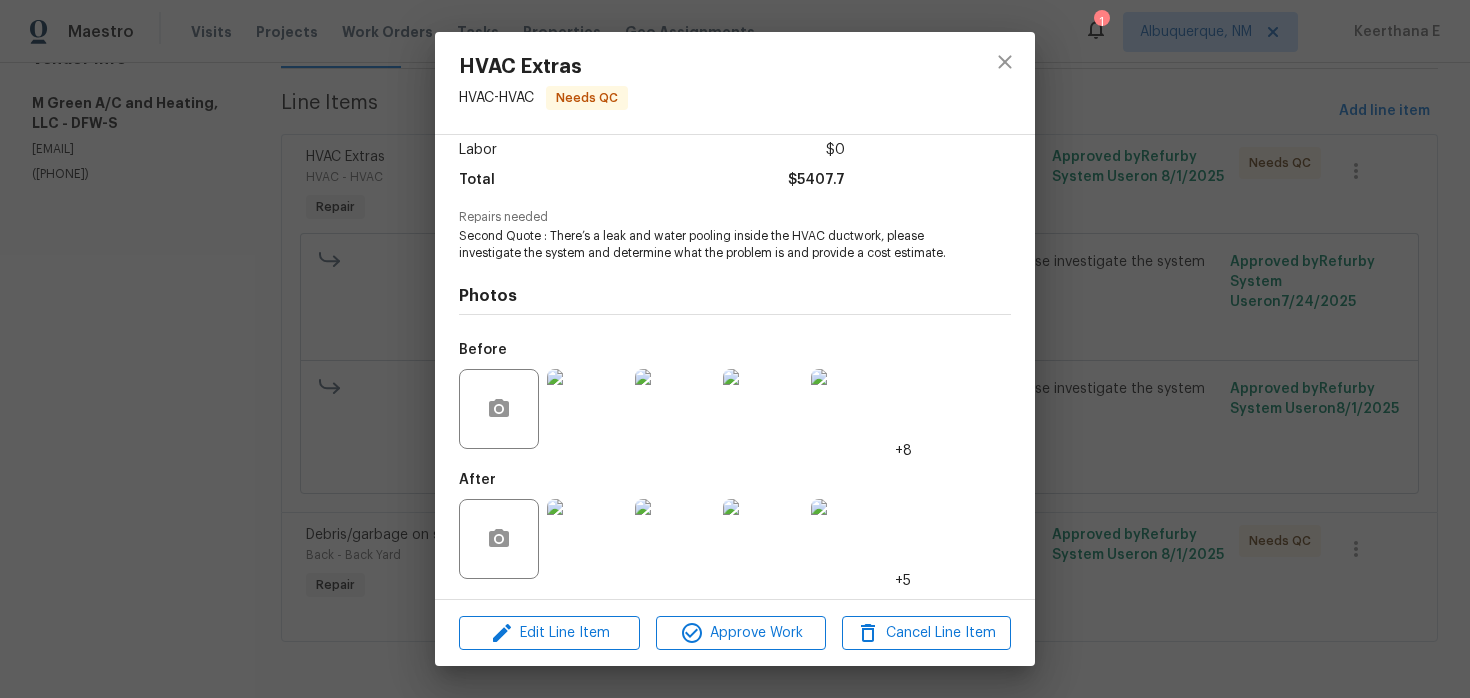 click at bounding box center [851, 539] 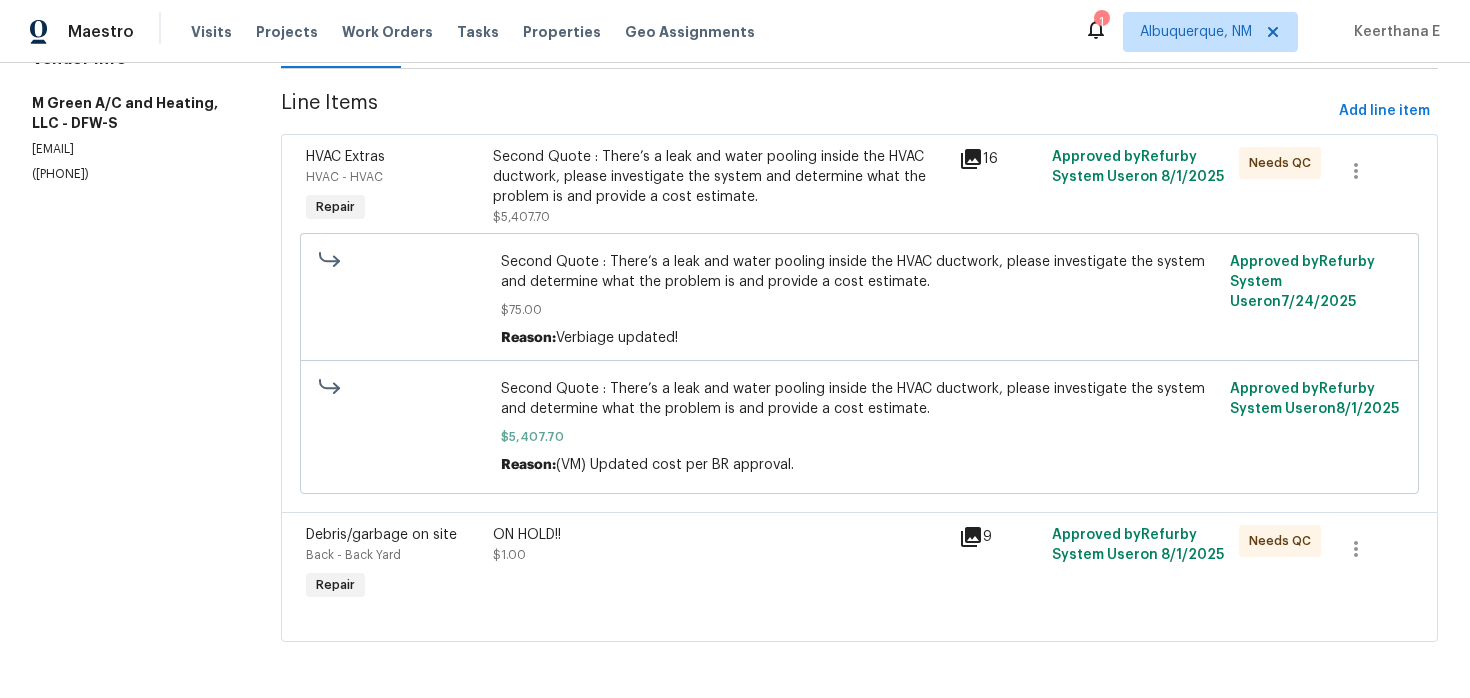 click on "ON HOLD!!" at bounding box center [720, 535] 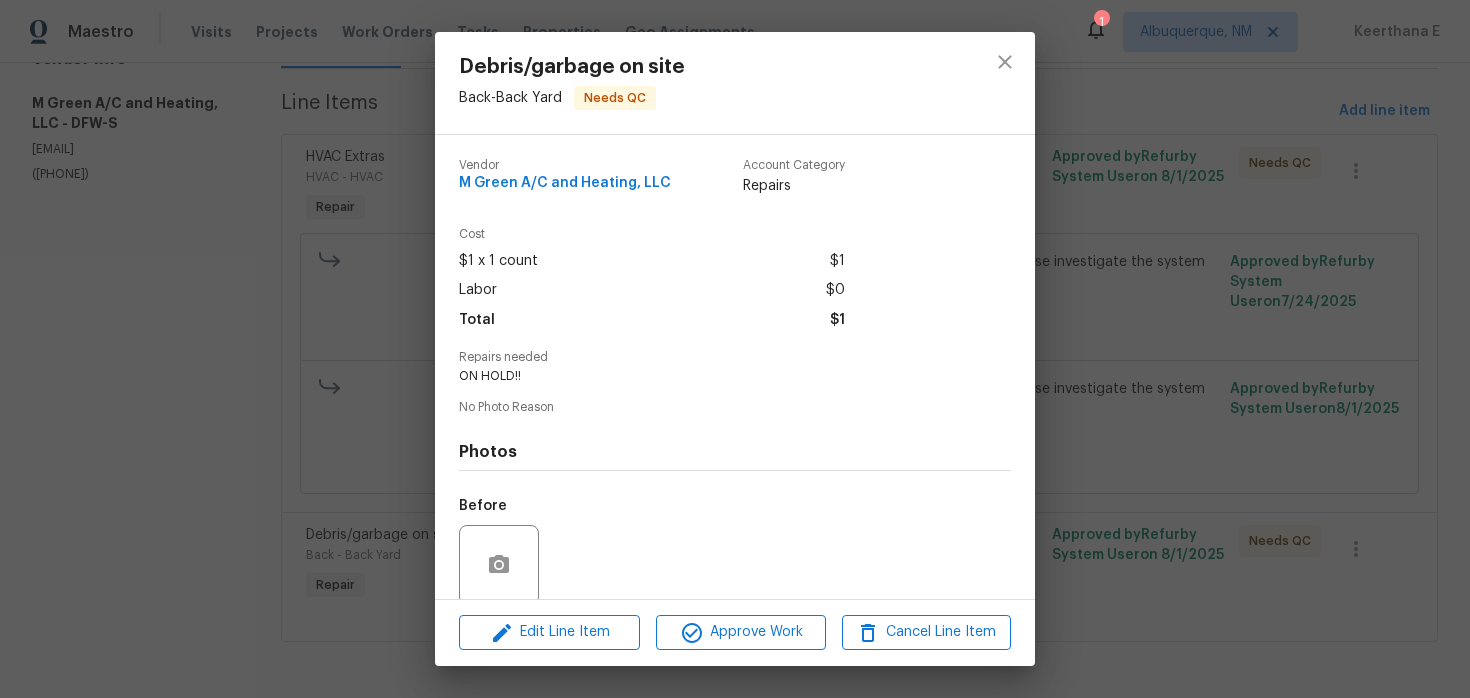 scroll, scrollTop: 155, scrollLeft: 0, axis: vertical 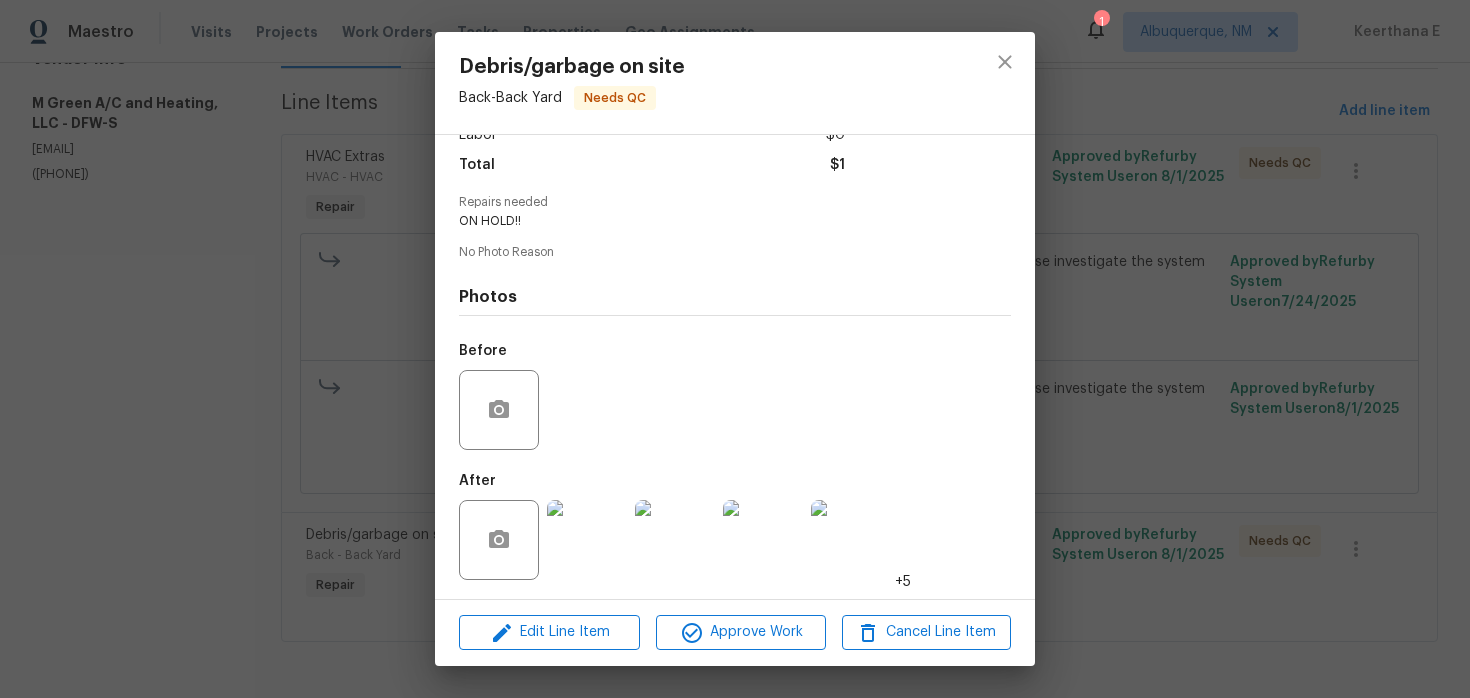 click at bounding box center [851, 540] 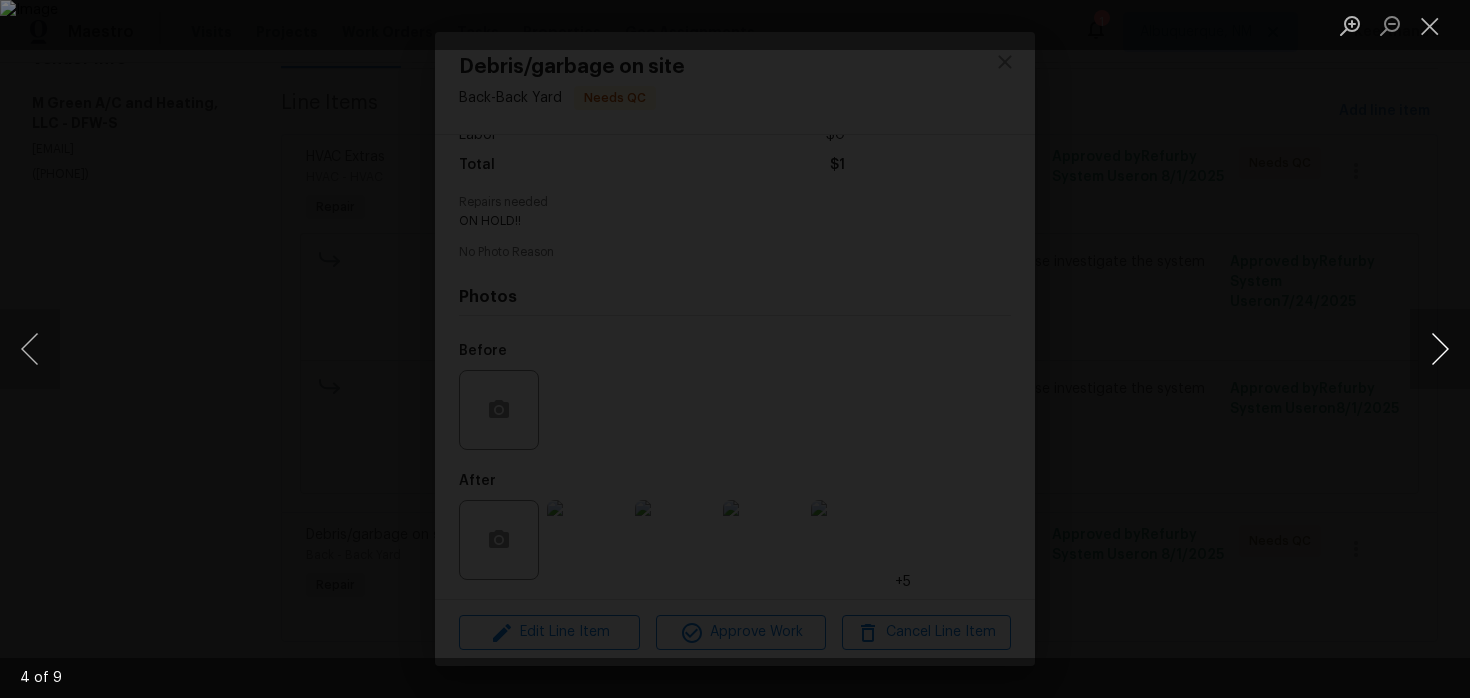 click at bounding box center (1440, 349) 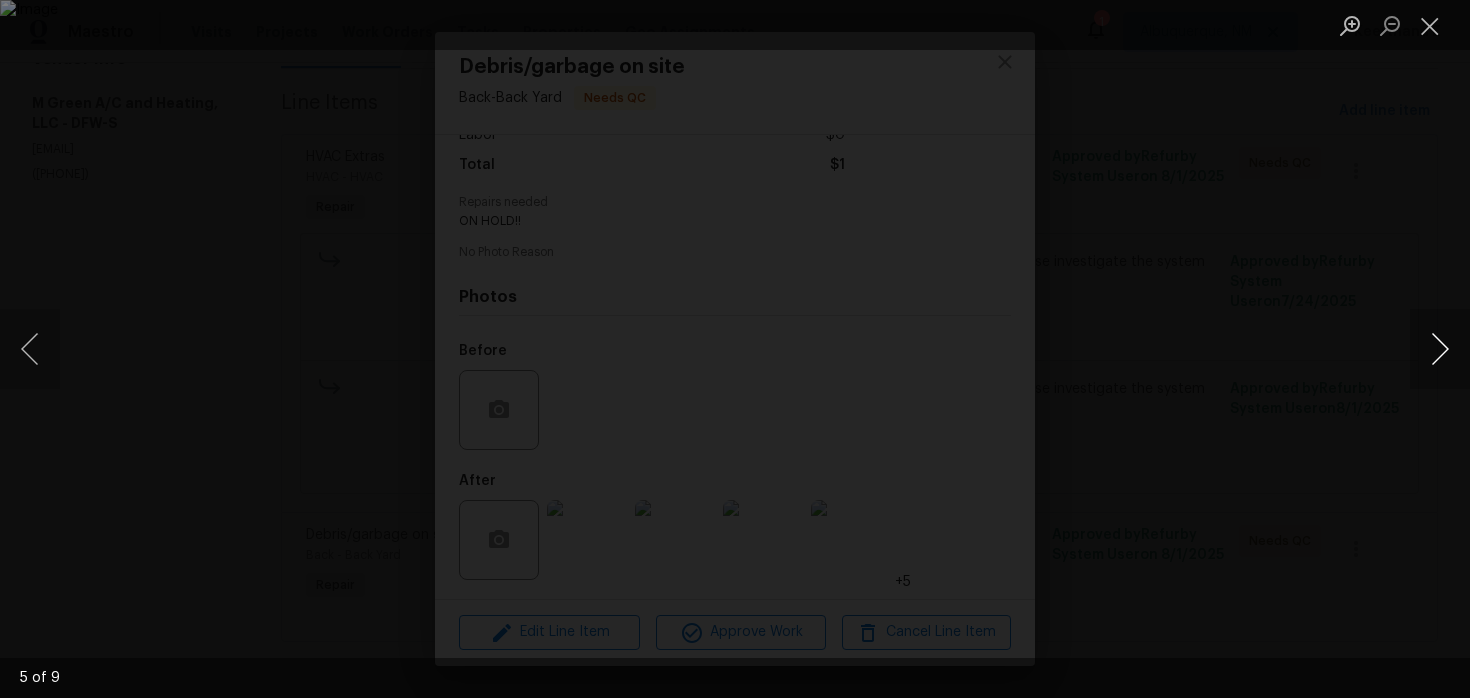 click at bounding box center [1440, 349] 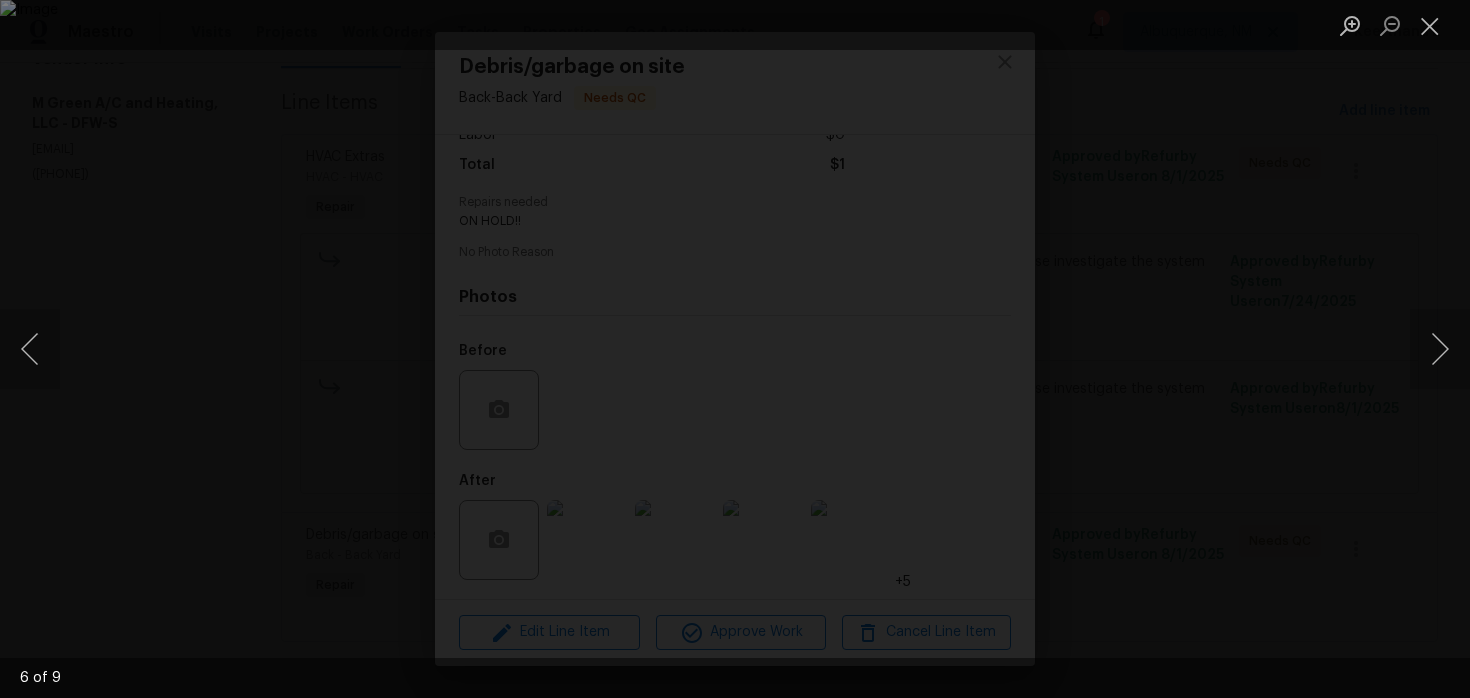 click at bounding box center (735, 349) 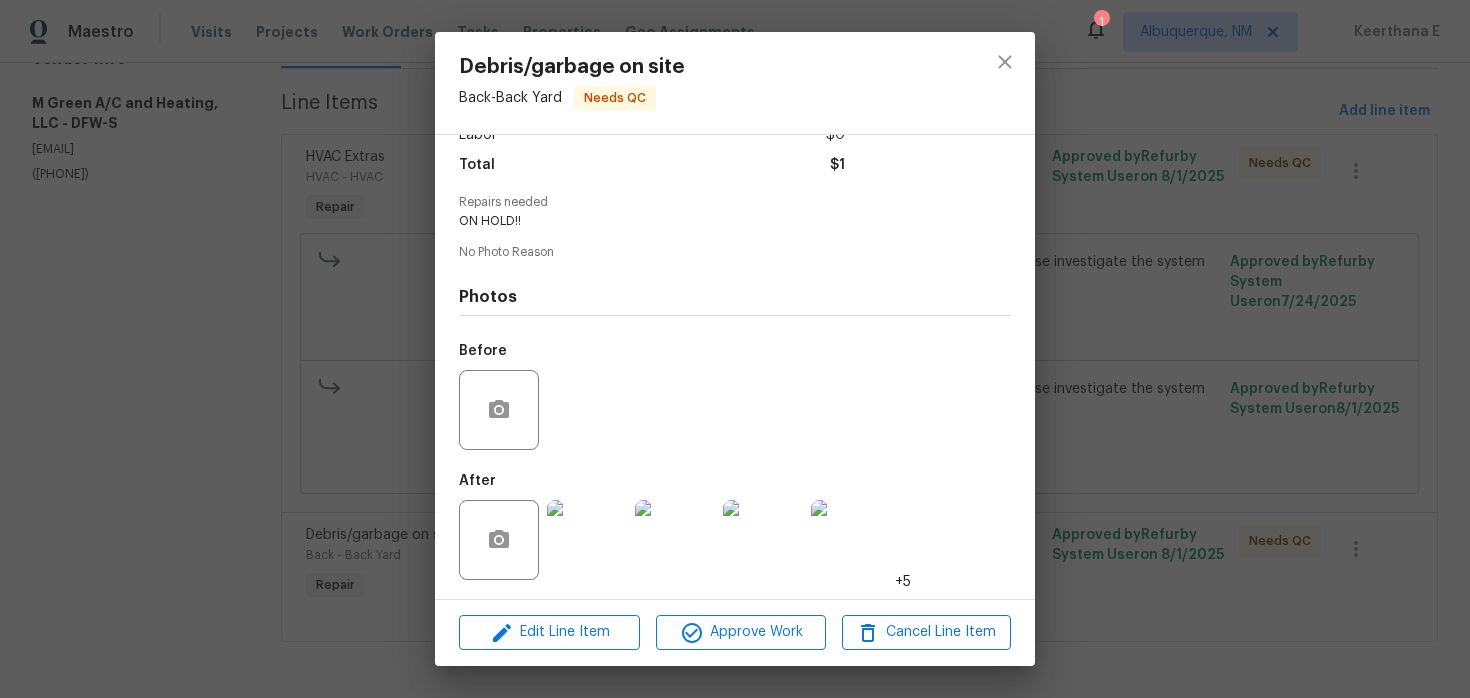 click on "Debris/garbage on site Back  -  Back Yard Needs QC Vendor M Green A/C and Heating, LLC Account Category Repairs Cost $1 x 1 count $1 Labor $0 Total $1 Repairs needed ON HOLD!! No Photo Reason   Photos Before After  +5  Edit Line Item  Approve Work  Cancel Line Item" at bounding box center [735, 349] 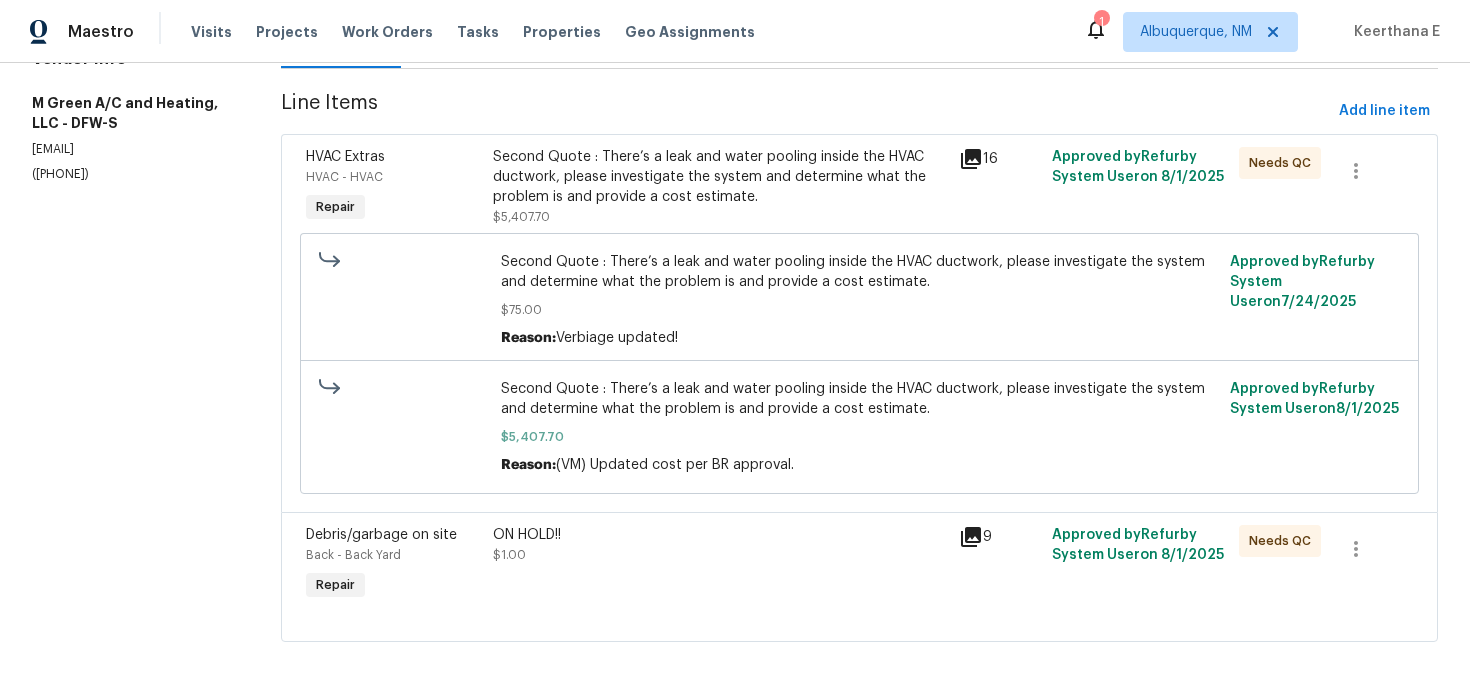 click on "Second Quote : There’s a leak and water pooling inside the HVAC ductwork, please investigate the system and determine what the problem is and provide a cost estimate." at bounding box center (720, 177) 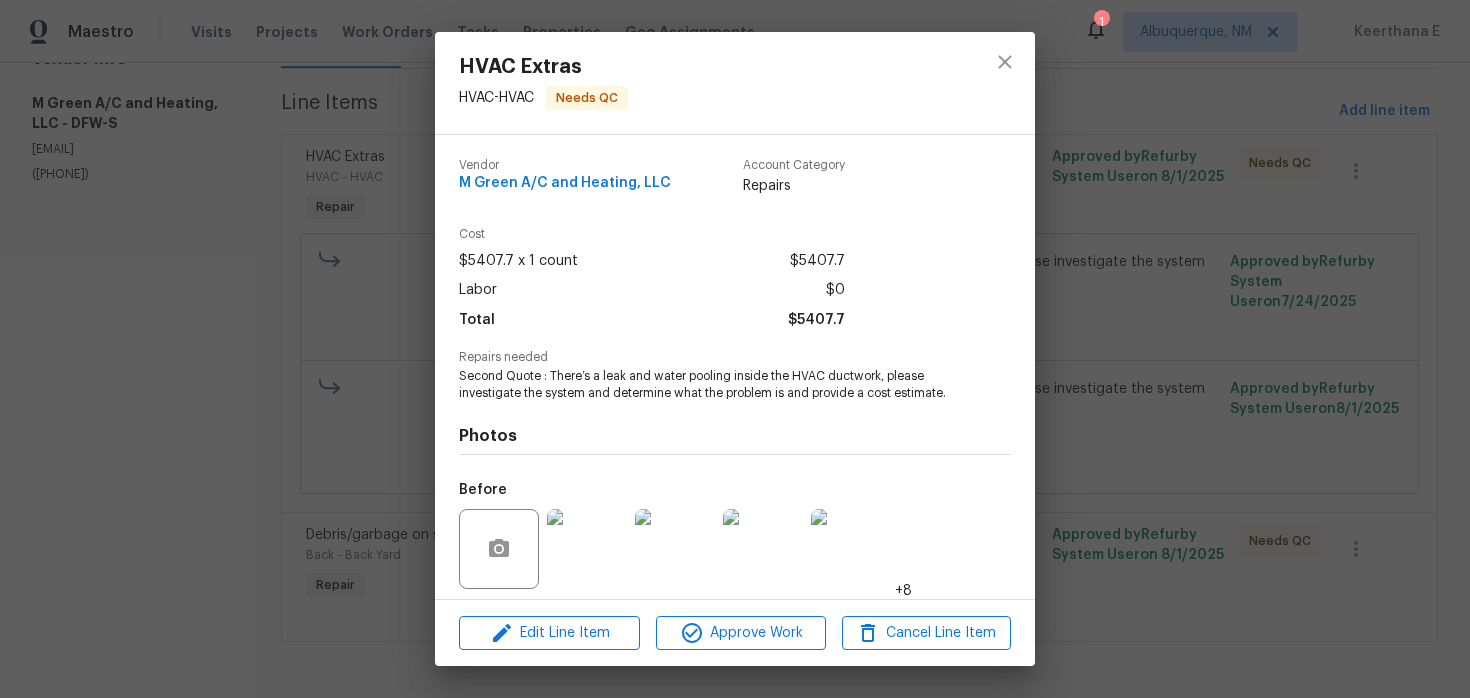 scroll, scrollTop: 140, scrollLeft: 0, axis: vertical 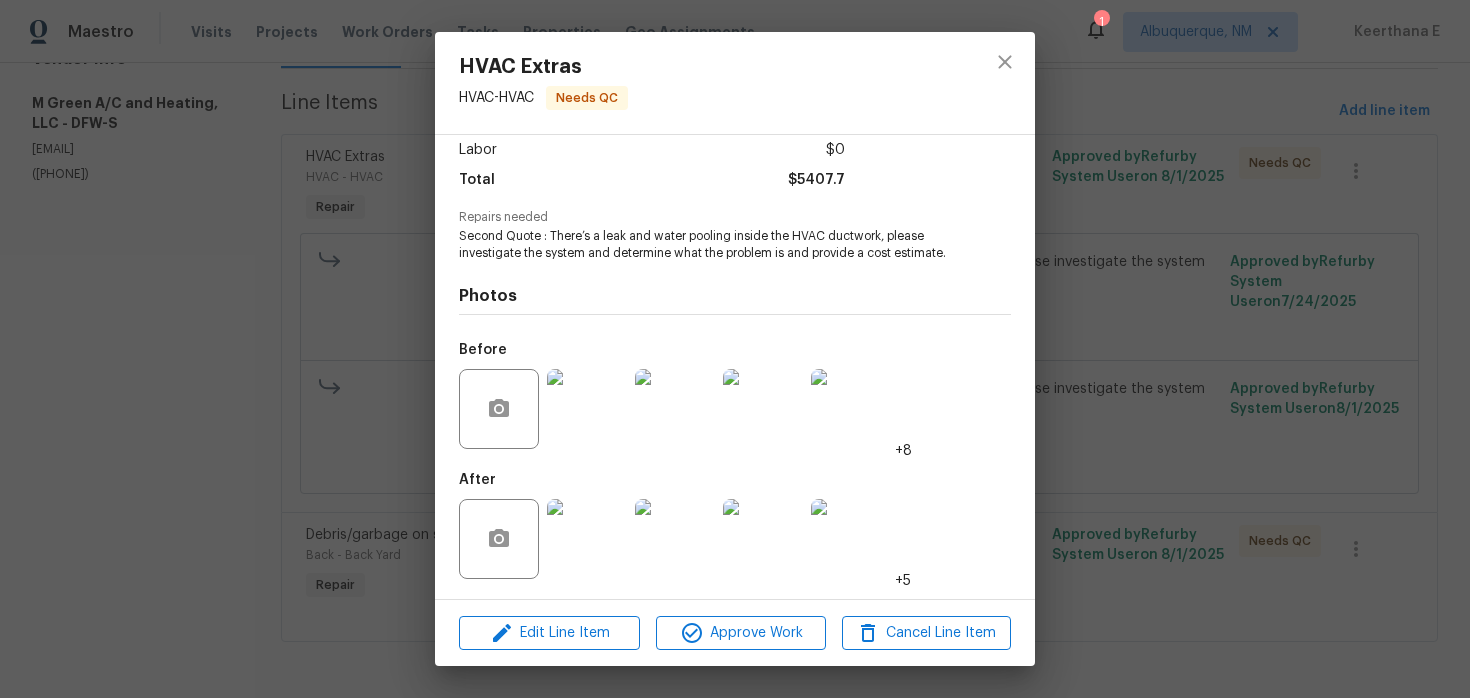 click at bounding box center [851, 539] 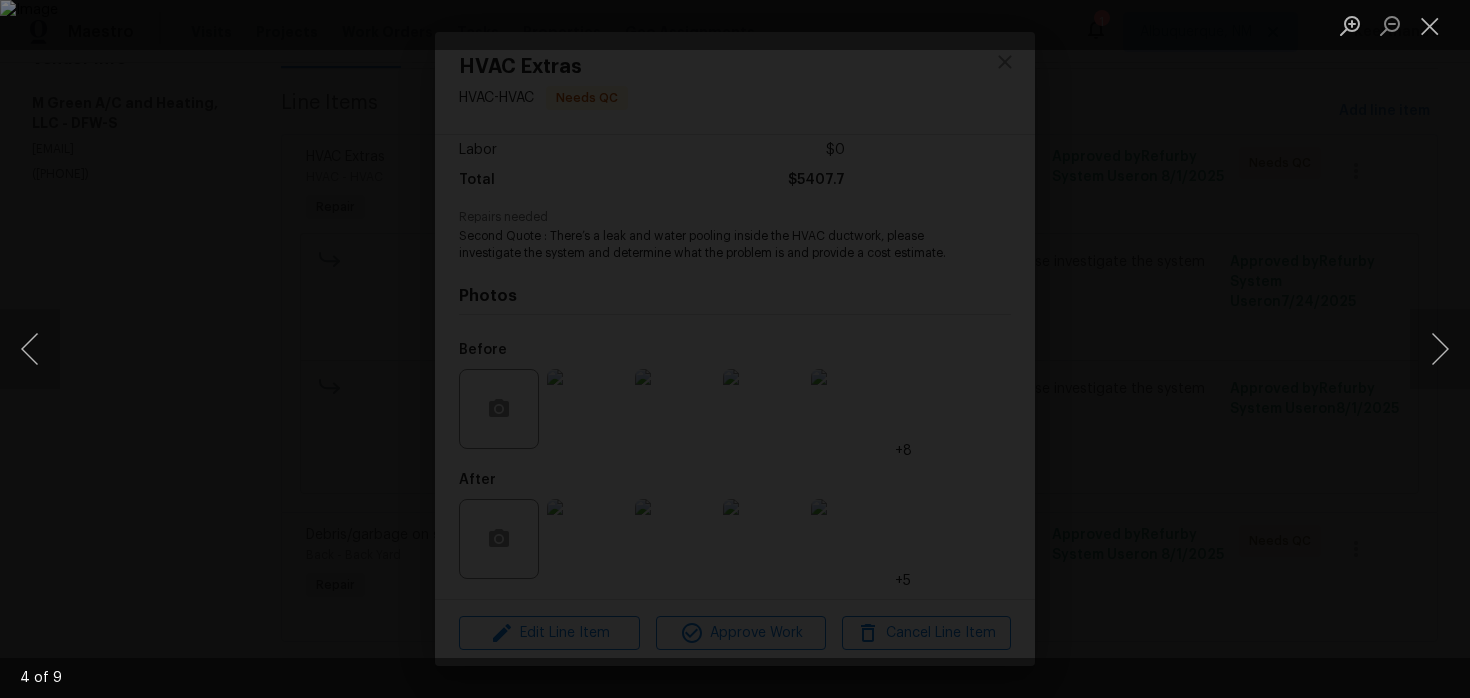 click at bounding box center (735, 349) 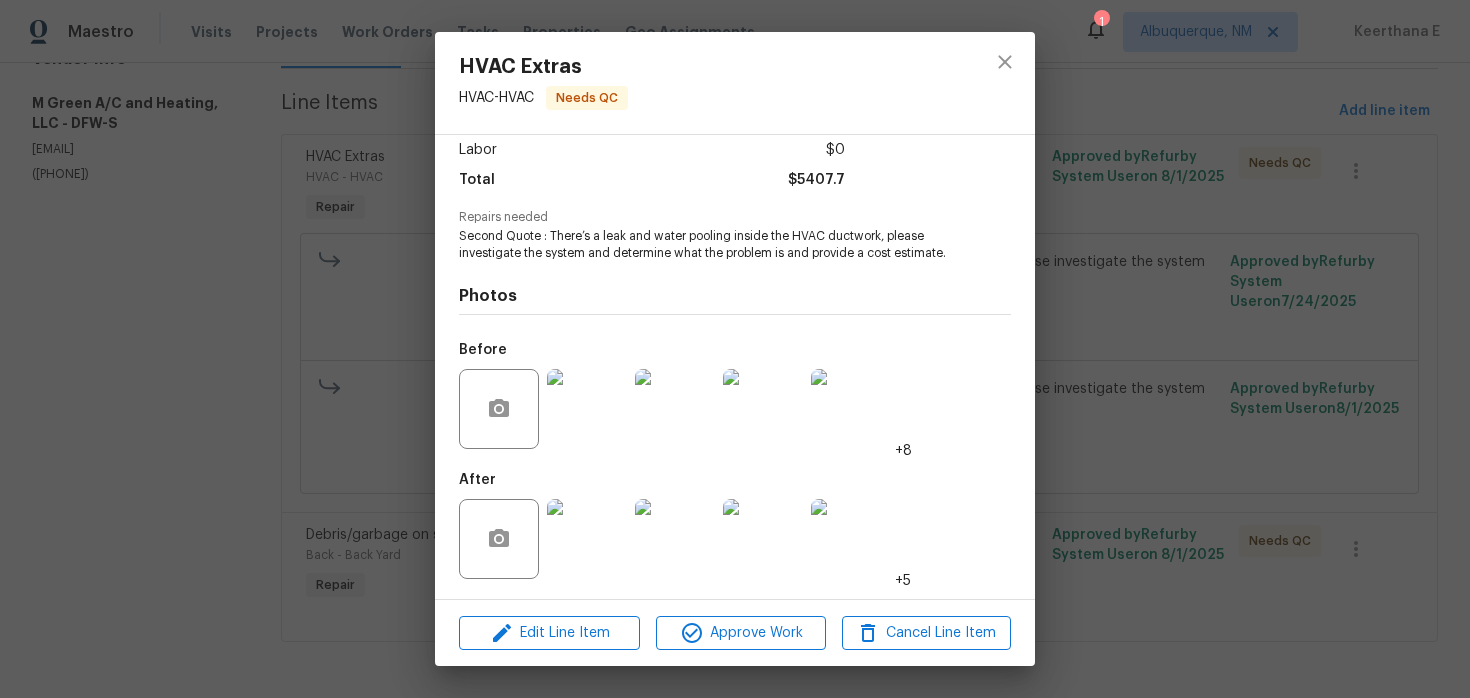 click on "HVAC Extras HVAC  -  HVAC Needs QC Vendor M Green A/C and Heating, LLC Account Category Repairs Cost $5407.7 x 1 count $5407.7 Labor $0 Total $5407.7 Repairs needed Second Quote : There’s a leak and water pooling inside the HVAC ductwork, please investigate the system and determine what the problem is and provide a cost estimate. Photos Before  +8 After  +5  Edit Line Item  Approve Work  Cancel Line Item" at bounding box center (735, 349) 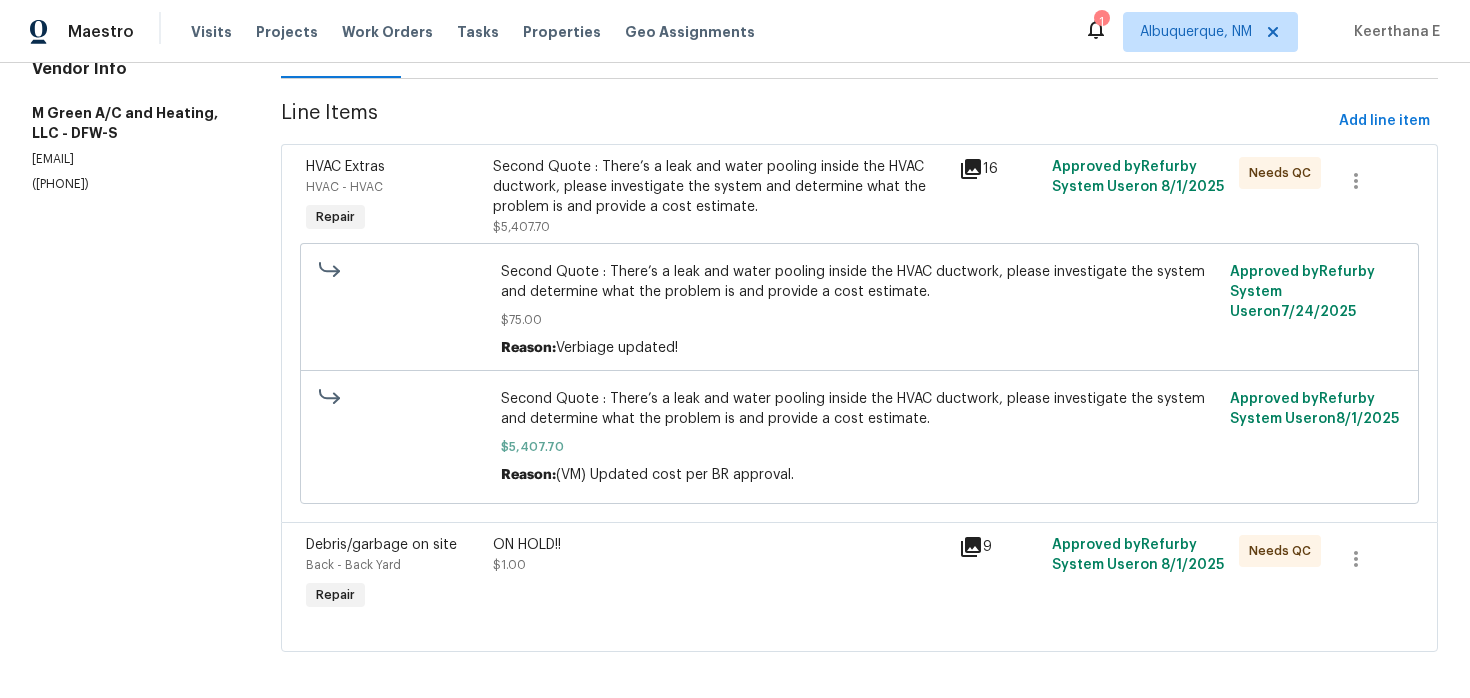 scroll, scrollTop: 252, scrollLeft: 0, axis: vertical 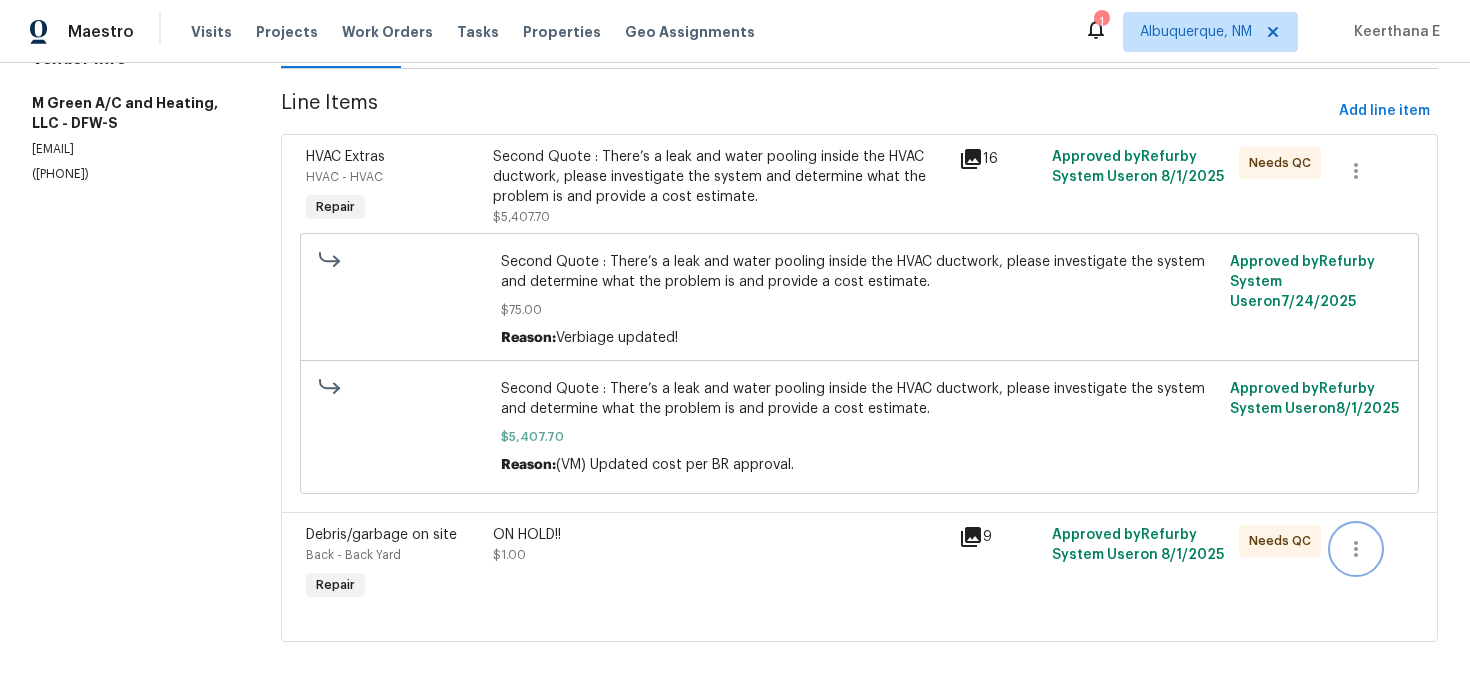 click at bounding box center [1356, 549] 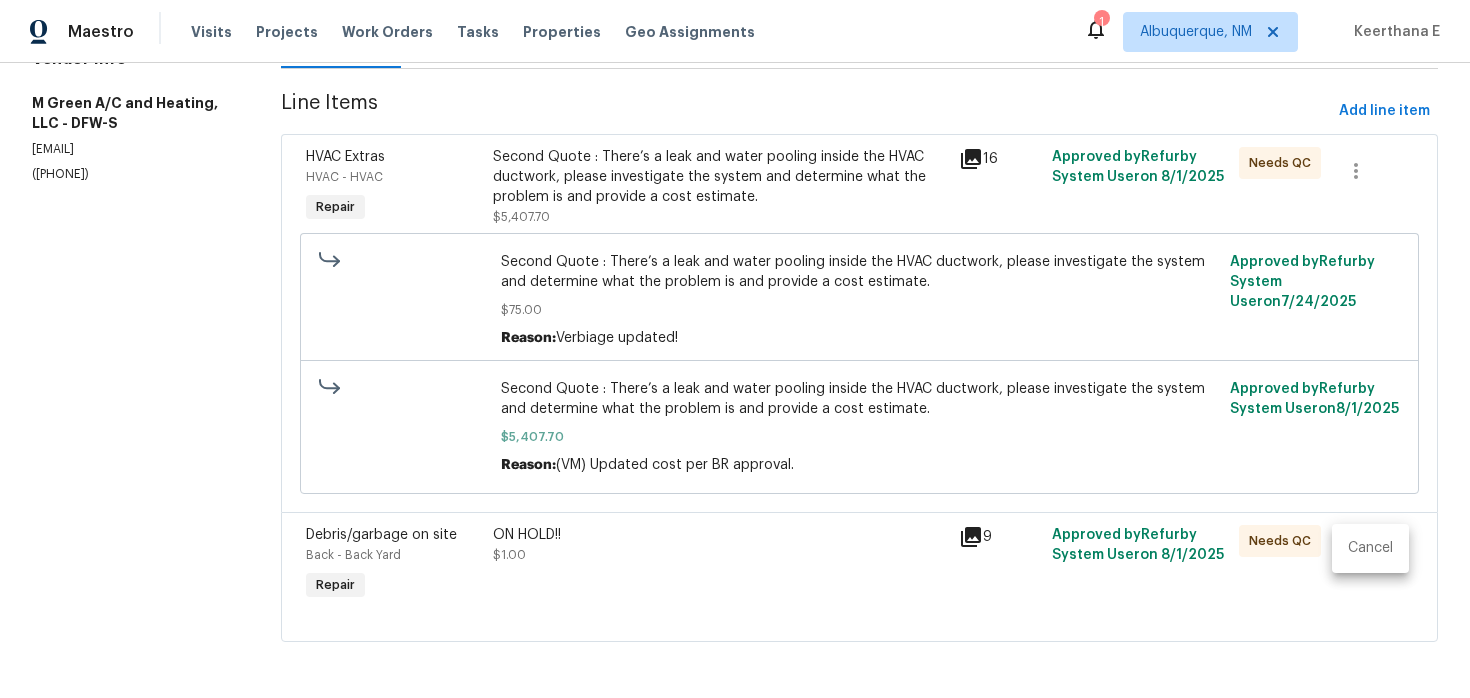 click on "Cancel" at bounding box center [1370, 548] 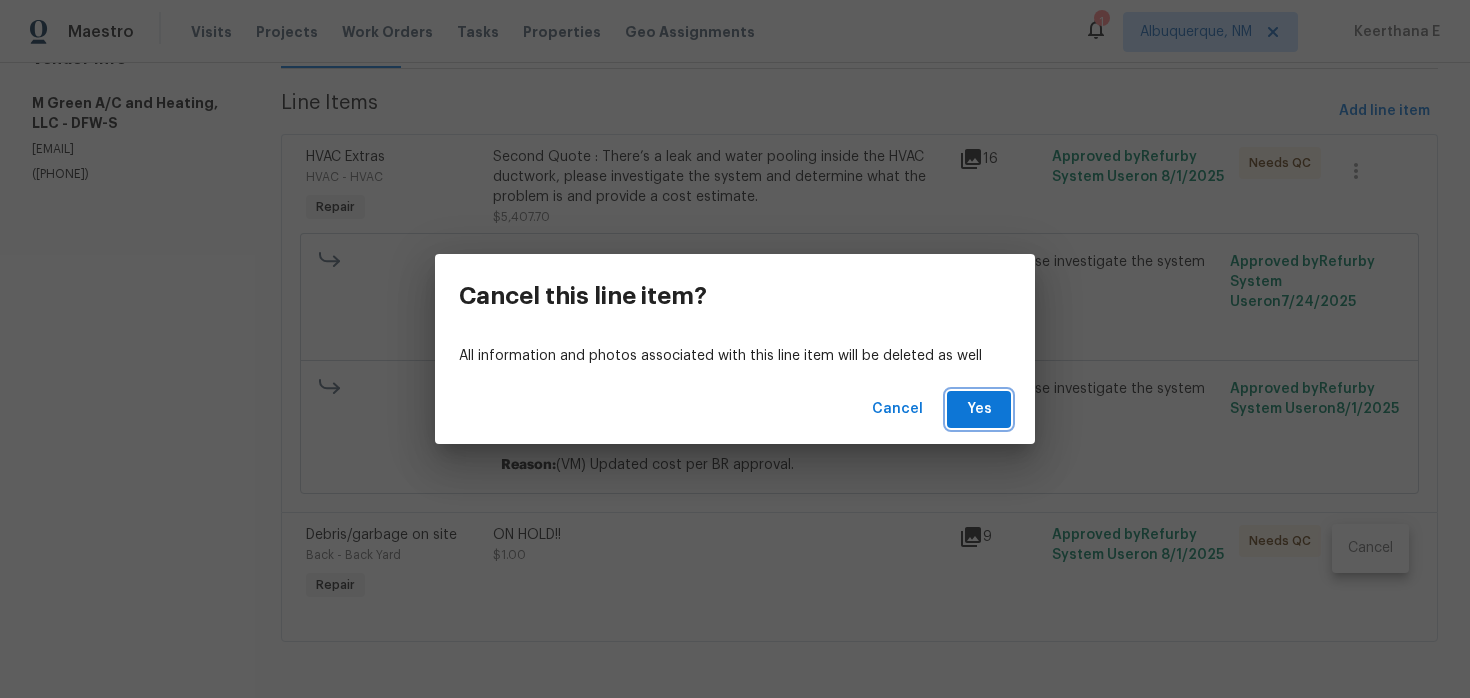 click on "Yes" at bounding box center [979, 409] 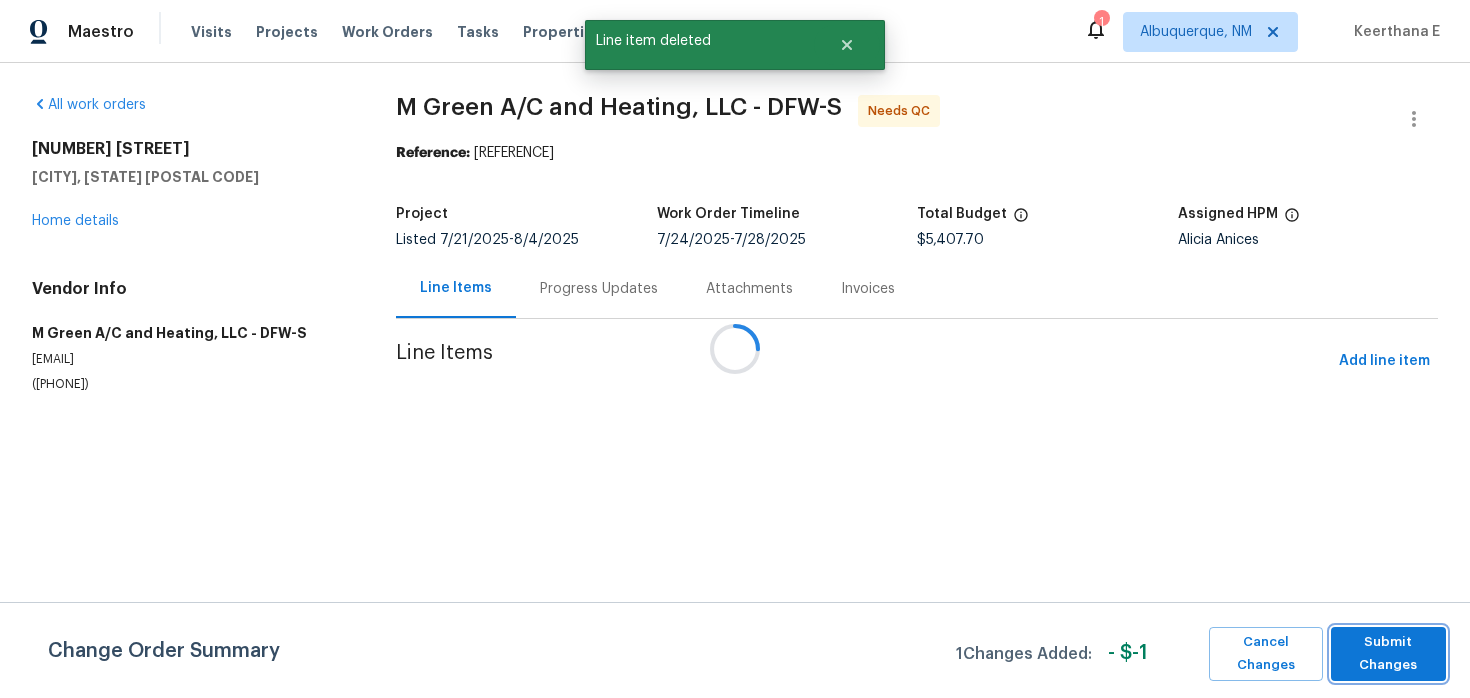 click on "Submit Changes" at bounding box center [1388, 654] 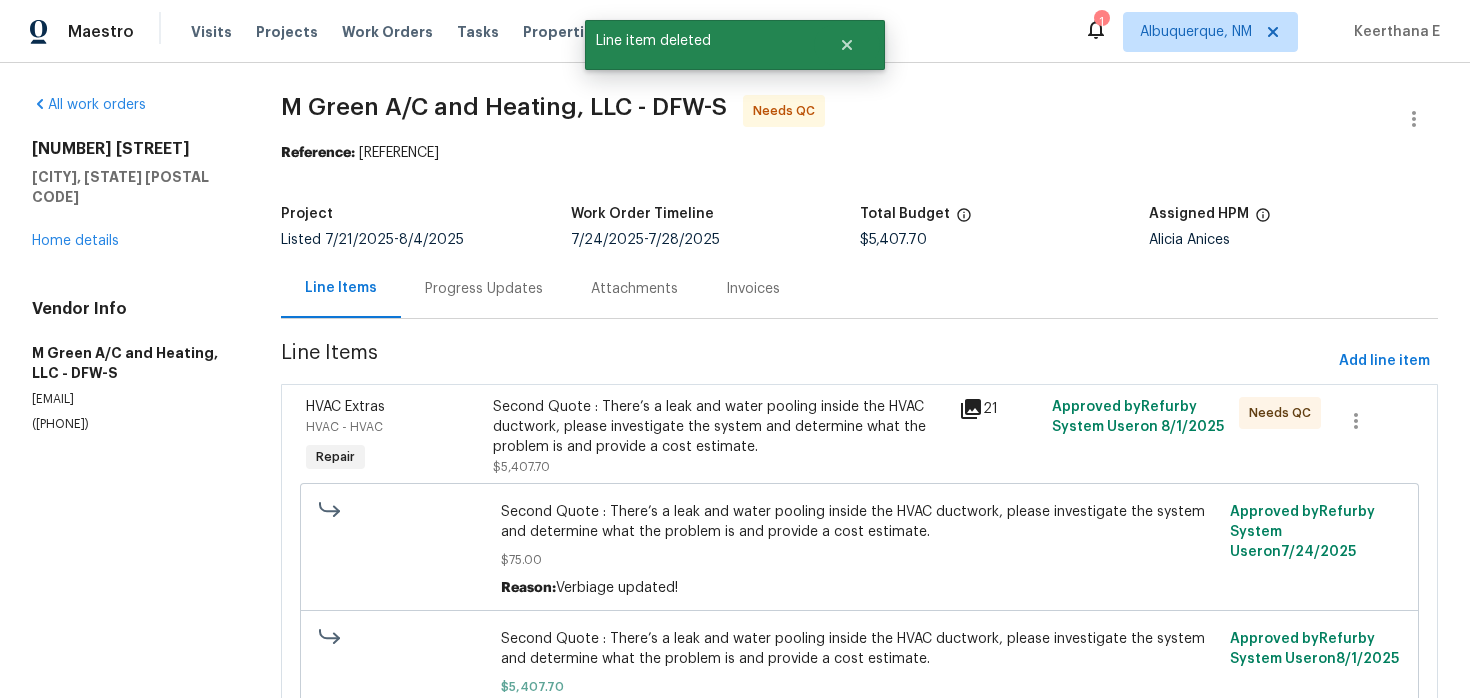 click on "Progress Updates" at bounding box center [484, 288] 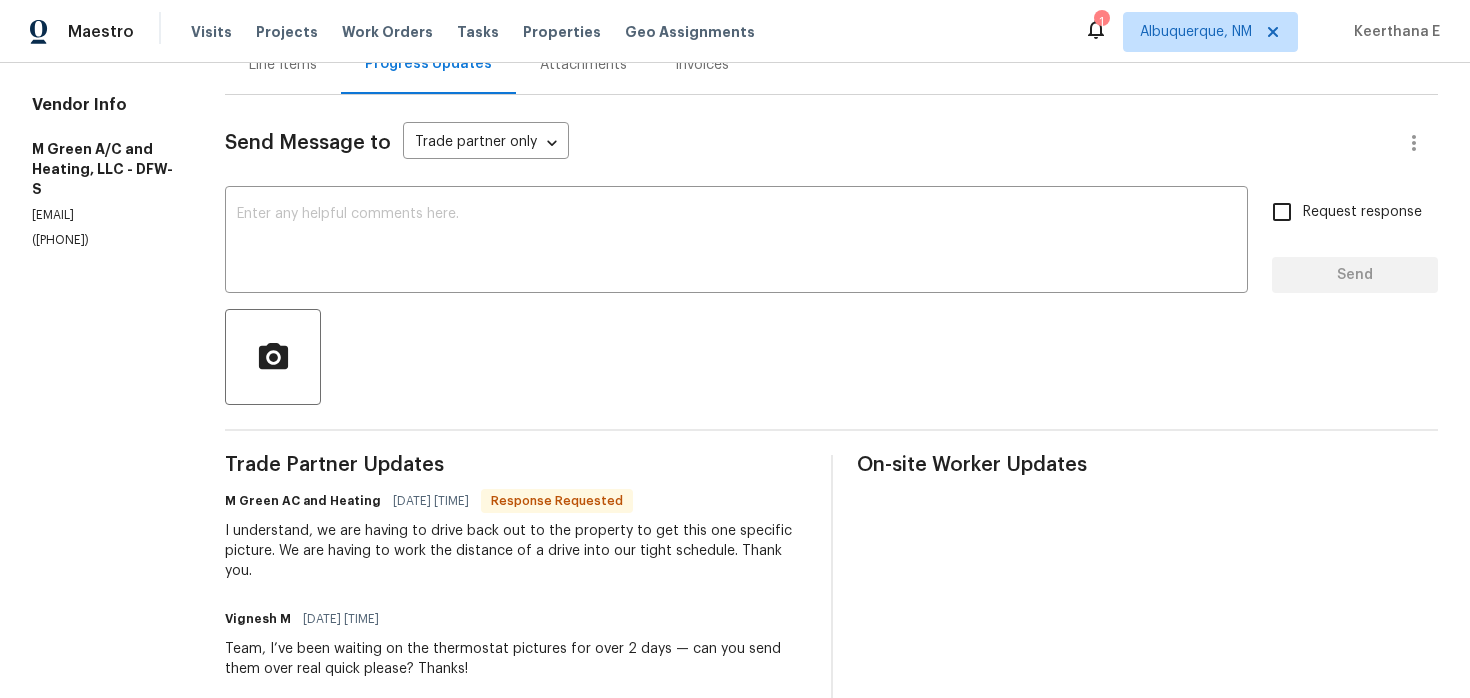scroll, scrollTop: 0, scrollLeft: 0, axis: both 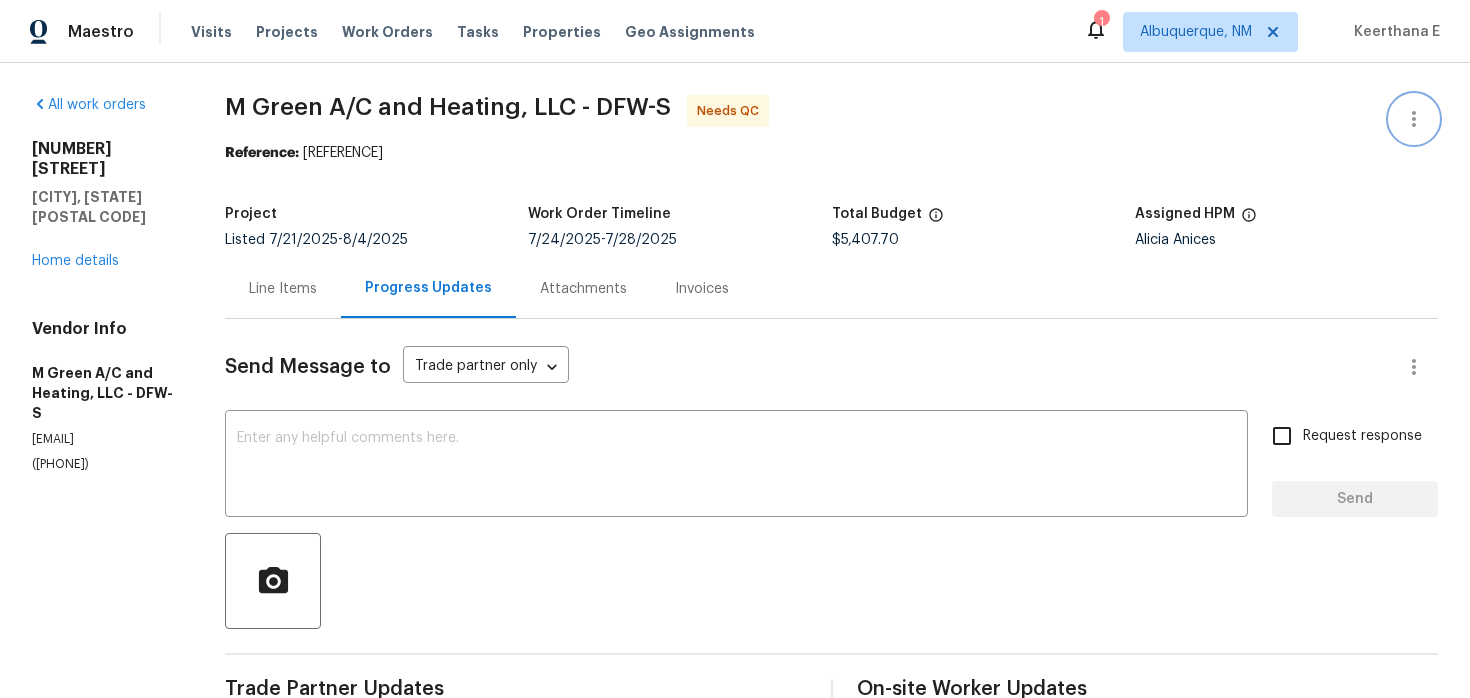 click 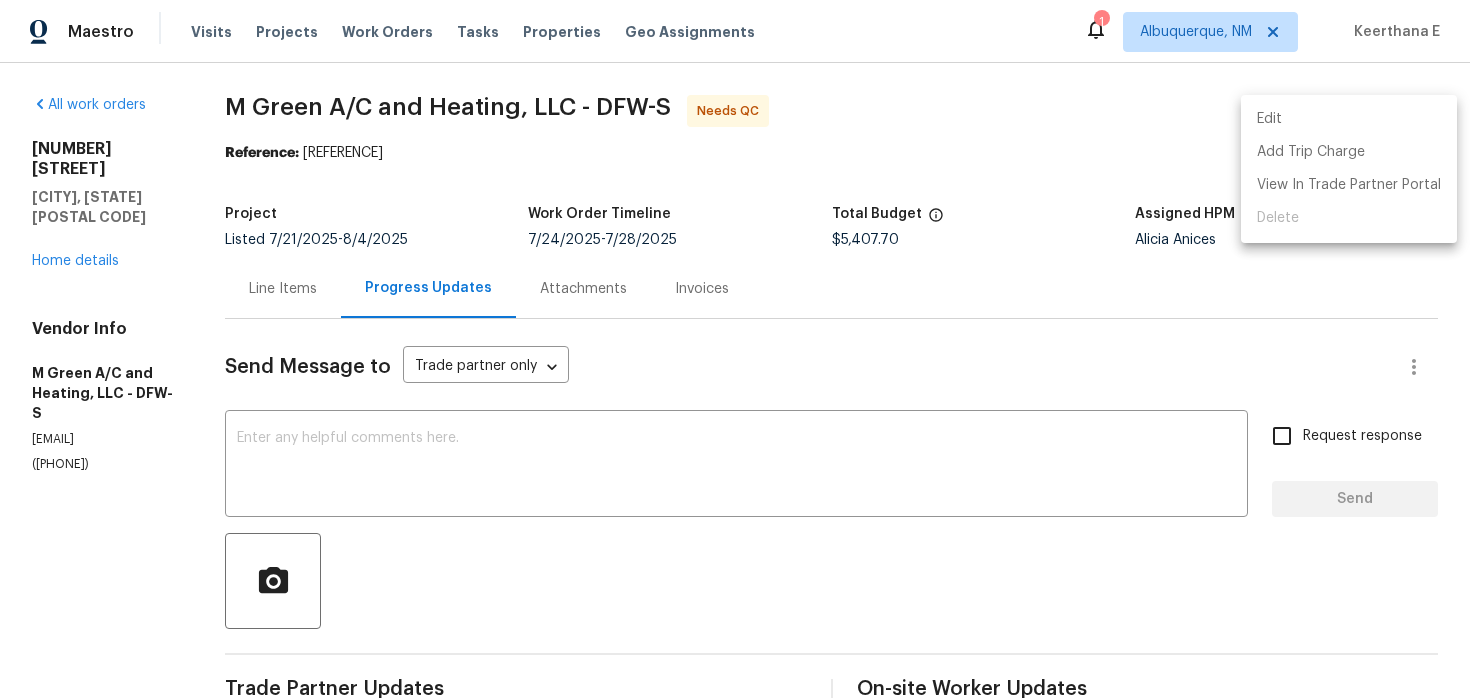 click on "Edit" at bounding box center (1349, 119) 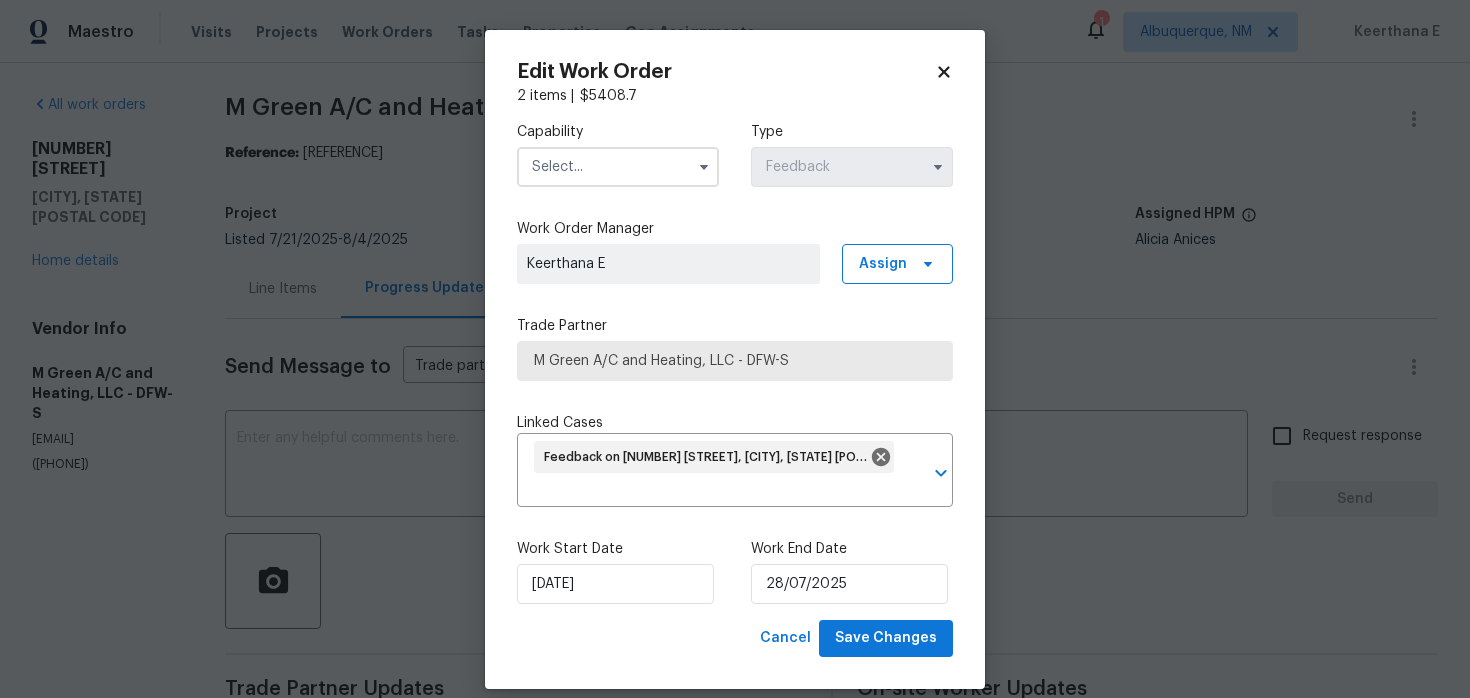click at bounding box center [618, 167] 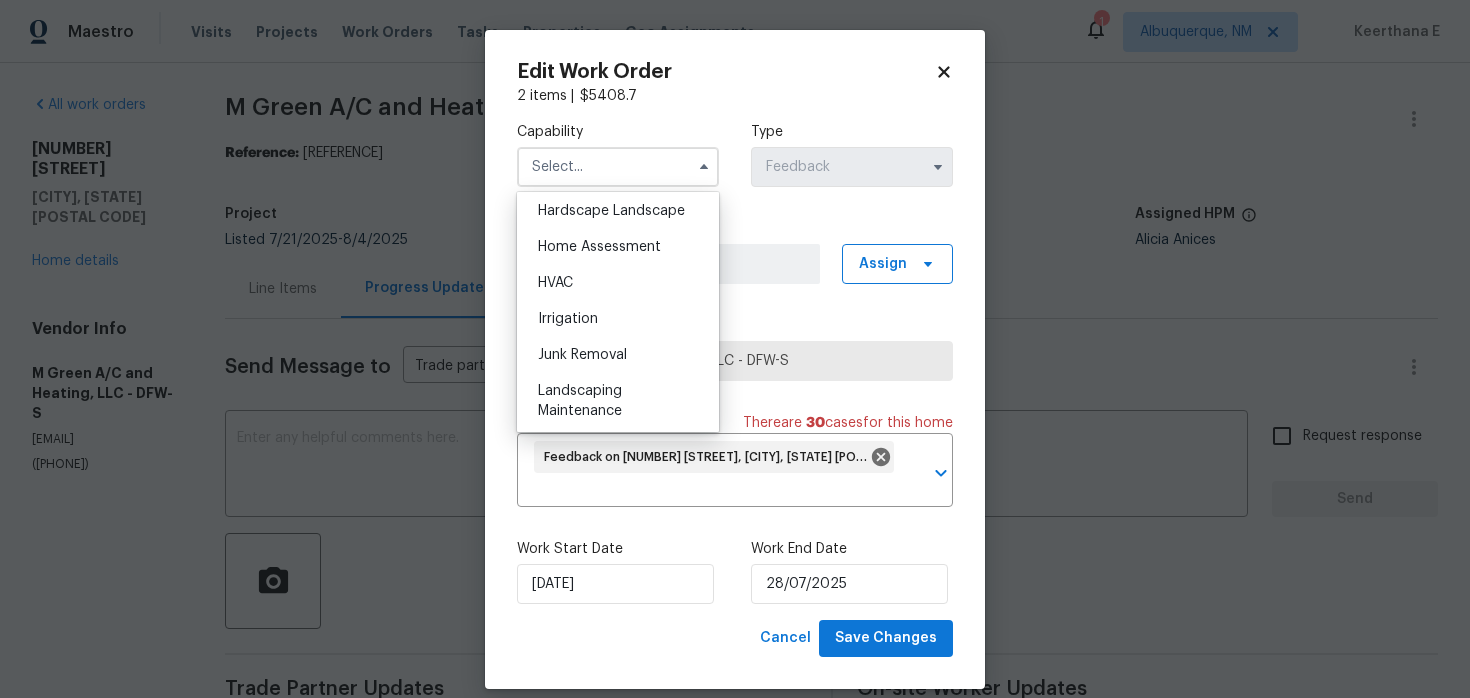 scroll, scrollTop: 1151, scrollLeft: 0, axis: vertical 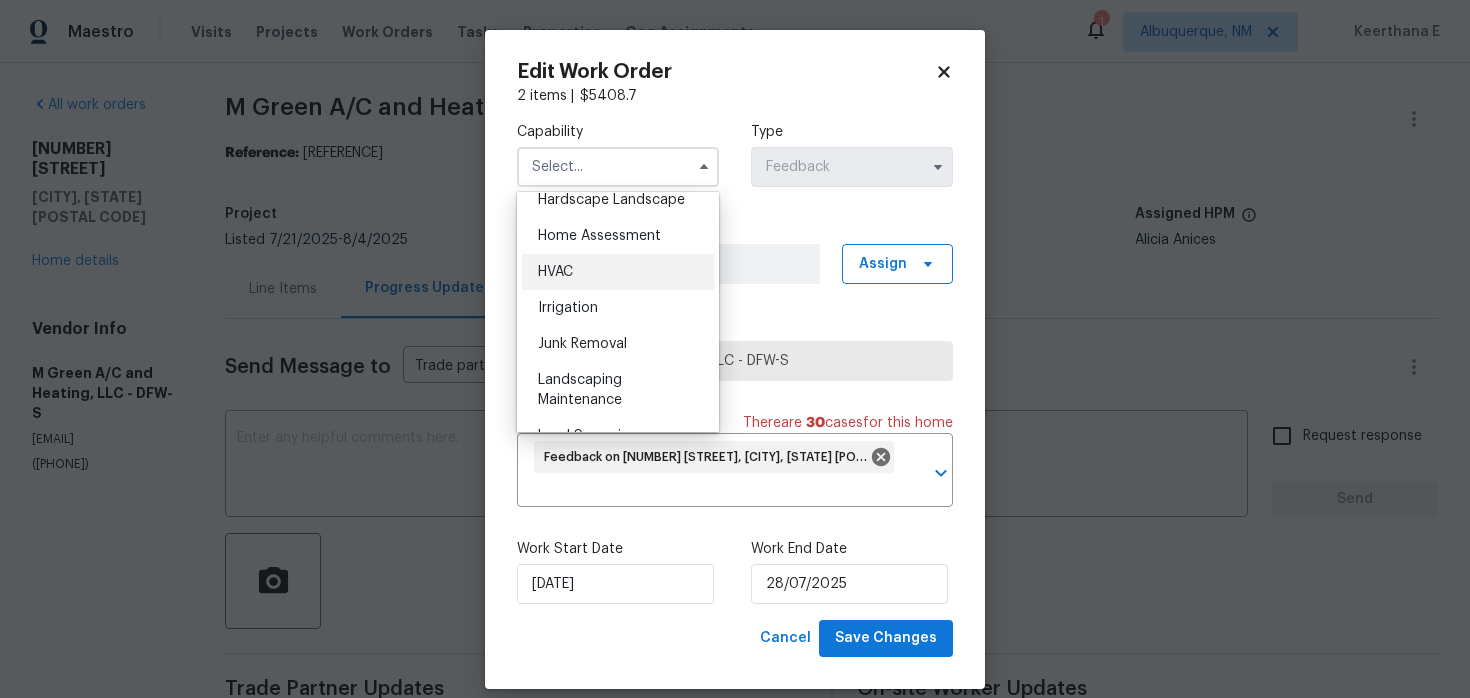 click on "HVAC" at bounding box center (618, 272) 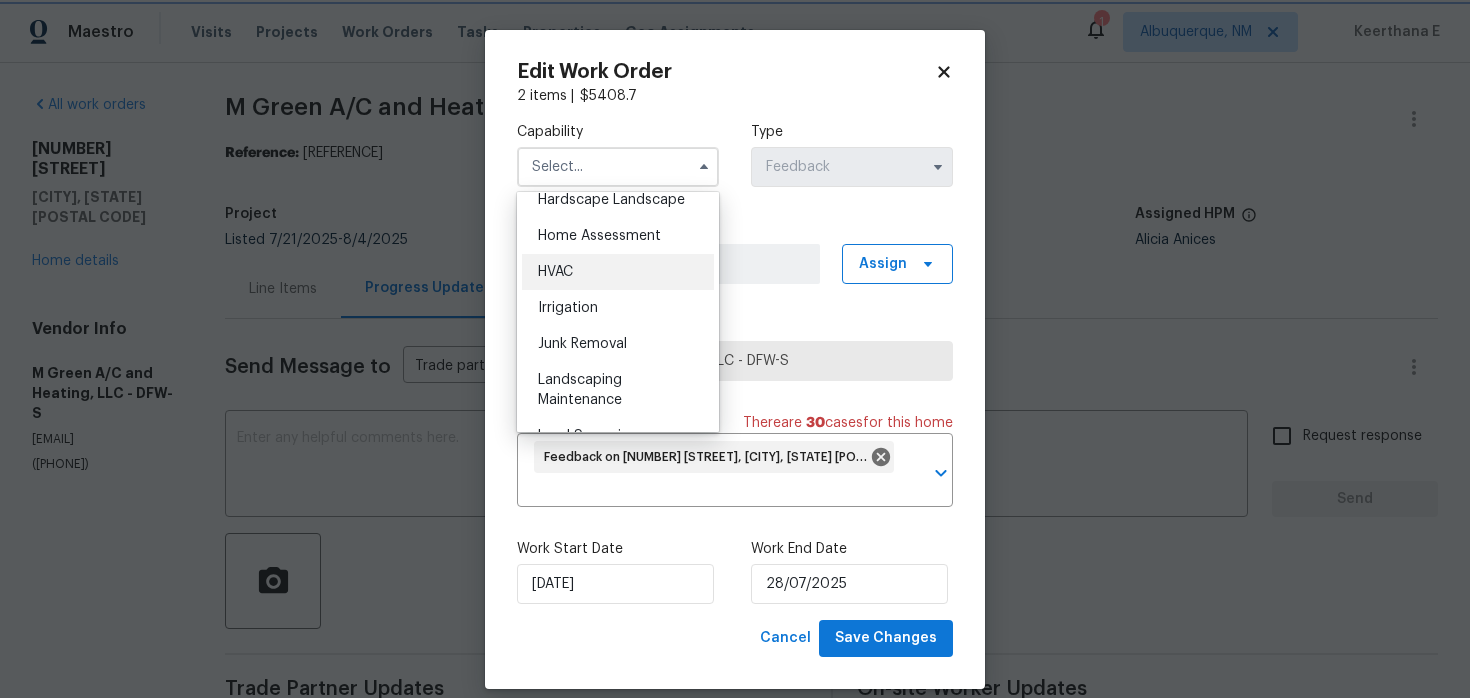 type on "HVAC" 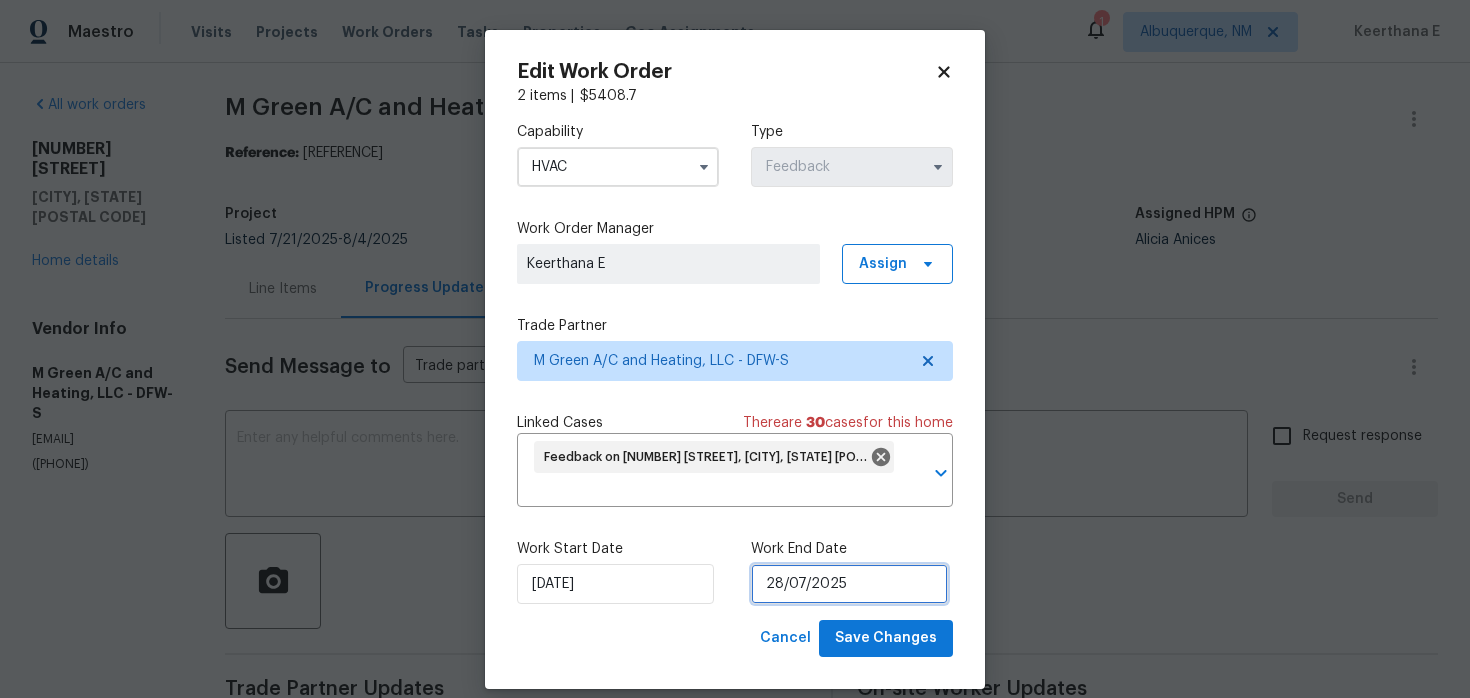 click on "28/07/2025" at bounding box center (849, 584) 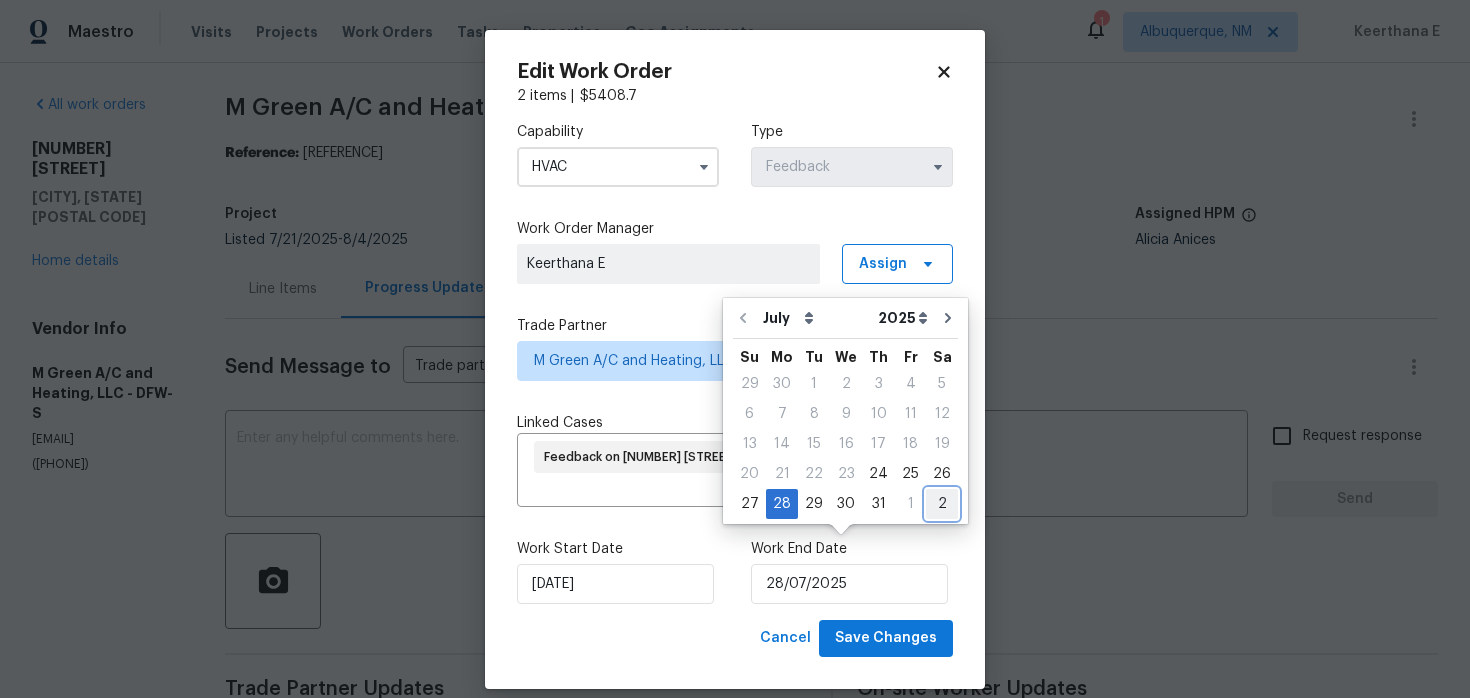 click on "2" at bounding box center (942, 504) 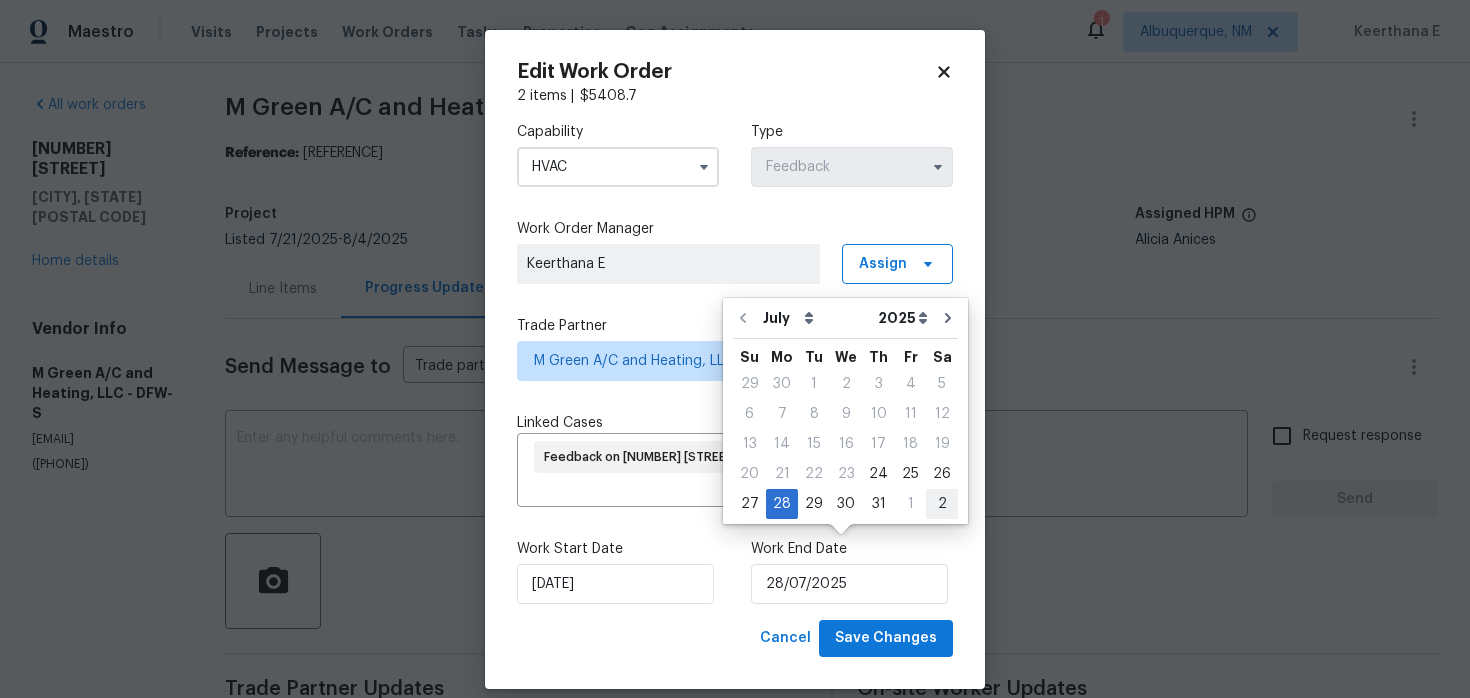 type on "02/08/2025" 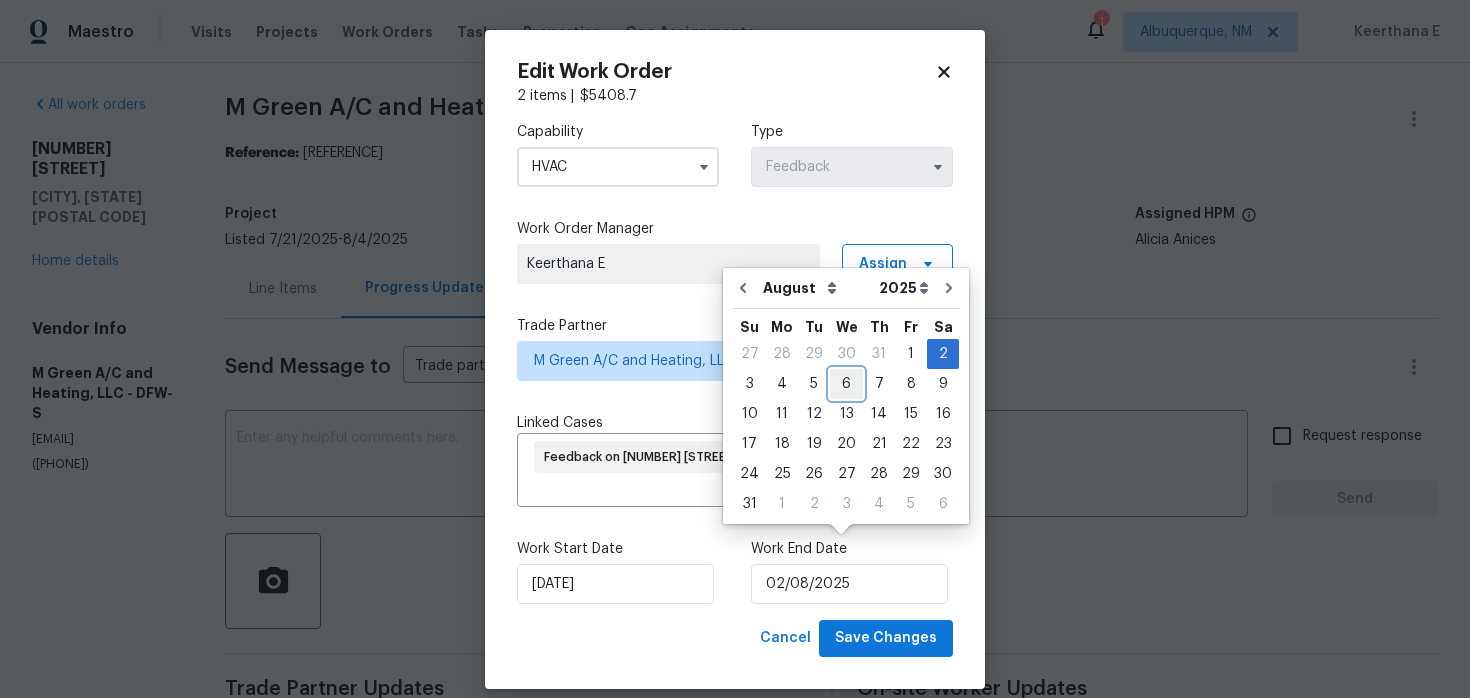 click on "6" at bounding box center (846, 384) 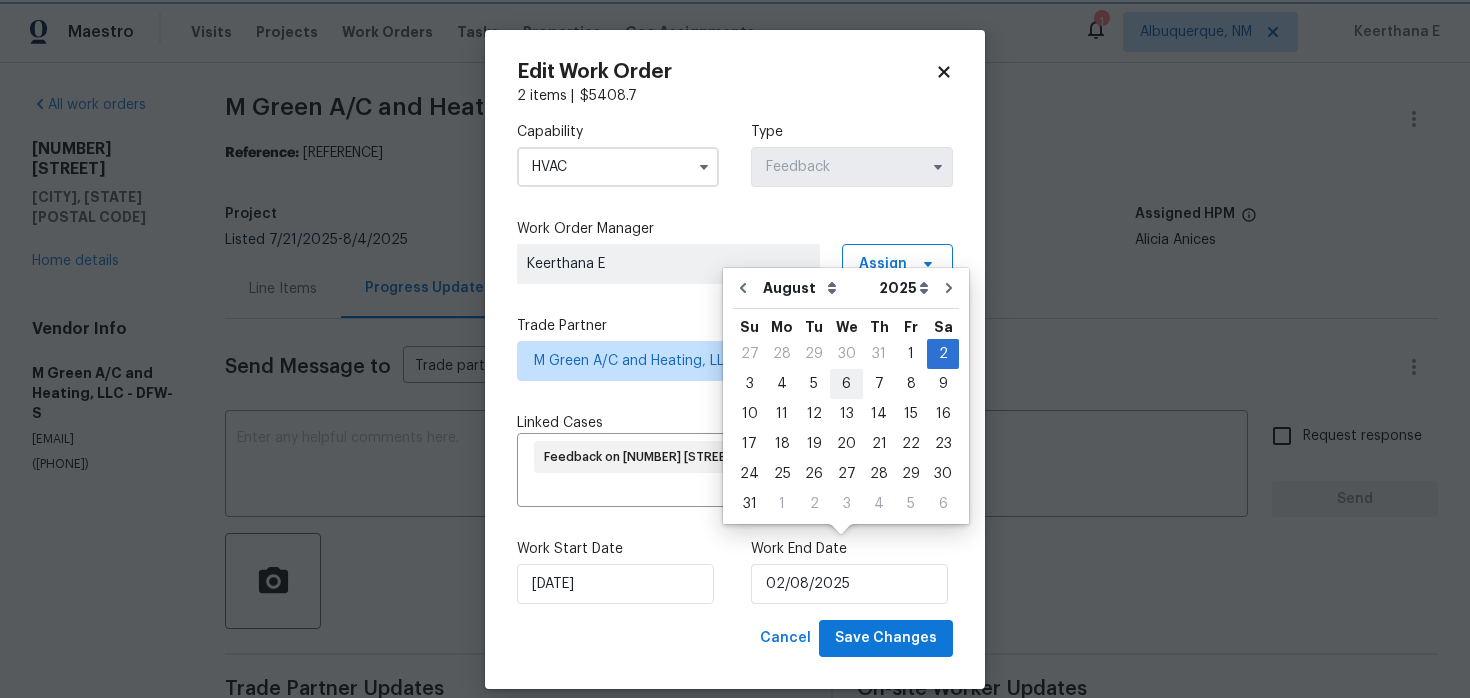 type on "06/08/2025" 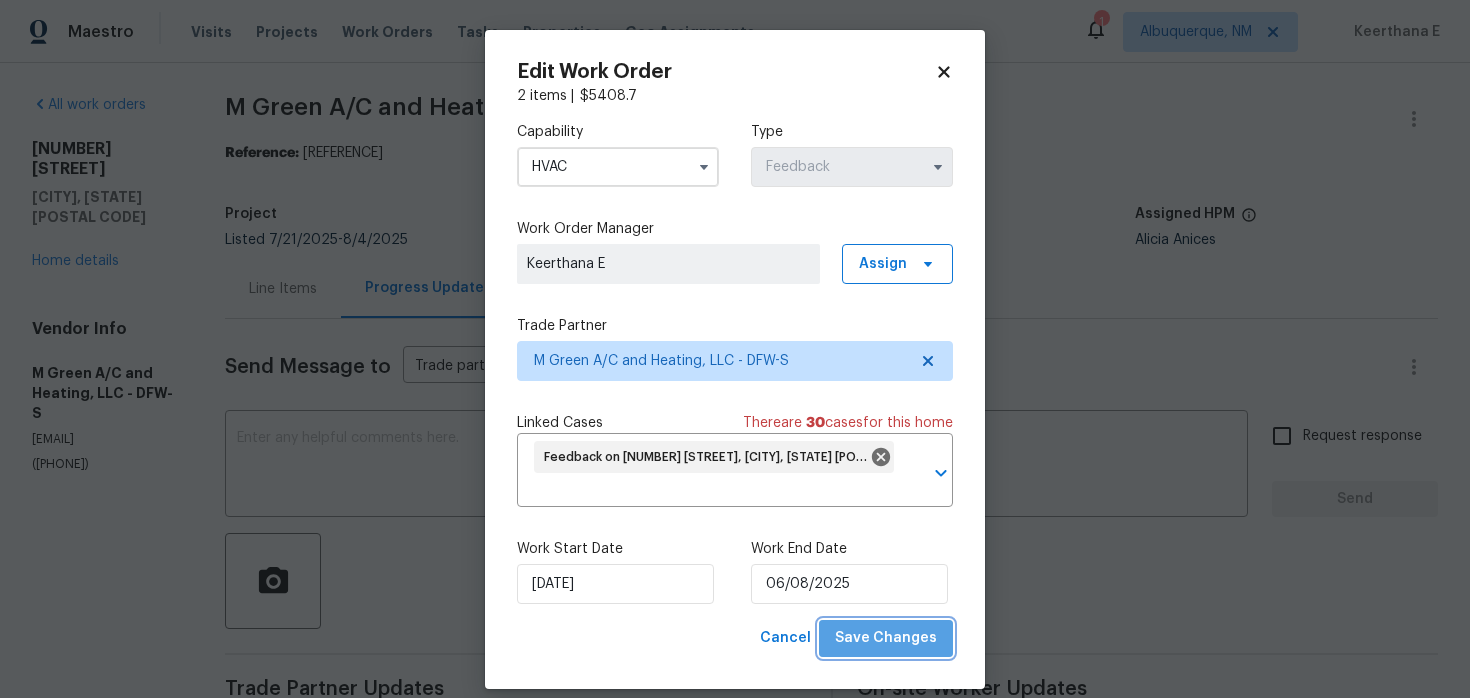 click on "Save Changes" at bounding box center [886, 638] 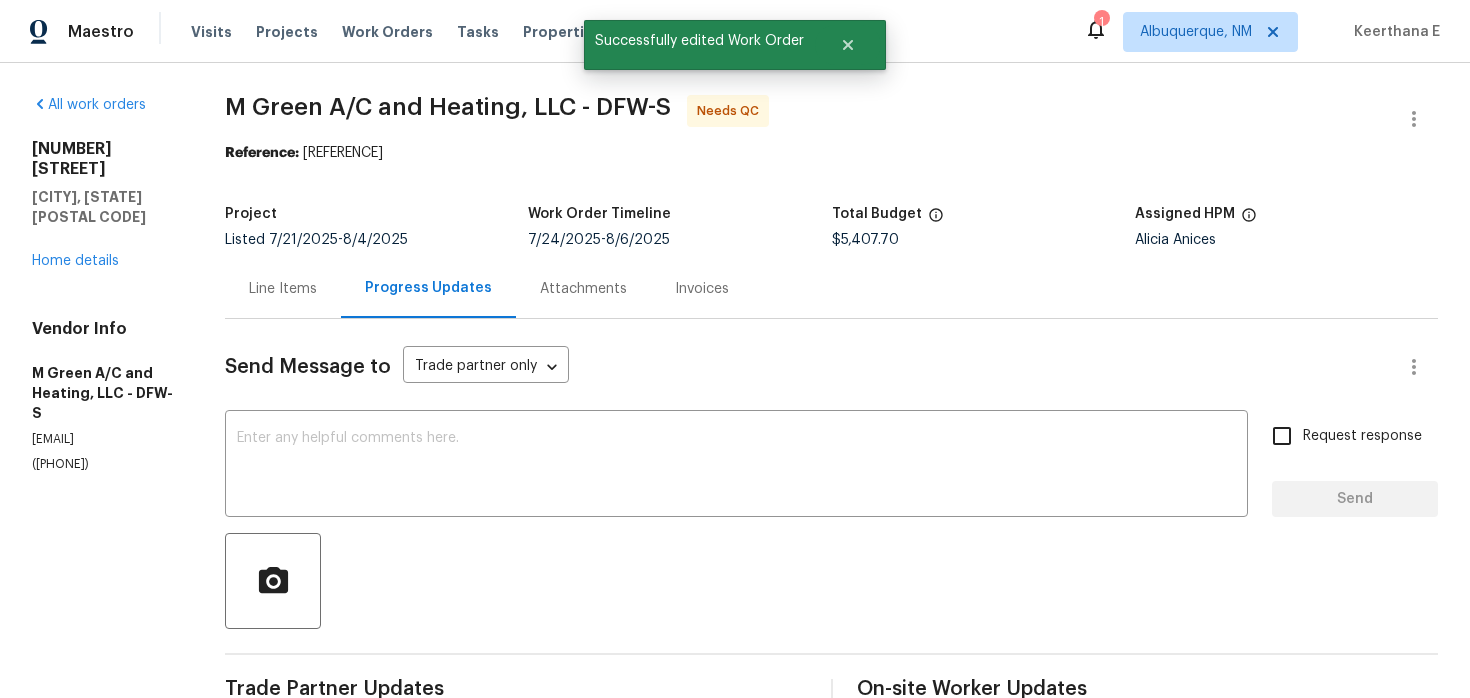 click on "Line Items" at bounding box center [283, 289] 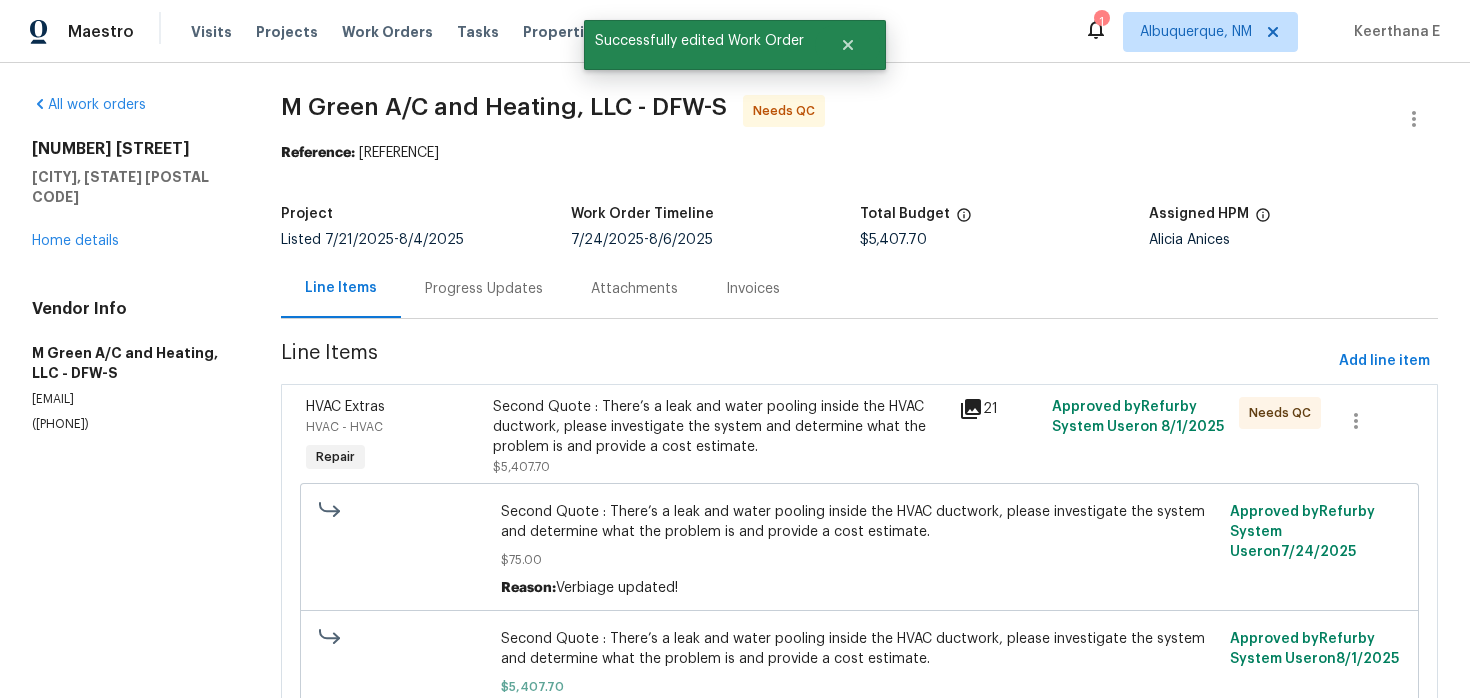 click on "Second Quote : There’s a leak and water pooling inside the HVAC ductwork, please investigate the system and determine what the problem is and provide a cost estimate." at bounding box center (720, 427) 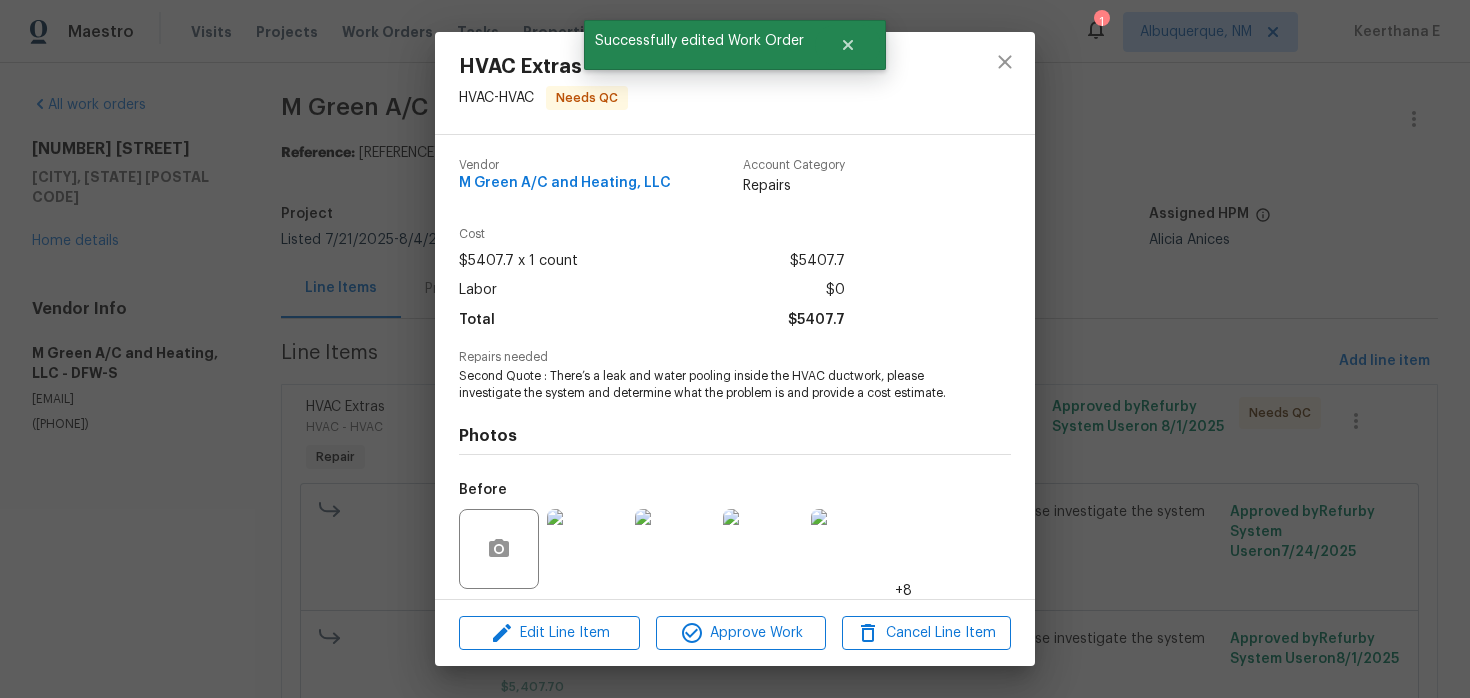 scroll, scrollTop: 140, scrollLeft: 0, axis: vertical 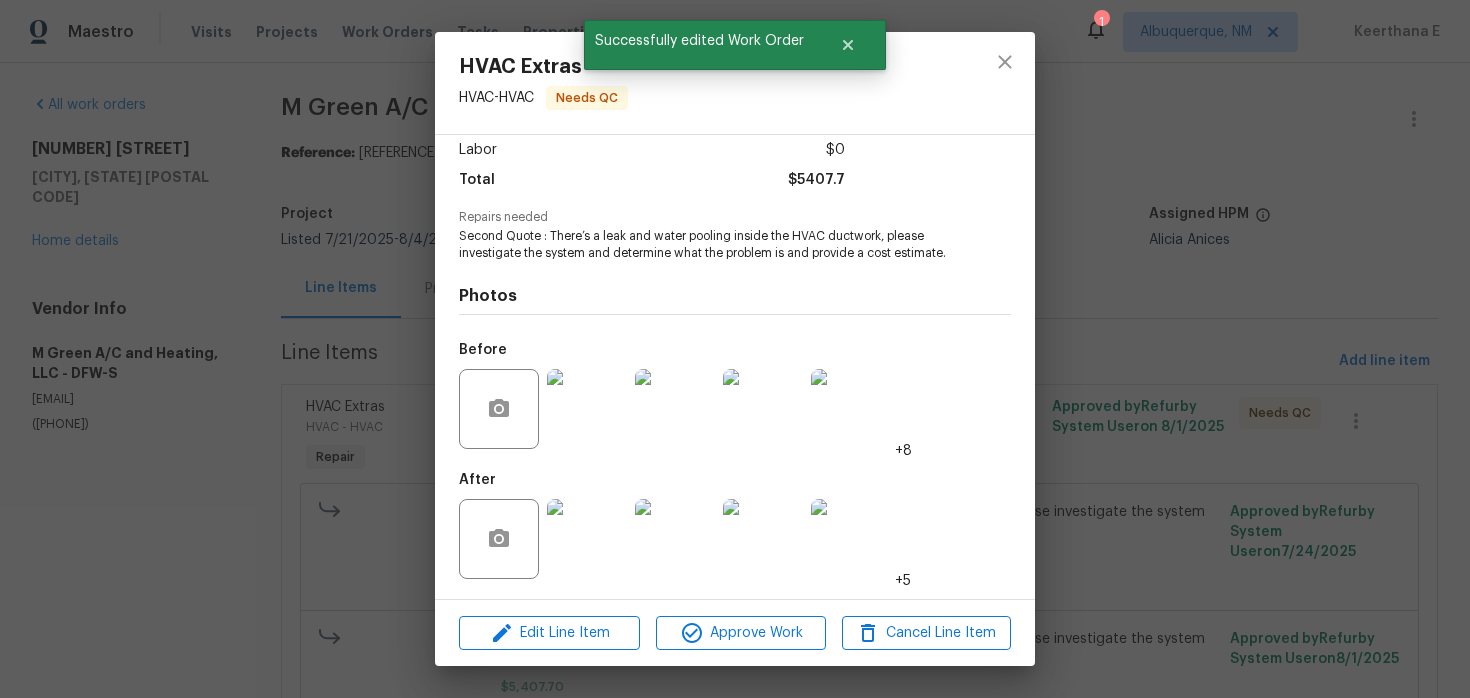 click on "Edit Line Item  Approve Work  Cancel Line Item" at bounding box center (735, 633) 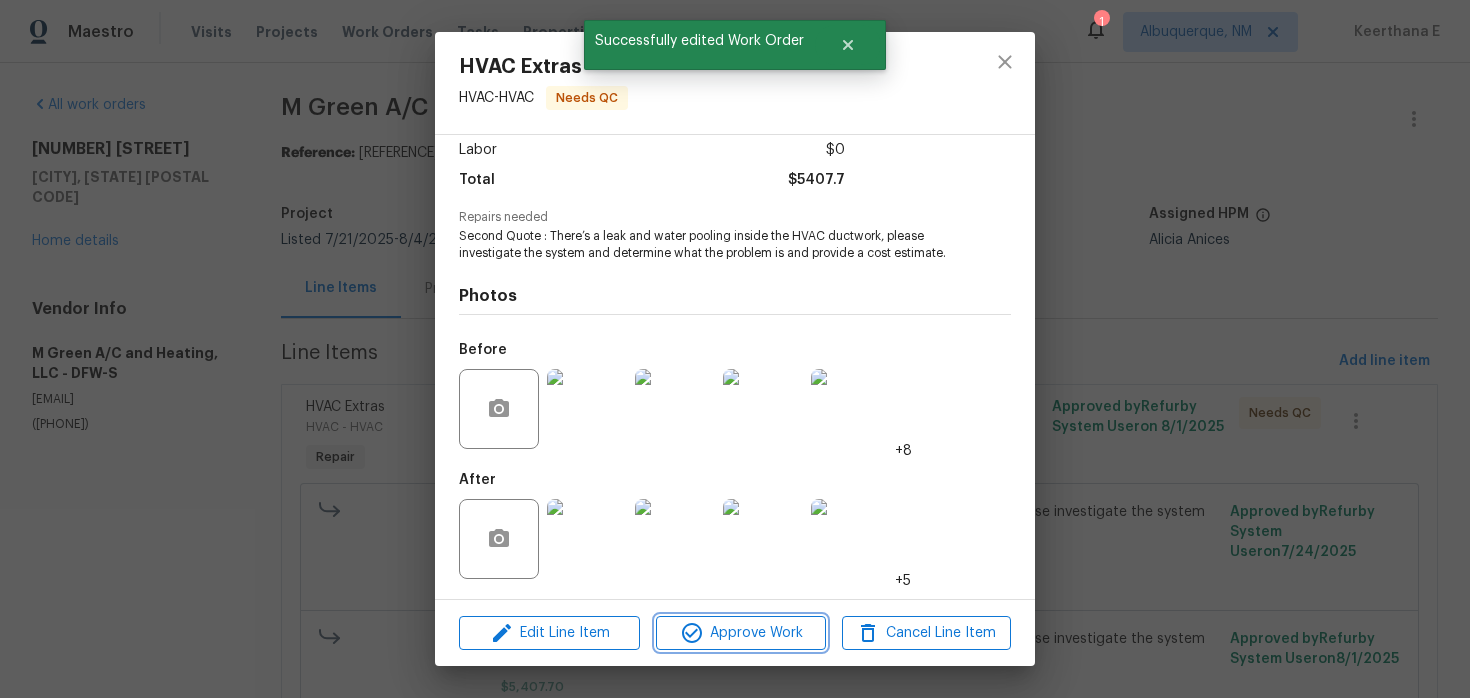 click 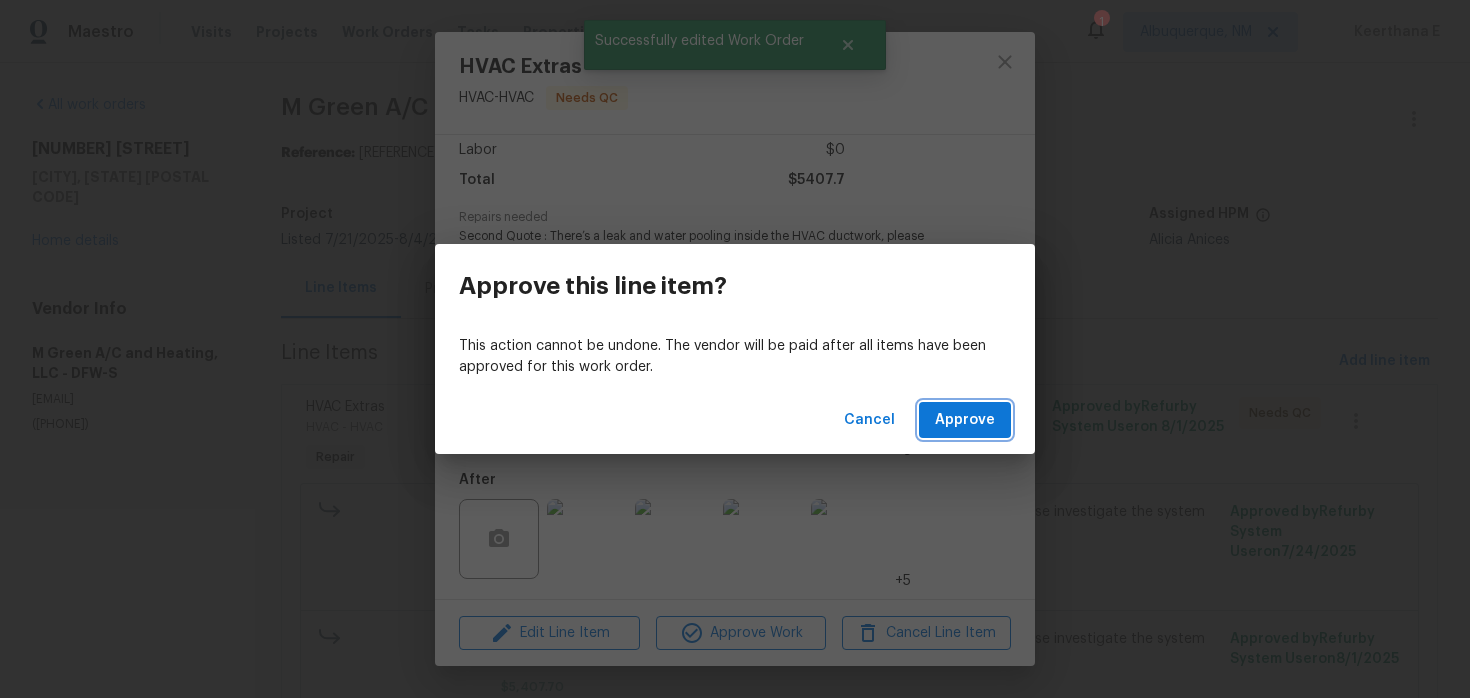 click on "Approve" at bounding box center [965, 420] 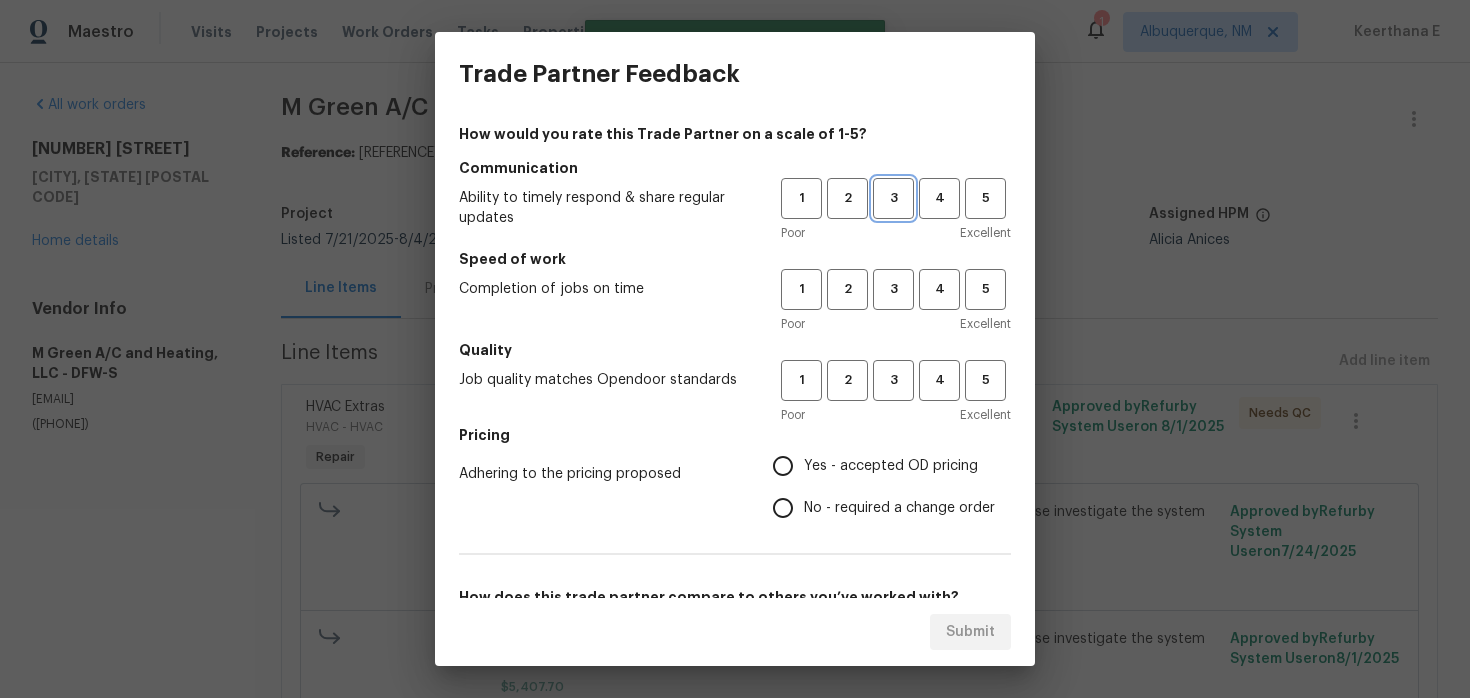 click on "3" at bounding box center [893, 198] 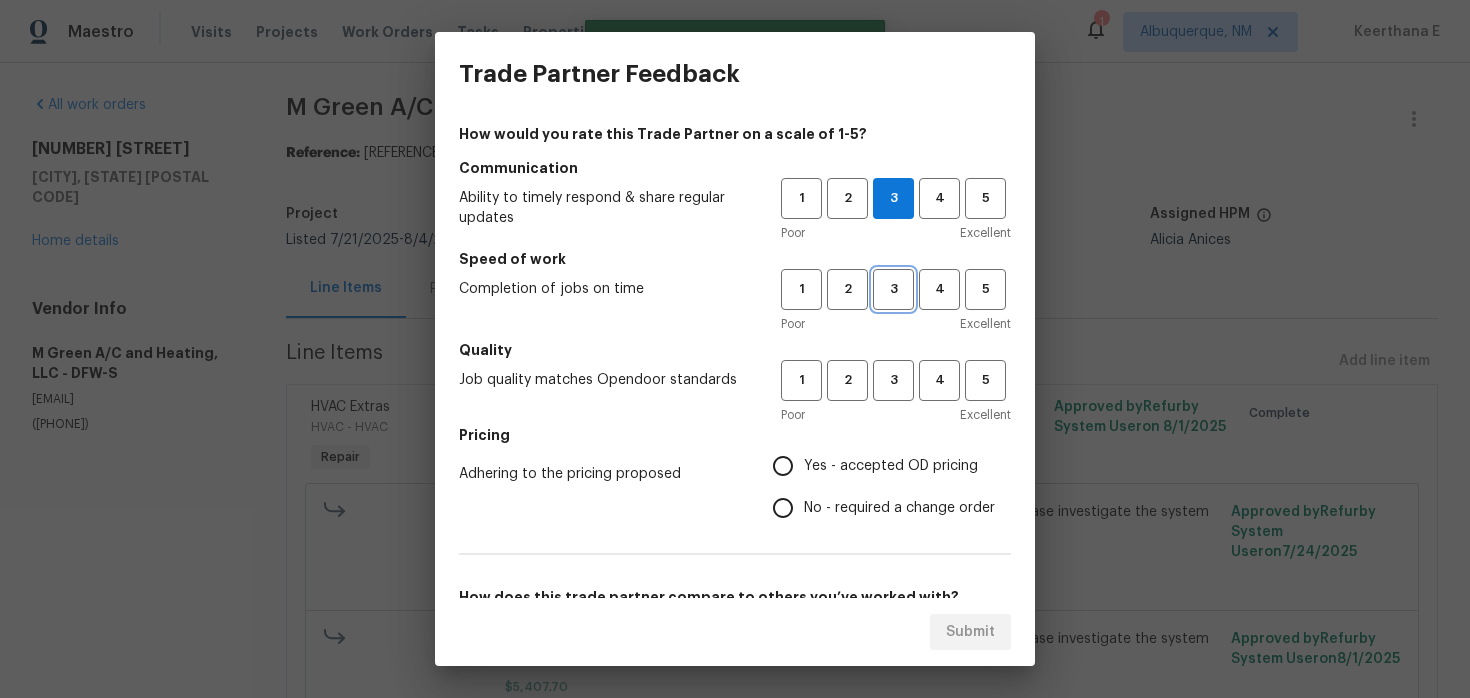 click on "3" at bounding box center (893, 289) 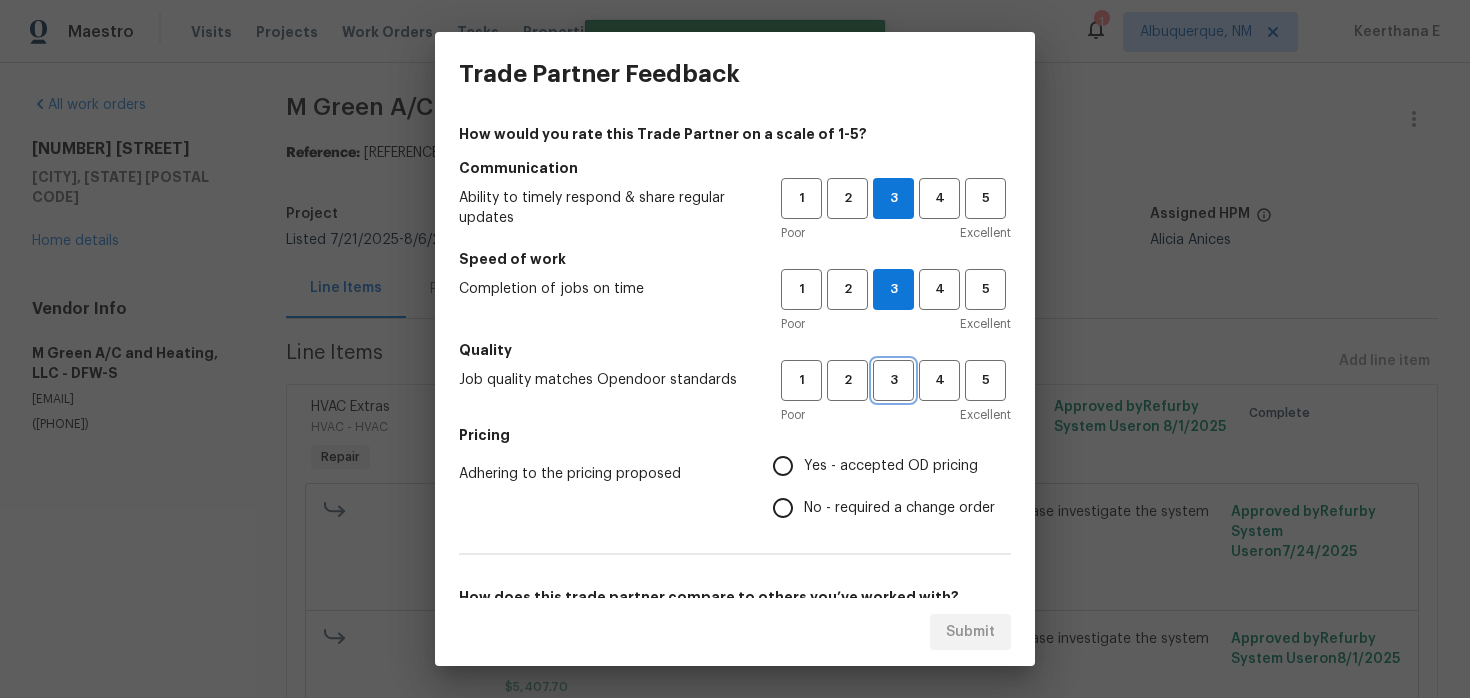 click on "3" at bounding box center [893, 380] 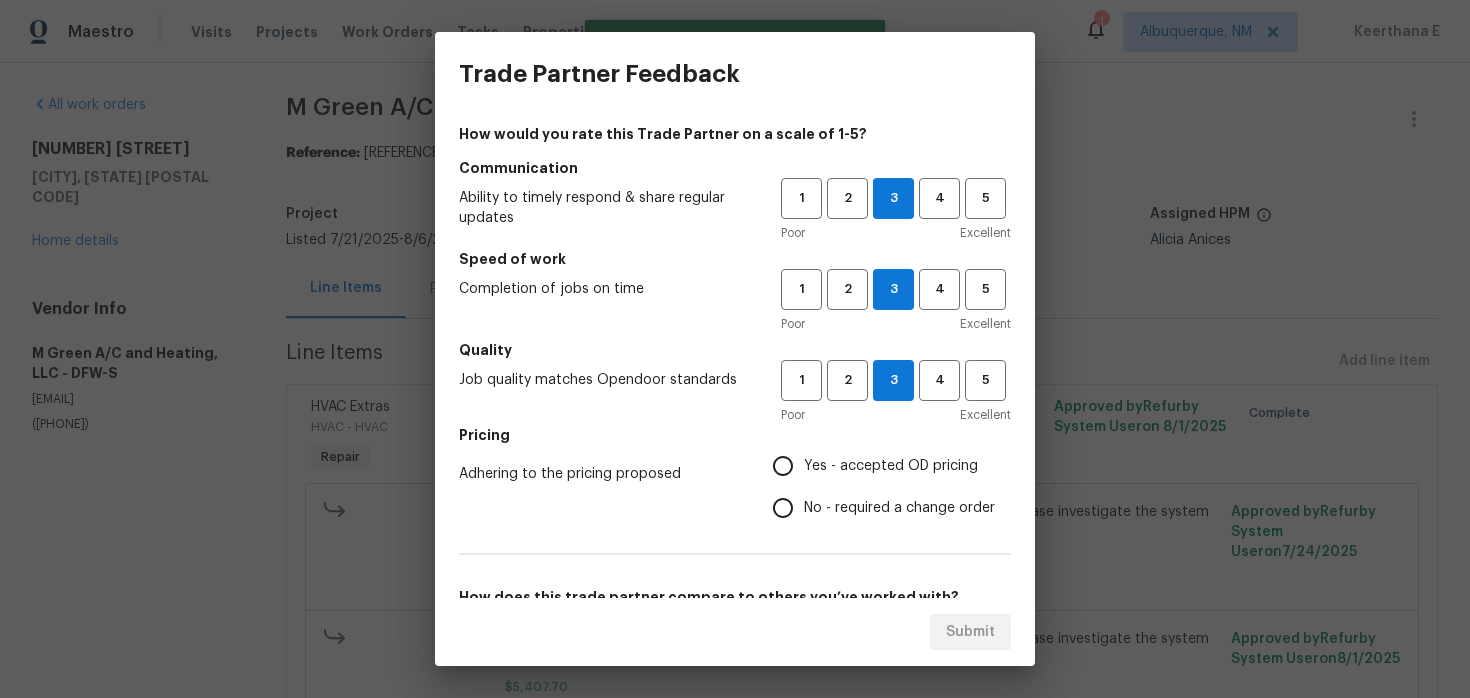 click on "No - required a change order" at bounding box center [783, 508] 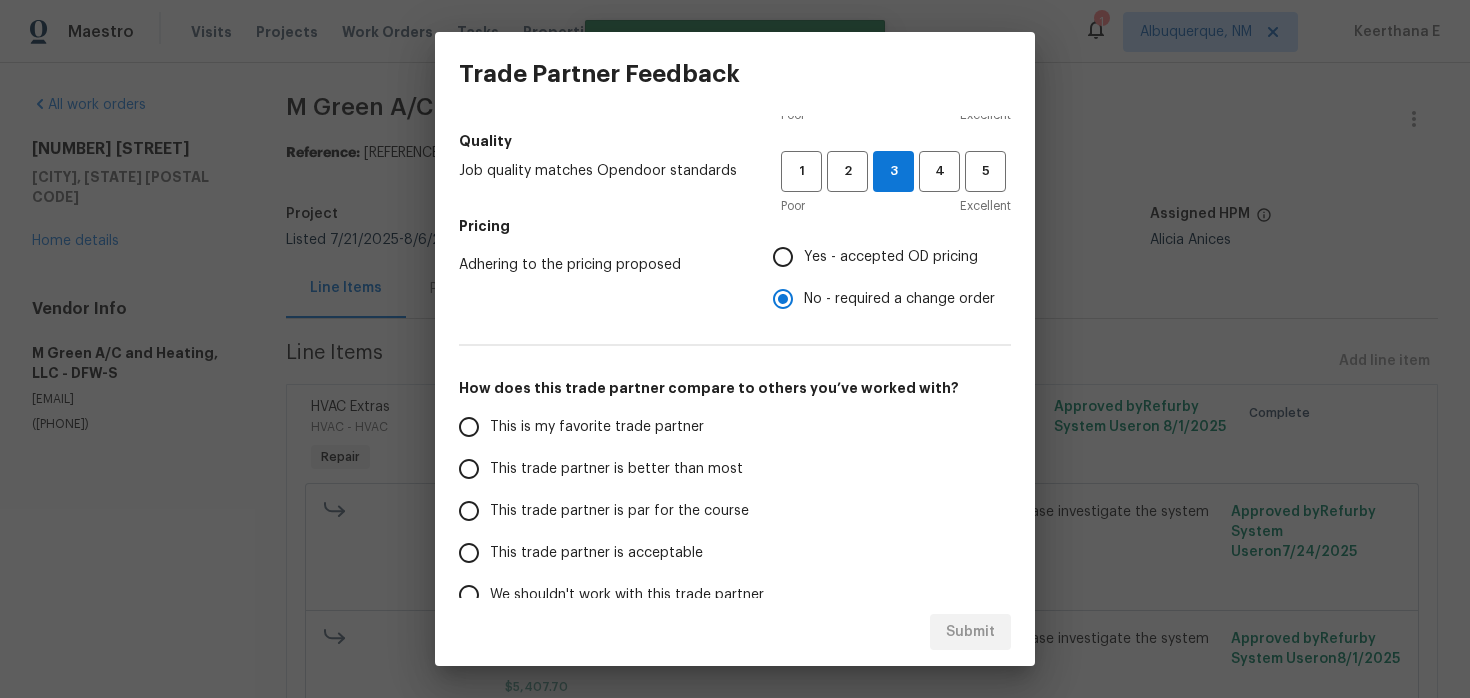 scroll, scrollTop: 317, scrollLeft: 0, axis: vertical 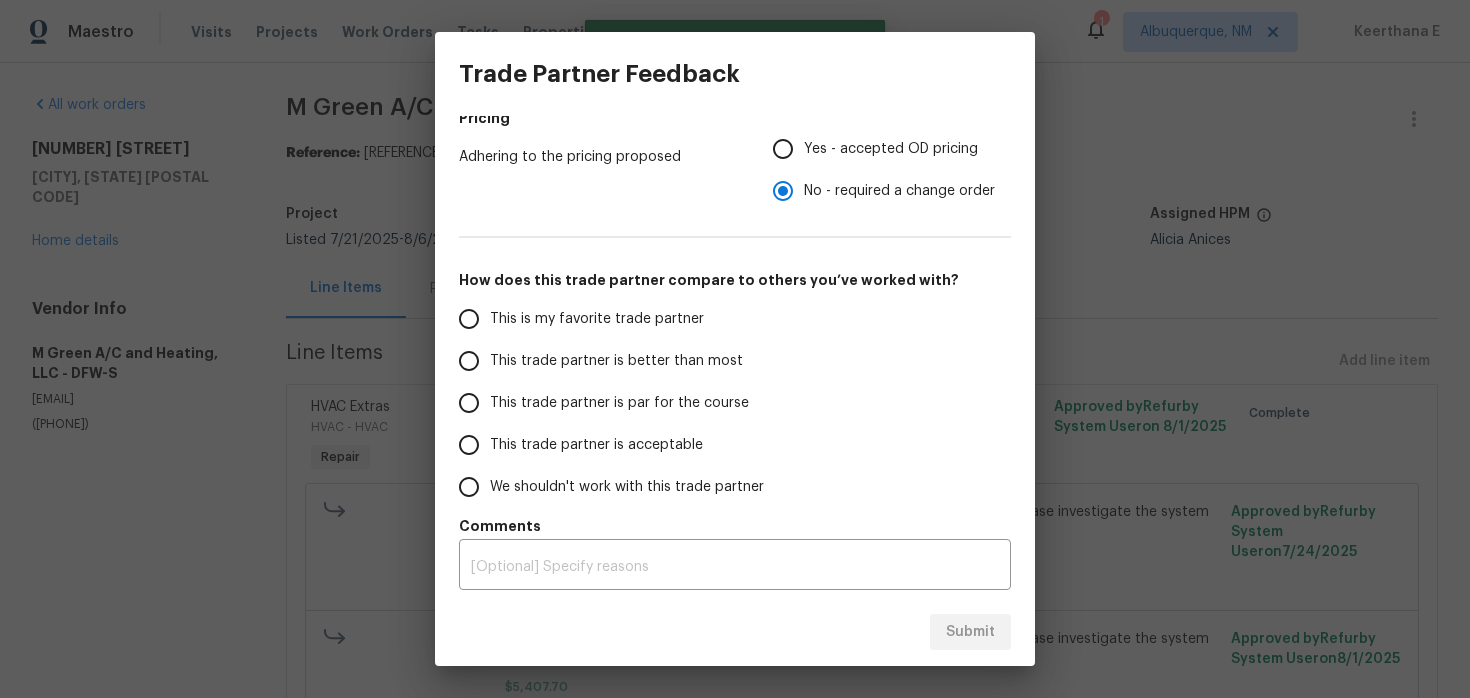 click on "This trade partner is better than most" at bounding box center (606, 361) 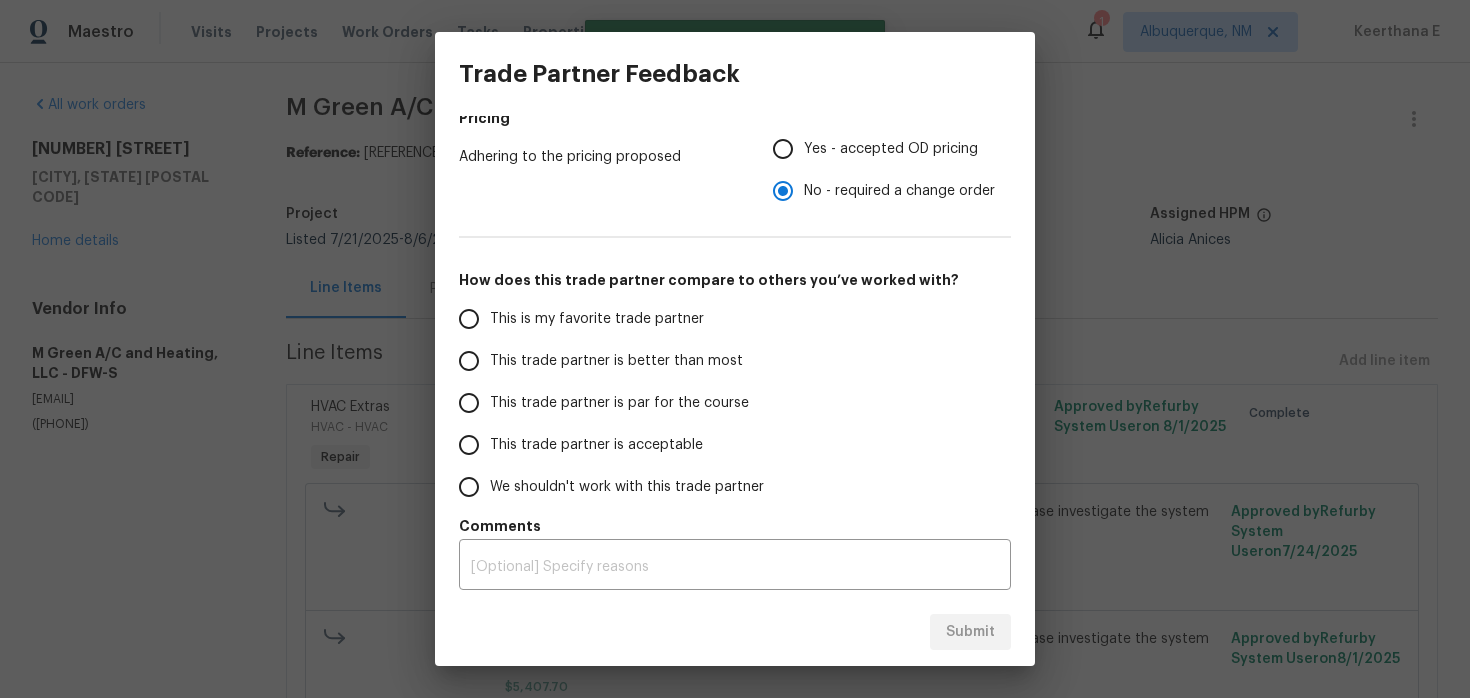 click on "This trade partner is better than most" at bounding box center (469, 361) 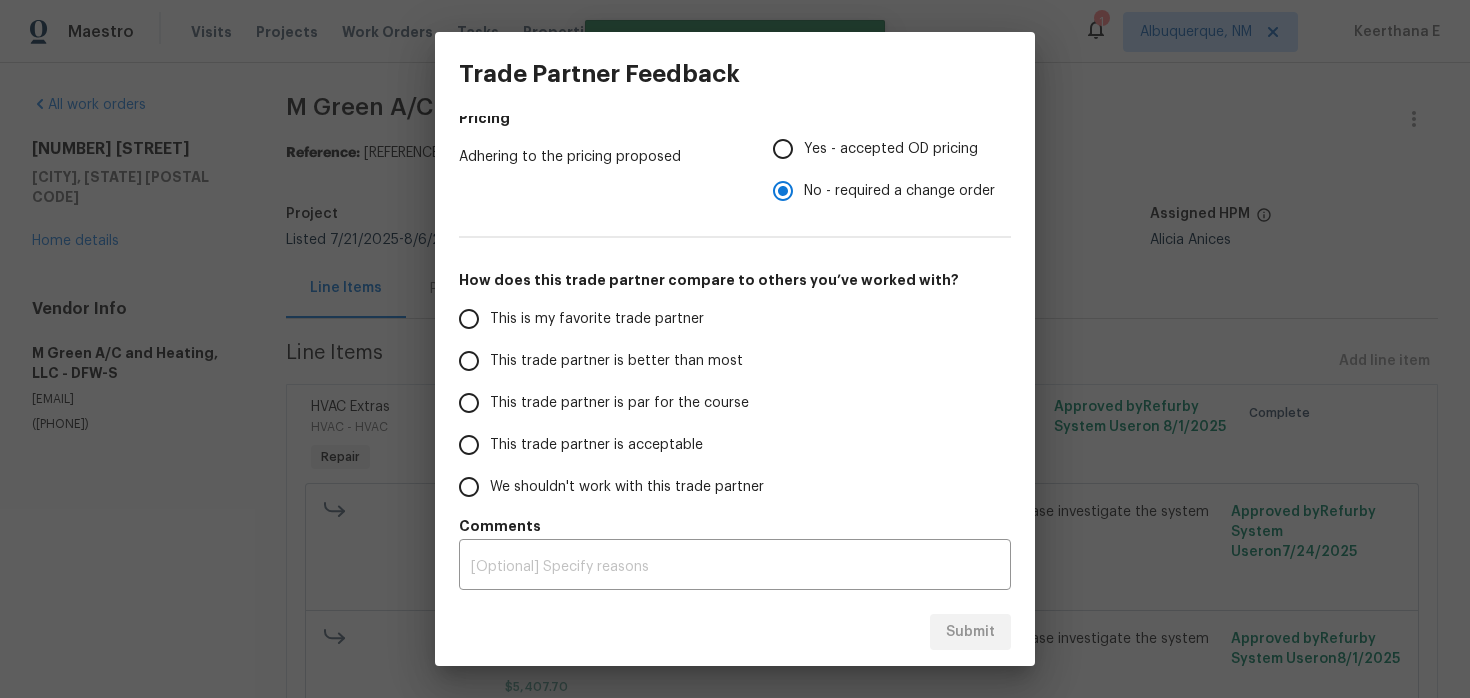 radio on "false" 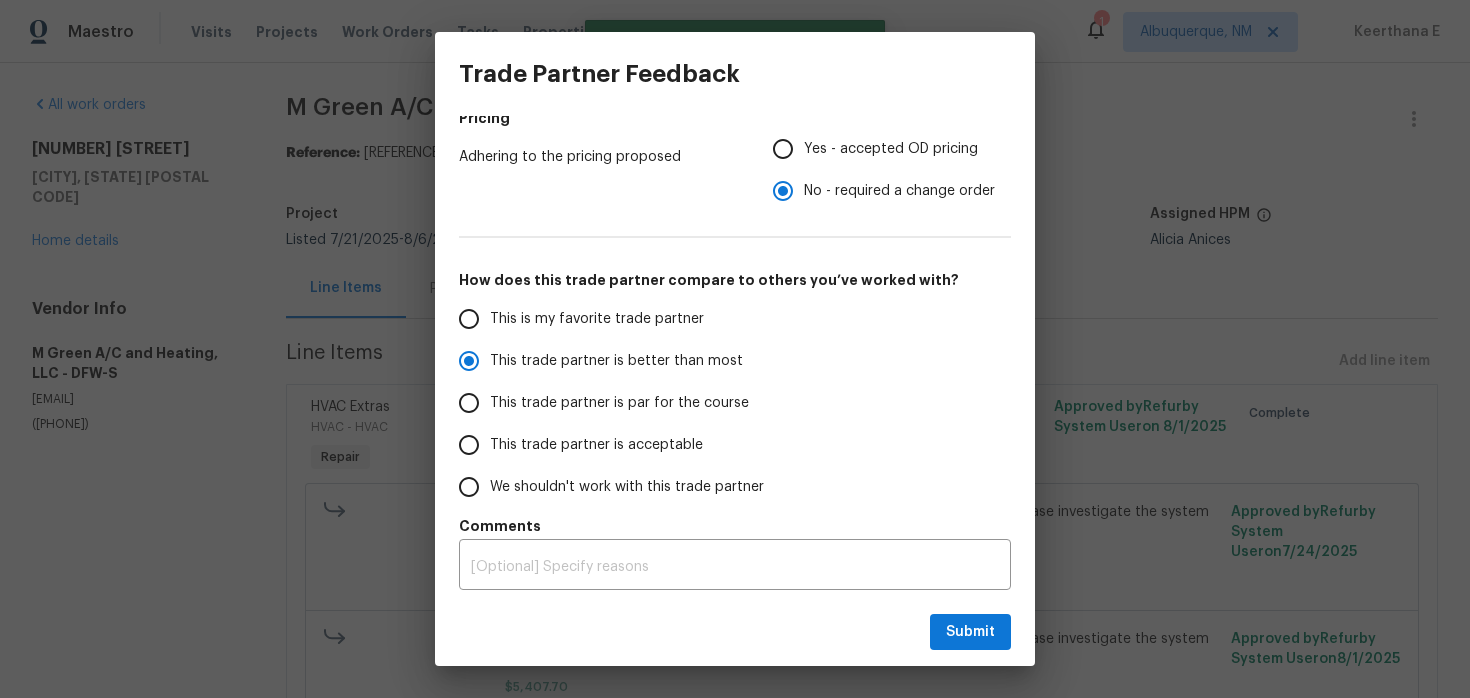click on "This trade partner is par for the course" at bounding box center [606, 403] 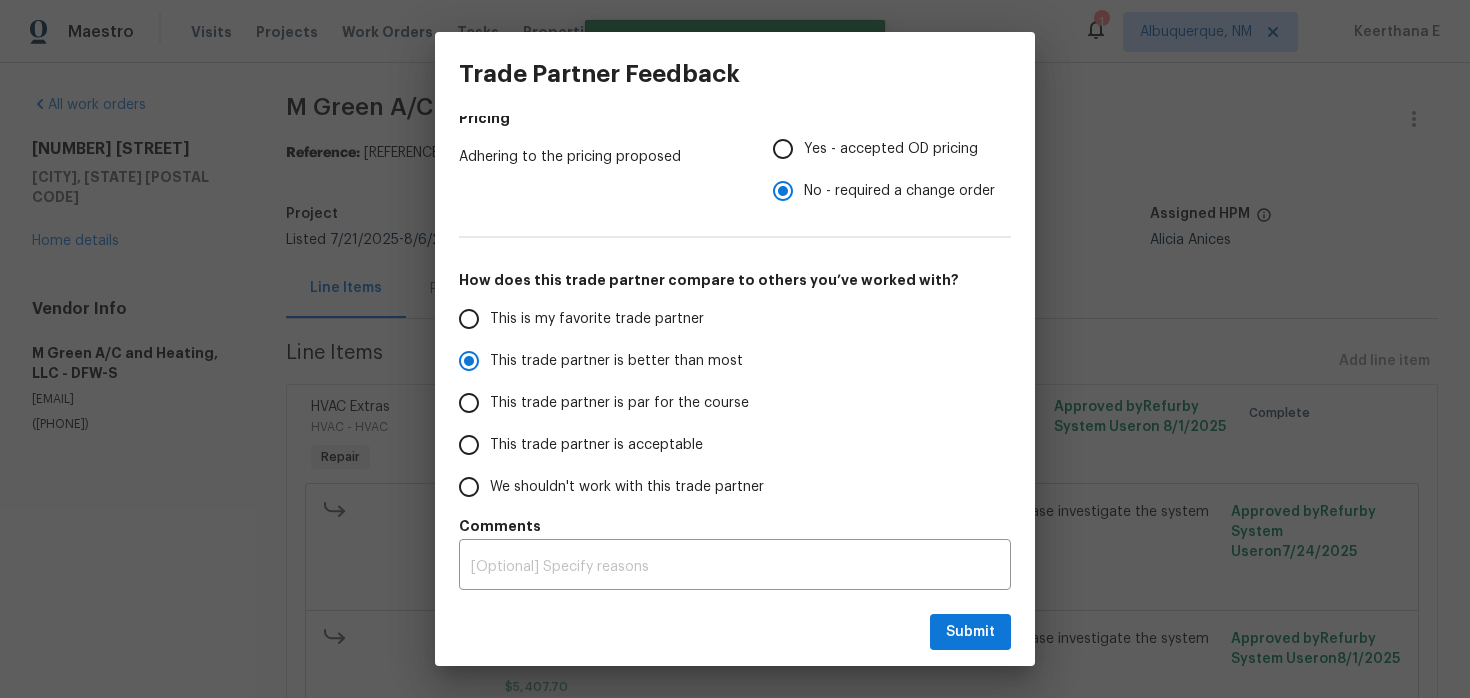 click on "This trade partner is par for the course" at bounding box center (469, 403) 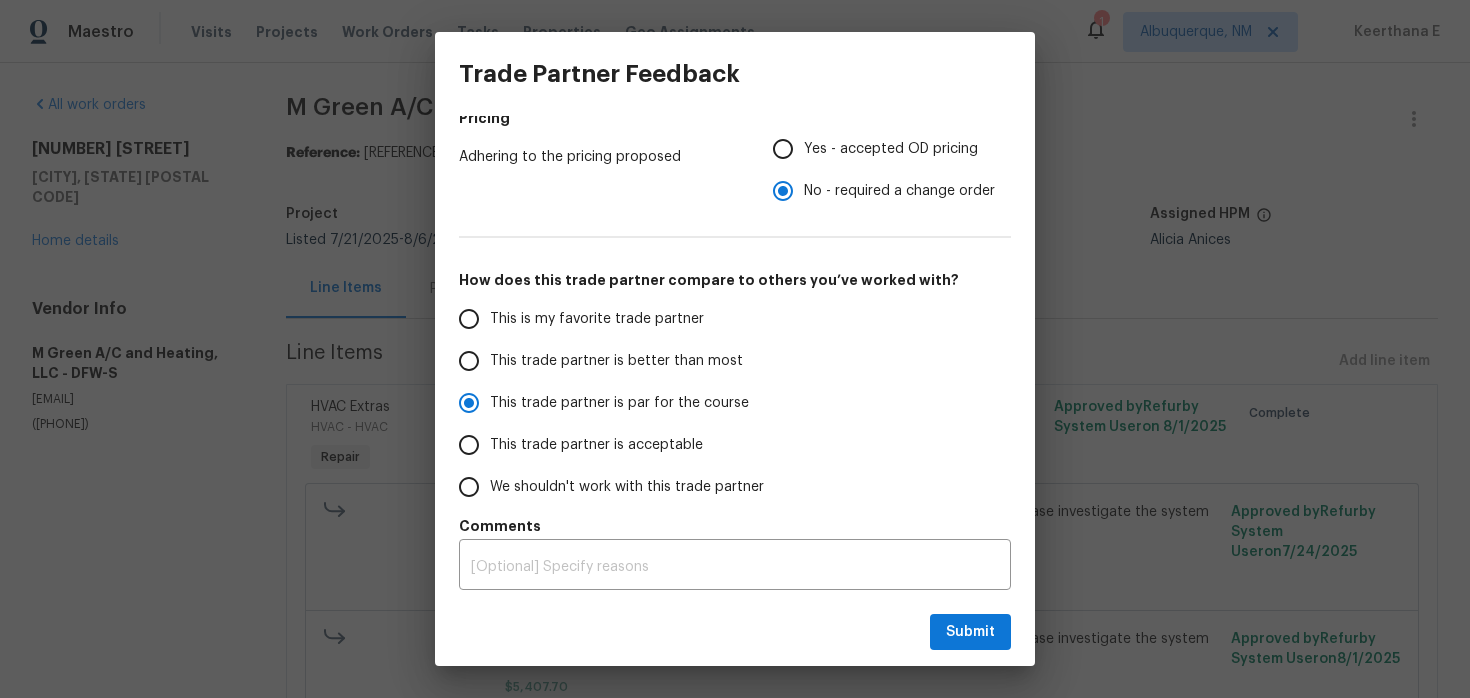 click on "How would you rate this Trade Partner on a scale of 1-5? Communication Ability to timely respond & share regular updates 1 2 3 4 5 Poor Excellent Speed of work Completion of jobs on time 1 2 3 4 5 Poor Excellent Quality Job quality matches Opendoor standards 1 2 3 4 5 Poor Excellent Pricing Adhering to the pricing proposed Yes - accepted OD pricing No - required a change order How does this trade partner compare to others you’ve worked with? This is my favorite trade partner This trade partner is better than most This trade partner is par for the course This trade partner is acceptable We shouldn't work with this trade partner Comments x ​" at bounding box center (735, 357) 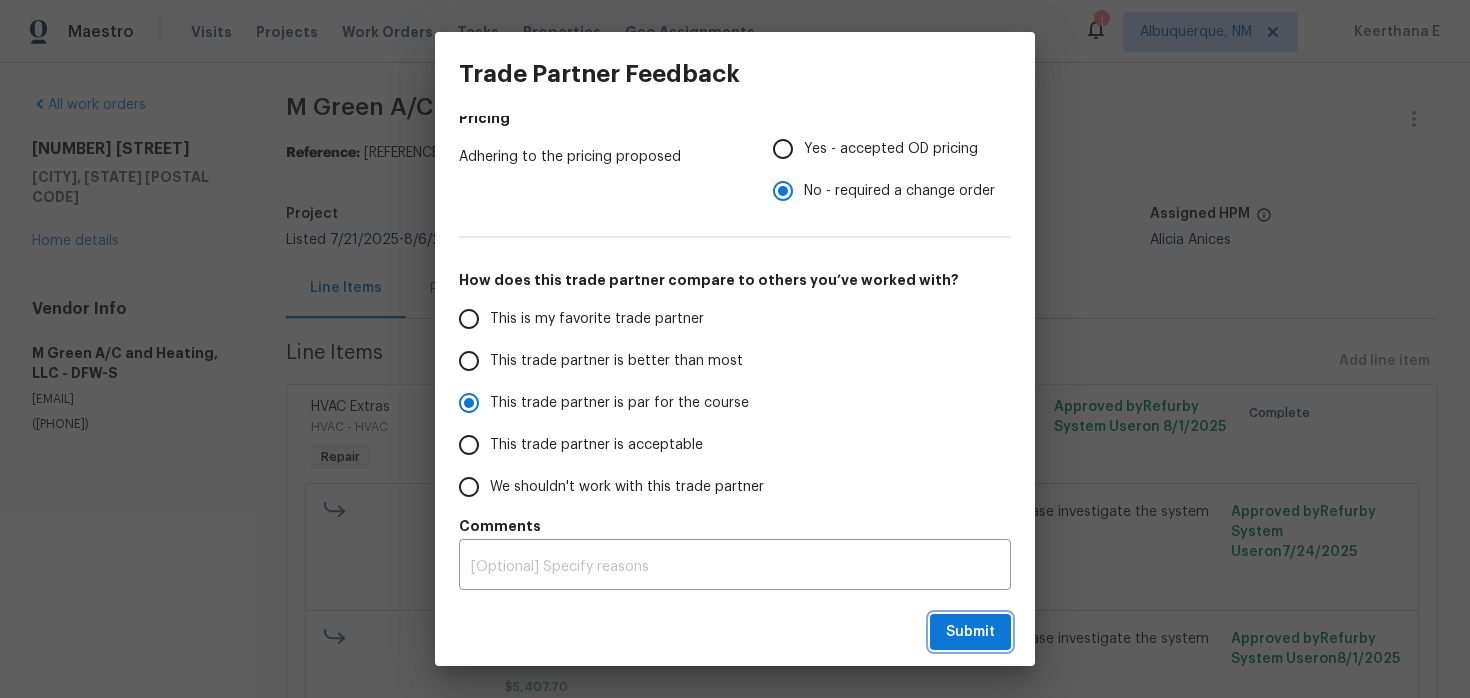 click on "Submit" at bounding box center (970, 632) 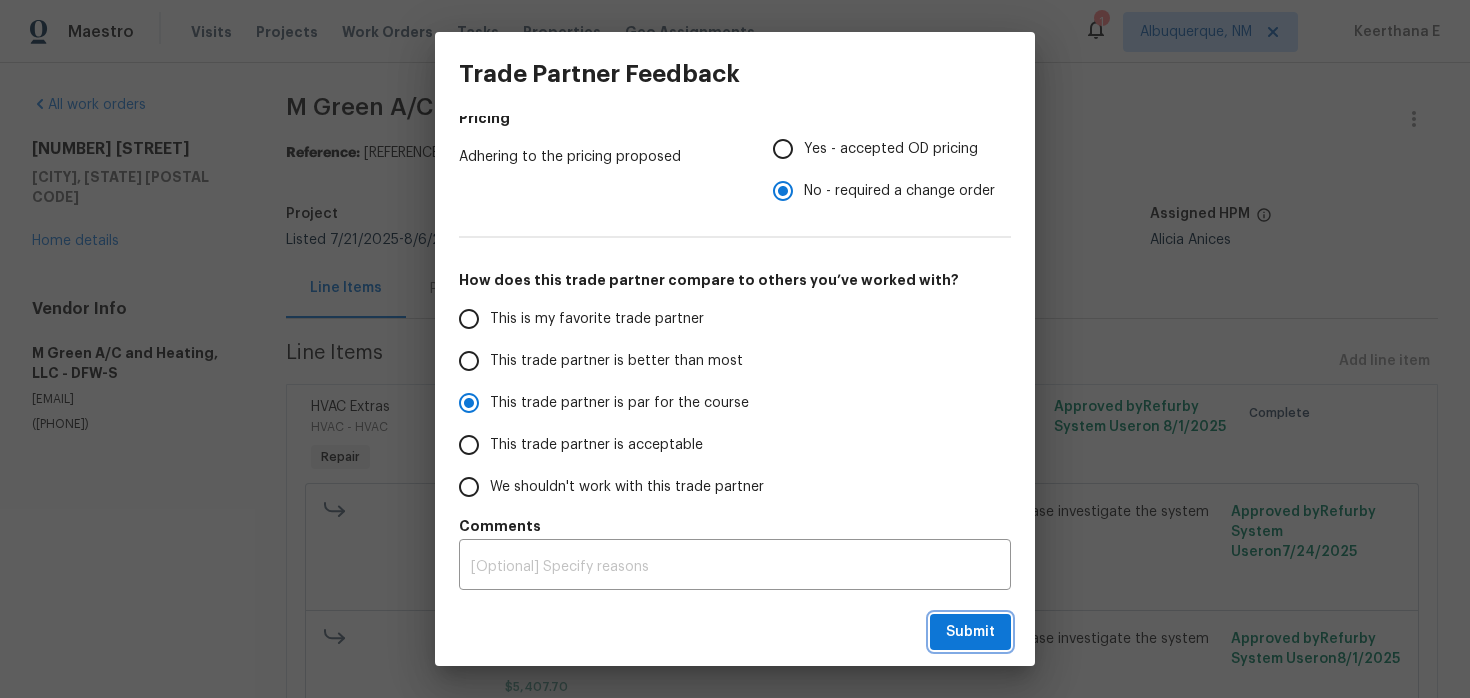 radio on "true" 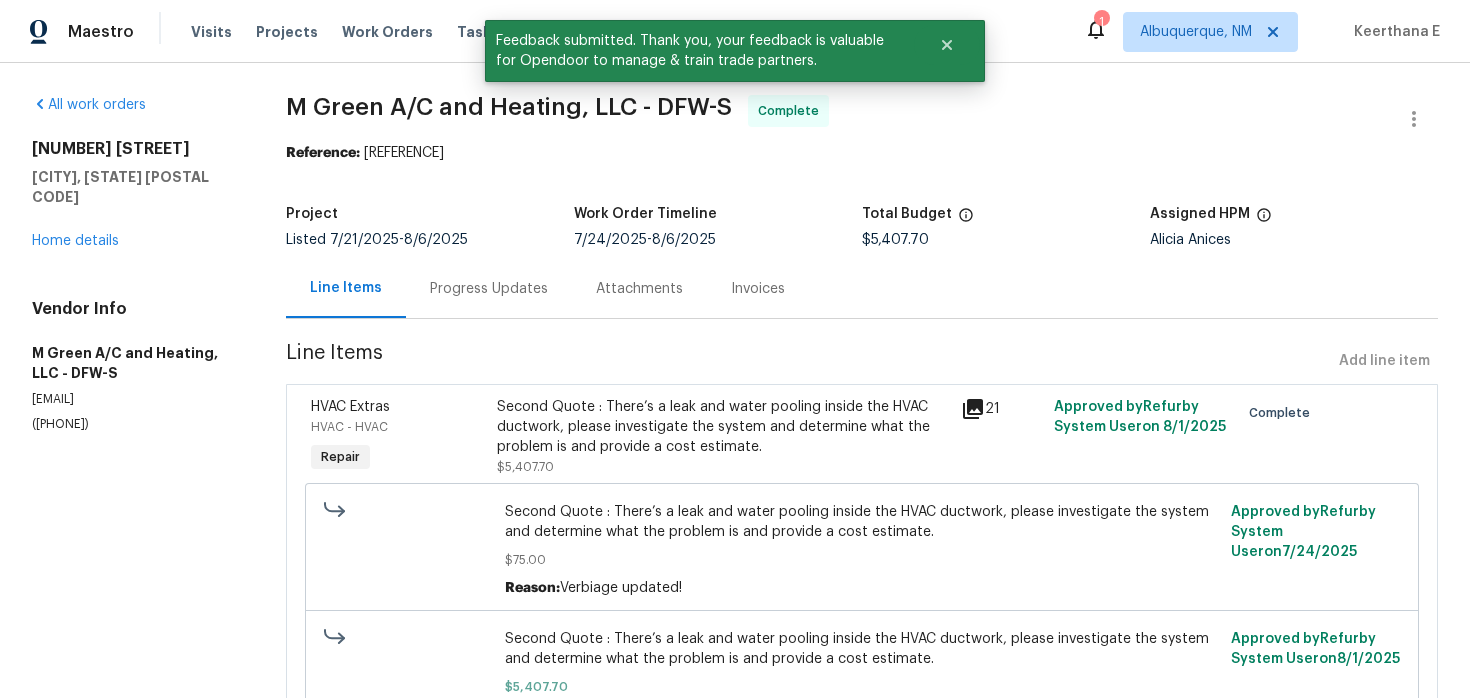 click on "Progress Updates" at bounding box center (489, 289) 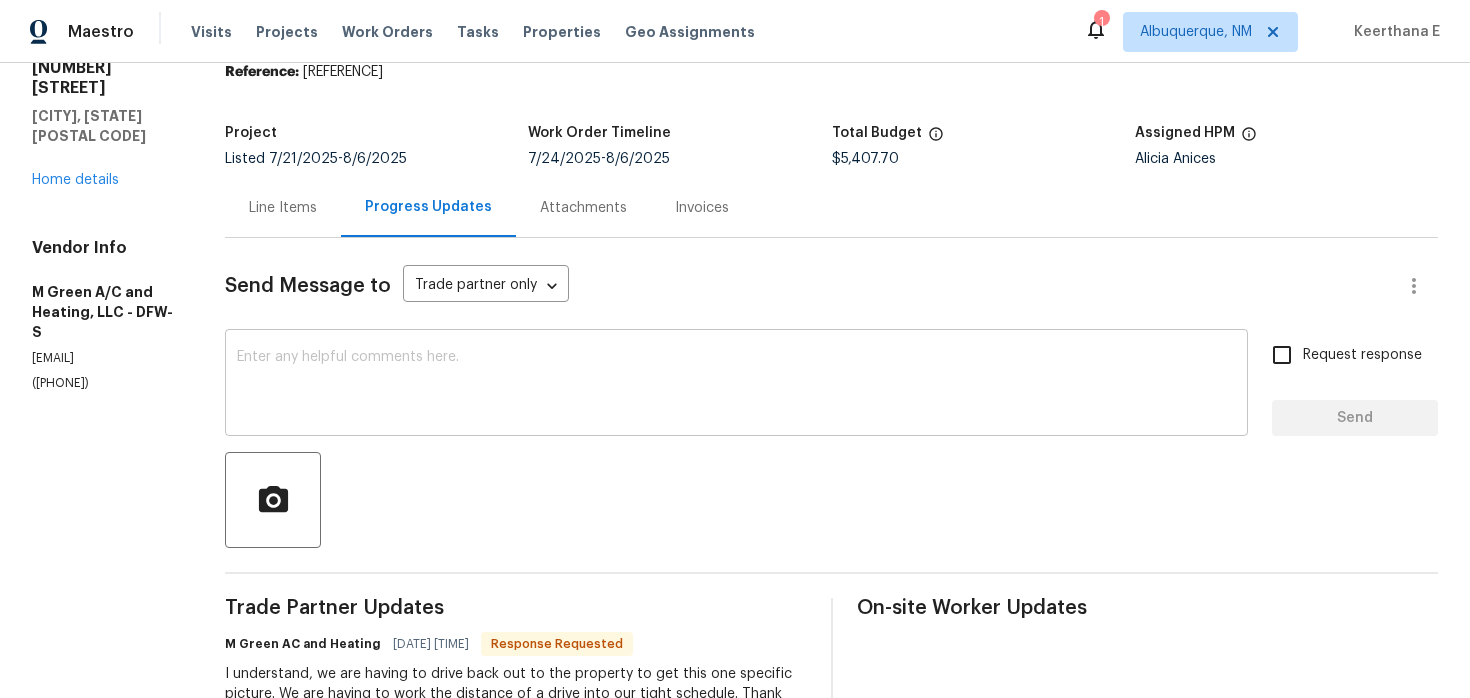 scroll, scrollTop: 150, scrollLeft: 0, axis: vertical 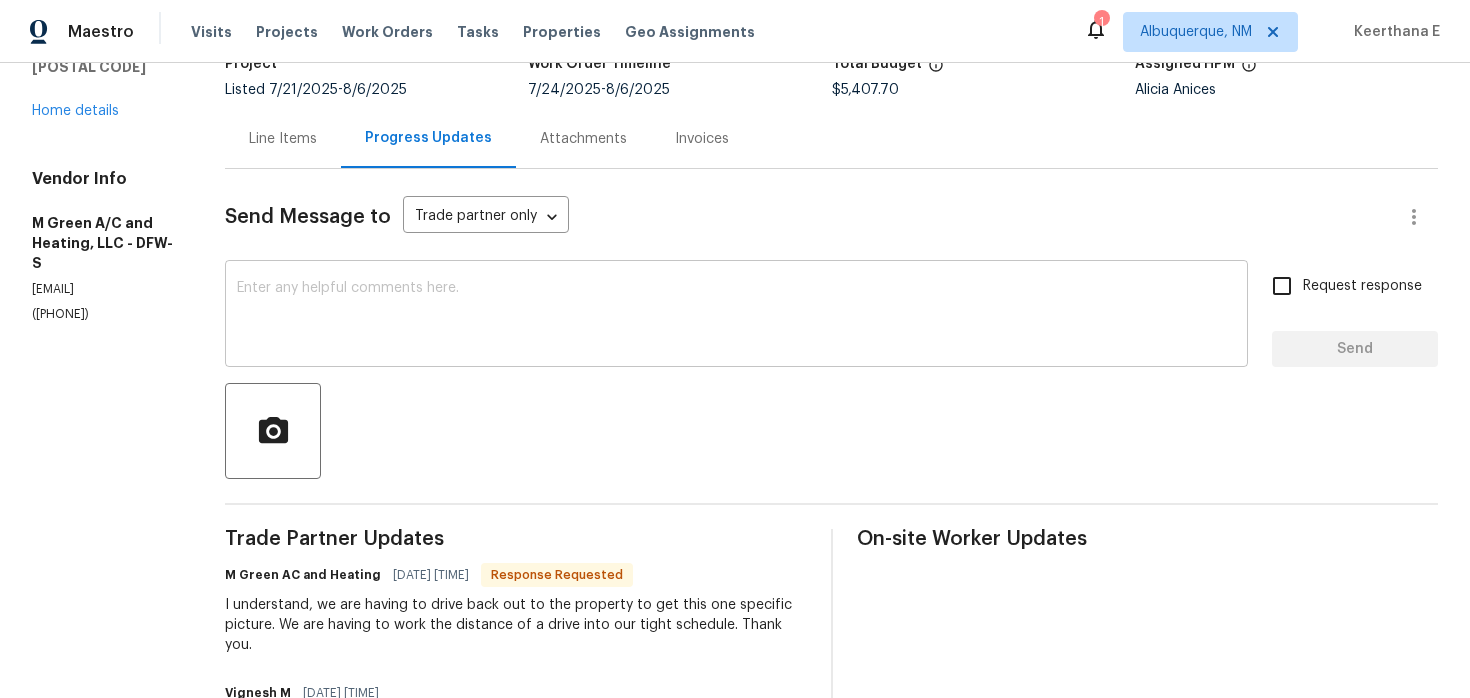 click at bounding box center (736, 316) 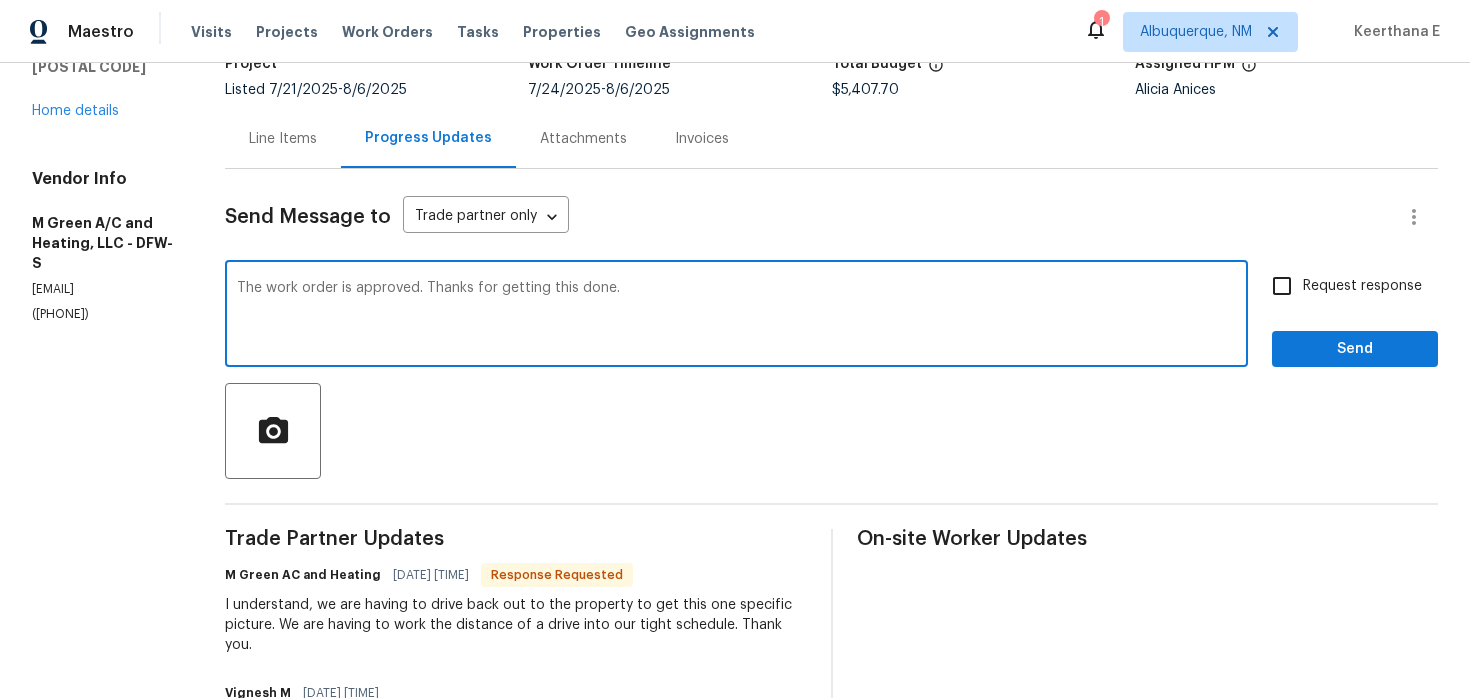 scroll, scrollTop: 95, scrollLeft: 0, axis: vertical 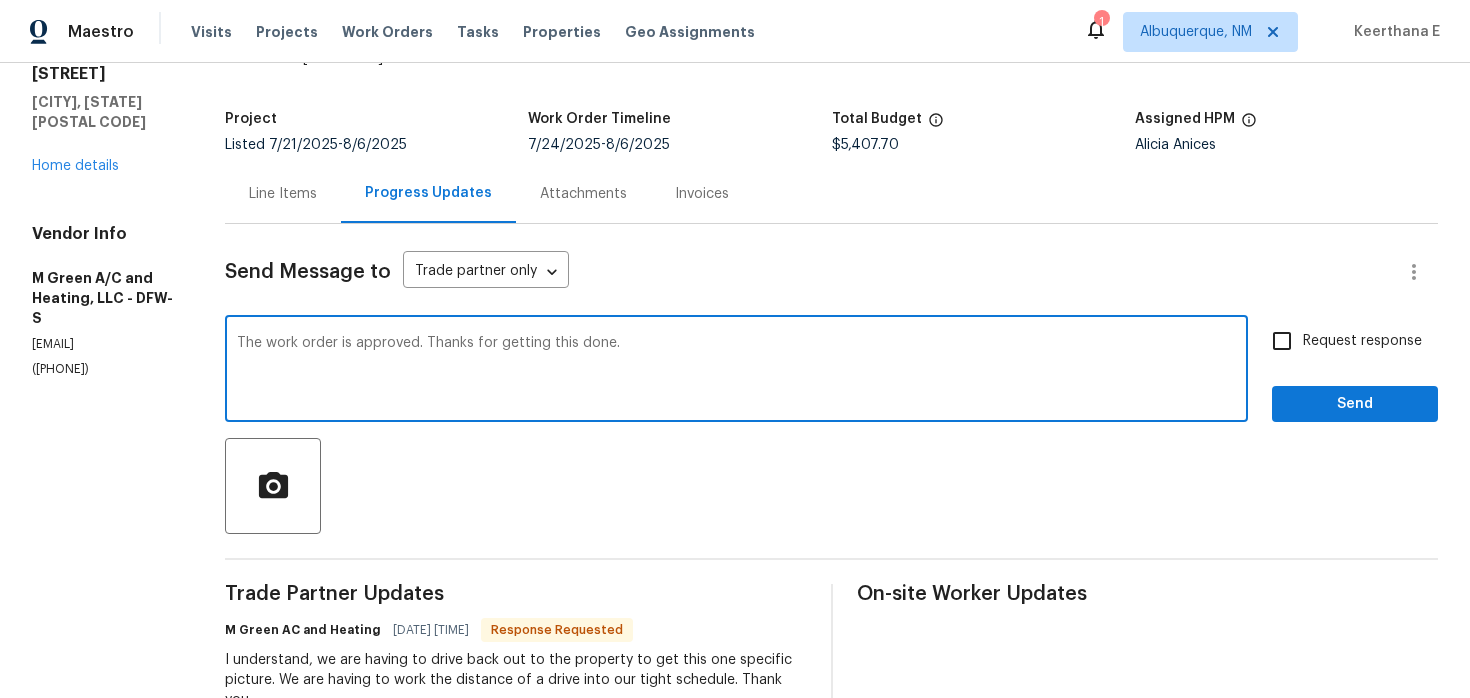 type on "The work order is approved. Thanks for getting this done." 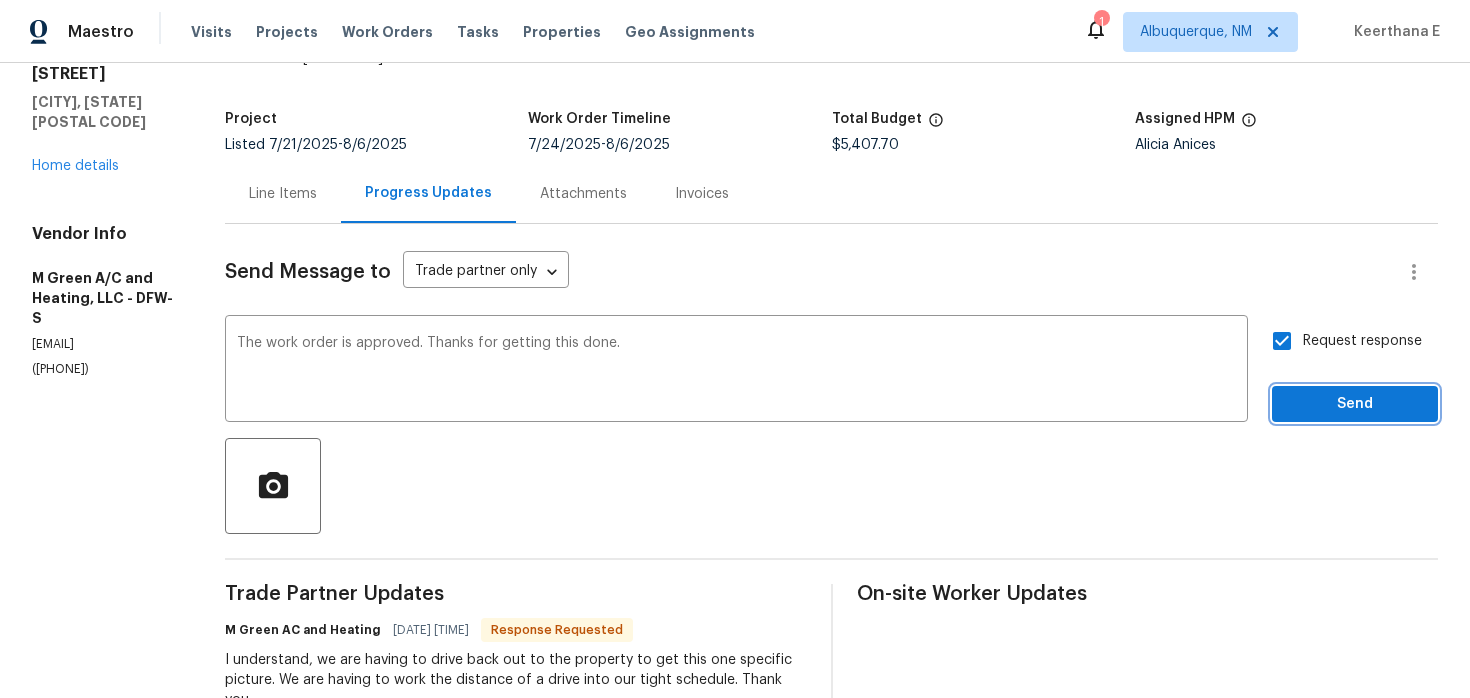 click on "Send" at bounding box center (1355, 404) 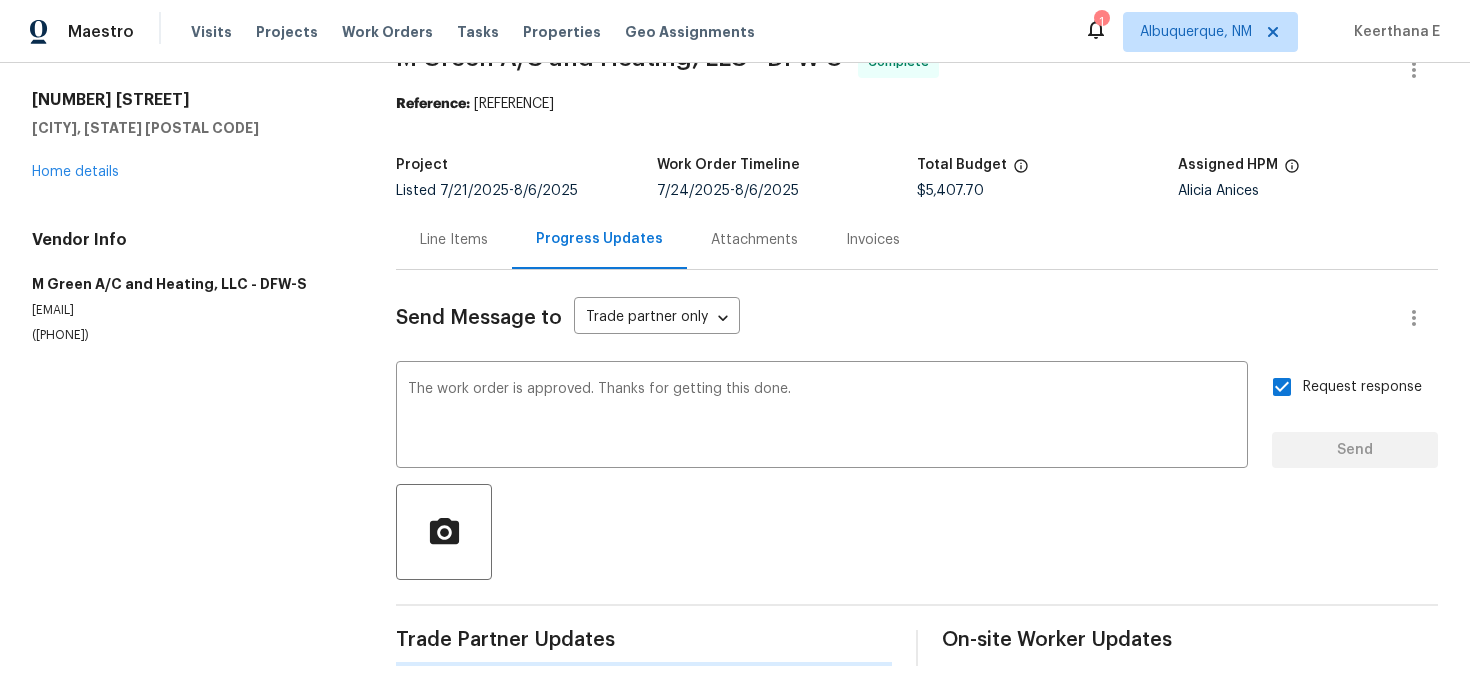 scroll, scrollTop: 0, scrollLeft: 0, axis: both 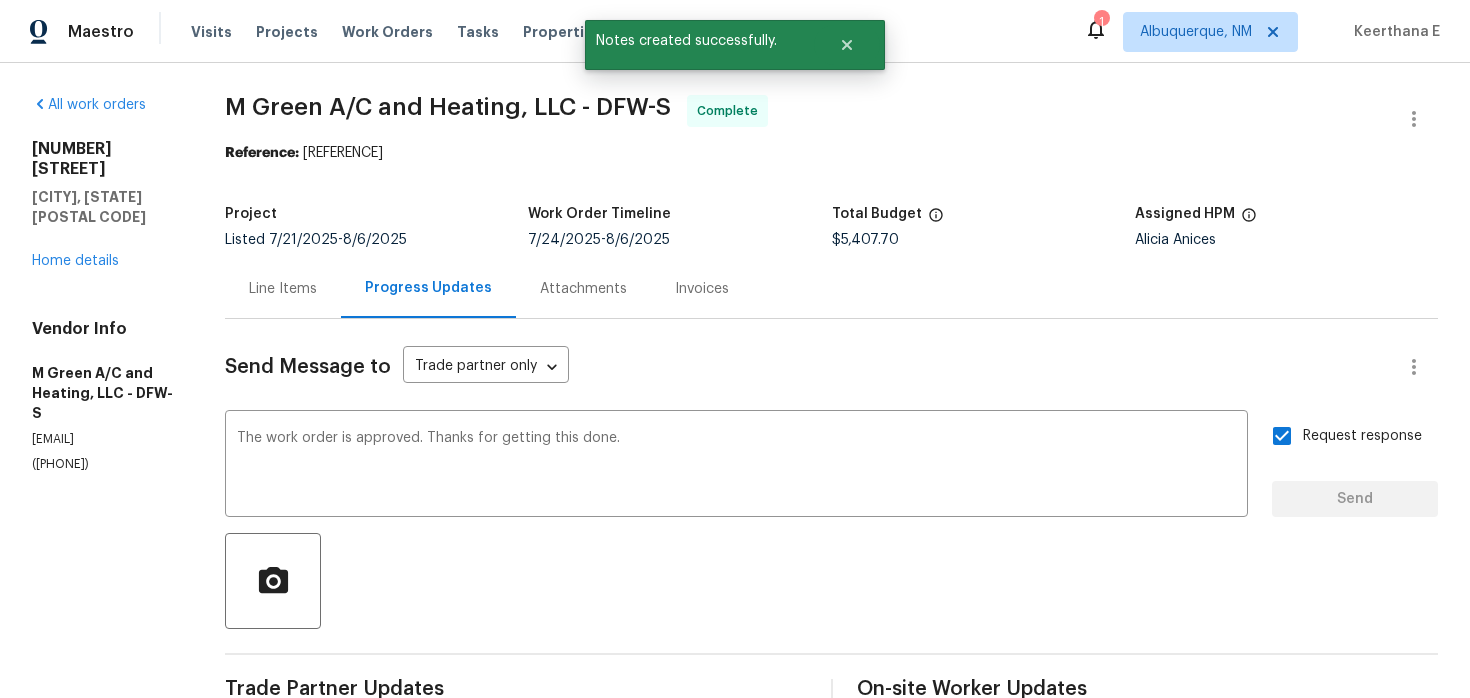 type 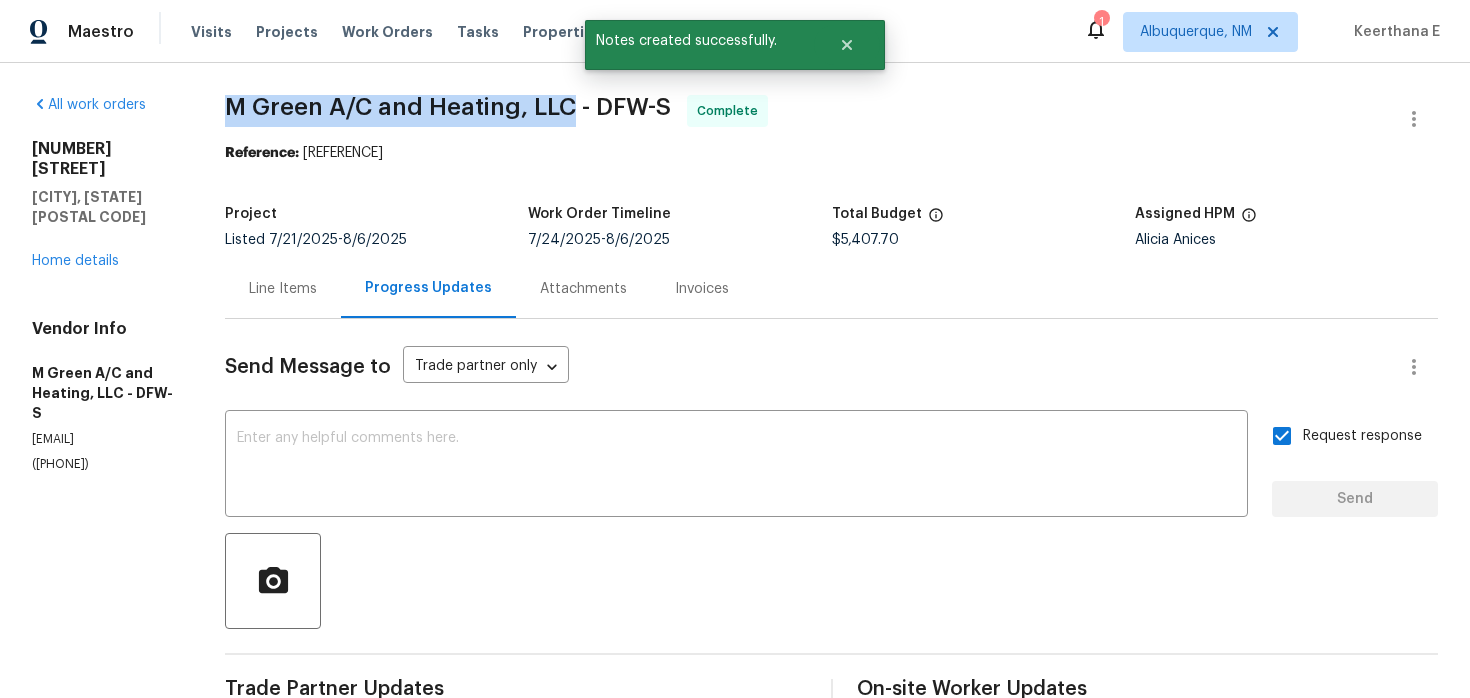 drag, startPoint x: 283, startPoint y: 103, endPoint x: 634, endPoint y: 98, distance: 351.0356 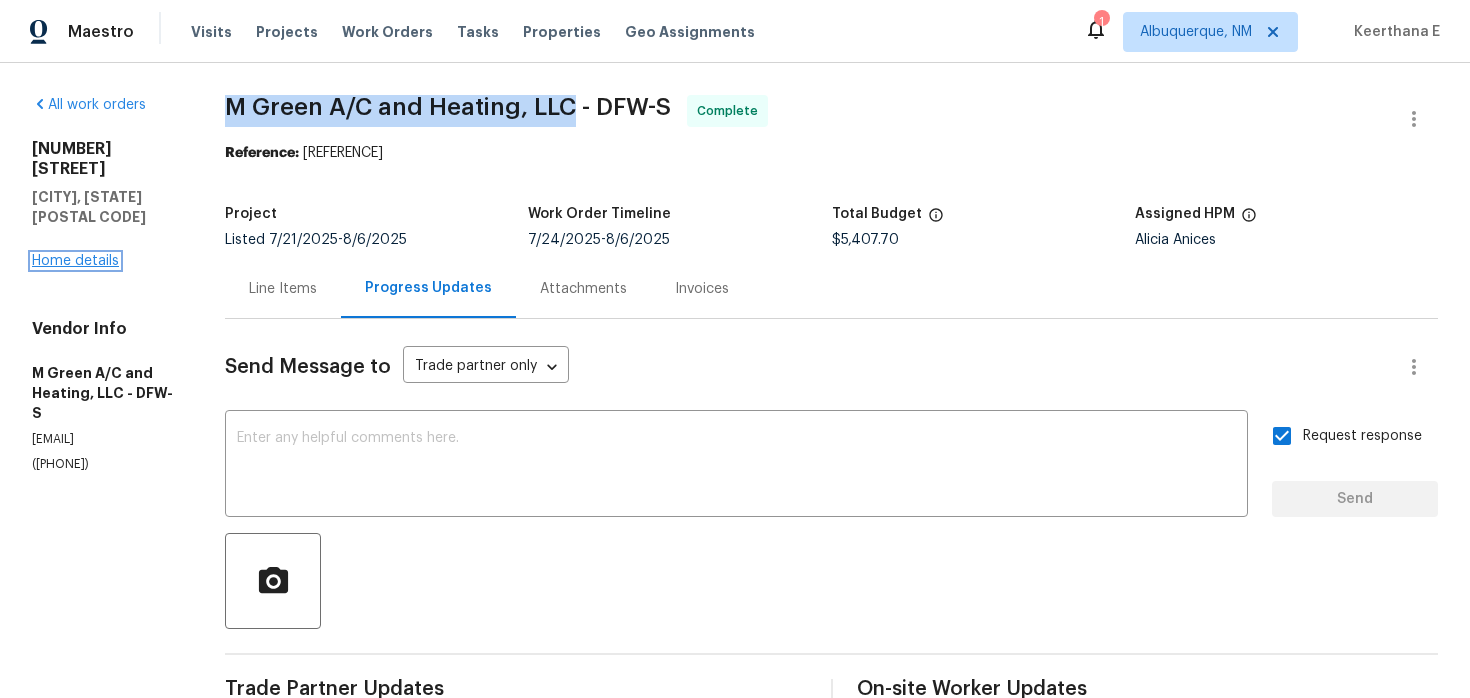click on "Home details" at bounding box center (75, 261) 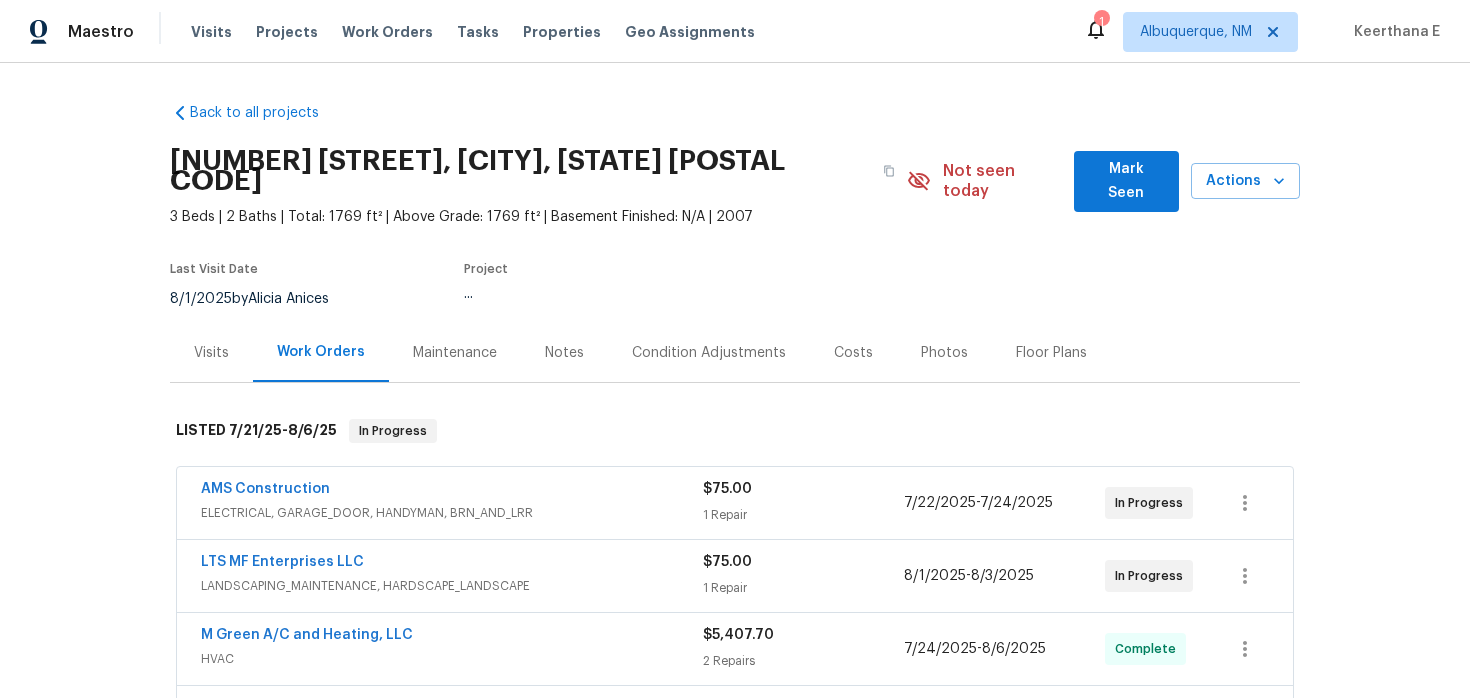 scroll, scrollTop: 93, scrollLeft: 0, axis: vertical 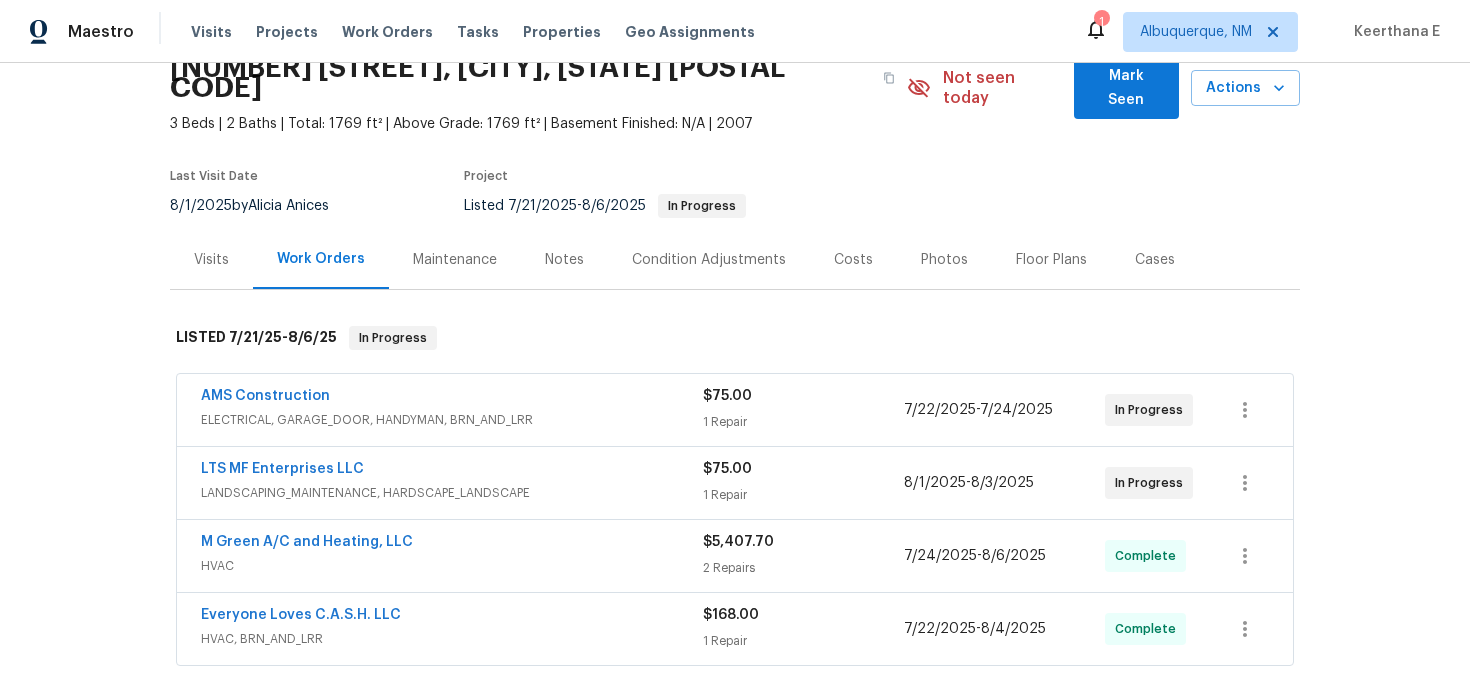 click on "LANDSCAPING_MAINTENANCE, HARDSCAPE_LANDSCAPE" at bounding box center [452, 493] 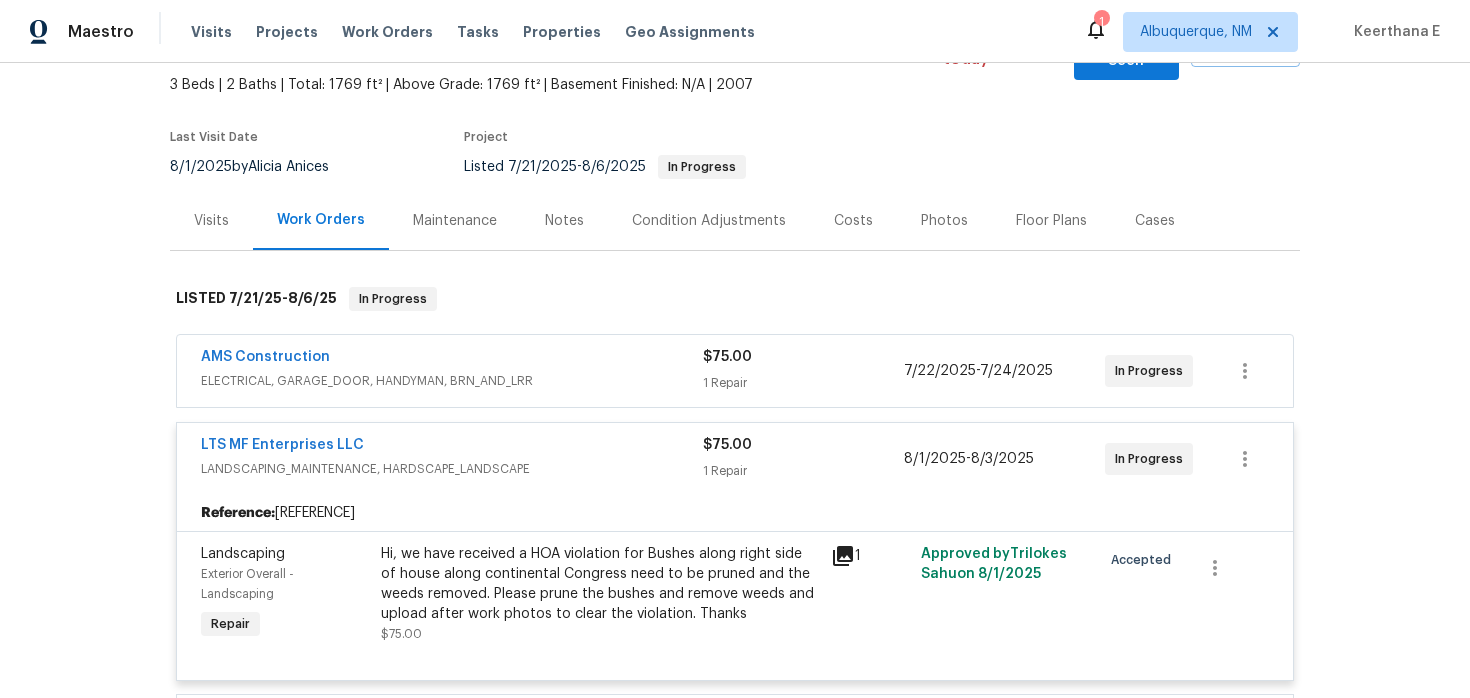 scroll, scrollTop: 135, scrollLeft: 0, axis: vertical 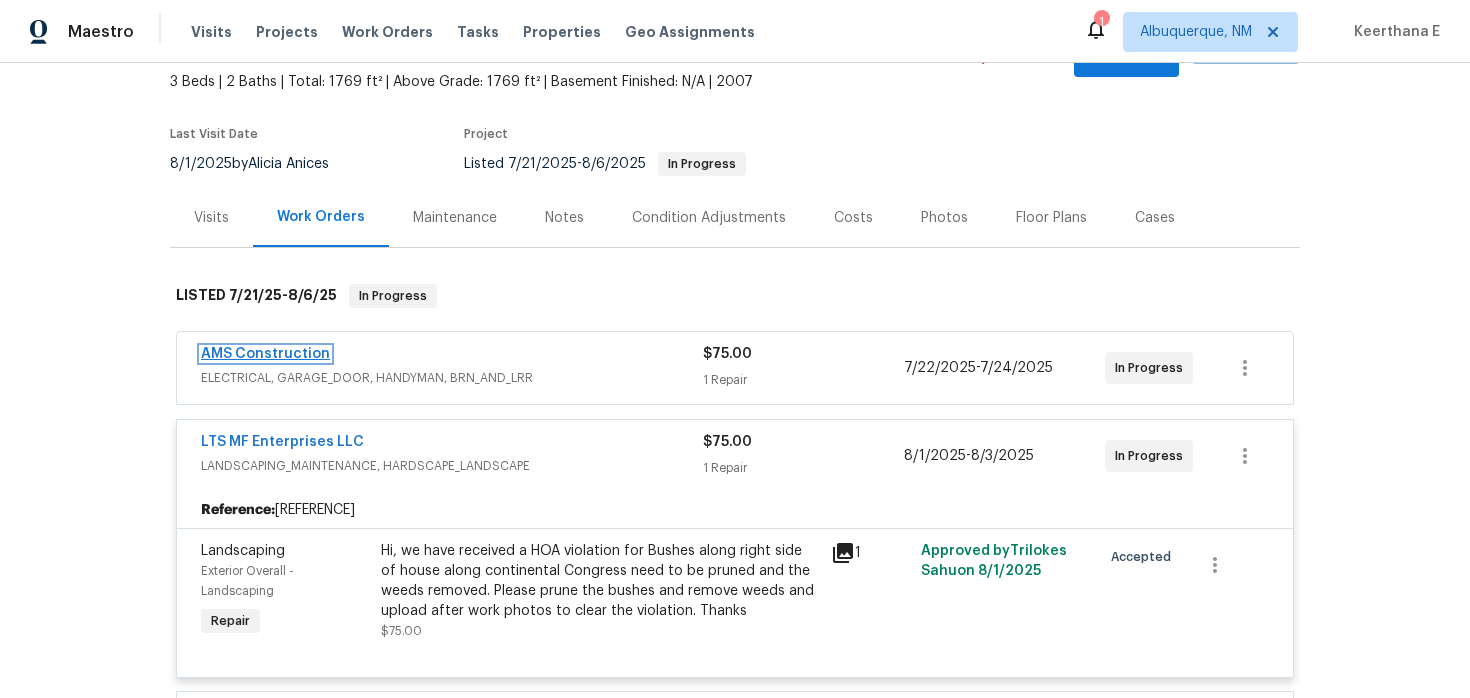 click on "AMS Construction" at bounding box center [265, 354] 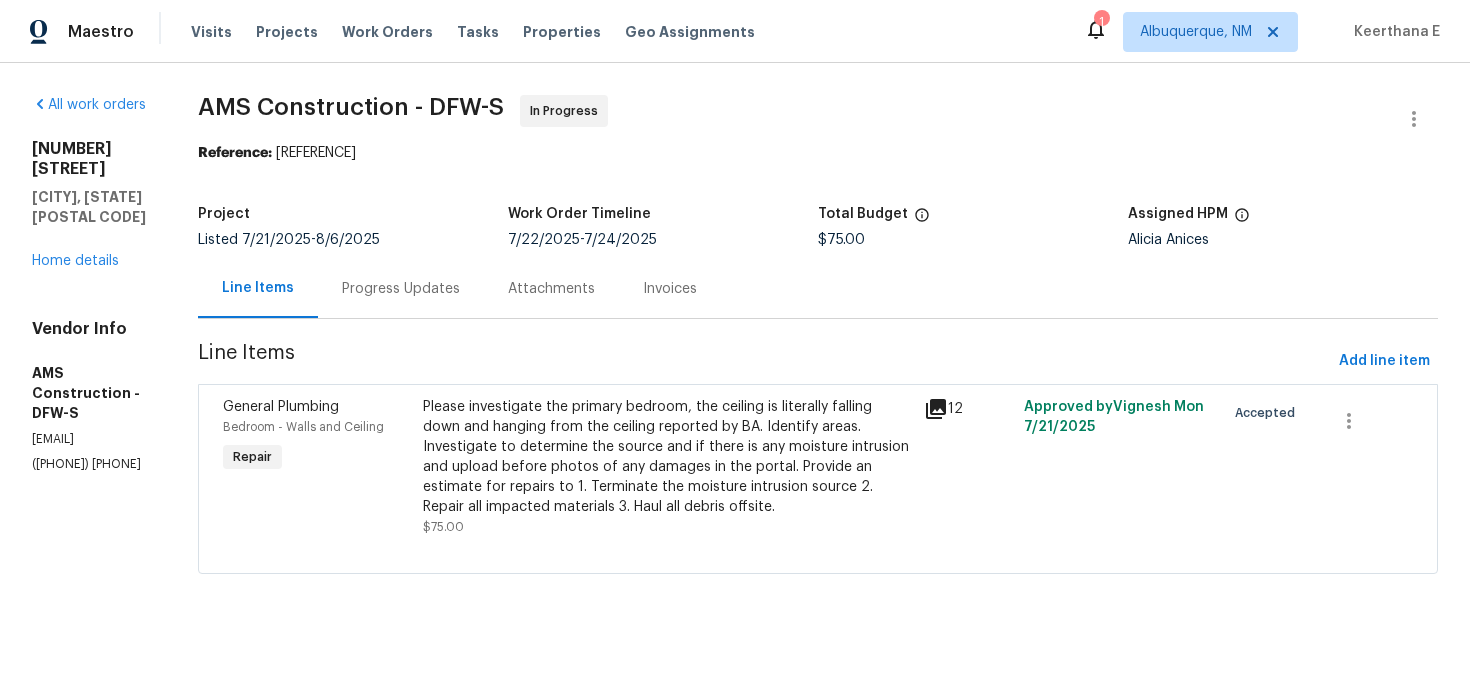 click on "Progress Updates" at bounding box center [401, 289] 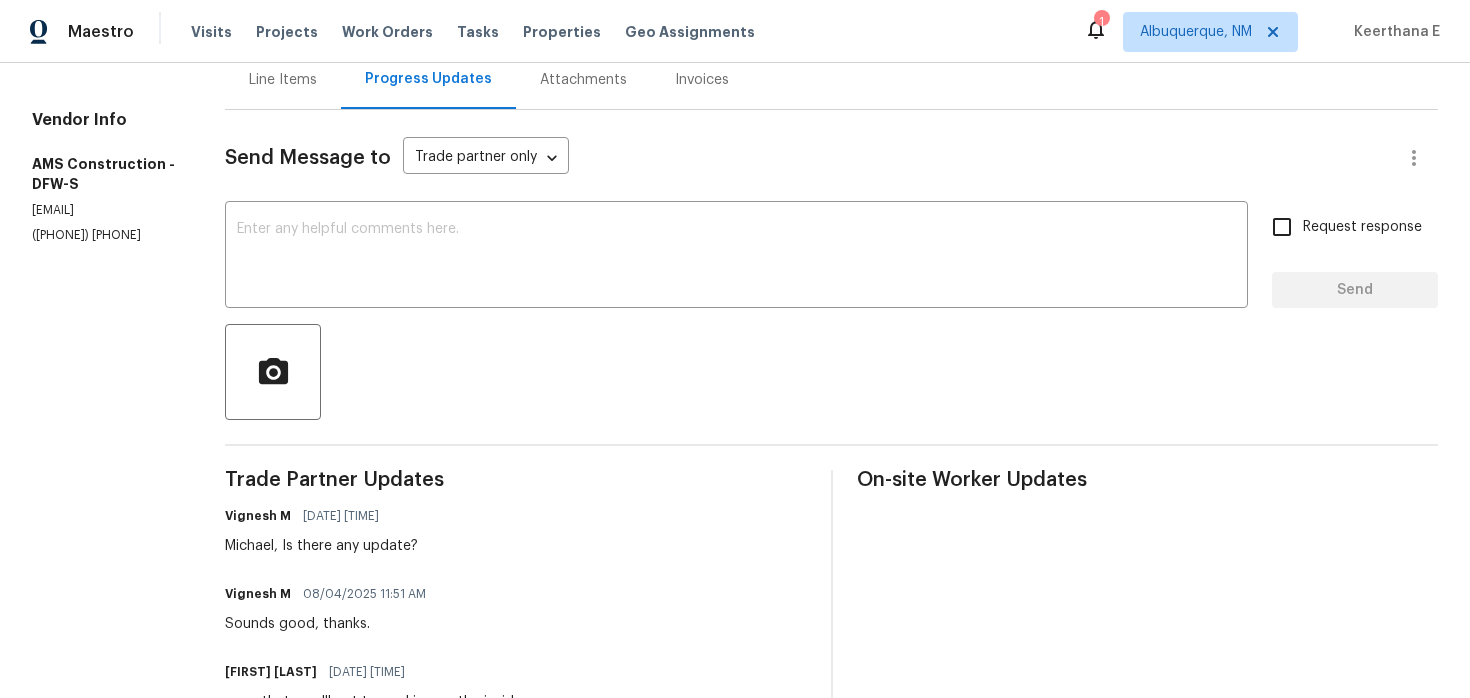 scroll, scrollTop: 195, scrollLeft: 0, axis: vertical 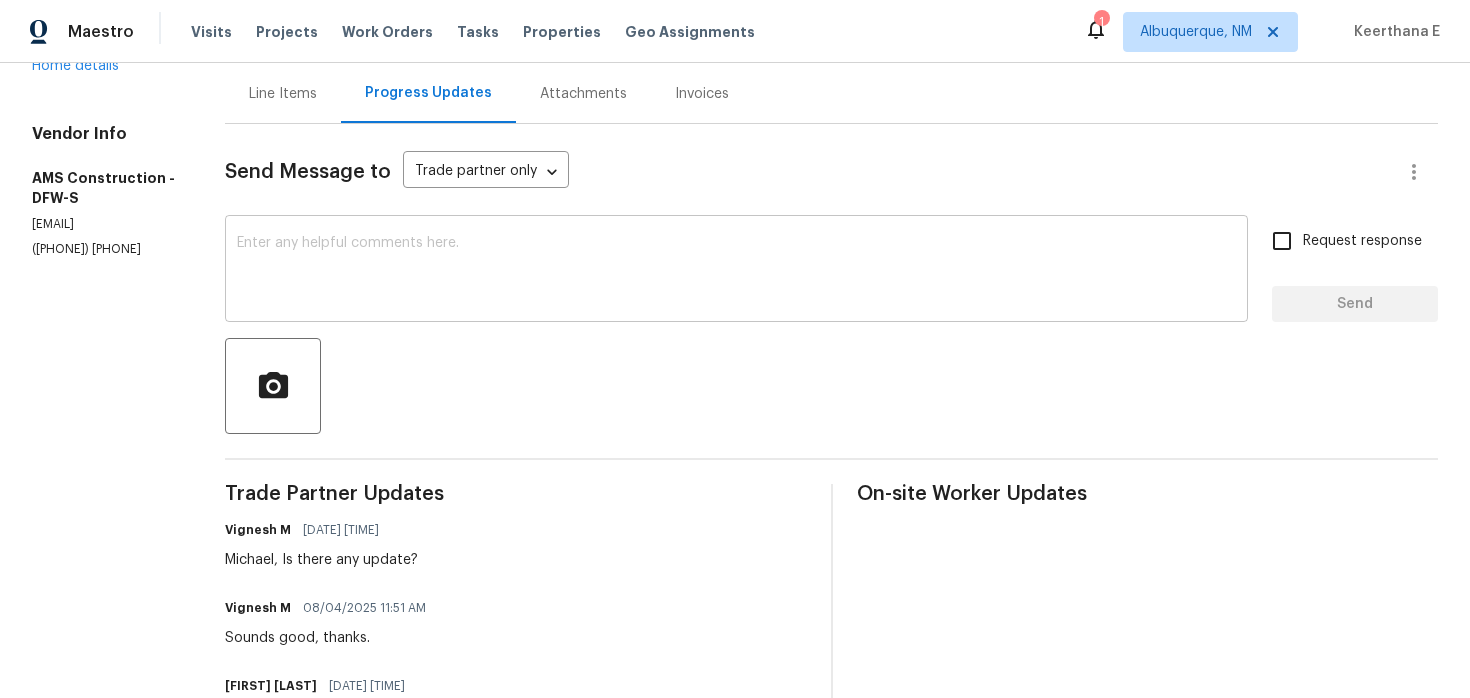 click at bounding box center [736, 271] 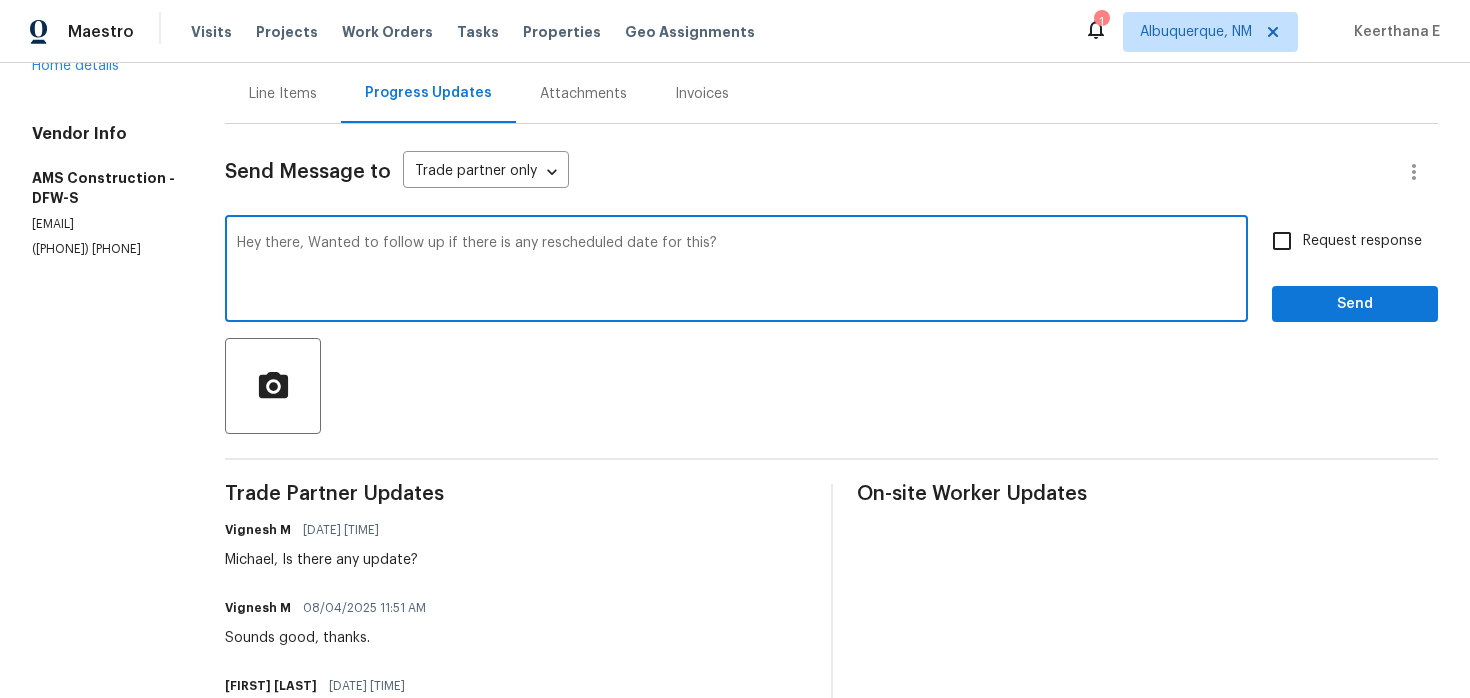 drag, startPoint x: 317, startPoint y: 244, endPoint x: 357, endPoint y: 299, distance: 68.007355 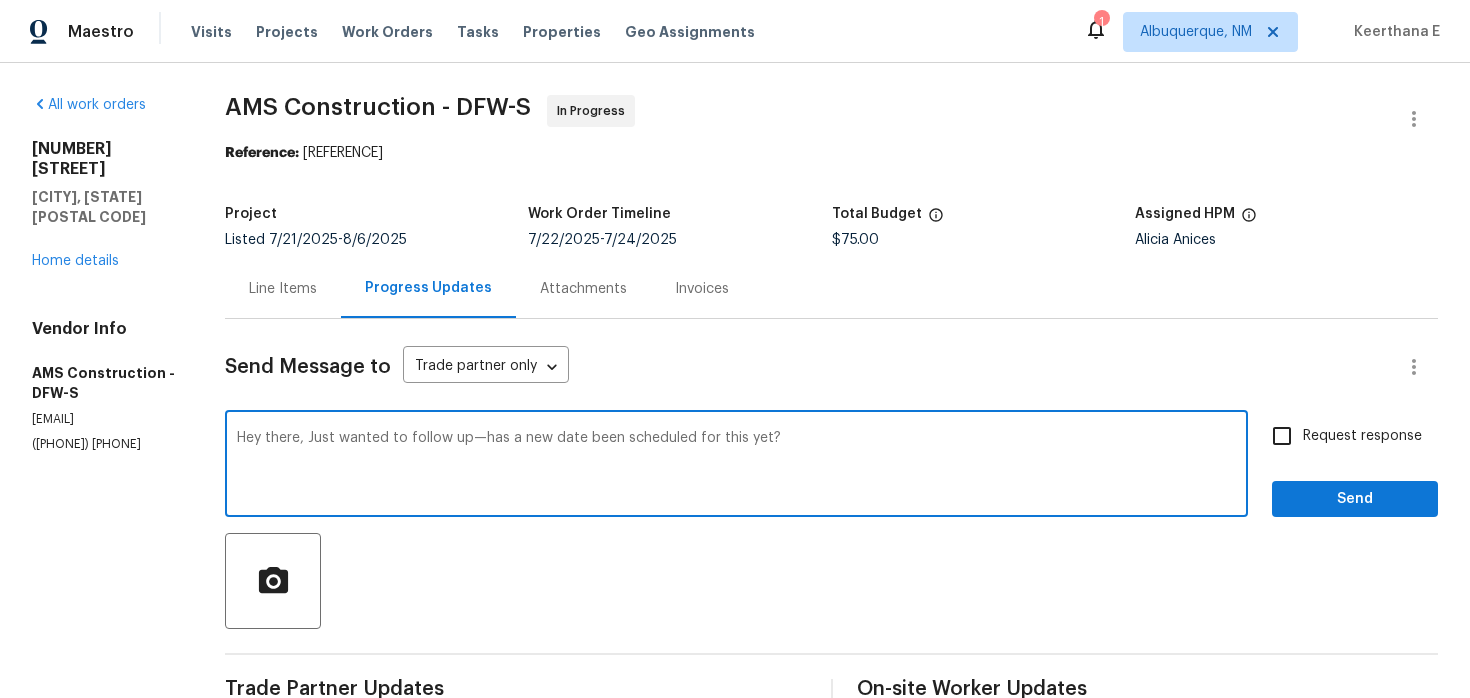 scroll, scrollTop: 20, scrollLeft: 0, axis: vertical 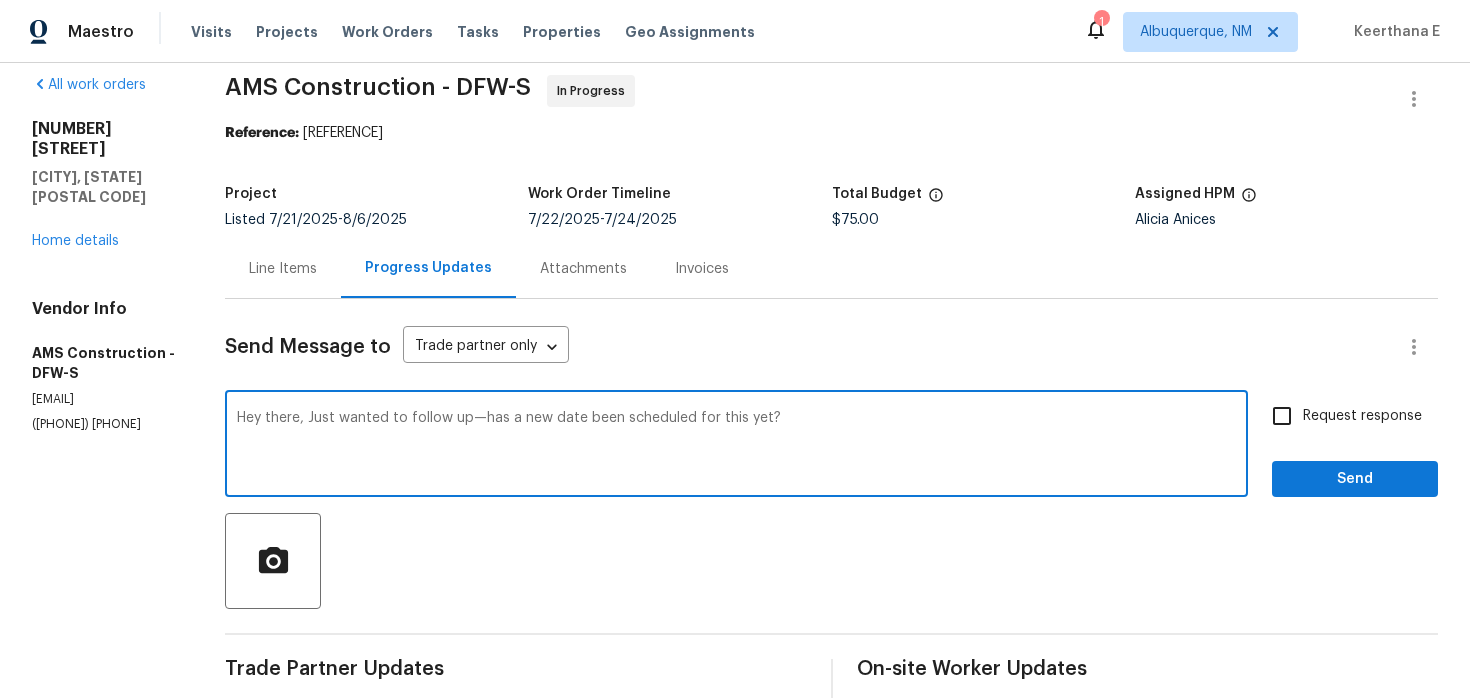 type on "Hey there, Just wanted to follow up—has a new date been scheduled for this yet?" 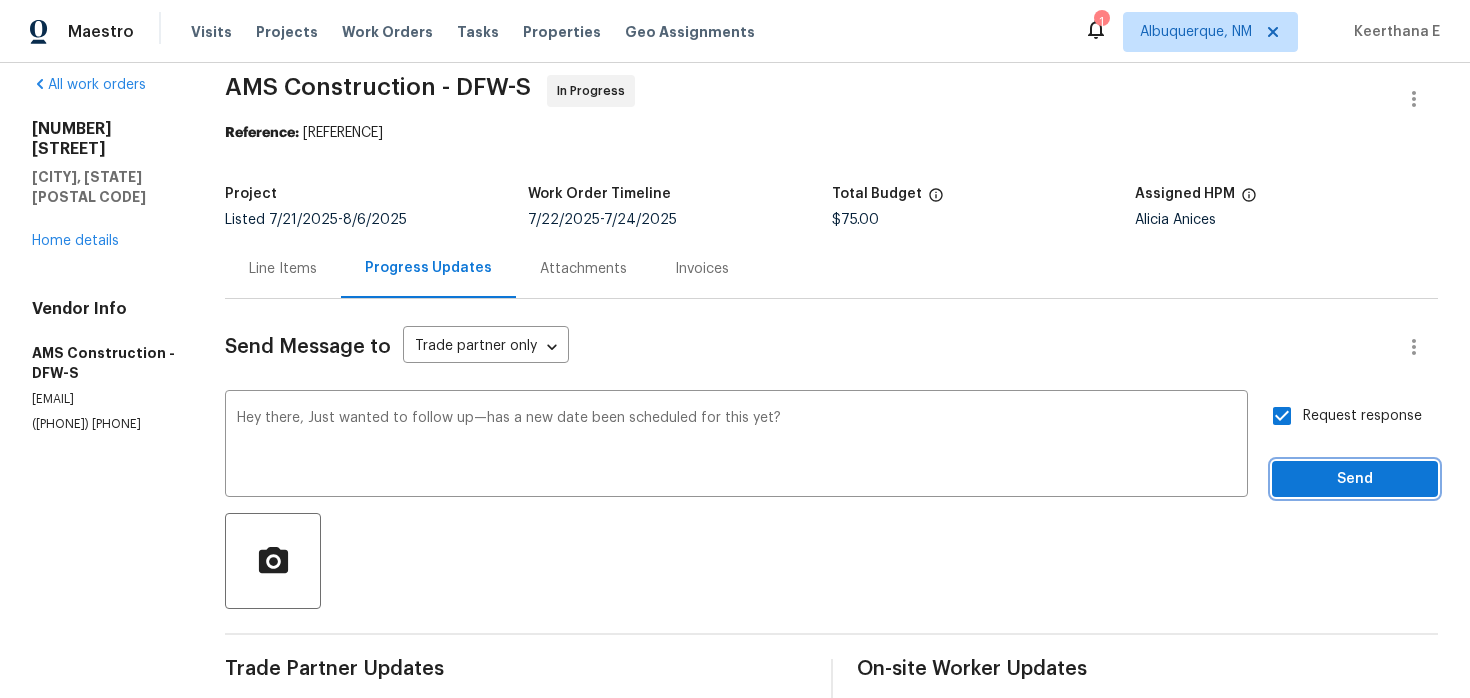 click on "Send" at bounding box center (1355, 479) 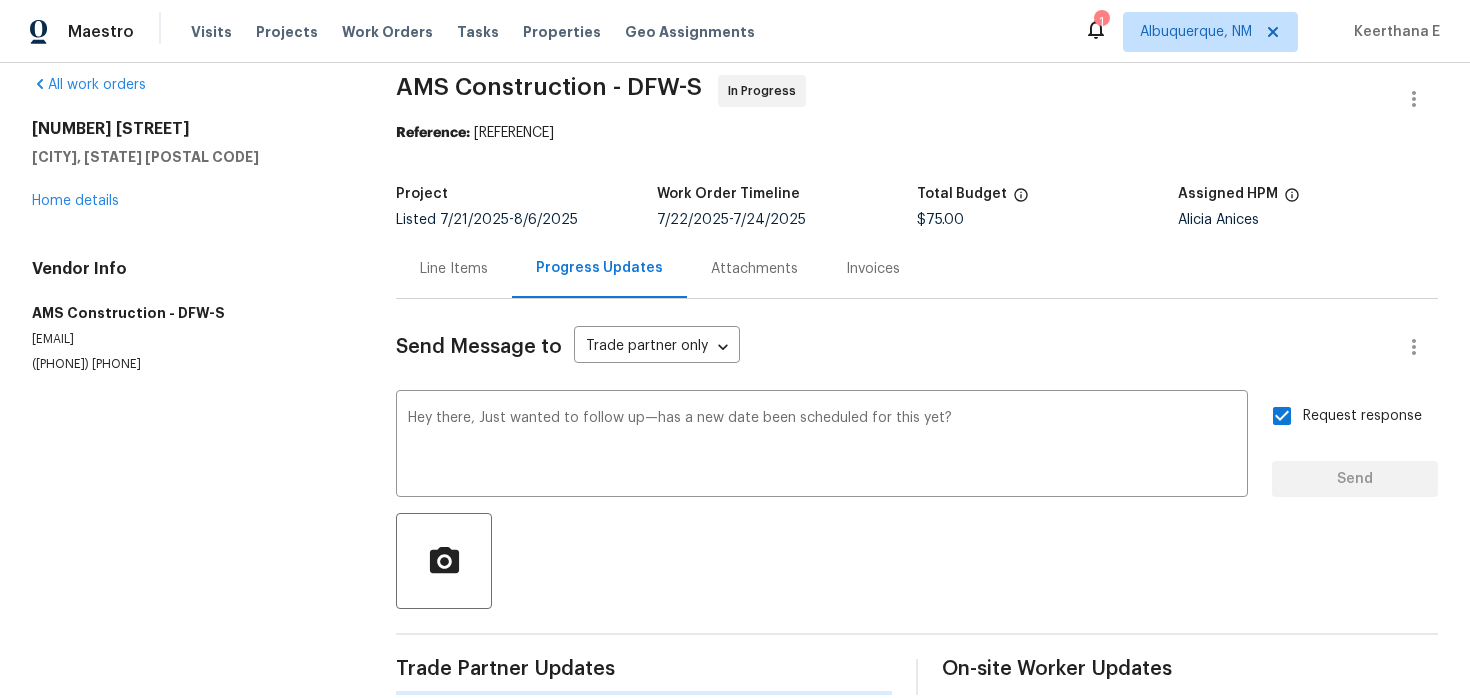 scroll, scrollTop: 0, scrollLeft: 0, axis: both 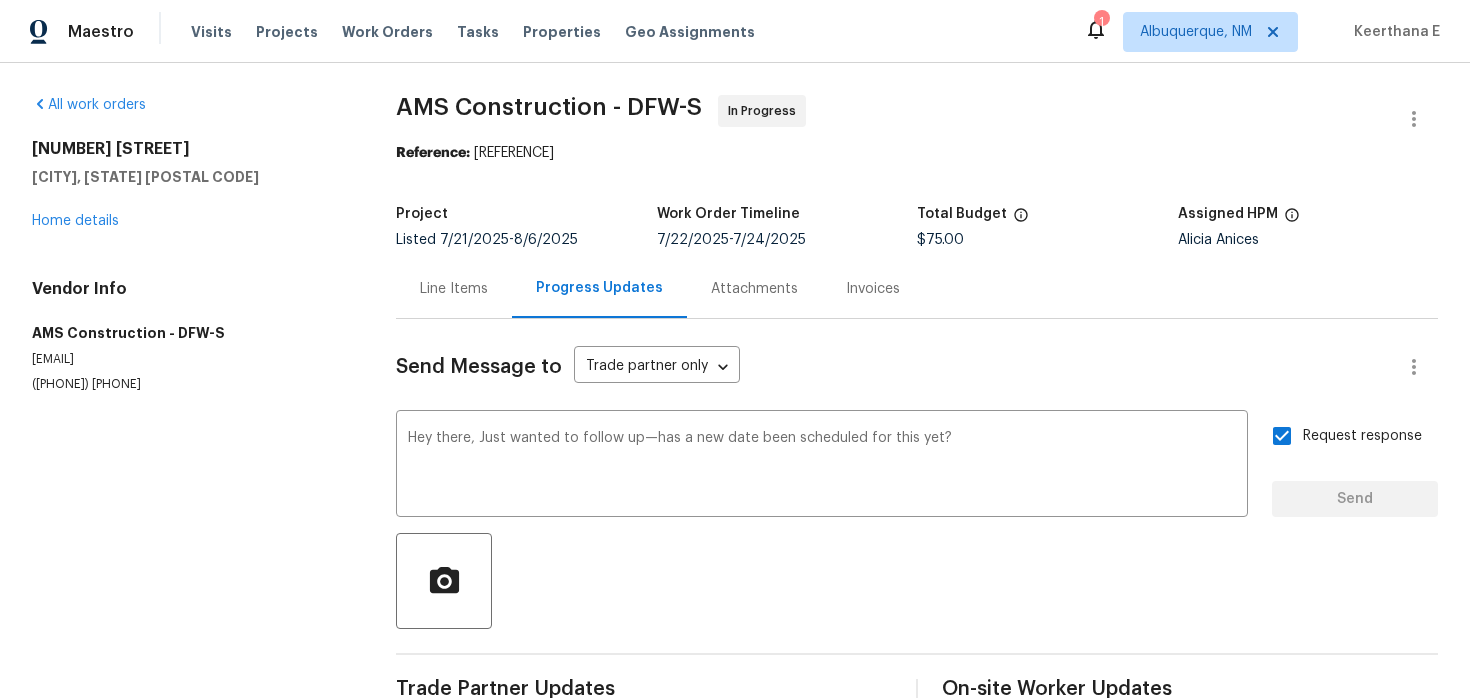 type 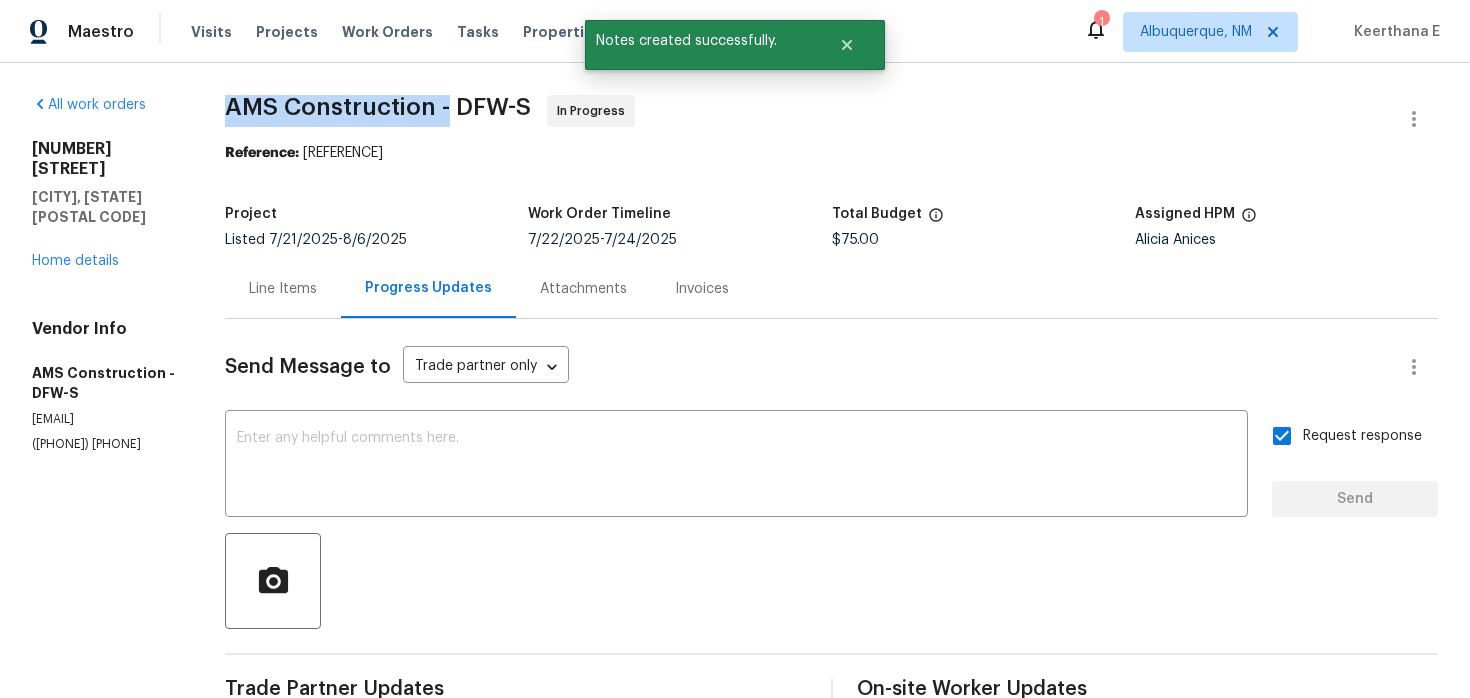 drag, startPoint x: 221, startPoint y: 100, endPoint x: 458, endPoint y: 105, distance: 237.05273 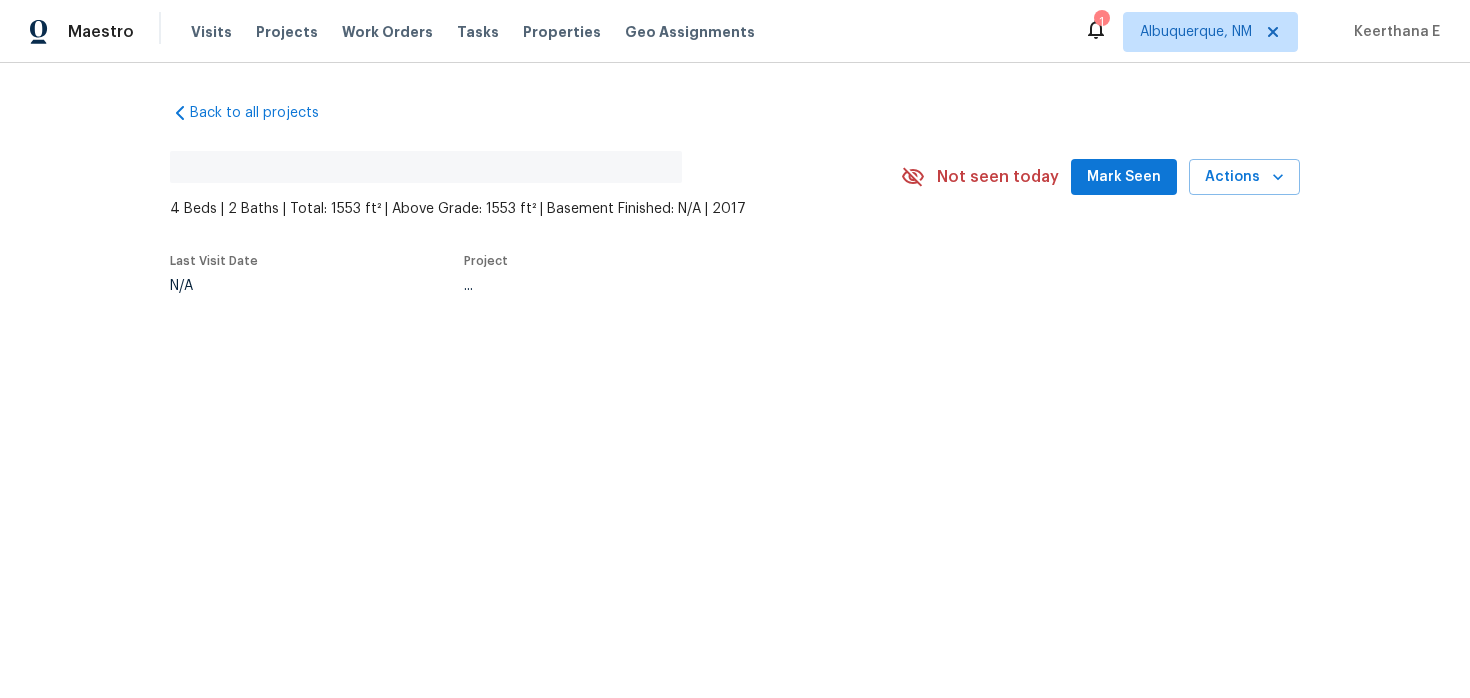 scroll, scrollTop: 0, scrollLeft: 0, axis: both 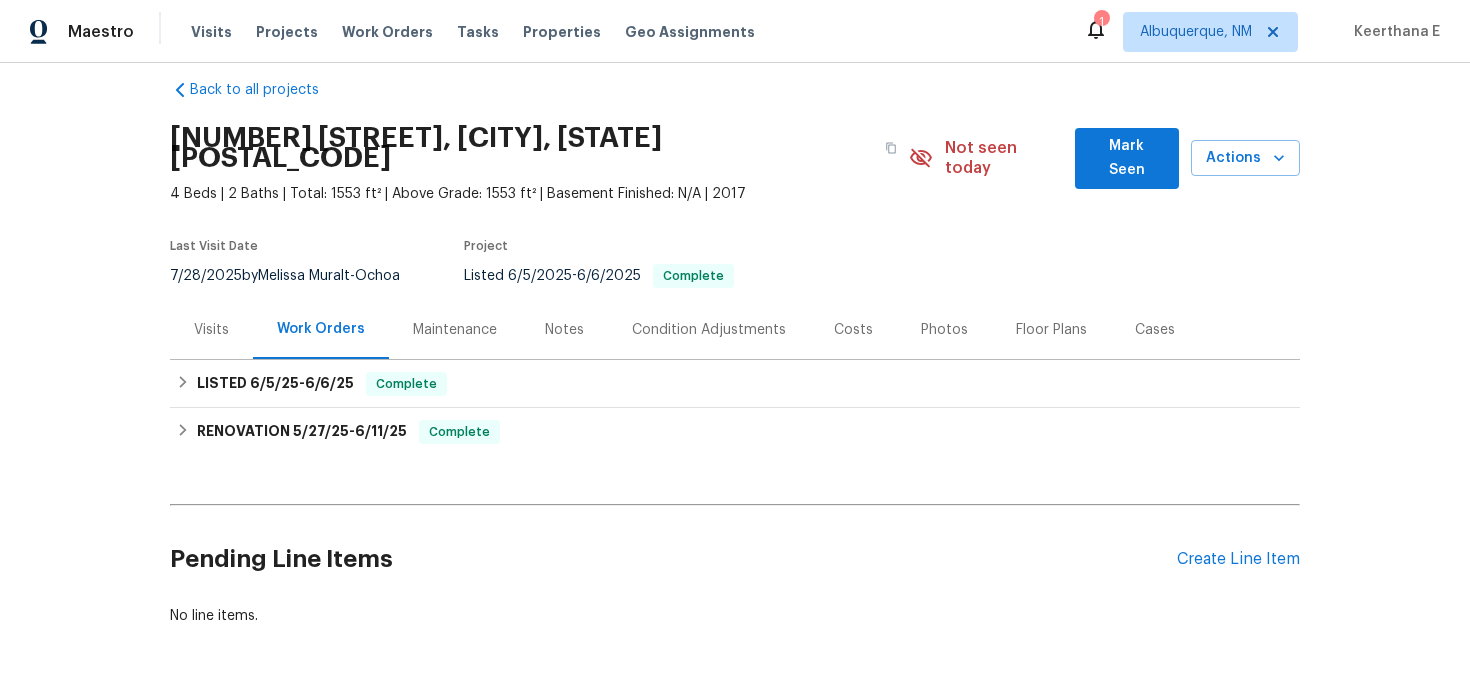 click on "Maintenance" at bounding box center [455, 330] 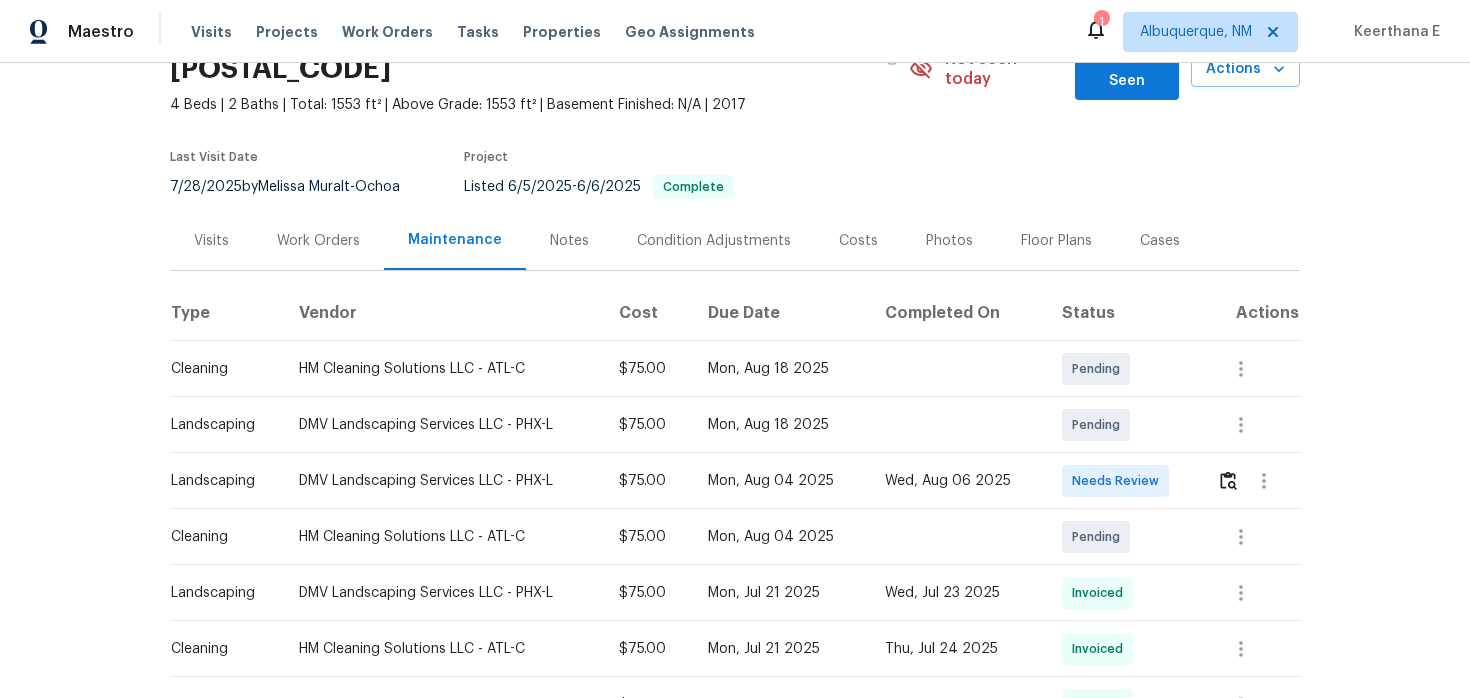 scroll, scrollTop: 141, scrollLeft: 0, axis: vertical 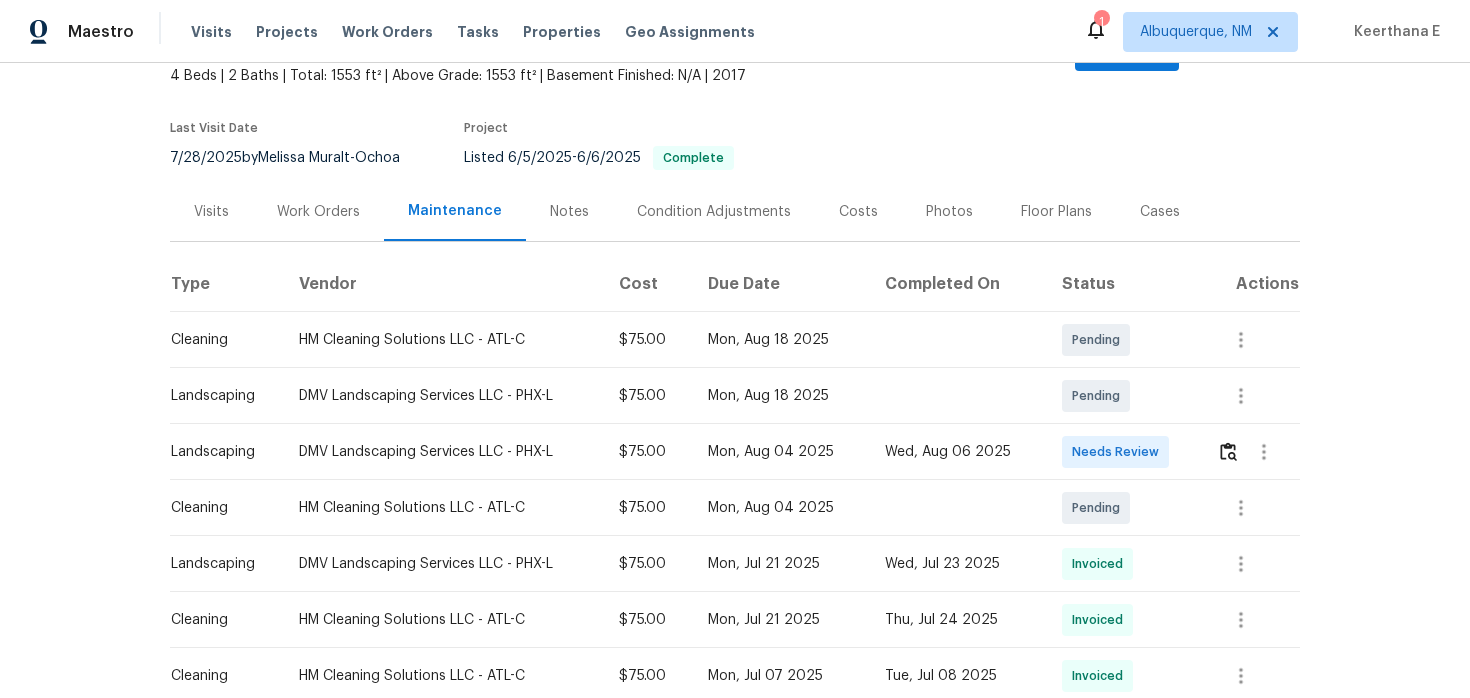 click at bounding box center (1250, 452) 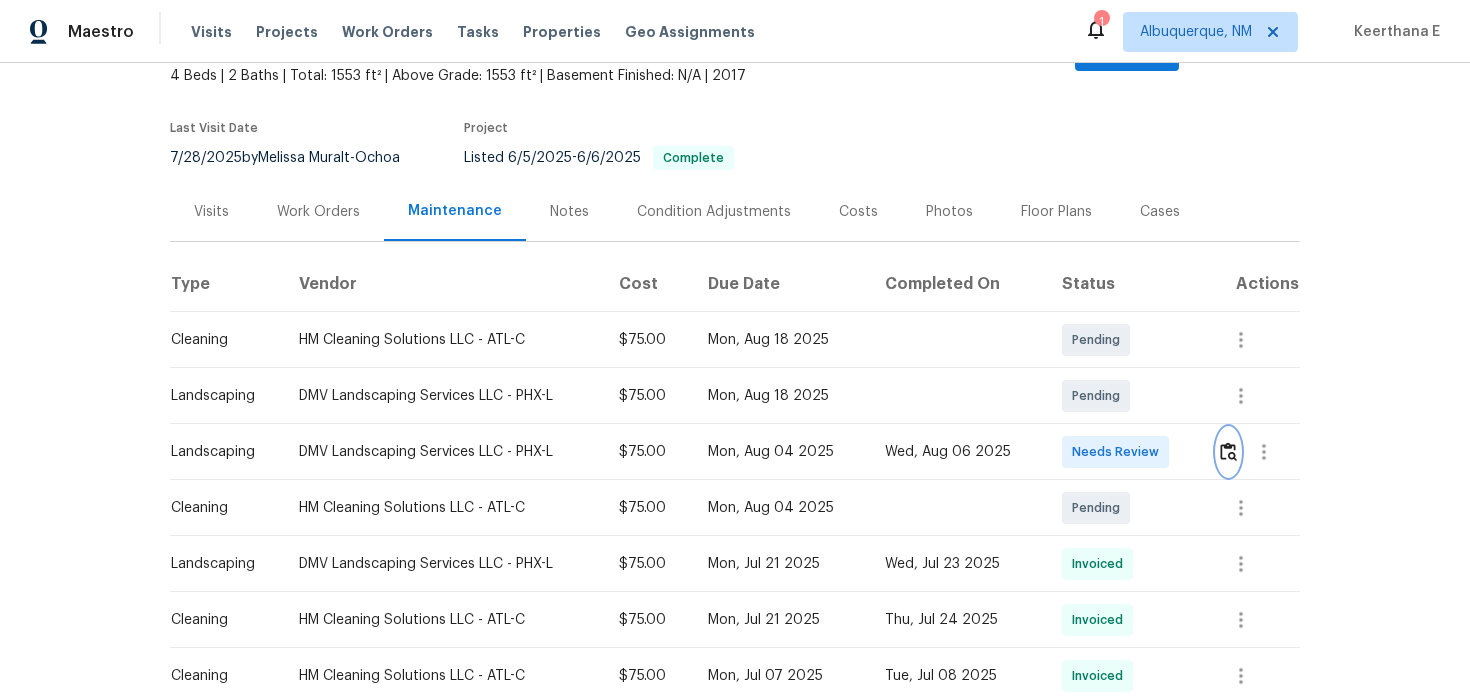 click at bounding box center [1228, 451] 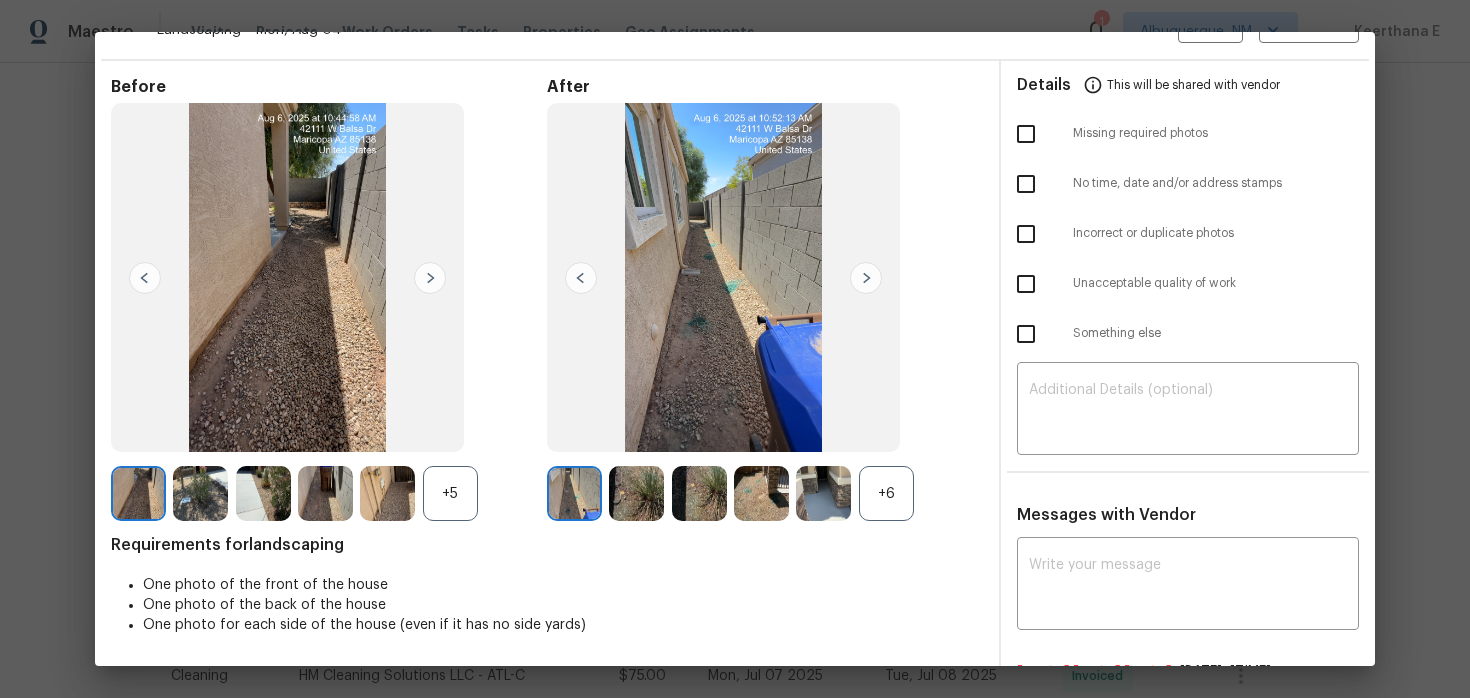 scroll, scrollTop: 231, scrollLeft: 0, axis: vertical 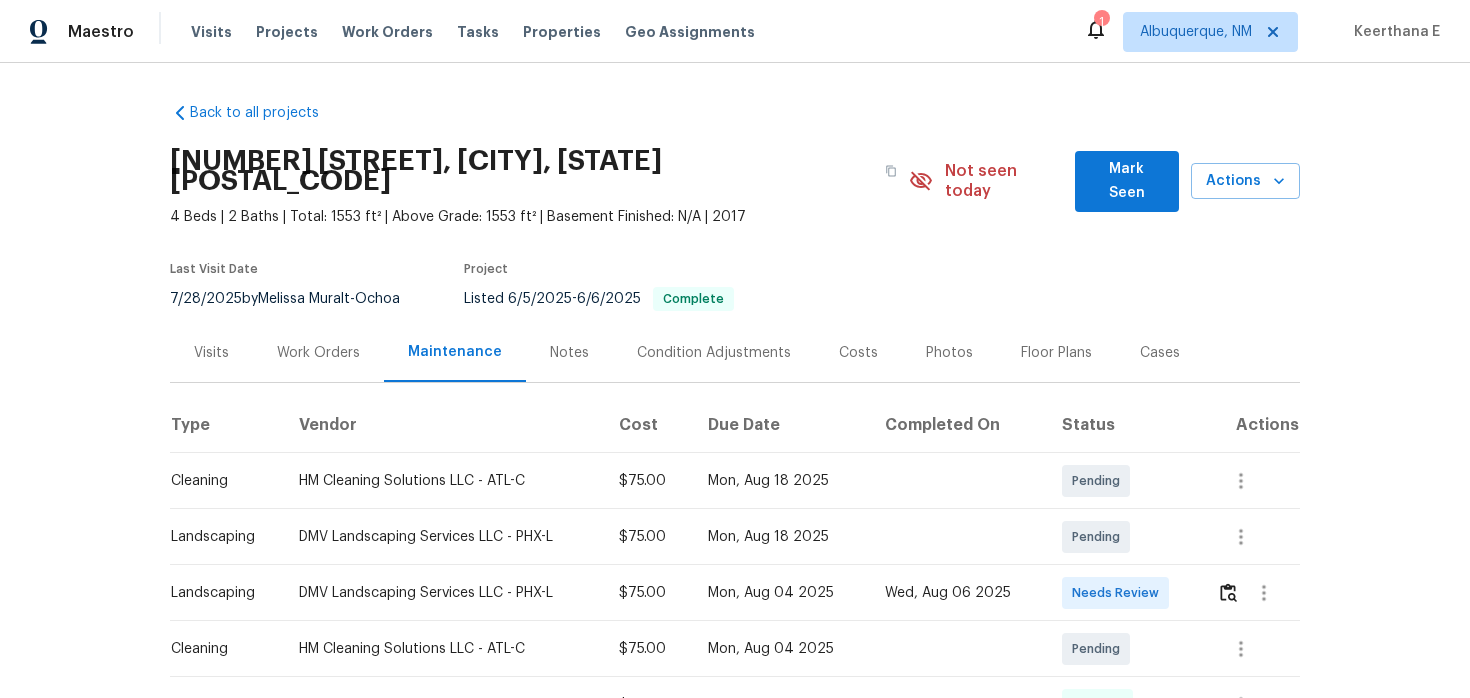click on "DMV Landscaping Services LLC - PHX-L" at bounding box center [443, 537] 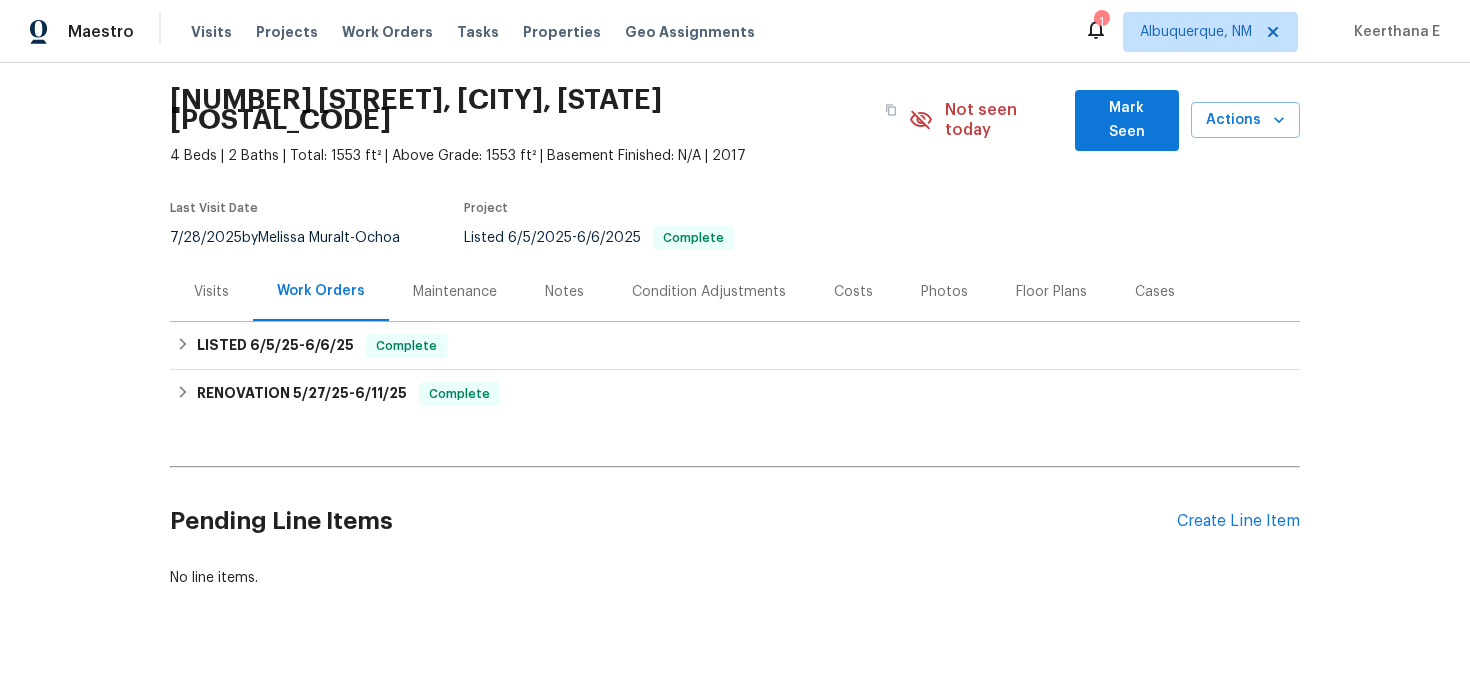 scroll, scrollTop: 67, scrollLeft: 0, axis: vertical 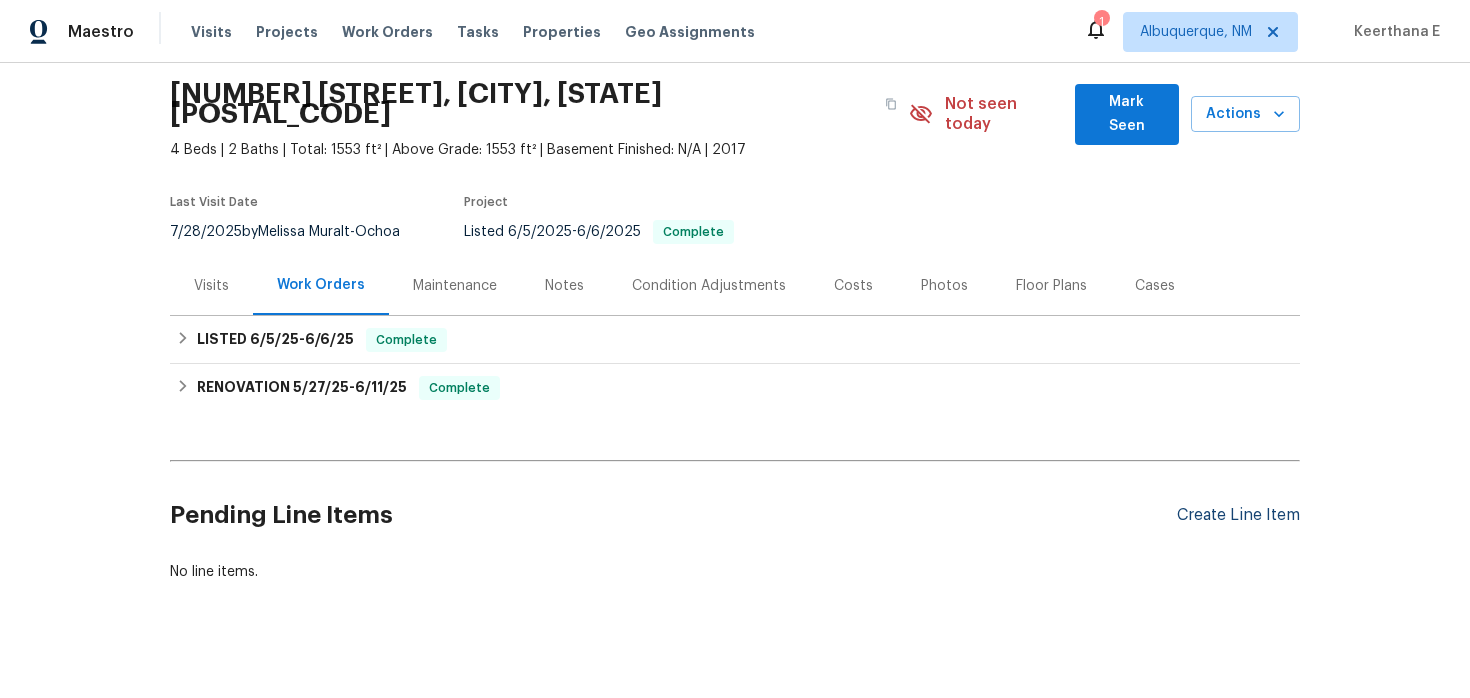 click on "Create Line Item" at bounding box center (1238, 515) 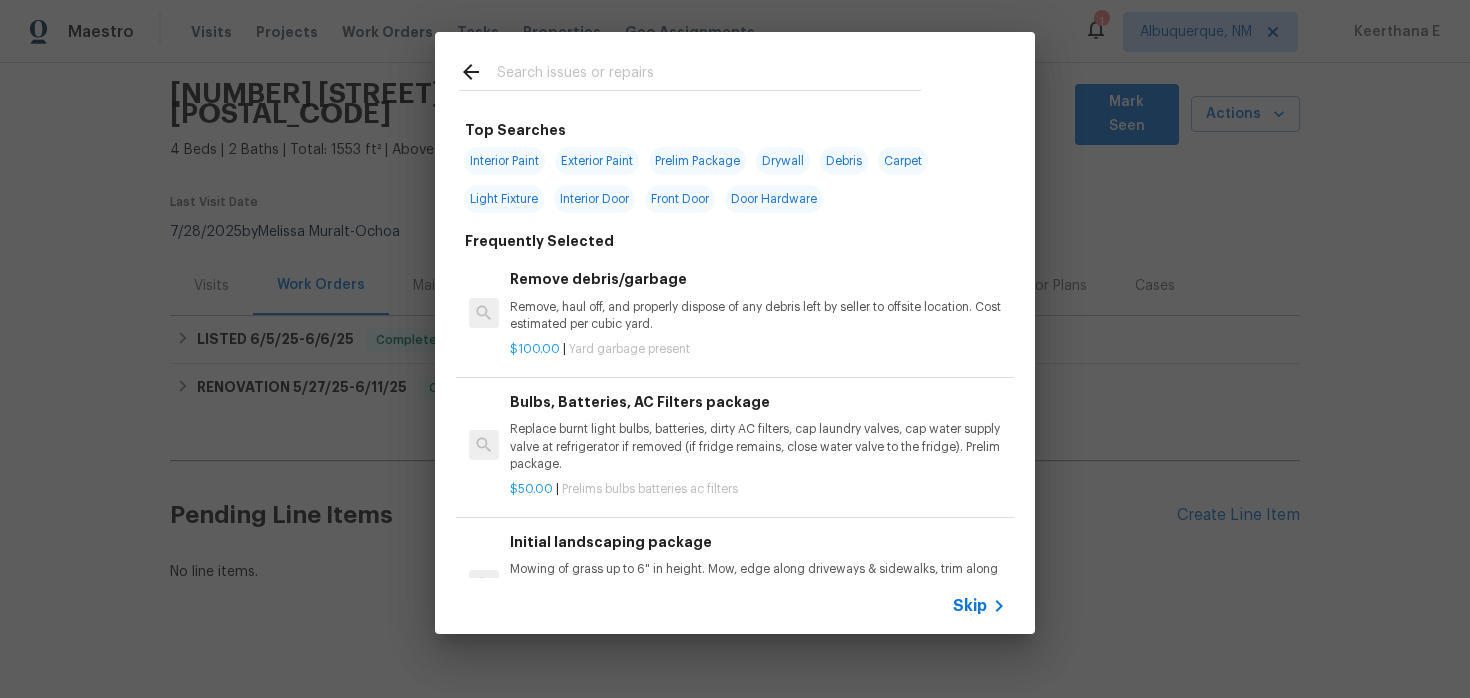 click on "Skip" at bounding box center (970, 606) 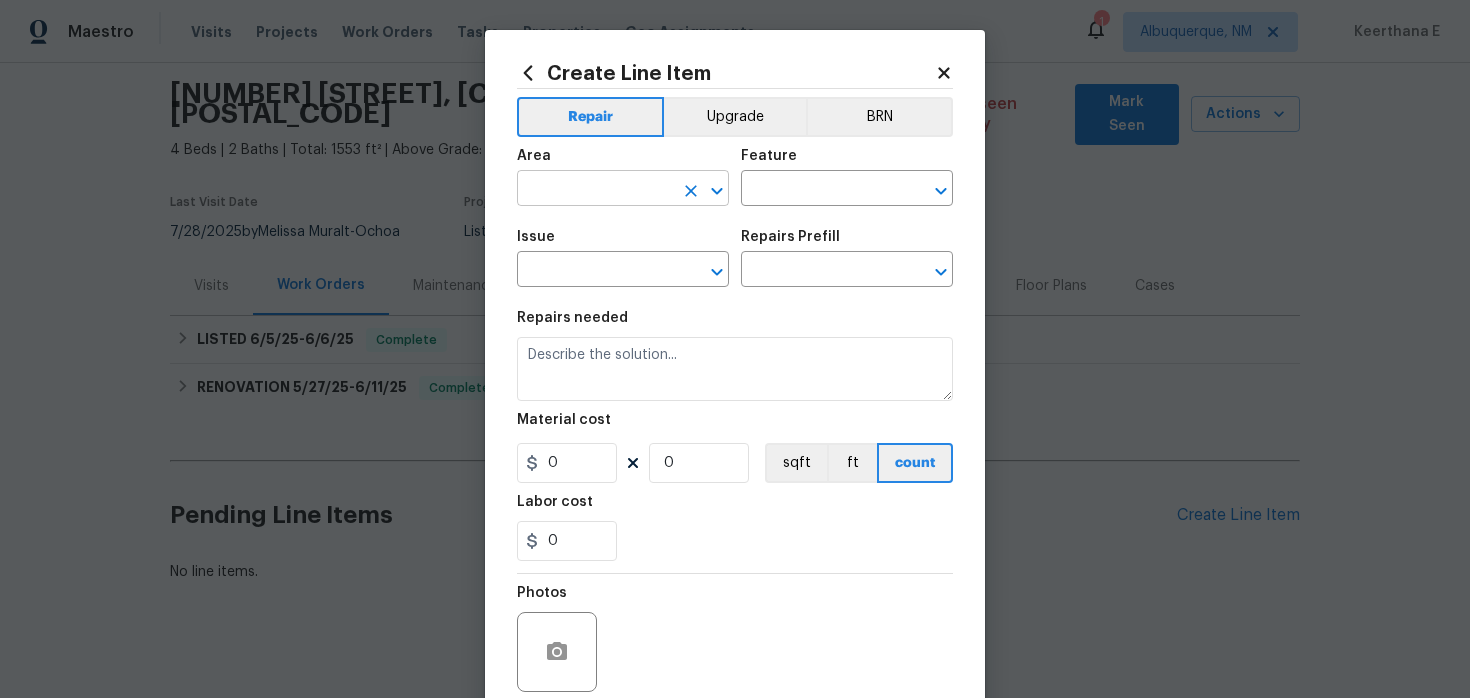 click at bounding box center [595, 190] 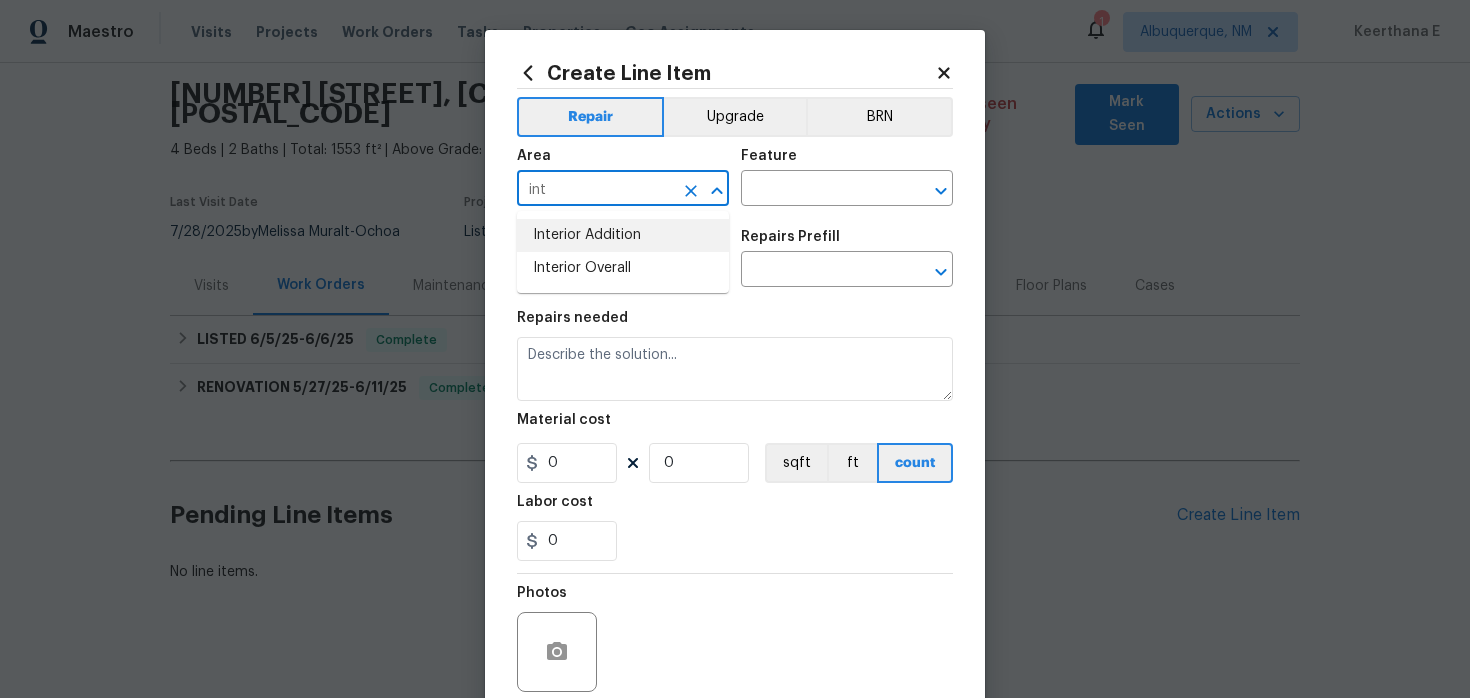 type on "Interior Addition" 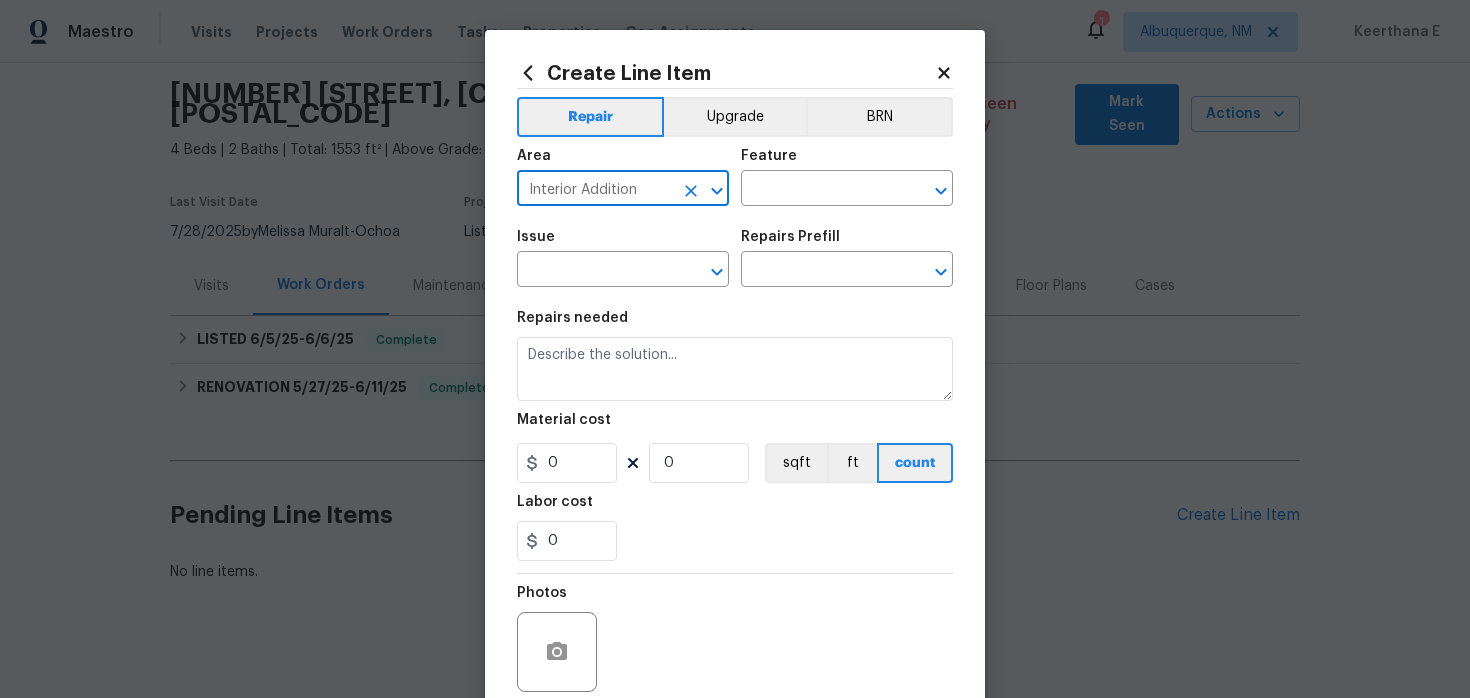click 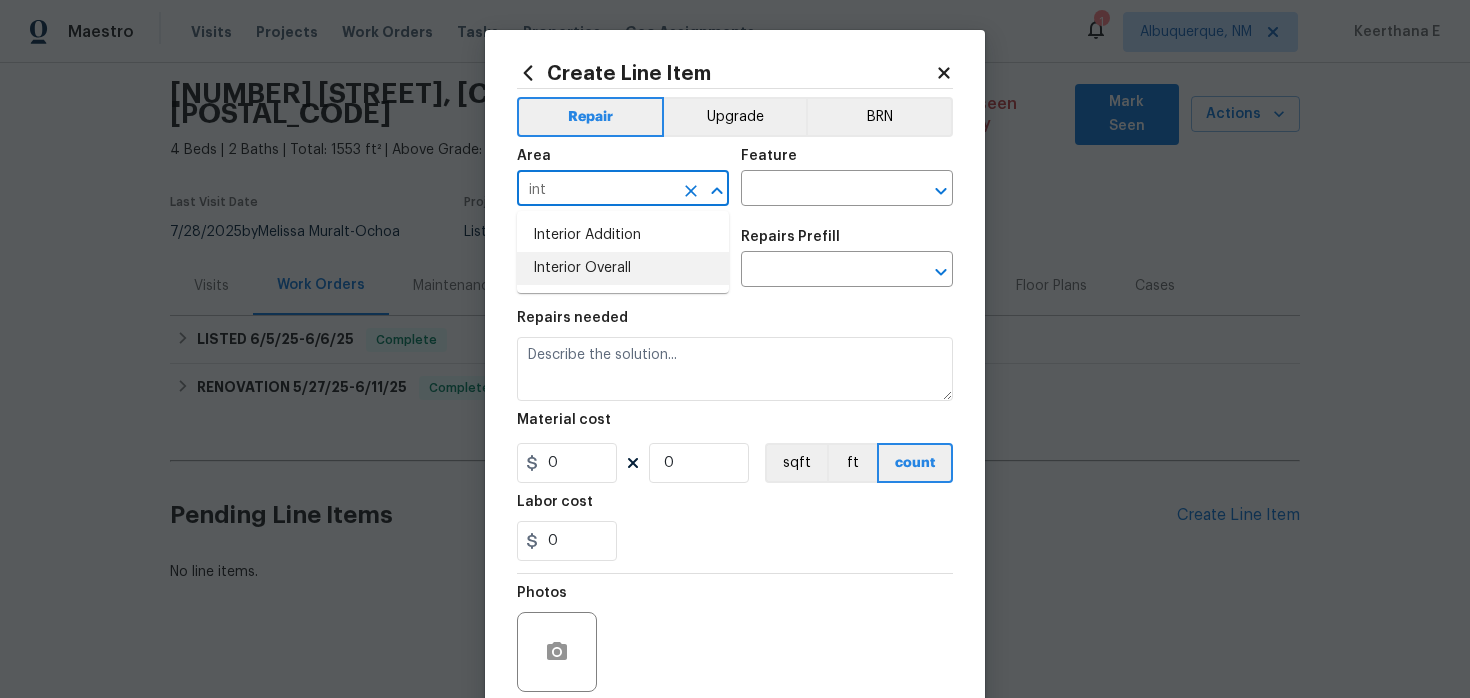 click on "Interior Overall" at bounding box center [623, 268] 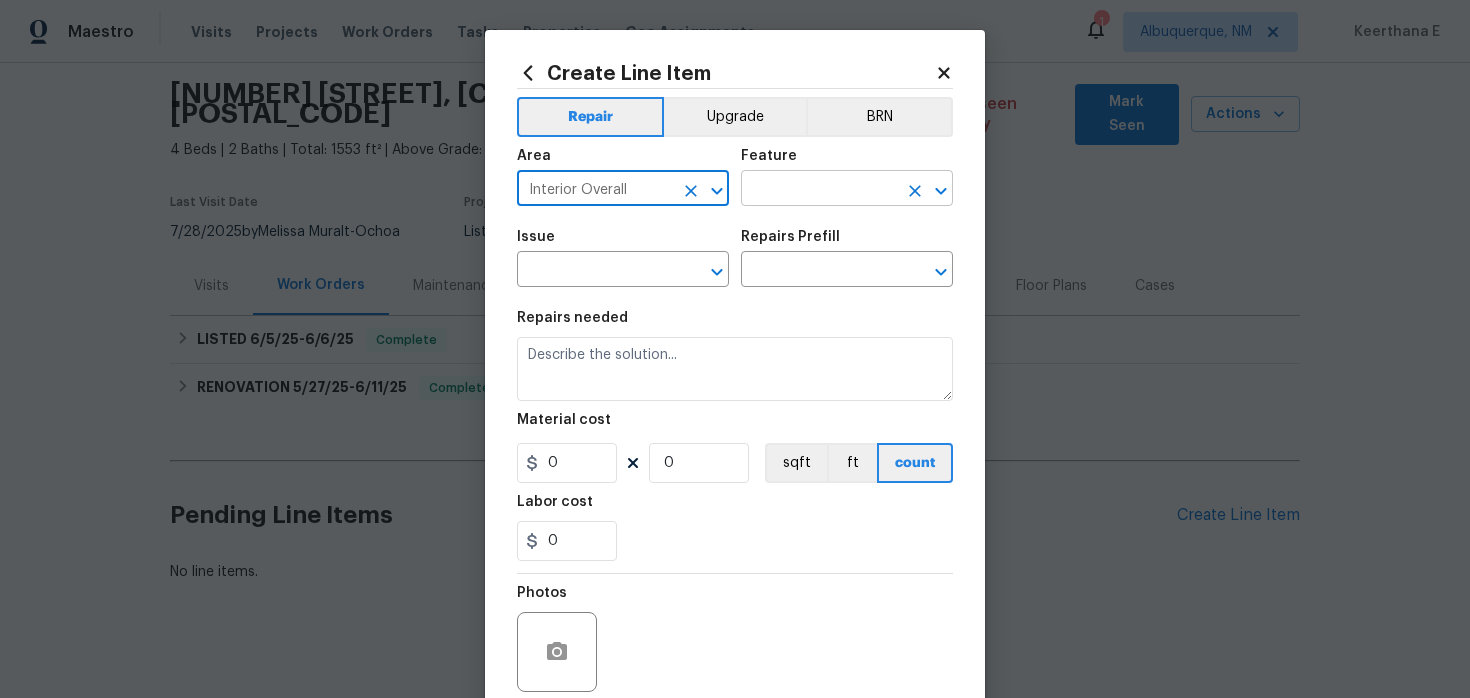 type on "Interior Overall" 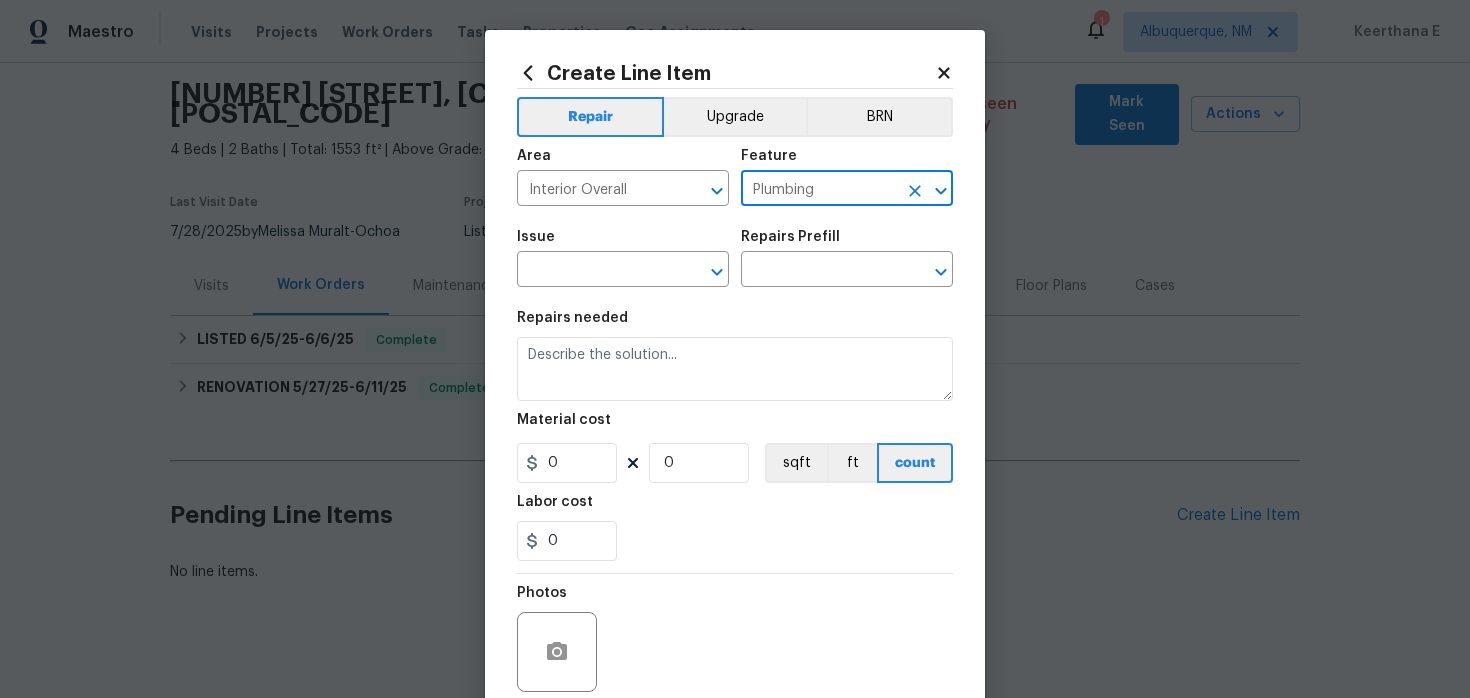 type on "Plumbing" 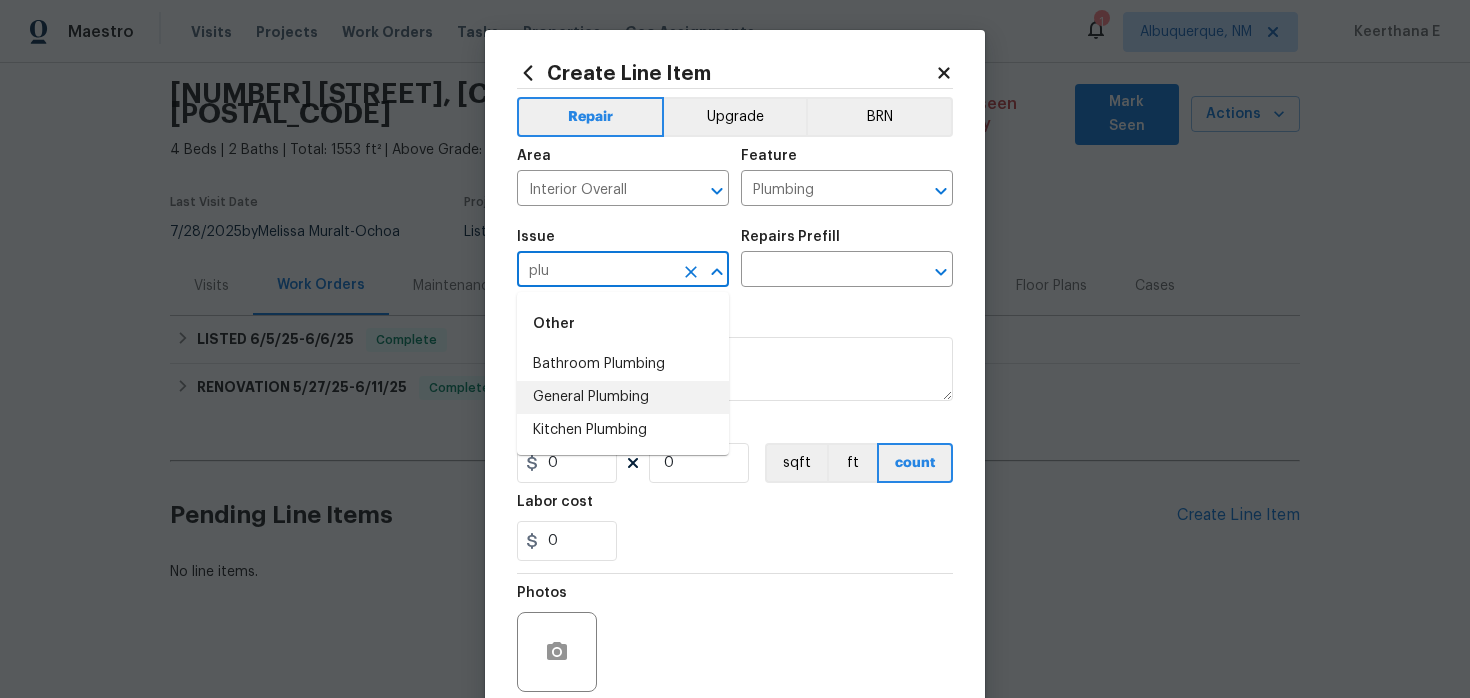click on "General Plumbing" at bounding box center (623, 397) 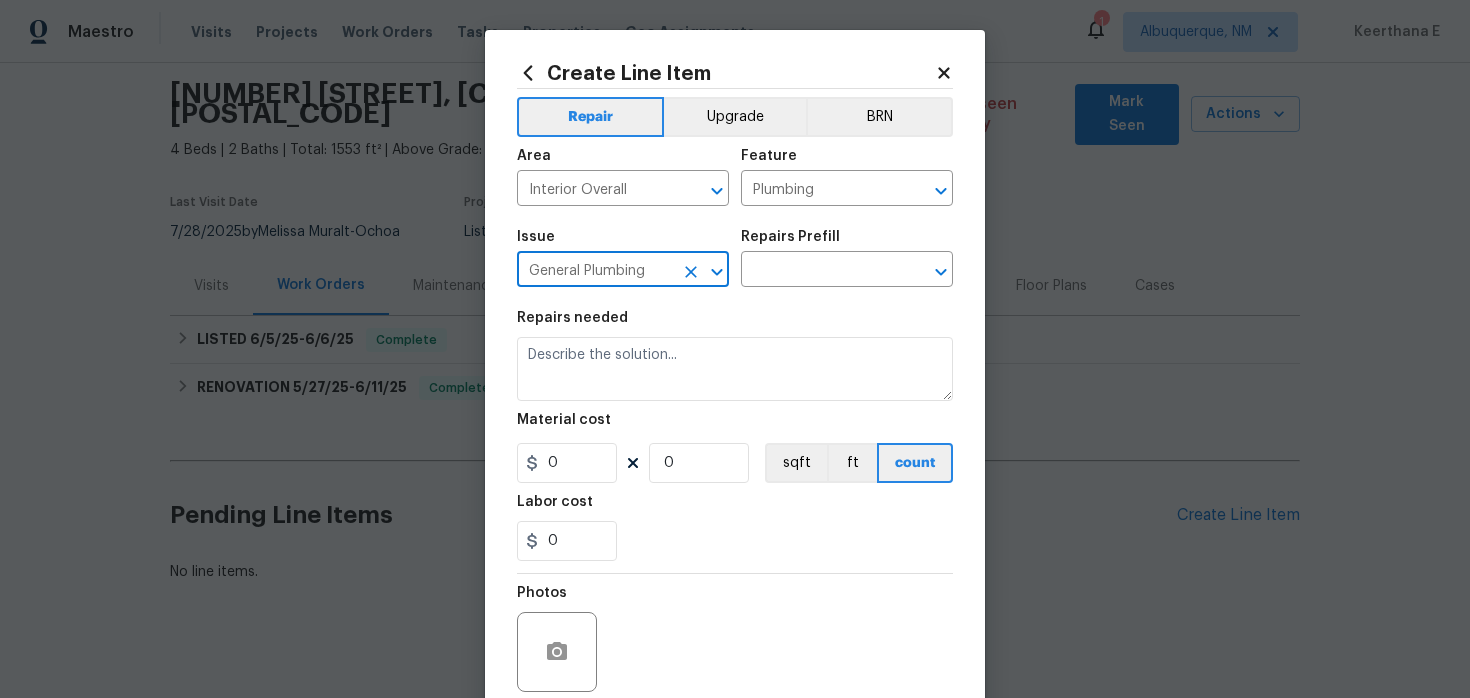 type on "General Plumbing" 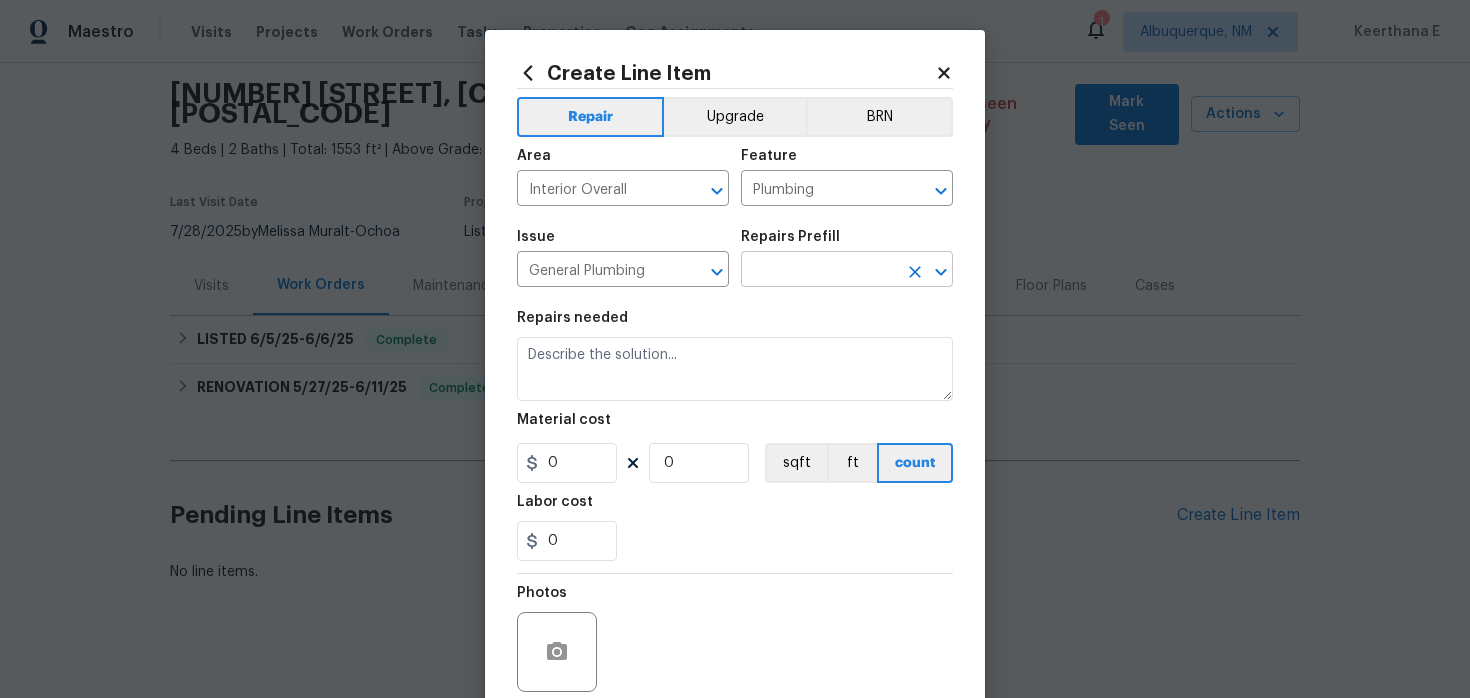 click at bounding box center (819, 271) 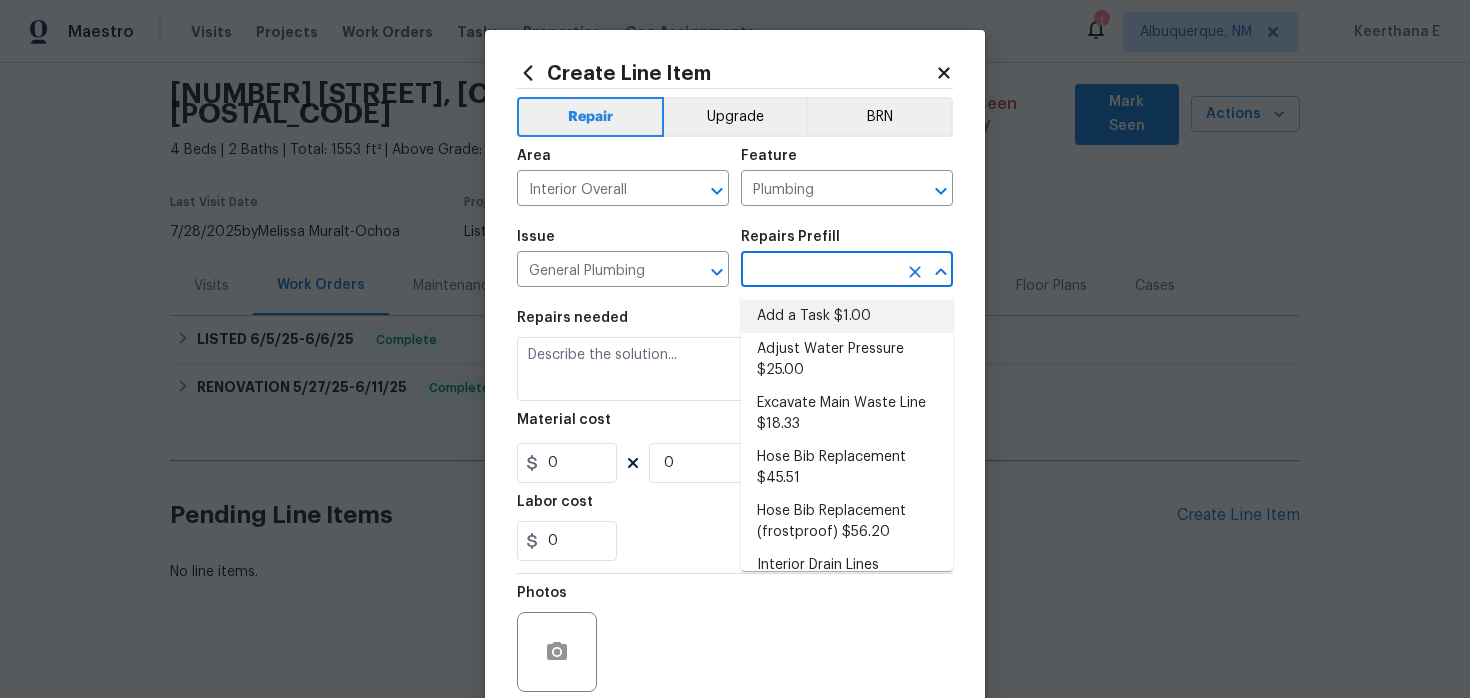 click on "Add a Task $1.00" at bounding box center (847, 316) 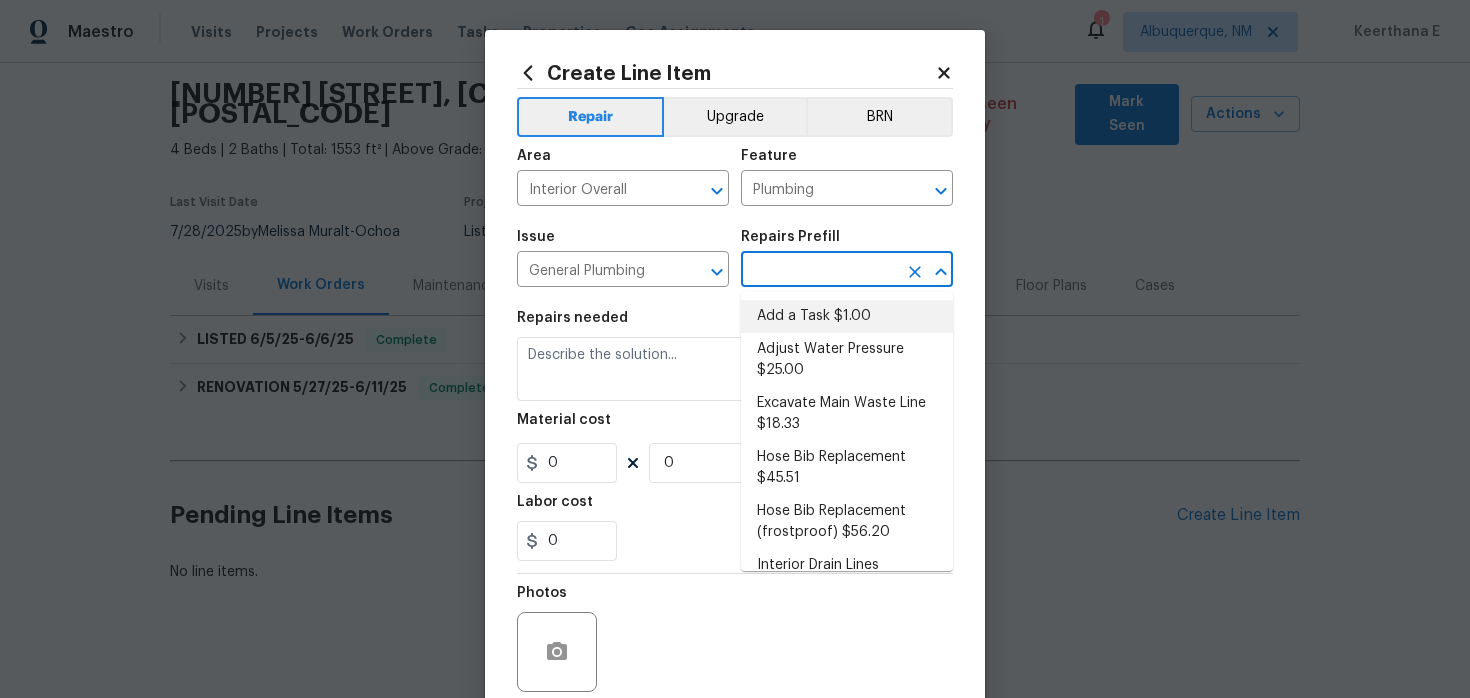 type on "Add a Task $1.00" 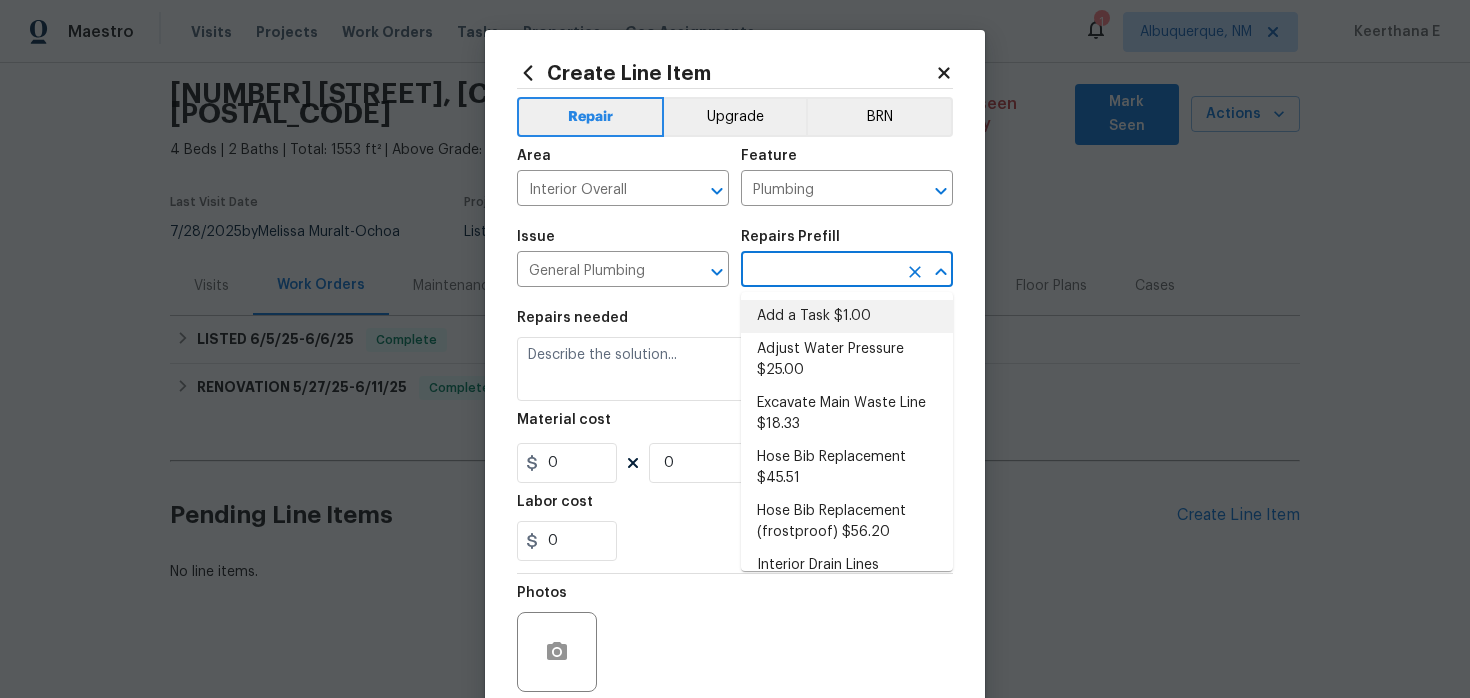 type on "1" 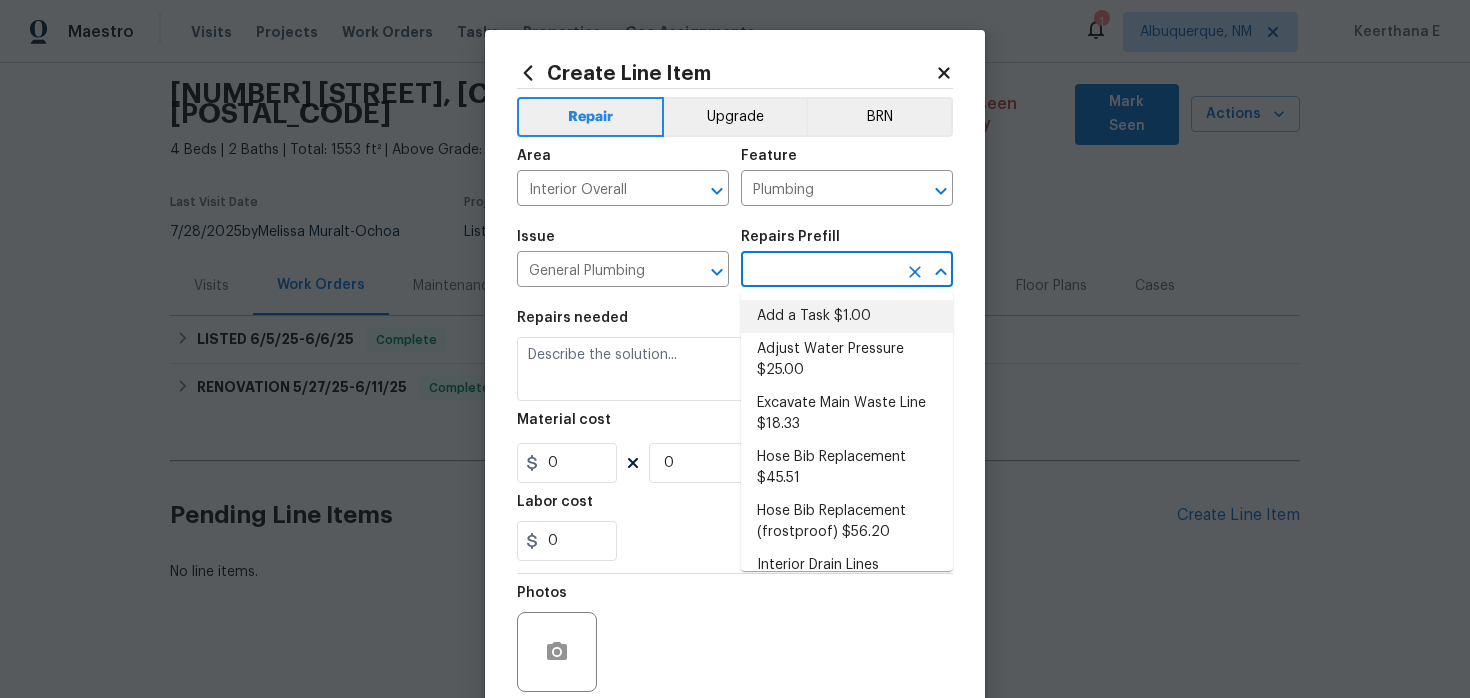 type on "1" 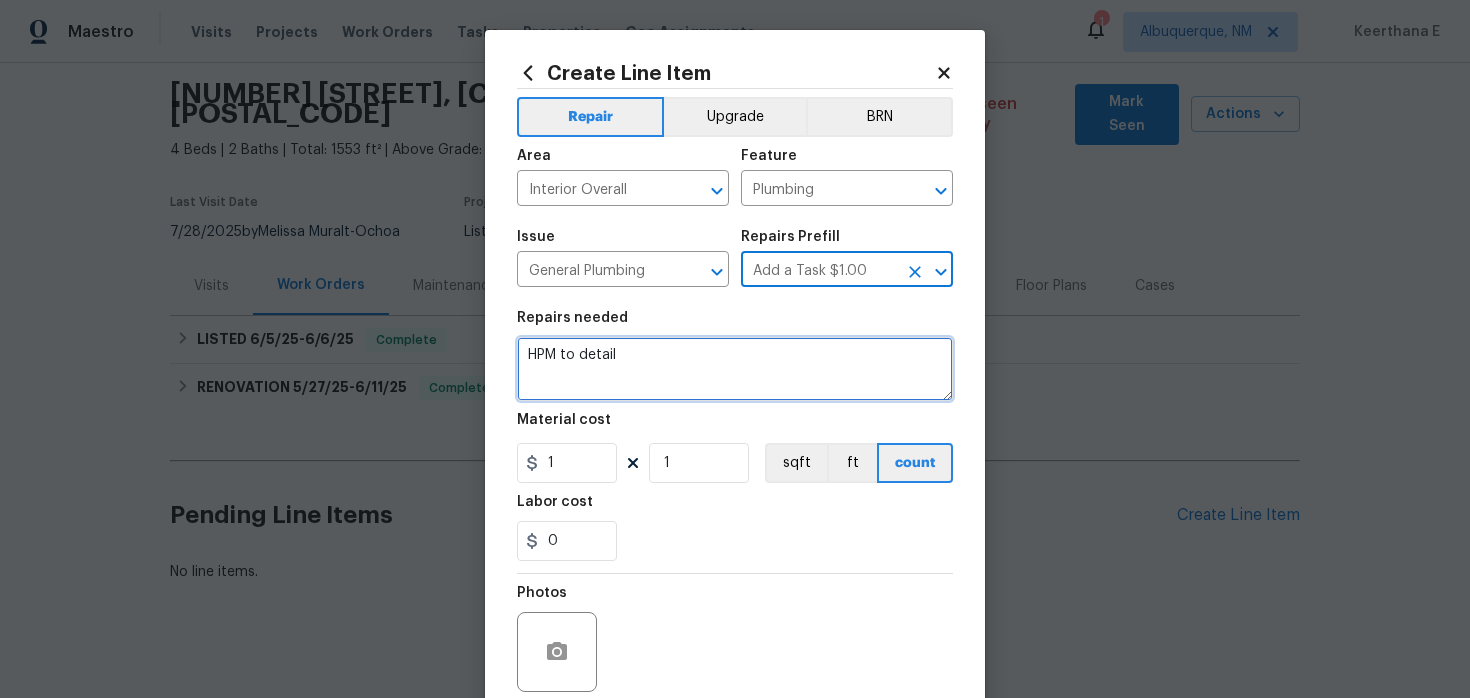 click on "HPM to detail" at bounding box center [735, 369] 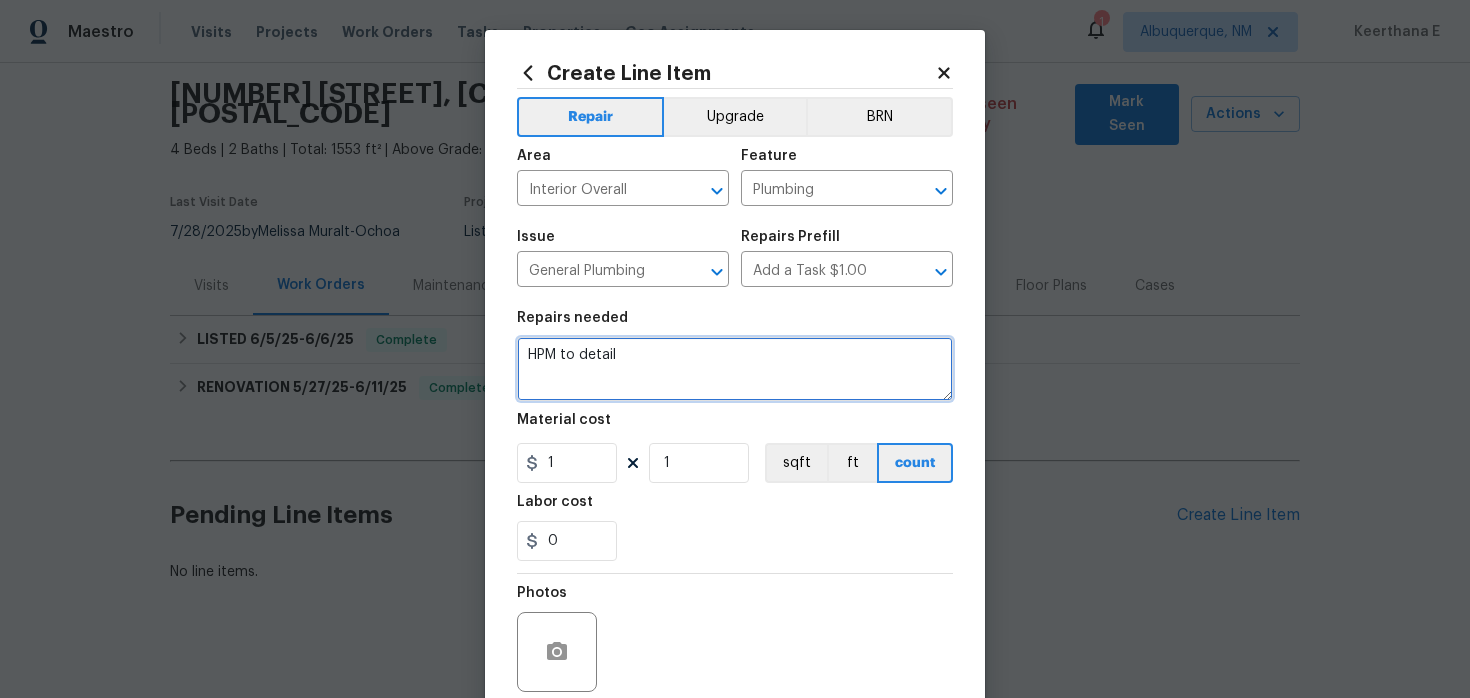 click on "HPM to detail" at bounding box center [735, 369] 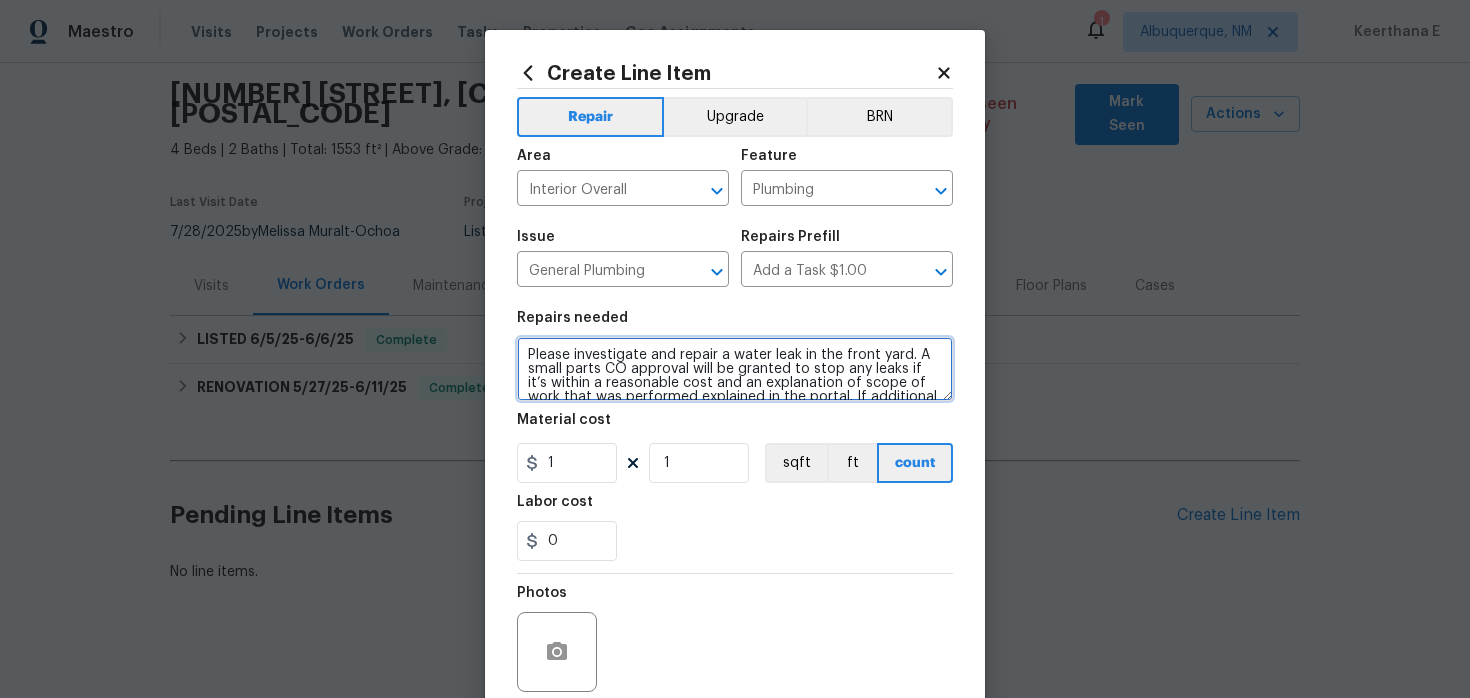 scroll, scrollTop: 60, scrollLeft: 0, axis: vertical 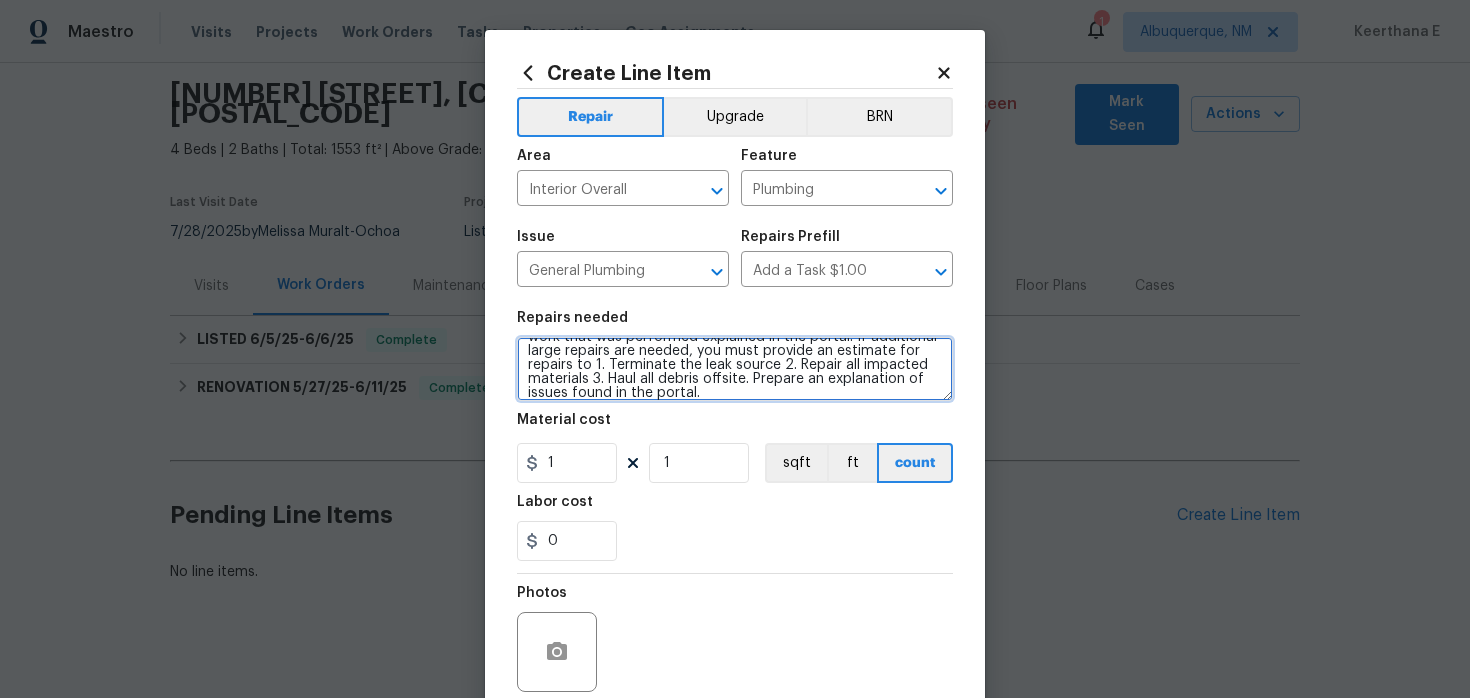 type on "Please investigate and repair a water leak in the front yard. A small parts CO approval will be granted to stop any leaks if it’s within a reasonable cost and an explanation of scope of work that was performed explained in the portal. If additional large repairs are needed, you must provide an estimate for repairs to 1. Terminate the leak source 2. Repair all impacted materials 3. Haul all debris offsite. Prepare an explanation of issues found in the portal." 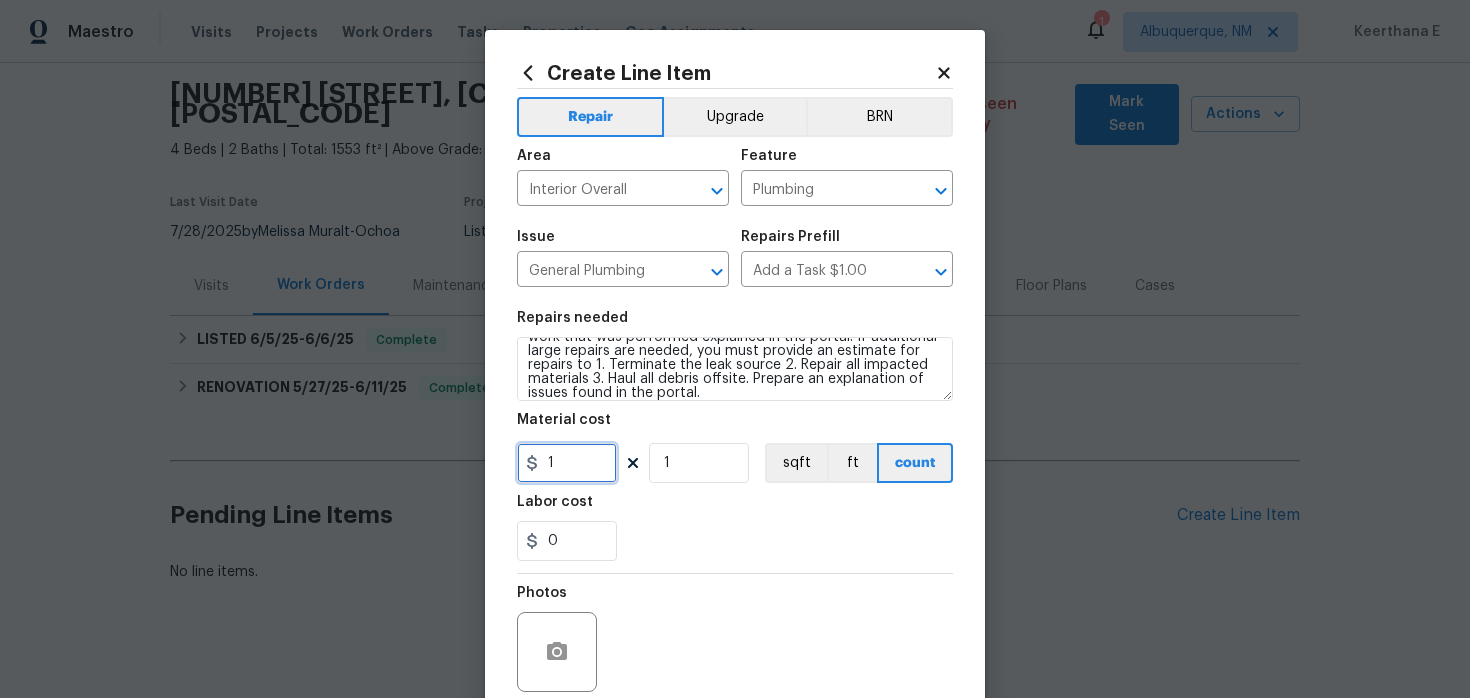 drag, startPoint x: 571, startPoint y: 452, endPoint x: 465, endPoint y: 481, distance: 109.89541 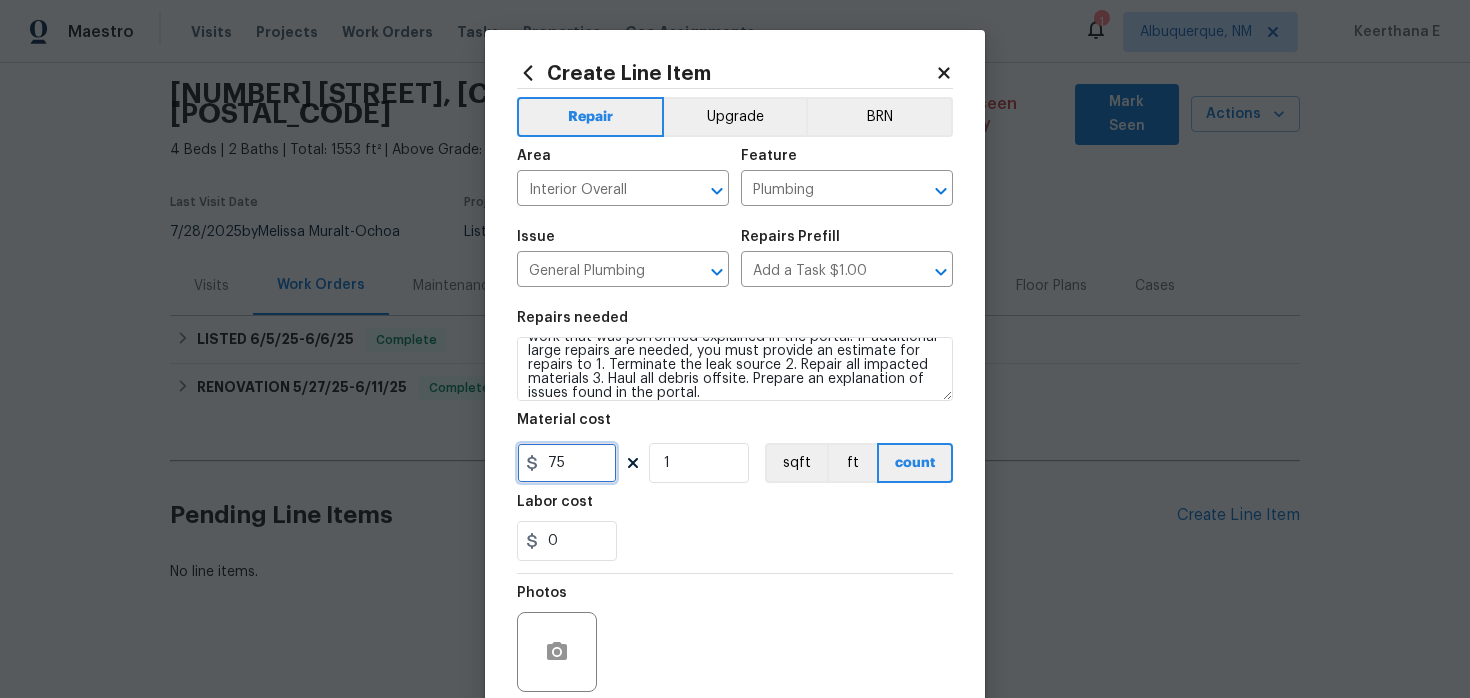 scroll, scrollTop: 164, scrollLeft: 0, axis: vertical 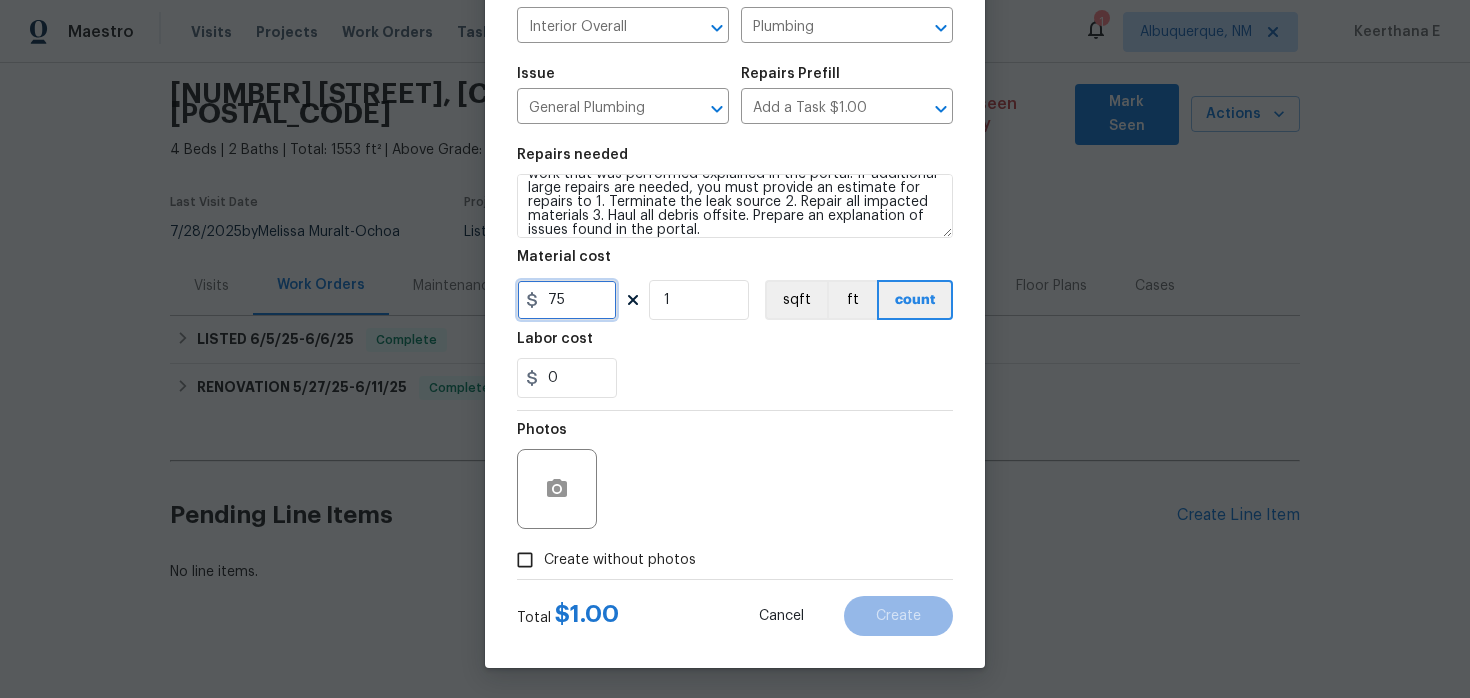 type on "75" 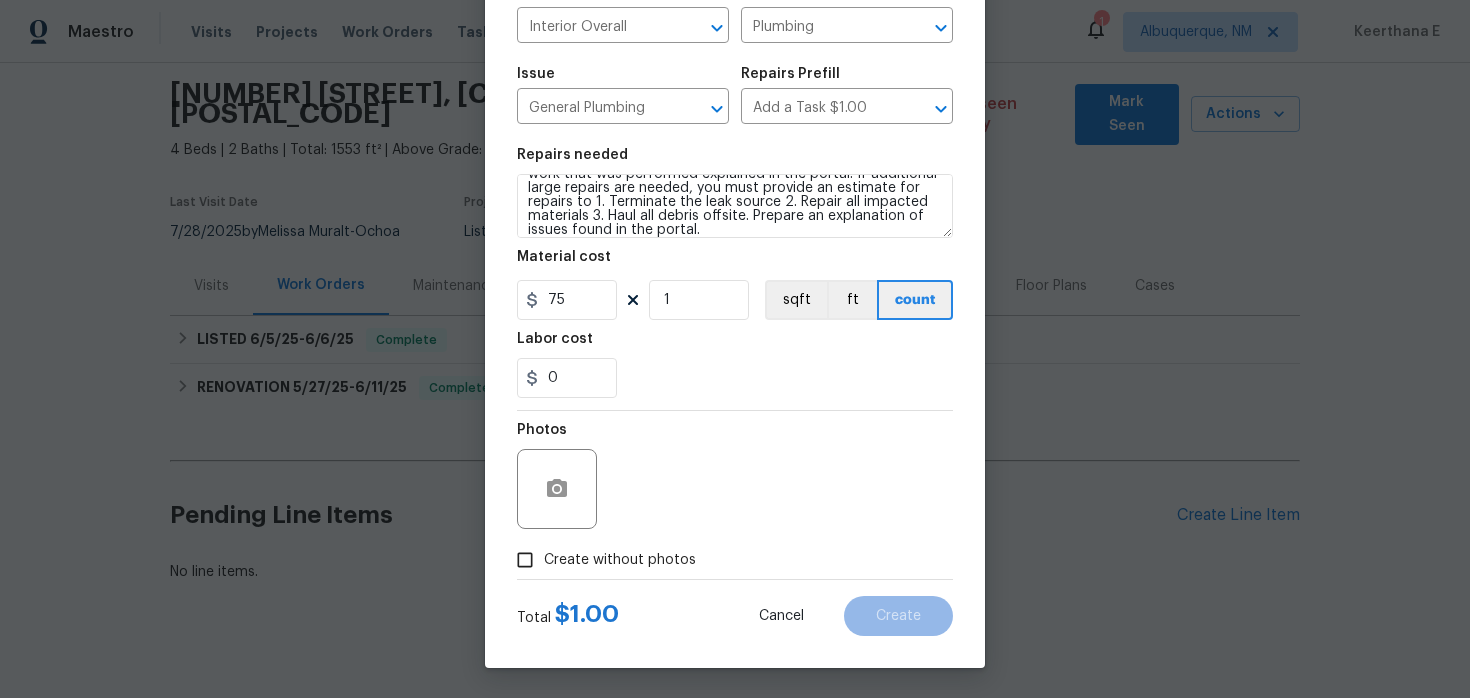 click on "Create without photos" at bounding box center (525, 560) 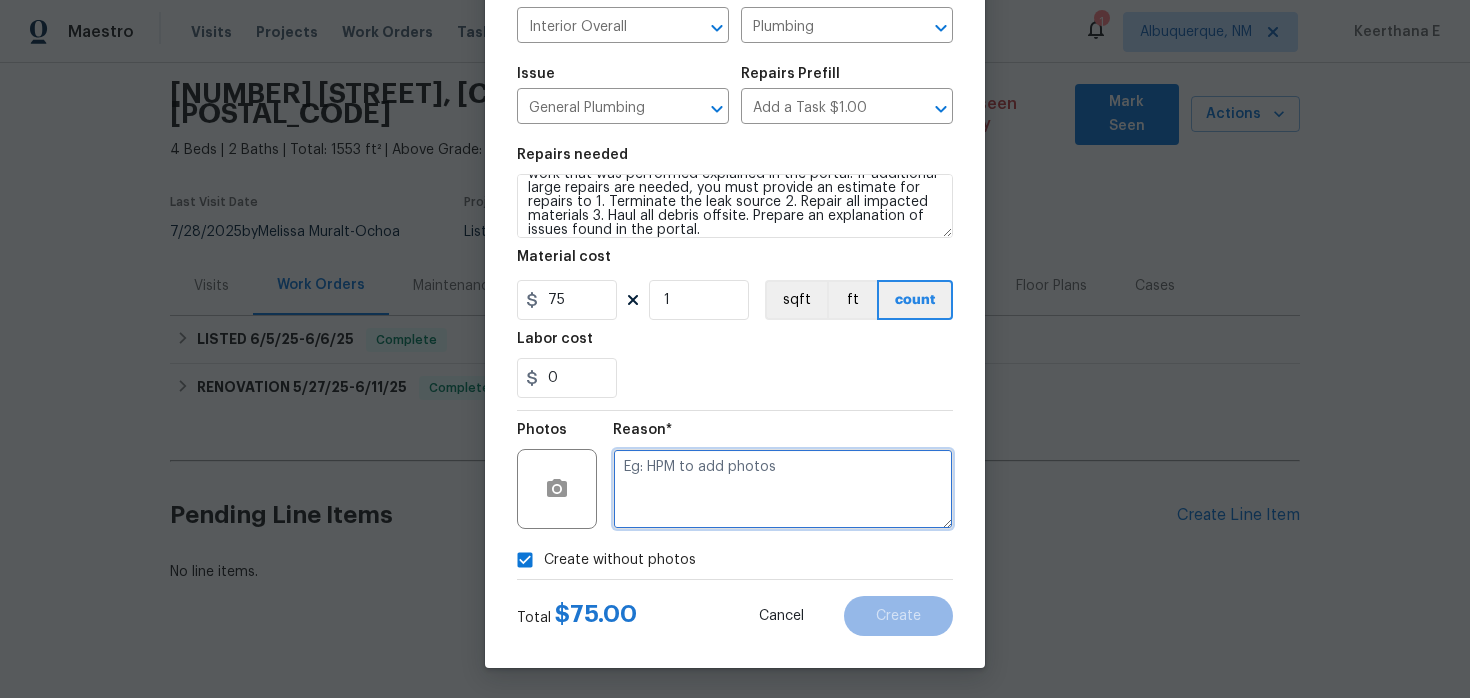 click at bounding box center [783, 489] 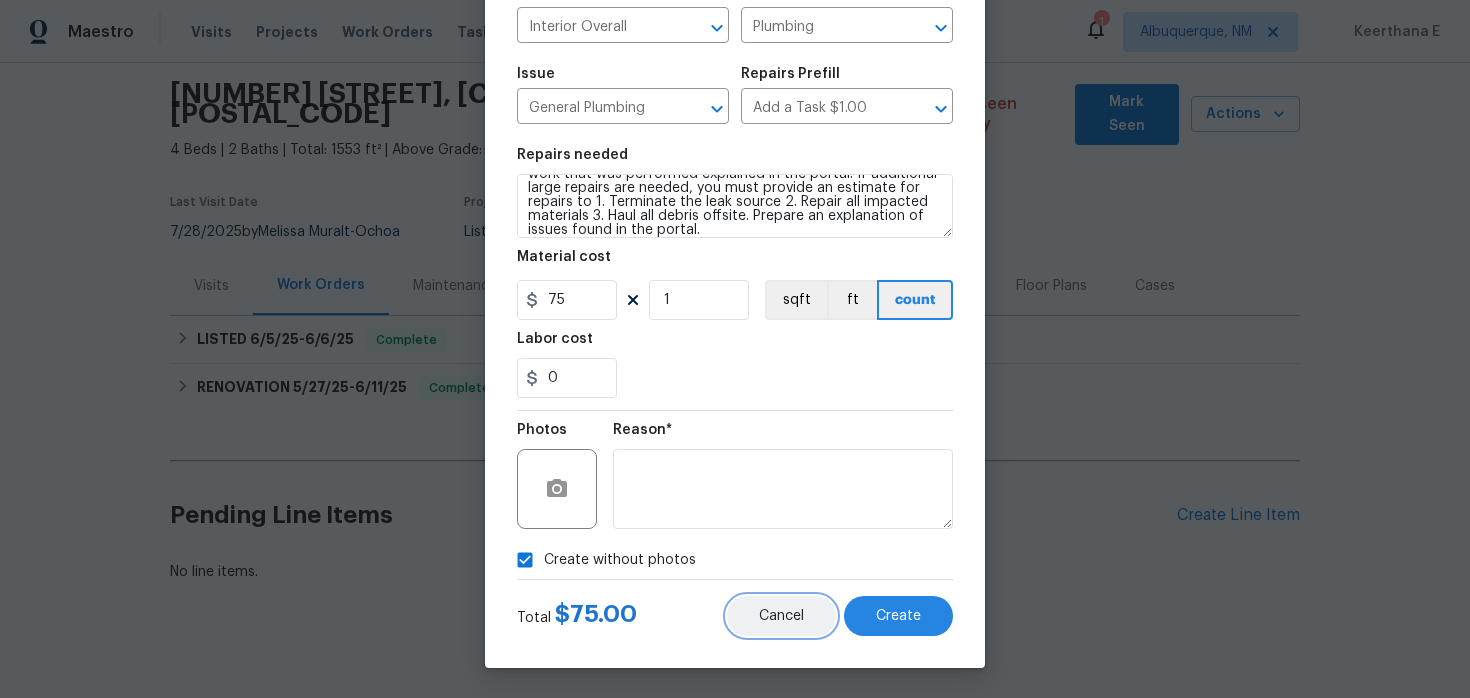click on "Cancel" at bounding box center (781, 616) 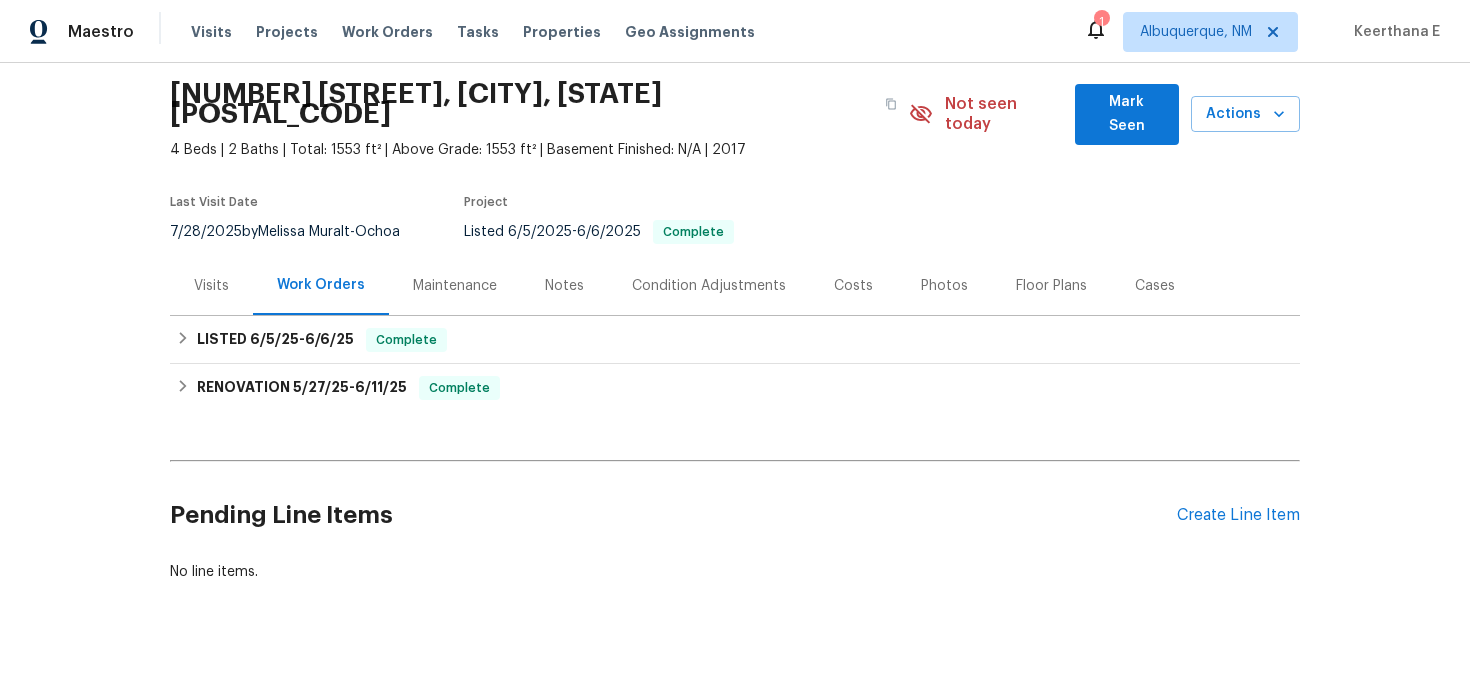 click on "Back to all projects 42099 W Balsa Dr, Maricopa, AZ 85138 4 Beds | 2 Baths | Total: 1553 ft² | Above Grade: 1553 ft² | Basement Finished: N/A | 2017 Not seen today Mark Seen Actions Last Visit Date 7/28/2025  by  [PERSON]   Project Listed   6/5/2025  -  6/6/2025 Complete Visits Work Orders Maintenance Notes Condition Adjustments Costs Photos Floor Plans Cases LISTED   6/5/25  -  6/6/25 Complete VRX Photography PHOTOGRAPHY $120.00 1 Repair 6/5/2025  -  6/6/2025 Paid RENOVATION   5/27/25  -  6/11/25 Complete [COMPANY] GENERAL_CONTRACTOR $3,266.68 10 Repairs 5/27/2025  -  6/10/2025 Paid Centralized Purchasing PAINTING, APPLIANCE, CABINETS, OD_SELECT $325.64 1 Repair 5/27/2025  -  5/27/2025 Complete [COMPANY] LANDSCAPING_MAINTENANCE, HARDSCAPE_LANDSCAPE $920.00 4 Repairs 5/30/2025  -  6/9/2025 Paid RM Interiors FLOORING $1,365.01 1 Repair 5/27/2025  -  6/11/2025 Paid Pending Line Items Create Line Item No line items." at bounding box center (735, 380) 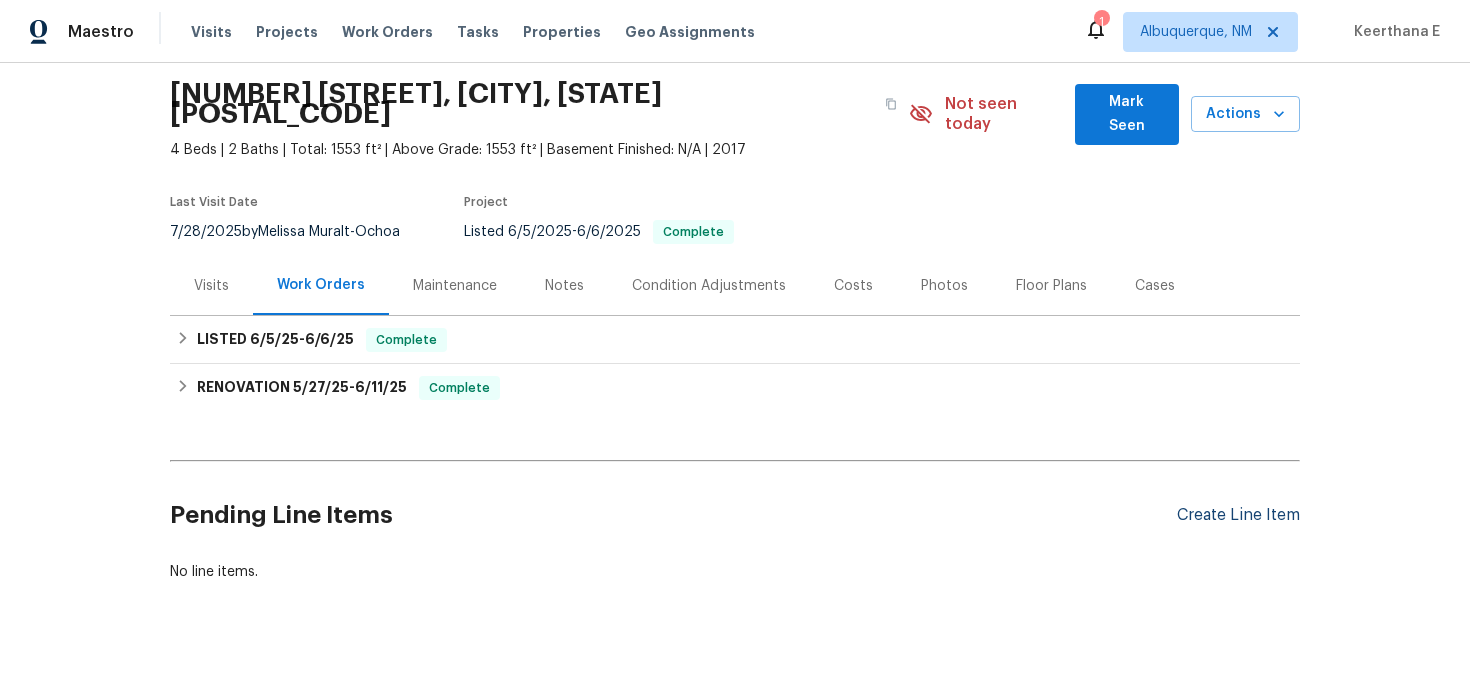 click on "Create Line Item" at bounding box center (1238, 515) 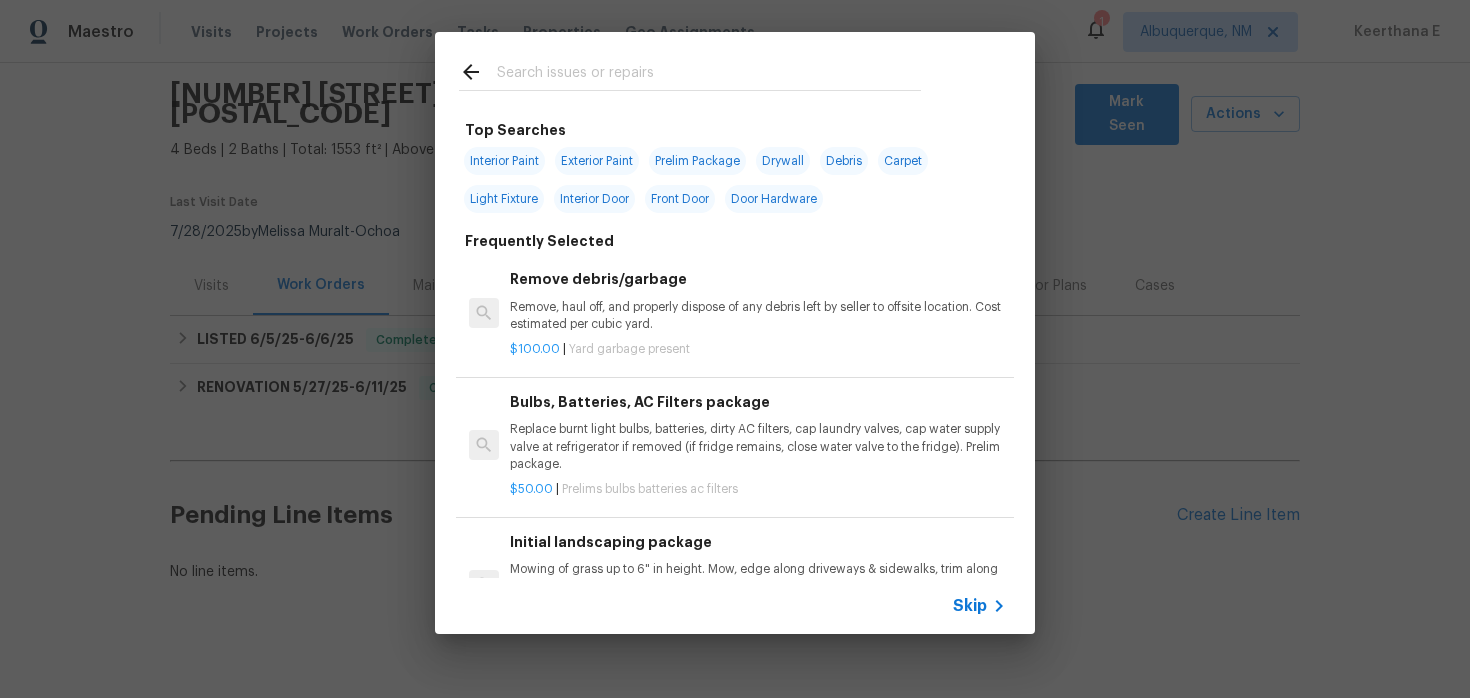 click on "Skip" at bounding box center (970, 606) 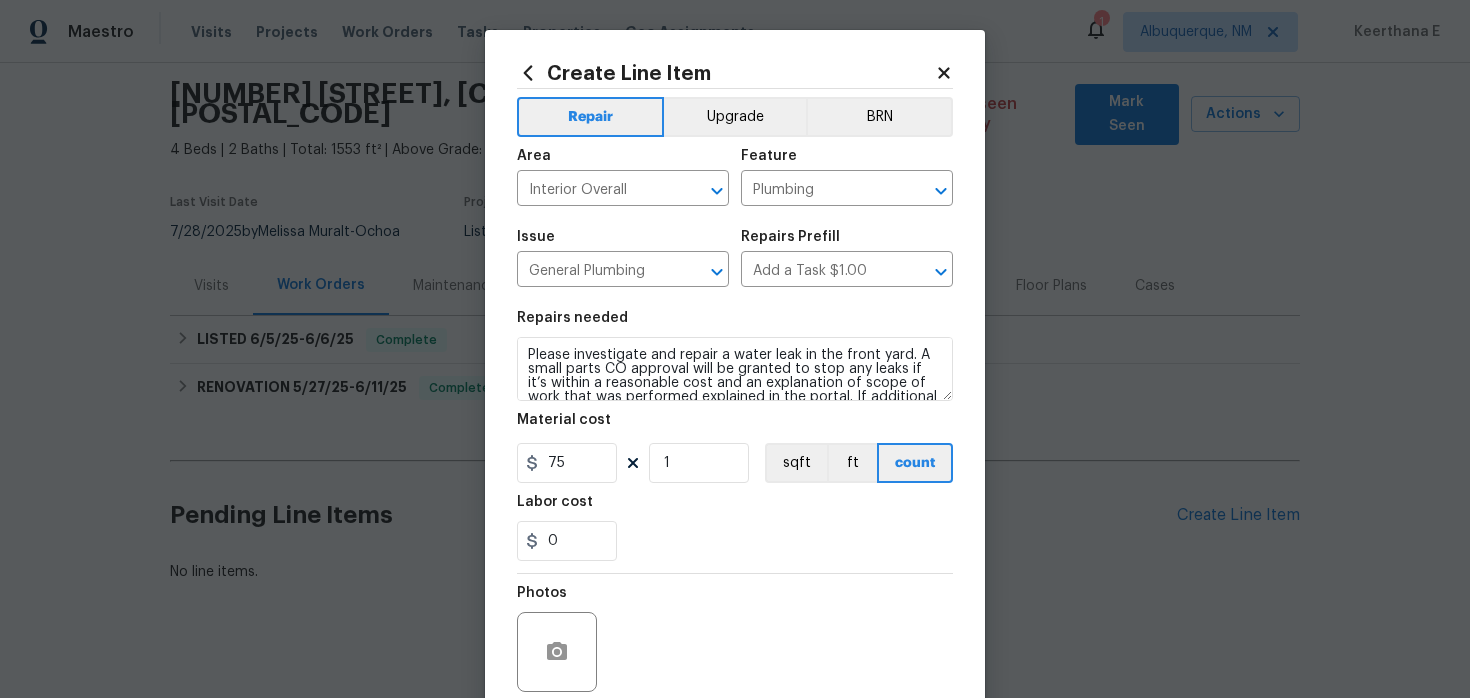 scroll, scrollTop: 164, scrollLeft: 0, axis: vertical 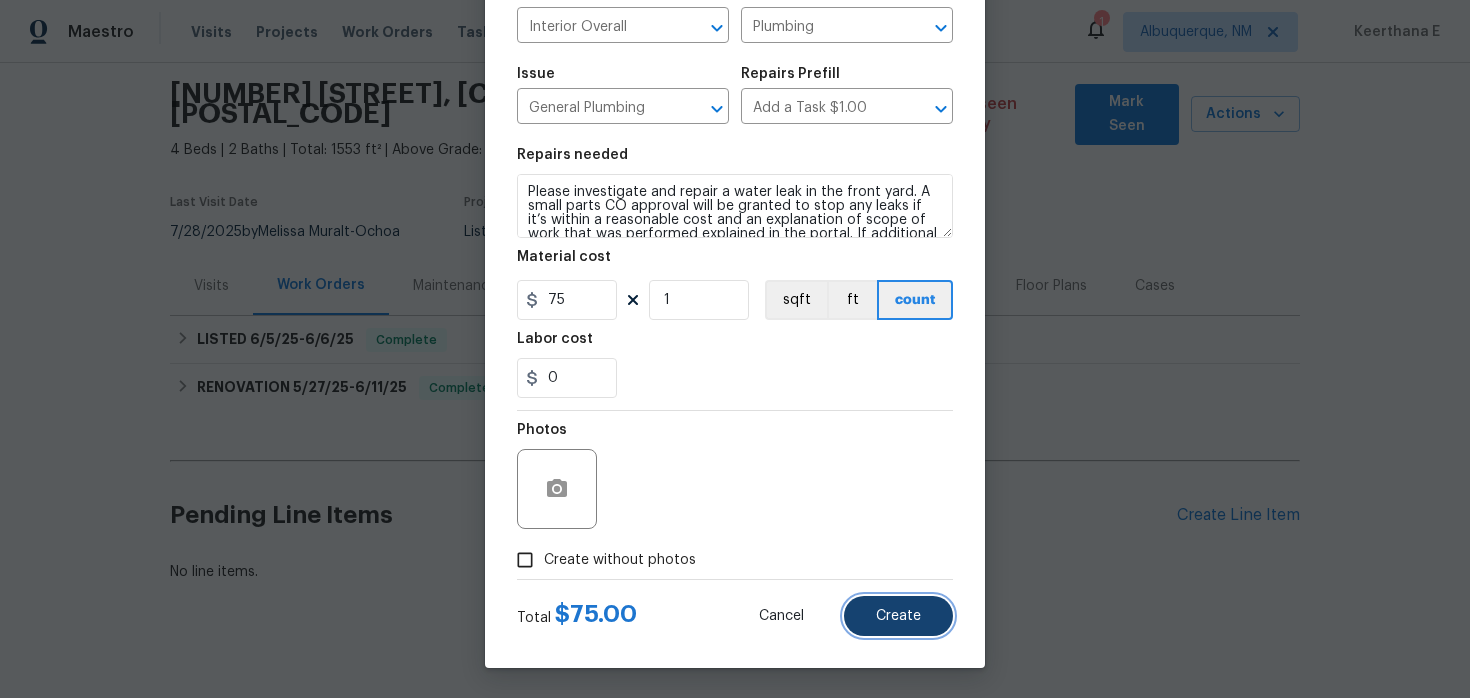 click on "Create" at bounding box center (898, 616) 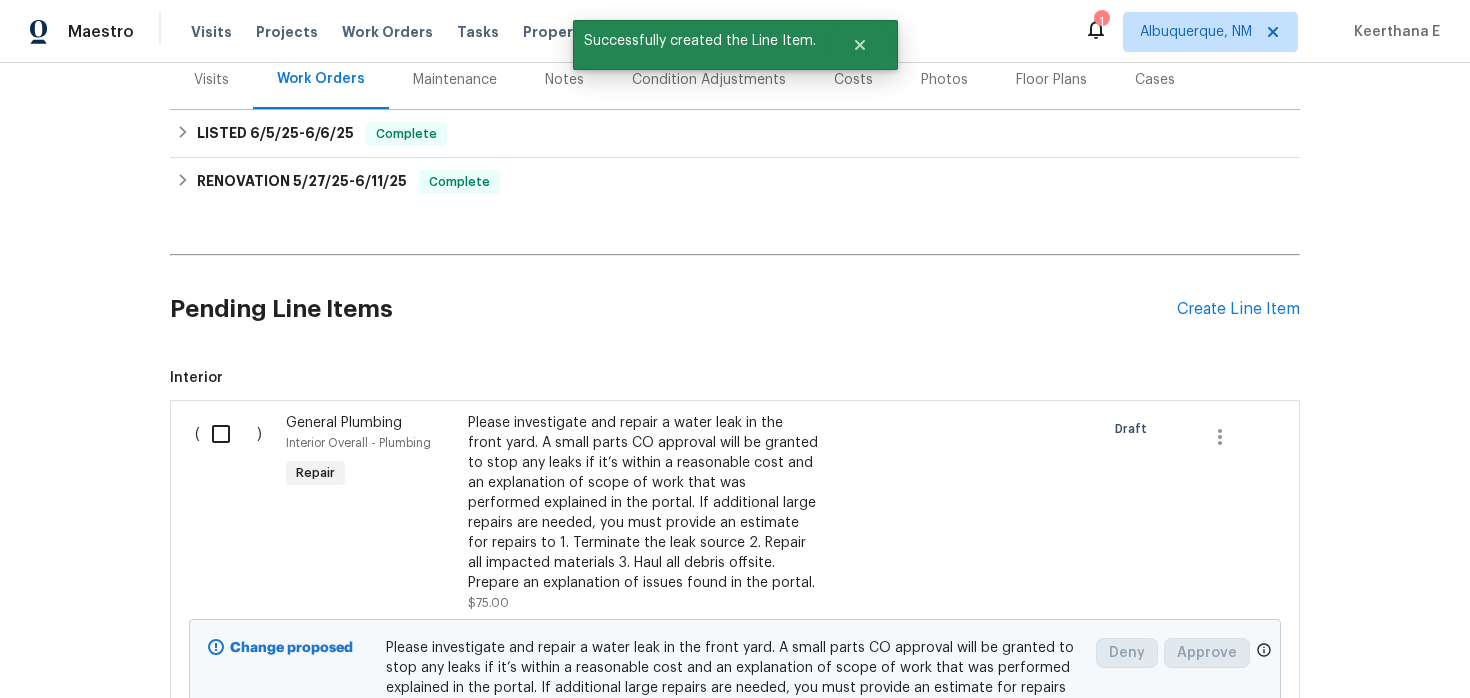 scroll, scrollTop: 495, scrollLeft: 0, axis: vertical 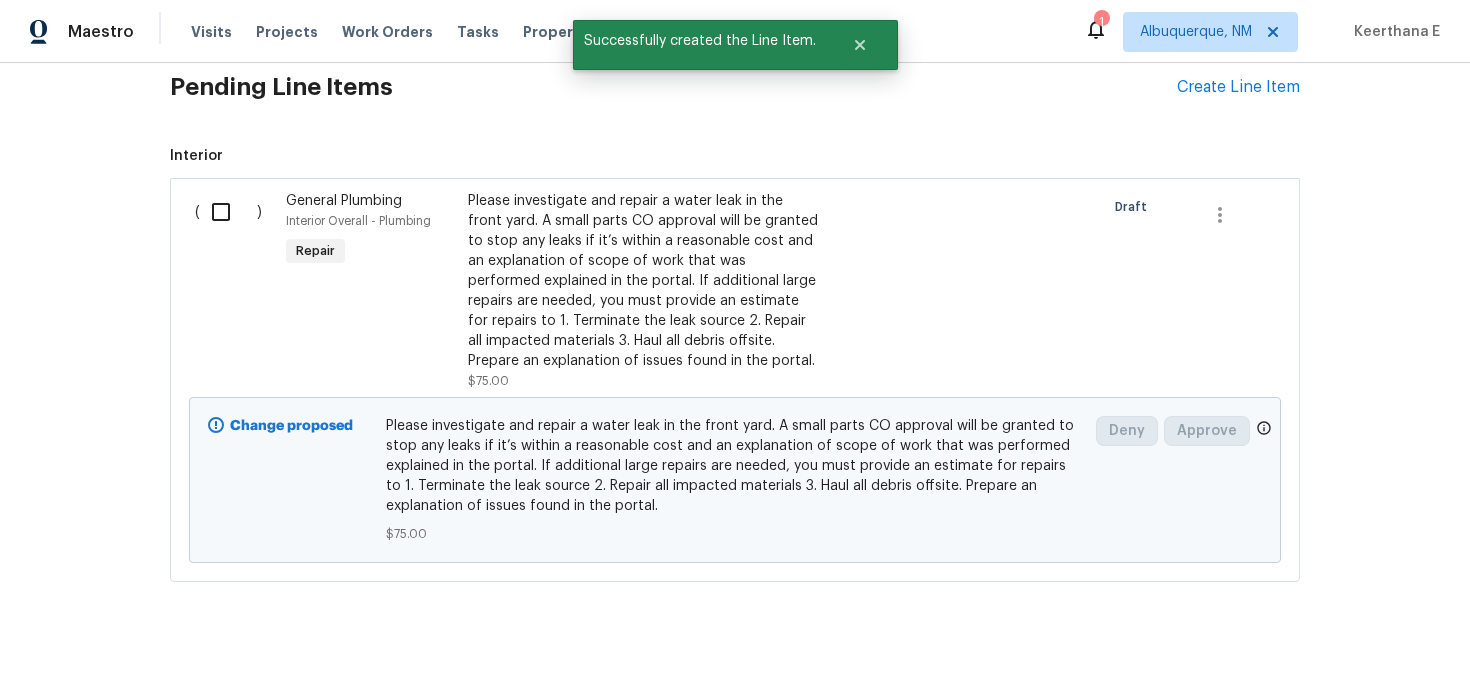 click on "( )" at bounding box center [234, 291] 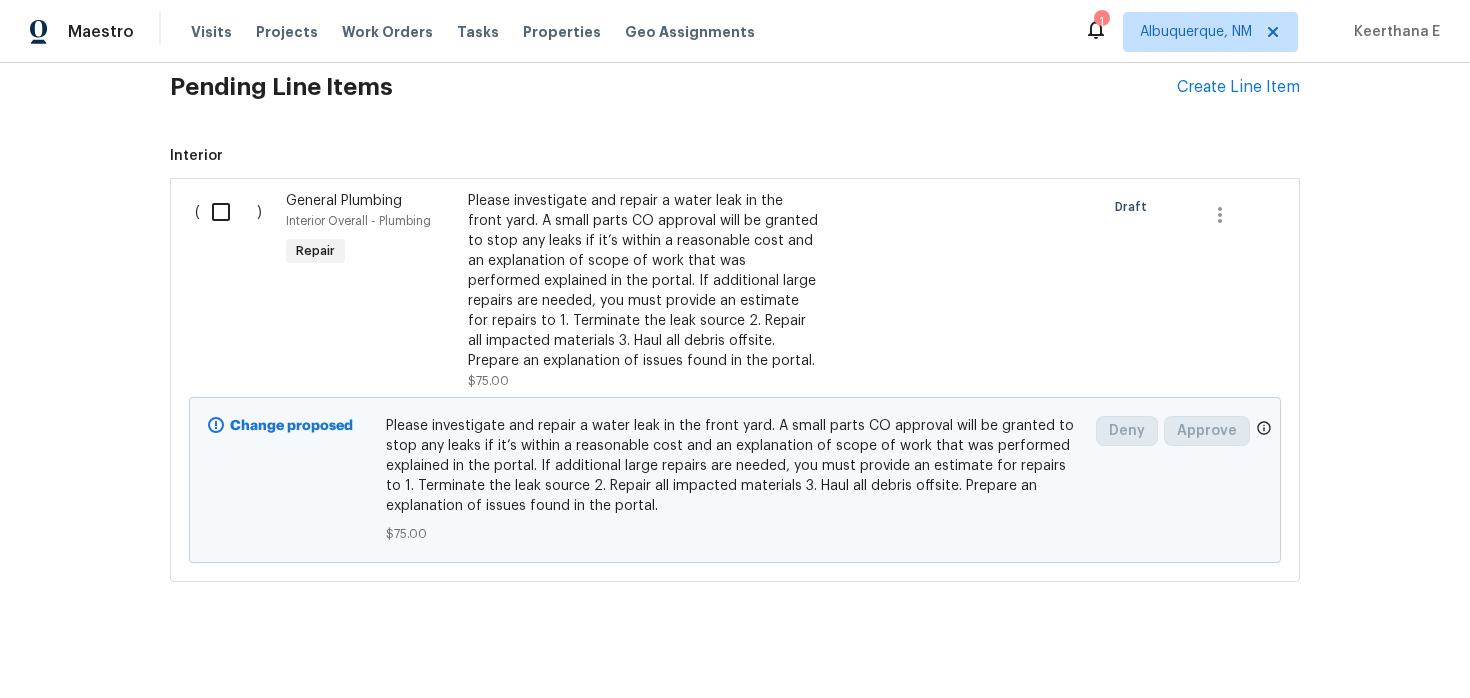 click at bounding box center (228, 212) 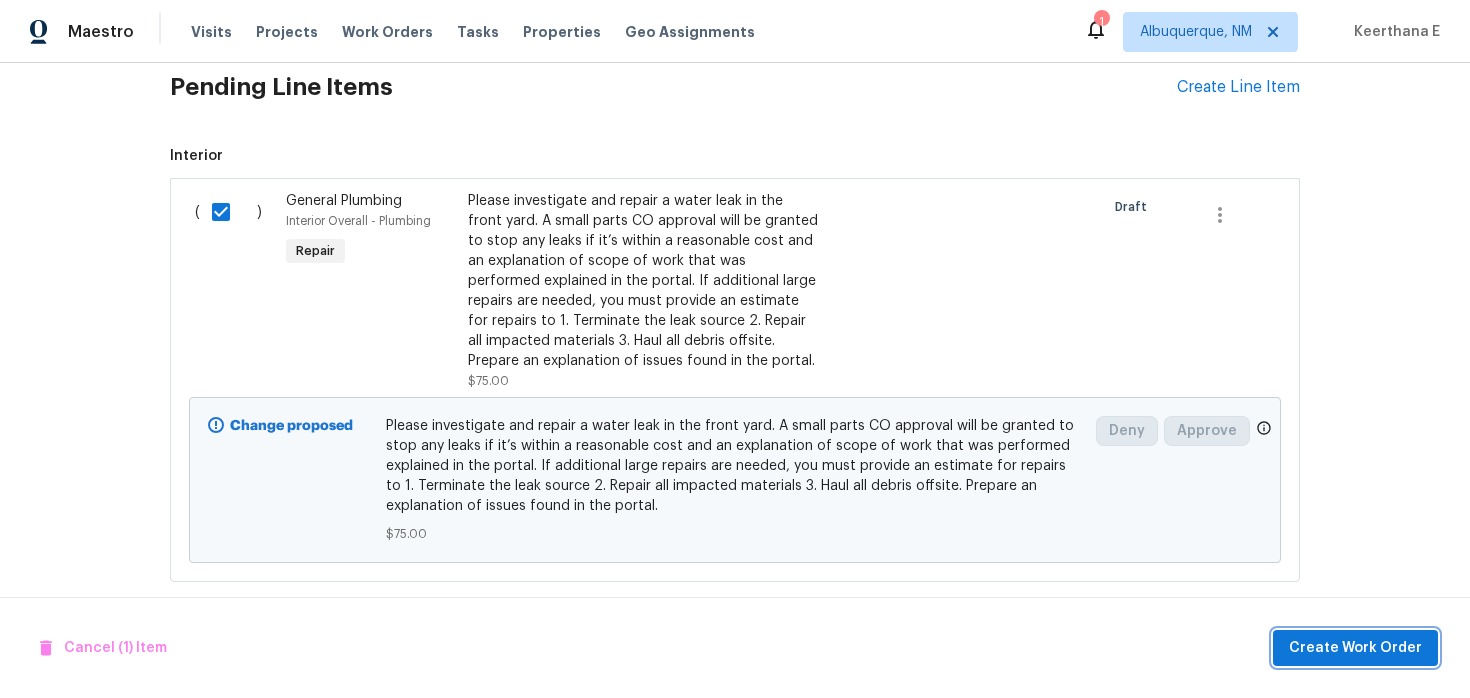 click on "Create Work Order" at bounding box center (1355, 648) 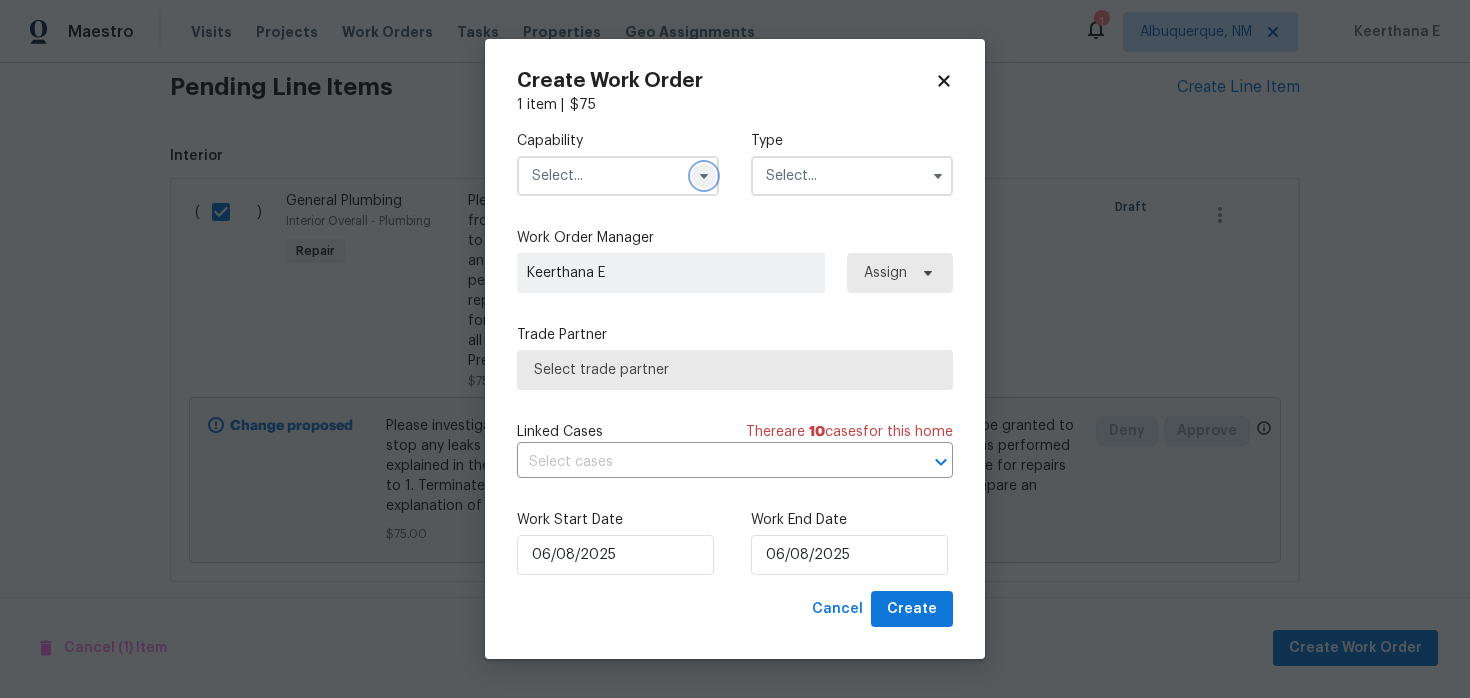 click at bounding box center (704, 176) 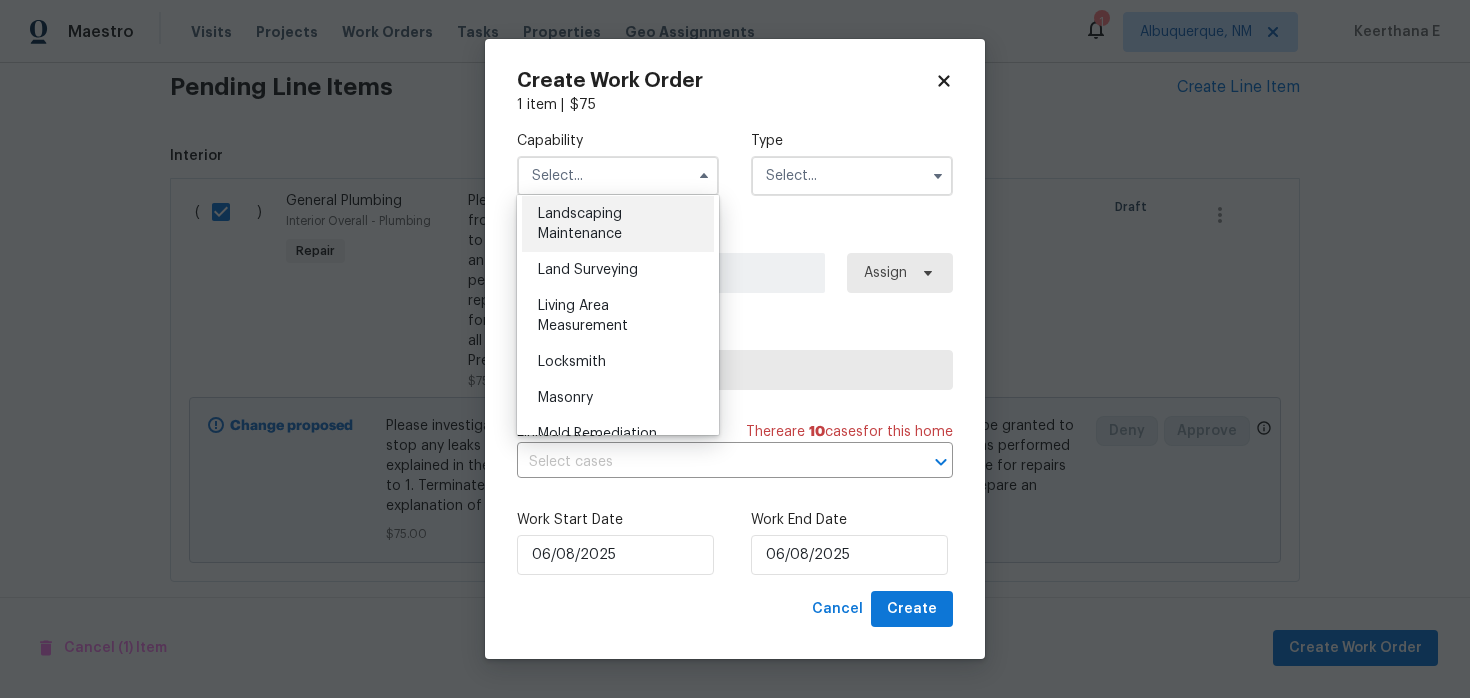 click on "Landscaping Maintenance" at bounding box center [618, 224] 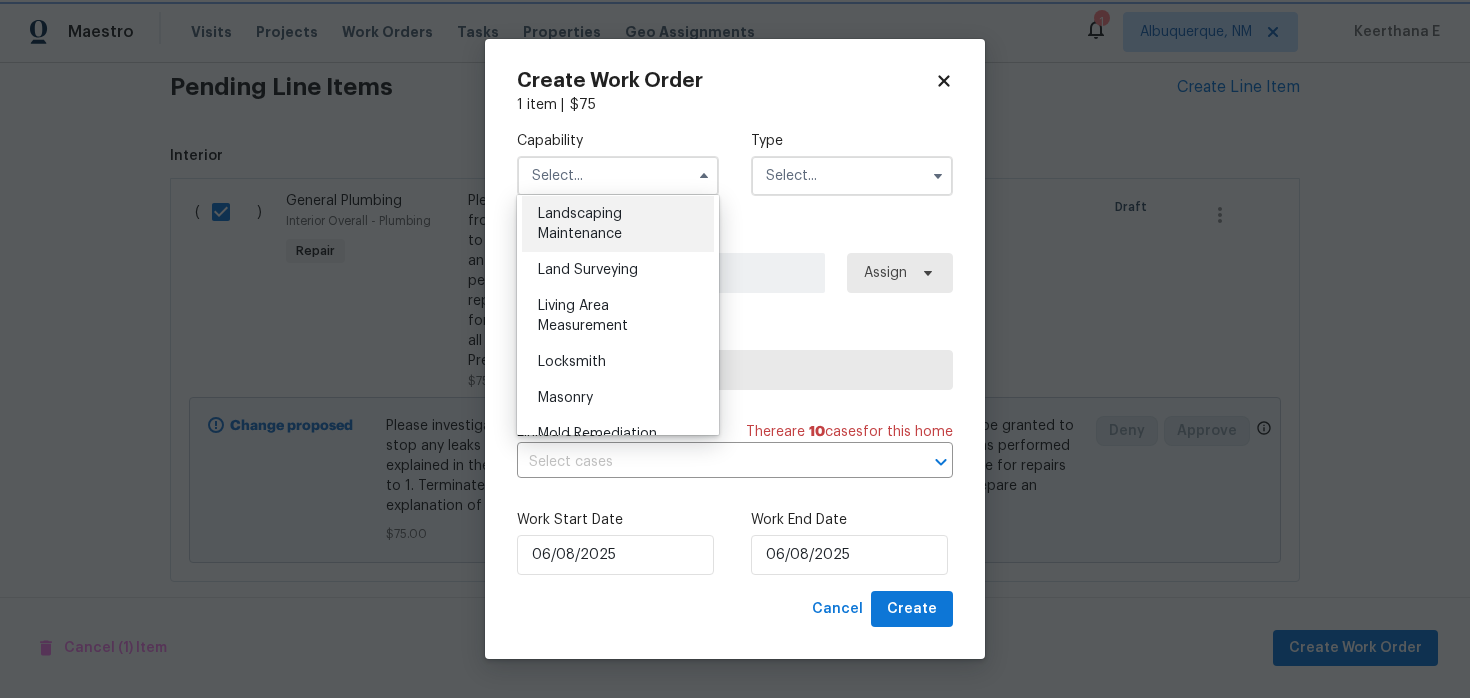 type on "Landscaping Maintenance" 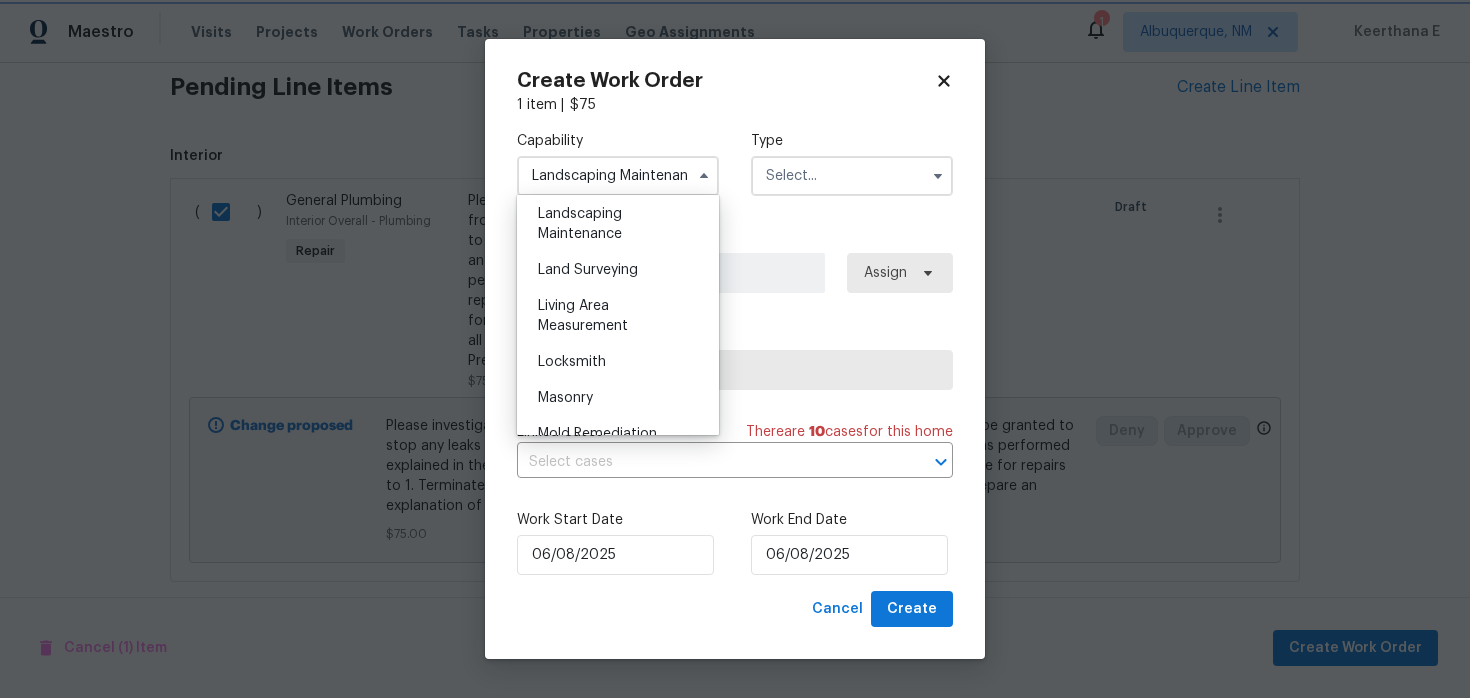 scroll, scrollTop: 1260, scrollLeft: 0, axis: vertical 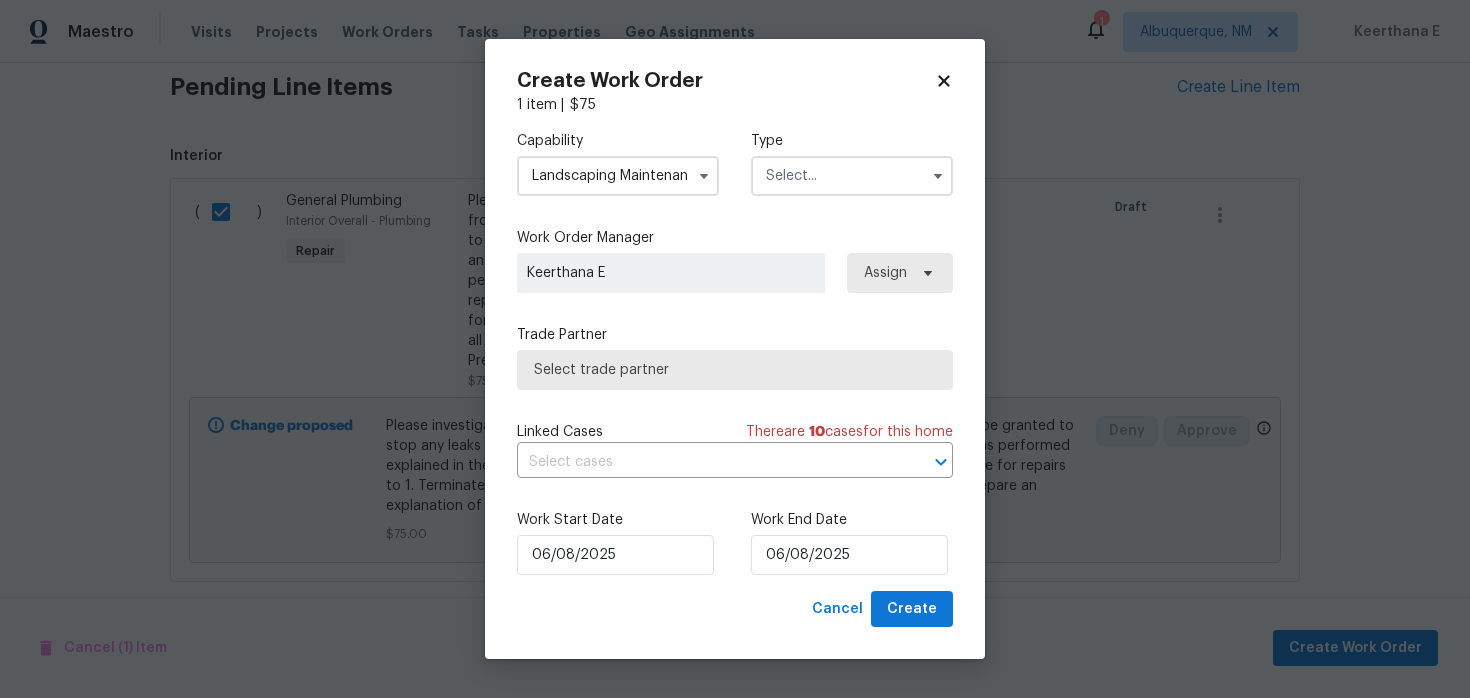click at bounding box center (852, 176) 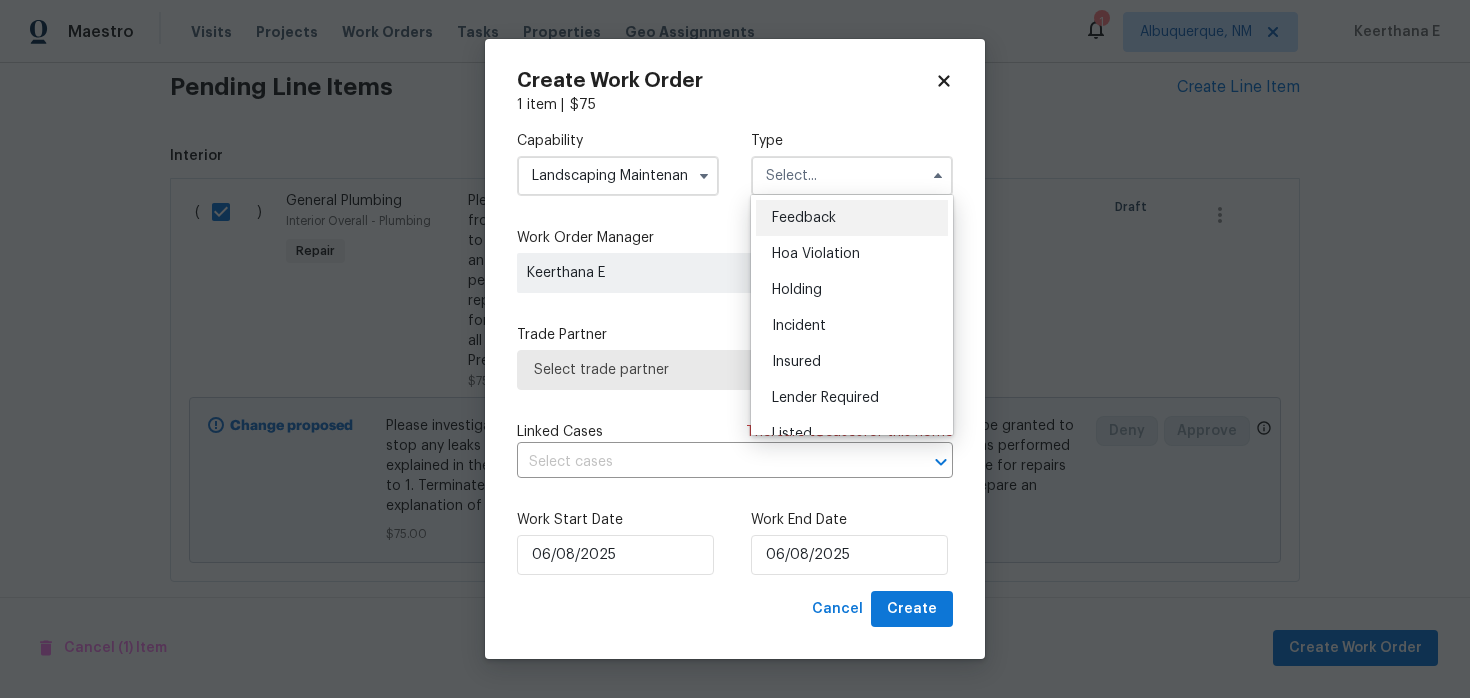 click on "Feedback" at bounding box center [804, 218] 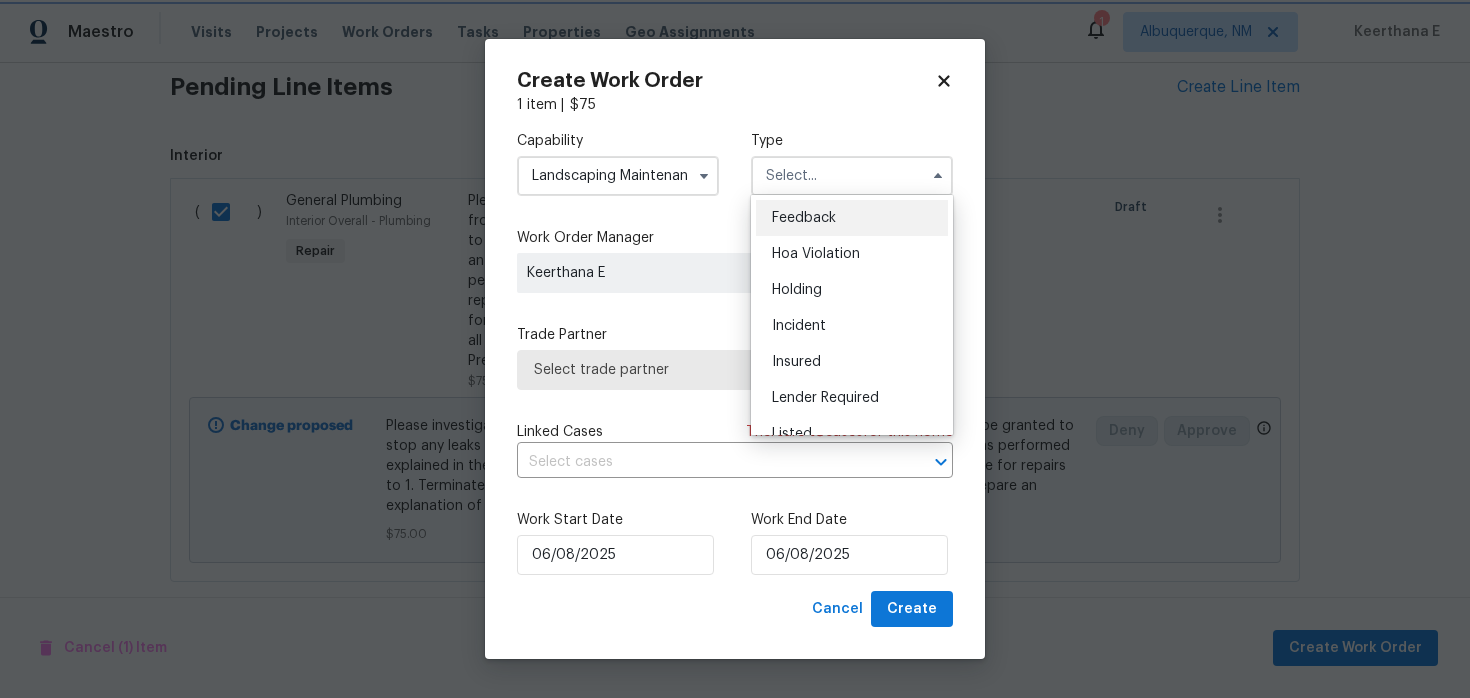 type on "Feedback" 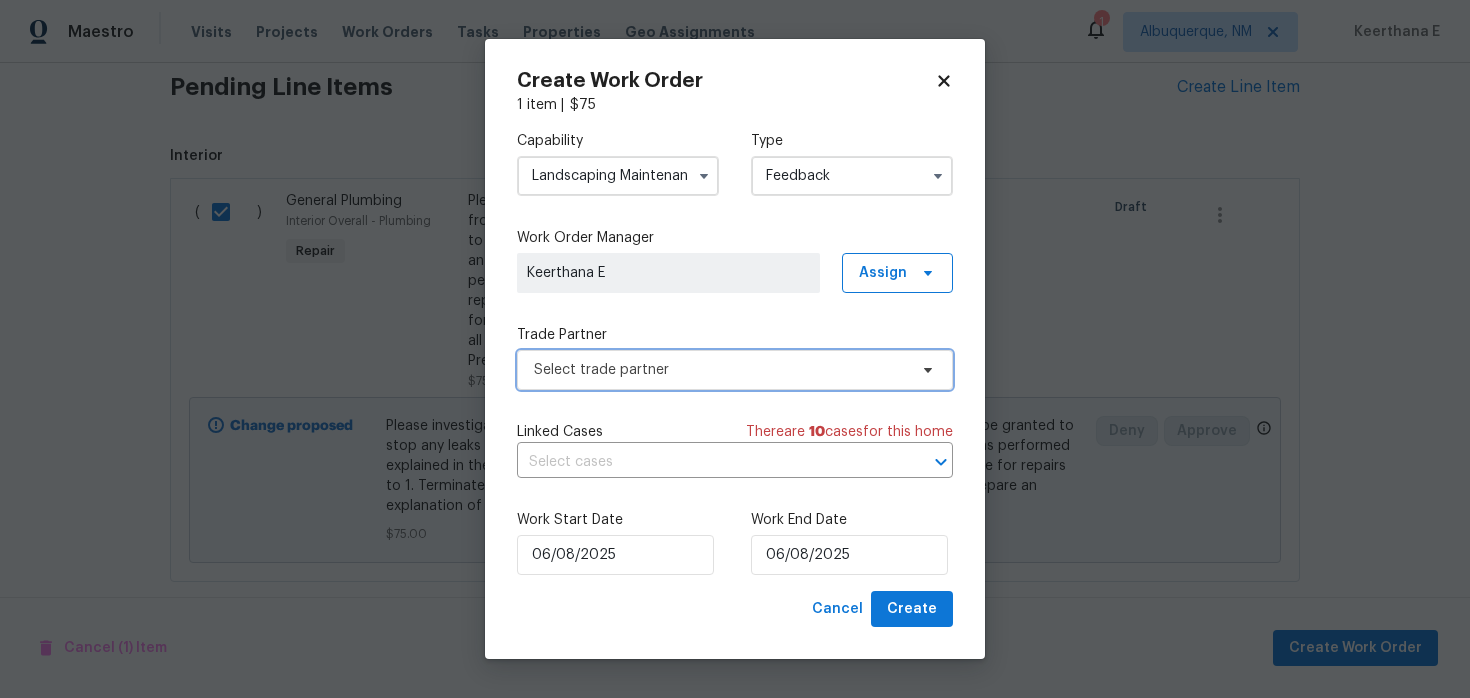 click on "Select trade partner" at bounding box center (735, 370) 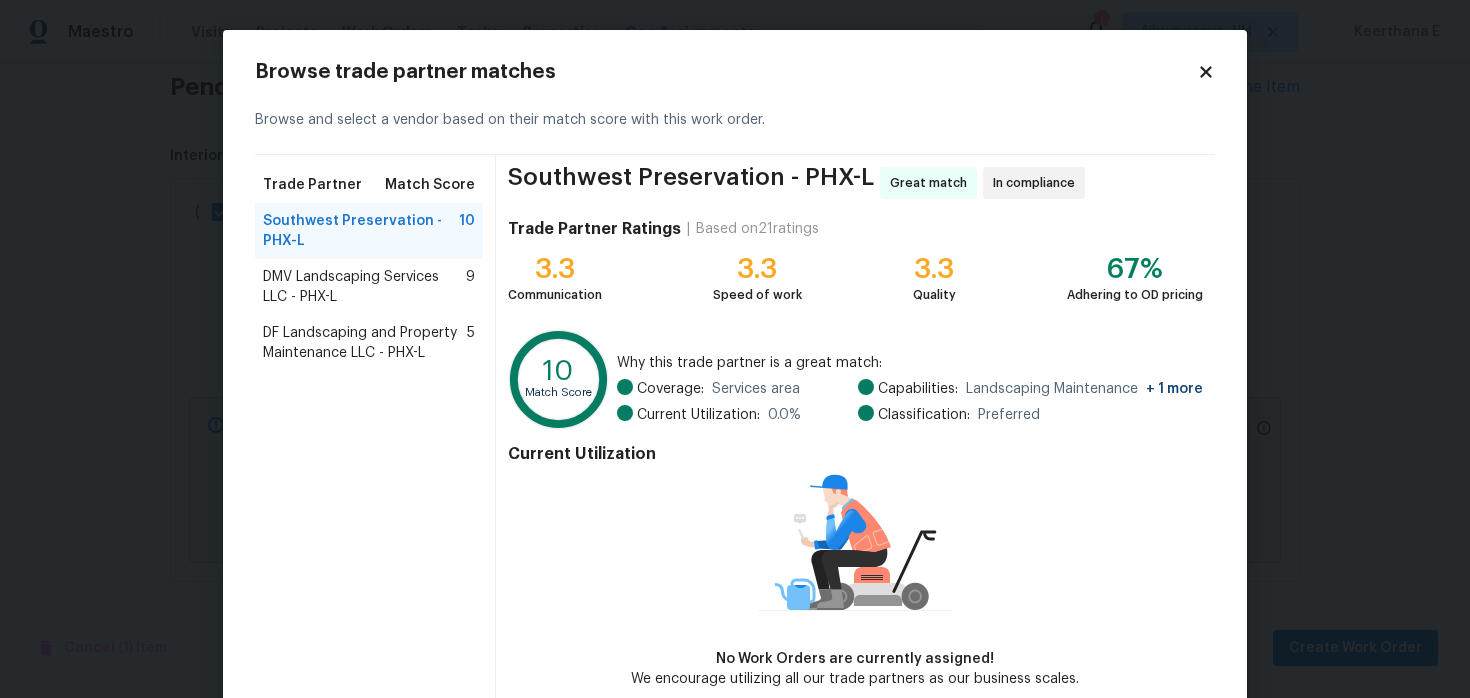 click on "DMV Landscaping Services LLC - PHX-L" at bounding box center (364, 287) 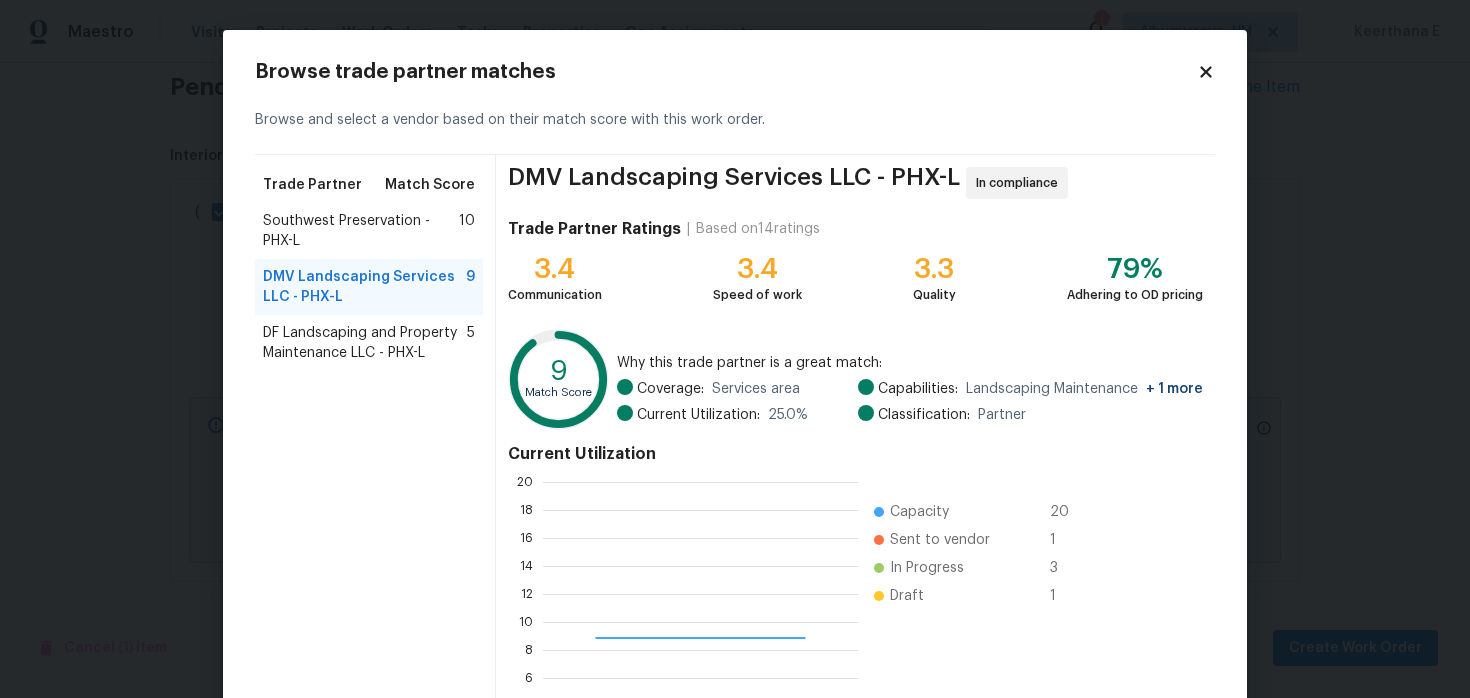 scroll, scrollTop: 2, scrollLeft: 2, axis: both 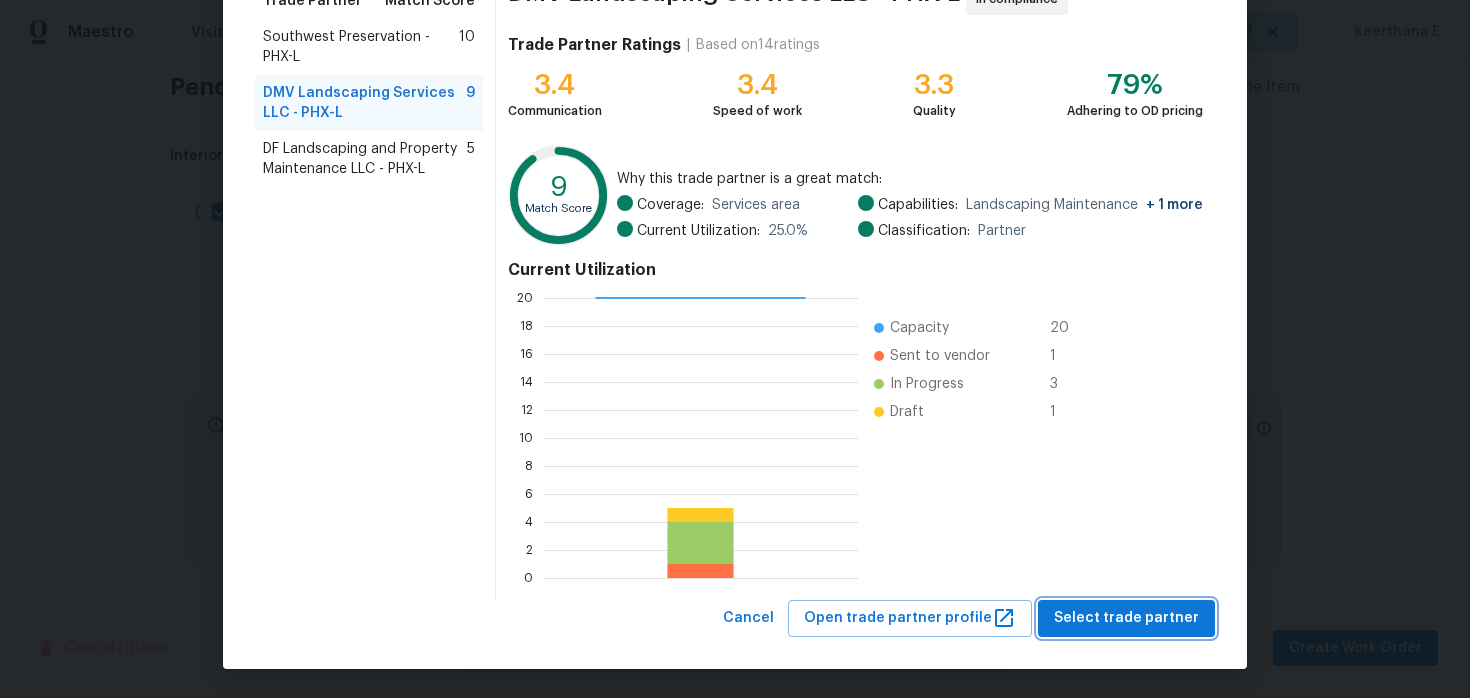 click on "Select trade partner" at bounding box center [1126, 618] 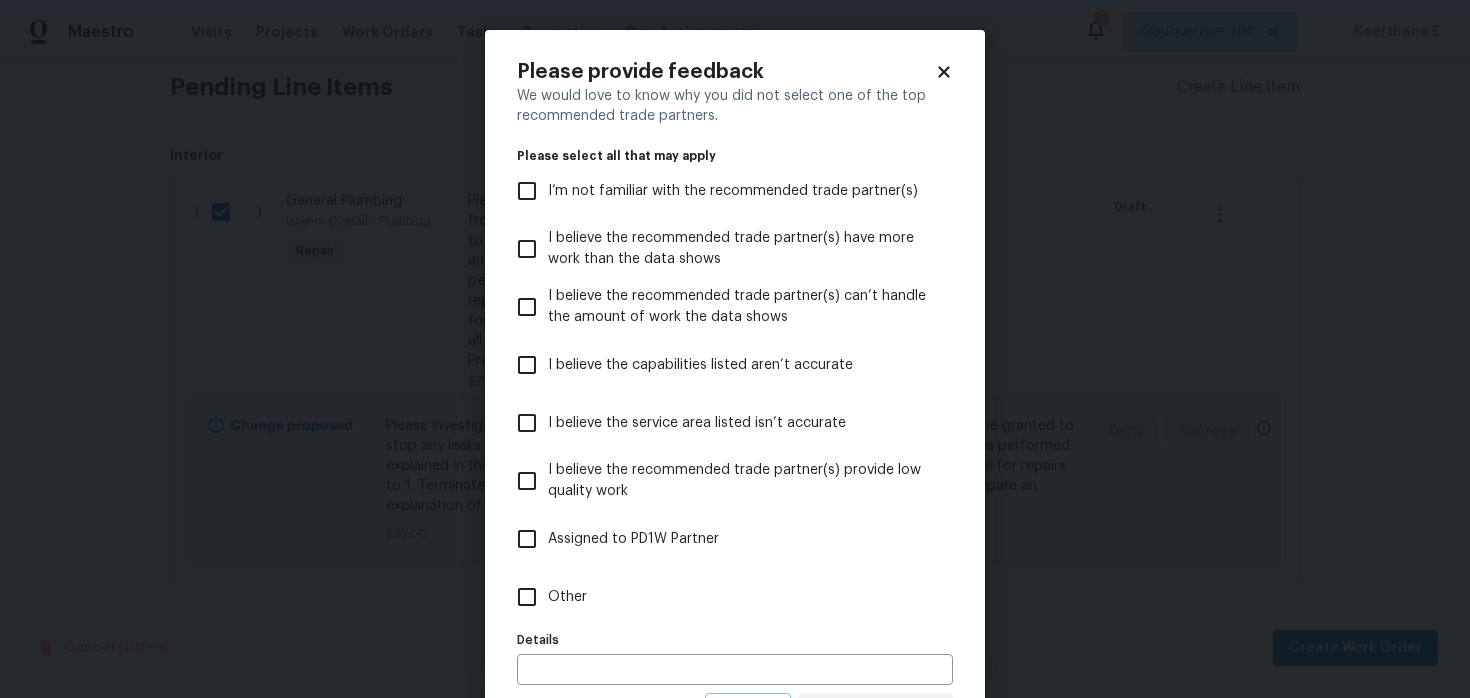 scroll, scrollTop: 0, scrollLeft: 0, axis: both 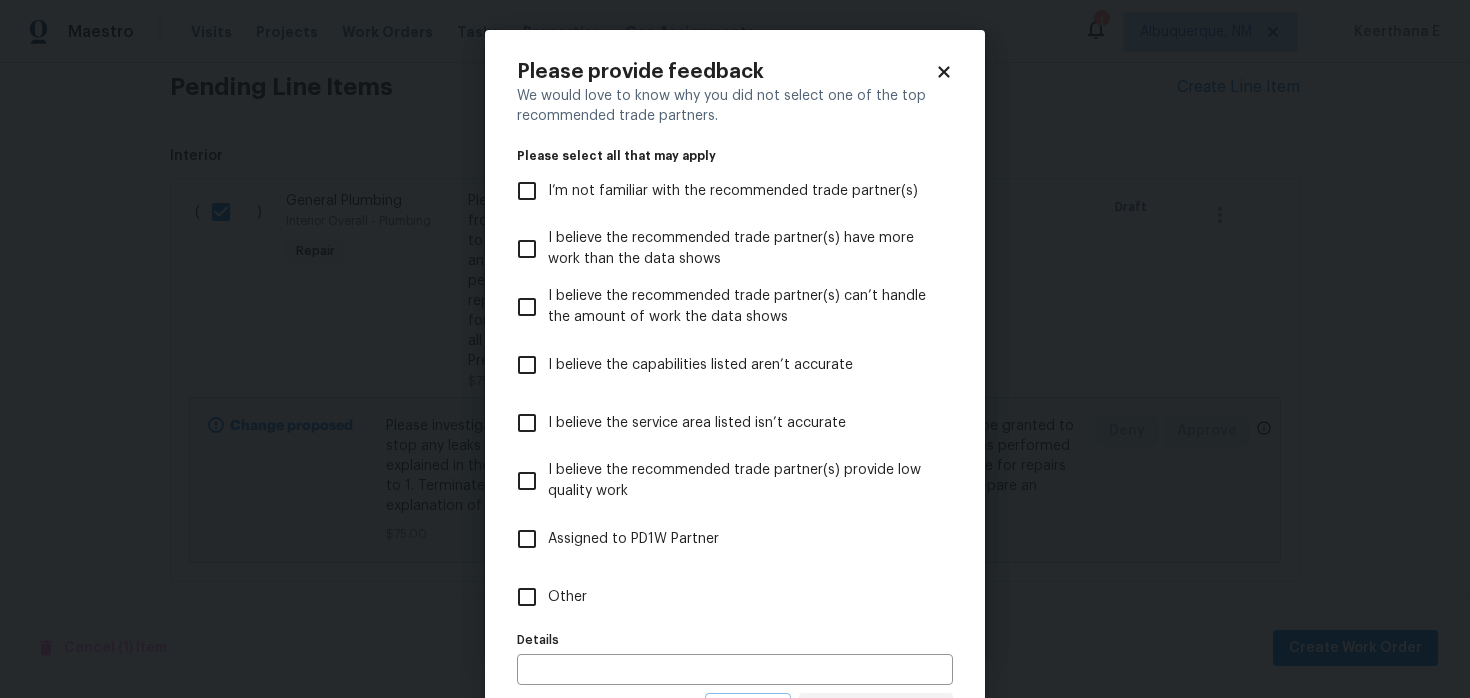 click on "Other" at bounding box center [721, 597] 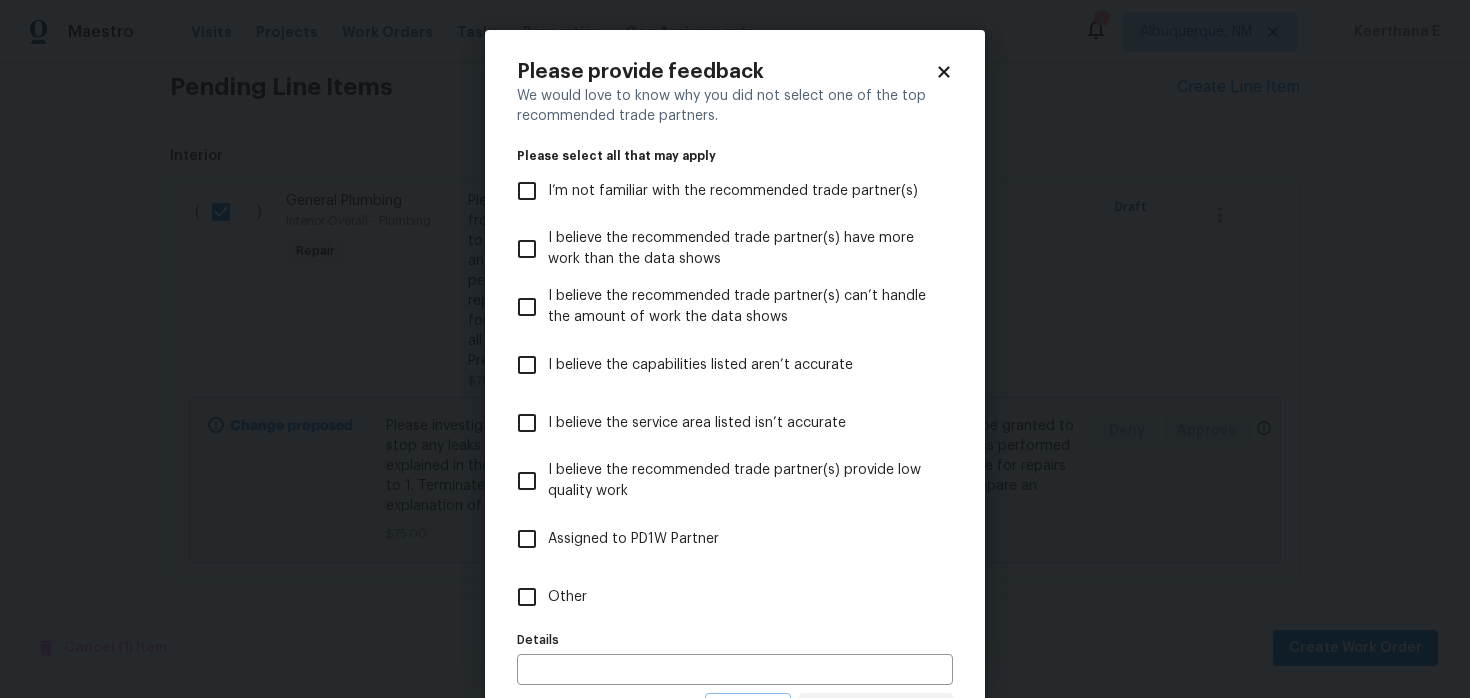 click on "Other" at bounding box center [527, 597] 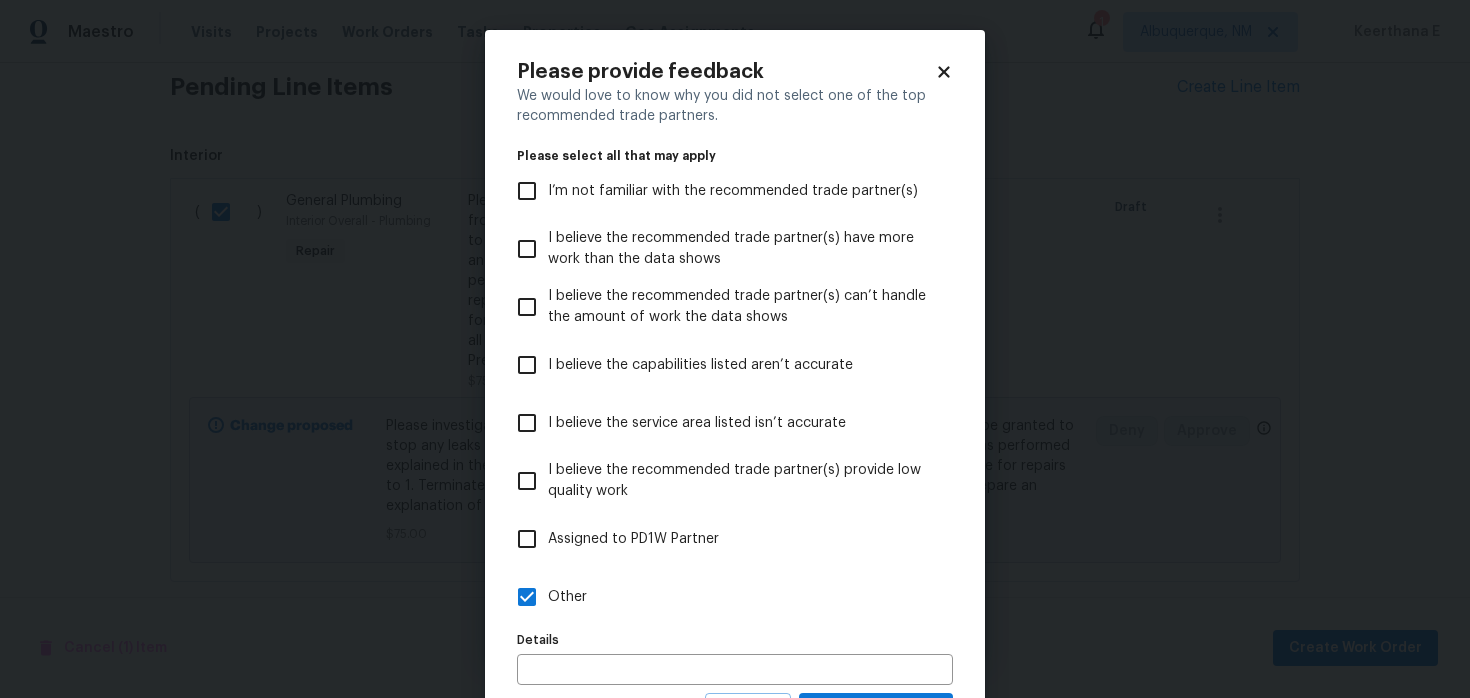 scroll, scrollTop: 94, scrollLeft: 0, axis: vertical 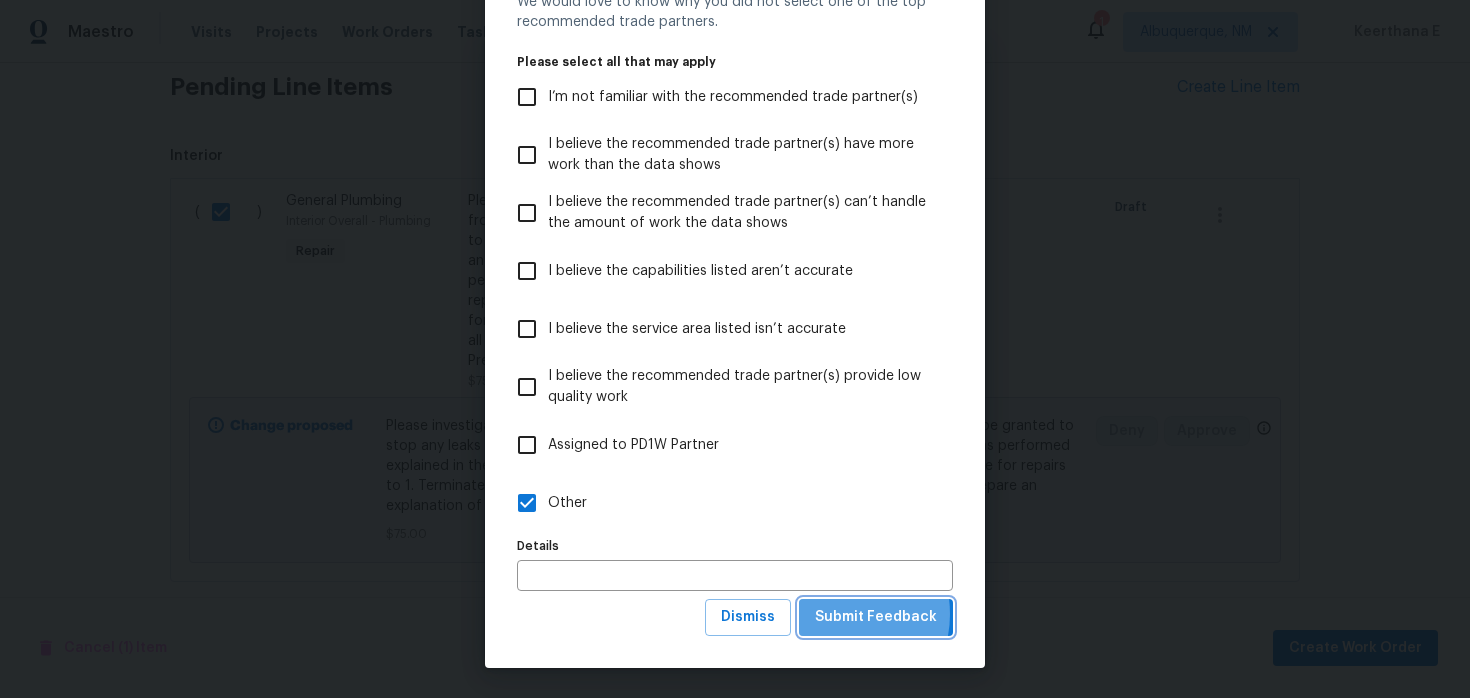 click on "Submit Feedback" at bounding box center (876, 617) 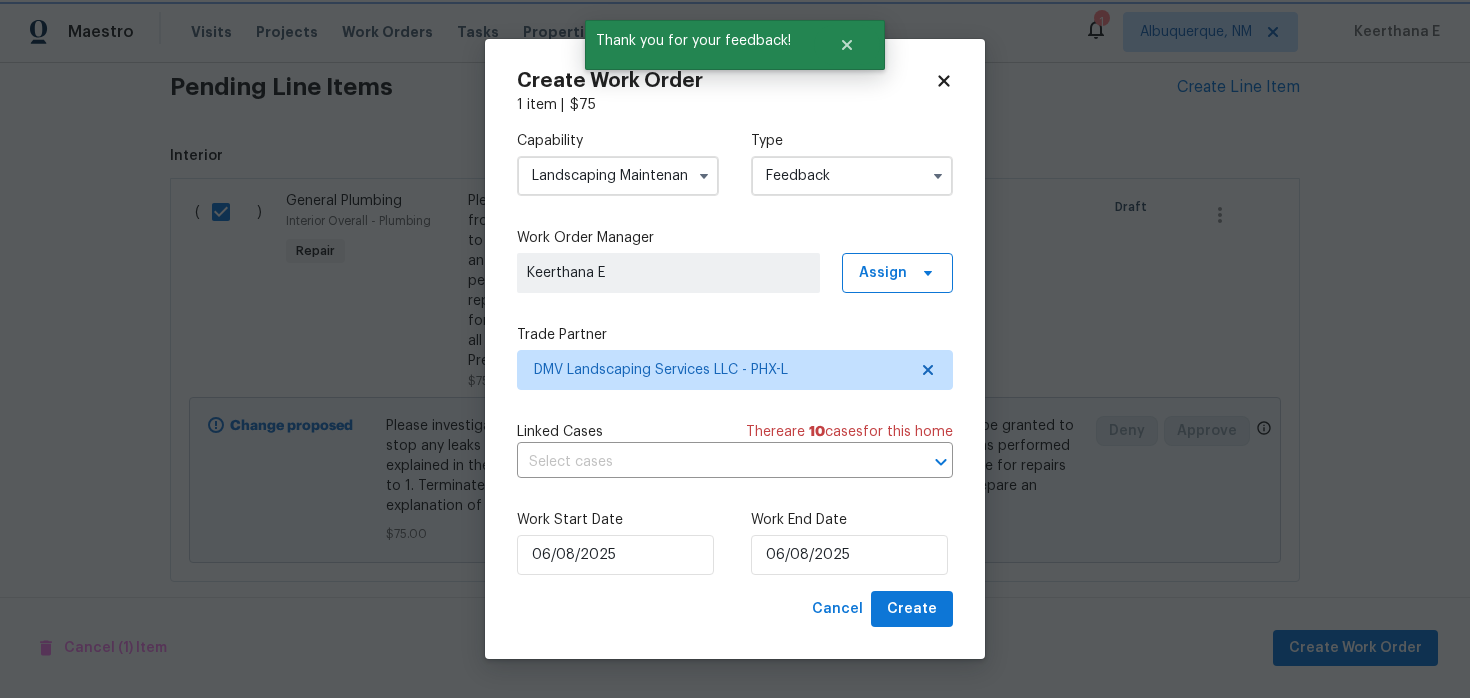 scroll, scrollTop: 0, scrollLeft: 0, axis: both 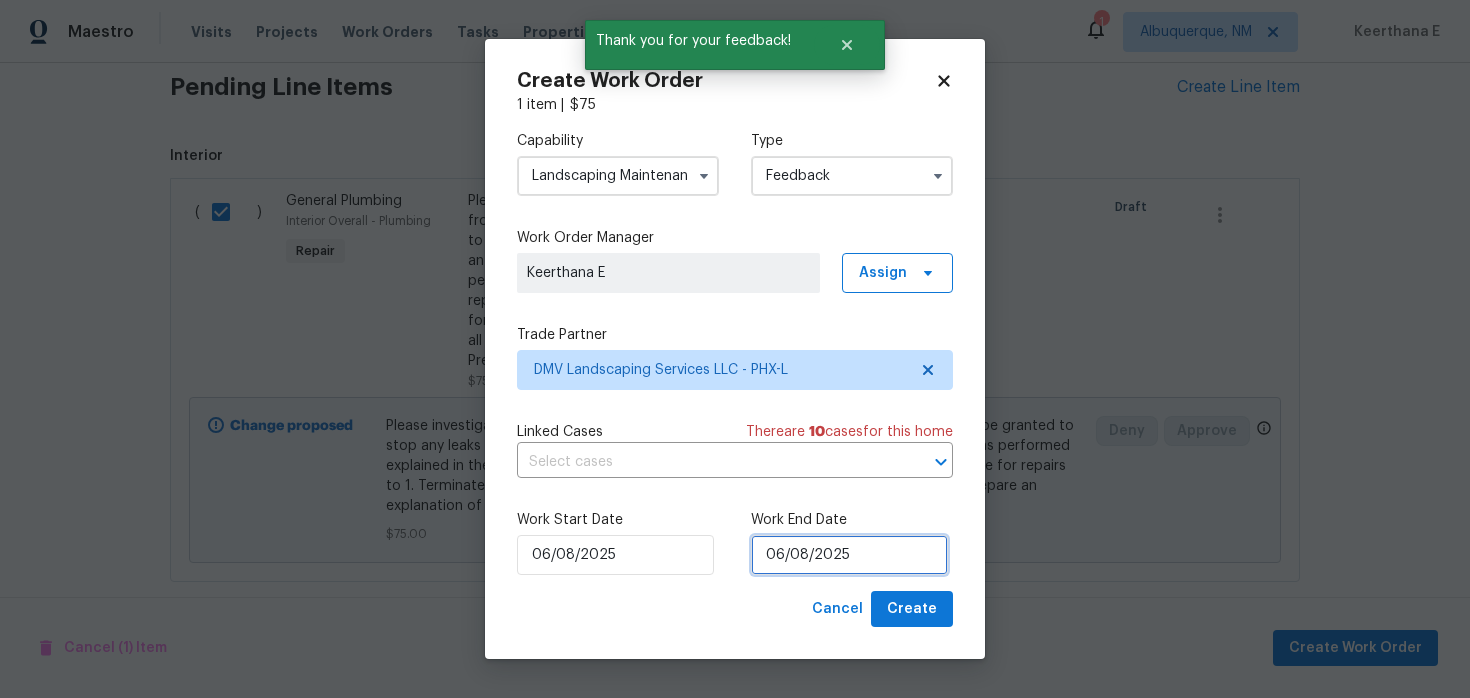 click on "06/08/2025" at bounding box center (849, 555) 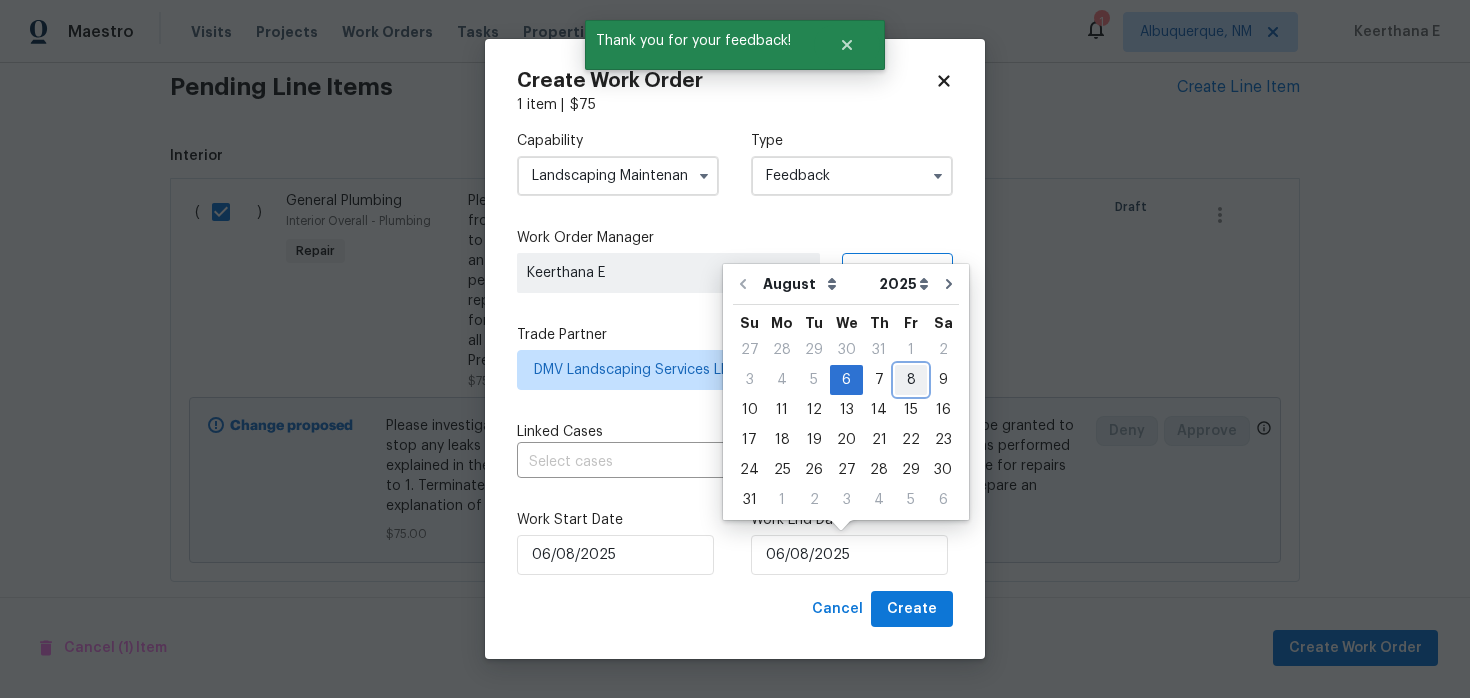 click on "8" at bounding box center (911, 380) 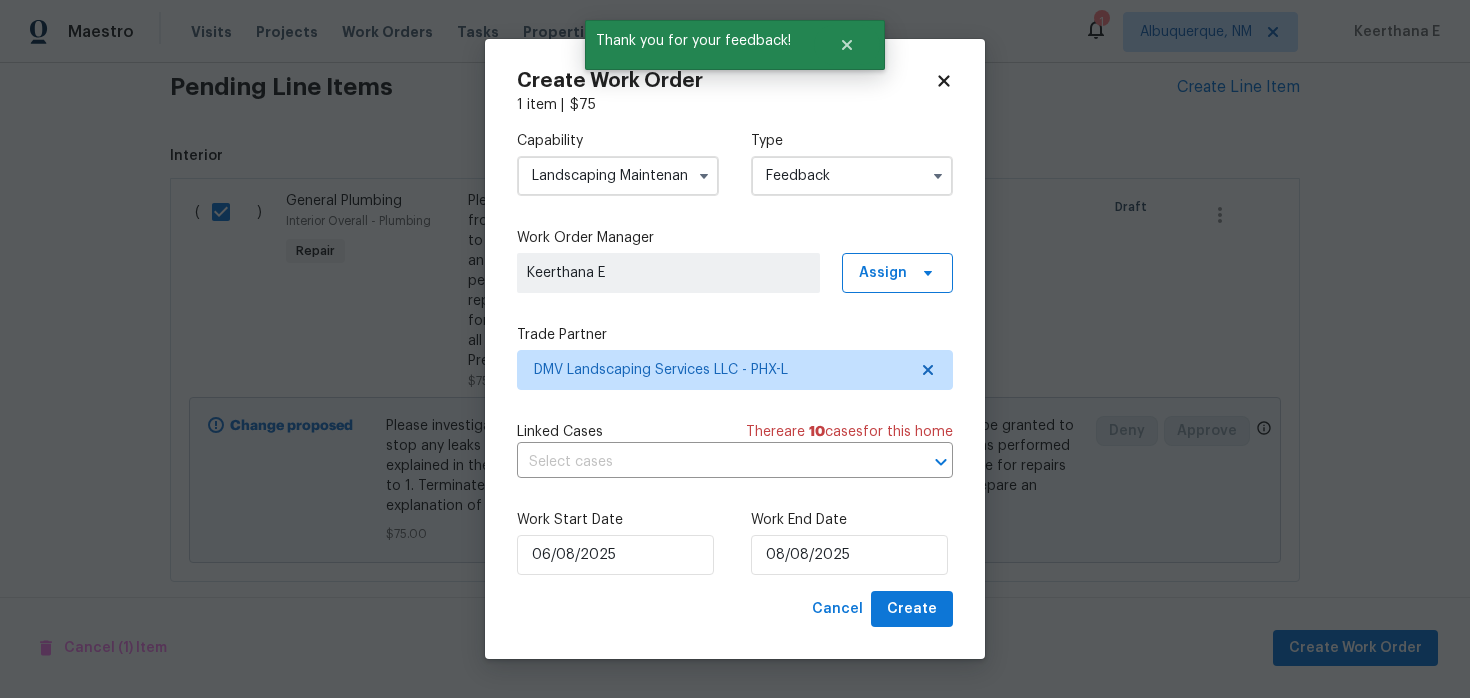 click on "Create Work Order 1 item | $ 75 Capability   Landscaping Maintenance Type   Feedback Work Order Manager   Keerthana E Assign Trade Partner   DMV Landscaping Services LLC - PHX-L Linked Cases There  are   10  case s  for this home   ​ Work Start Date   06/08/2025 Work End Date   08/08/2025 Cancel Create" at bounding box center [735, 349] 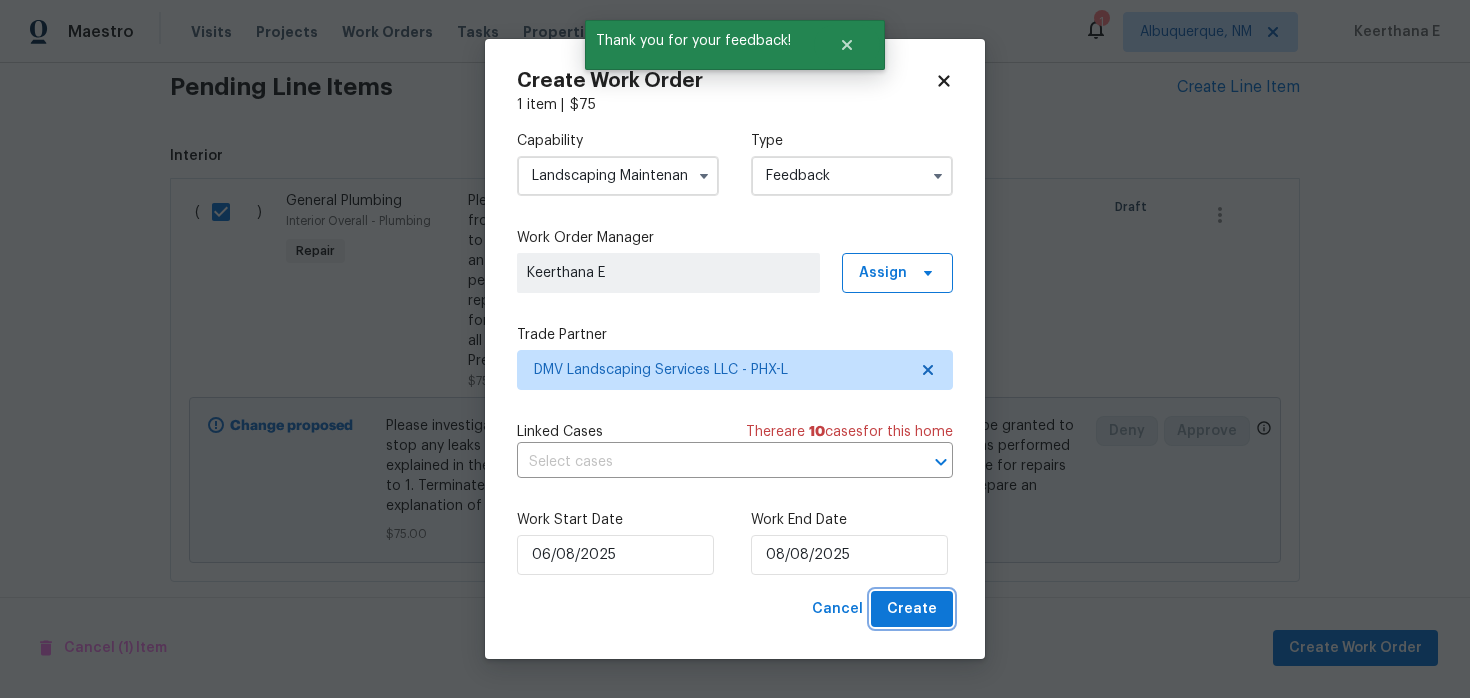 click on "Create" at bounding box center (912, 609) 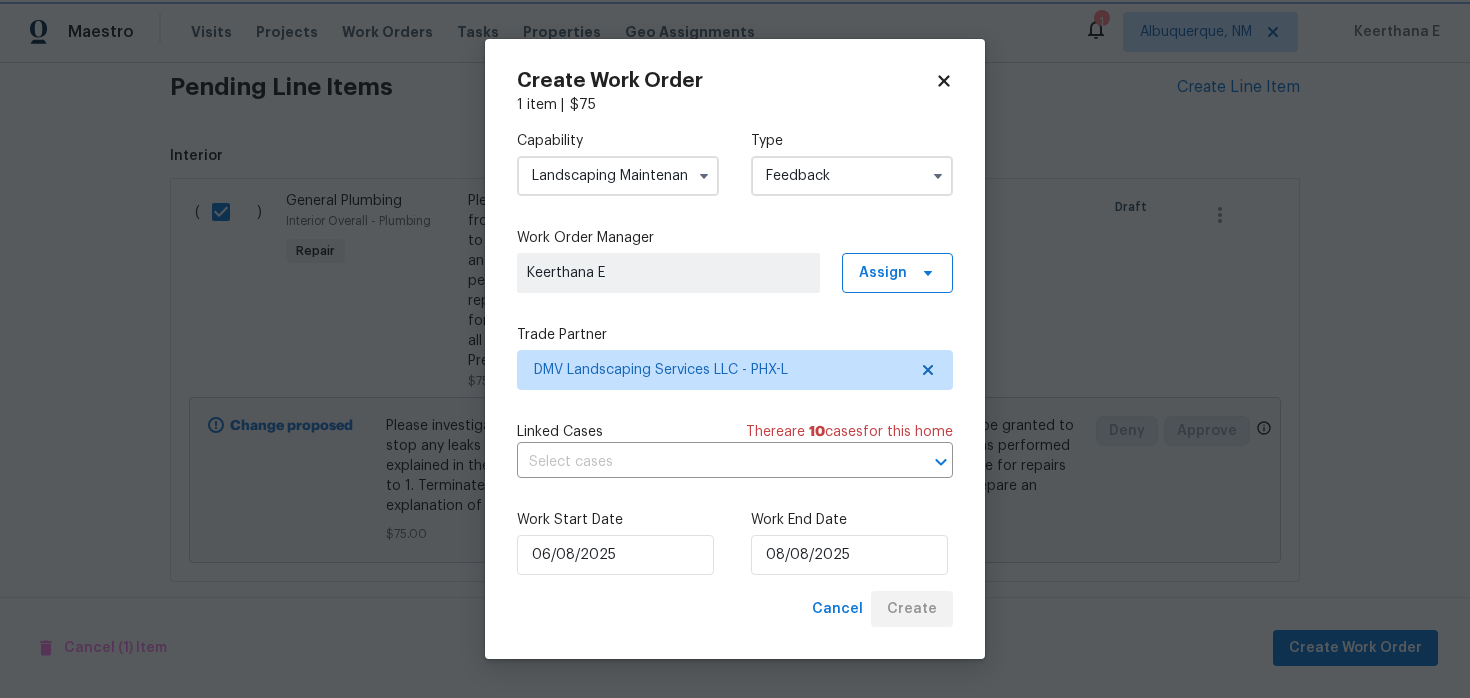 checkbox on "false" 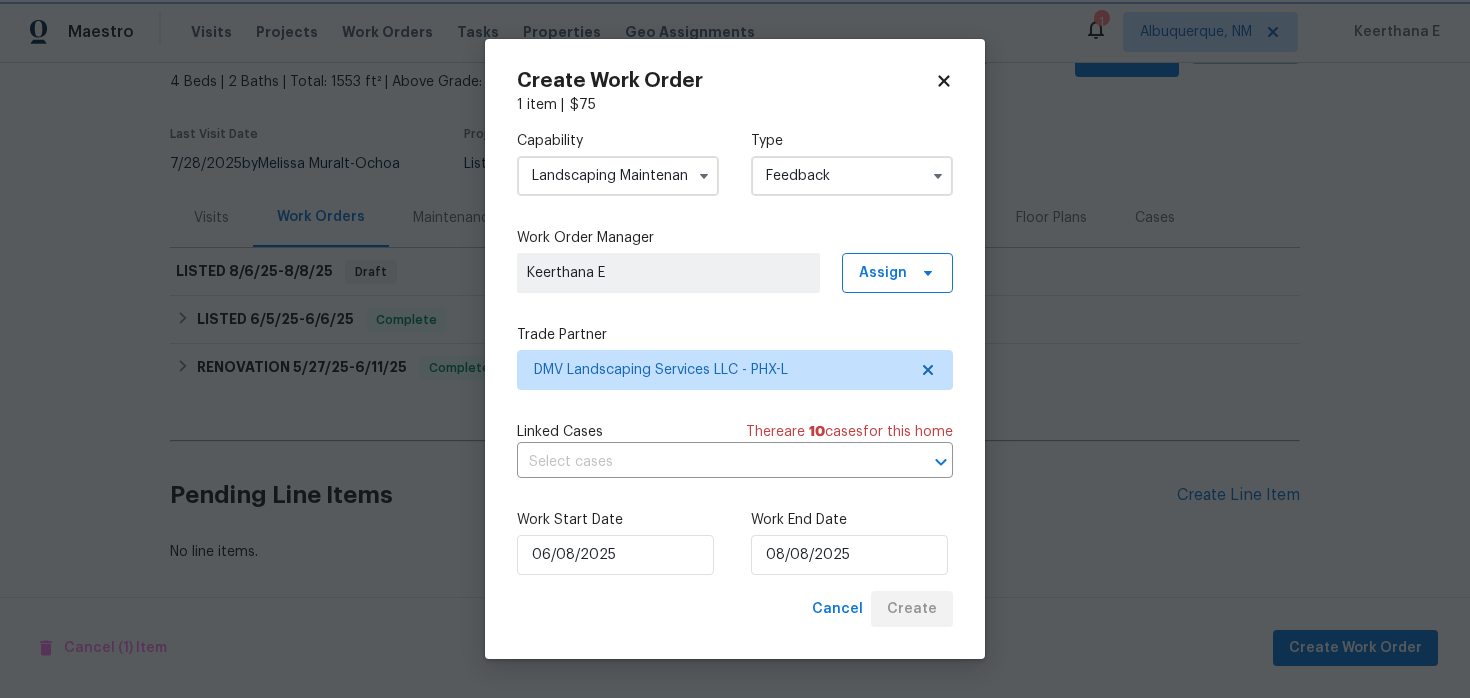 scroll, scrollTop: 115, scrollLeft: 0, axis: vertical 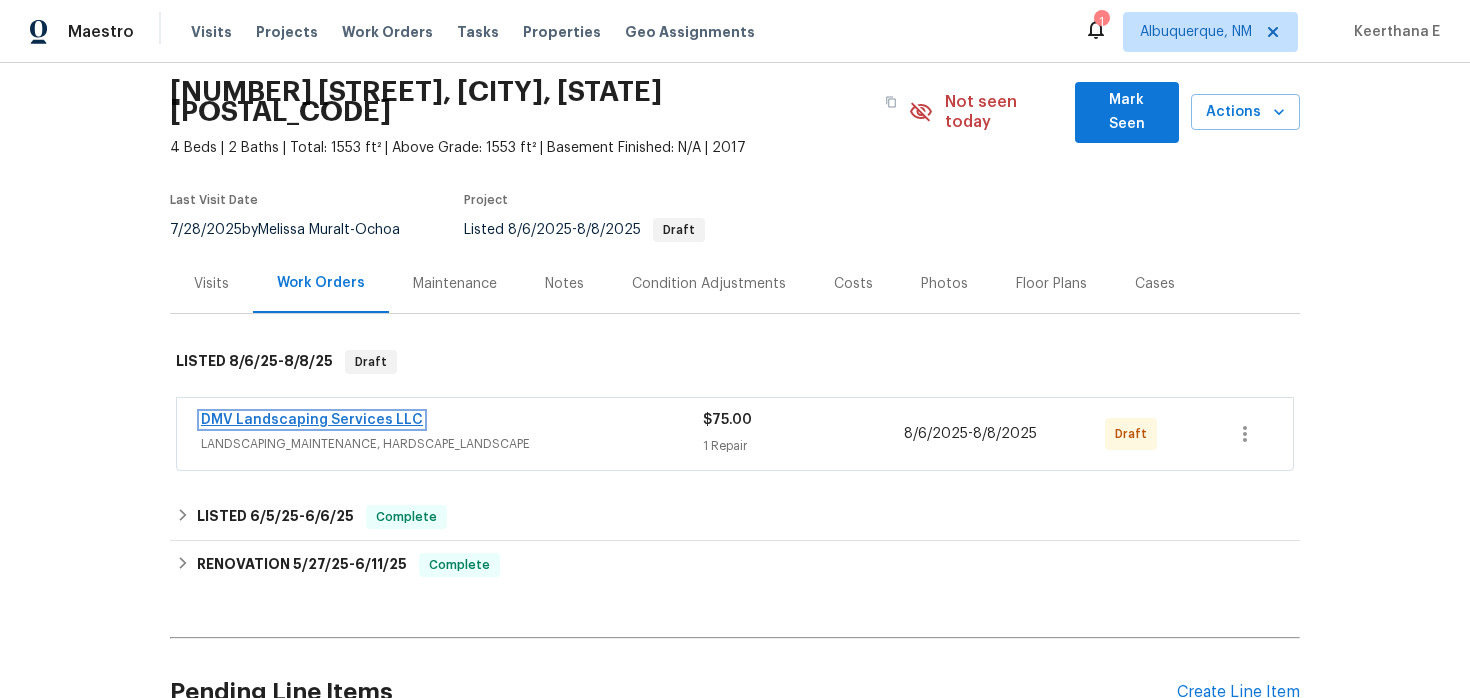 click on "DMV Landscaping Services LLC" at bounding box center (312, 420) 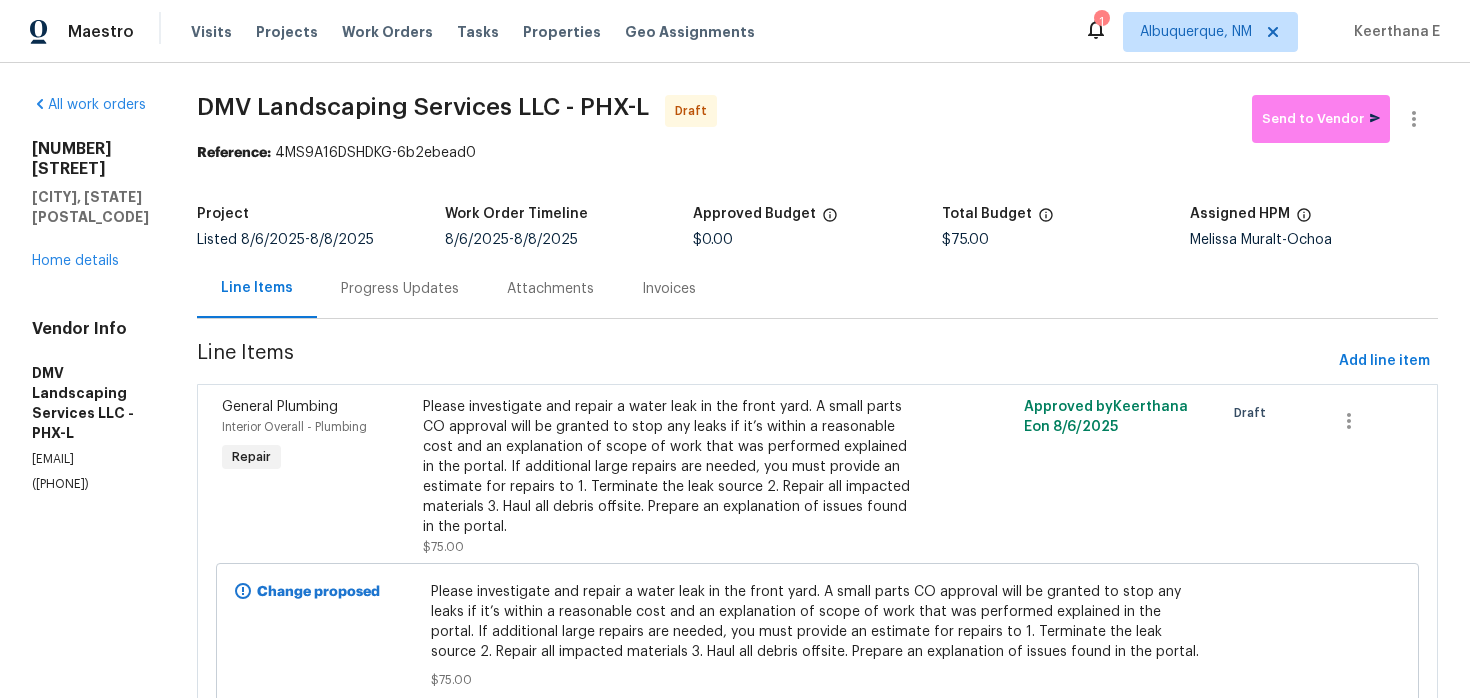 click on "Progress Updates" at bounding box center (400, 289) 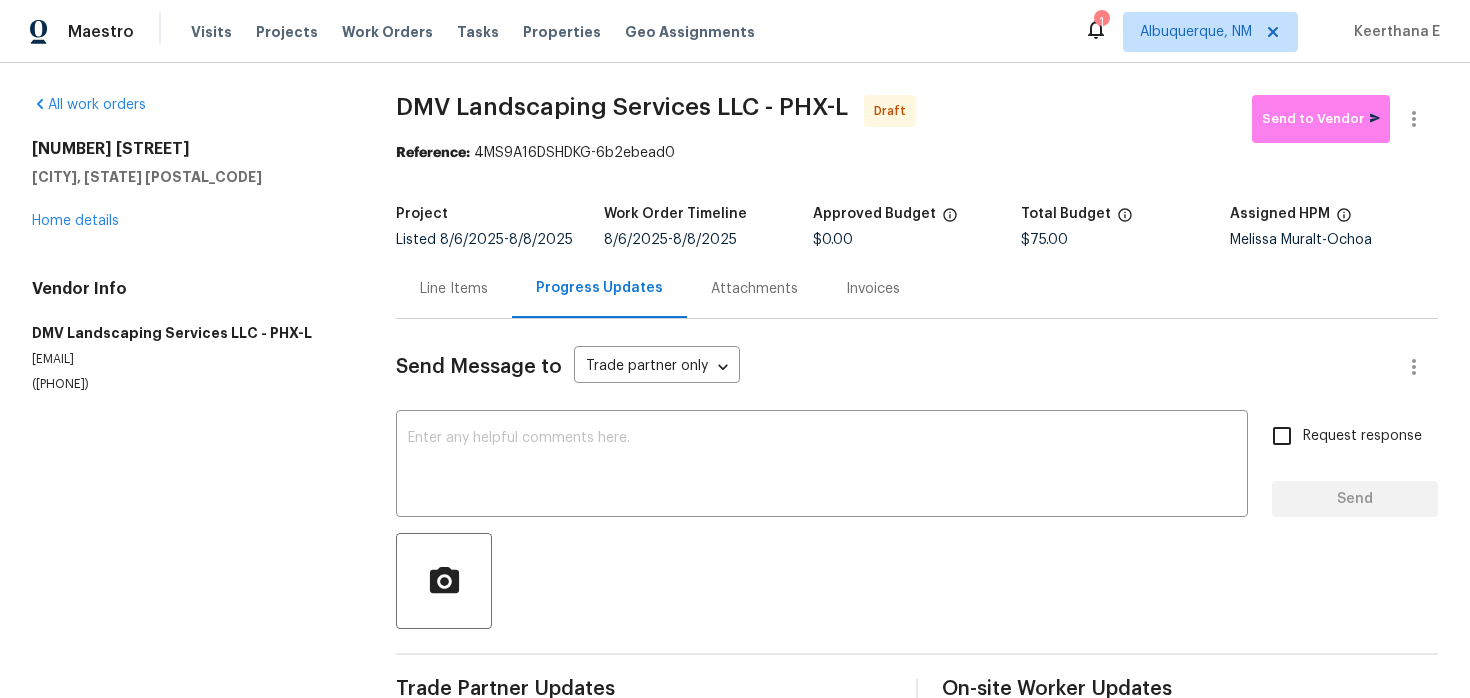 click on "Send Message to Trade partner only Trade partner only ​ x ​ Request response Send Trade Partner Updates On-site Worker Updates" at bounding box center (917, 517) 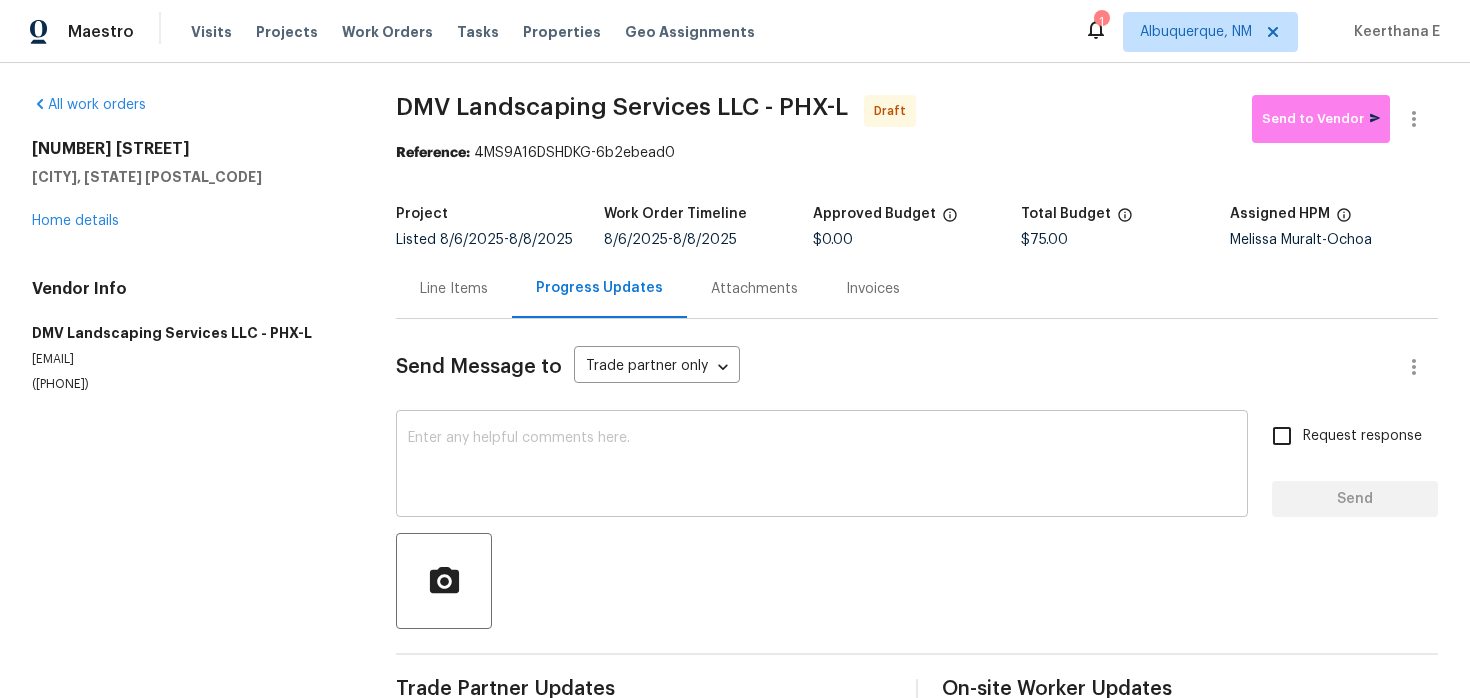 click at bounding box center (822, 466) 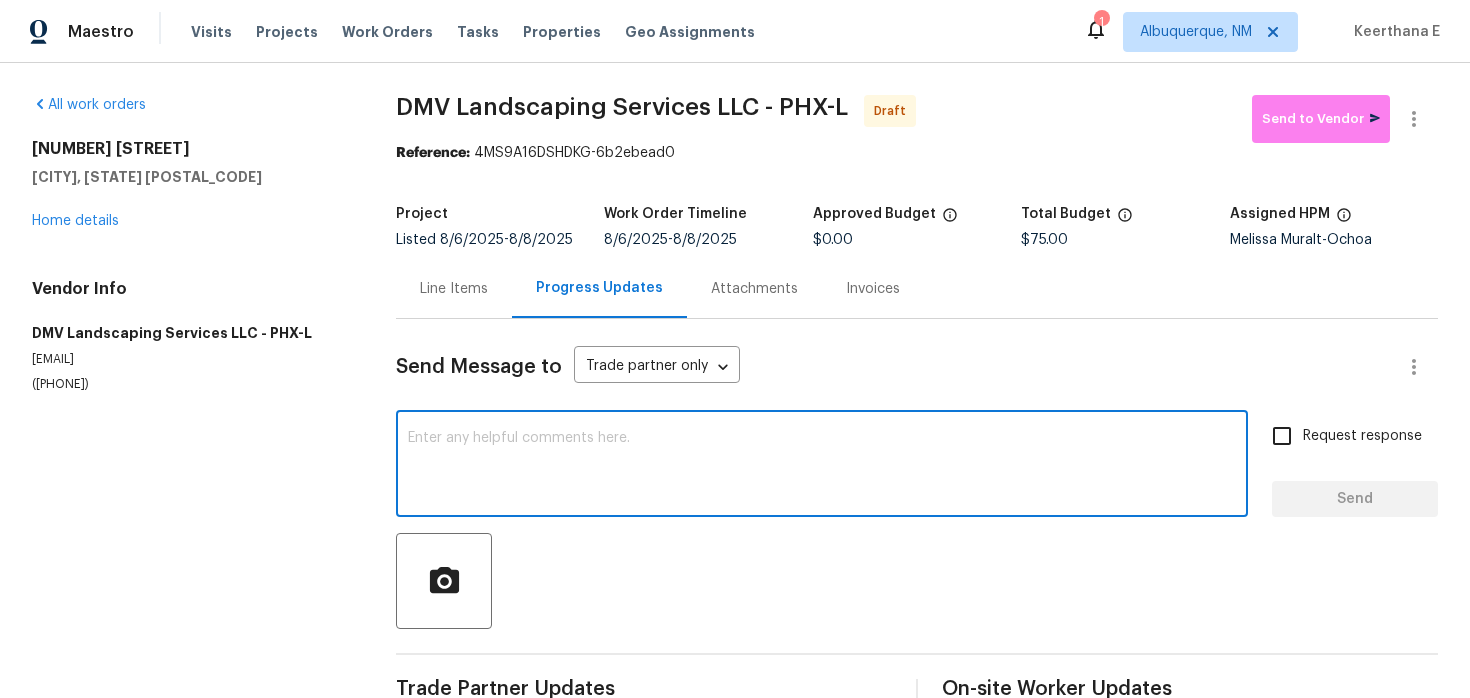 paste on "Hi this is Keerthana with Opendoor. I’m confirming you received the WO for the property at (Address). Please review and accept the WO within 24 hours and provide a schedule date. Please disregard the contact information for the HPM included in the WO. Our Centralised LWO Team is responsible for Listed WOs." 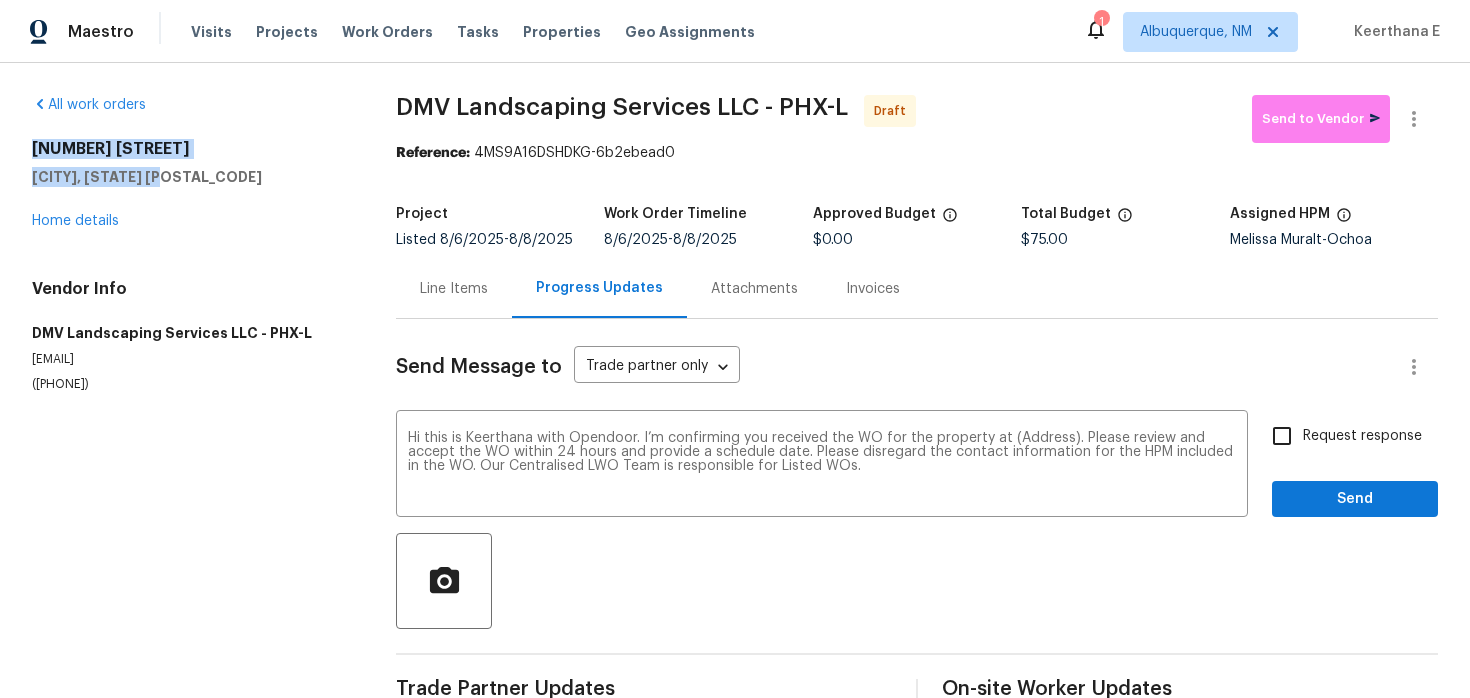 drag, startPoint x: 22, startPoint y: 151, endPoint x: 200, endPoint y: 185, distance: 181.2181 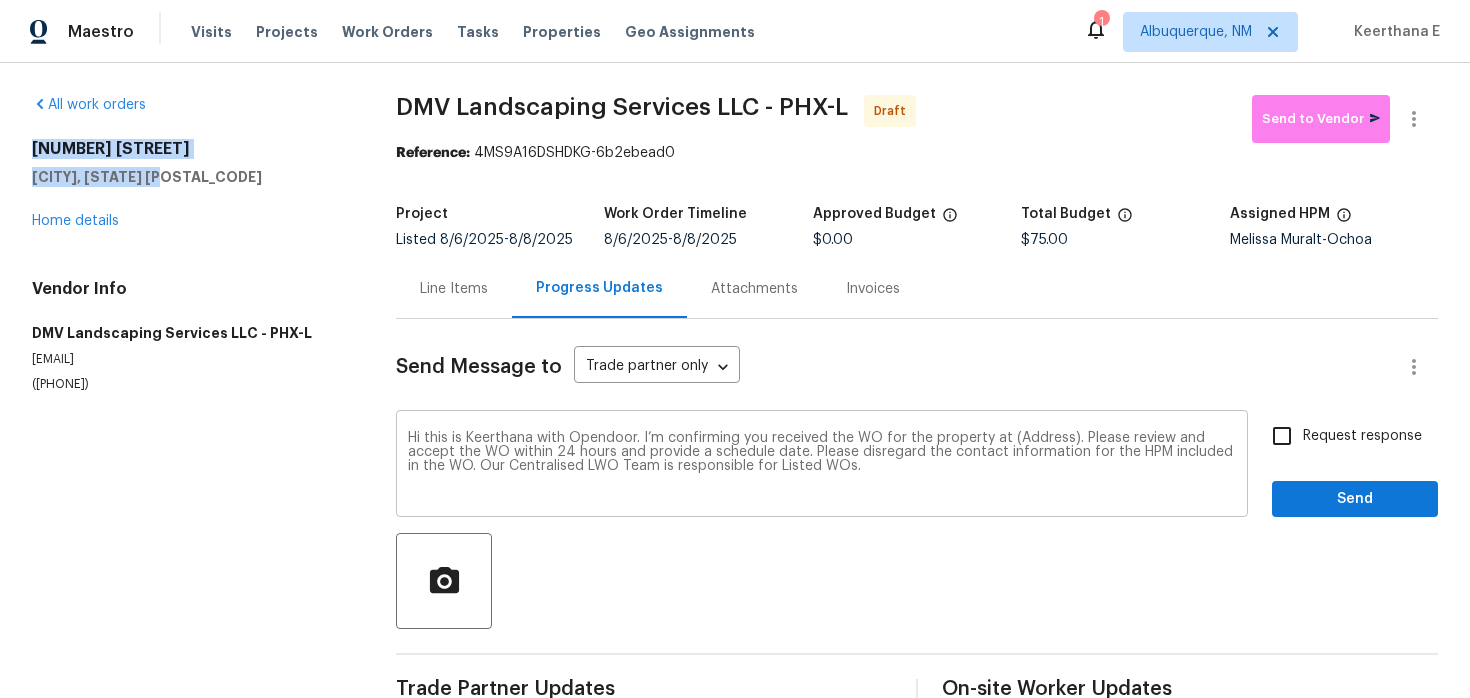 click on "Hi this is Keerthana with Opendoor. I’m confirming you received the WO for the property at (Address). Please review and accept the WO within 24 hours and provide a schedule date. Please disregard the contact information for the HPM included in the WO. Our Centralised LWO Team is responsible for Listed WOs." at bounding box center [822, 466] 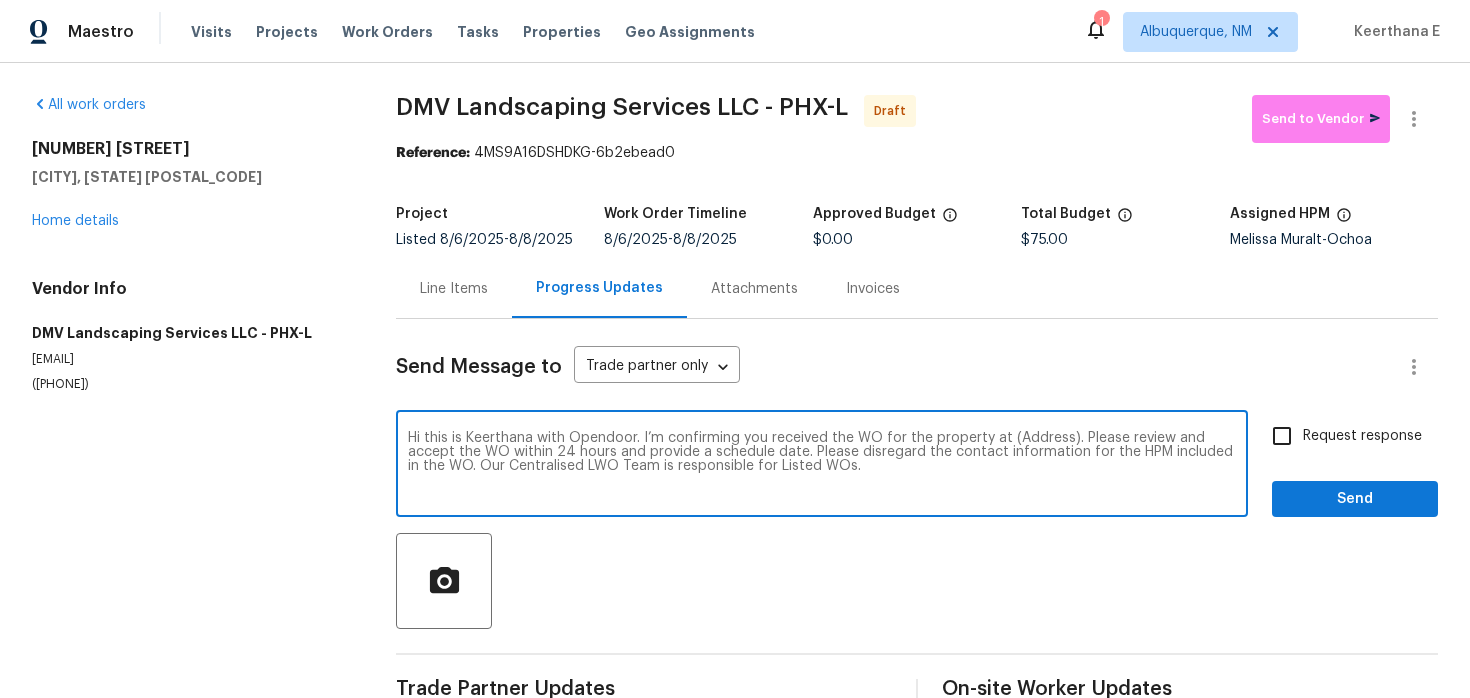 click on "Hi this is Keerthana with Opendoor. I’m confirming you received the WO for the property at (Address). Please review and accept the WO within 24 hours and provide a schedule date. Please disregard the contact information for the HPM included in the WO. Our Centralised LWO Team is responsible for Listed WOs." at bounding box center (822, 466) 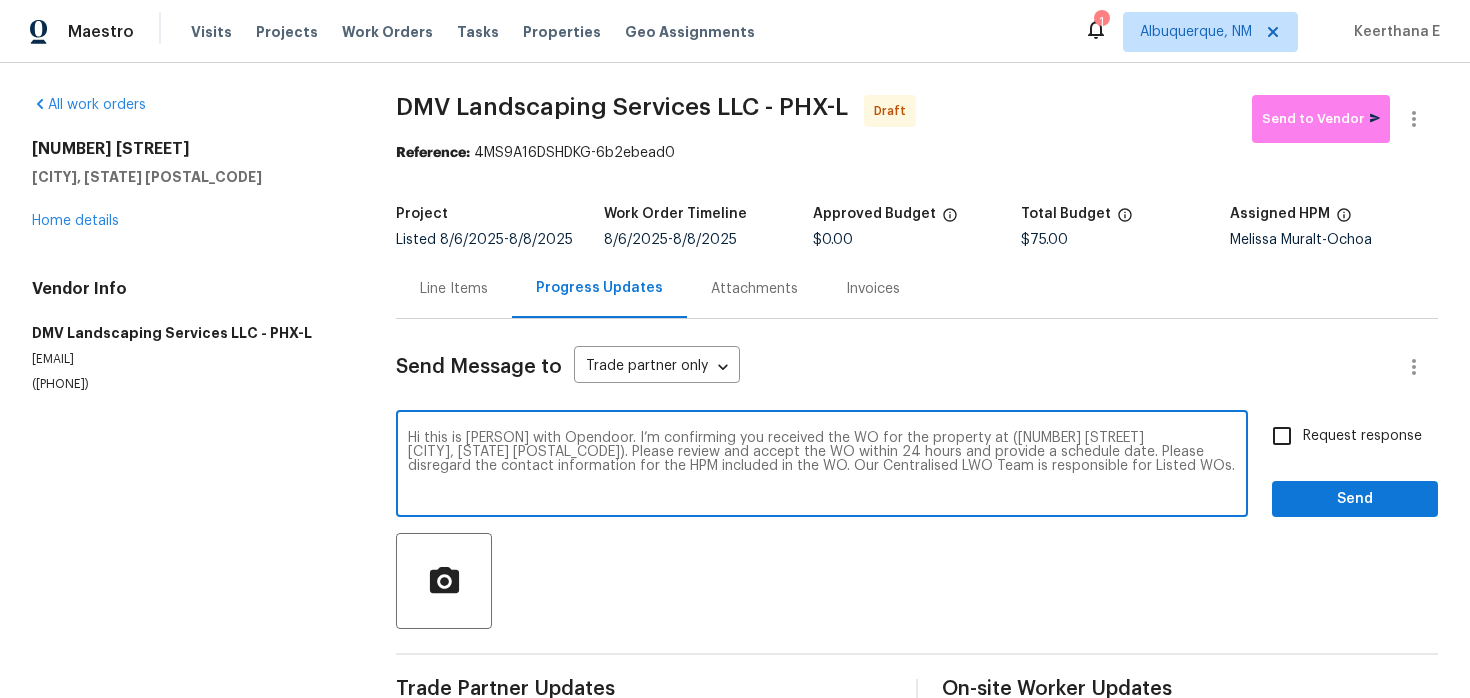 type on "Hi this is [PERSON] with Opendoor. I’m confirming you received the WO for the property at ([NUMBER] [STREET]
[CITY], [STATE] [POSTAL_CODE]). Please review and accept the WO within 24 hours and provide a schedule date. Please disregard the contact information for the HPM included in the WO. Our Centralised LWO Team is responsible for Listed WOs." 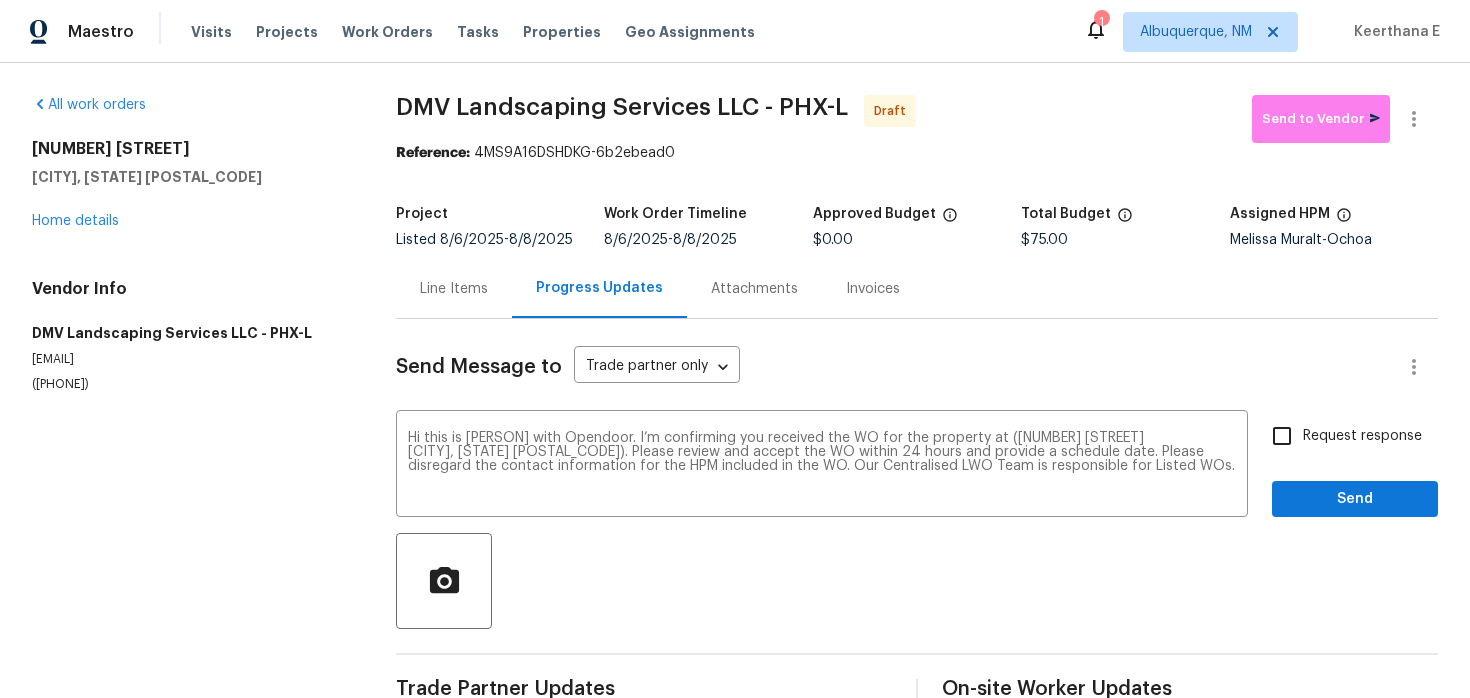 click on "Request response" at bounding box center [1362, 436] 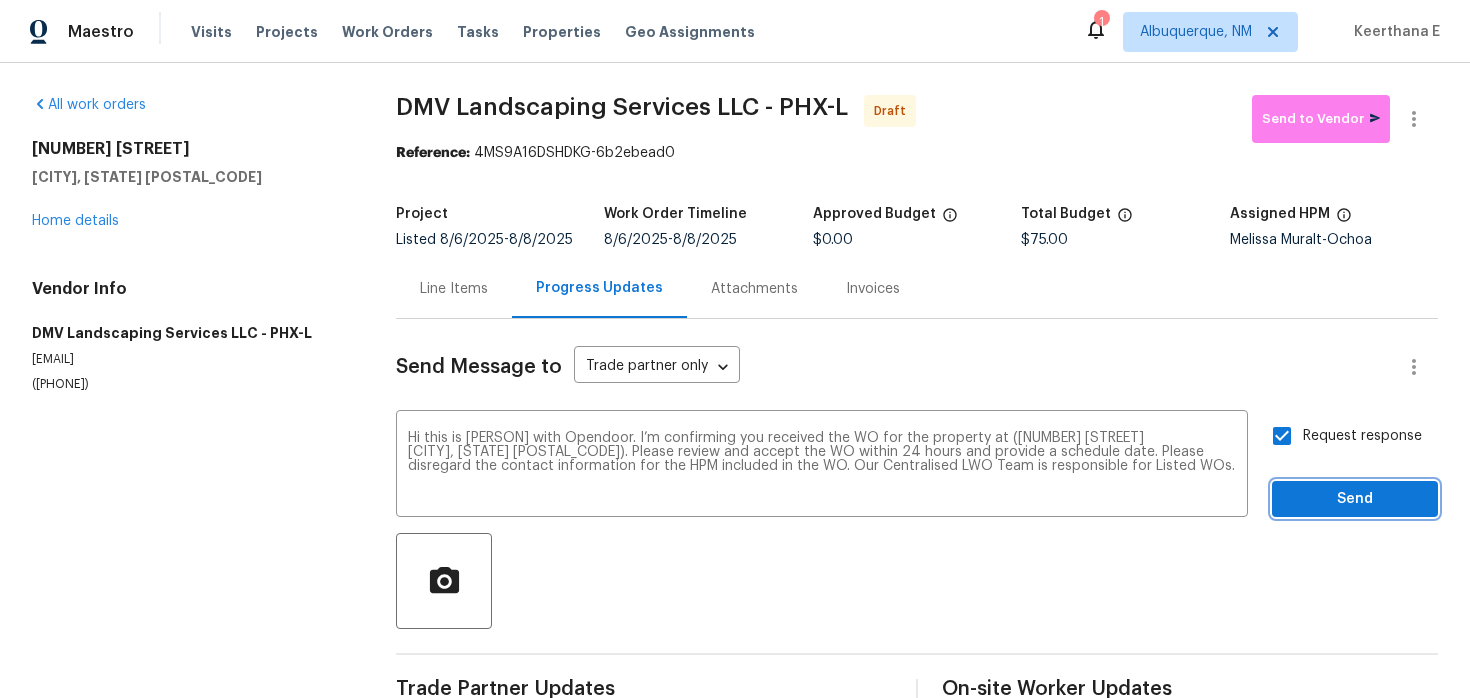 click on "Send" at bounding box center (1355, 499) 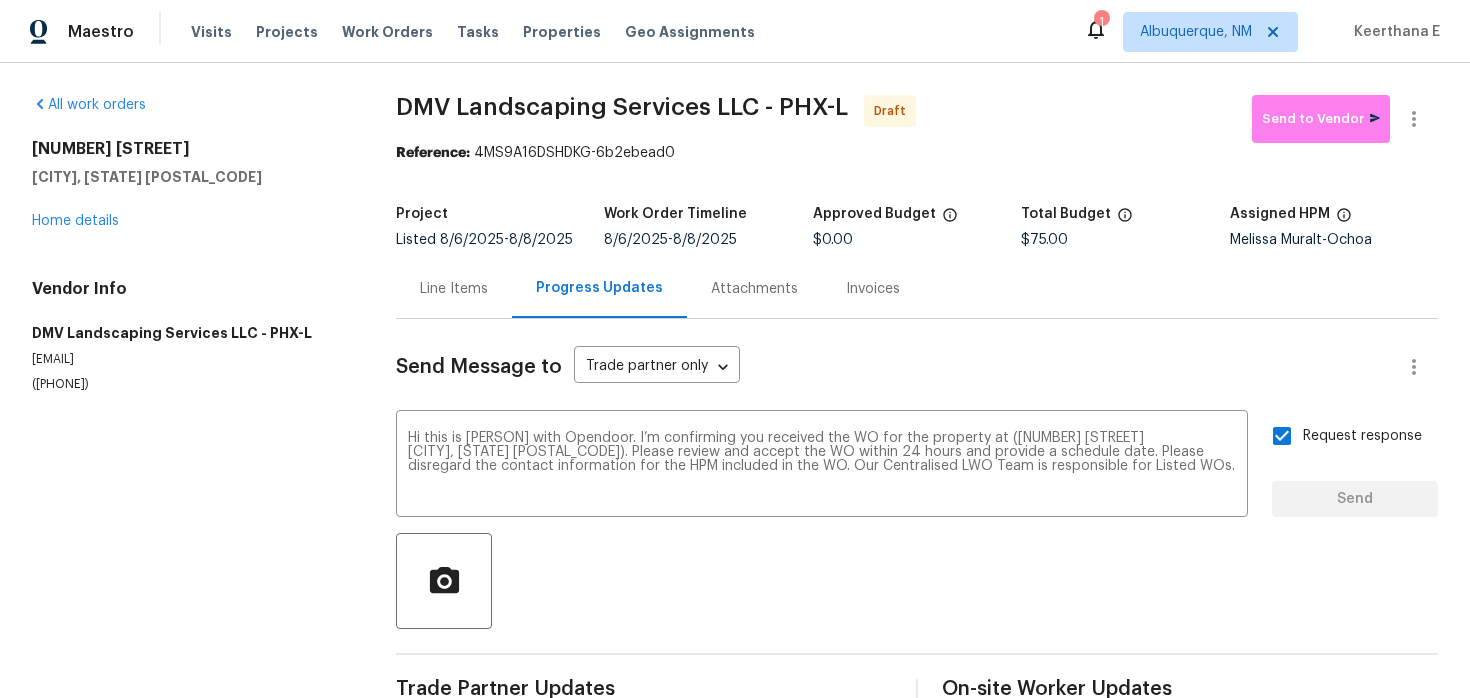 type 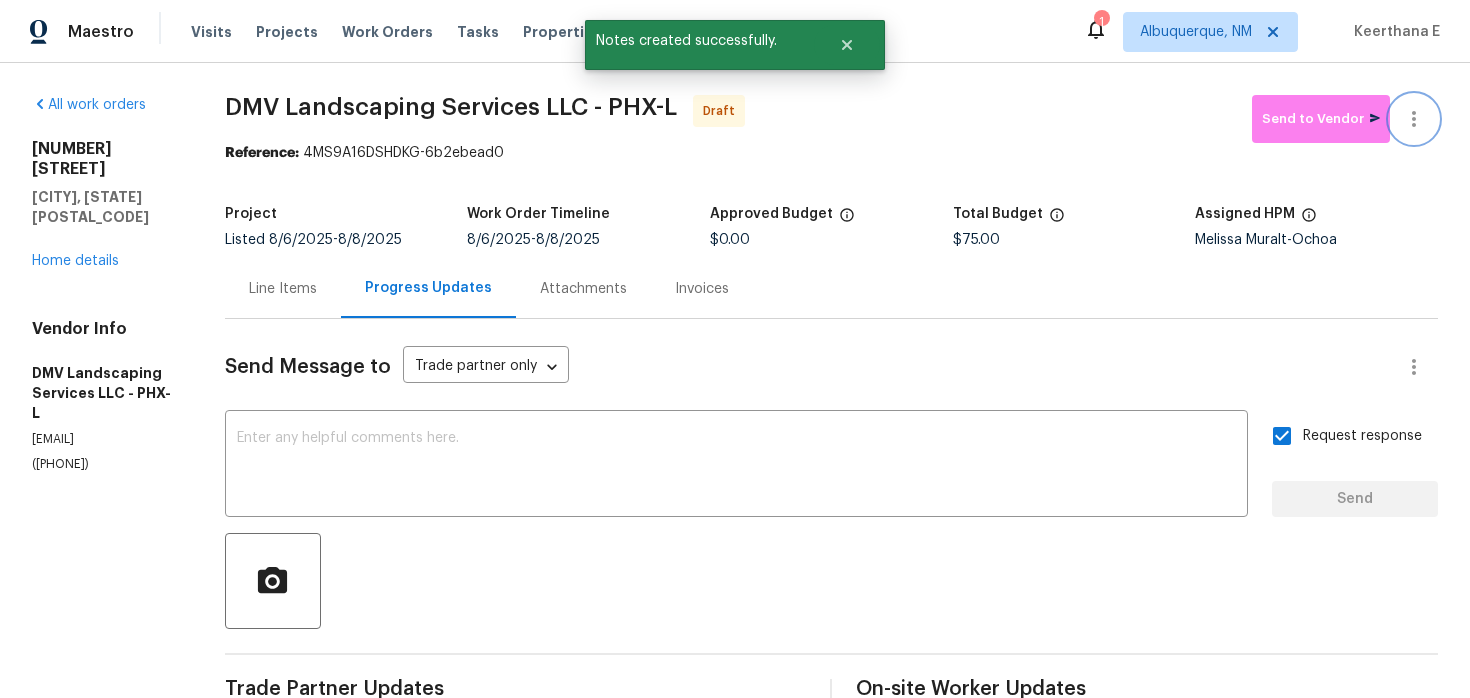 click 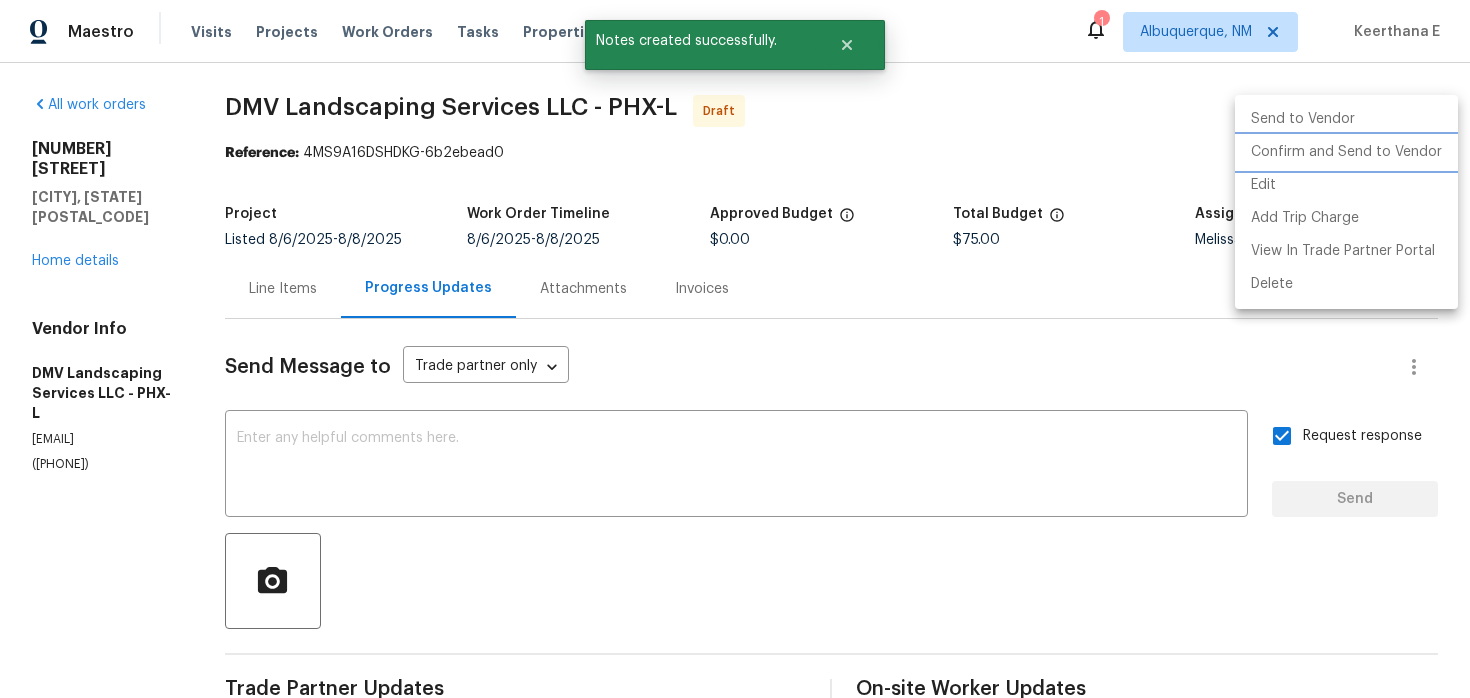 click on "Confirm and Send to Vendor" at bounding box center (1346, 152) 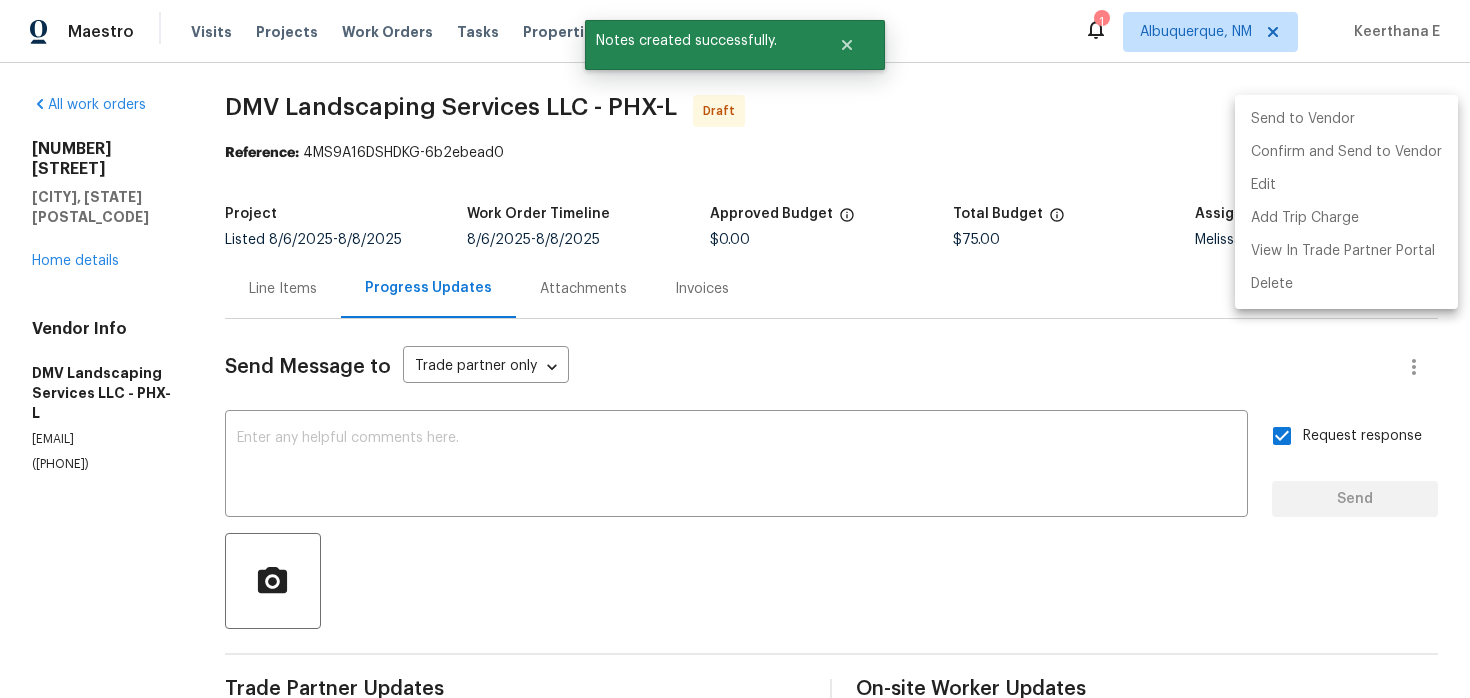 click at bounding box center (735, 349) 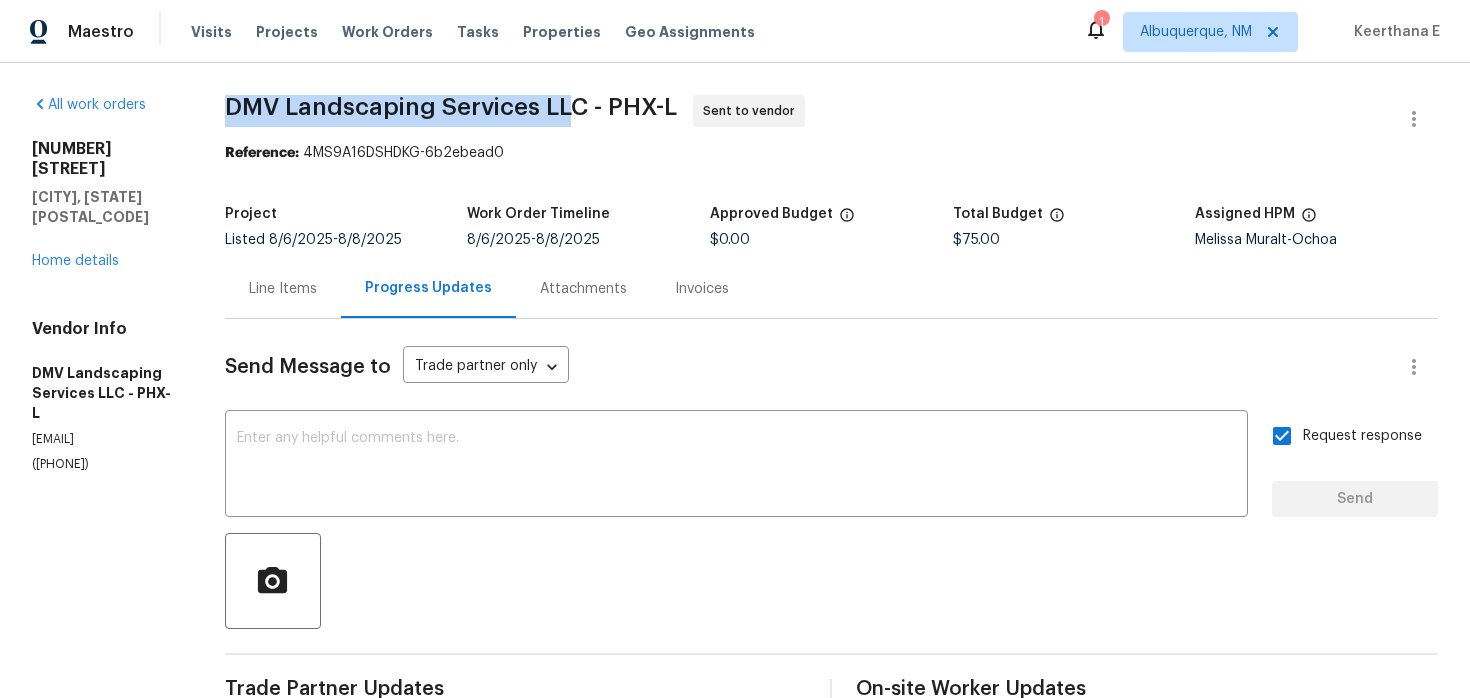 drag, startPoint x: 230, startPoint y: 107, endPoint x: 580, endPoint y: 113, distance: 350.05142 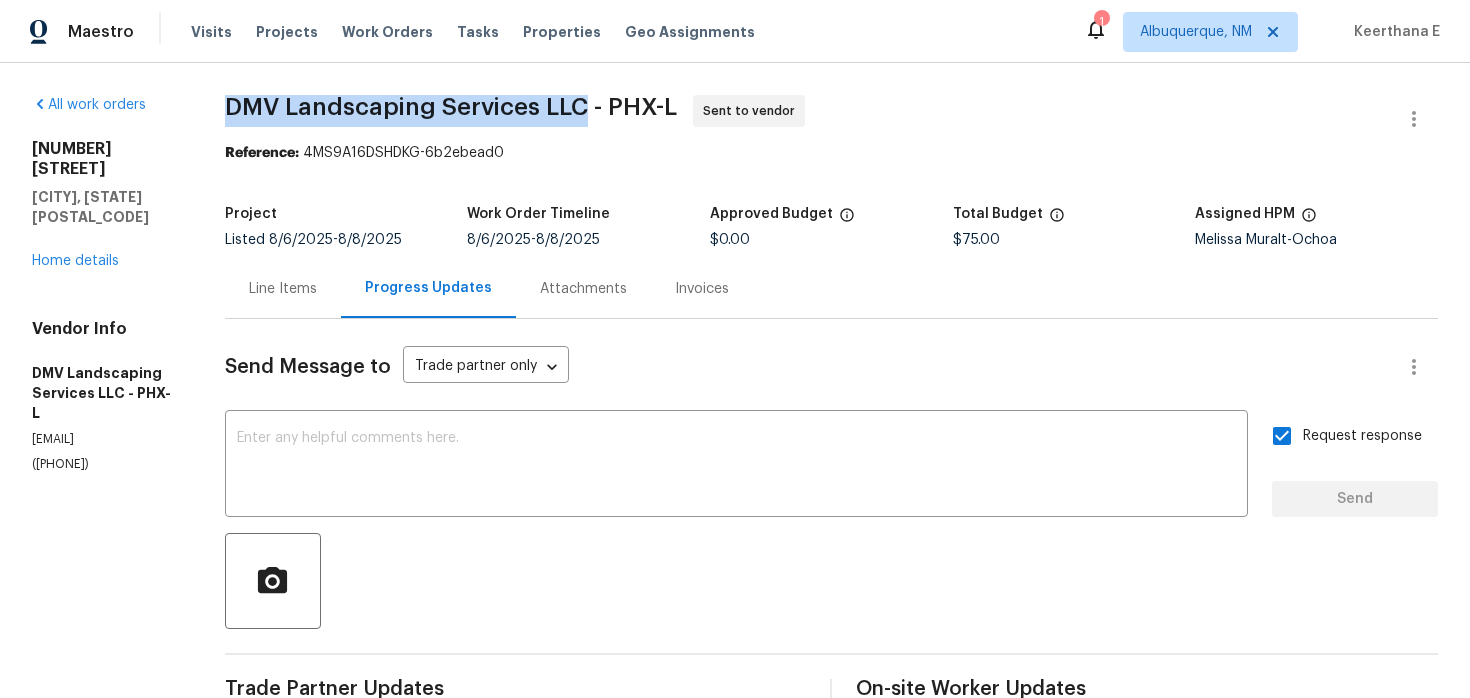 copy on "DMV Landscaping Services LLC" 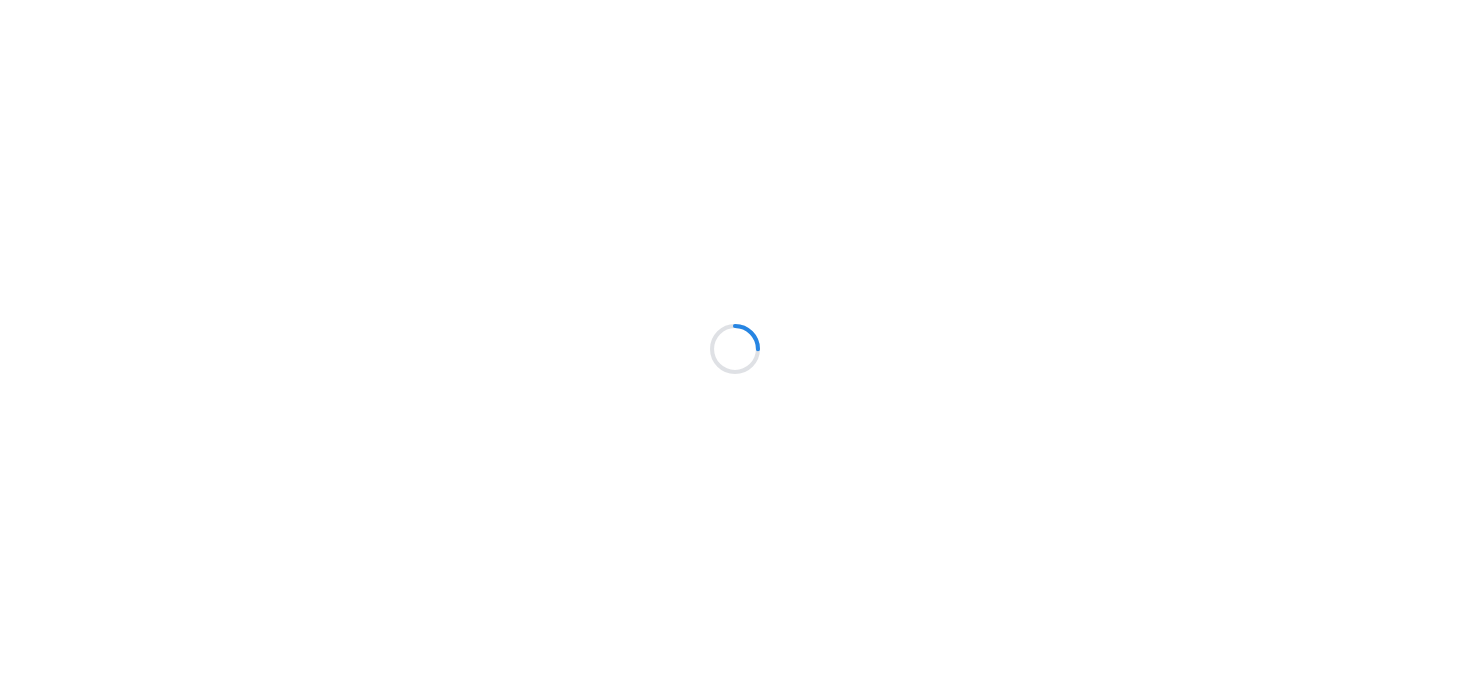 scroll, scrollTop: 0, scrollLeft: 0, axis: both 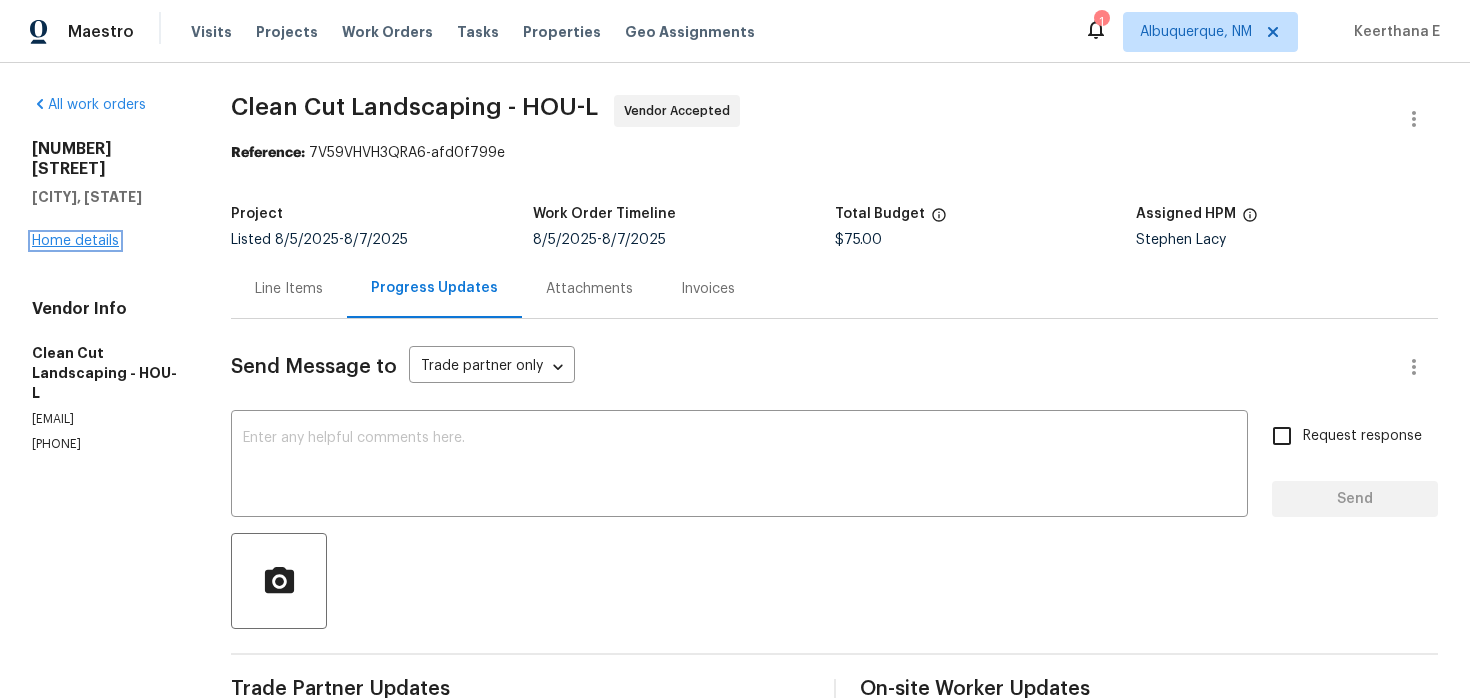 click on "Home details" at bounding box center [75, 241] 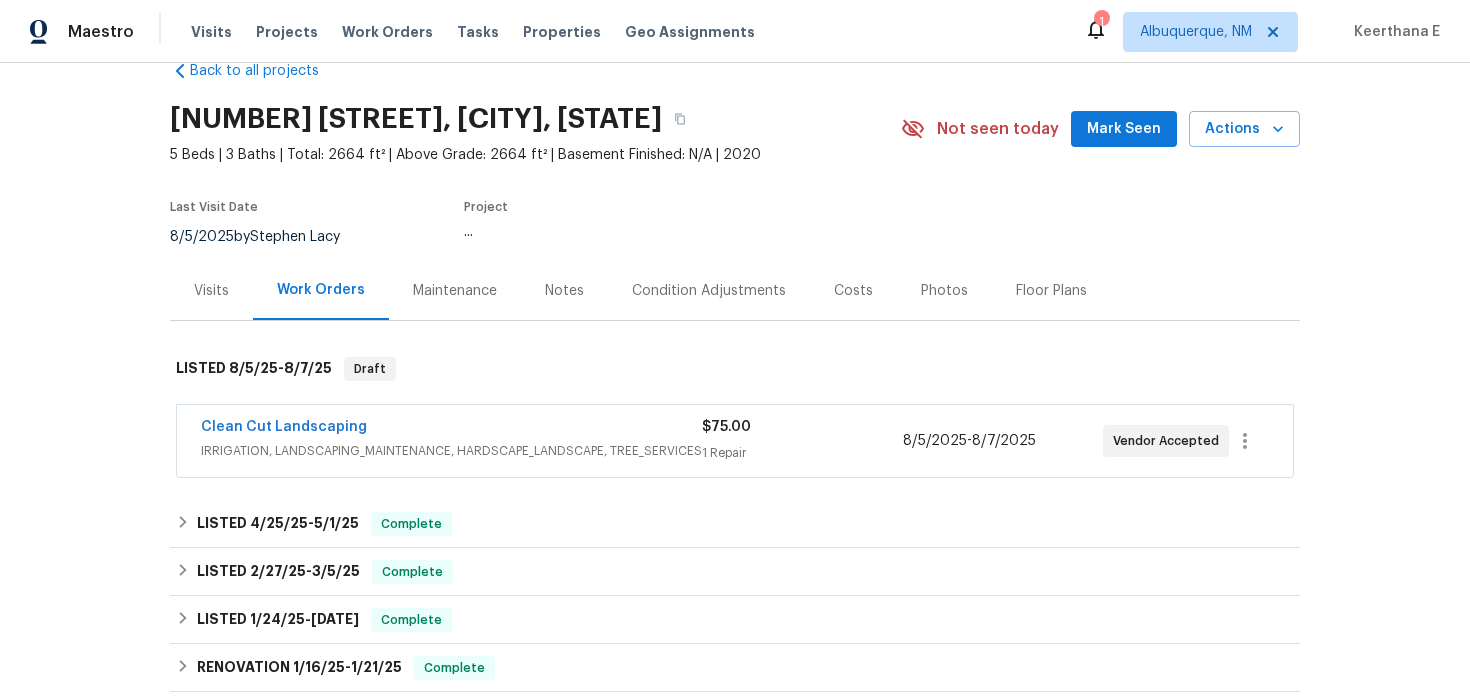 scroll, scrollTop: 50, scrollLeft: 0, axis: vertical 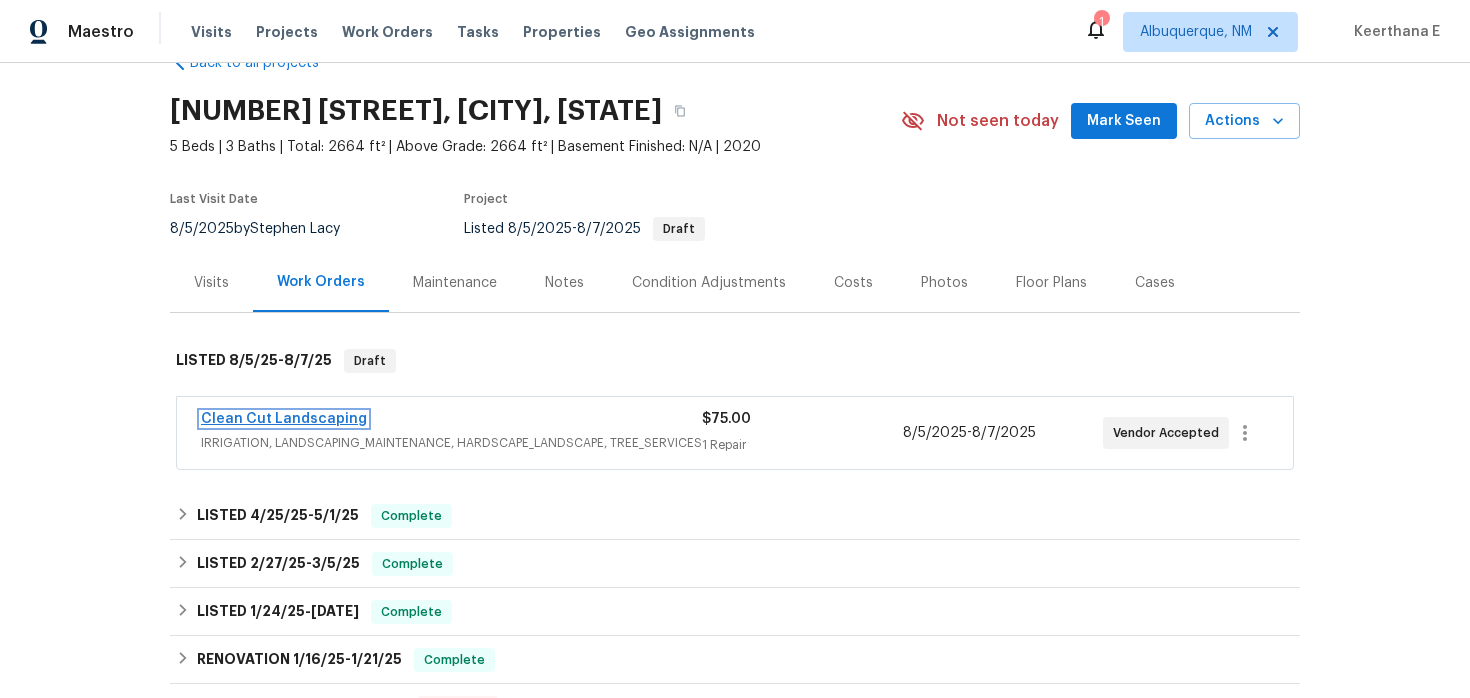 click on "Clean Cut Landscaping" at bounding box center (284, 419) 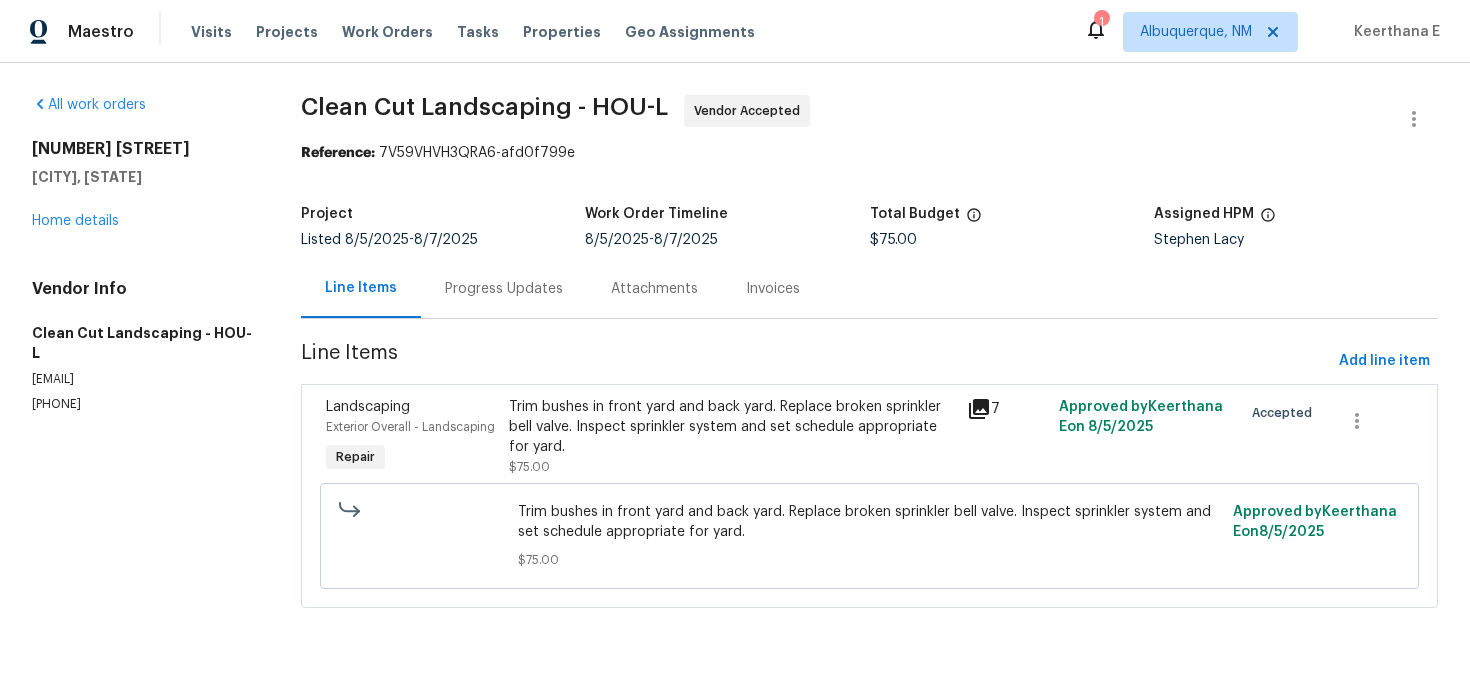 click on "Progress Updates" at bounding box center (504, 288) 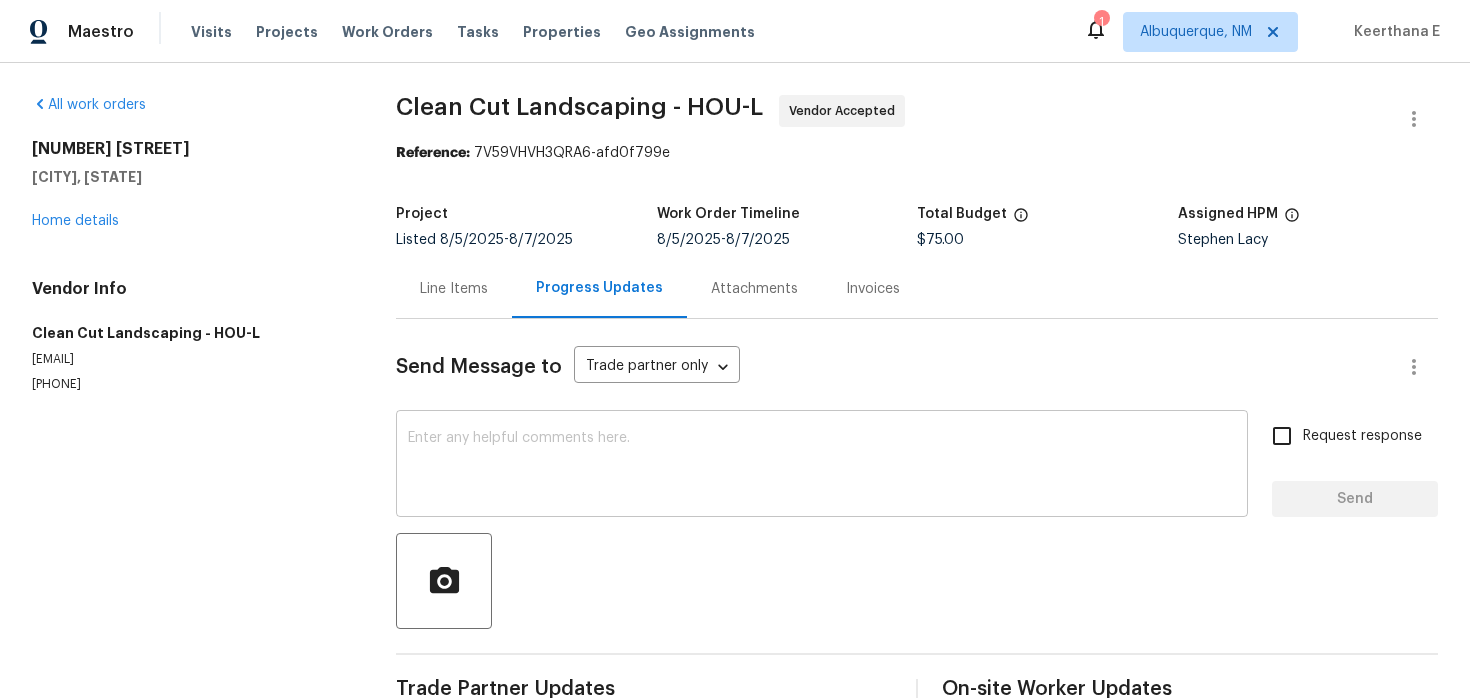 click at bounding box center [822, 466] 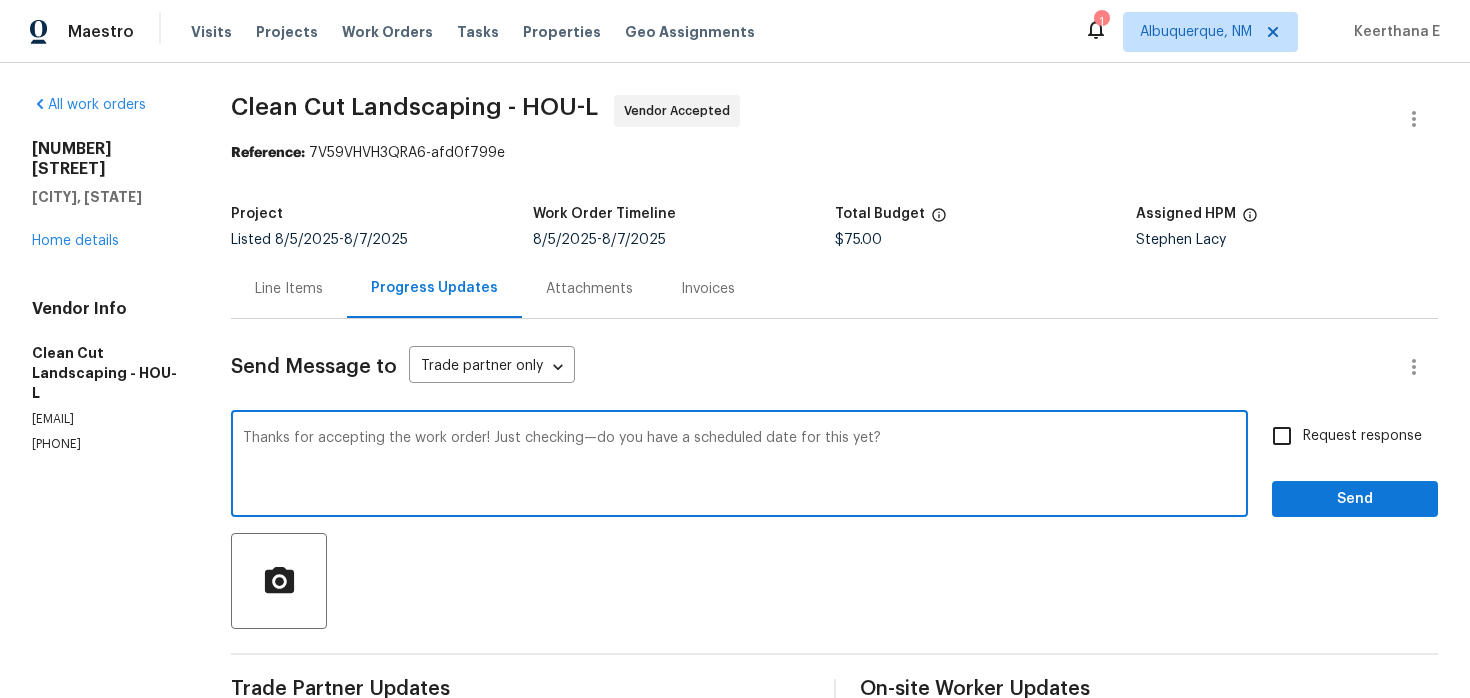 type on "Thanks for accepting the work order! Just checking—do you have a scheduled date for this yet?" 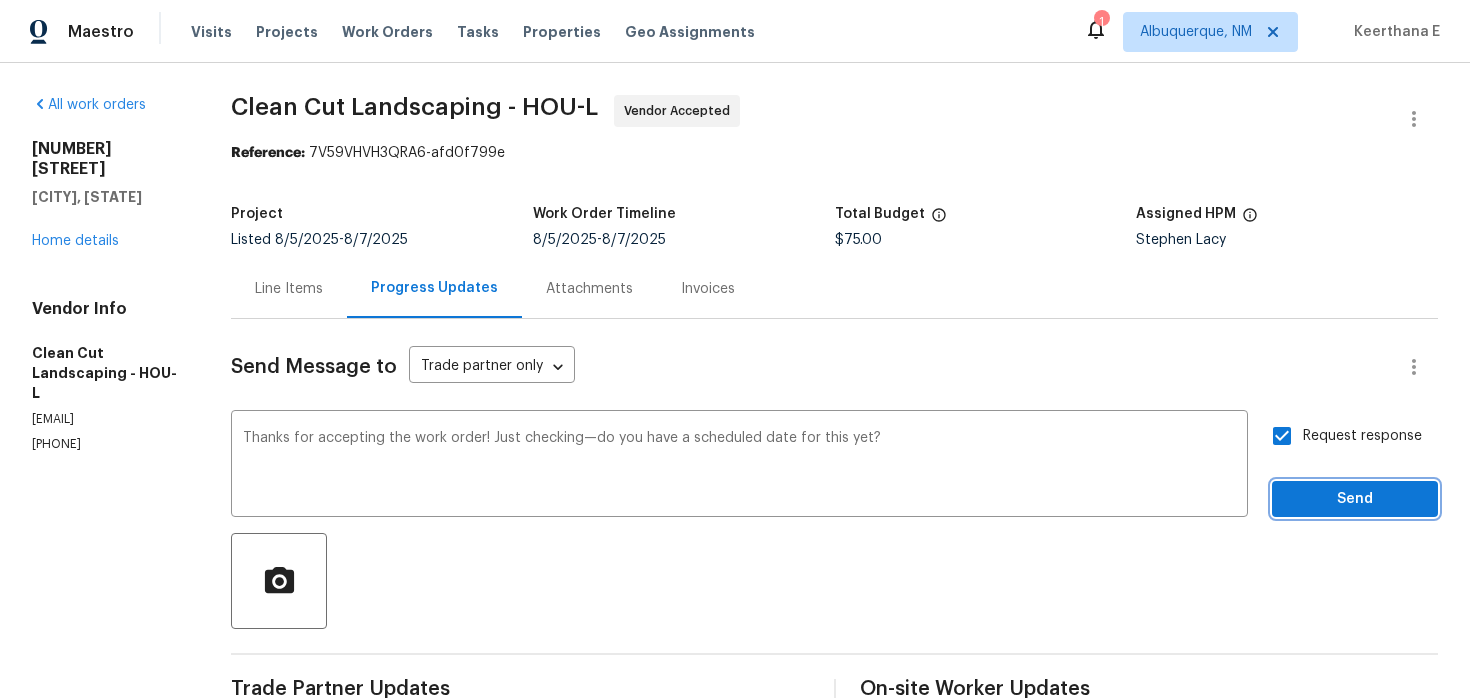 click on "Send" at bounding box center (1355, 499) 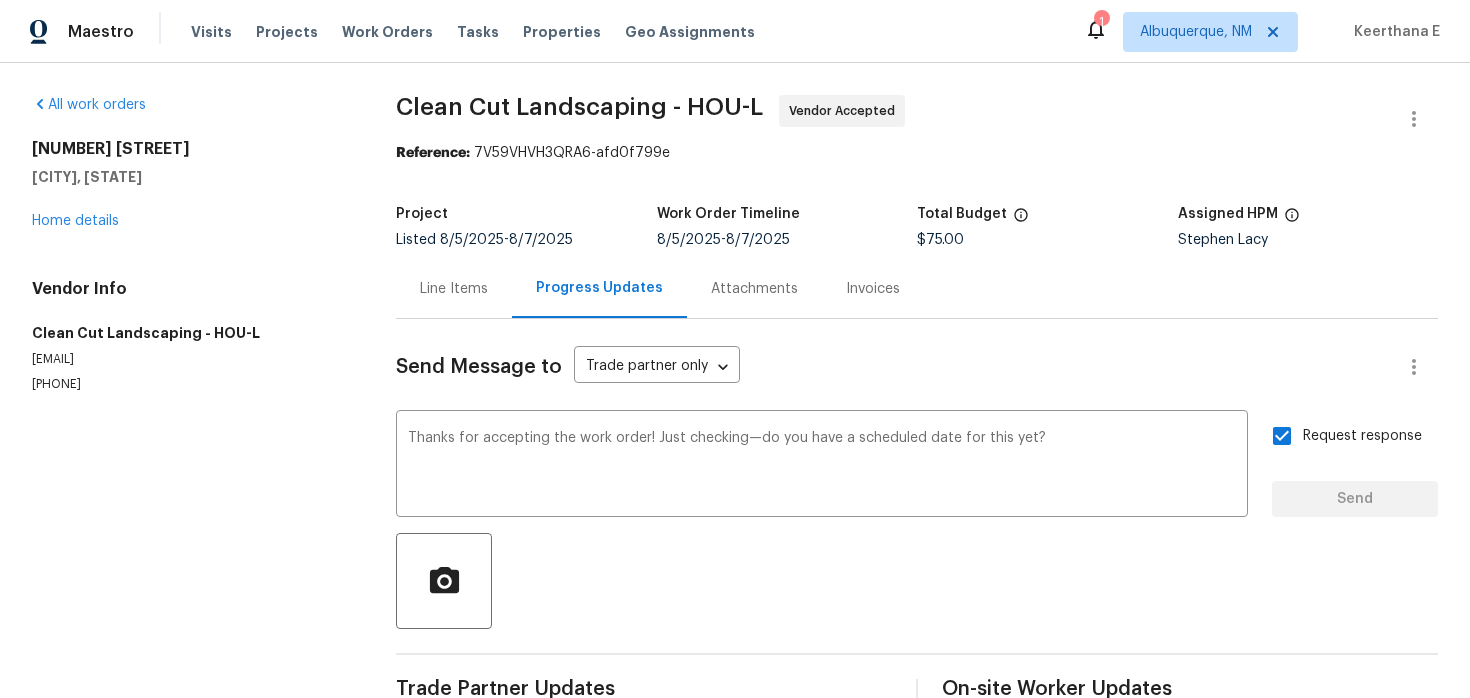 type 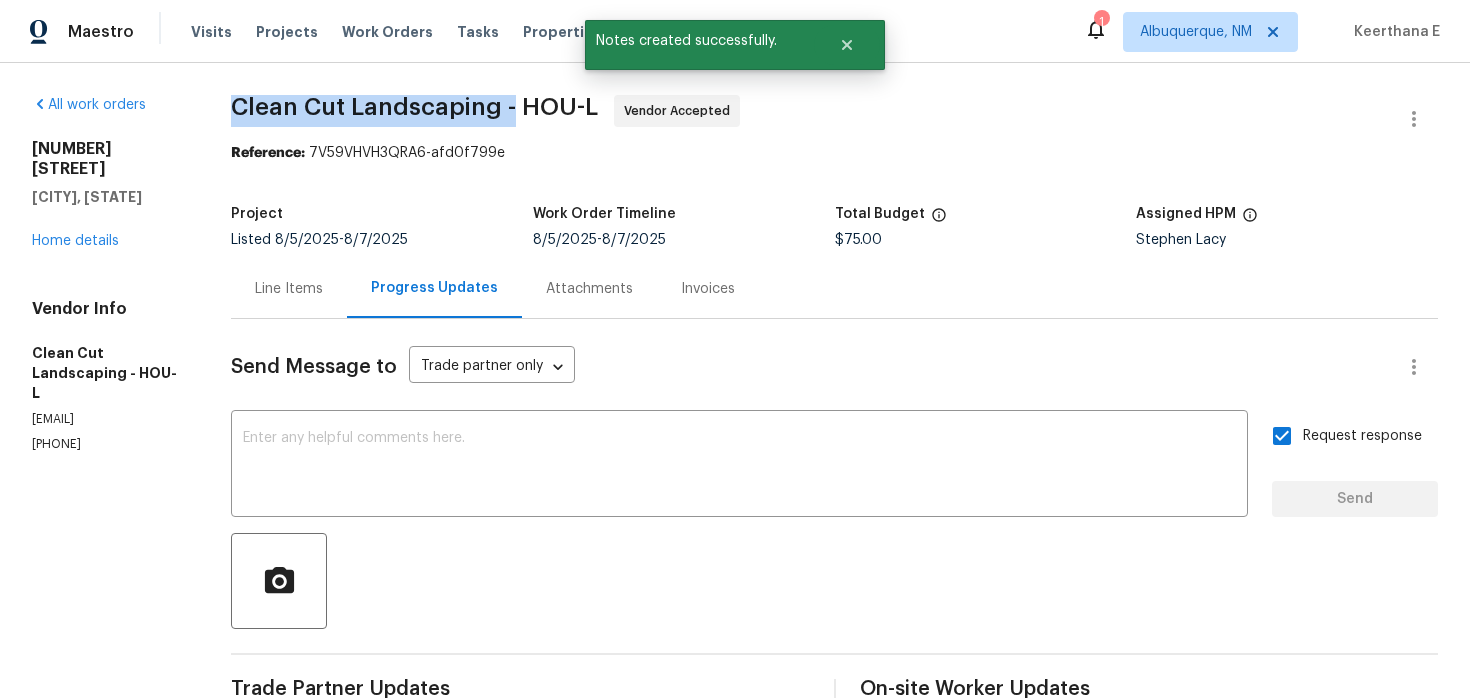 drag, startPoint x: 261, startPoint y: 106, endPoint x: 536, endPoint y: 106, distance: 275 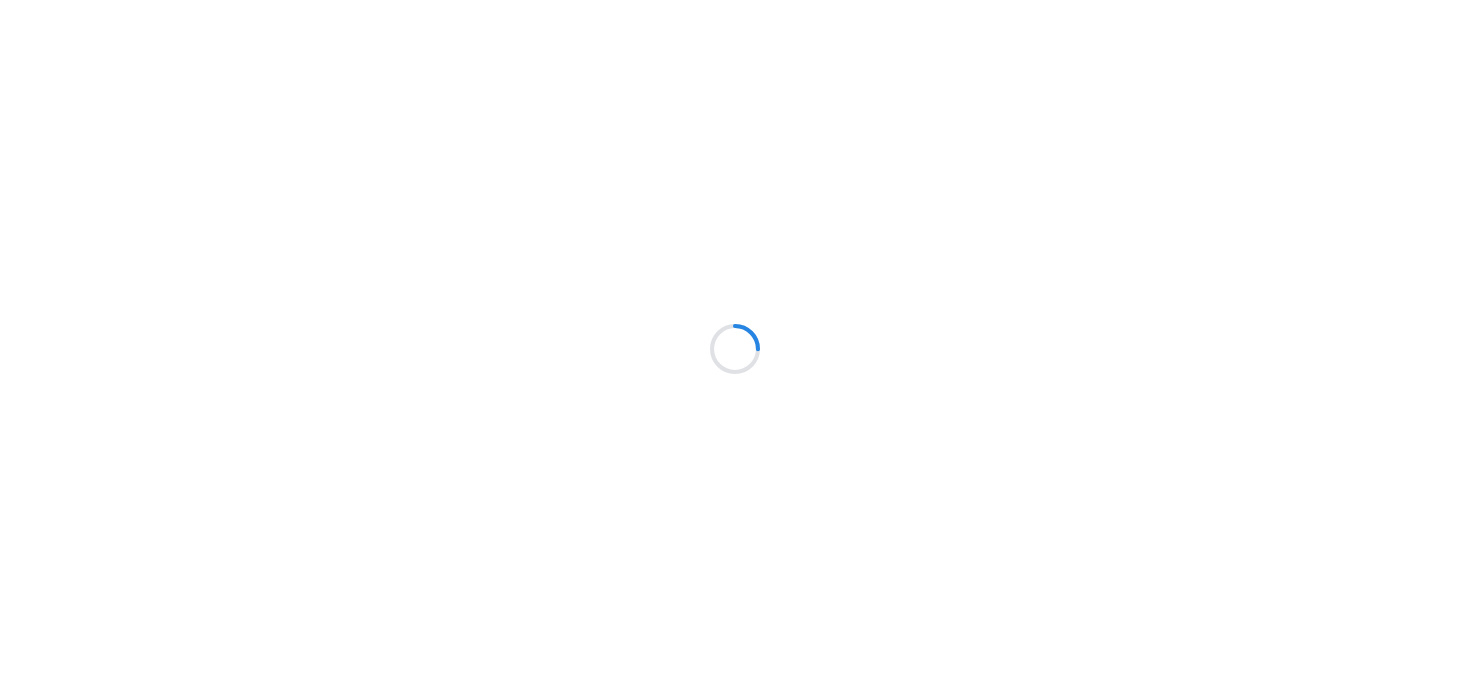 scroll, scrollTop: 0, scrollLeft: 0, axis: both 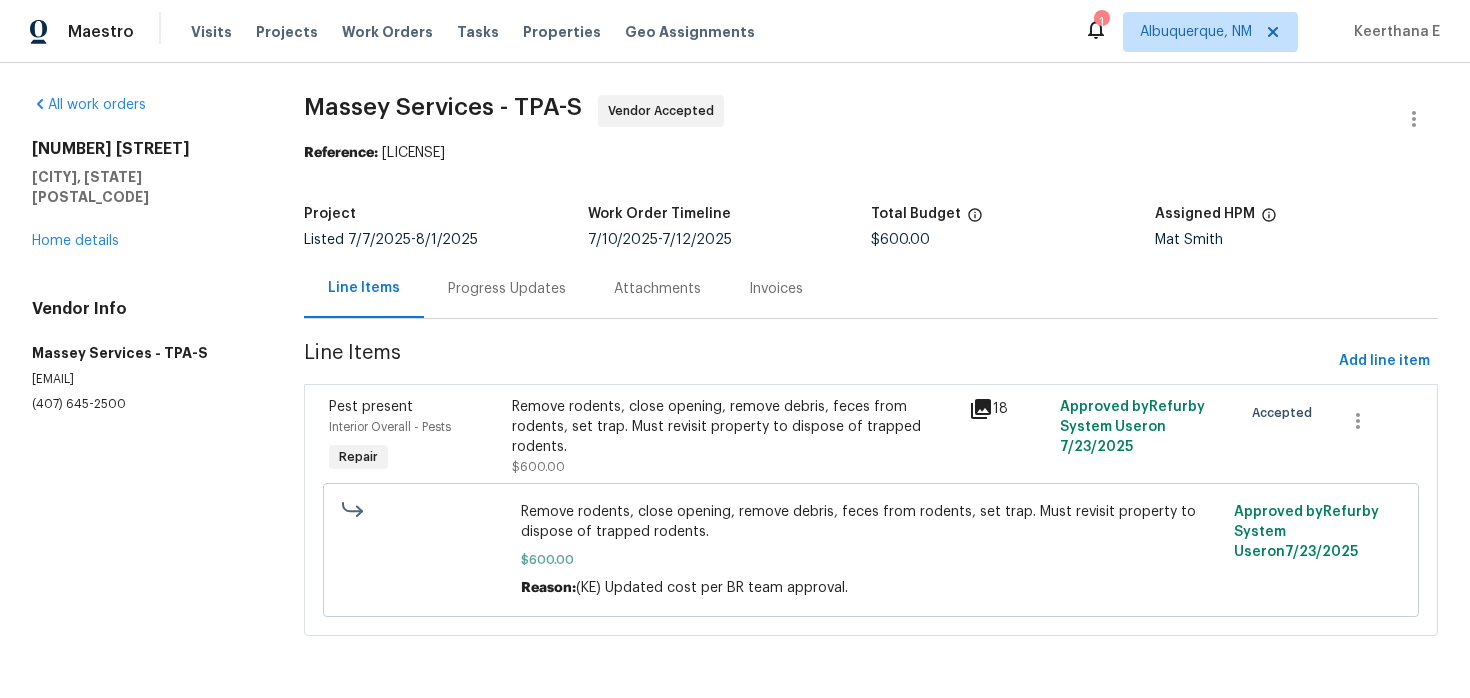 click on "Progress Updates" at bounding box center [507, 288] 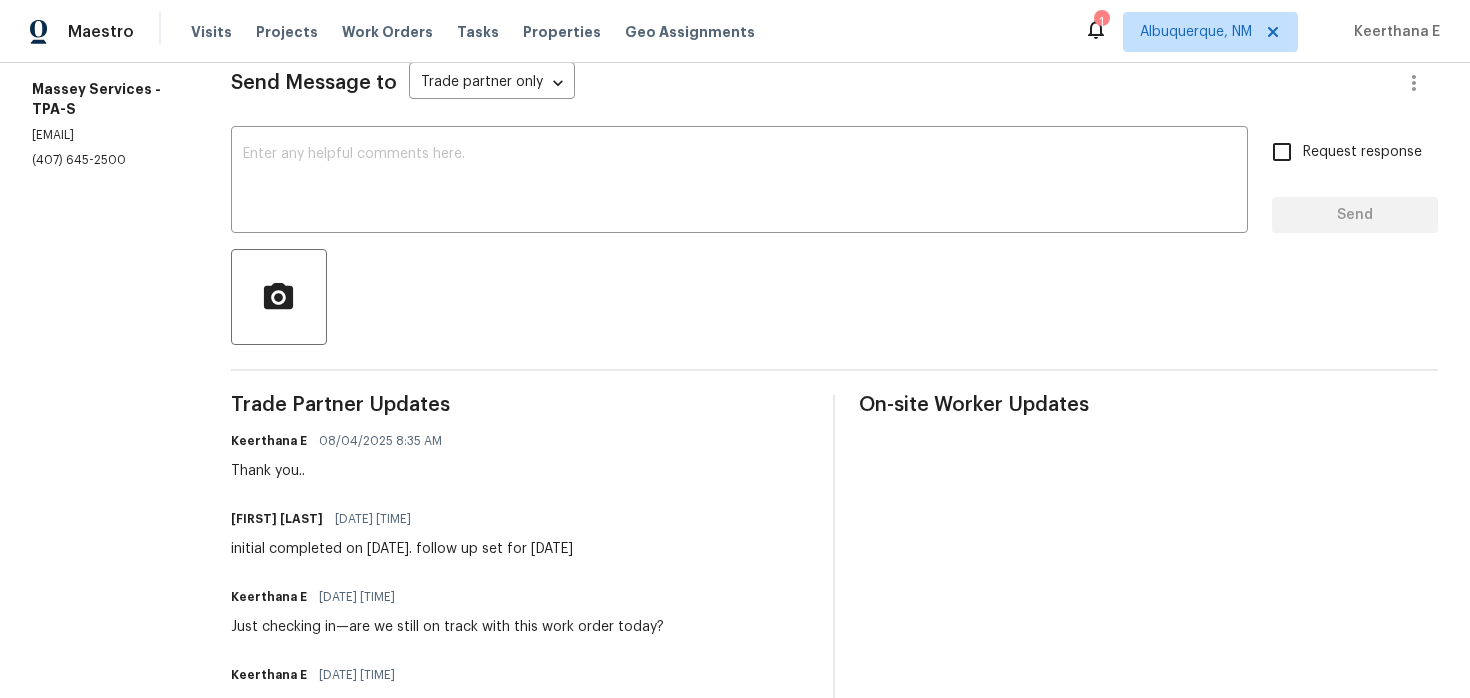 scroll, scrollTop: 387, scrollLeft: 0, axis: vertical 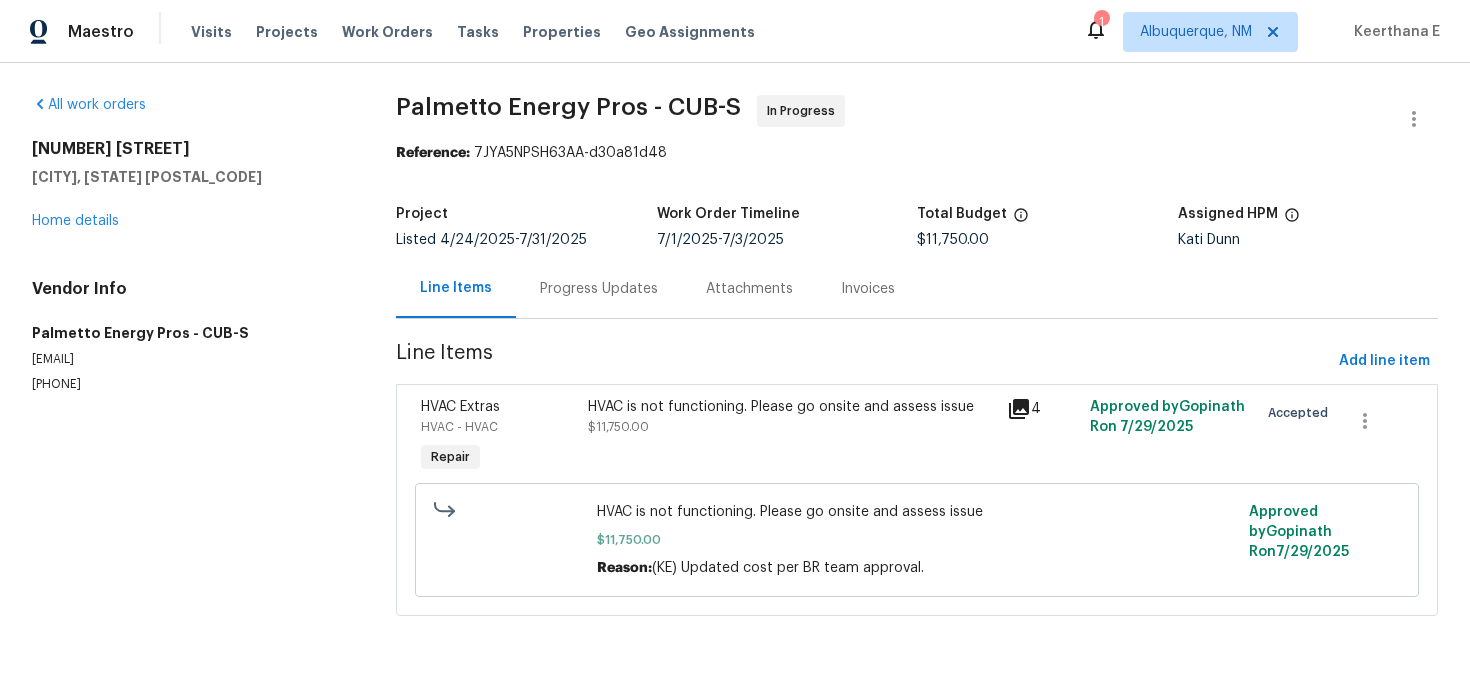 click on "Progress Updates" at bounding box center (599, 288) 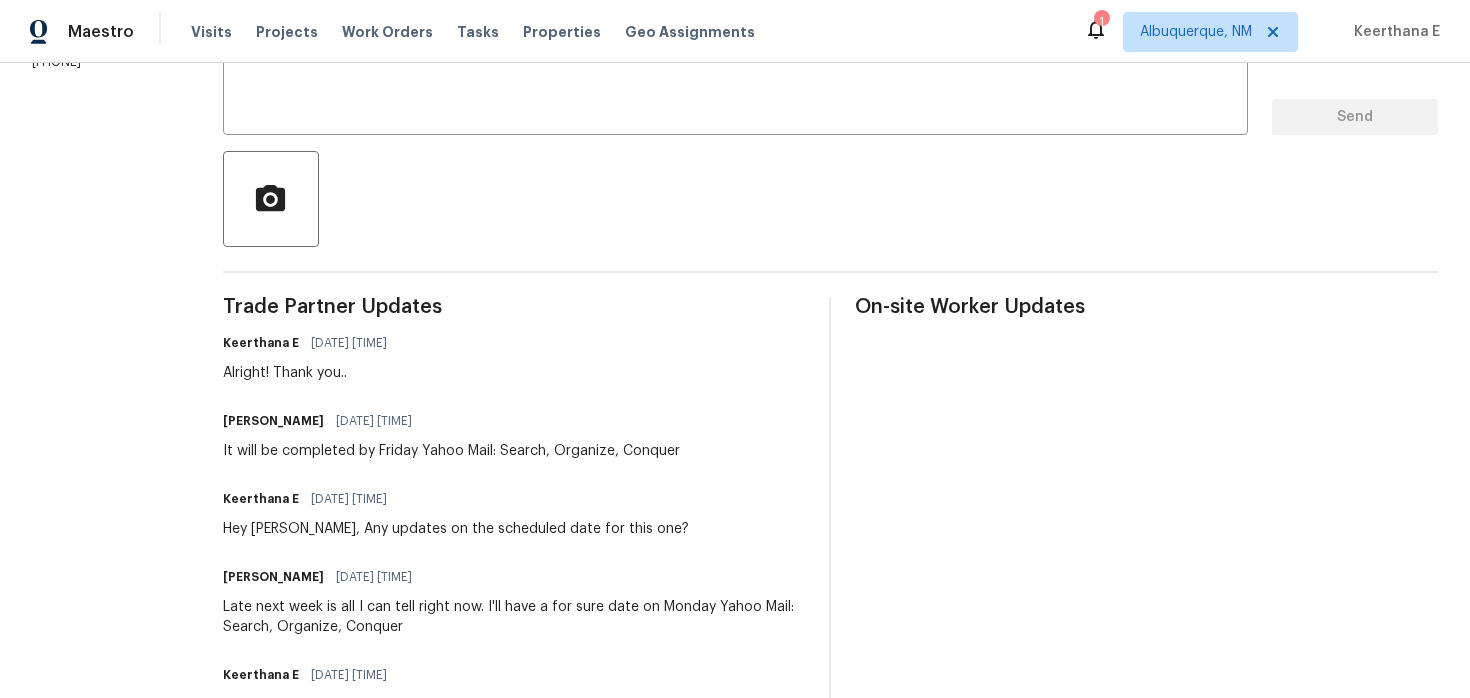 scroll, scrollTop: 0, scrollLeft: 0, axis: both 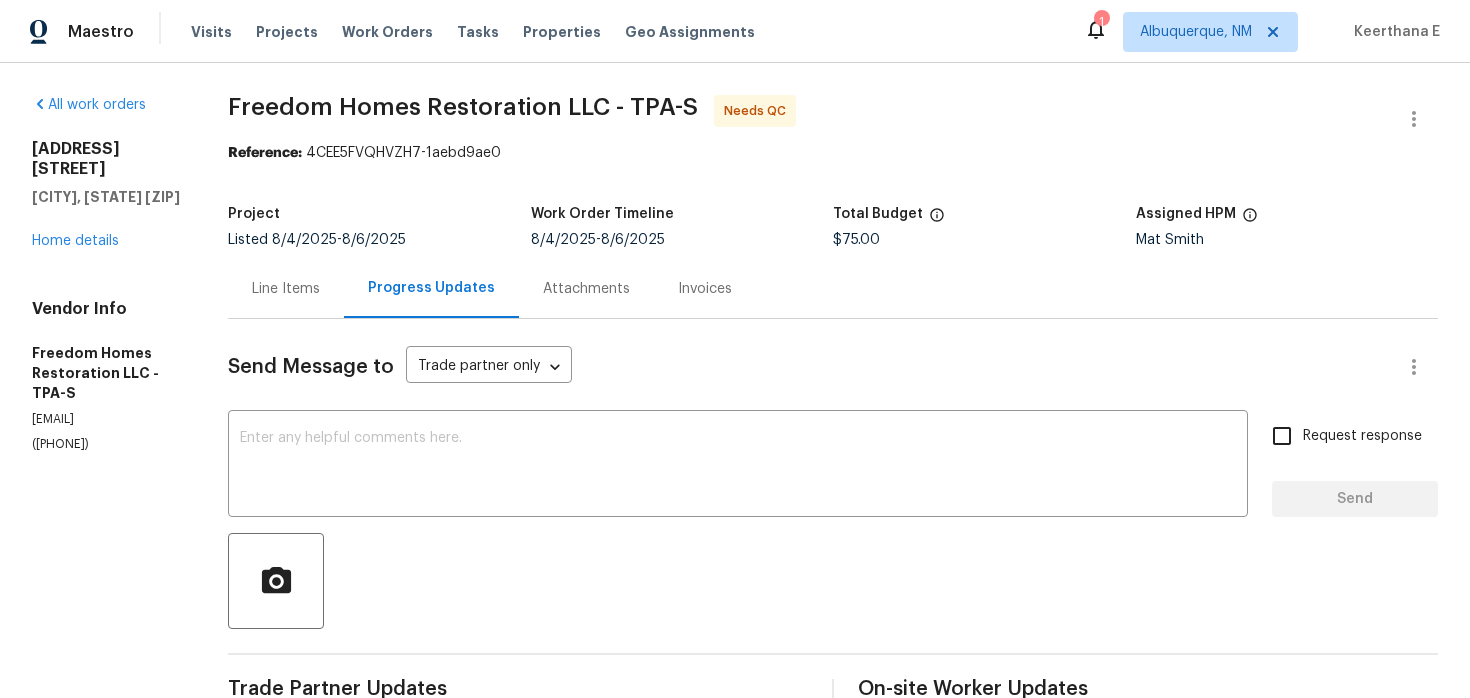 click on "Line Items" at bounding box center (286, 289) 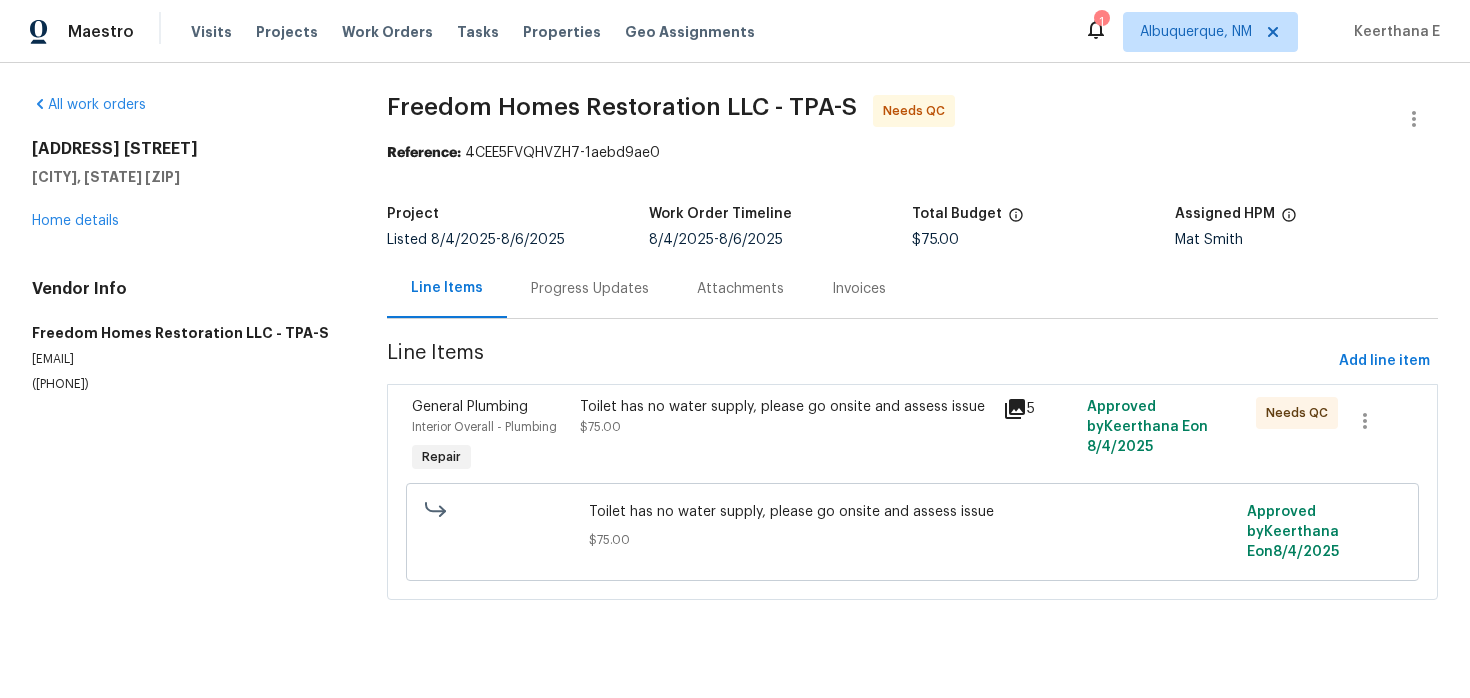 click on "Freedom Homes Restoration LLC - TPA-S Needs QC Reference:   4CEE5FVQHVZH7-1aebd9ae0 Project Listed   8/4/2025  -  8/6/2025 Work Order Timeline 8/4/2025  -  8/6/2025 Total Budget $75.00 Assigned HPM Mat Smith Line Items Progress Updates Attachments Invoices Line Items Add line item General Plumbing Interior Overall - Plumbing Repair Toilet has no water supply, please go onsite and assess issue $75.00   5 Approved by  Keerthana E  on   8/4/2025 Needs QC Toilet has no water supply, please go onsite and assess issue $75.00 Approved by  Keerthana E  on  8/4/2025" at bounding box center (912, 359) 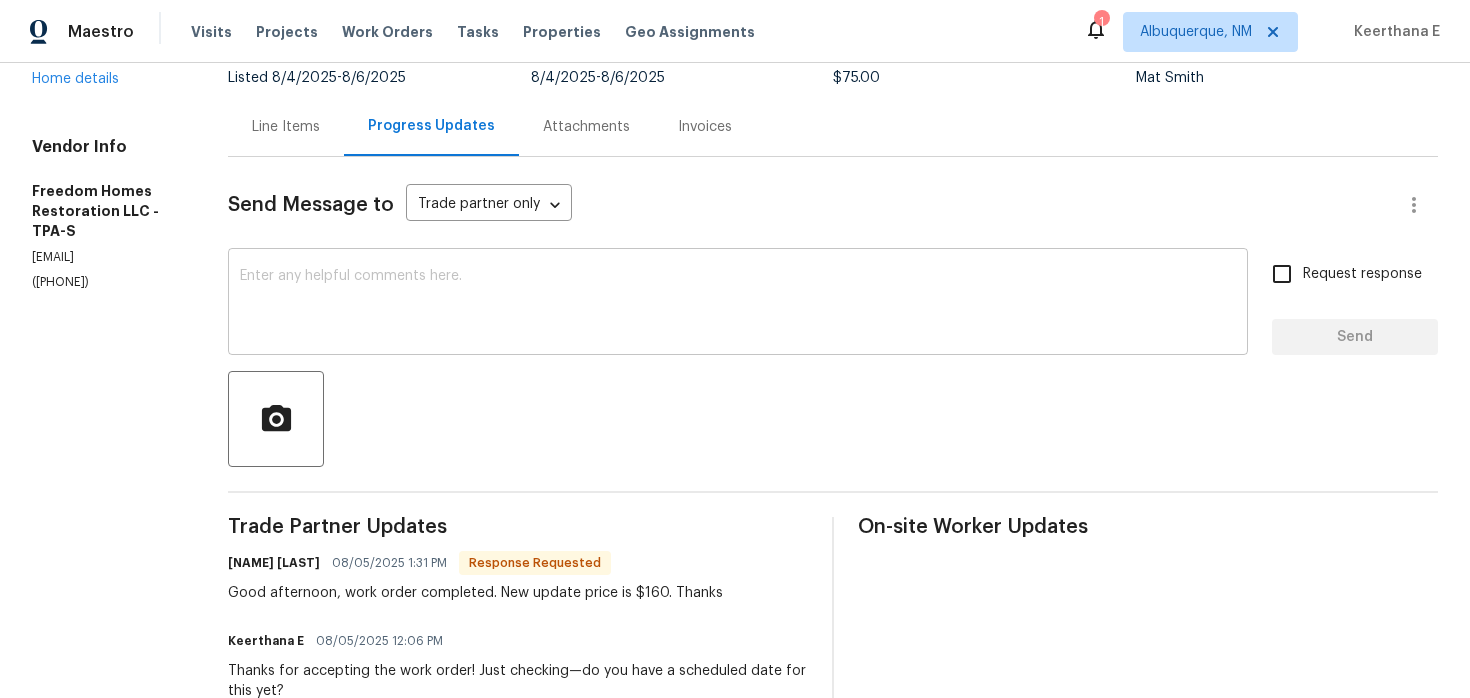scroll, scrollTop: 0, scrollLeft: 0, axis: both 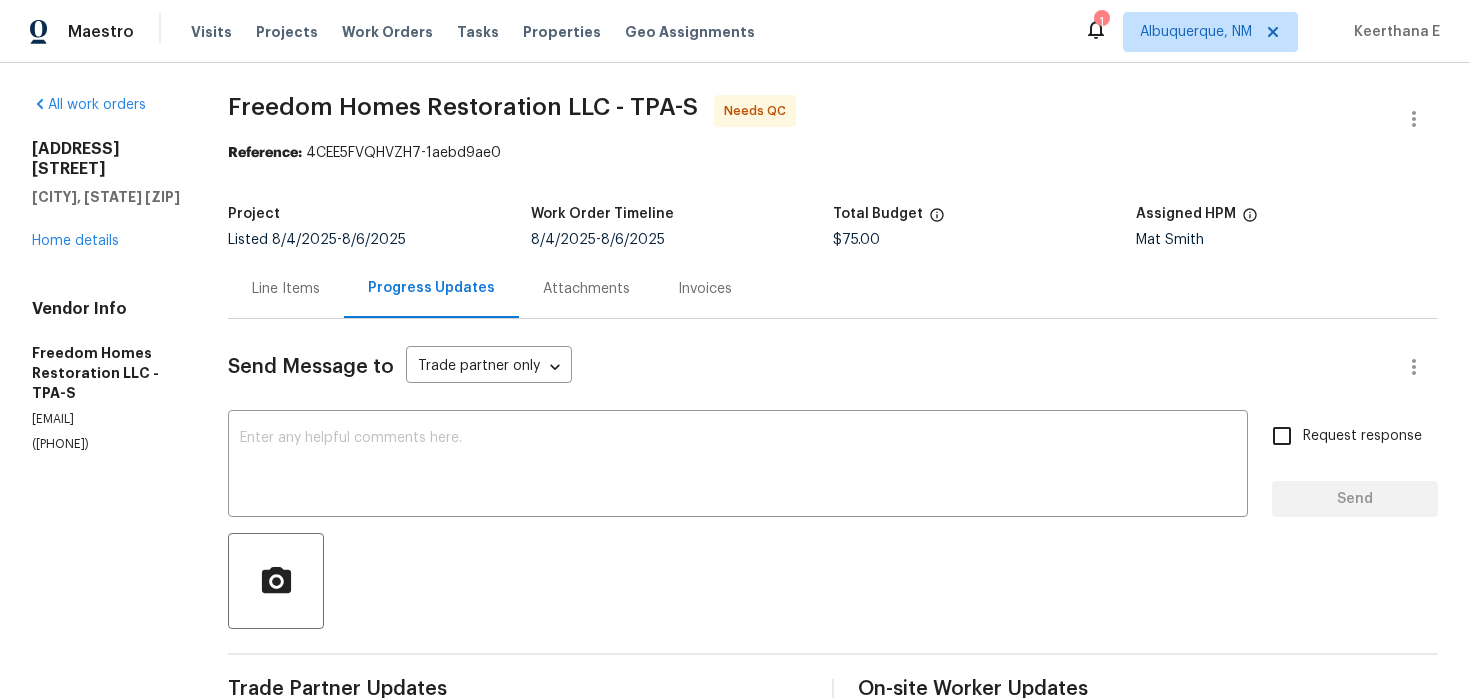 click on "Line Items" at bounding box center [286, 289] 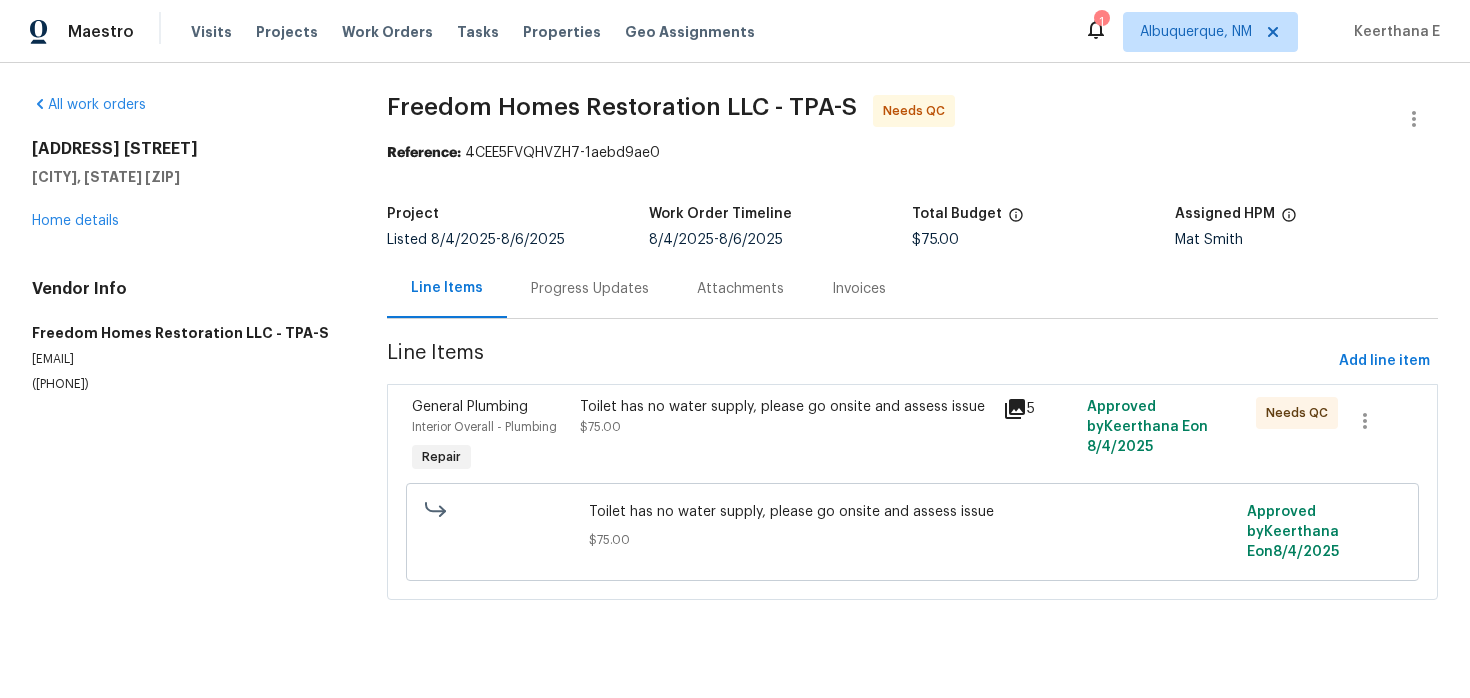 click on "Toilet has no water supply, please go onsite and assess issue $75.00" at bounding box center (785, 417) 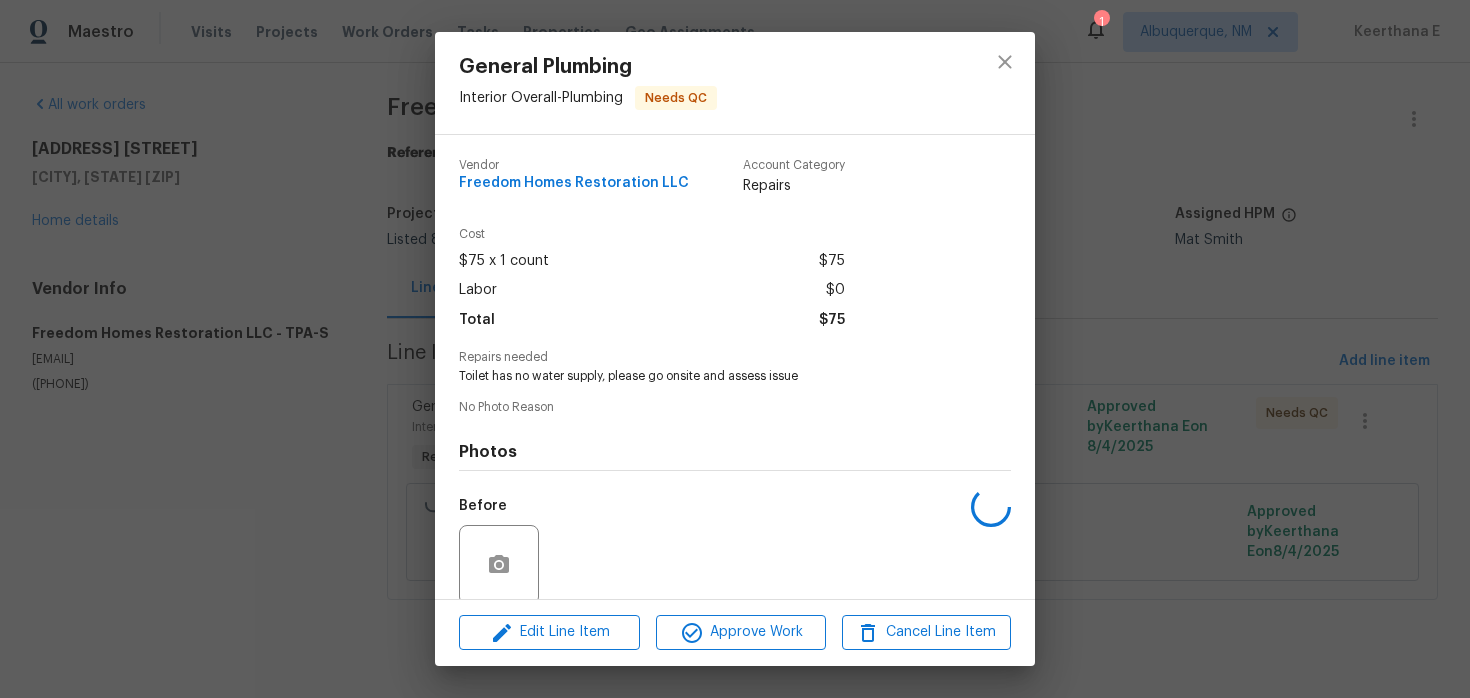 scroll, scrollTop: 155, scrollLeft: 0, axis: vertical 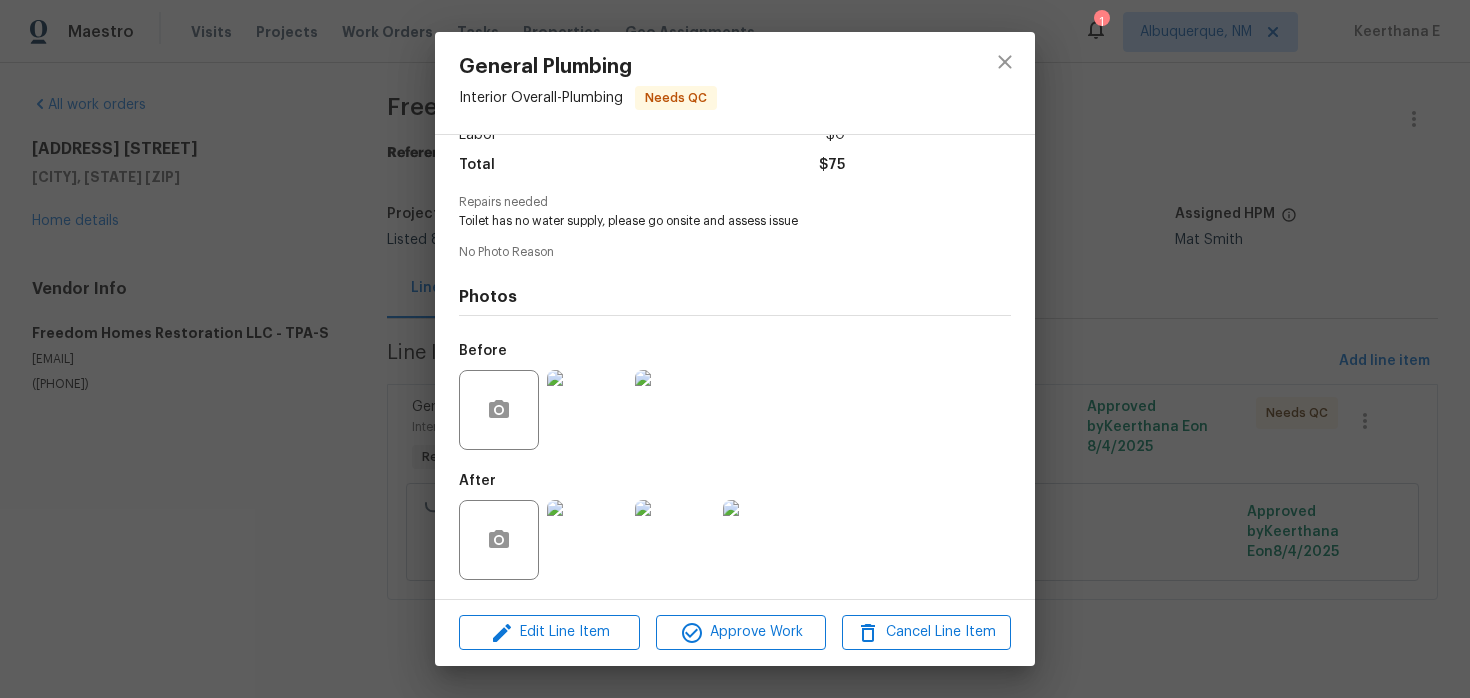 click at bounding box center [587, 540] 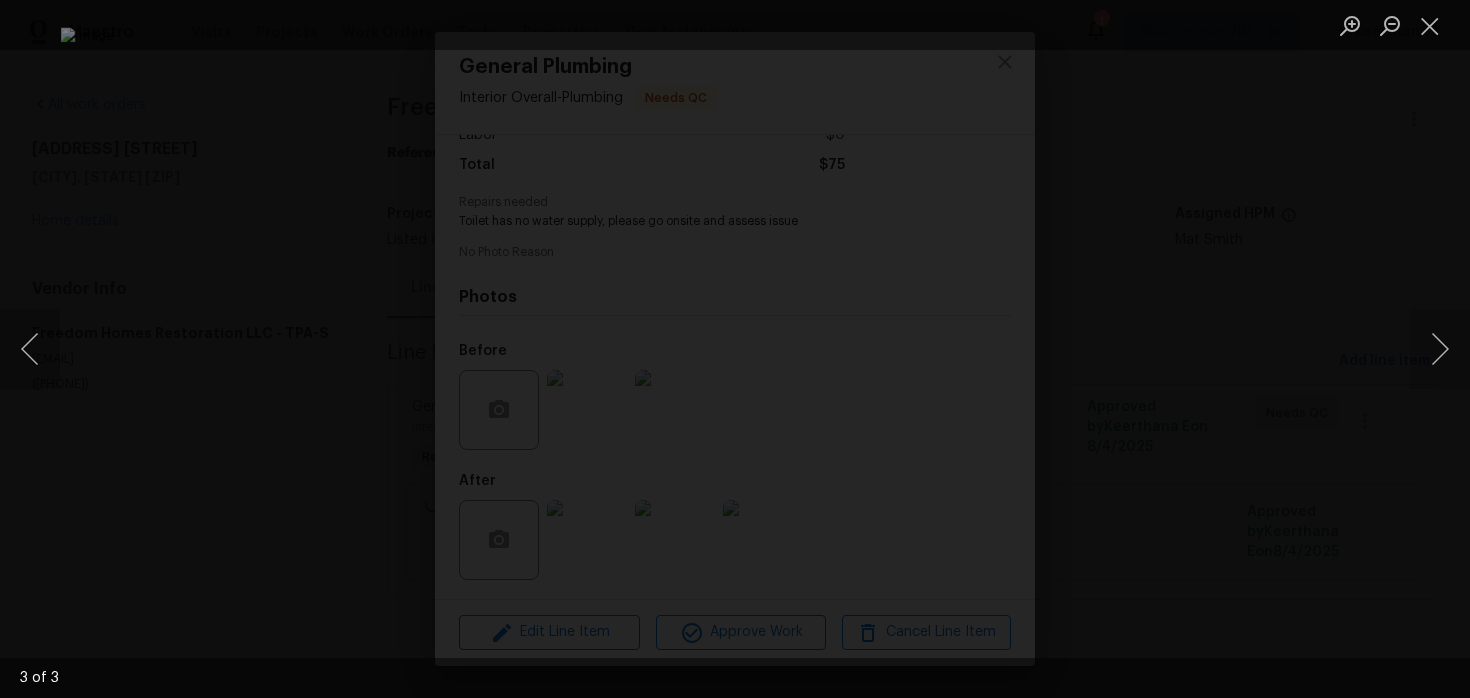 click at bounding box center (735, 349) 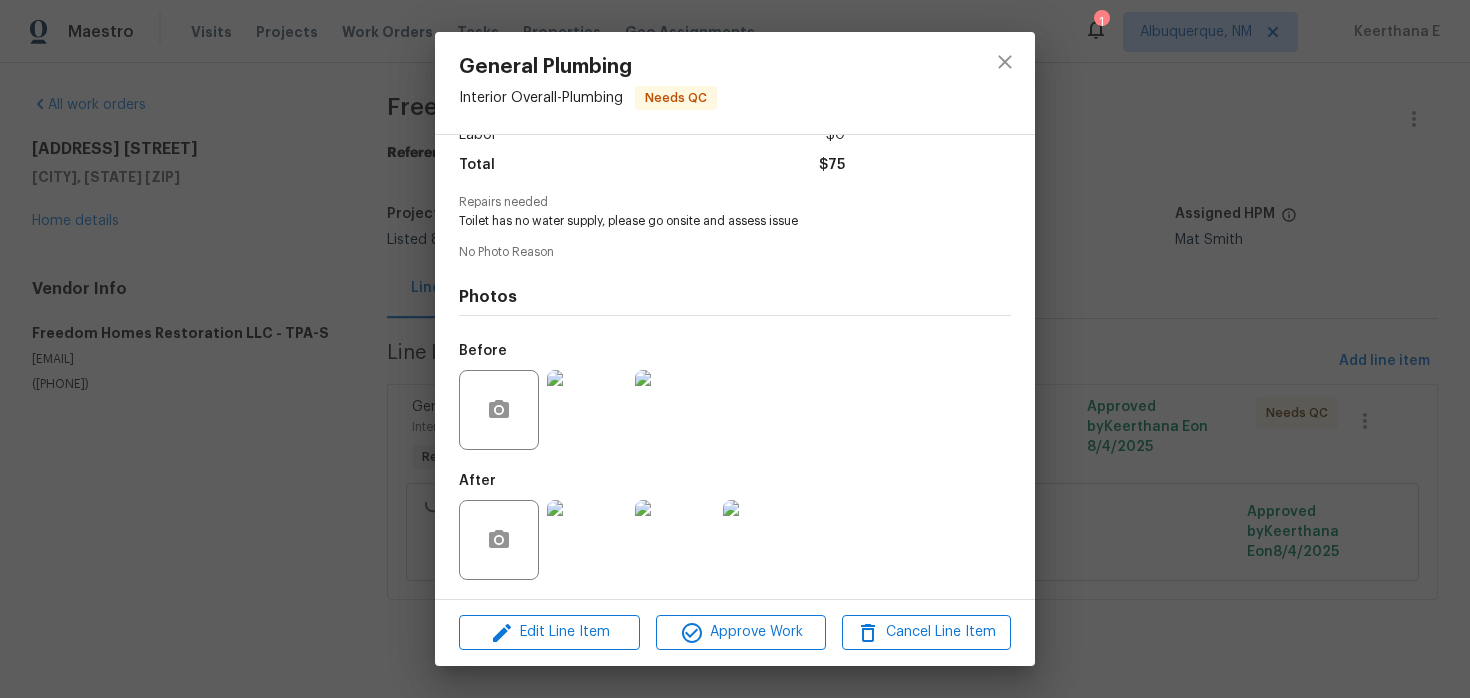 click on "General Plumbing Interior Overall  -  Plumbing Needs QC Vendor Freedom Homes Restoration LLC Account Category Repairs Cost $75 x 1 count $75 Labor $0 Total $75 Repairs needed Toilet has no water supply, please go onsite and assess issue No Photo Reason   Photos Before After  Edit Line Item  Approve Work  Cancel Line Item" at bounding box center [735, 349] 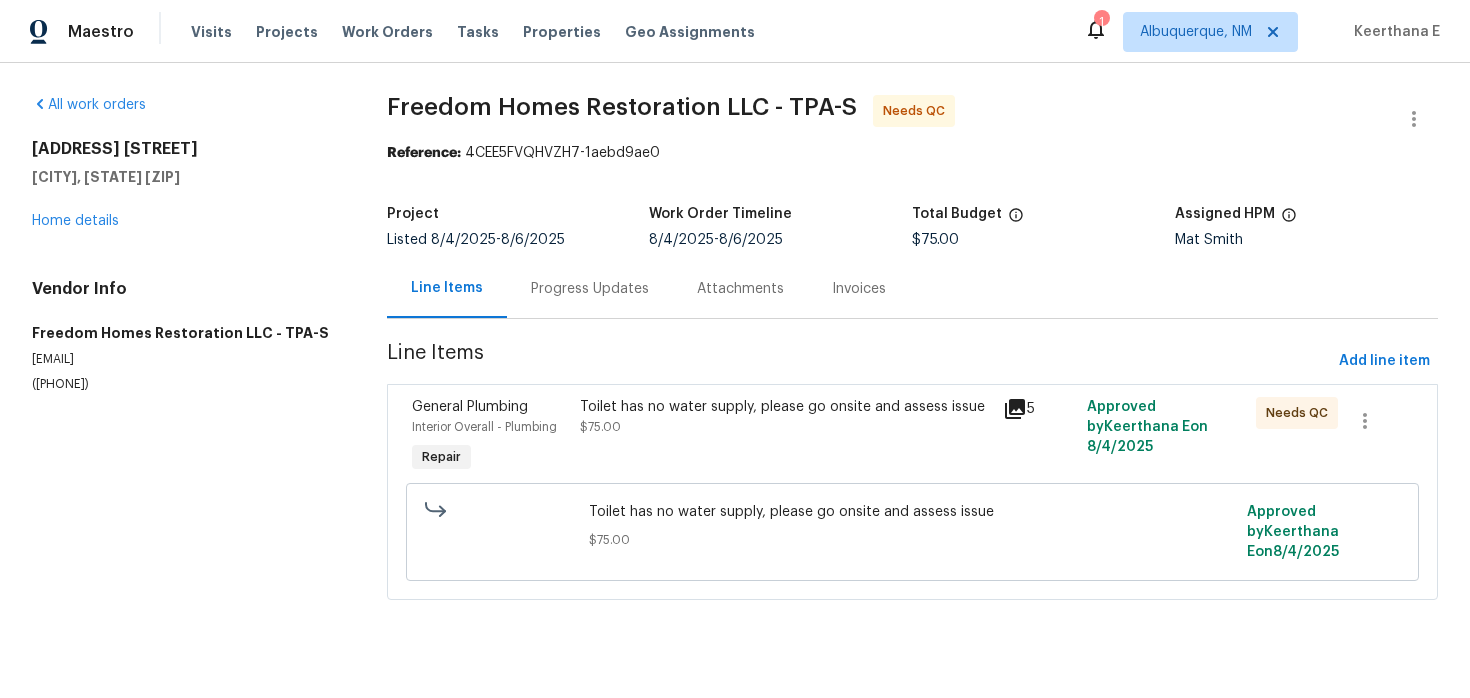 click on "Line Items" at bounding box center [447, 288] 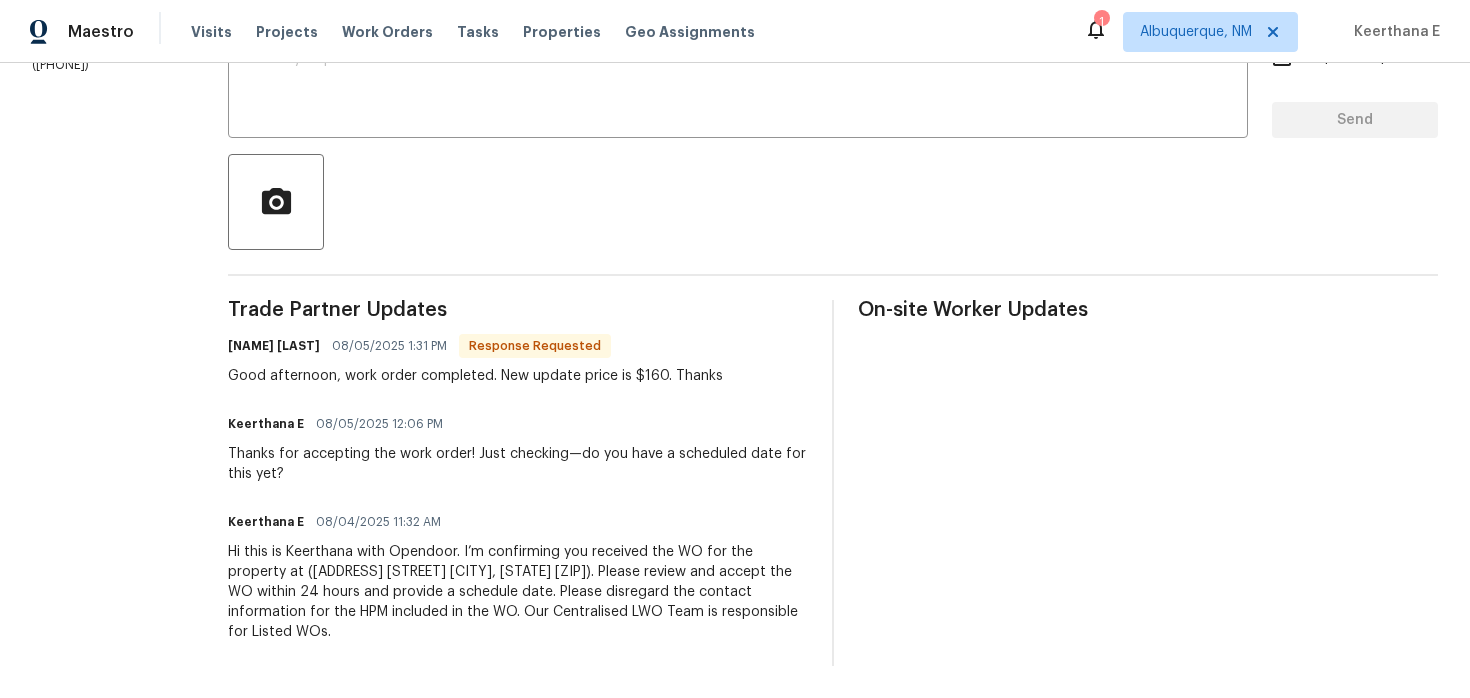scroll, scrollTop: 0, scrollLeft: 0, axis: both 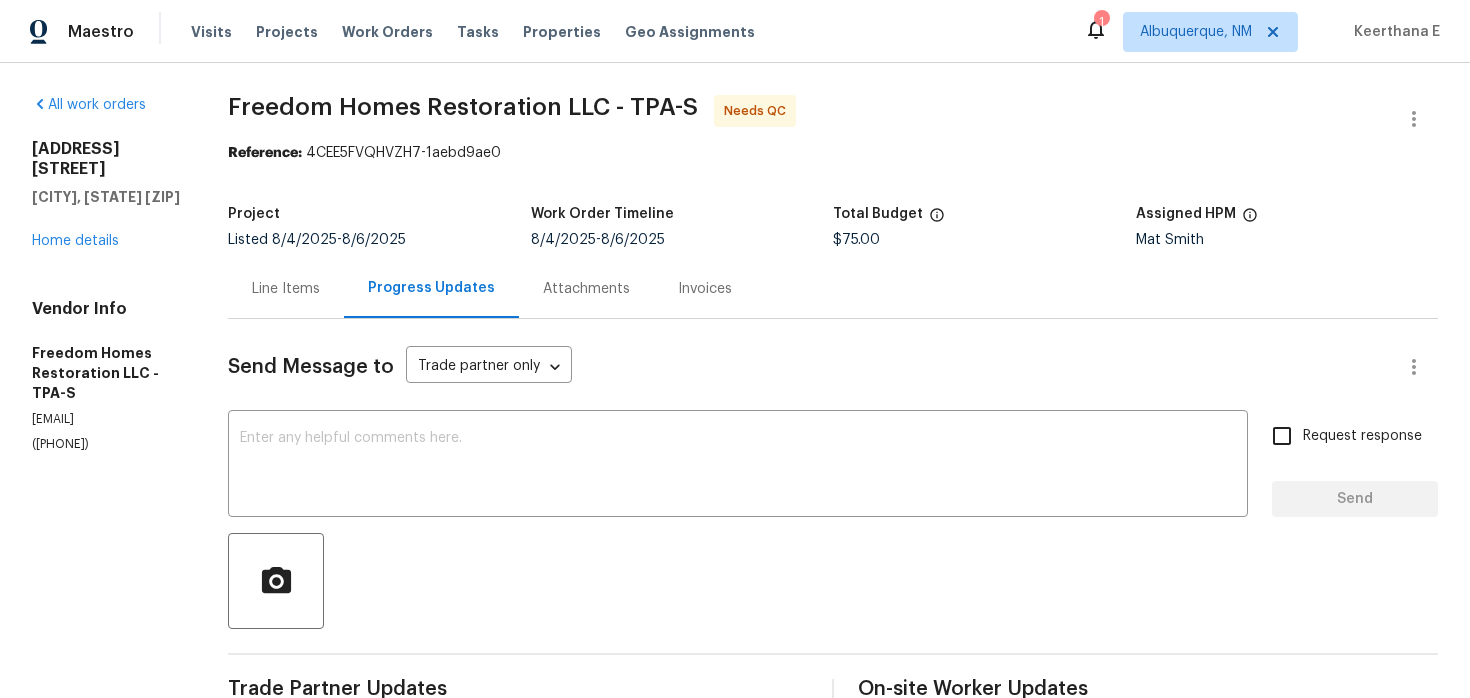 click on "Line Items" at bounding box center (286, 289) 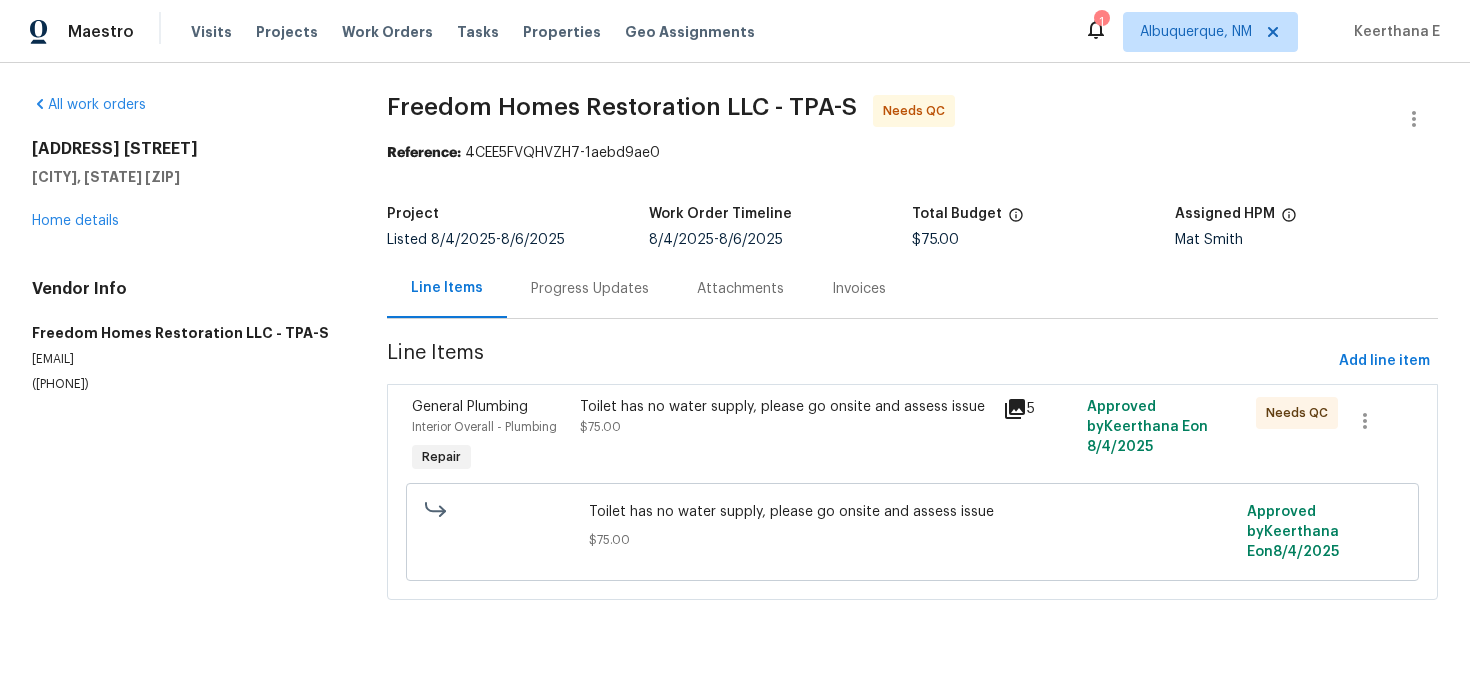 click on "Toilet has no water supply, please go onsite and assess issue" at bounding box center [785, 407] 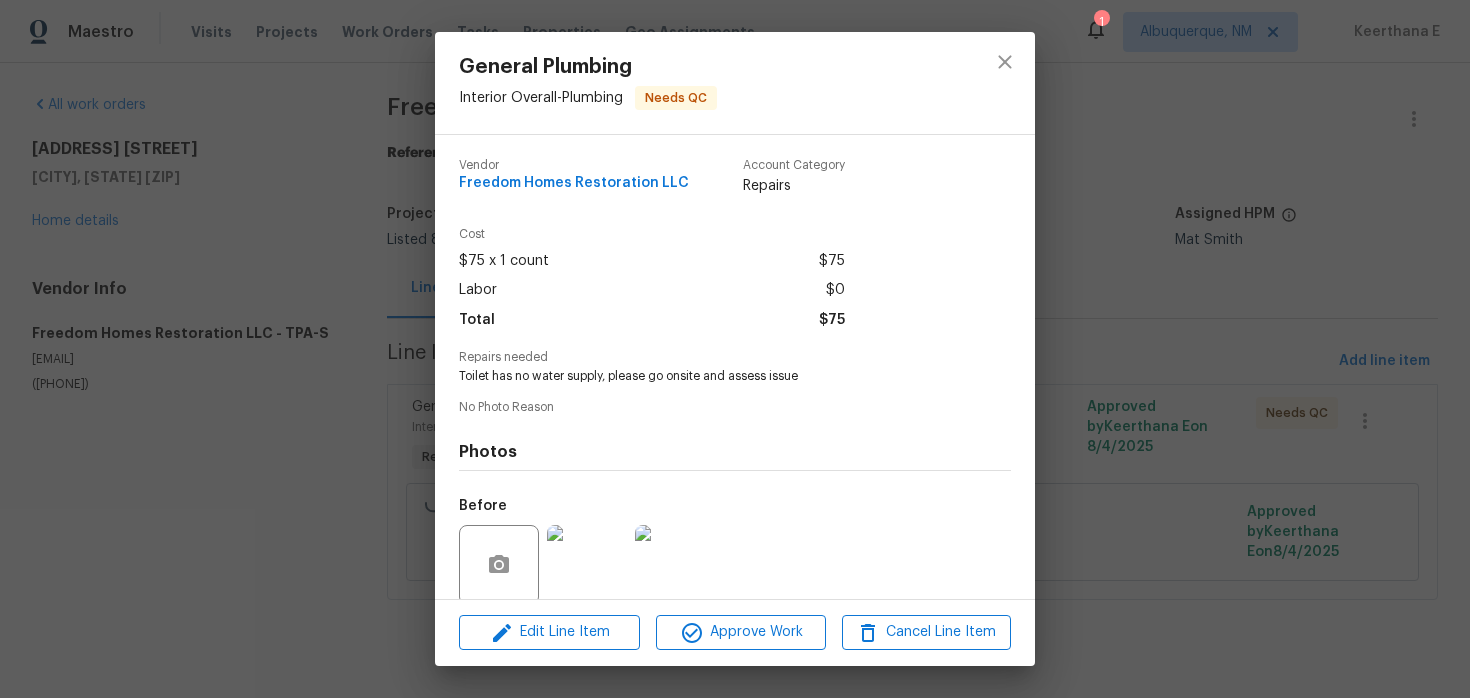 scroll, scrollTop: 155, scrollLeft: 0, axis: vertical 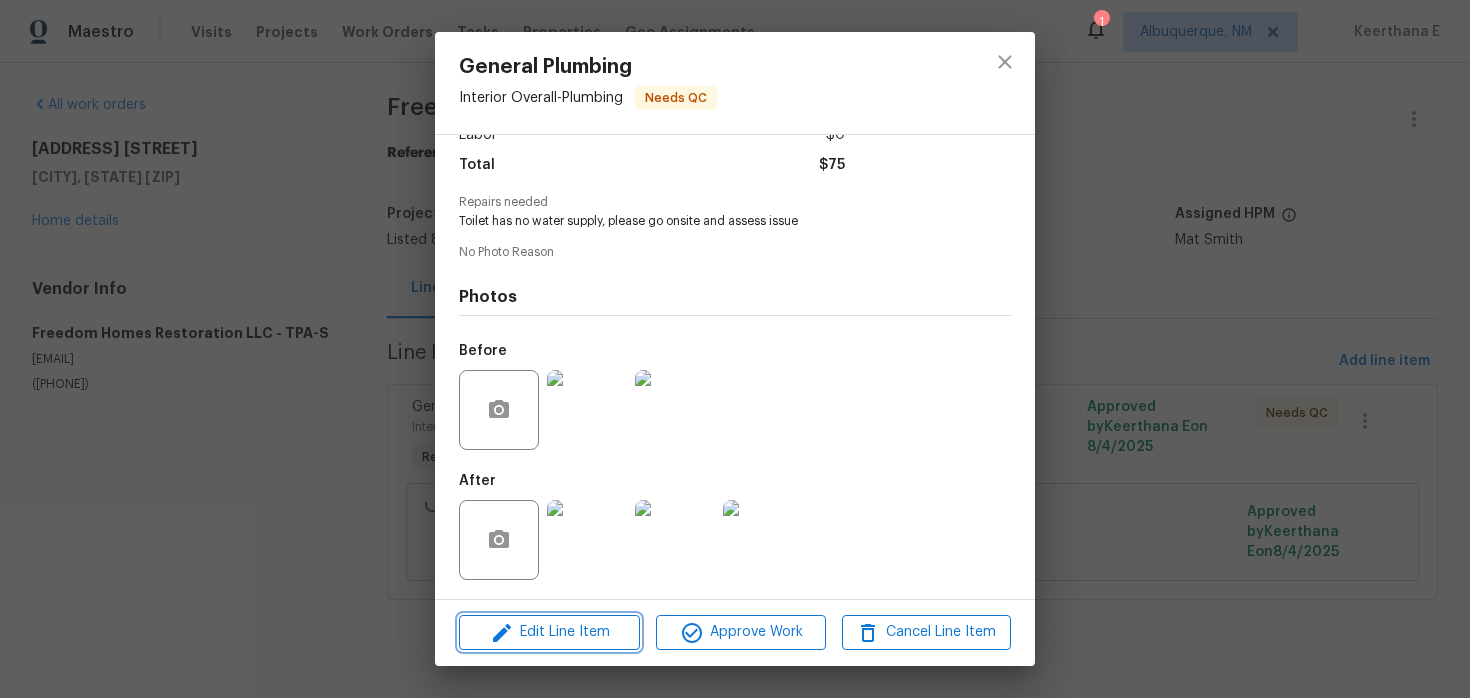 click on "Edit Line Item" at bounding box center [549, 632] 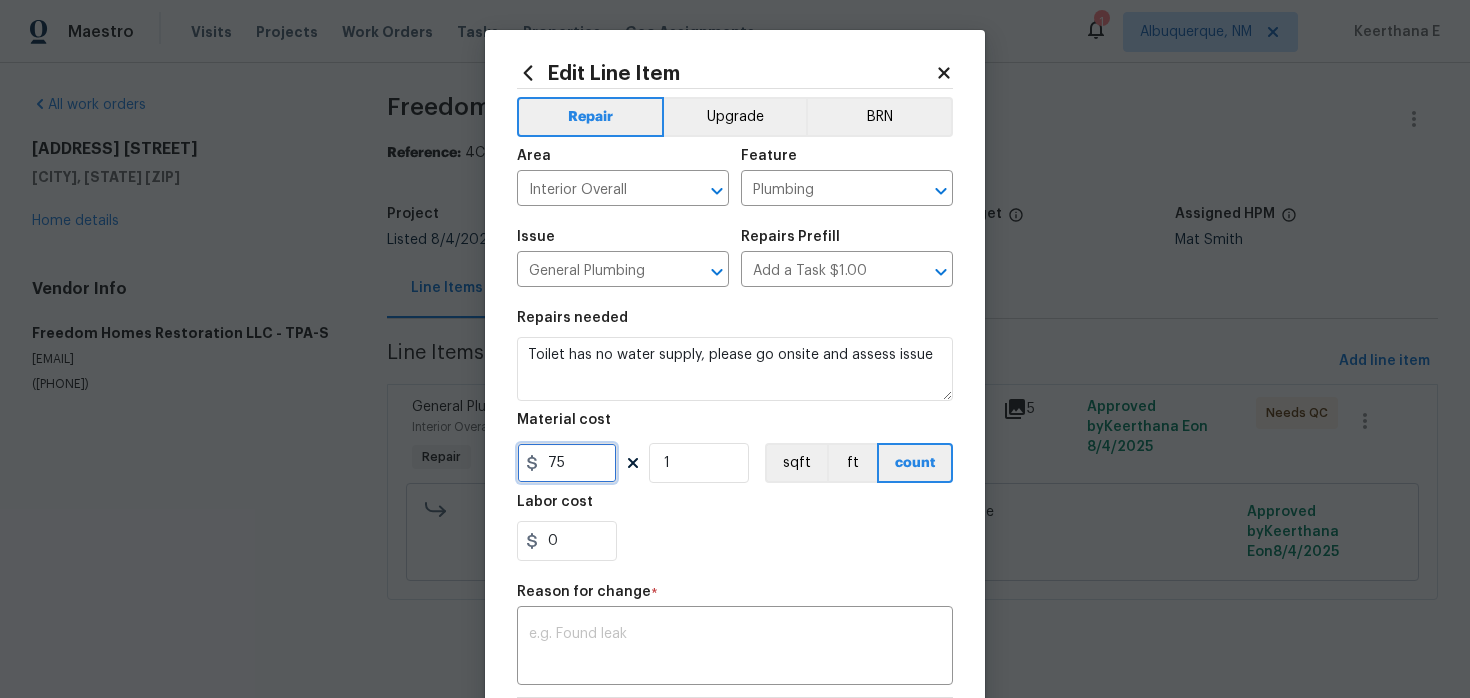 click on "75" at bounding box center (567, 463) 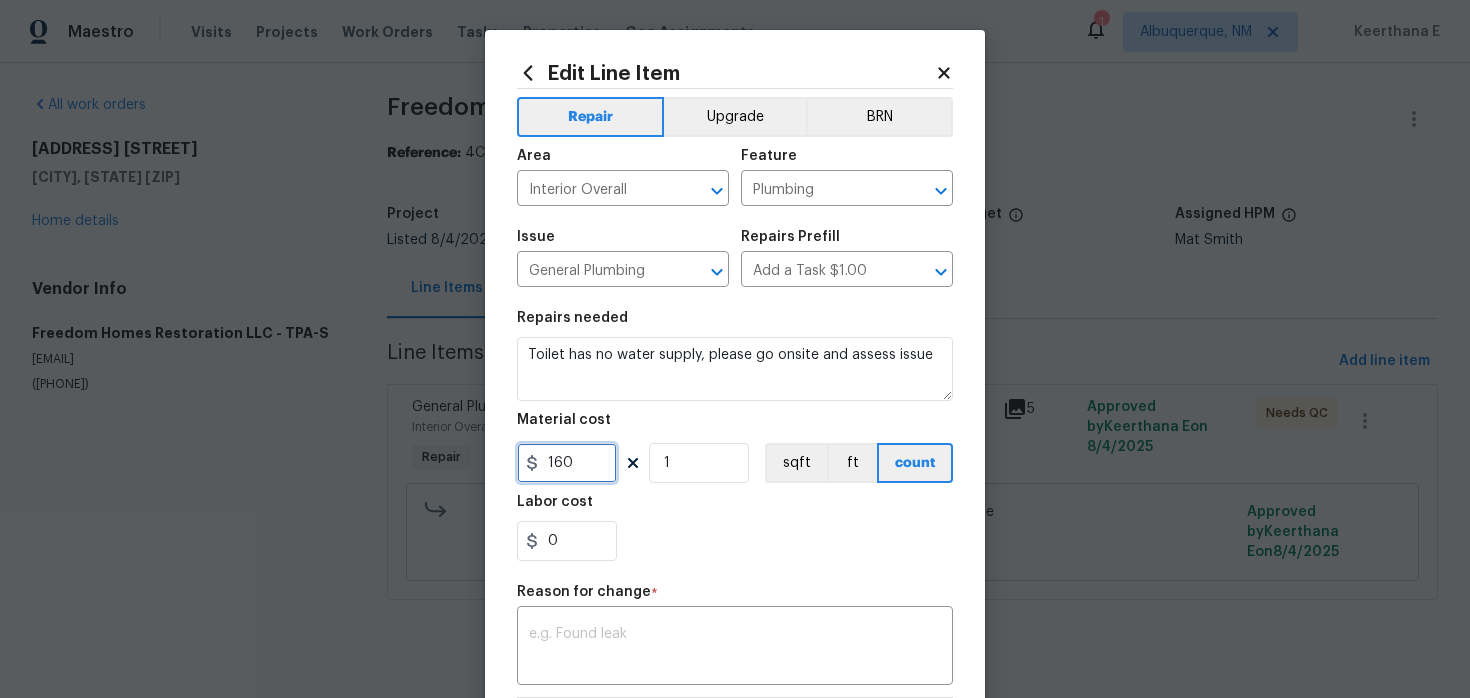 type on "160" 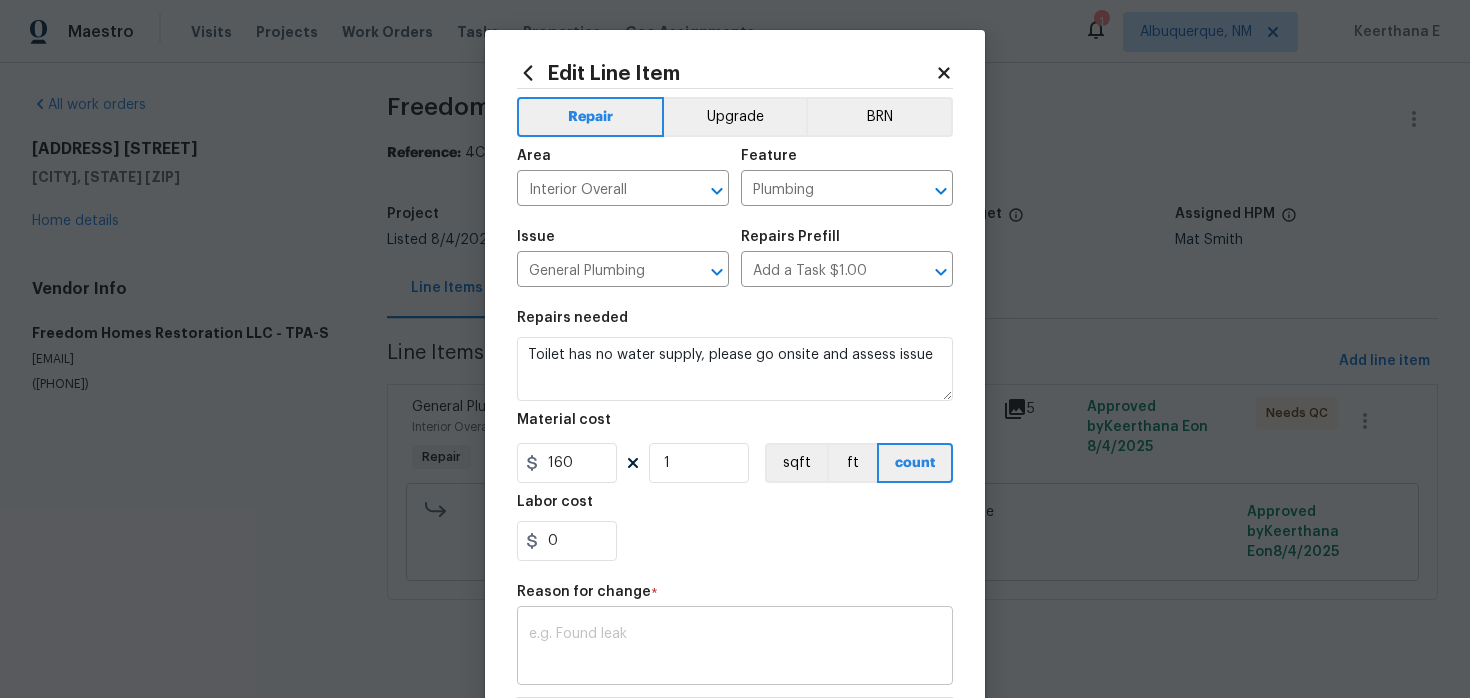 click at bounding box center [735, 648] 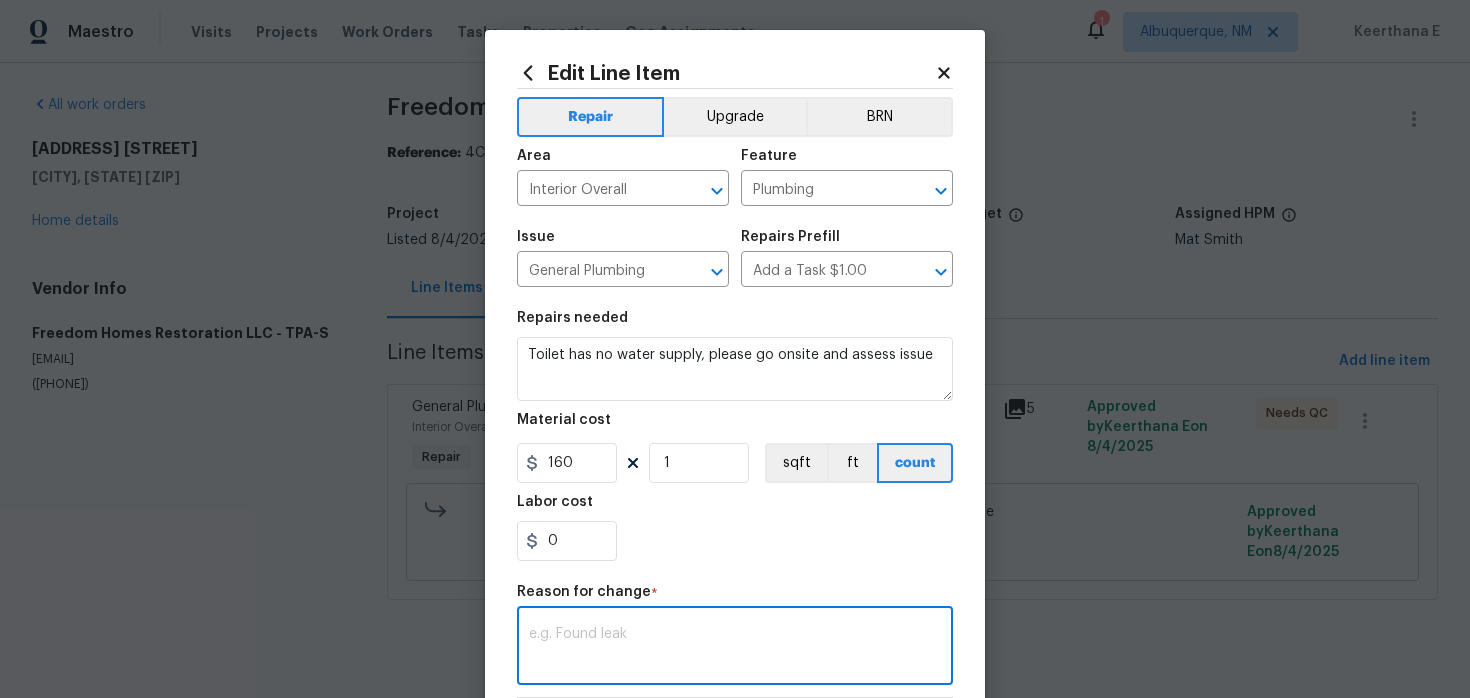 paste on "(KE) Updated per vendor's final cost." 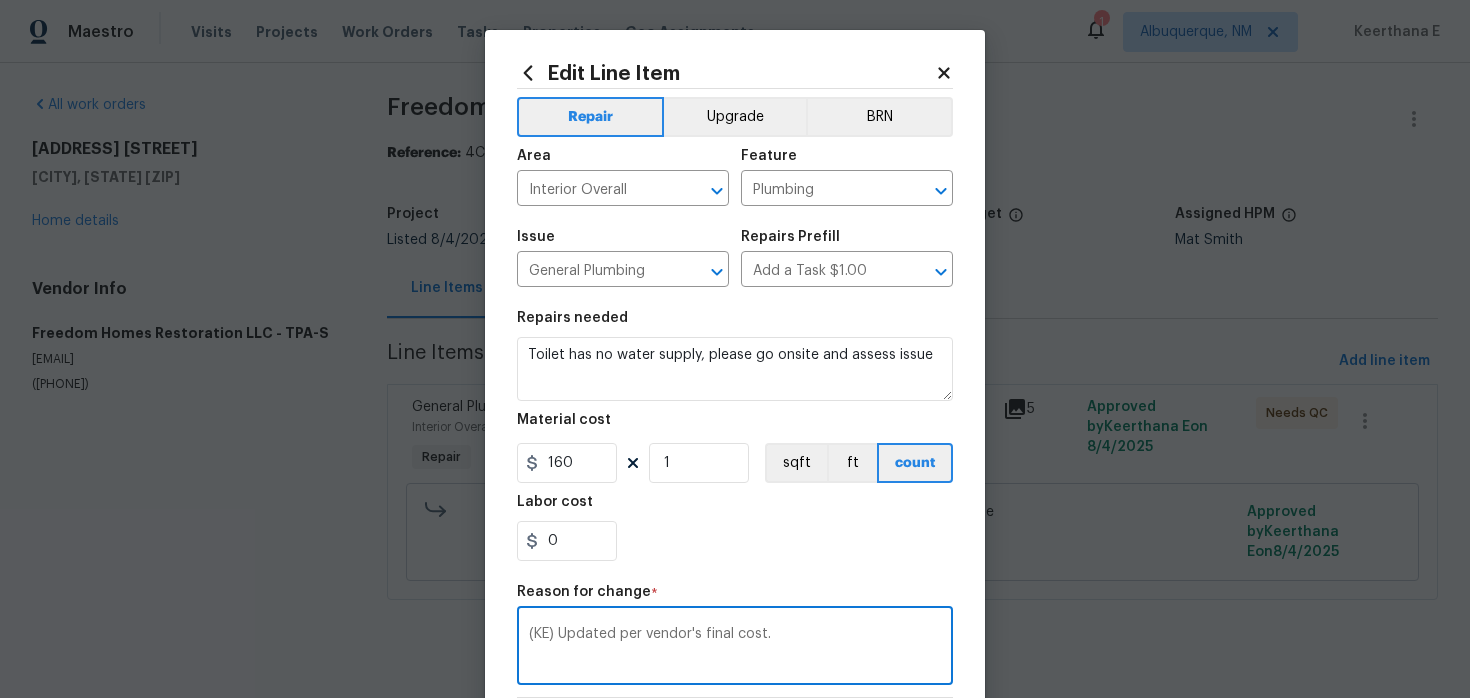 scroll, scrollTop: 308, scrollLeft: 0, axis: vertical 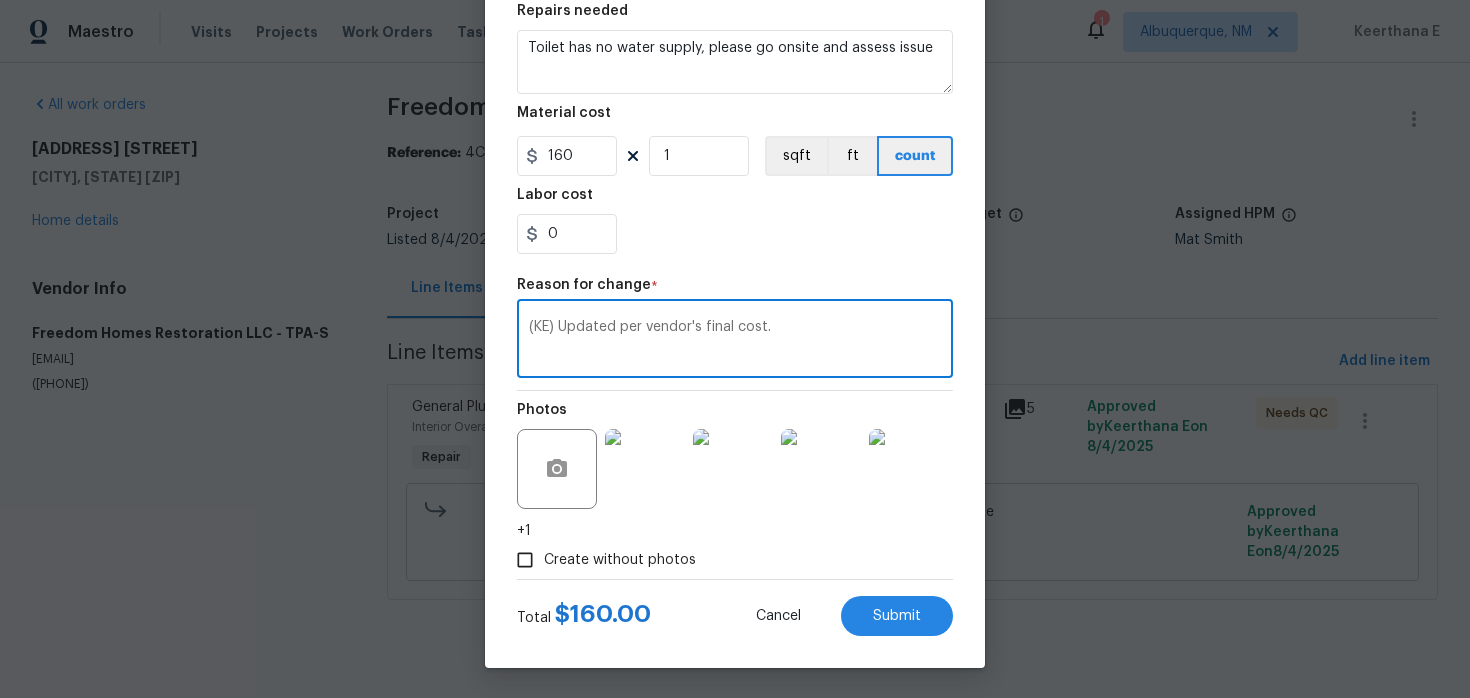 type on "(KE) Updated per vendor's final cost." 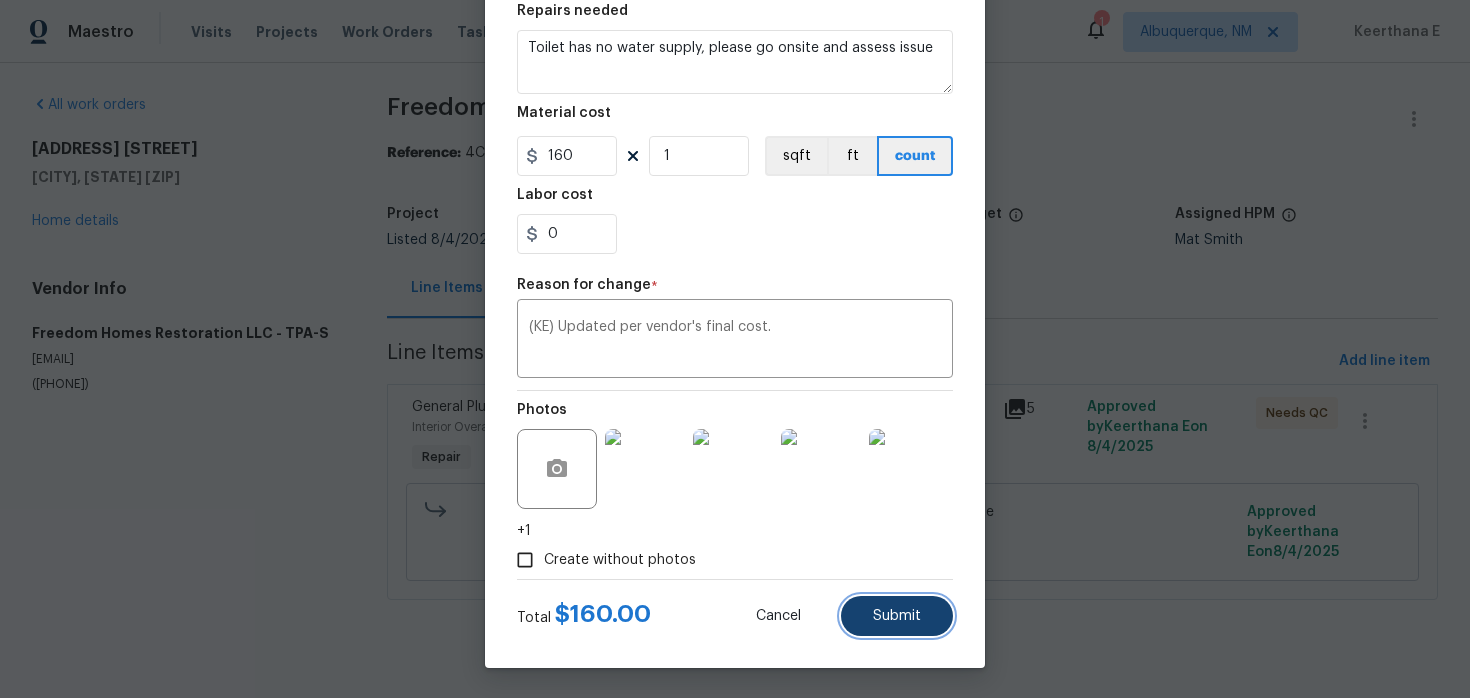 click on "Submit" at bounding box center (897, 616) 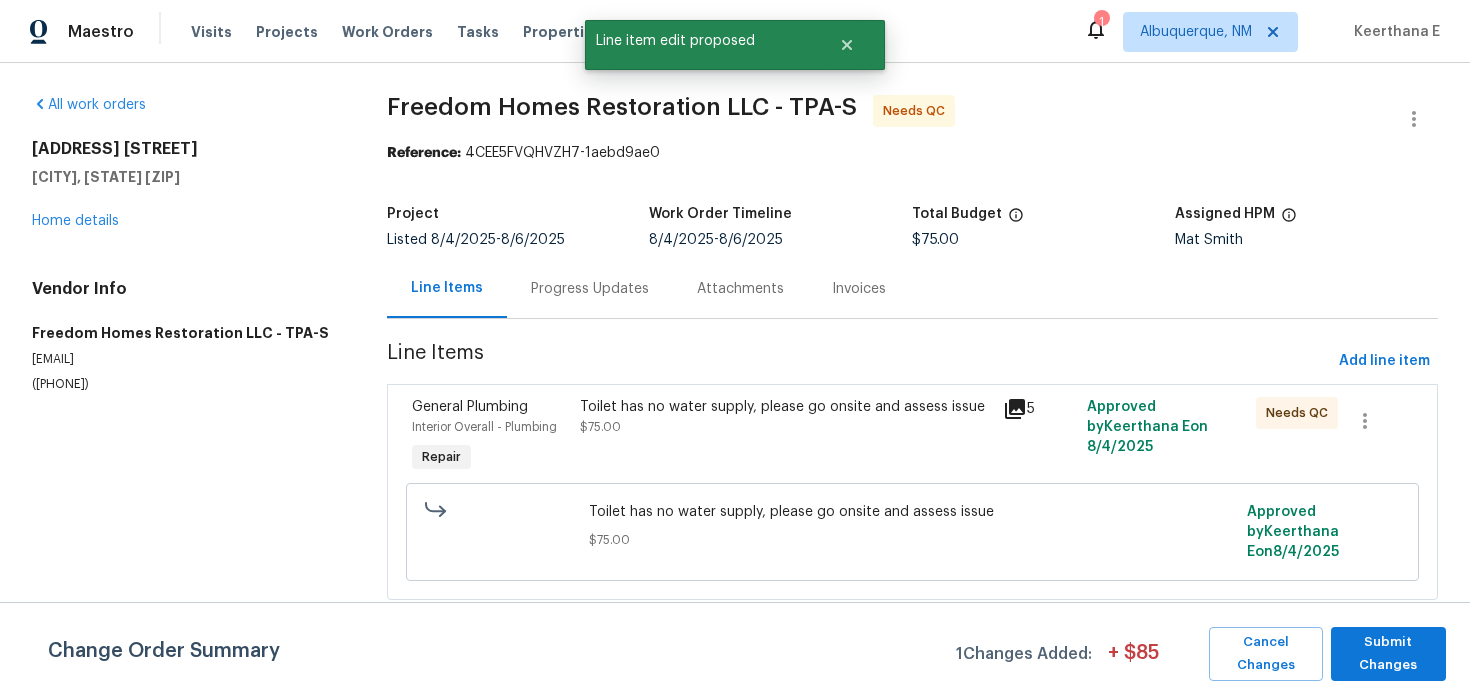 scroll, scrollTop: 0, scrollLeft: 0, axis: both 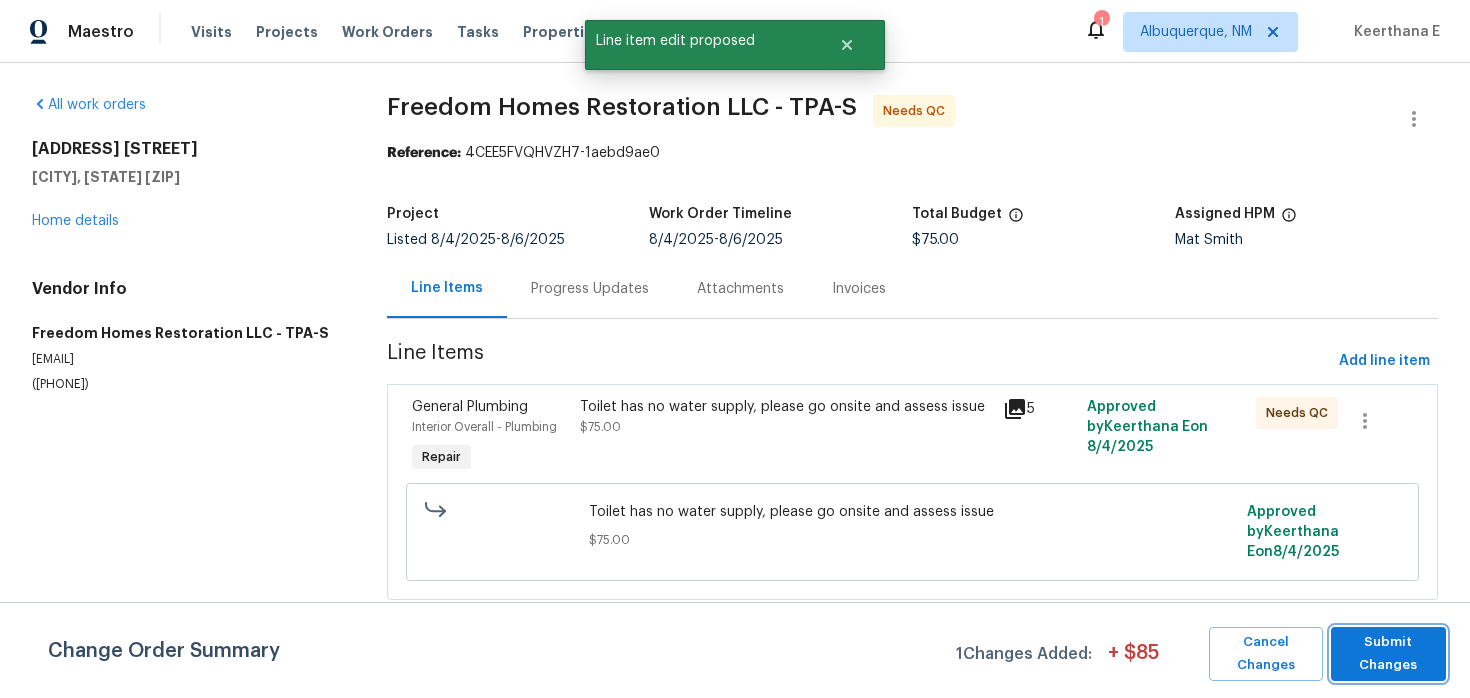 click on "Submit Changes" at bounding box center [1388, 654] 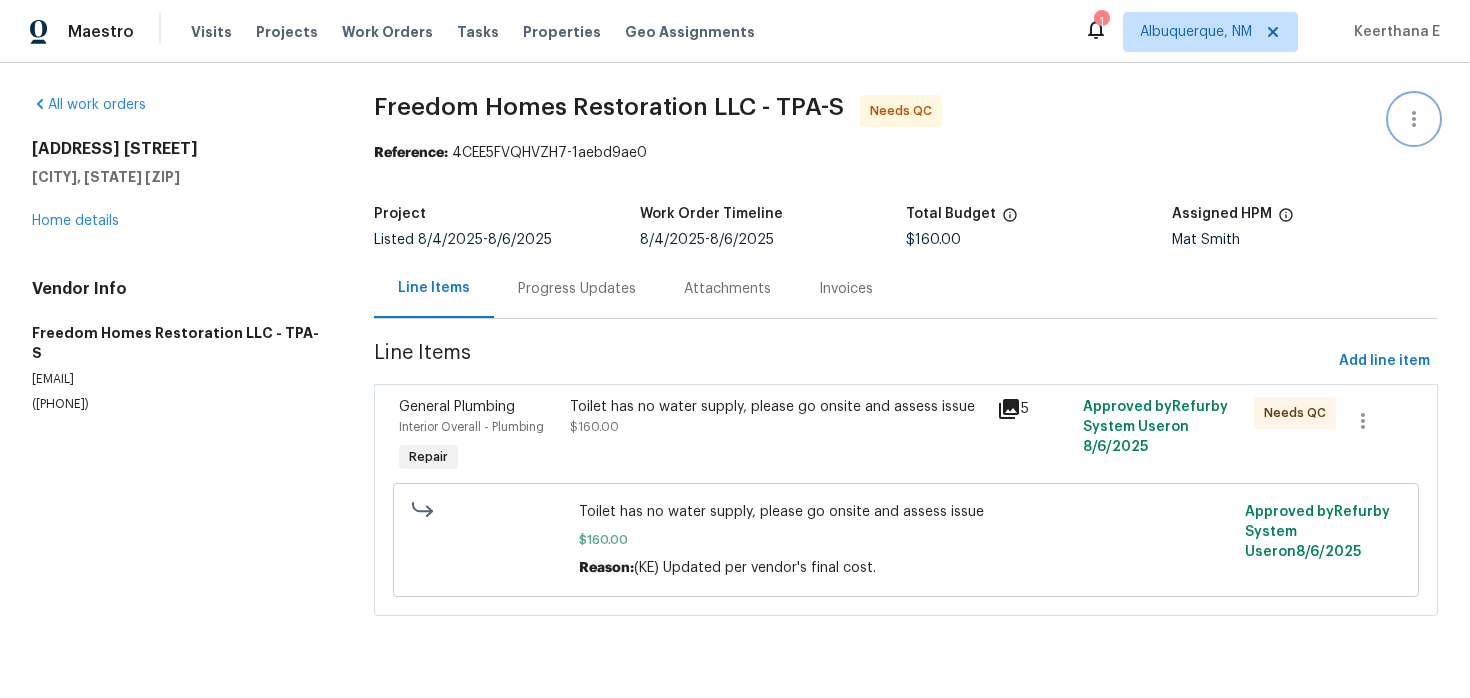 click 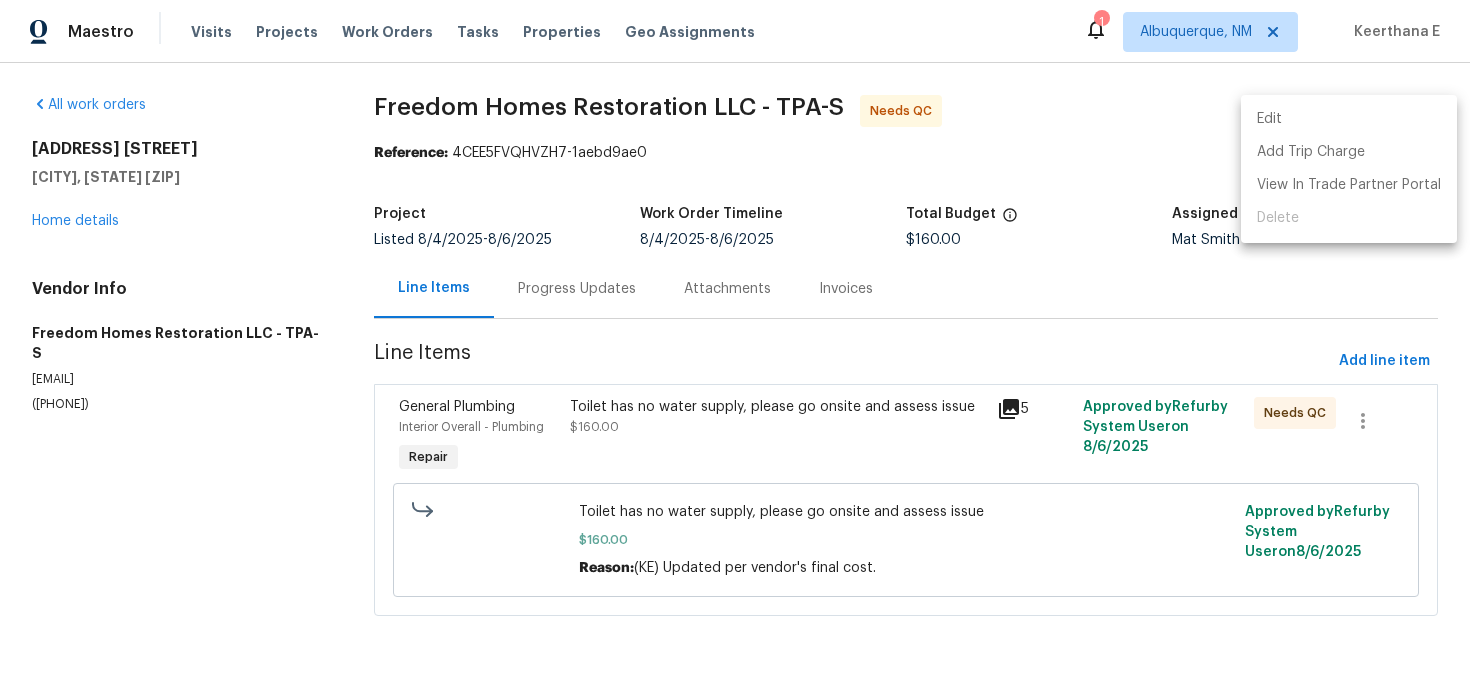 click on "Edit" at bounding box center (1349, 119) 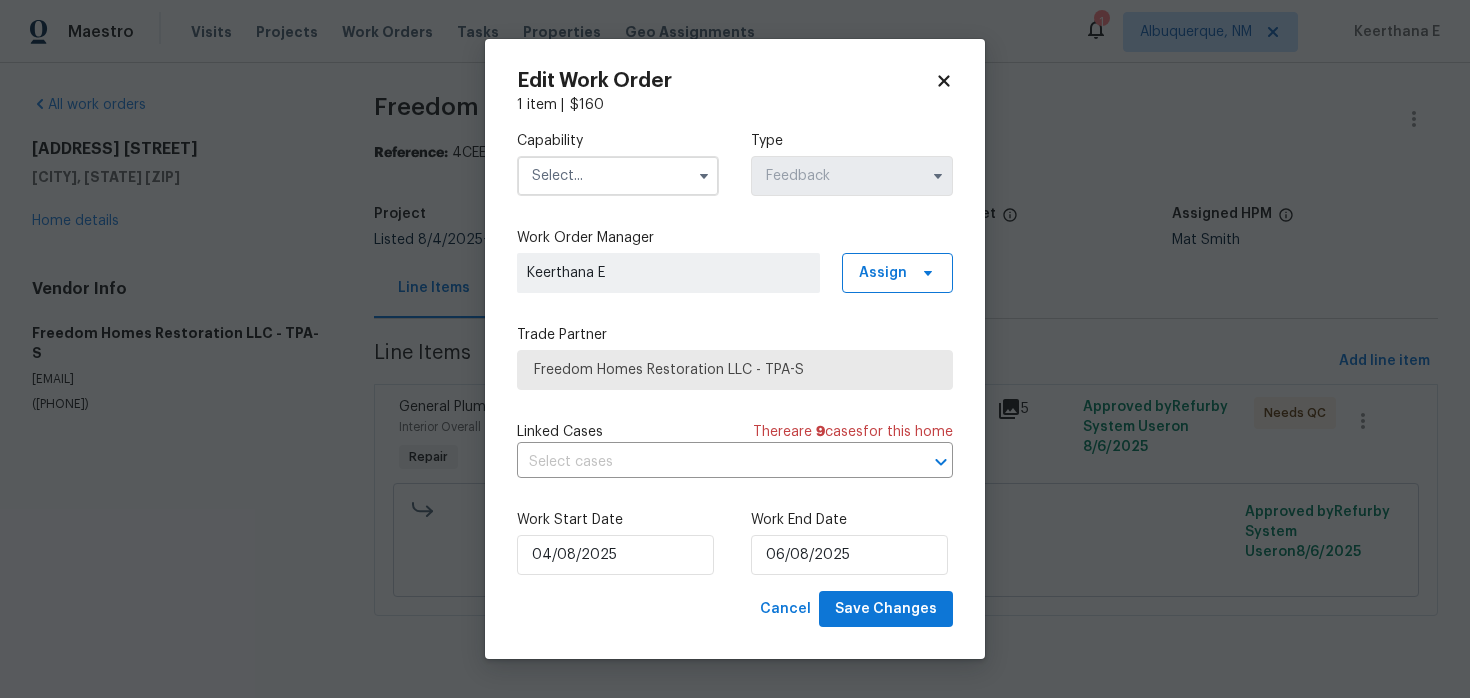 click at bounding box center (618, 176) 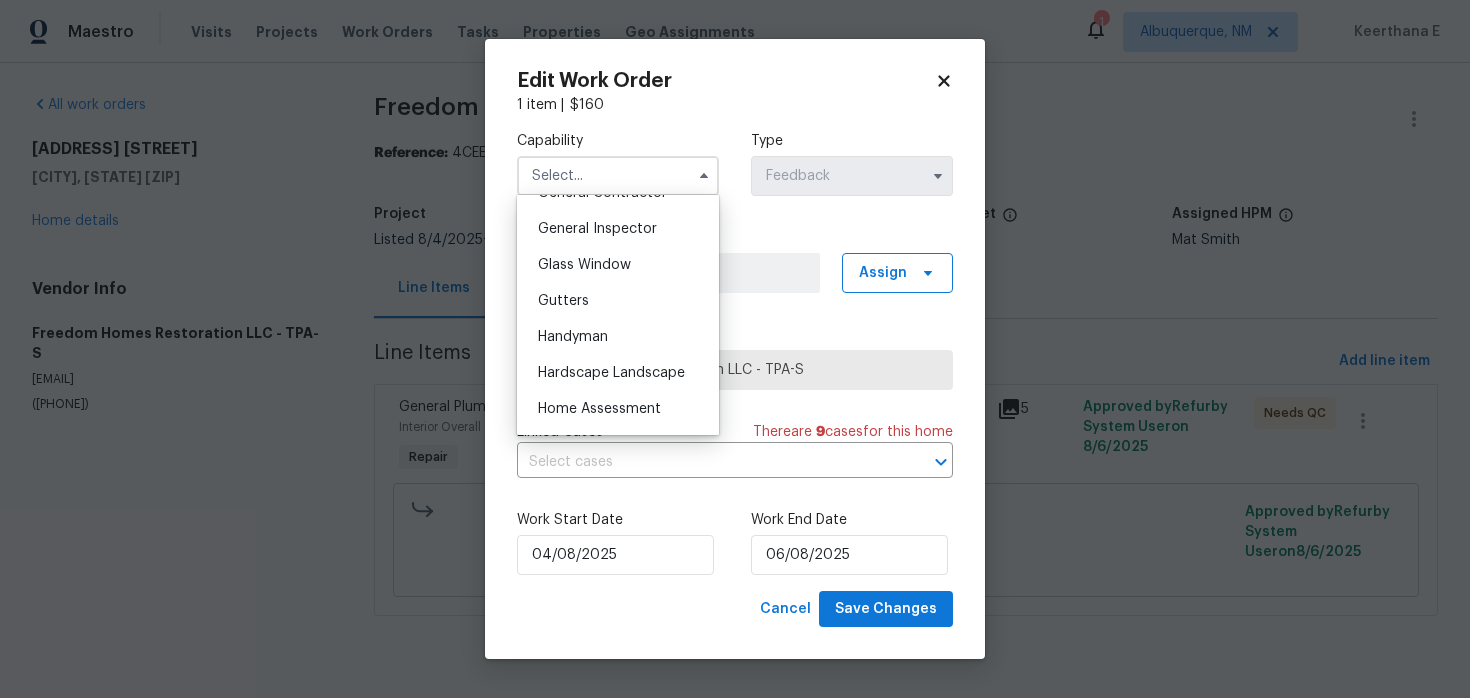 scroll, scrollTop: 1006, scrollLeft: 0, axis: vertical 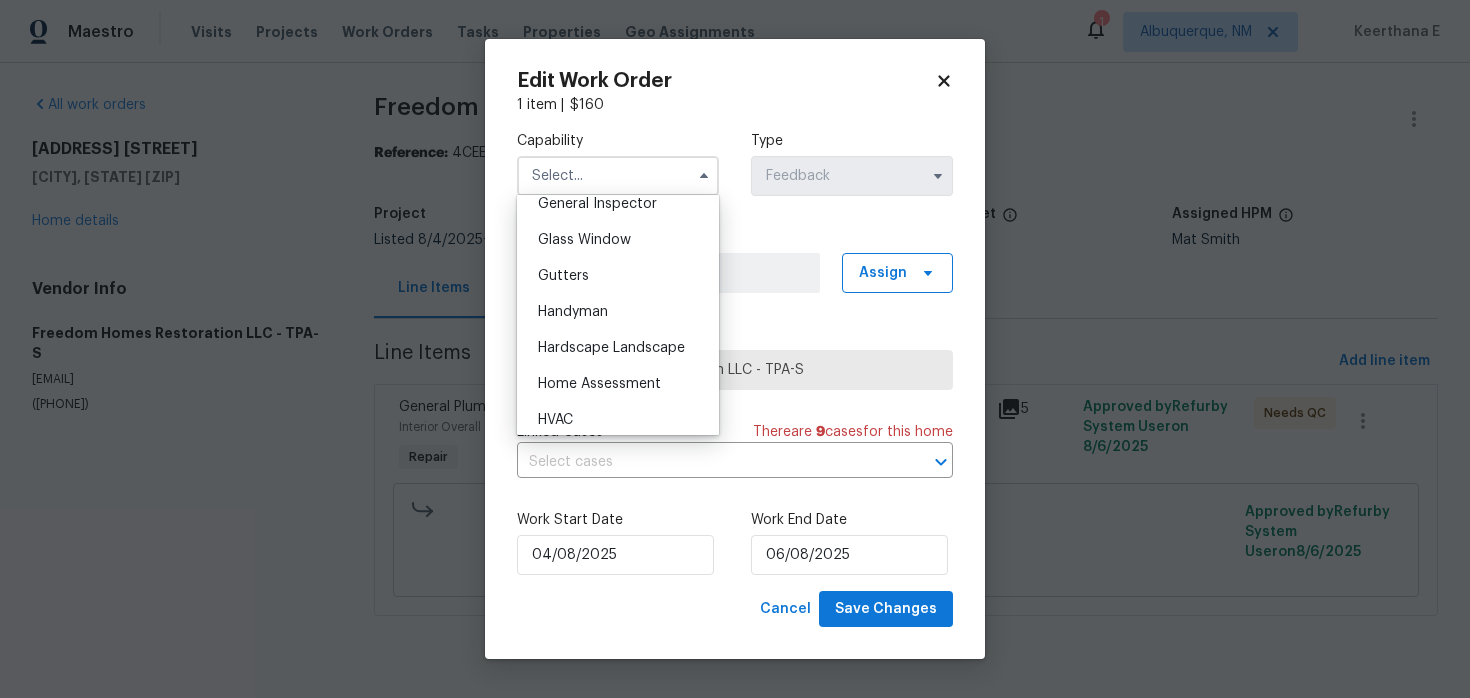 click on "Handyman" at bounding box center (618, 312) 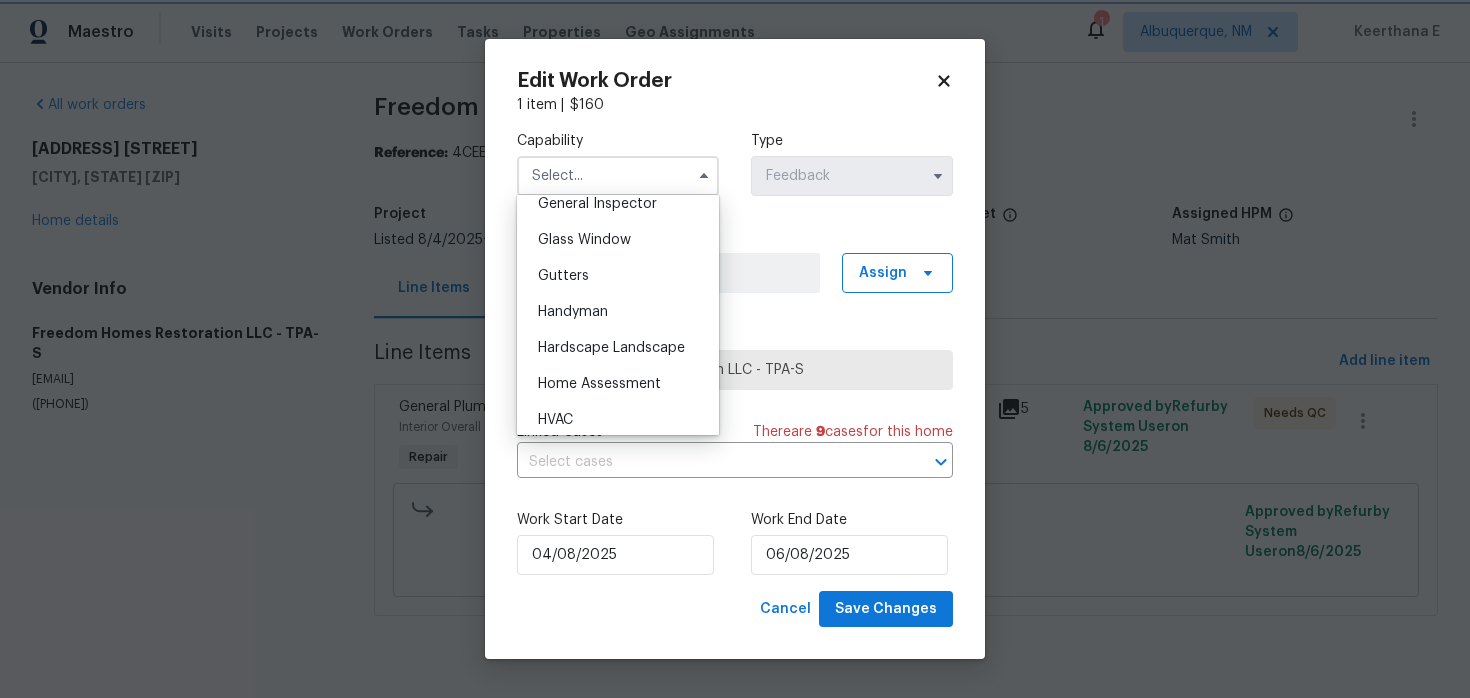 type on "Handyman" 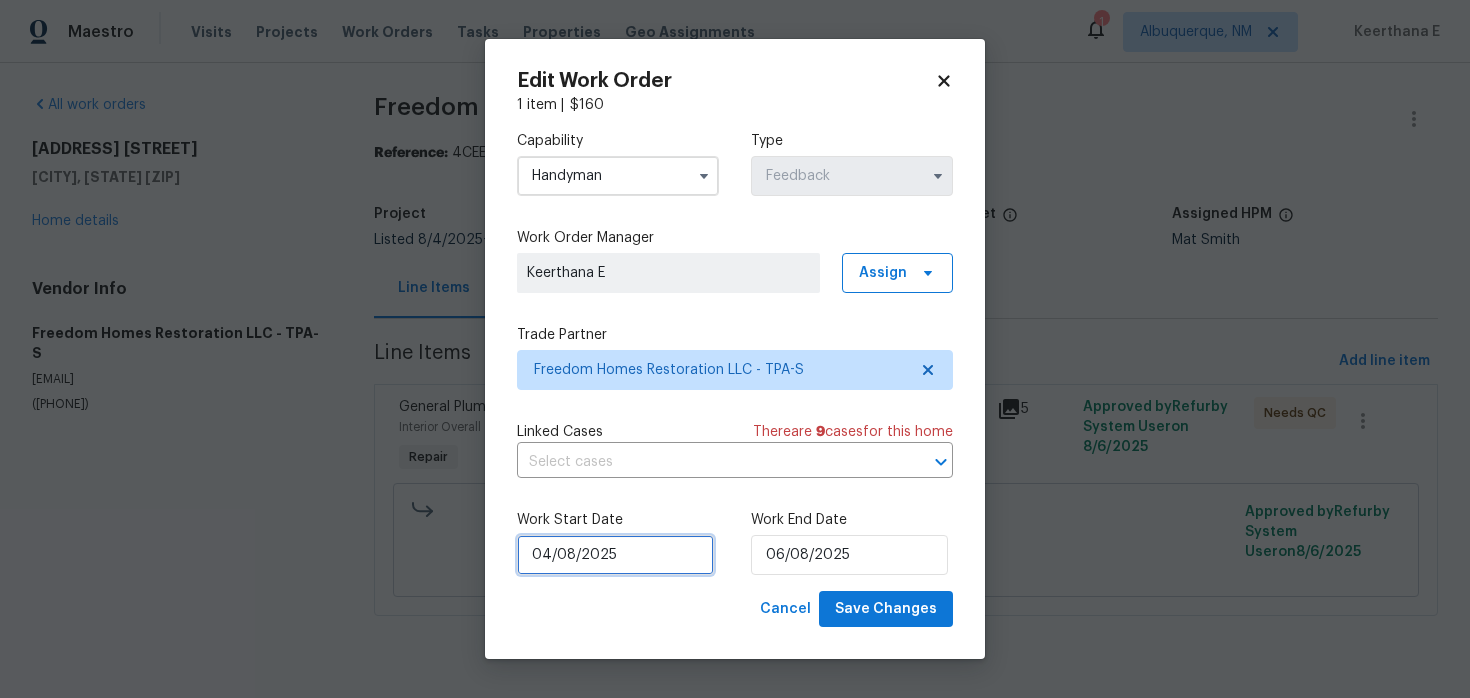 click on "04/08/2025" at bounding box center [615, 555] 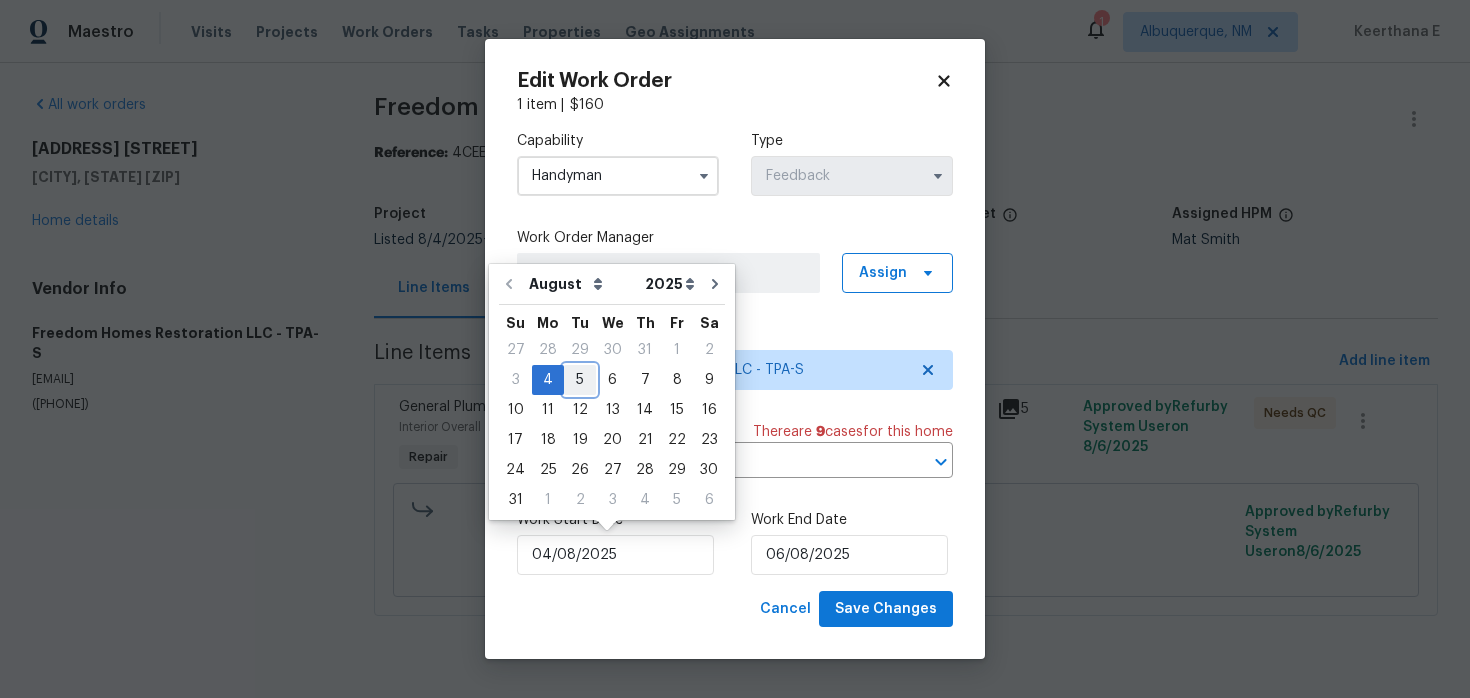 click on "5" at bounding box center (580, 380) 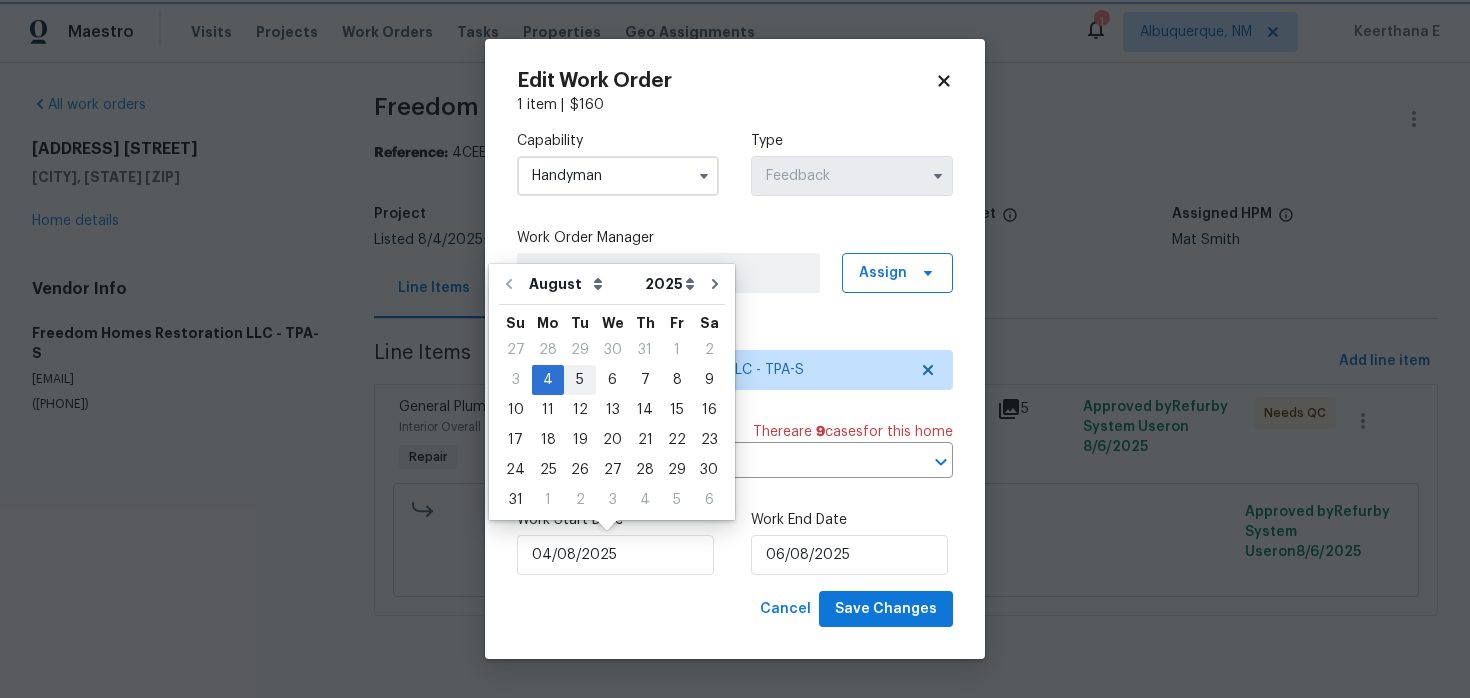 type on "05/08/2025" 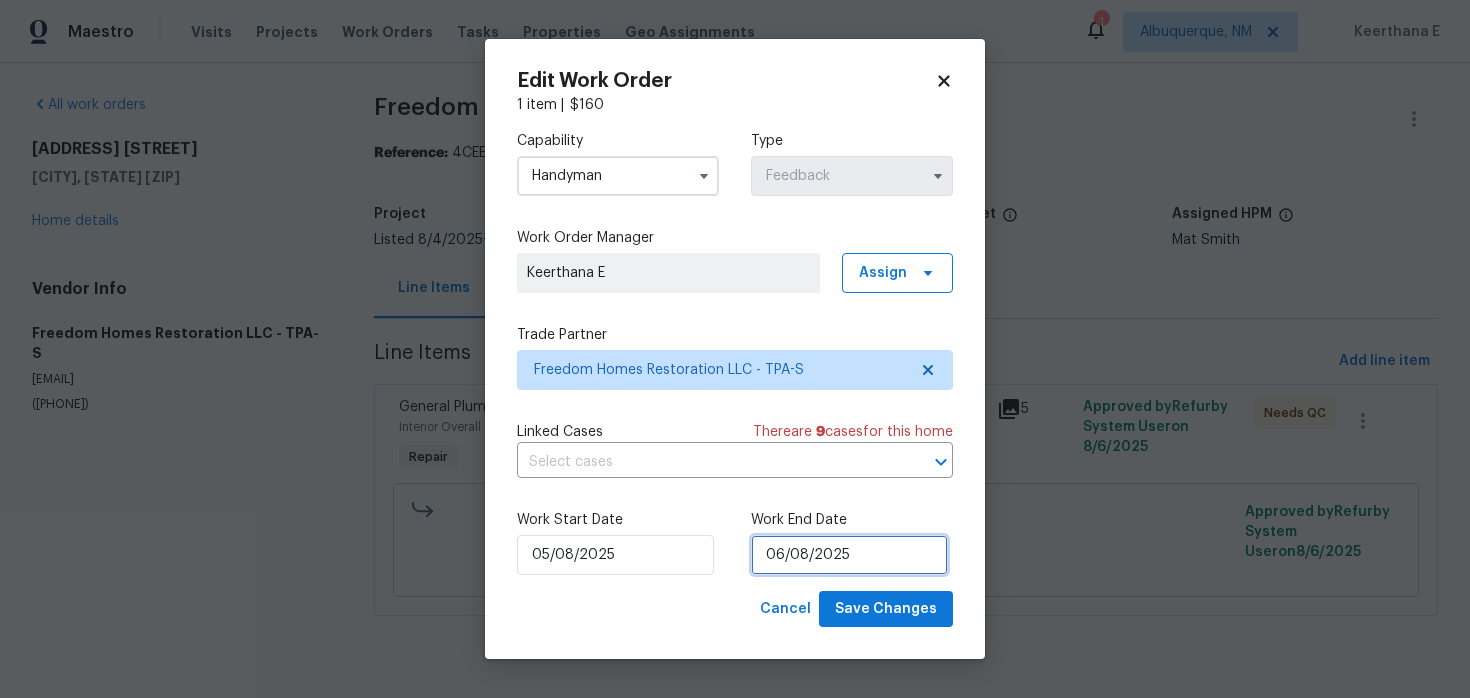 click on "06/08/2025" at bounding box center (849, 555) 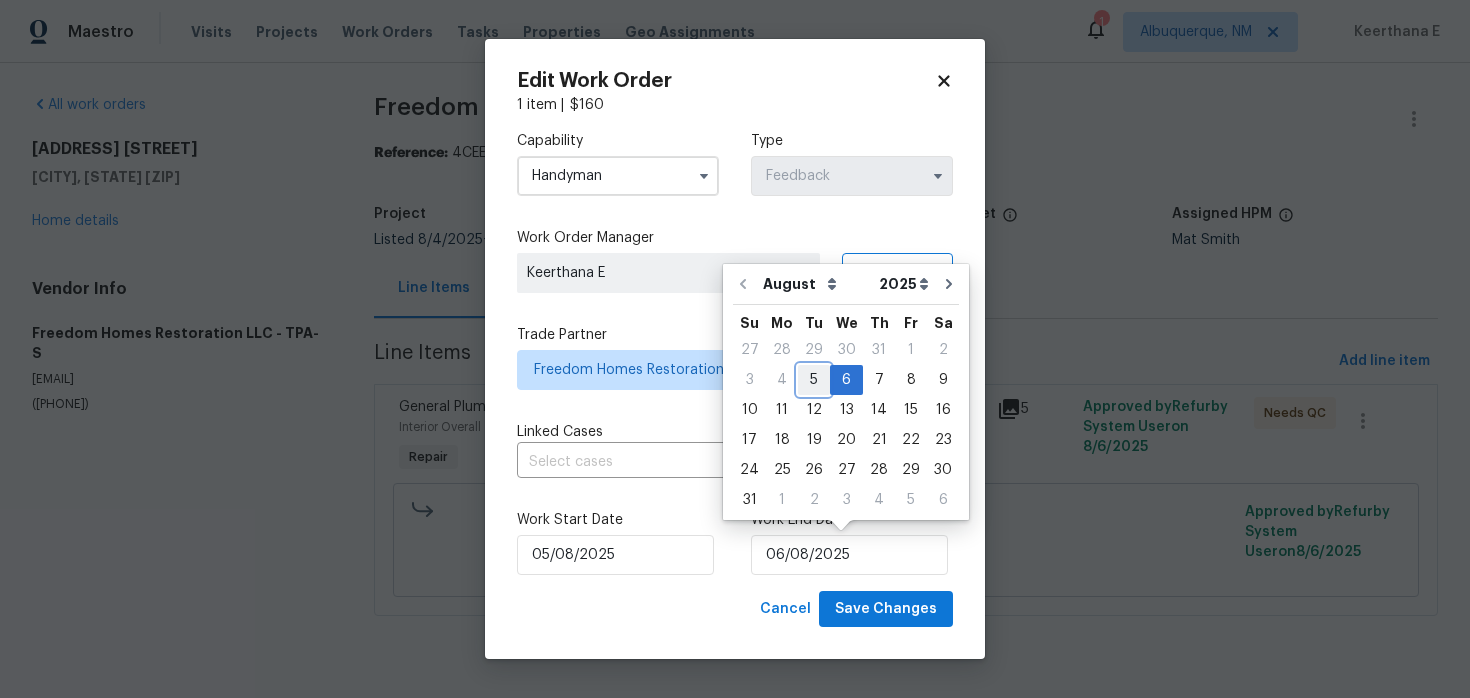 click on "5" at bounding box center (814, 380) 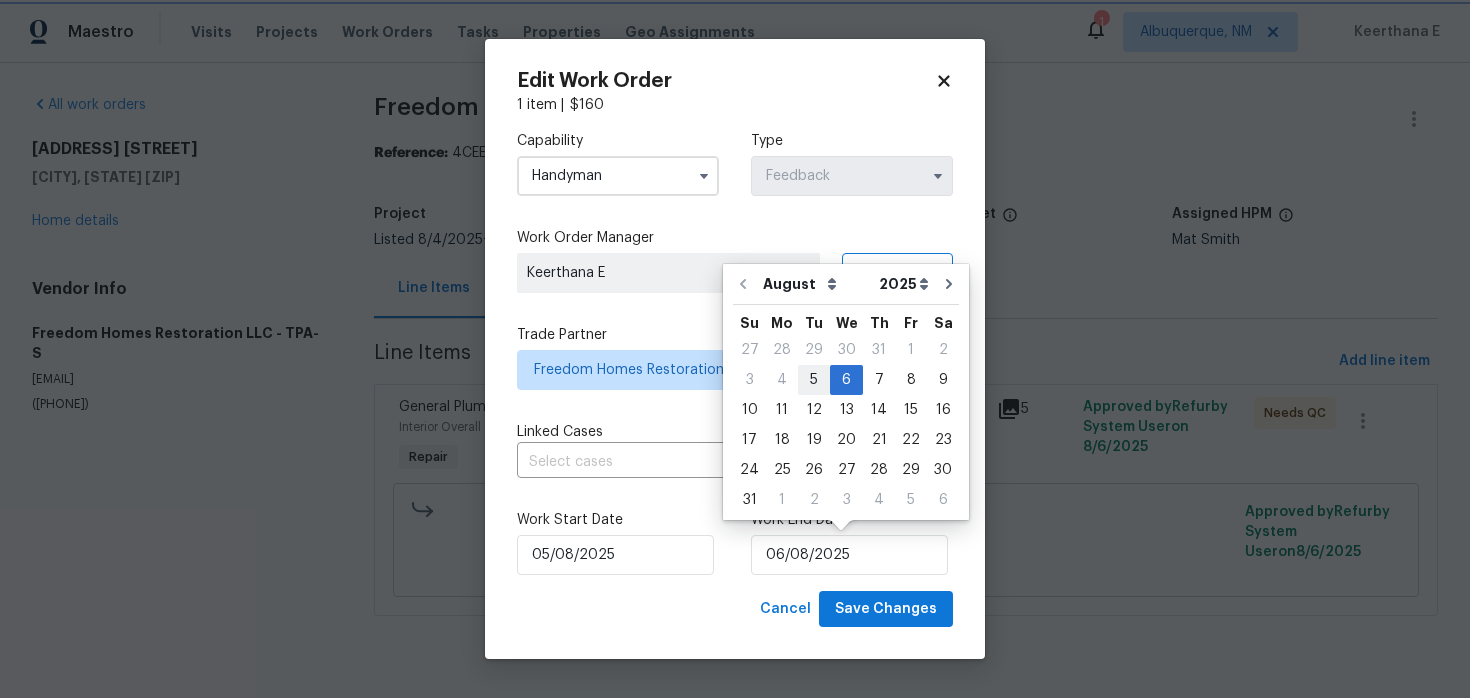 type on "05/08/2025" 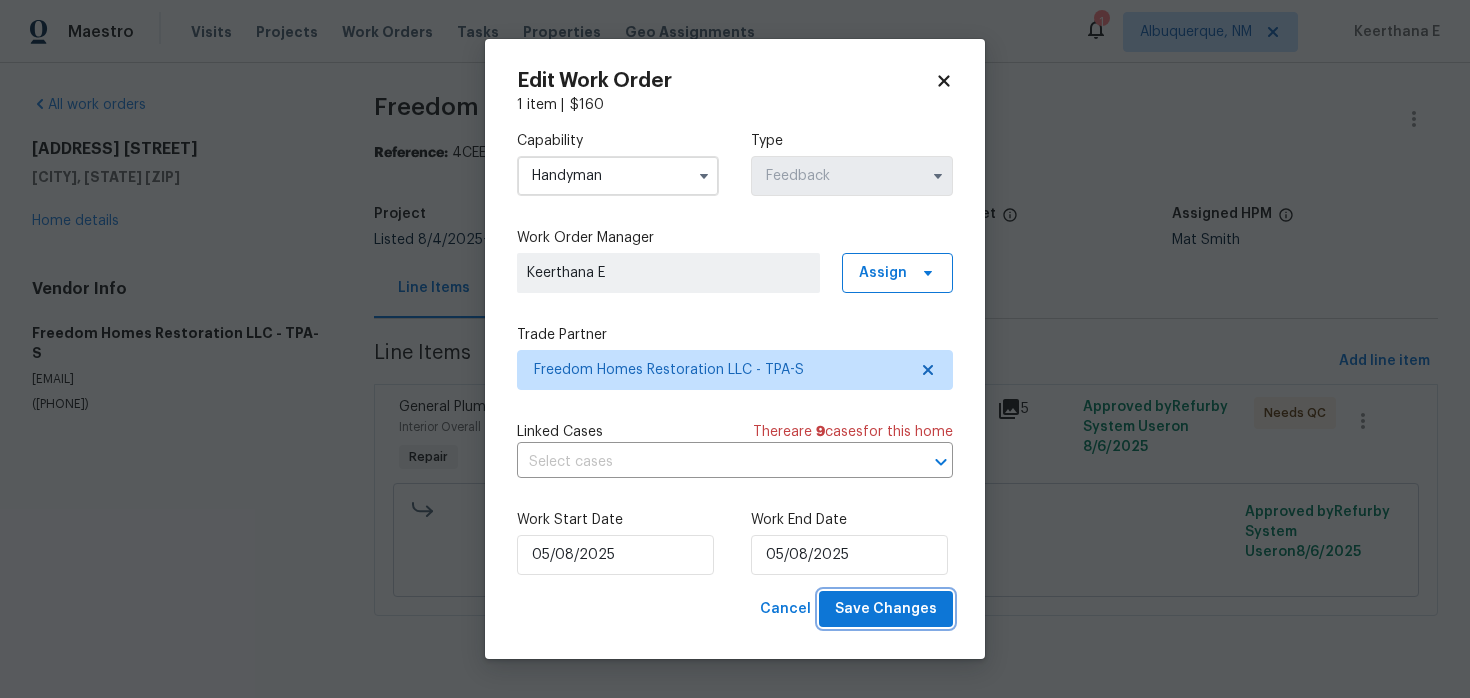 click on "Save Changes" at bounding box center [886, 609] 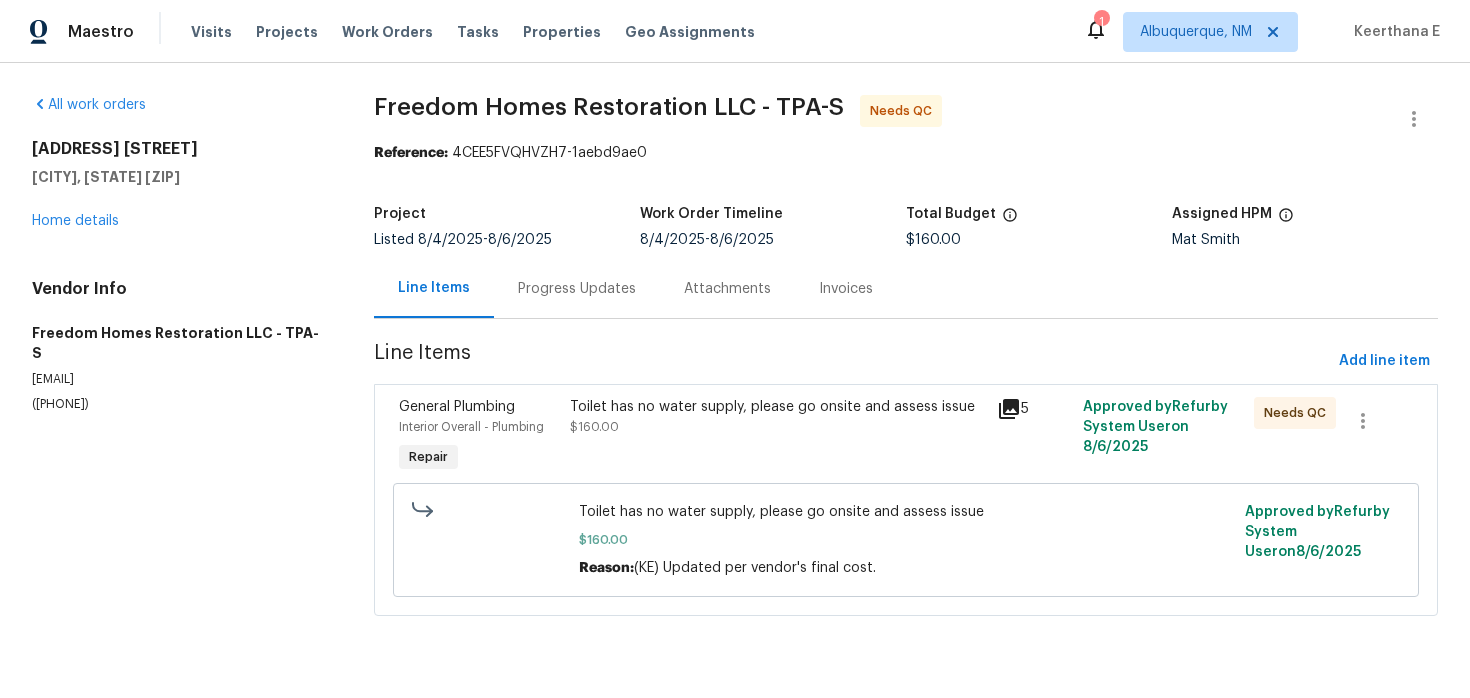 click on "Toilet has no water supply, please go onsite and assess issue $160.00" at bounding box center [778, 417] 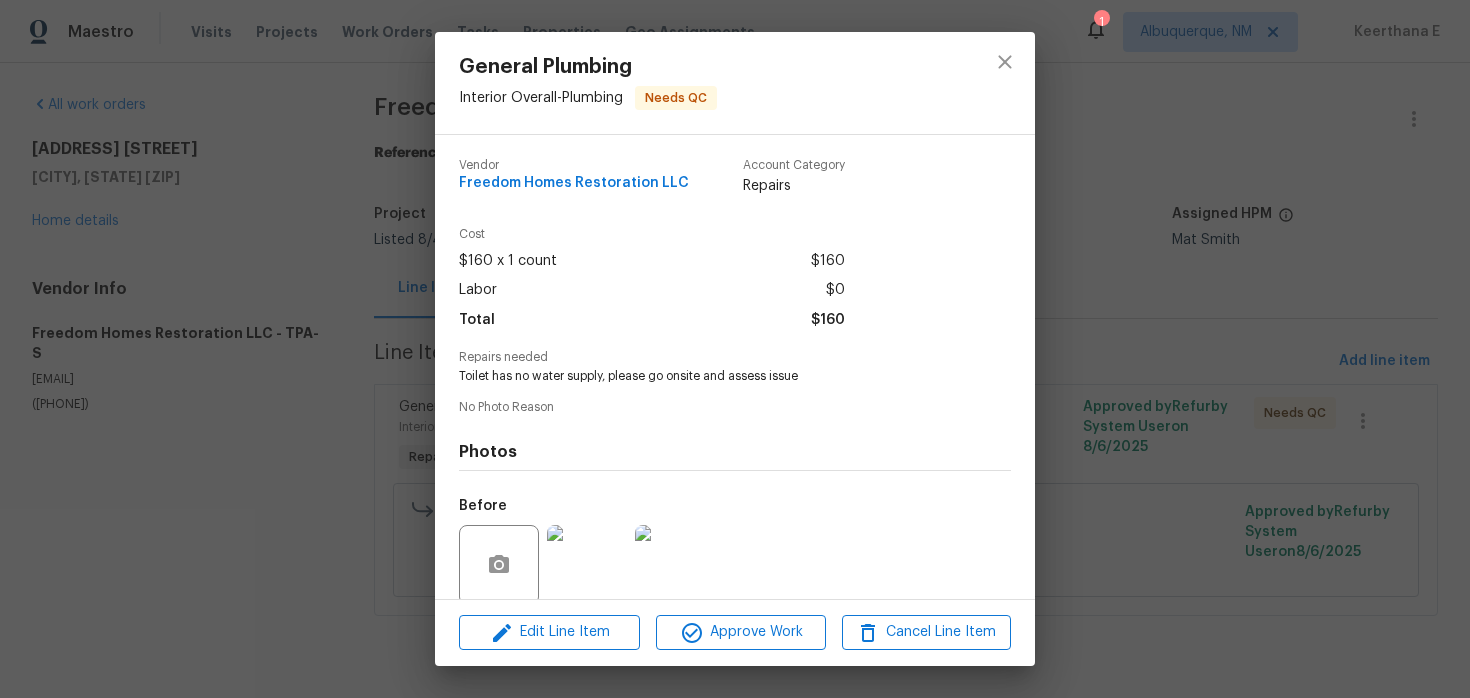 scroll, scrollTop: 155, scrollLeft: 0, axis: vertical 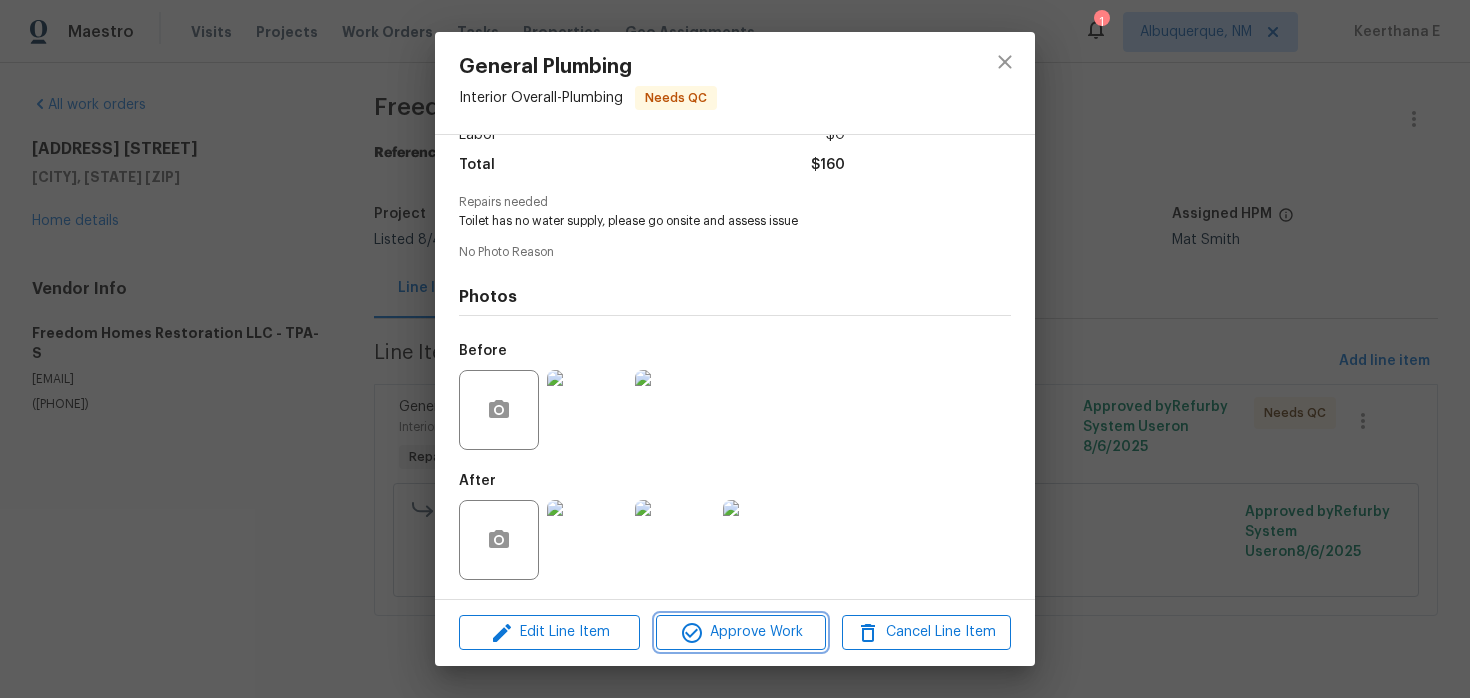 click on "Approve Work" at bounding box center (740, 632) 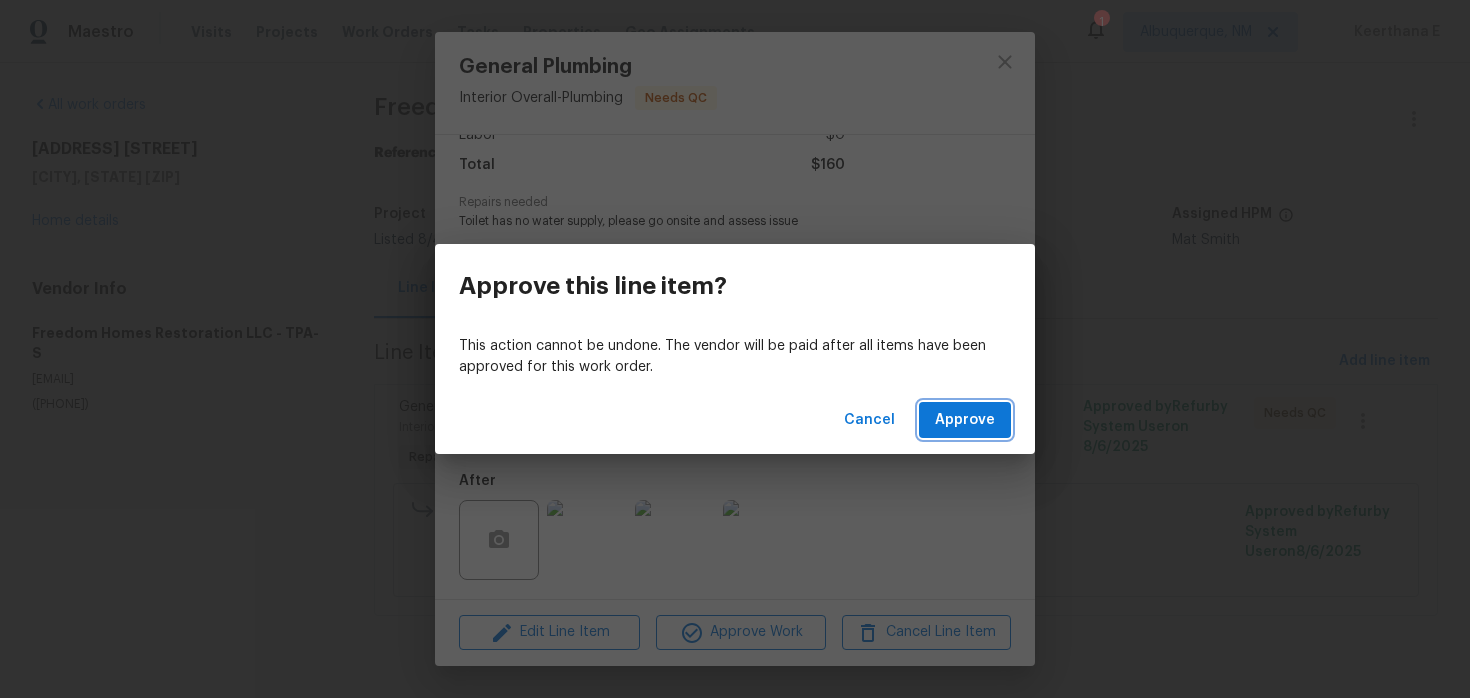 click on "Approve" at bounding box center [965, 420] 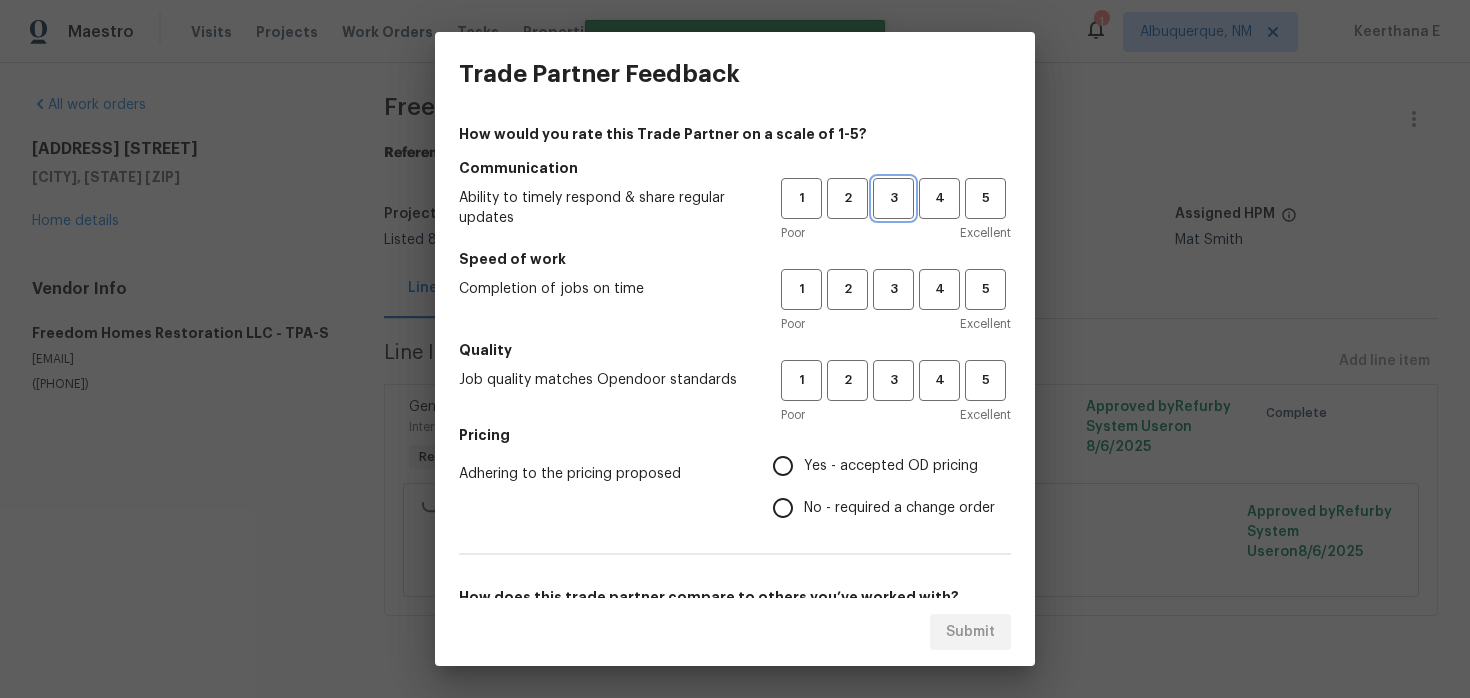 click on "3" at bounding box center (893, 198) 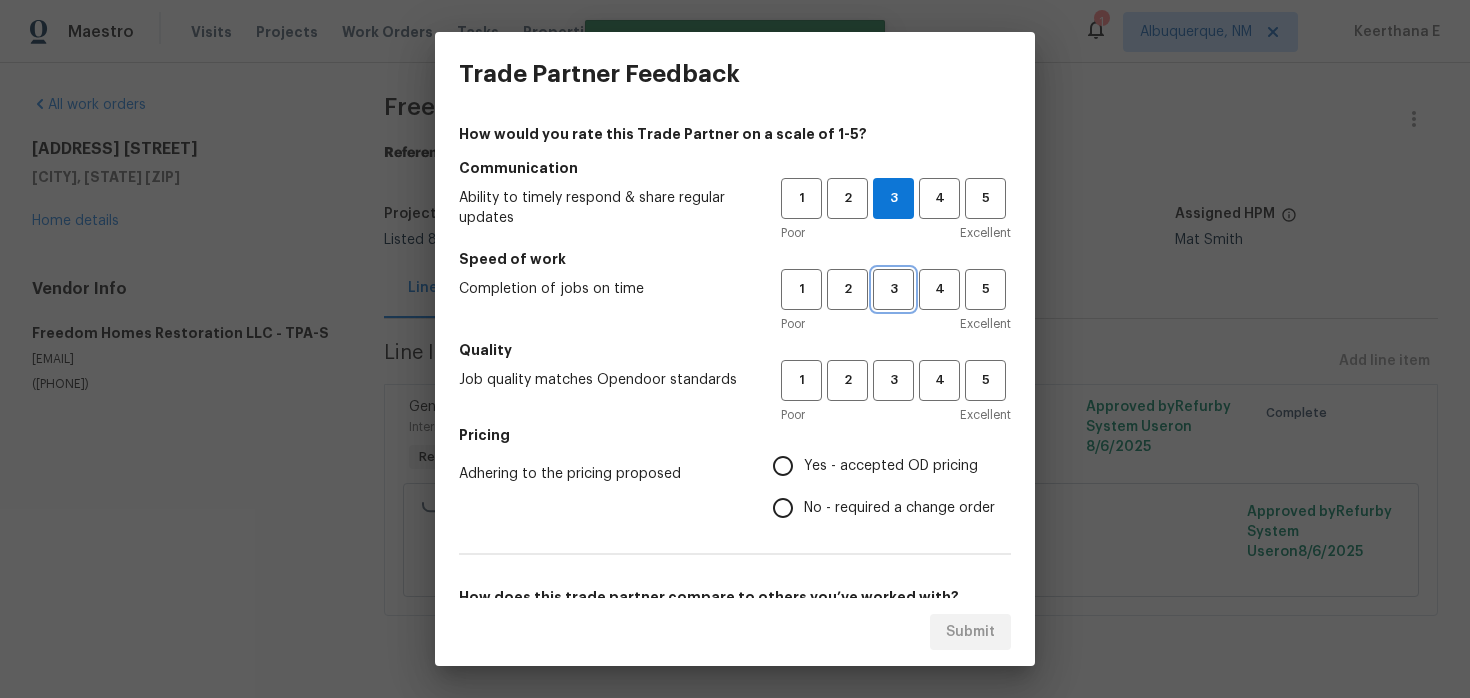 click on "3" at bounding box center (893, 289) 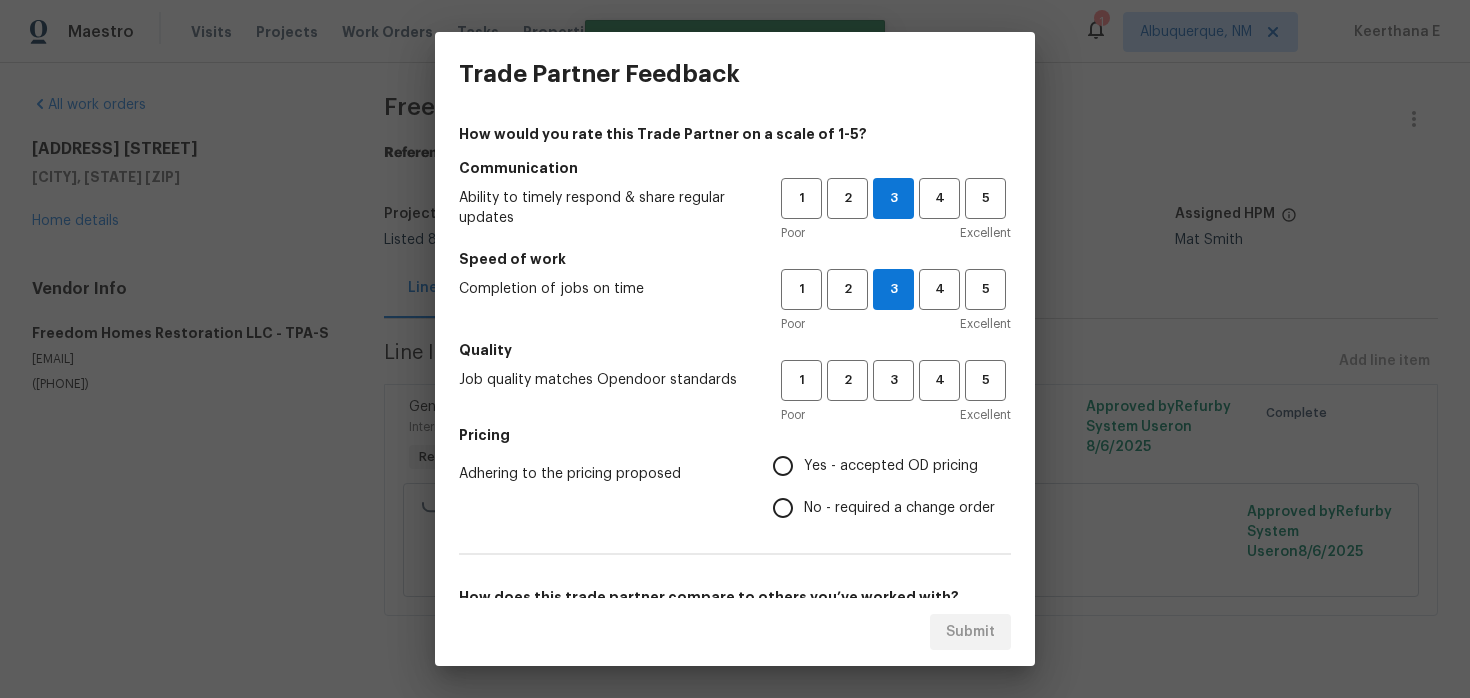 click on "Poor Excellent" at bounding box center [896, 415] 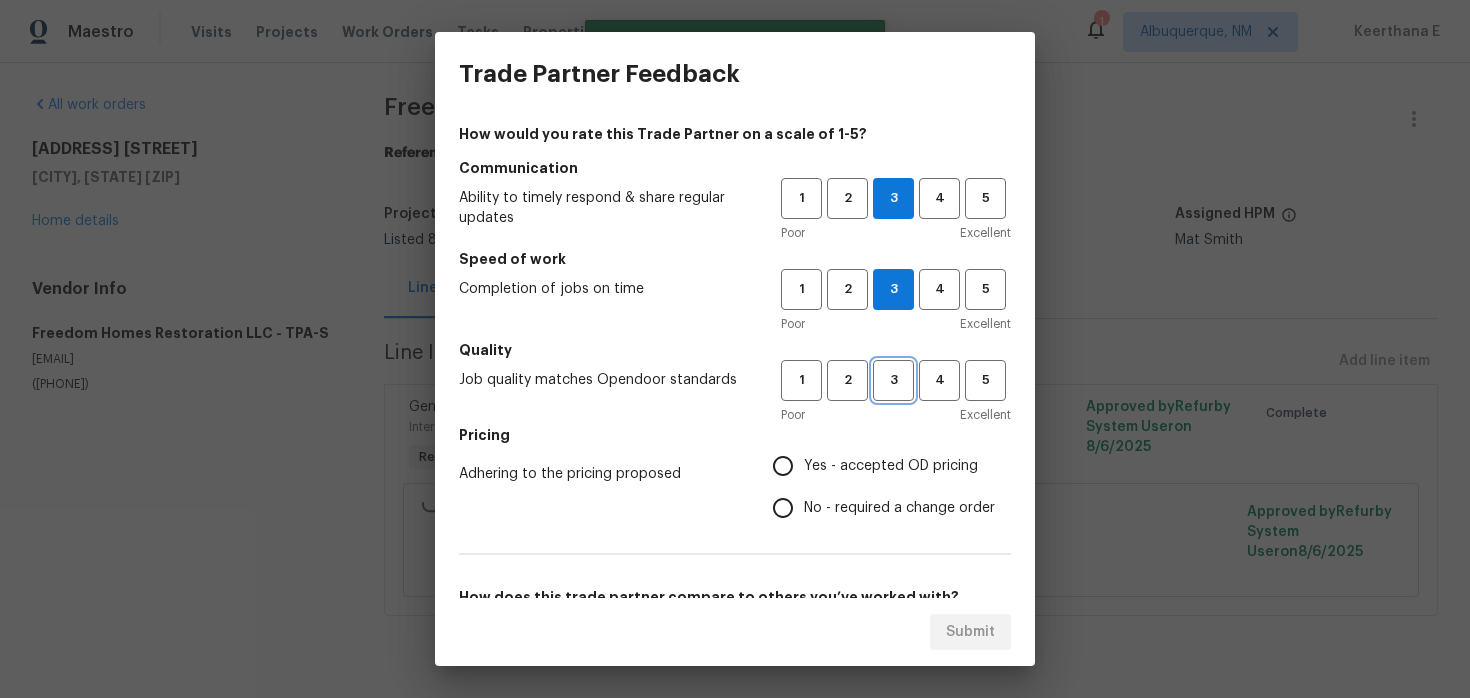 click on "3" at bounding box center [893, 380] 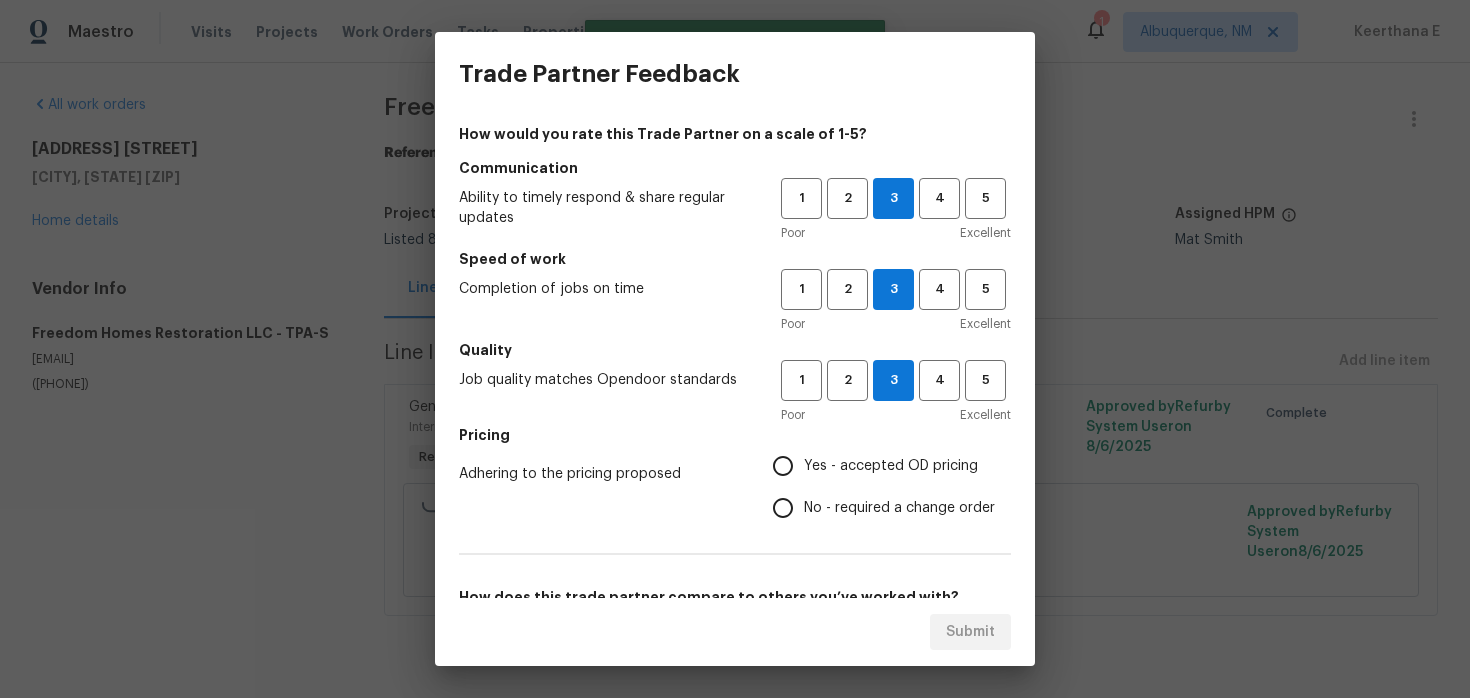 click on "No - required a change order" at bounding box center (783, 508) 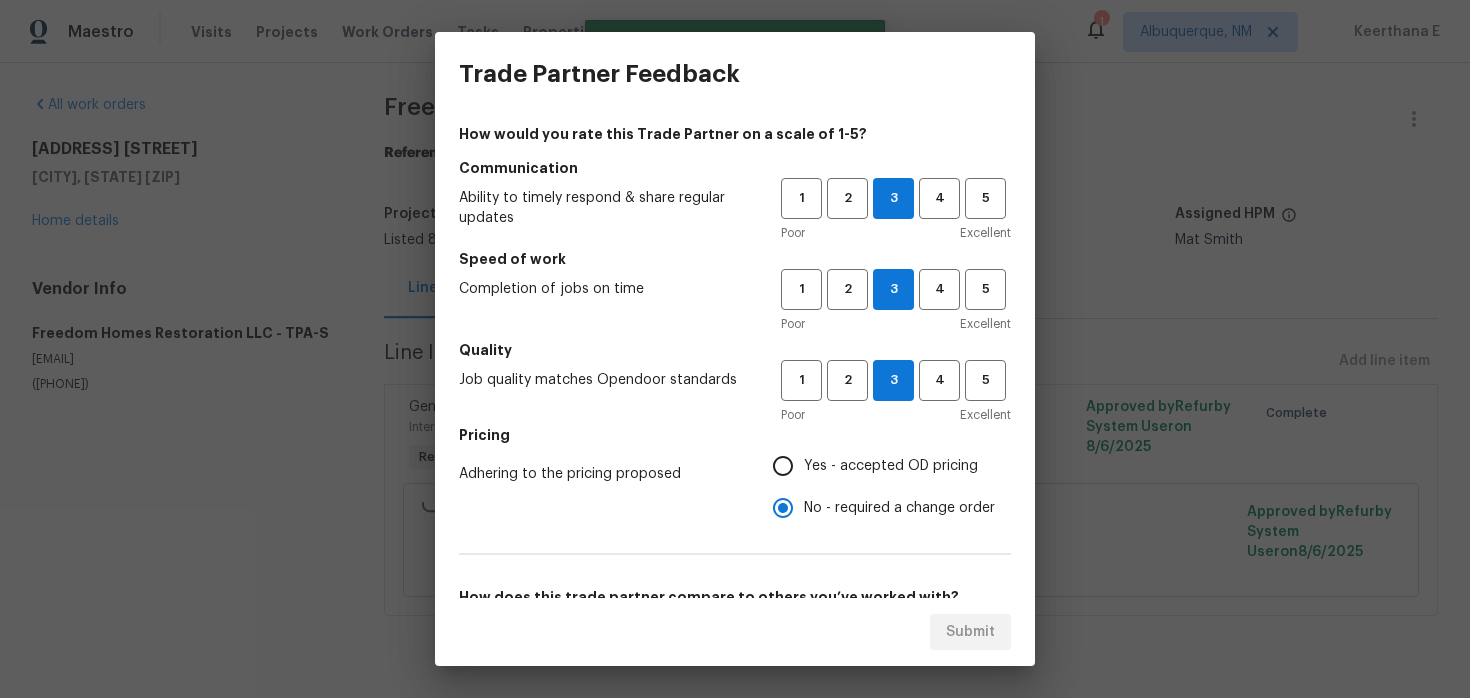 scroll, scrollTop: 317, scrollLeft: 0, axis: vertical 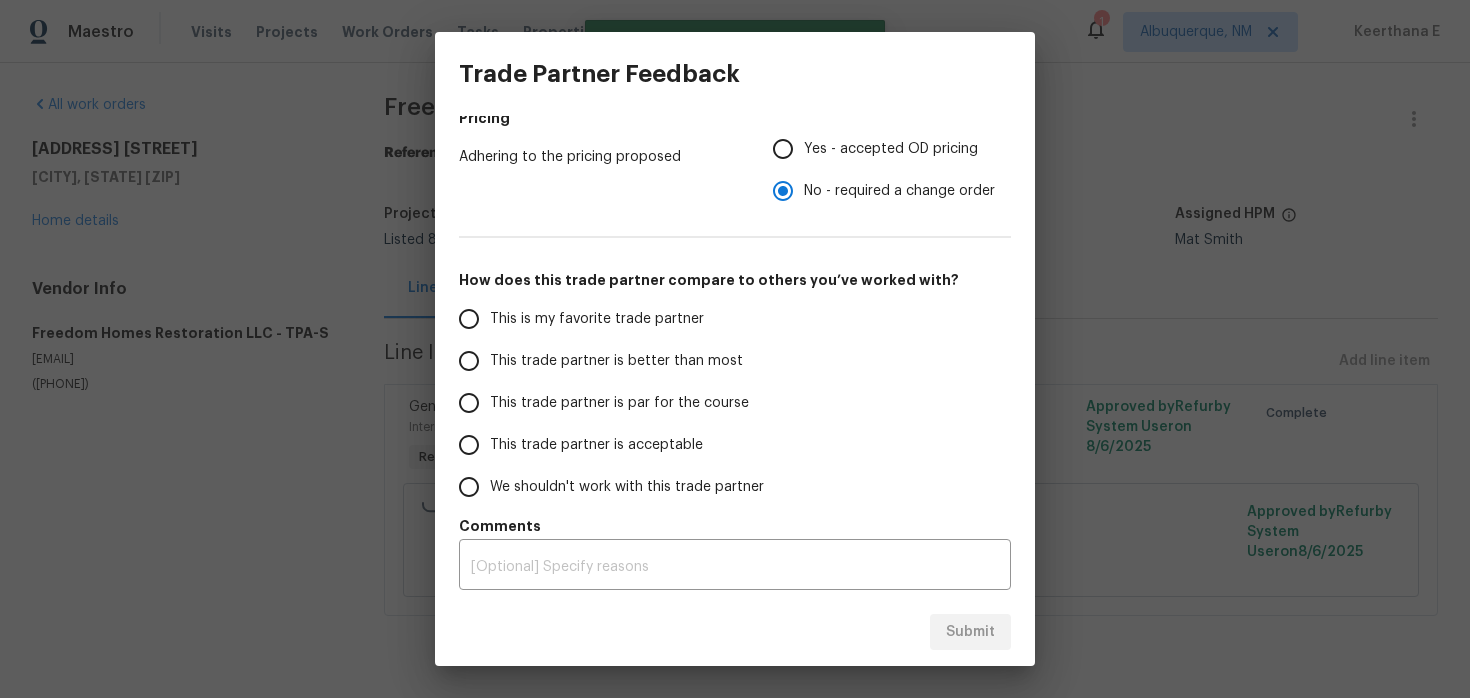click on "This trade partner is par for the course" at bounding box center [619, 403] 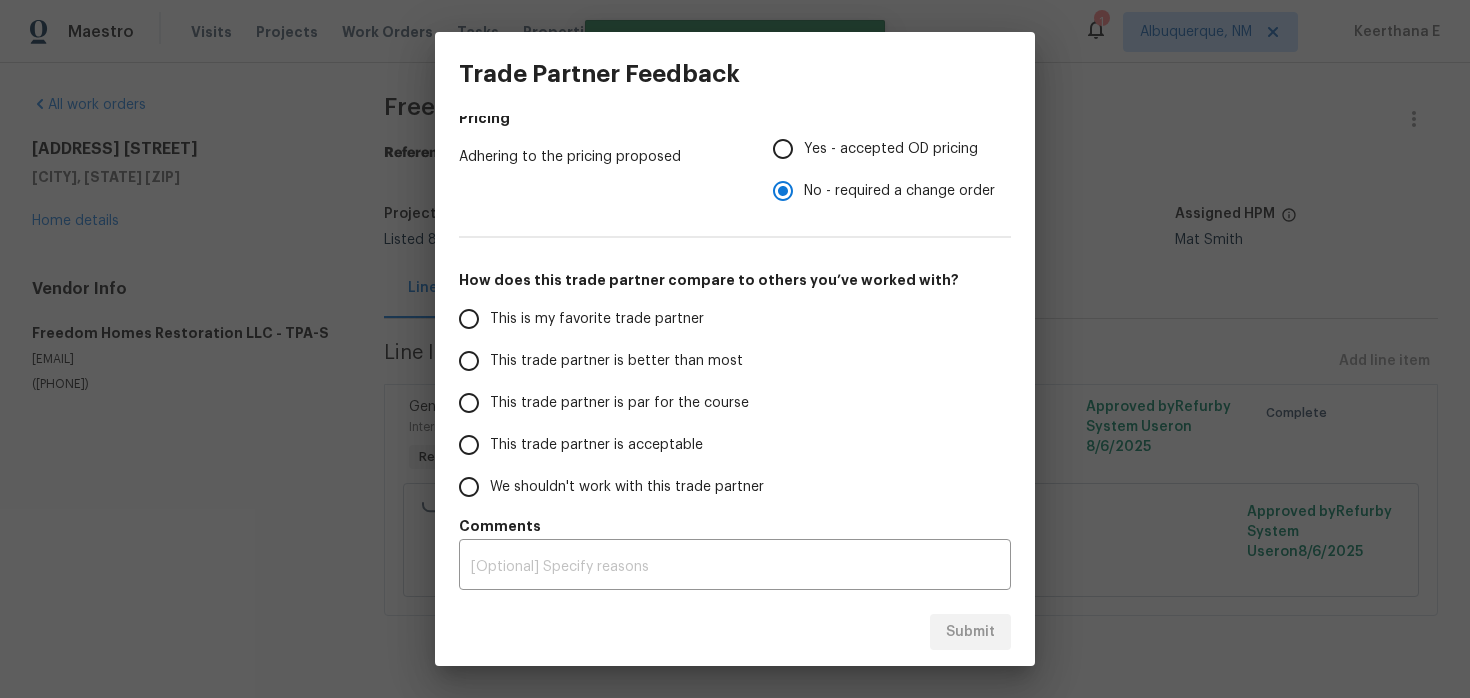 click on "This trade partner is par for the course" at bounding box center (469, 403) 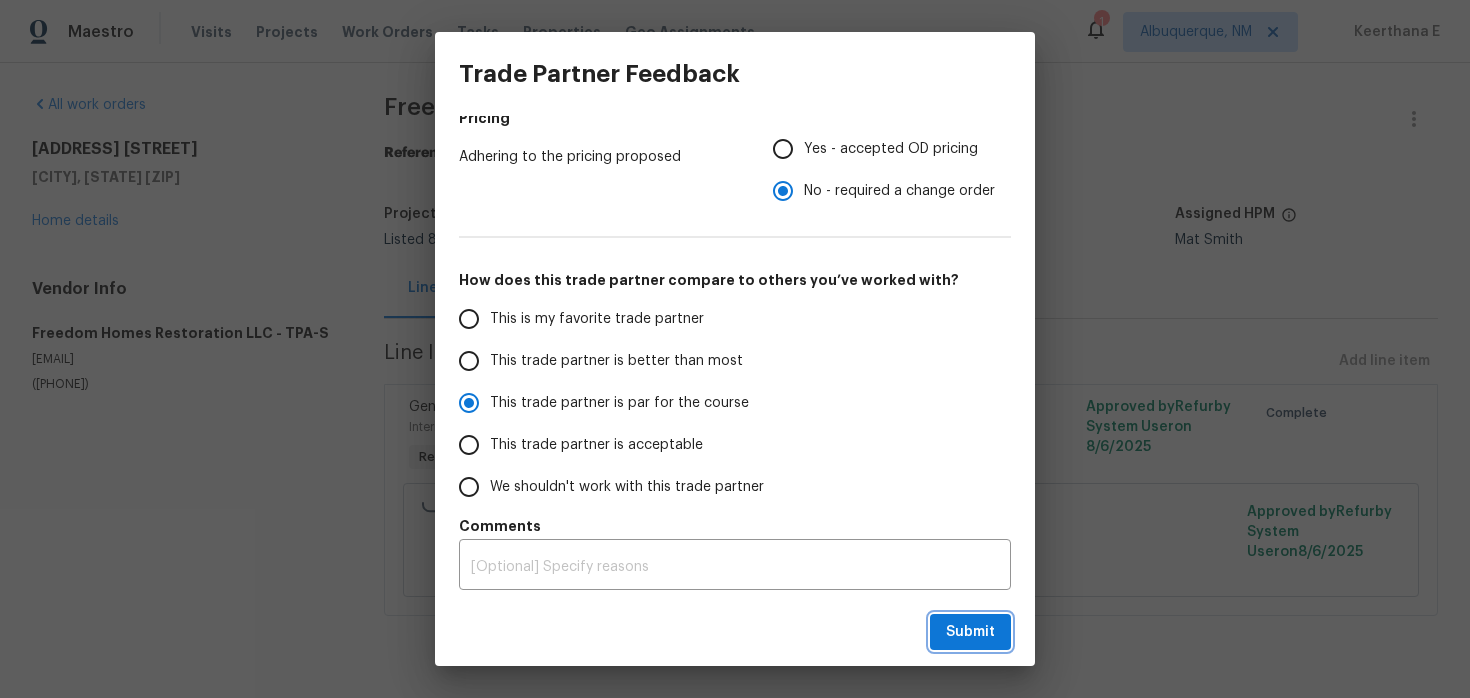 click on "Submit" at bounding box center [970, 632] 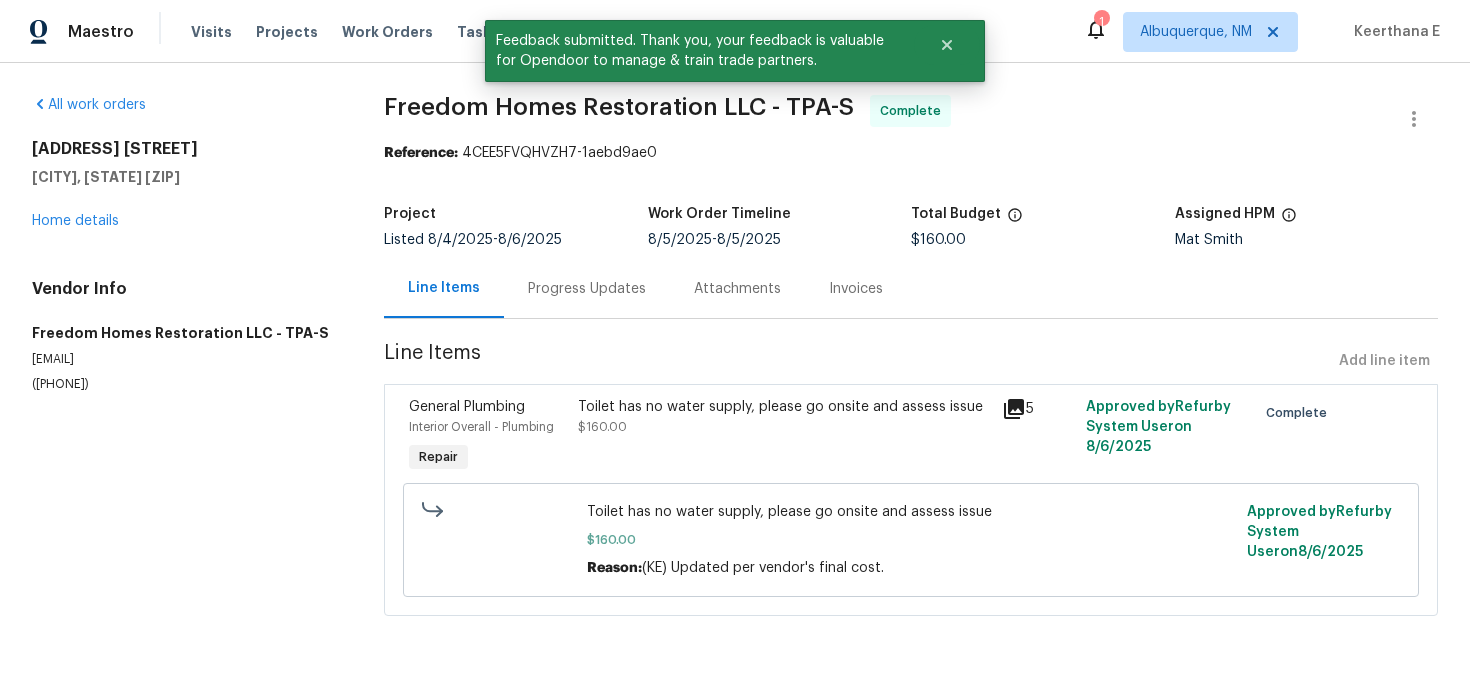 click on "Progress Updates" at bounding box center (587, 288) 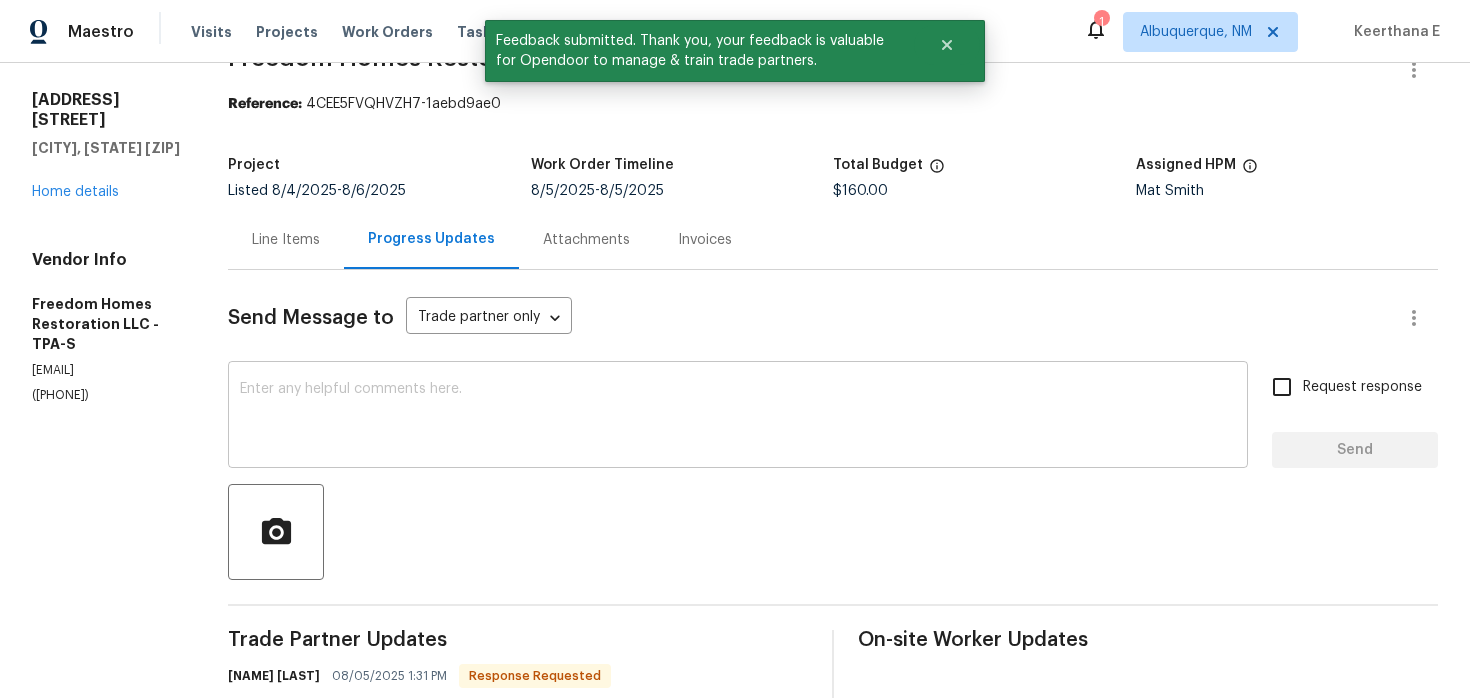 click at bounding box center (738, 417) 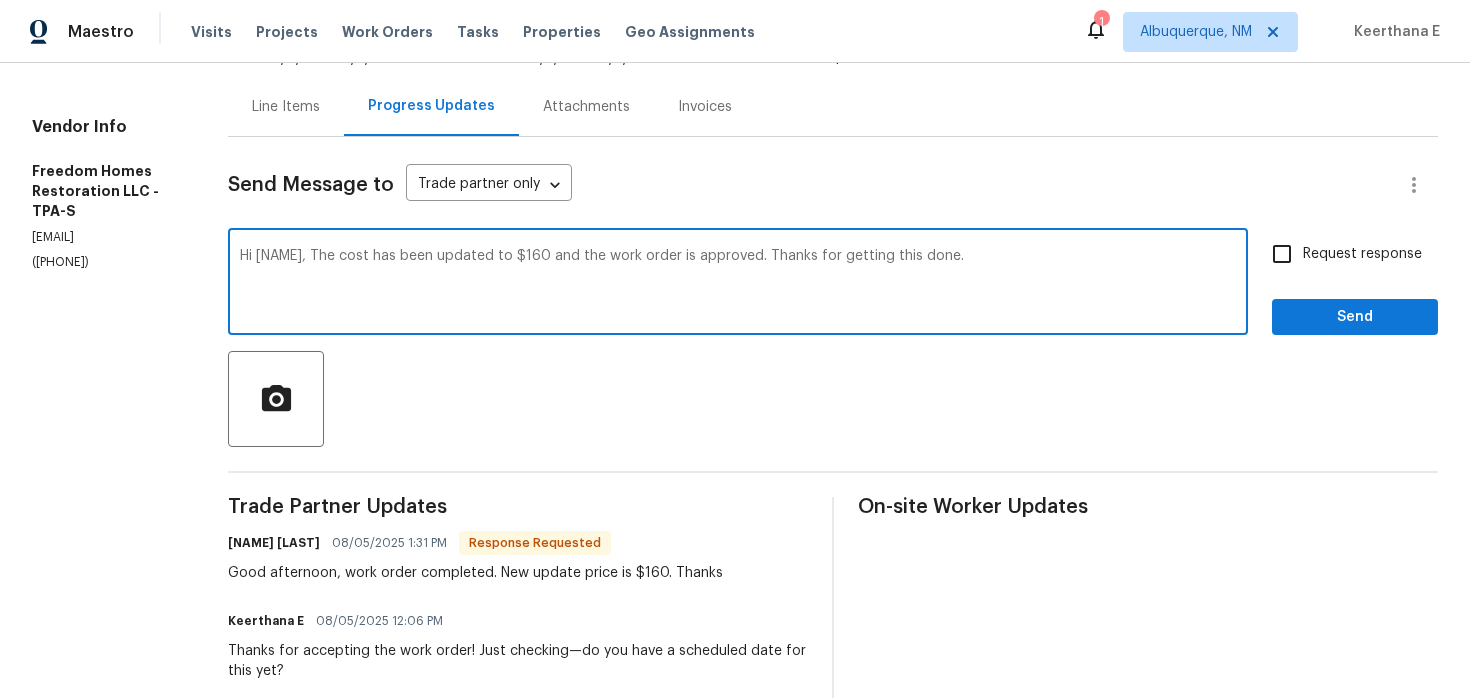 scroll, scrollTop: 150, scrollLeft: 0, axis: vertical 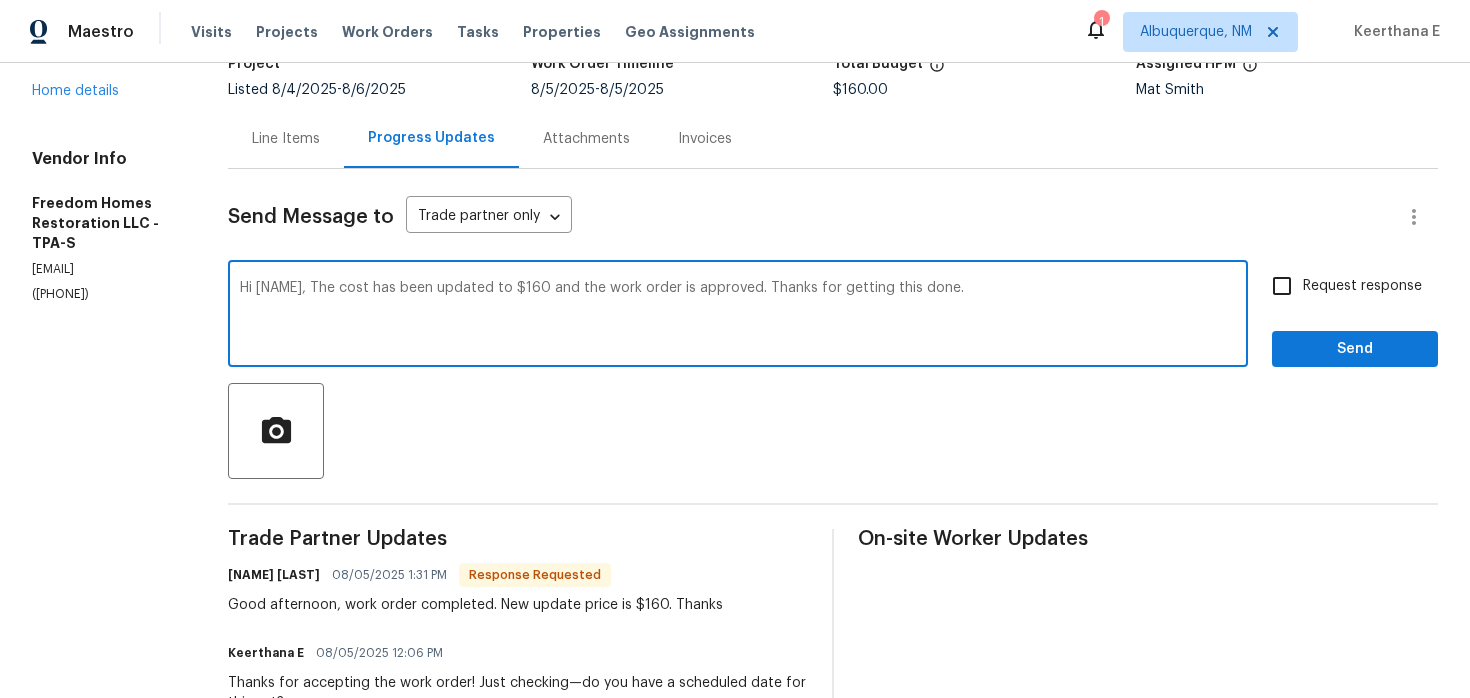 type on "Hi Nelson, The cost has been updated to $160 and the work order is approved. Thanks for getting this done." 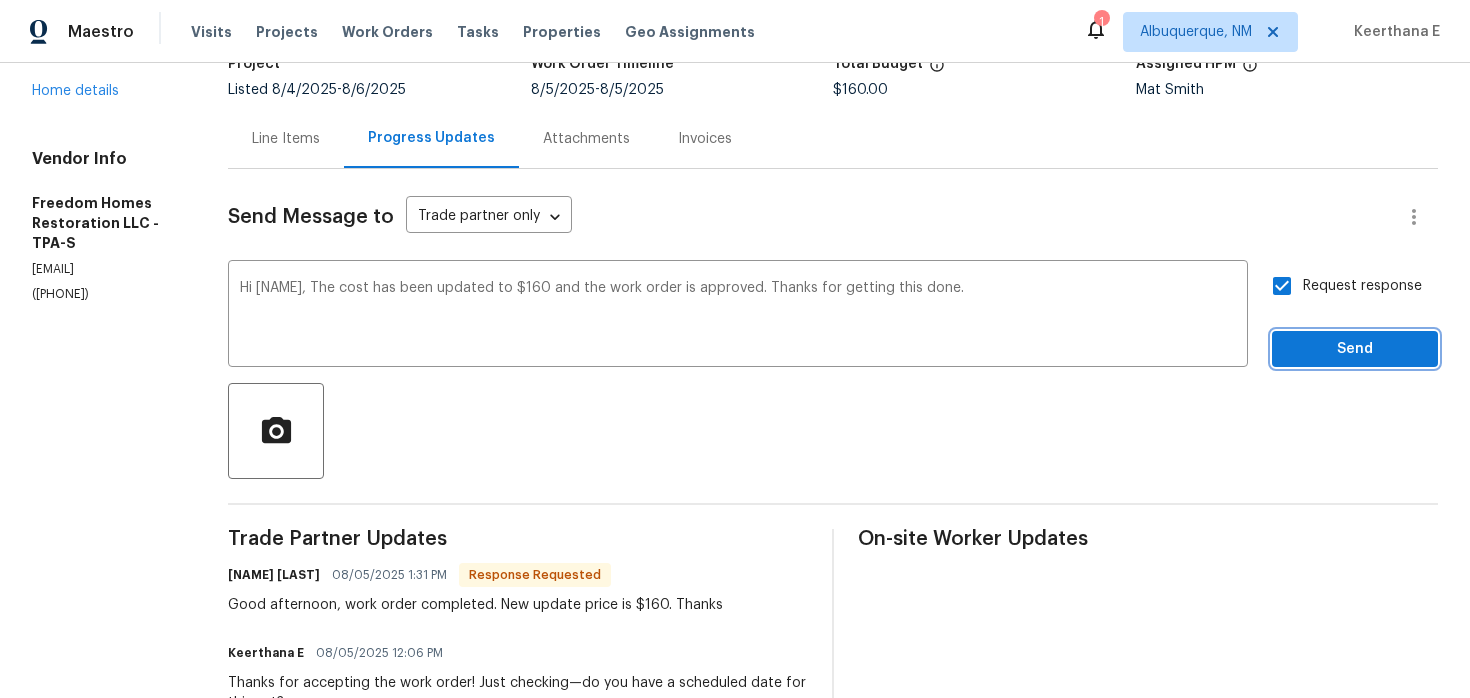click on "Send" at bounding box center (1355, 349) 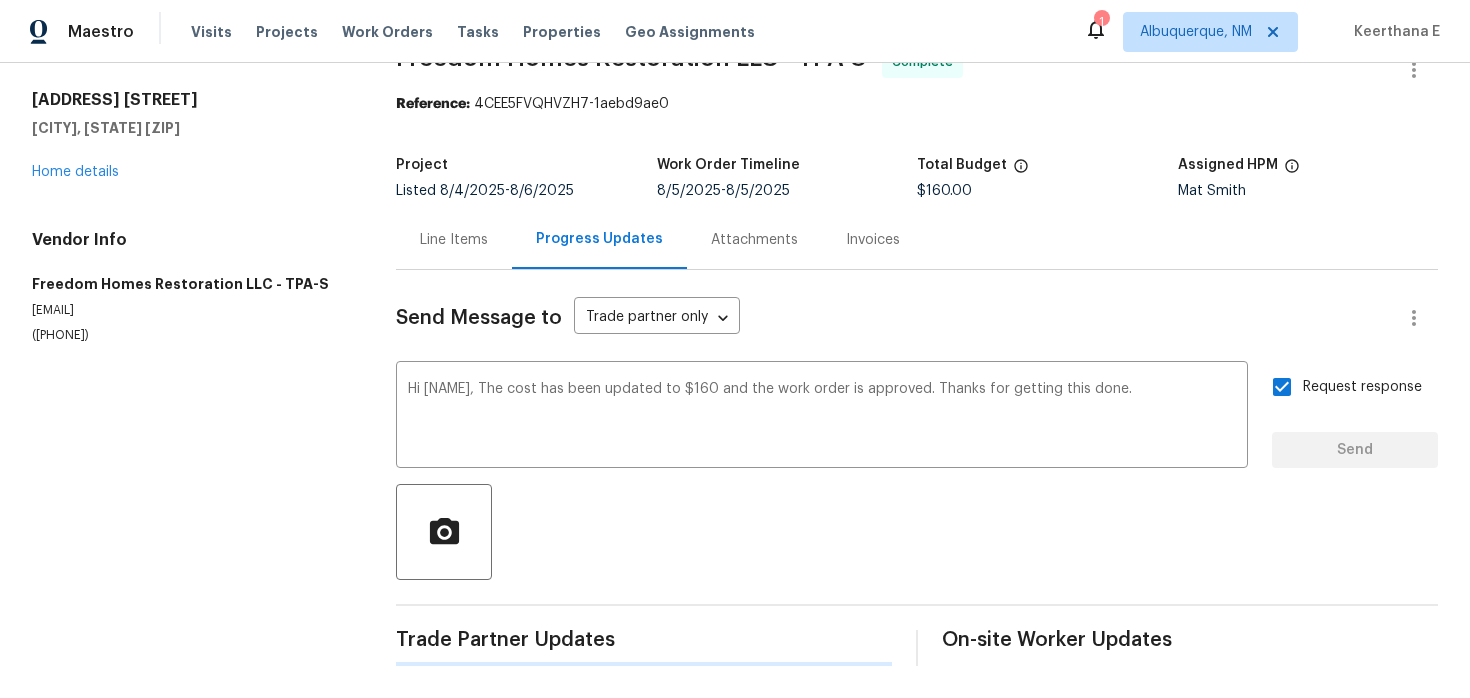 scroll, scrollTop: 0, scrollLeft: 0, axis: both 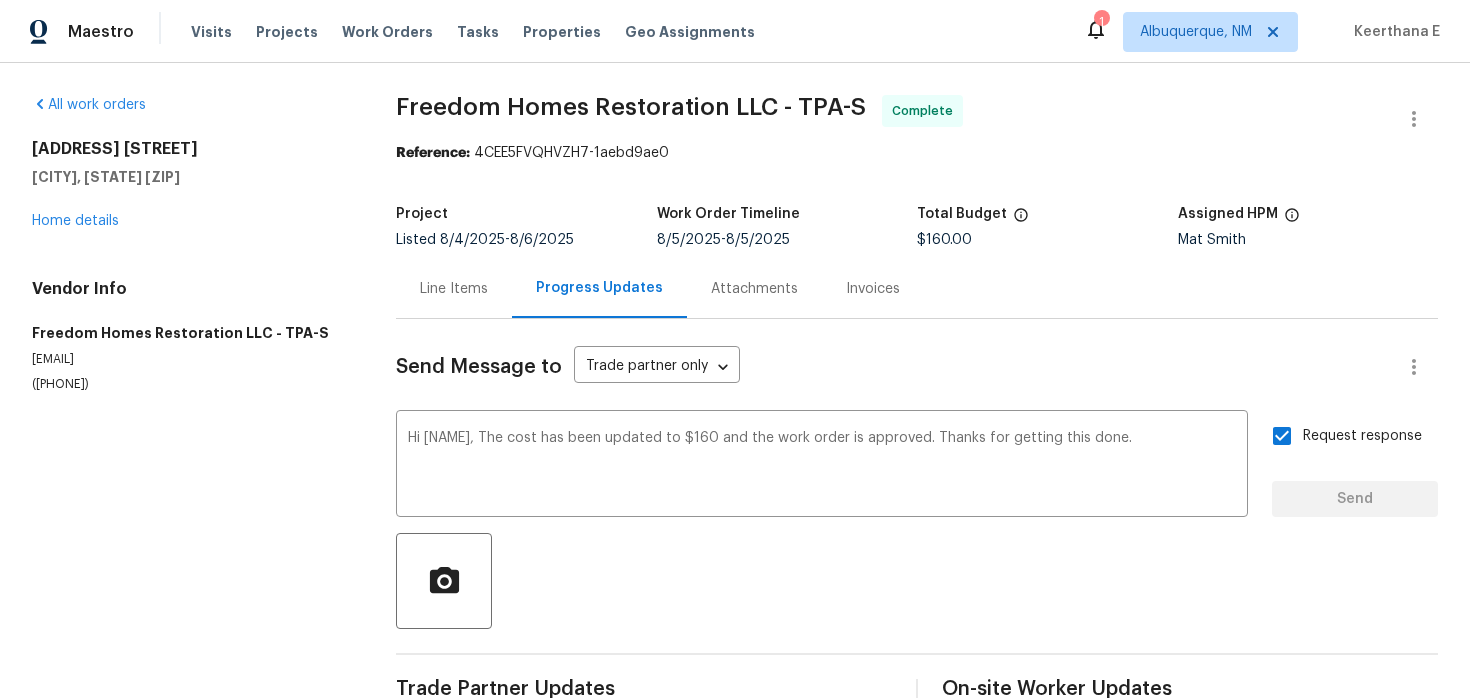 type 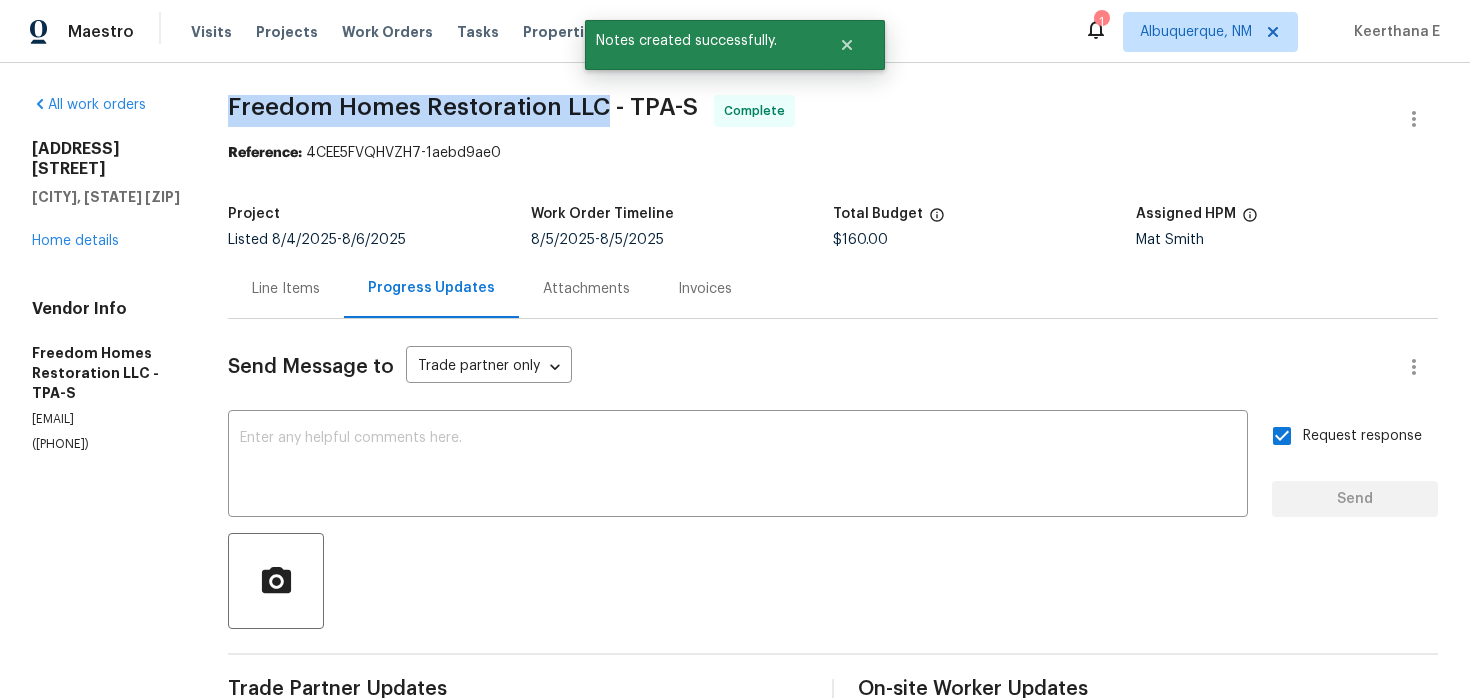 drag, startPoint x: 239, startPoint y: 116, endPoint x: 616, endPoint y: 115, distance: 377.0013 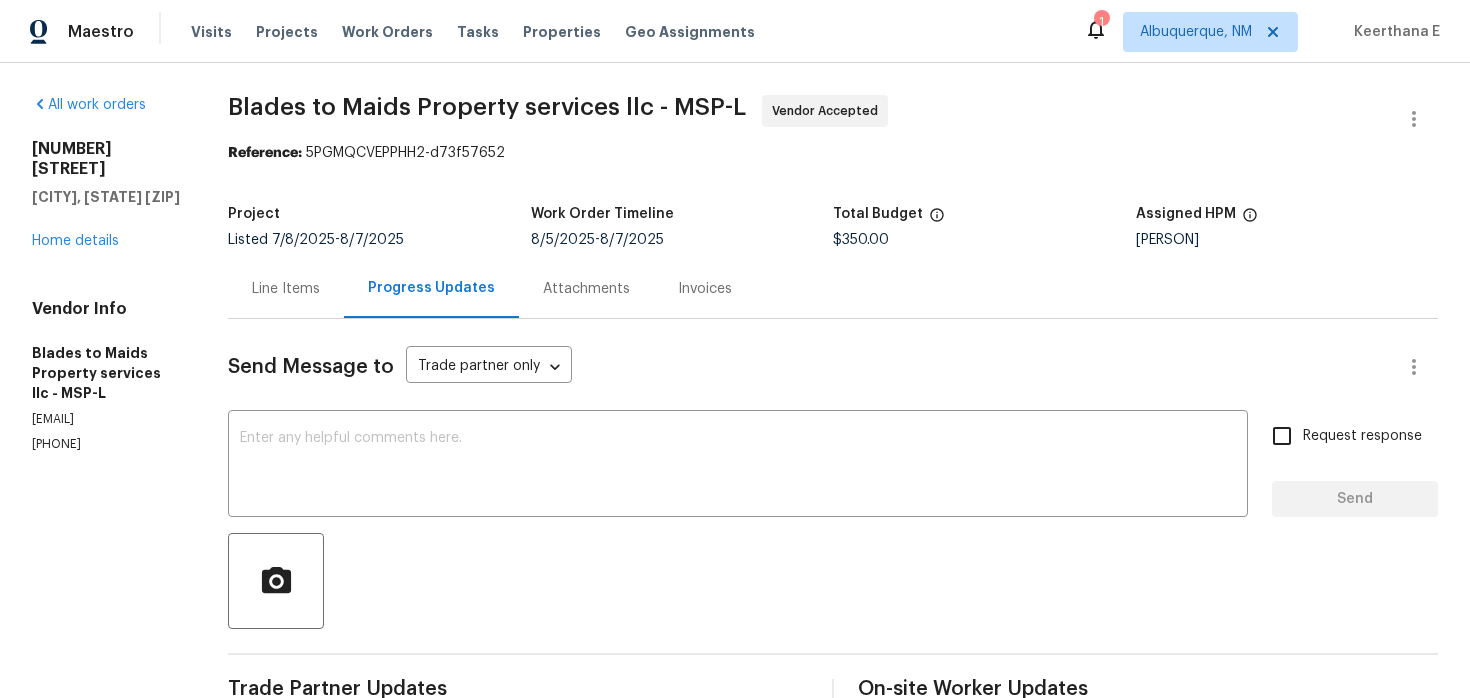 scroll, scrollTop: 0, scrollLeft: 0, axis: both 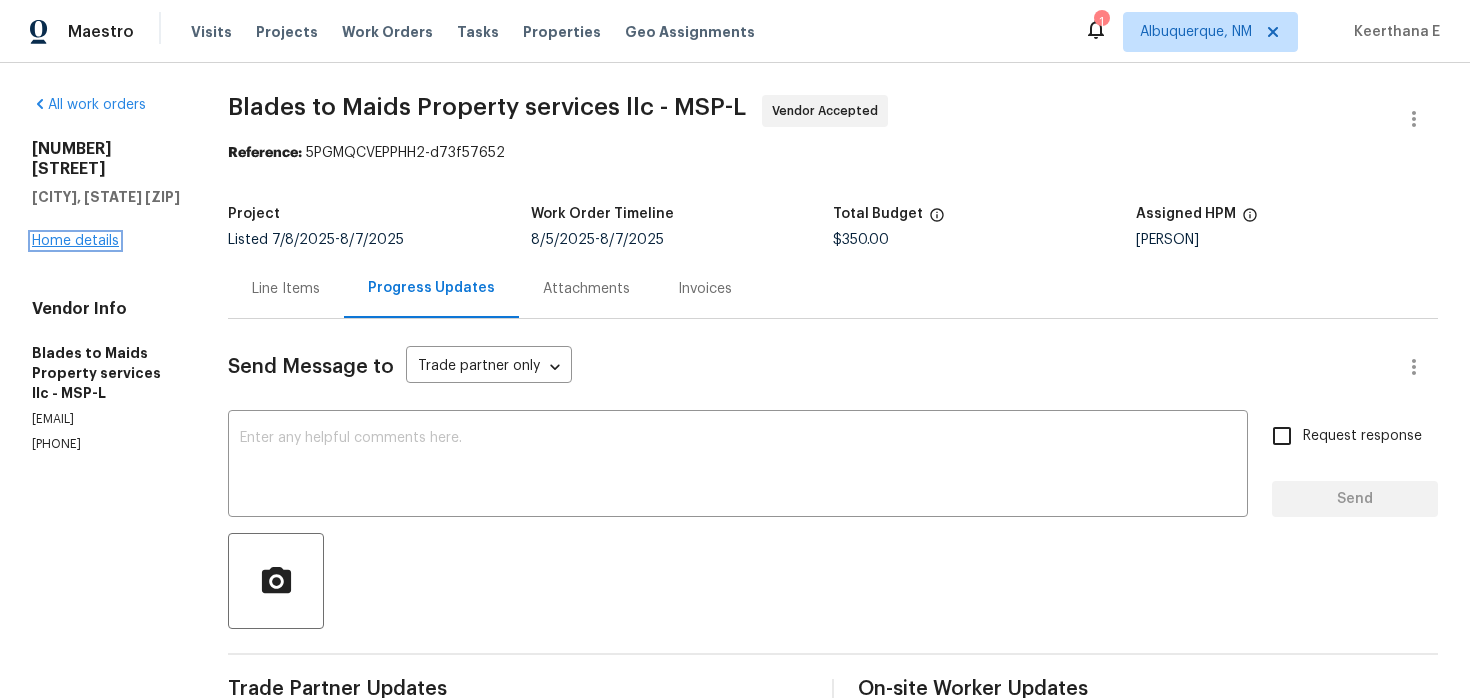 click on "Home details" at bounding box center (75, 241) 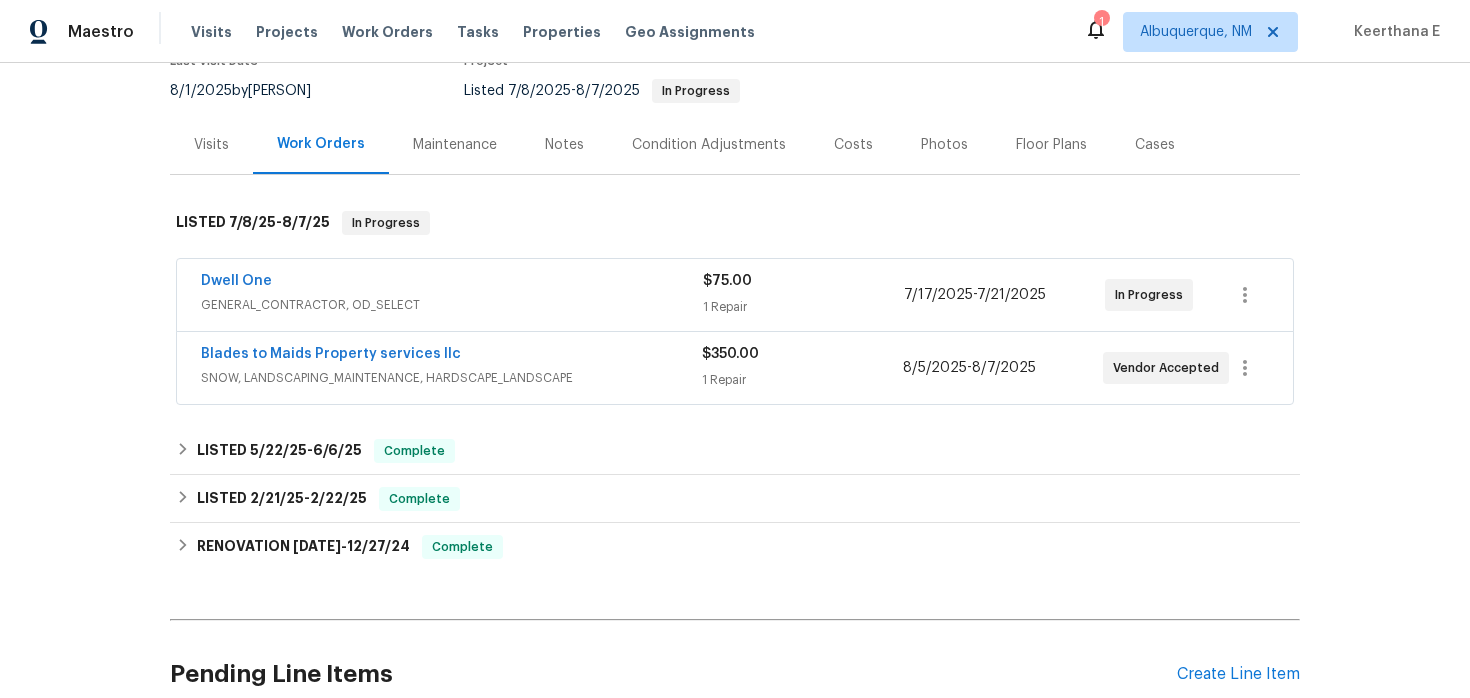 scroll, scrollTop: 189, scrollLeft: 0, axis: vertical 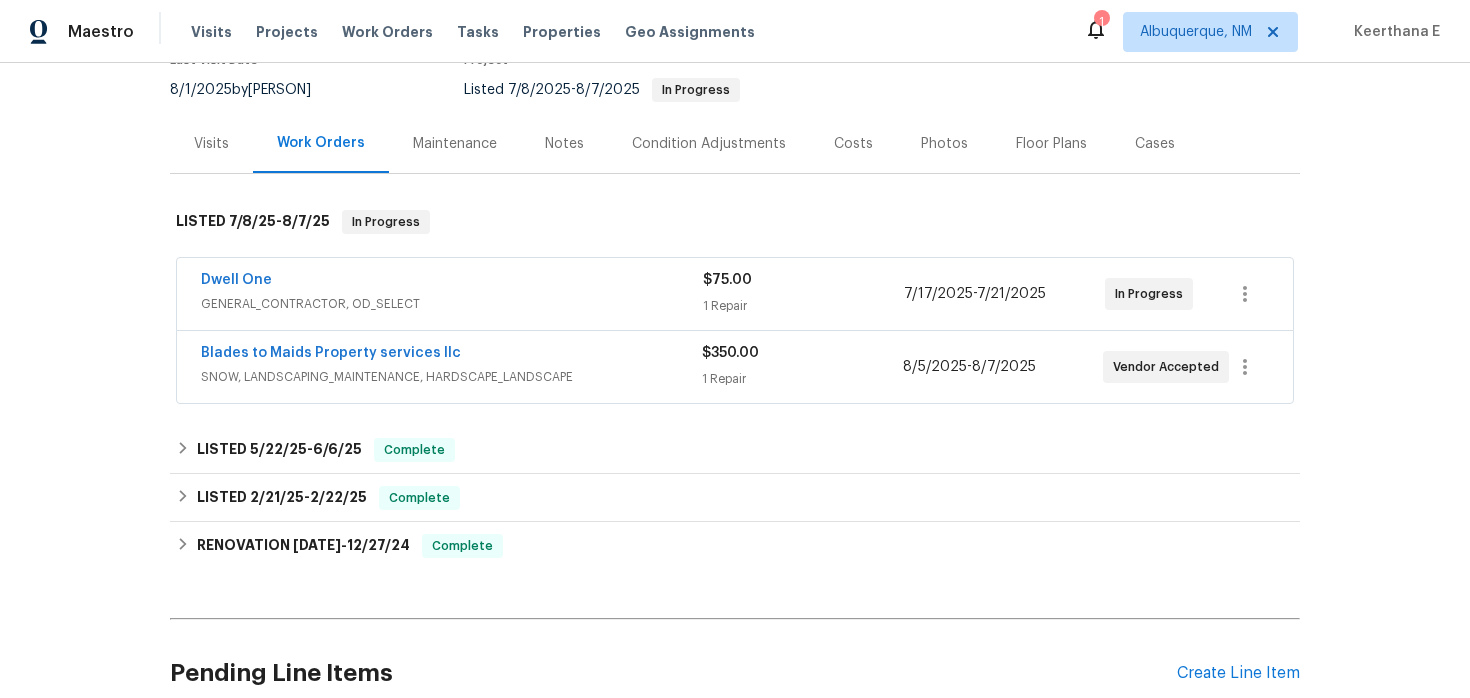 click on "Dwell One" at bounding box center [452, 282] 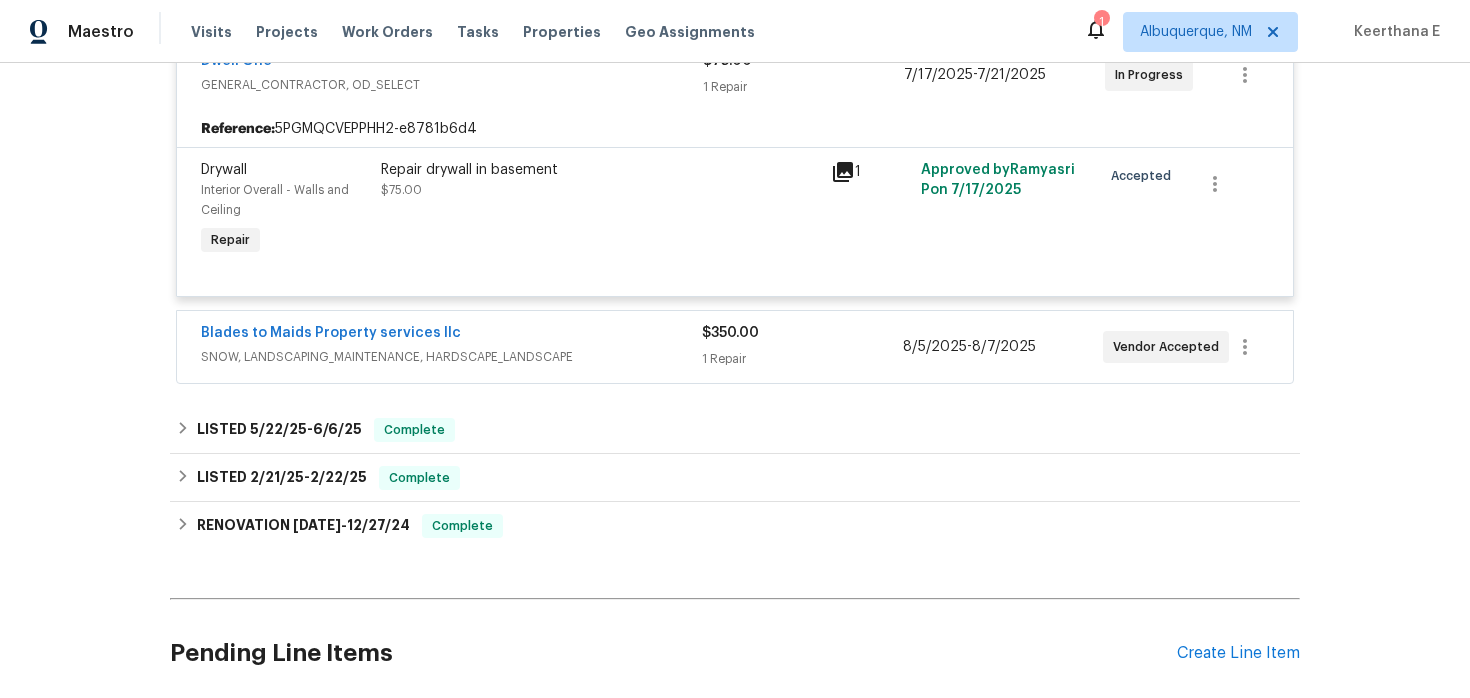 scroll, scrollTop: 382, scrollLeft: 0, axis: vertical 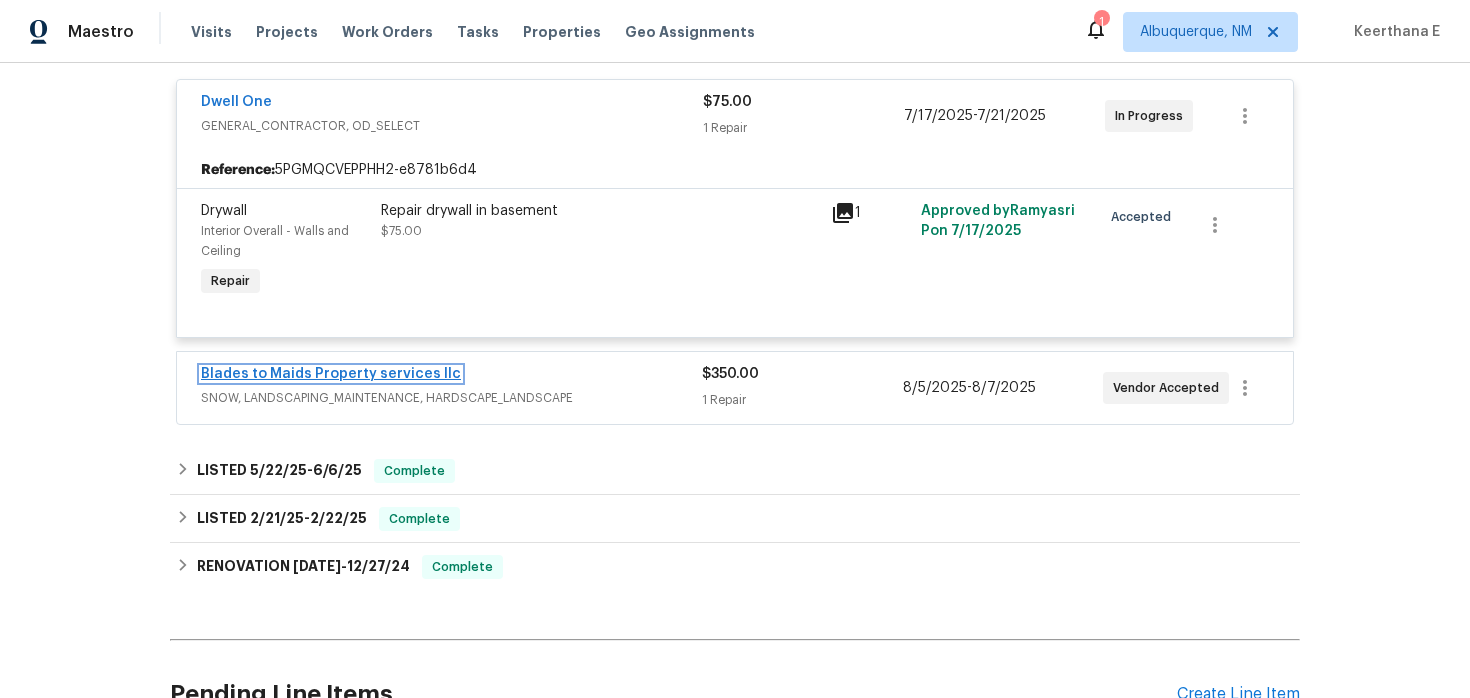 click on "Blades to Maids Property services llc" at bounding box center [331, 374] 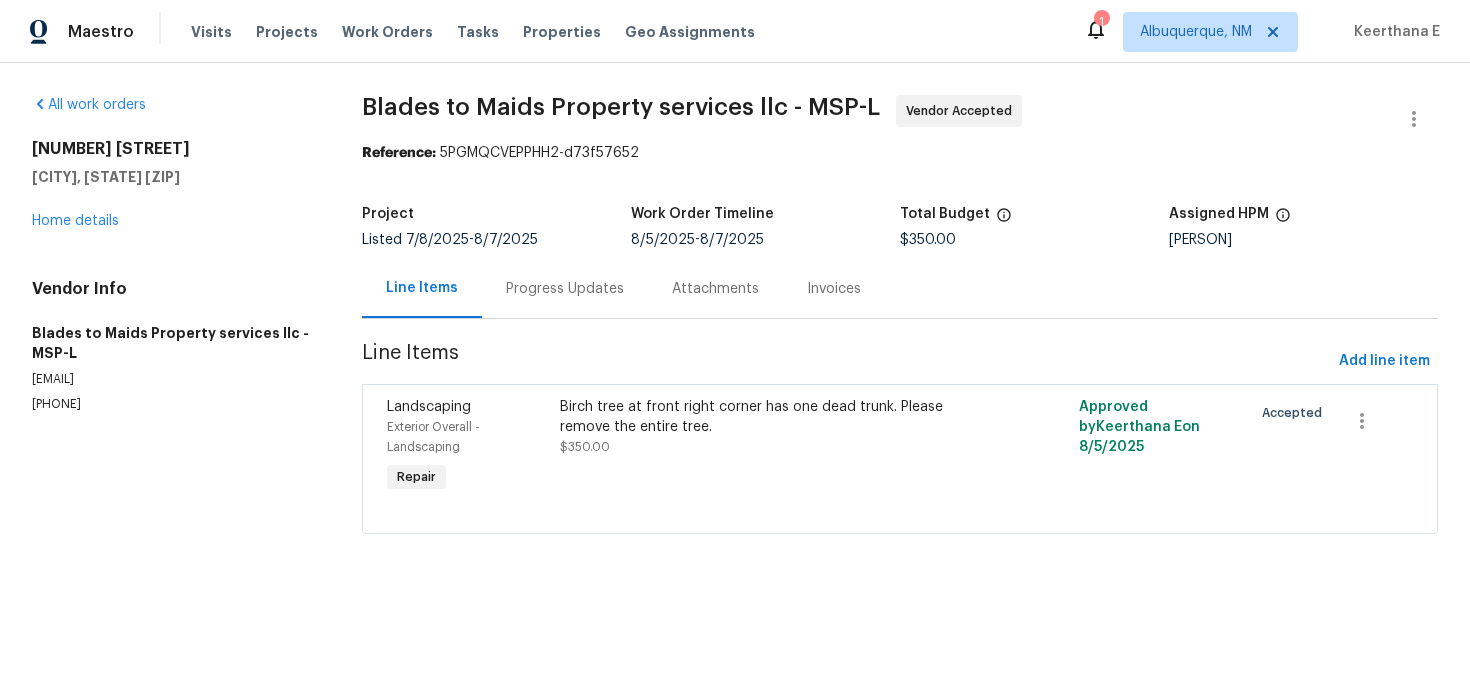 click on "Progress Updates" at bounding box center (565, 288) 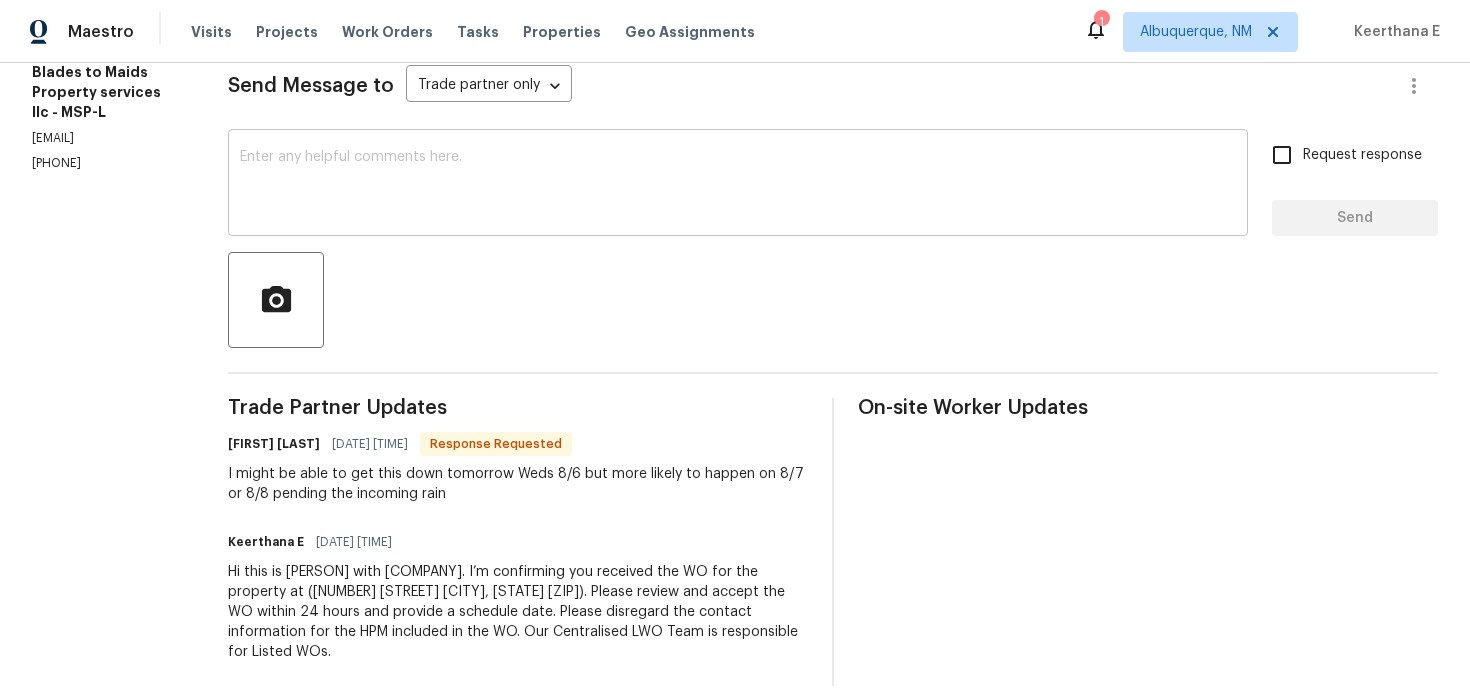 scroll, scrollTop: 194, scrollLeft: 0, axis: vertical 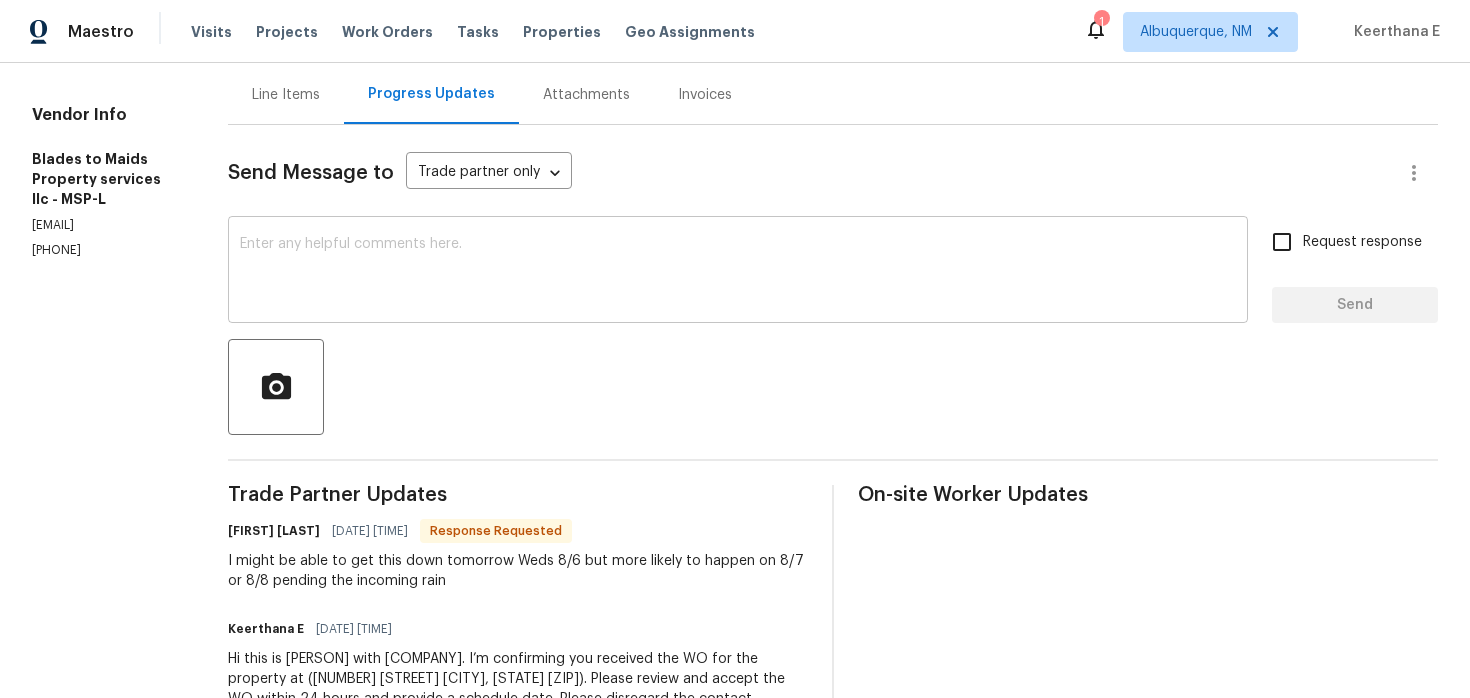 click at bounding box center [738, 272] 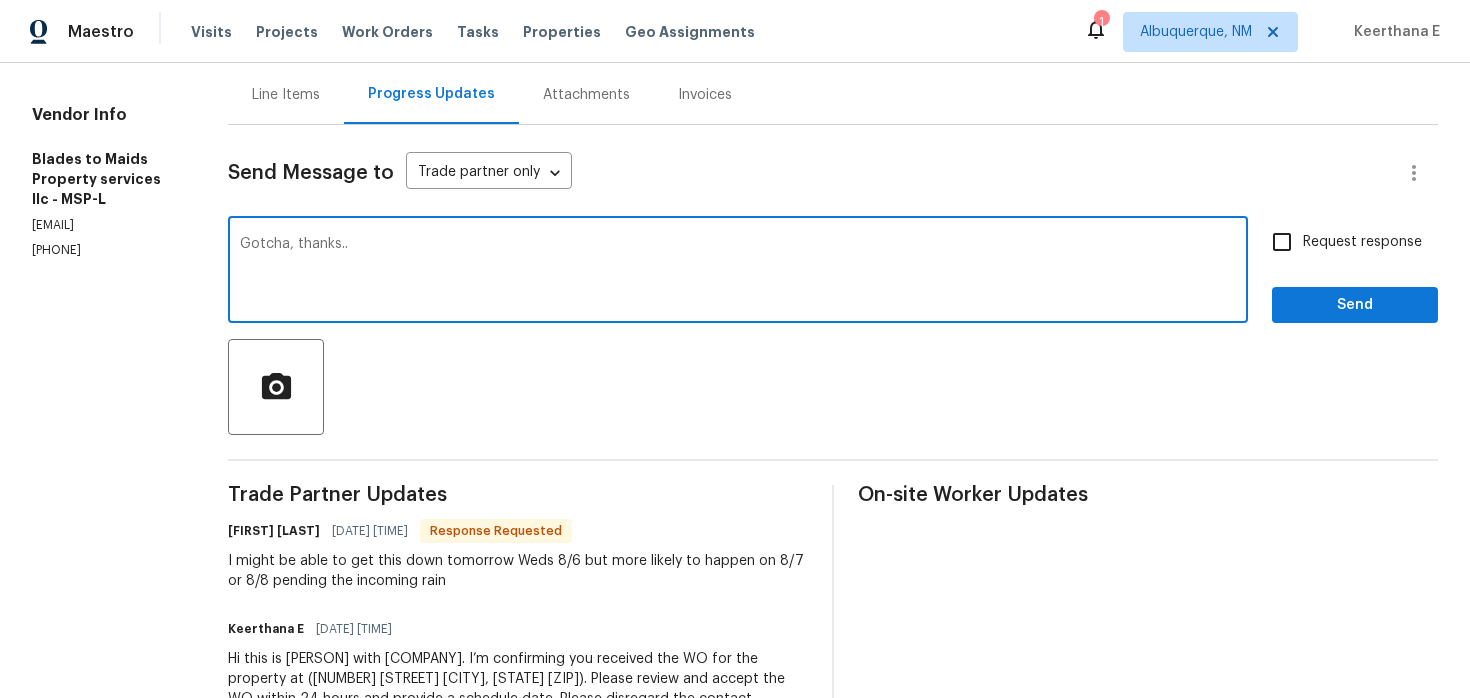 type on "Gotcha, thanks.." 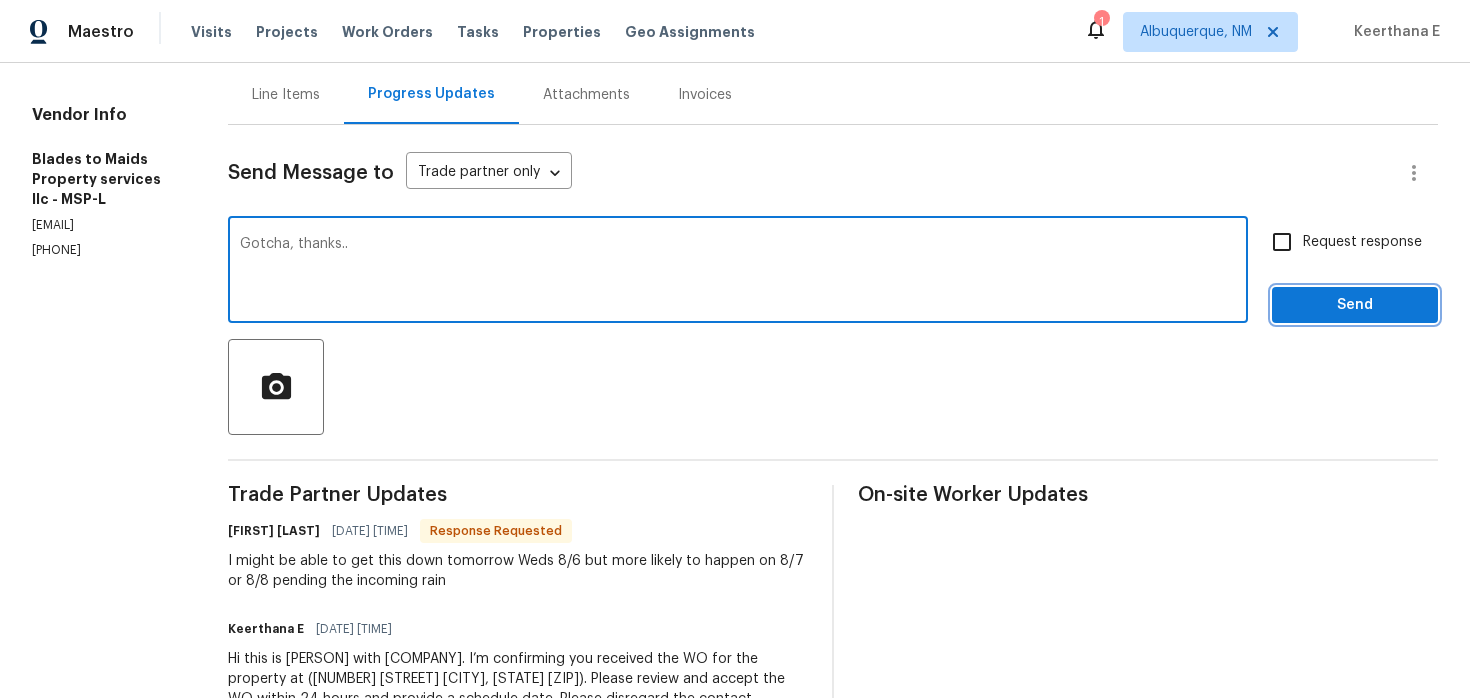 click on "Send" at bounding box center [1355, 305] 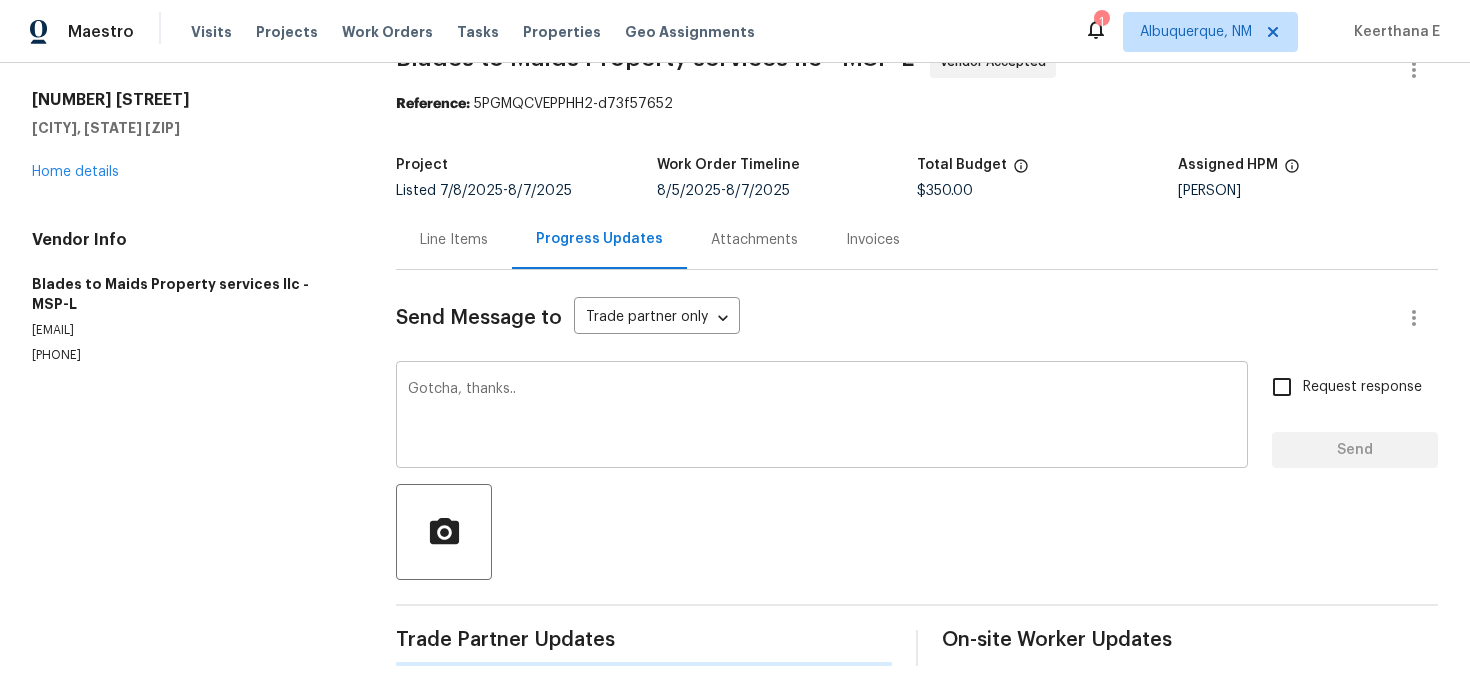 scroll, scrollTop: 0, scrollLeft: 0, axis: both 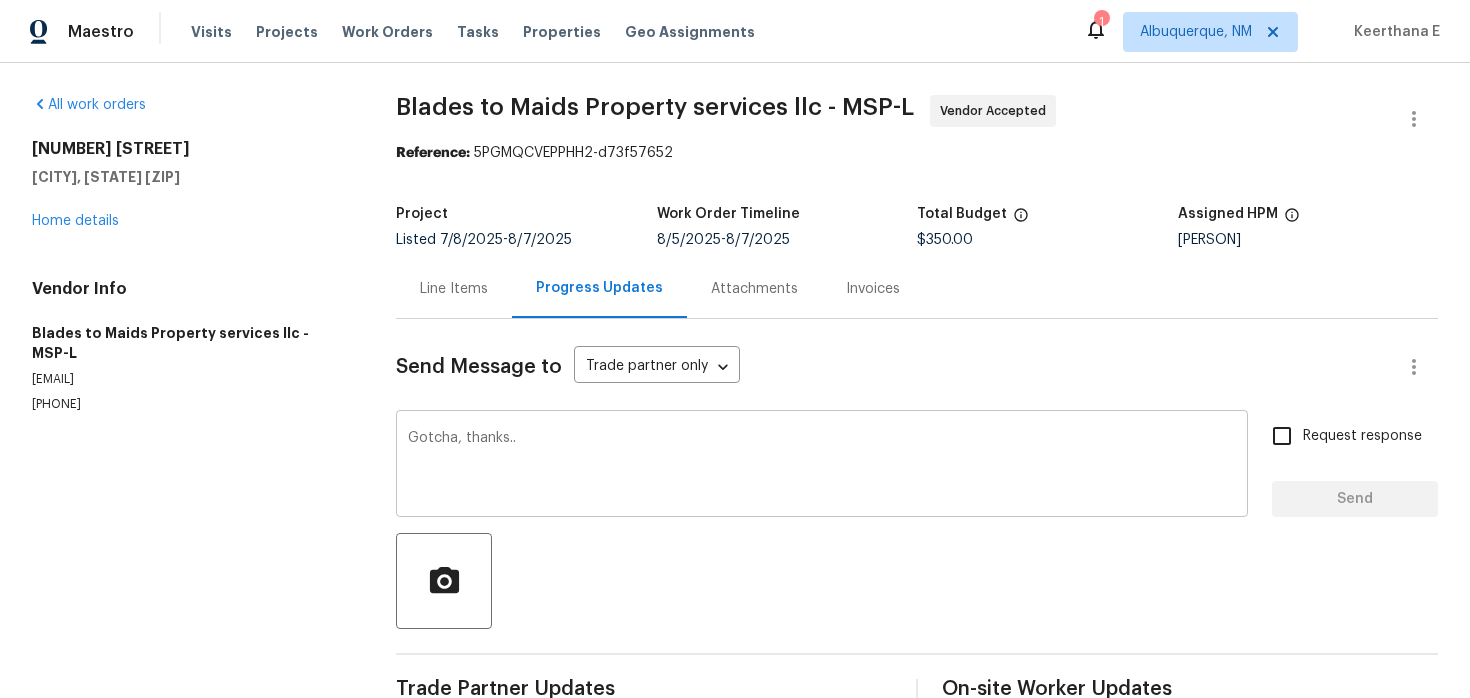 type 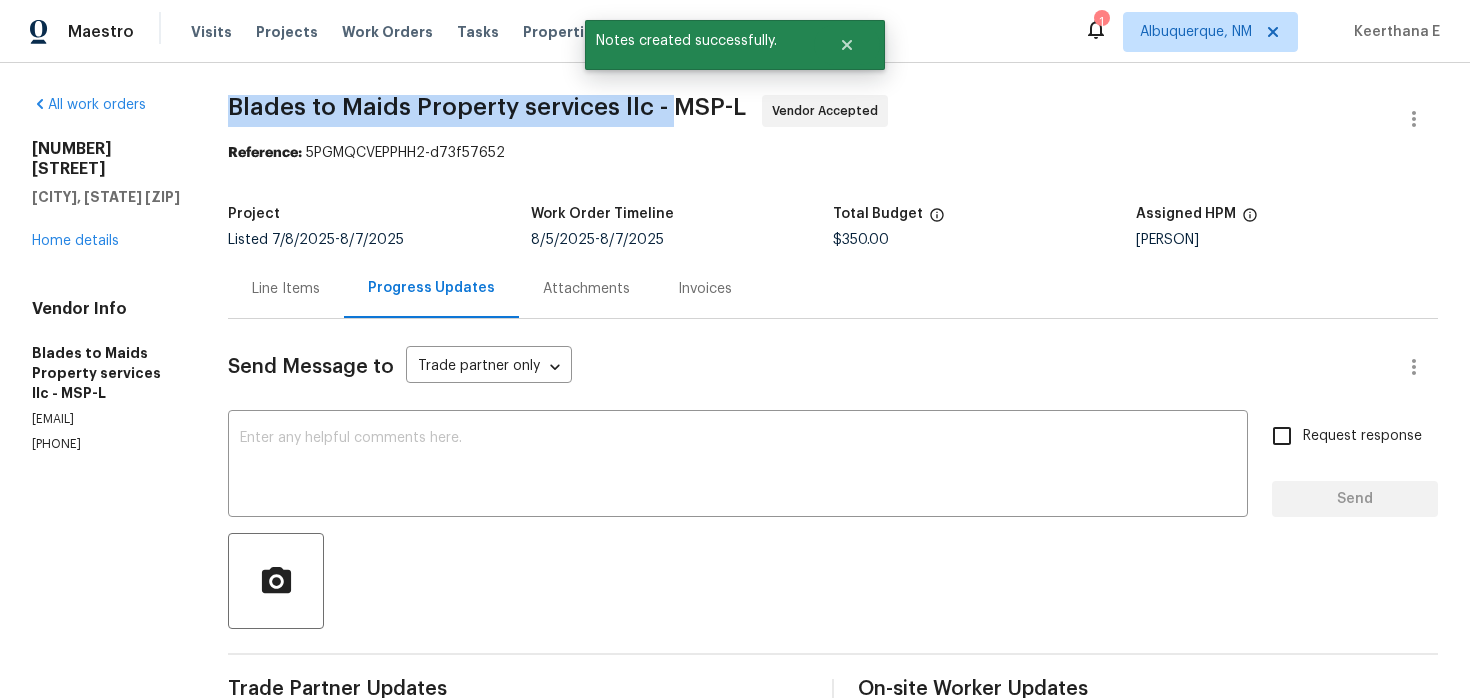 drag, startPoint x: 238, startPoint y: 113, endPoint x: 678, endPoint y: 97, distance: 440.2908 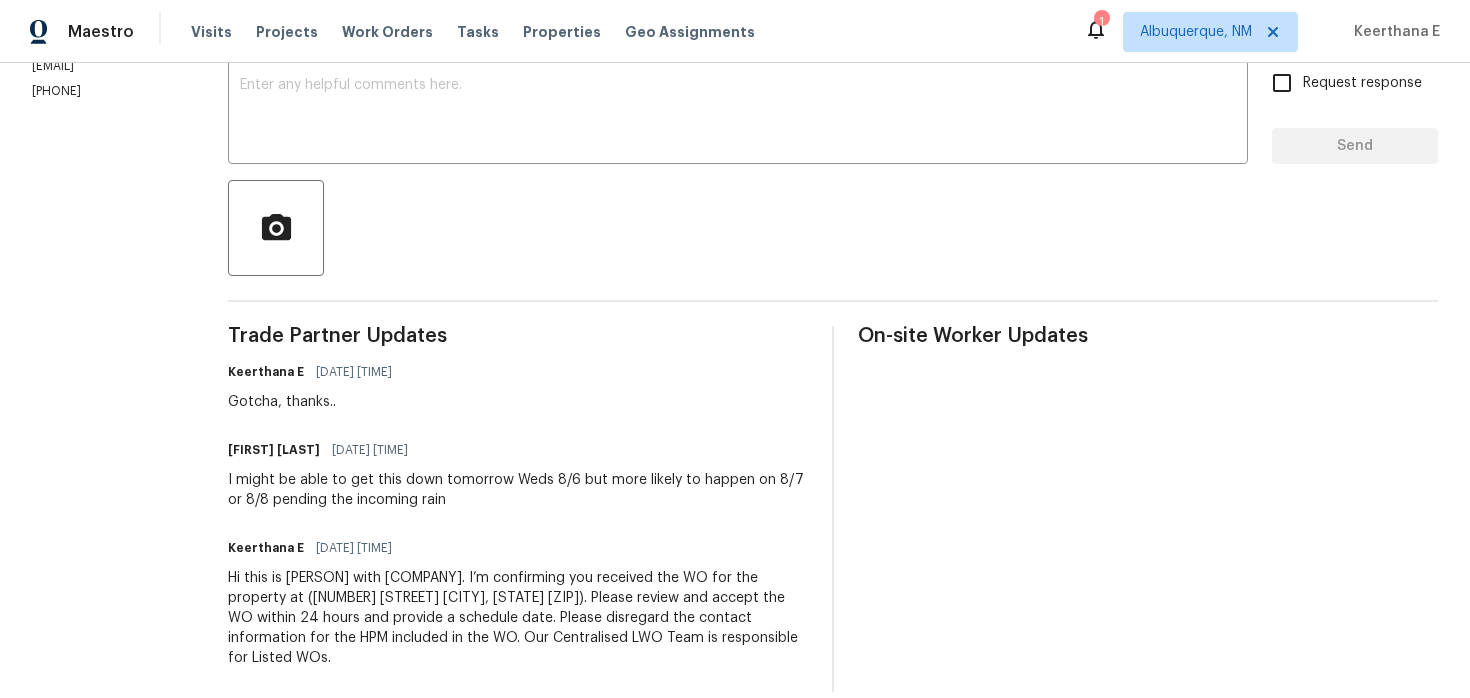 scroll, scrollTop: 359, scrollLeft: 0, axis: vertical 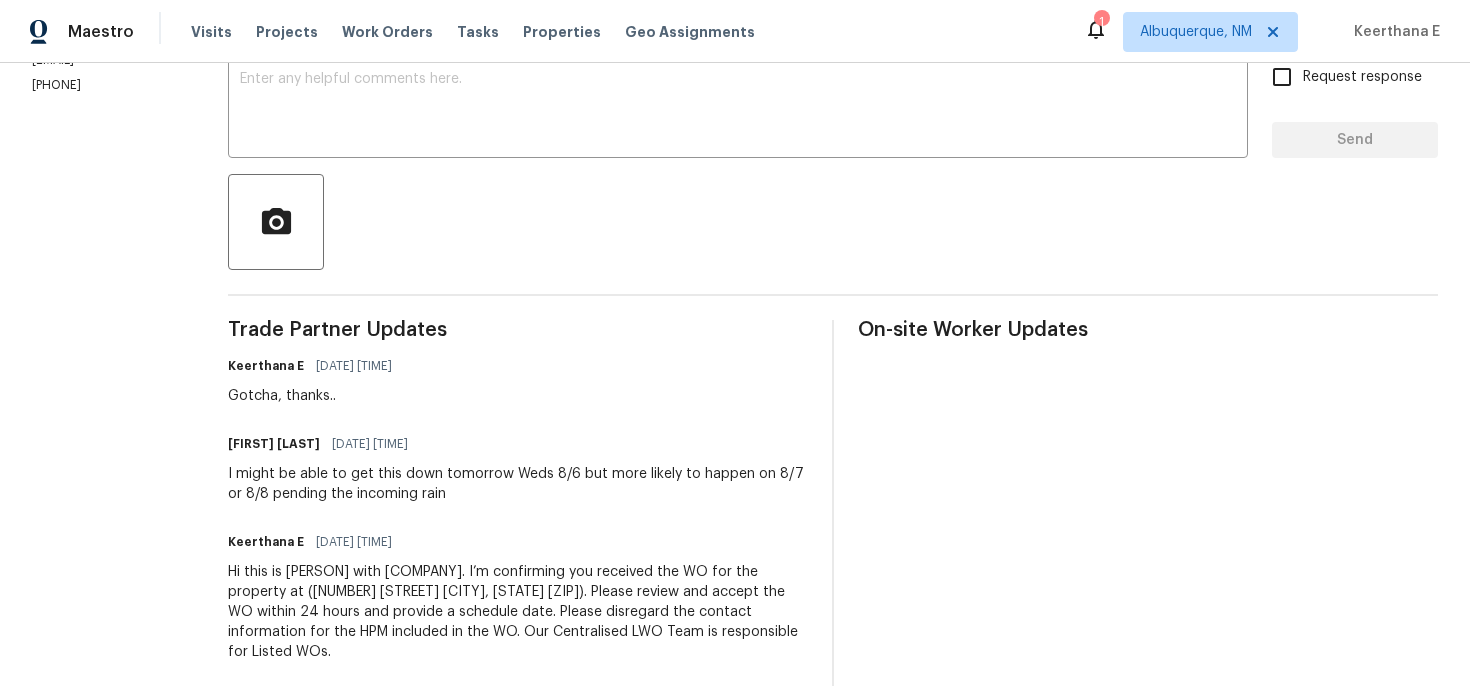 click on "I might be able to get this down tomorrow Weds 8/6 but more likely to happen on 8/7 or 8/8 pending the incoming rain" at bounding box center (518, 484) 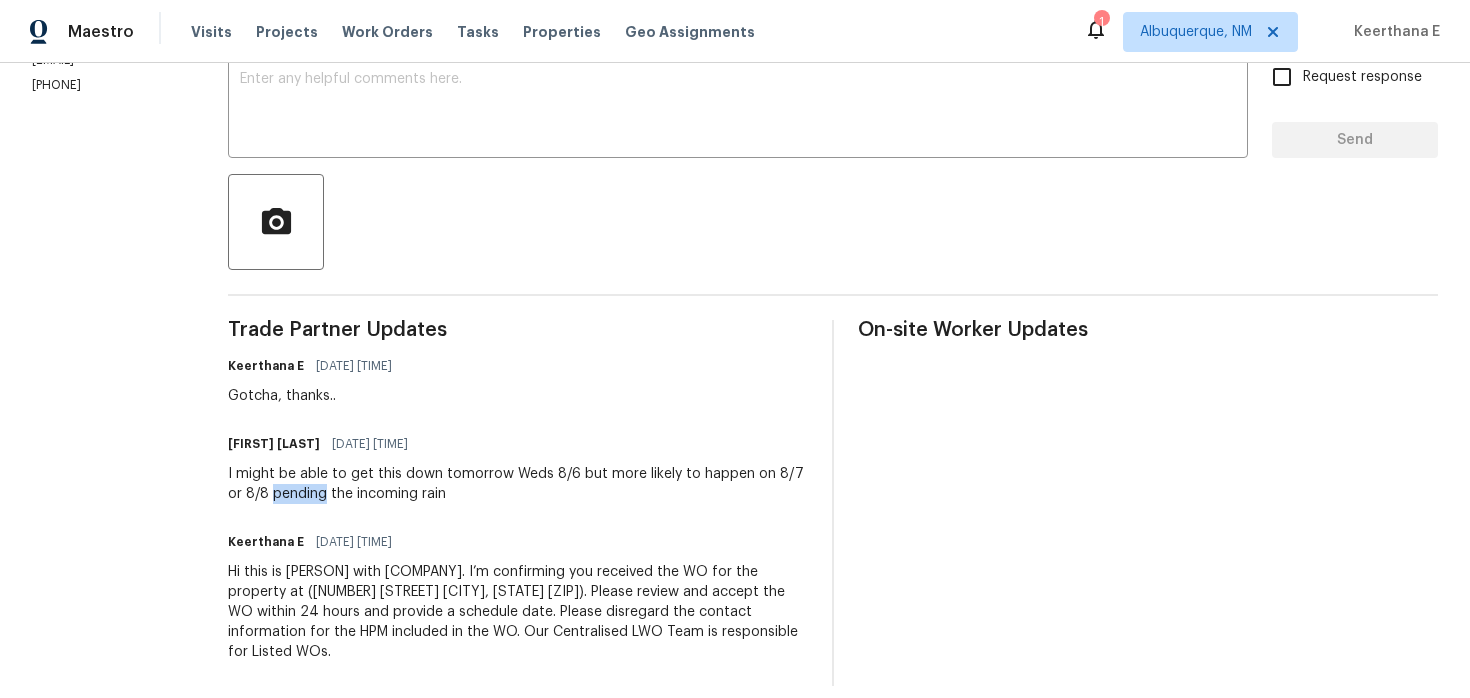 click on "I might be able to get this down tomorrow Weds 8/6 but more likely to happen on 8/7 or 8/8 pending the incoming rain" at bounding box center (518, 484) 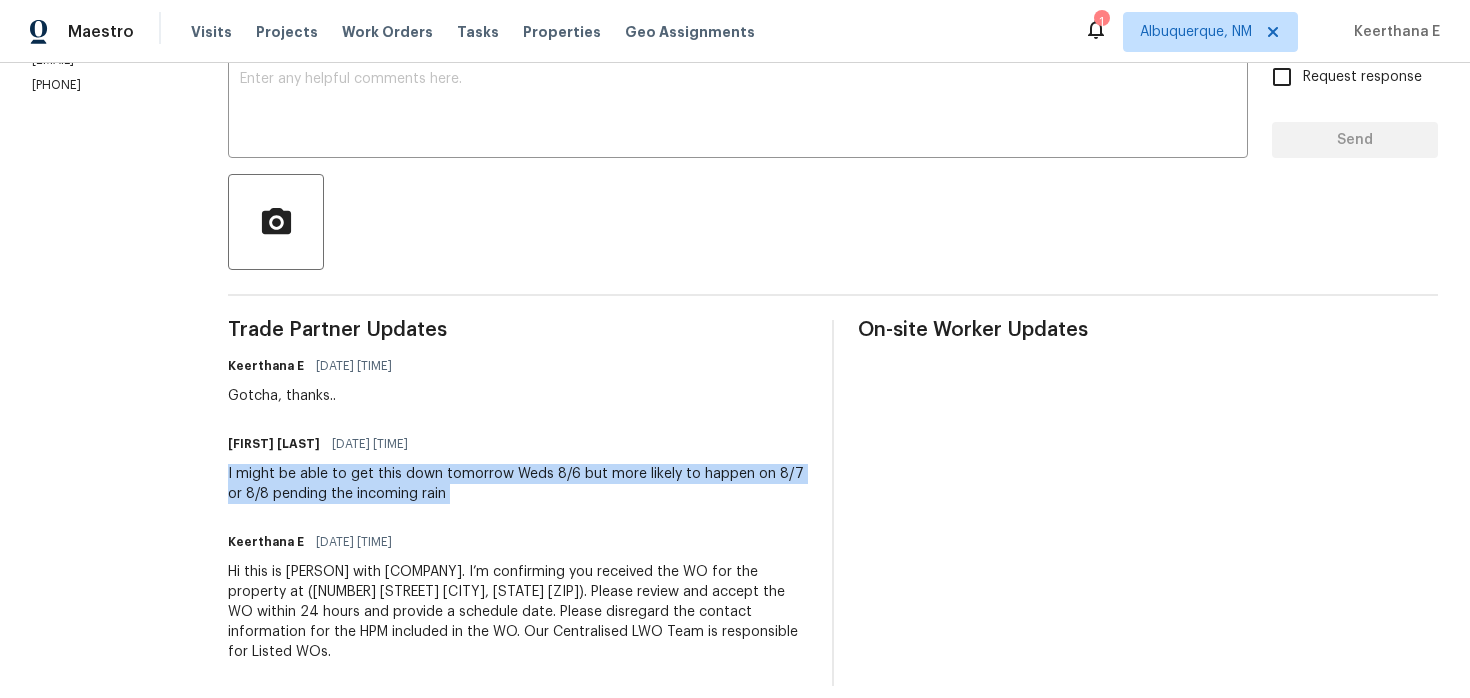 copy on "I might be able to get this down tomorrow Weds 8/6 but more likely to happen on 8/7 or 8/8 pending the incoming rain" 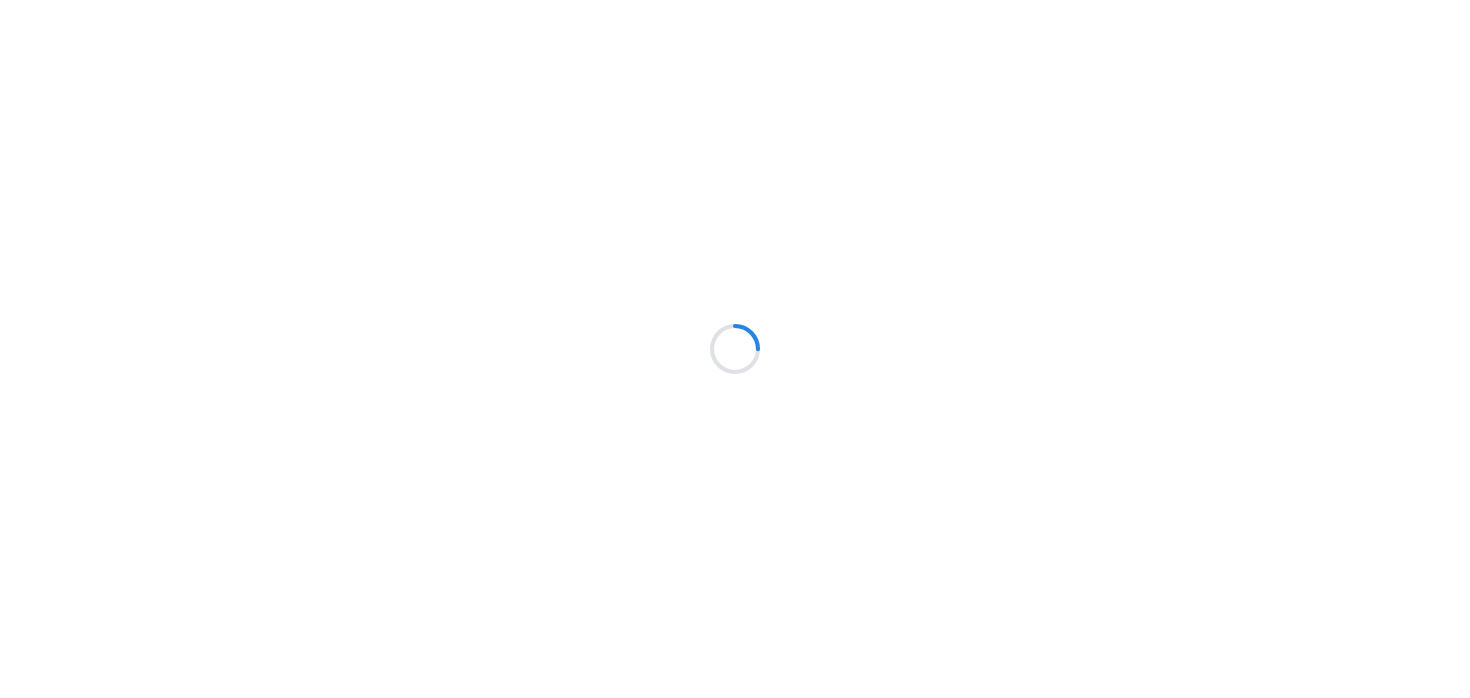 scroll, scrollTop: 0, scrollLeft: 0, axis: both 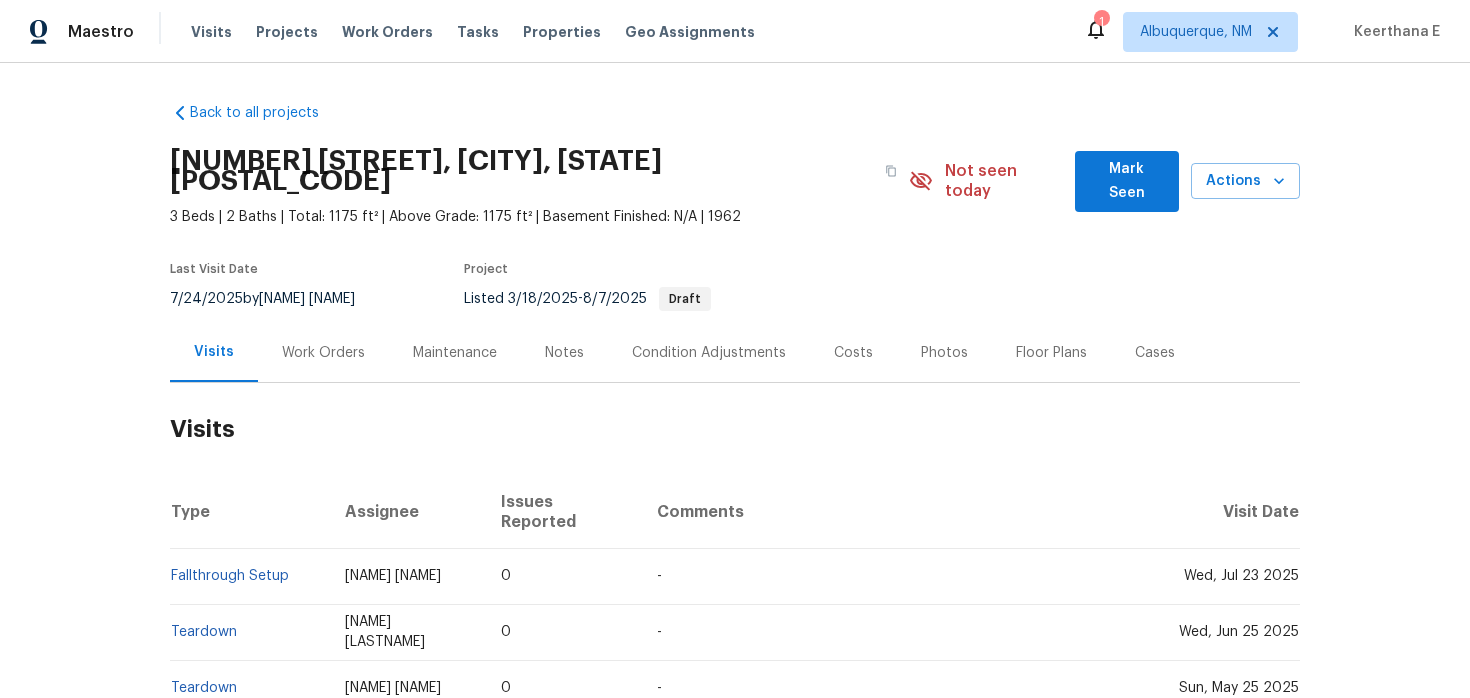 click on "Work Orders" at bounding box center (323, 353) 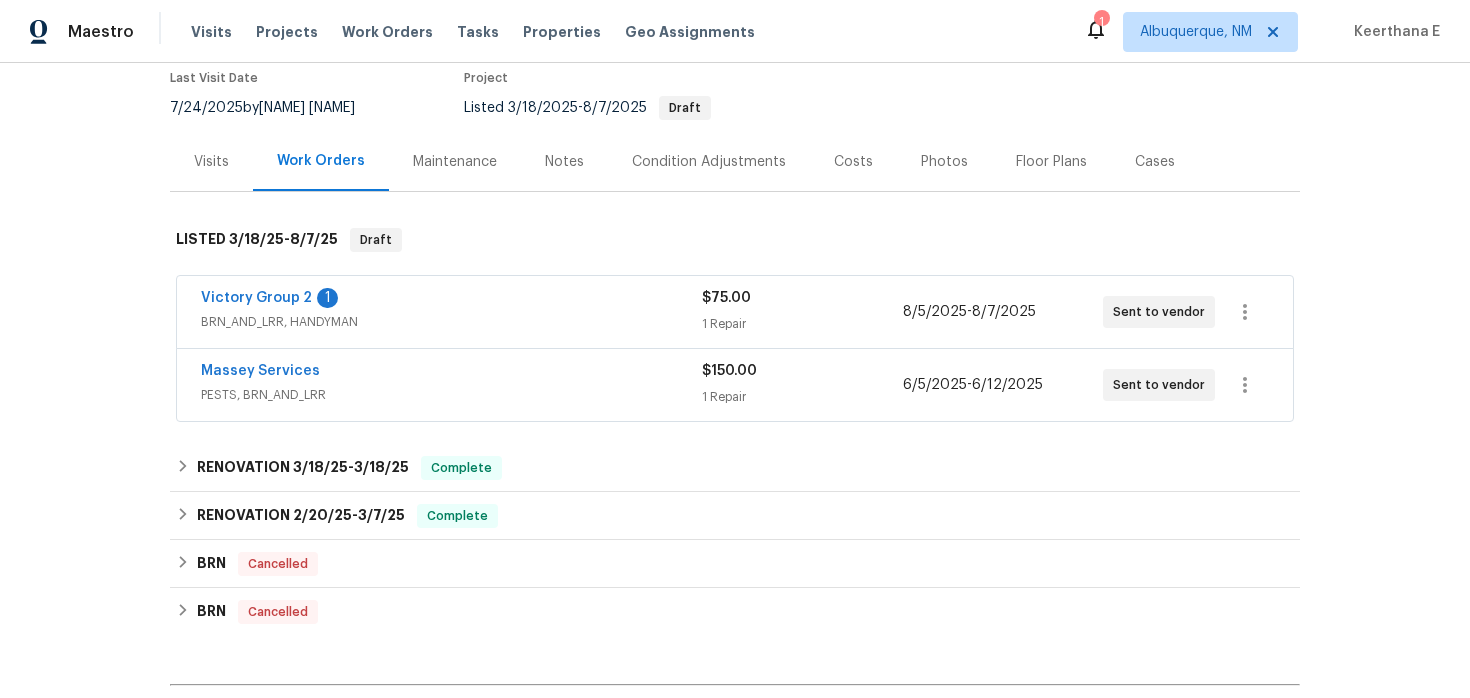scroll, scrollTop: 205, scrollLeft: 0, axis: vertical 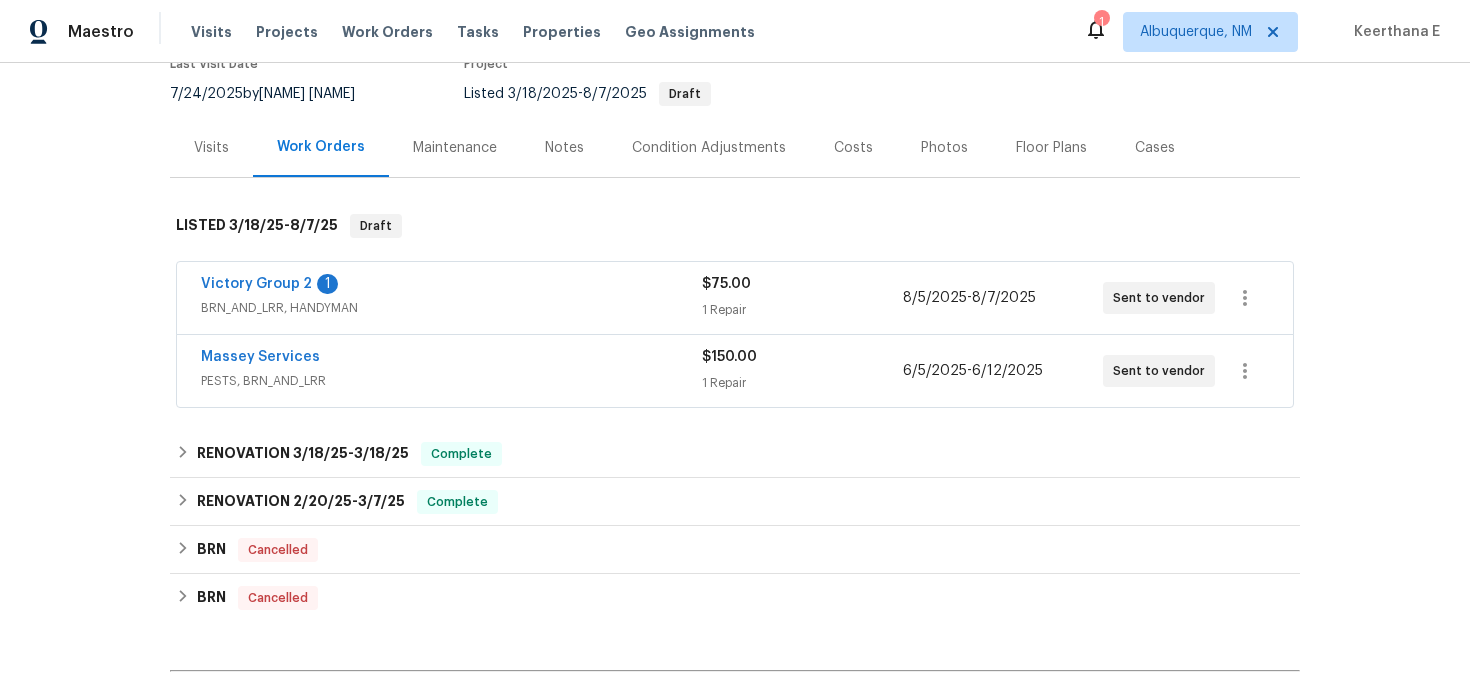 click on "Massey Services" at bounding box center (451, 359) 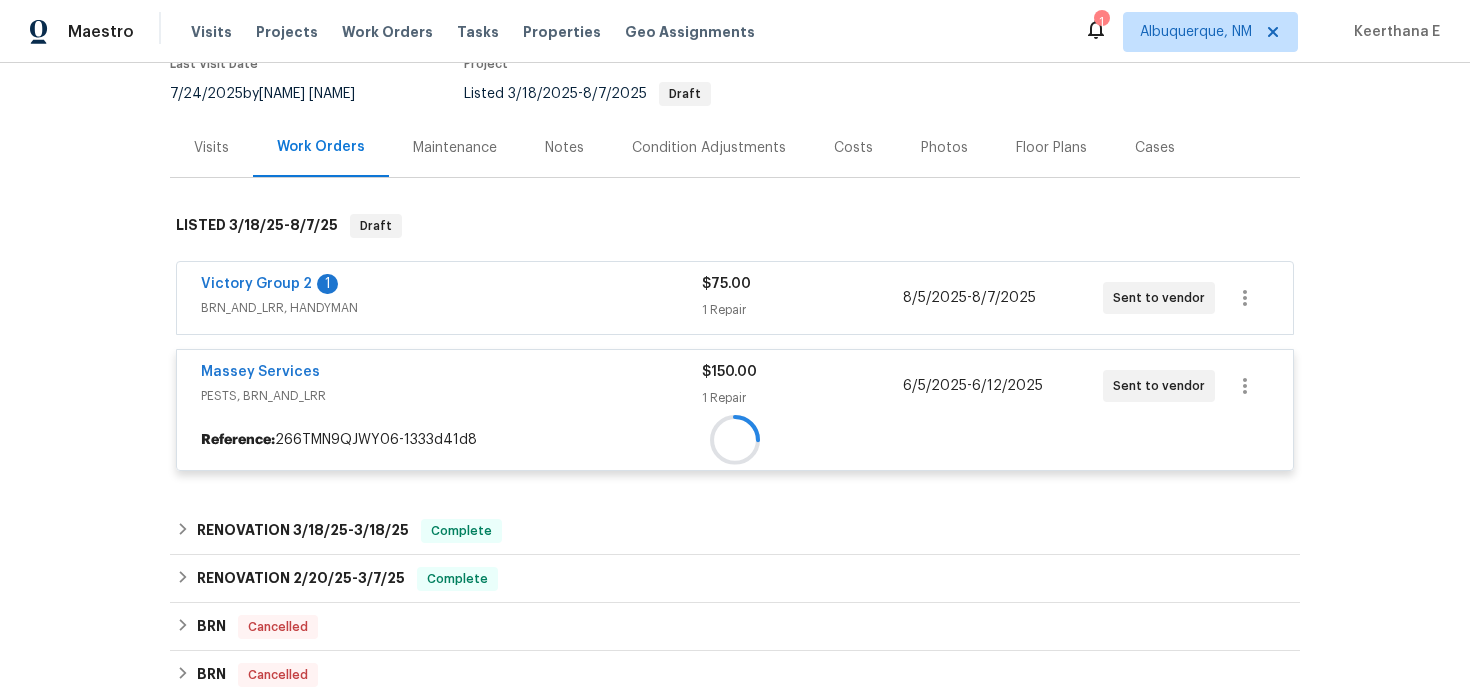 scroll, scrollTop: 218, scrollLeft: 0, axis: vertical 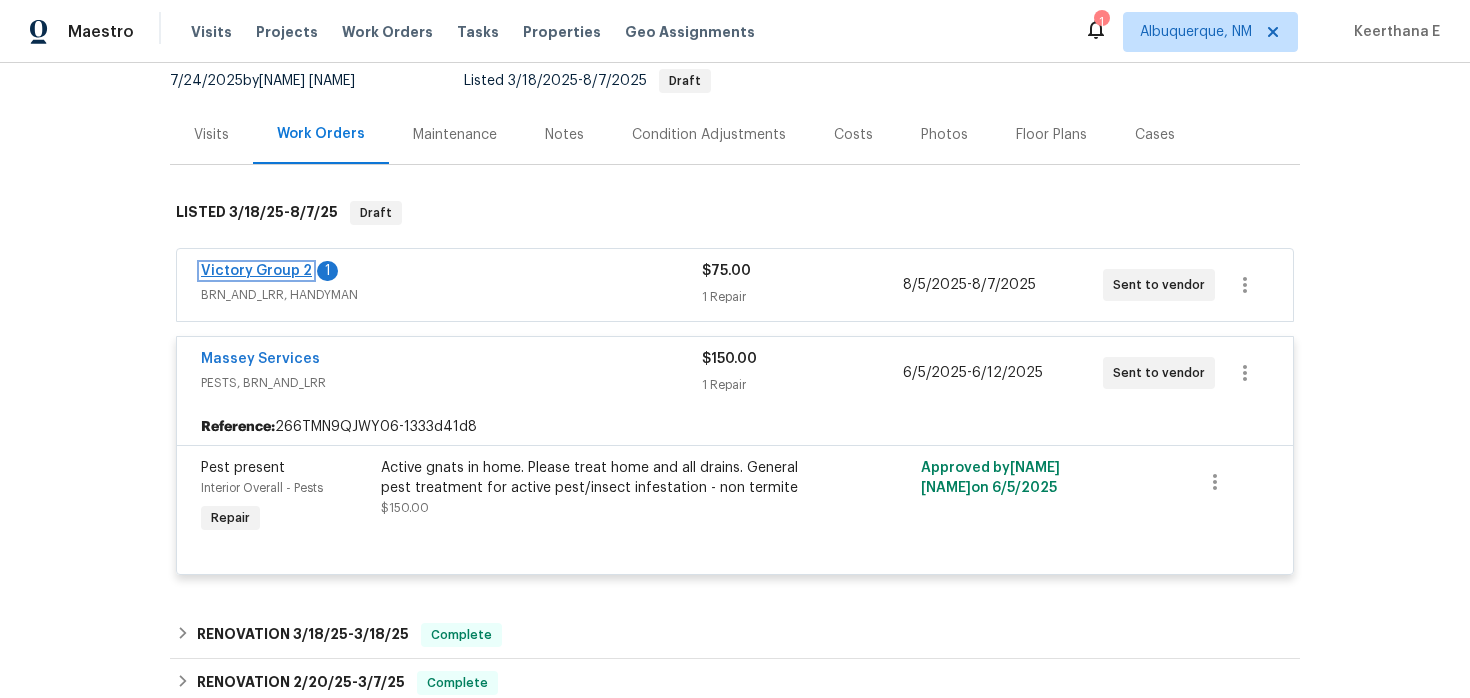 click on "Victory Group 2" at bounding box center [256, 271] 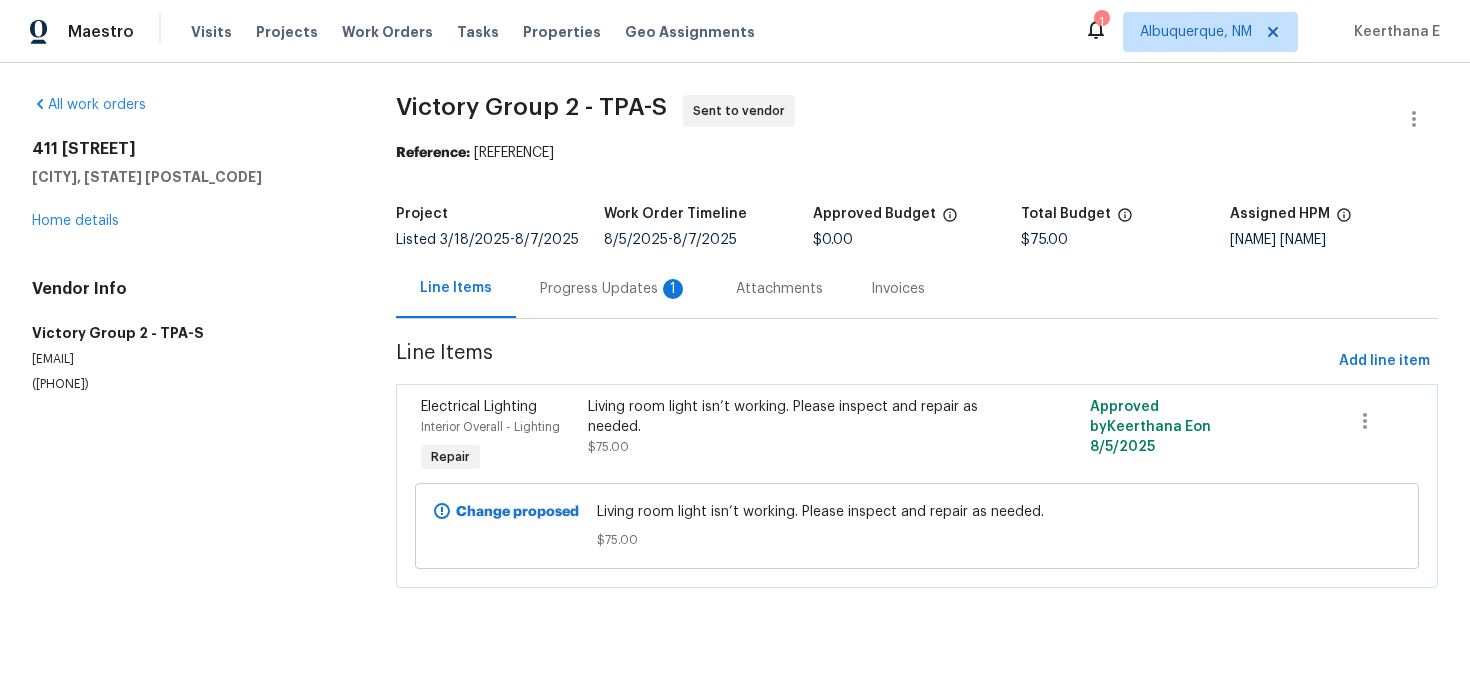 click on "Progress Updates 1" at bounding box center [614, 289] 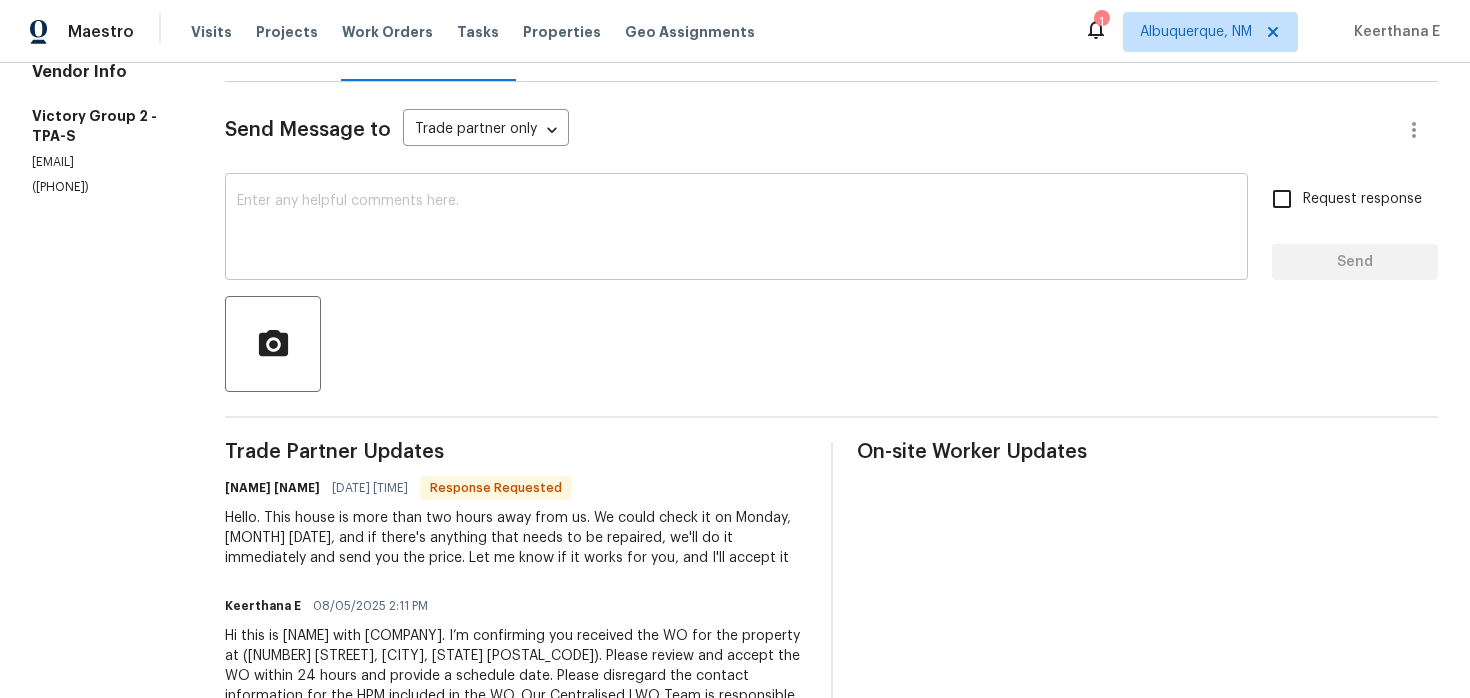 scroll, scrollTop: 200, scrollLeft: 0, axis: vertical 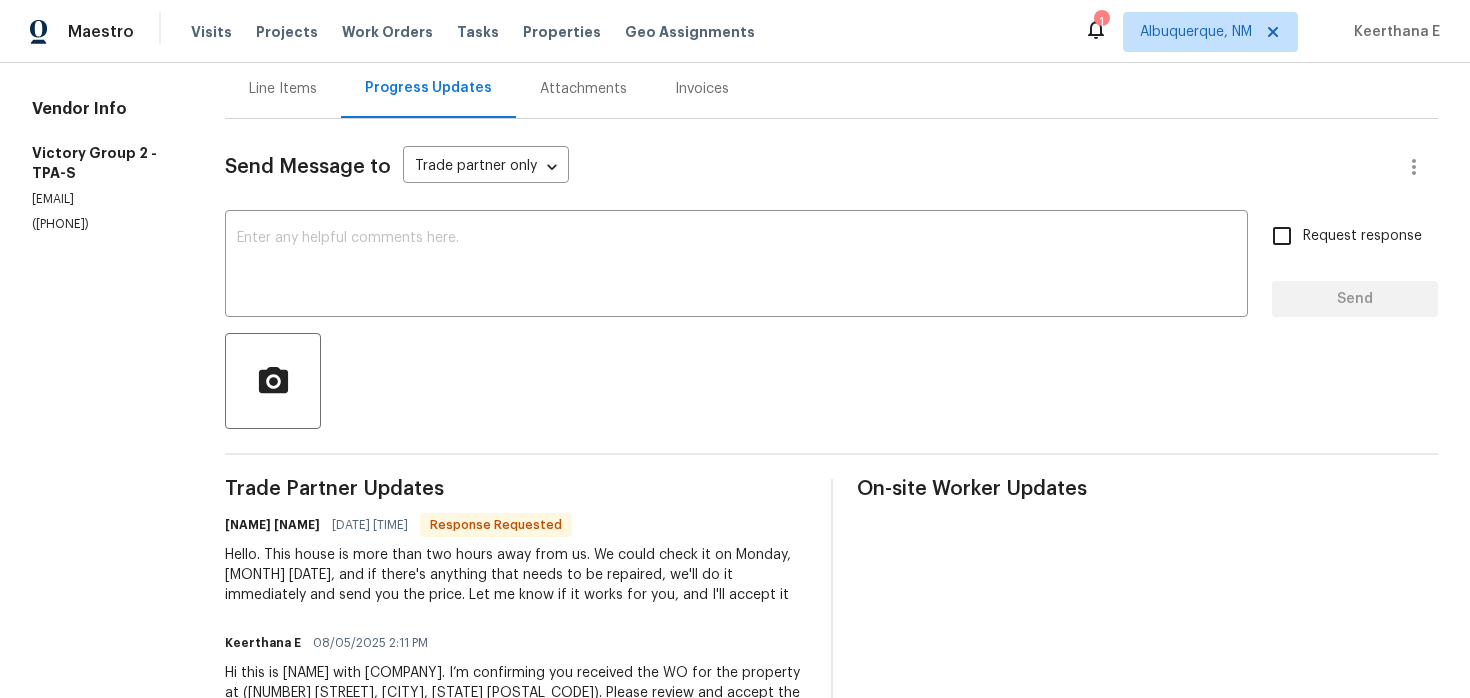 click on "Send Message to Trade partner only Trade partner only ​ x ​ Request response Send Trade Partner Updates [NAME] [DATE] [TIME] Response Requested Hello. This house is more than two hours away from us. We could check it on Monday, [MONTH] [DATE], and if there's anything that needs to be repaired, we'll do it immediately and send you the price. Let me know if it works for you, and I'll accept it [NAME] [DATE] [TIME] Hi this is [NAME] with [COMPANY]. I’m confirming you received the WO for the property at ([NUMBER] [STREET], [CITY], [STATE] [POSTAL_CODE]). Please review and accept the WO within 24 hours and provide a schedule date. Please disregard the contact information for the HPM included in the WO. Our Centralised LWO Team is responsible for Listed WOs. On-site Worker Updates" at bounding box center [831, 453] 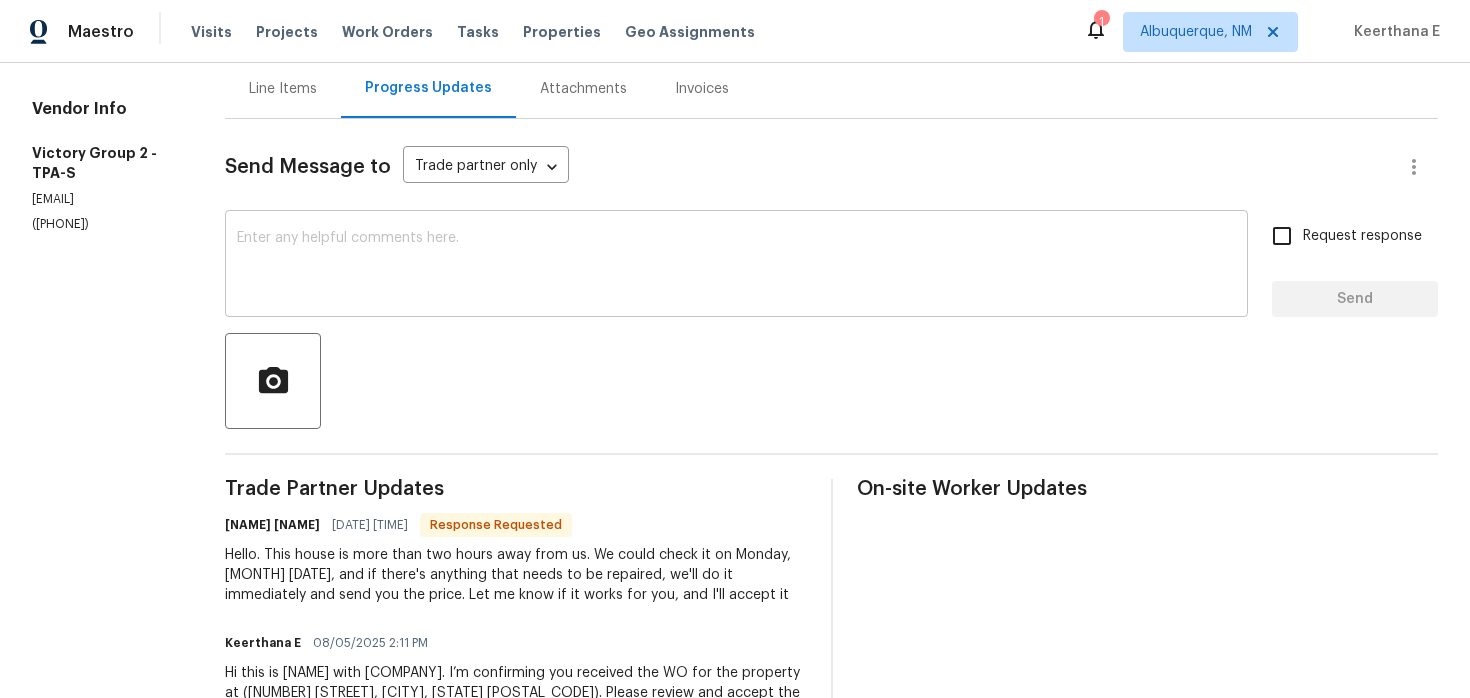 click at bounding box center [736, 266] 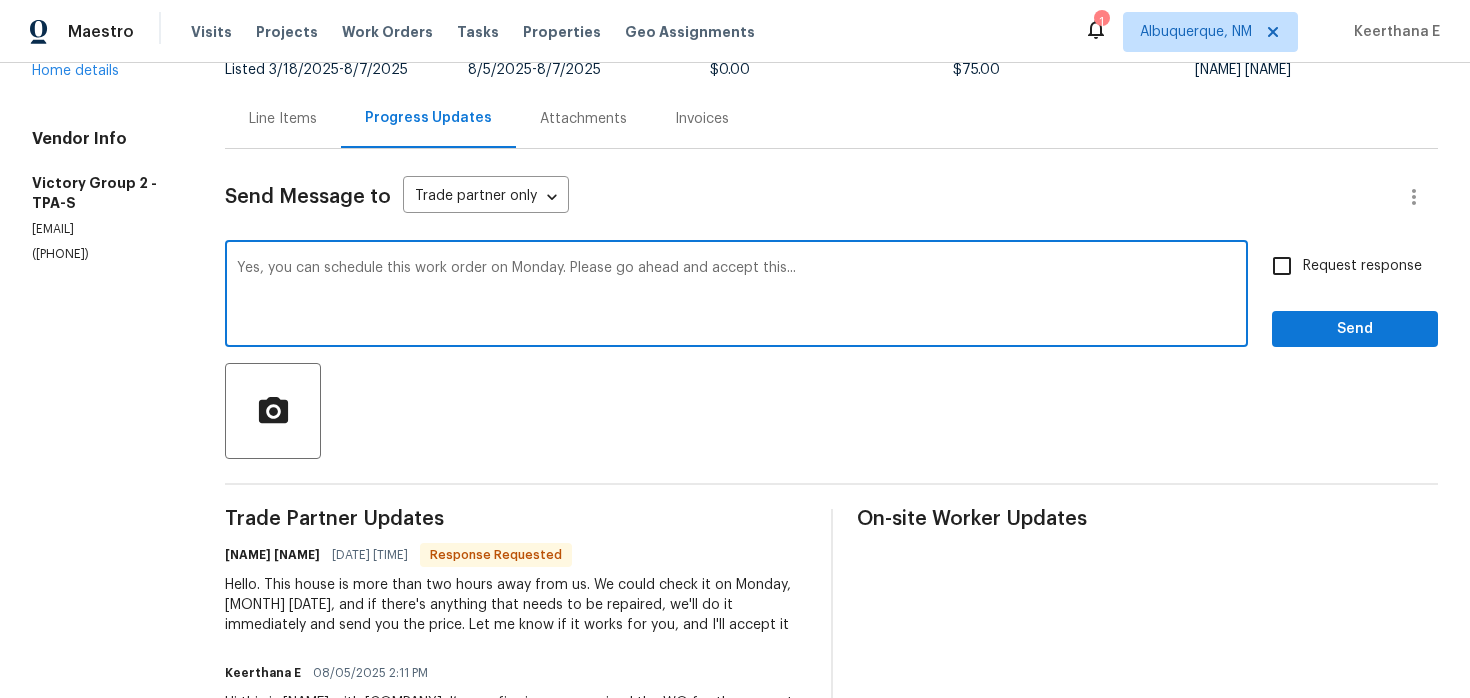 scroll, scrollTop: 167, scrollLeft: 0, axis: vertical 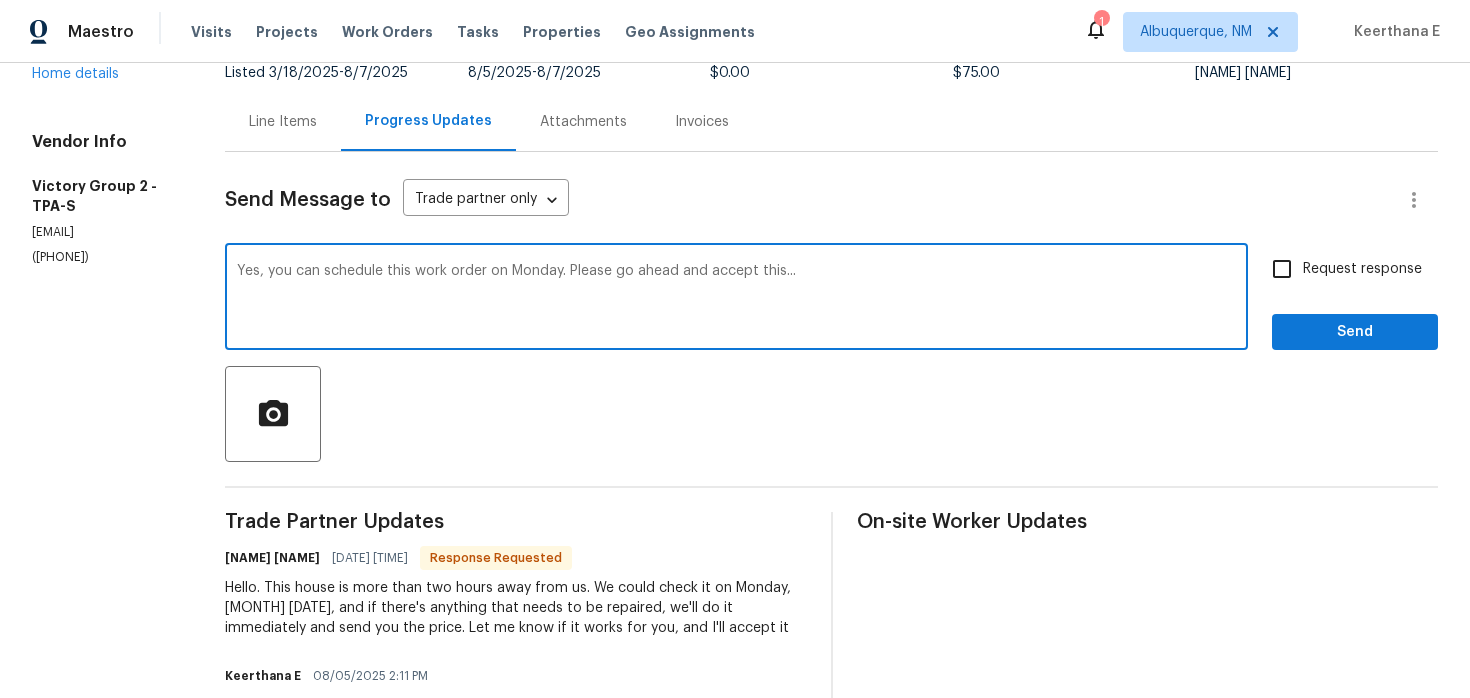 type on "Yes, you can schedule this work order on Monday. Please go ahead and accept this..." 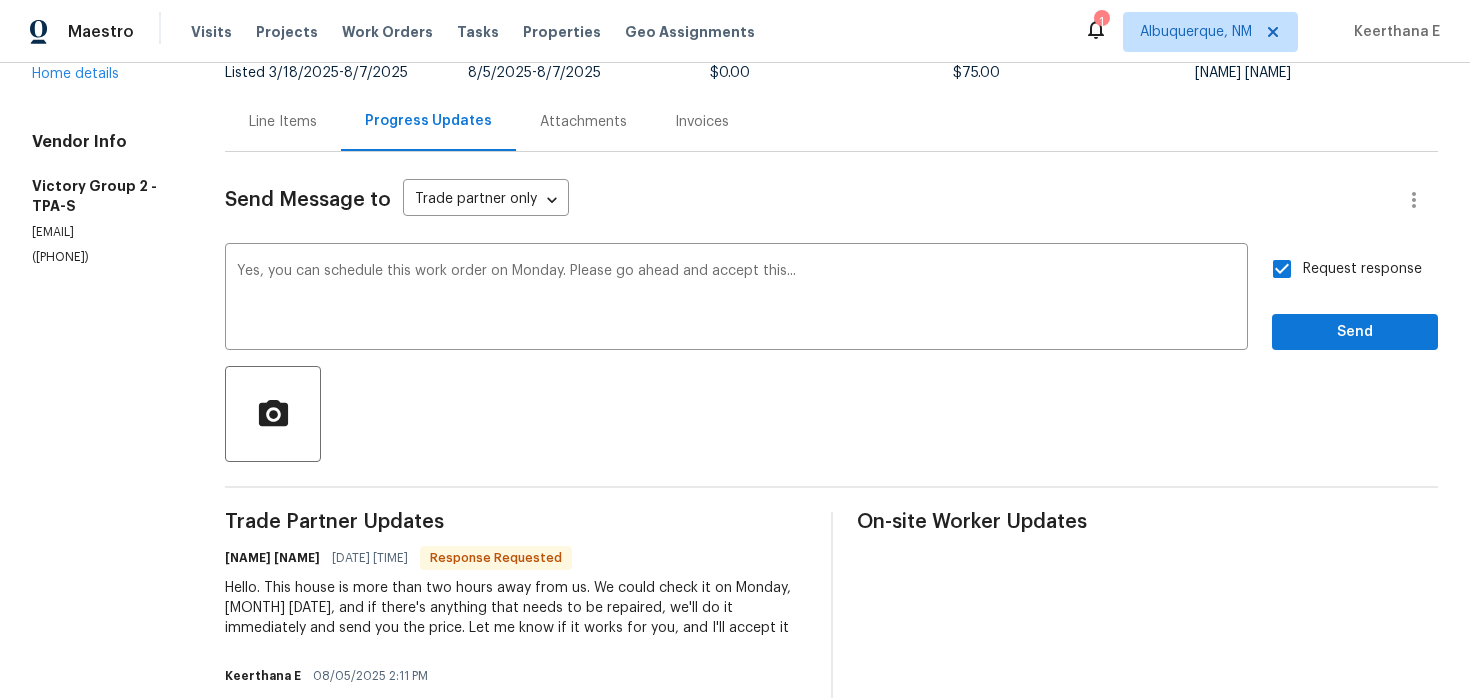 click on "Send Message to Trade partner only Trade partner only ​ Yes, you can schedule this work order on Monday. Please go ahead and accept this... x ​ Request response Send Trade Partner Updates [NAME] [DATE] [TIME] Response Requested Hello. This house is more than two hours away from us. We could check it on Monday, [MONTH] [DATE], and if there's anything that needs to be repaired, we'll do it immediately and send you the price. Let me know if it works for you, and I'll accept it [NAME] [DATE] [TIME] Hi this is [NAME] with [COMPANY]. I’m confirming you received the WO for the property at ([NUMBER] [STREET], [CITY], [STATE] [POSTAL_CODE]). Please review and accept the WO within 24 hours and provide a schedule date. Please disregard the contact information for the HPM included in the WO. Our Centralised LWO Team is responsible for Listed WOs. On-site Worker Updates" at bounding box center [831, 486] 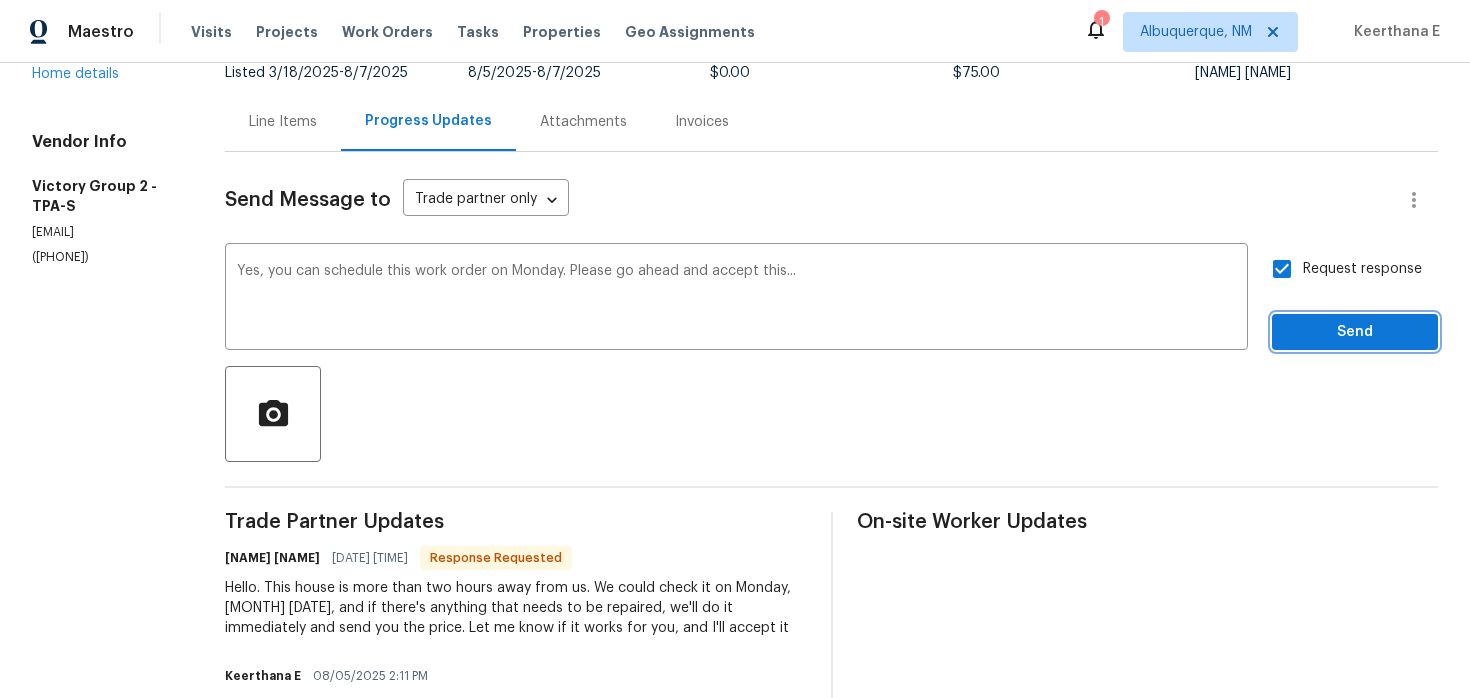 click on "Send" at bounding box center [1355, 332] 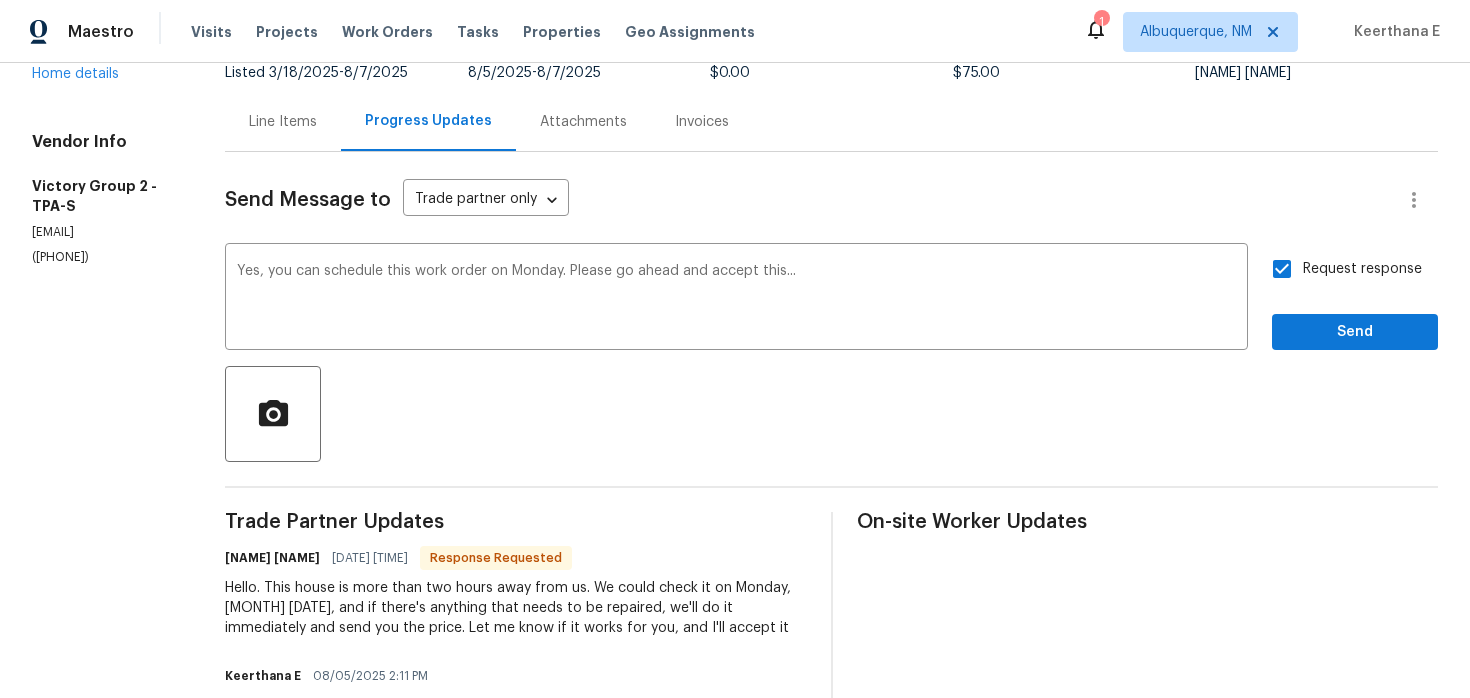 scroll, scrollTop: 49, scrollLeft: 0, axis: vertical 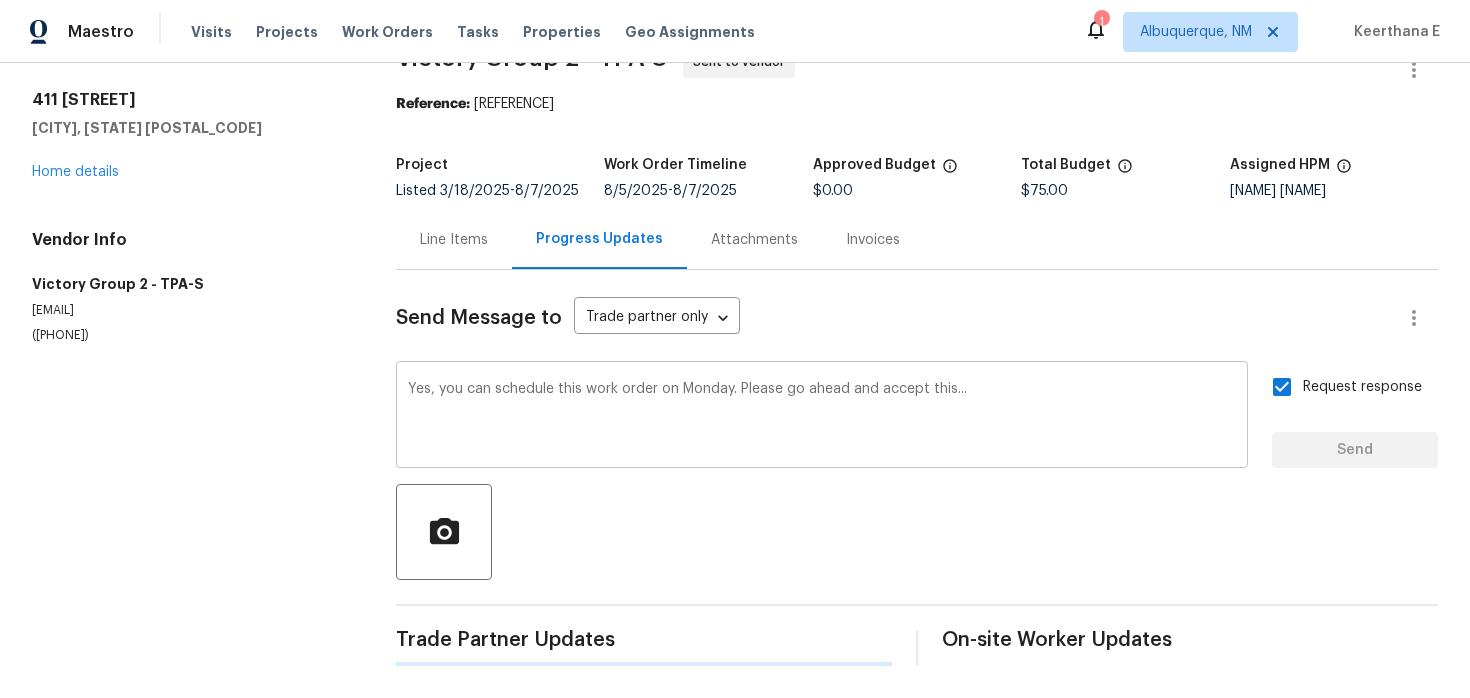 type 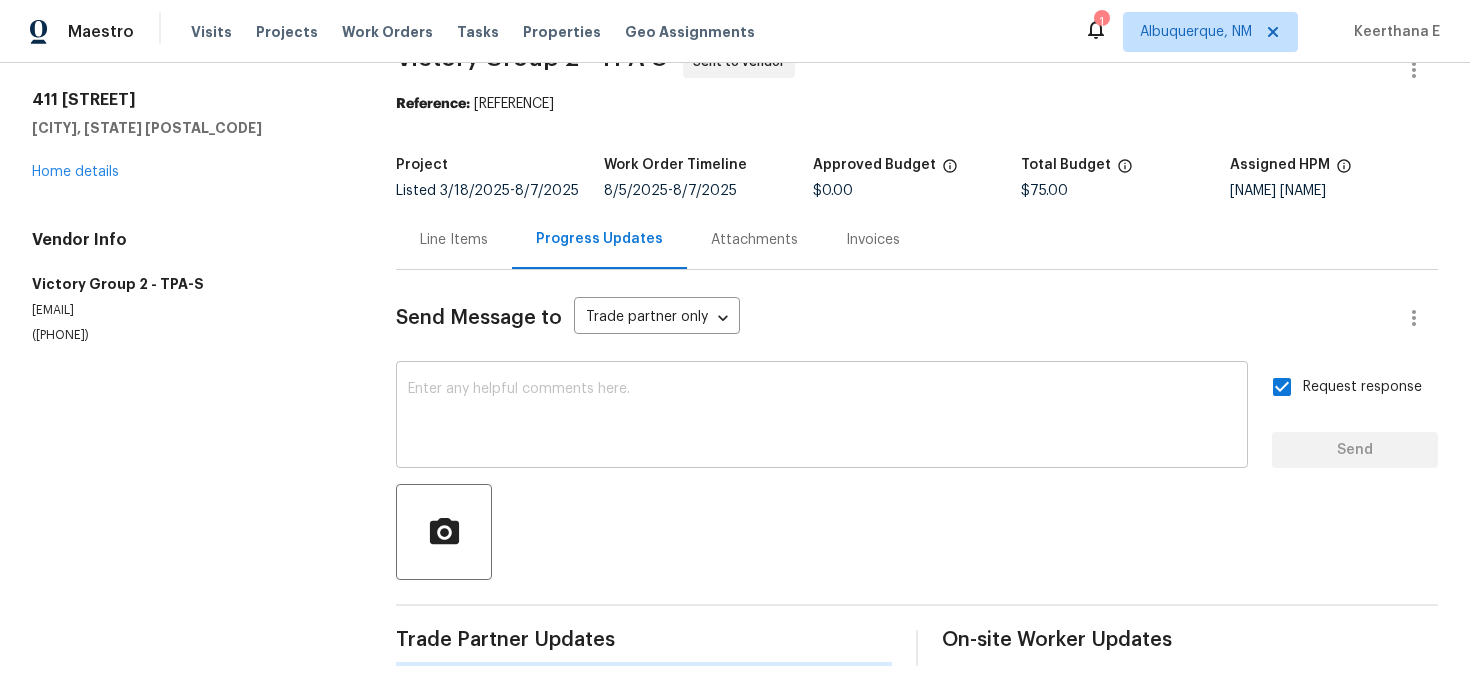 scroll, scrollTop: 0, scrollLeft: 0, axis: both 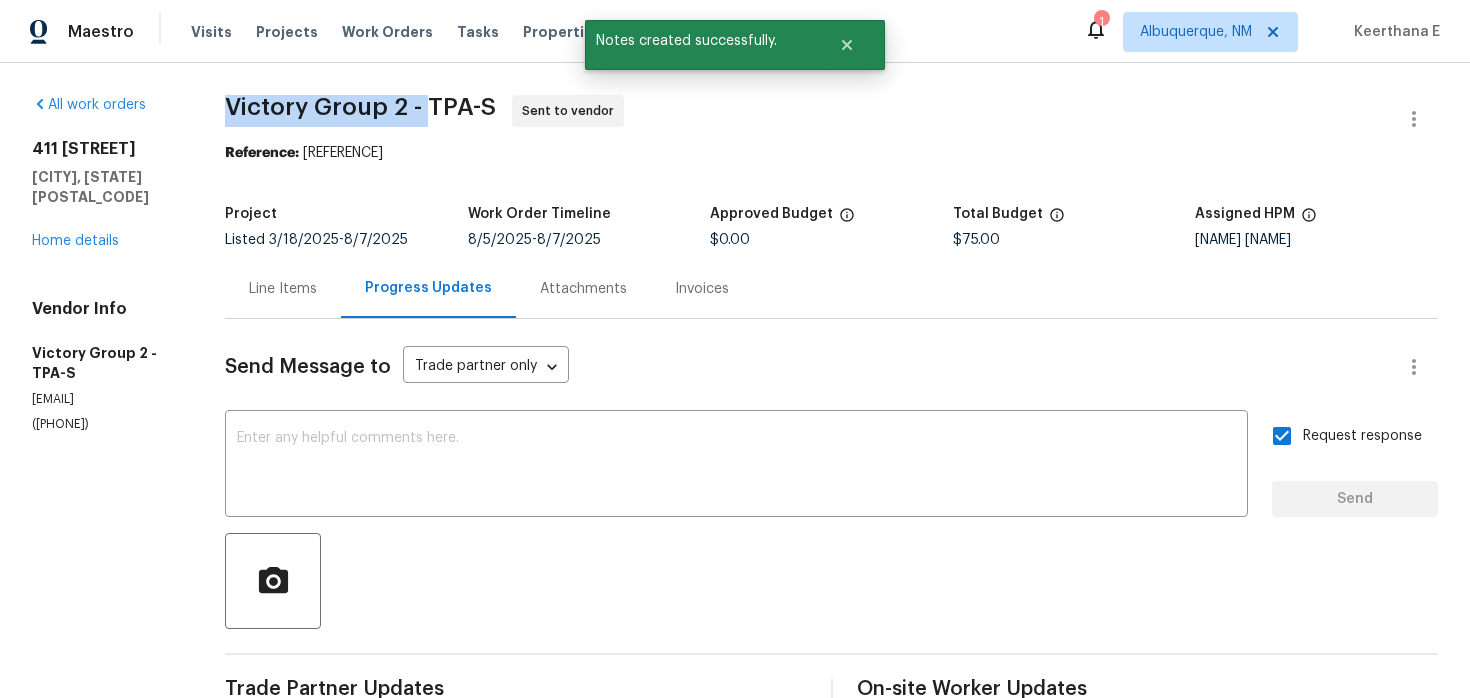 drag, startPoint x: 238, startPoint y: 102, endPoint x: 443, endPoint y: 108, distance: 205.08778 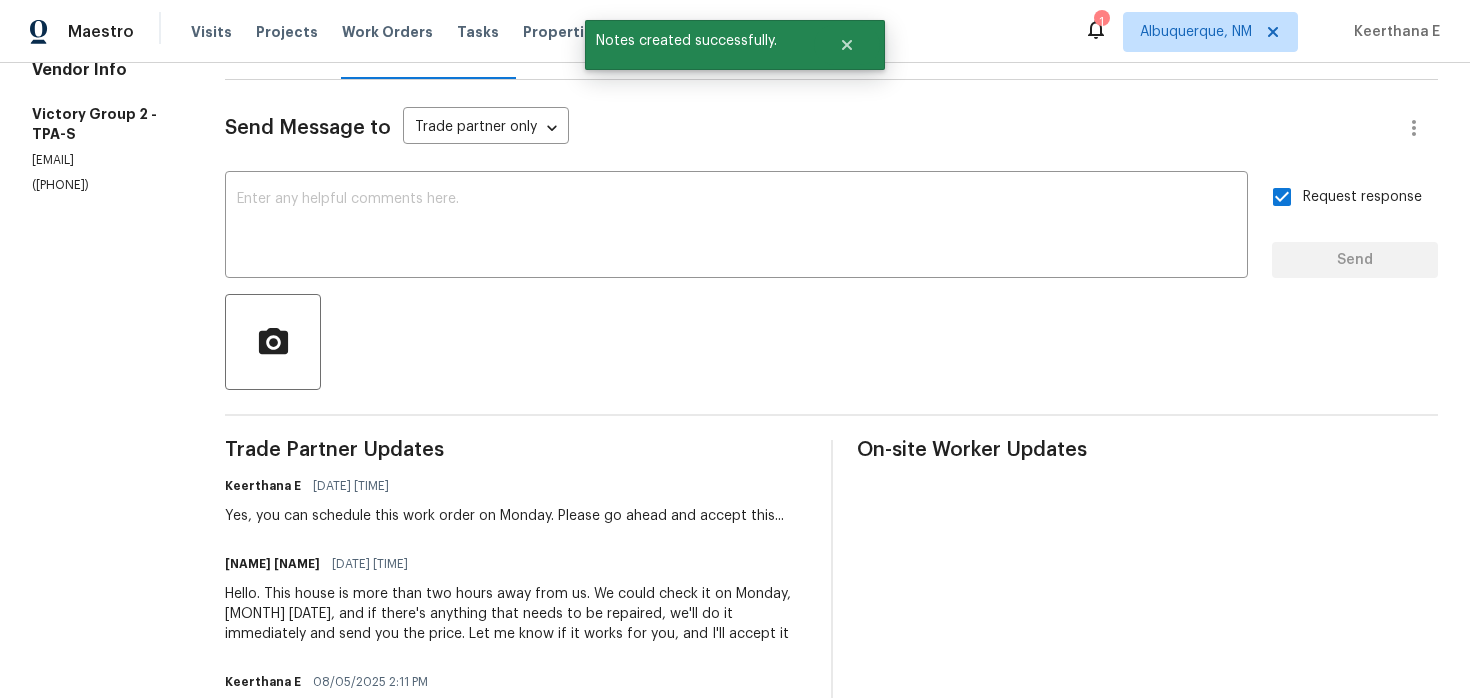 scroll, scrollTop: 247, scrollLeft: 0, axis: vertical 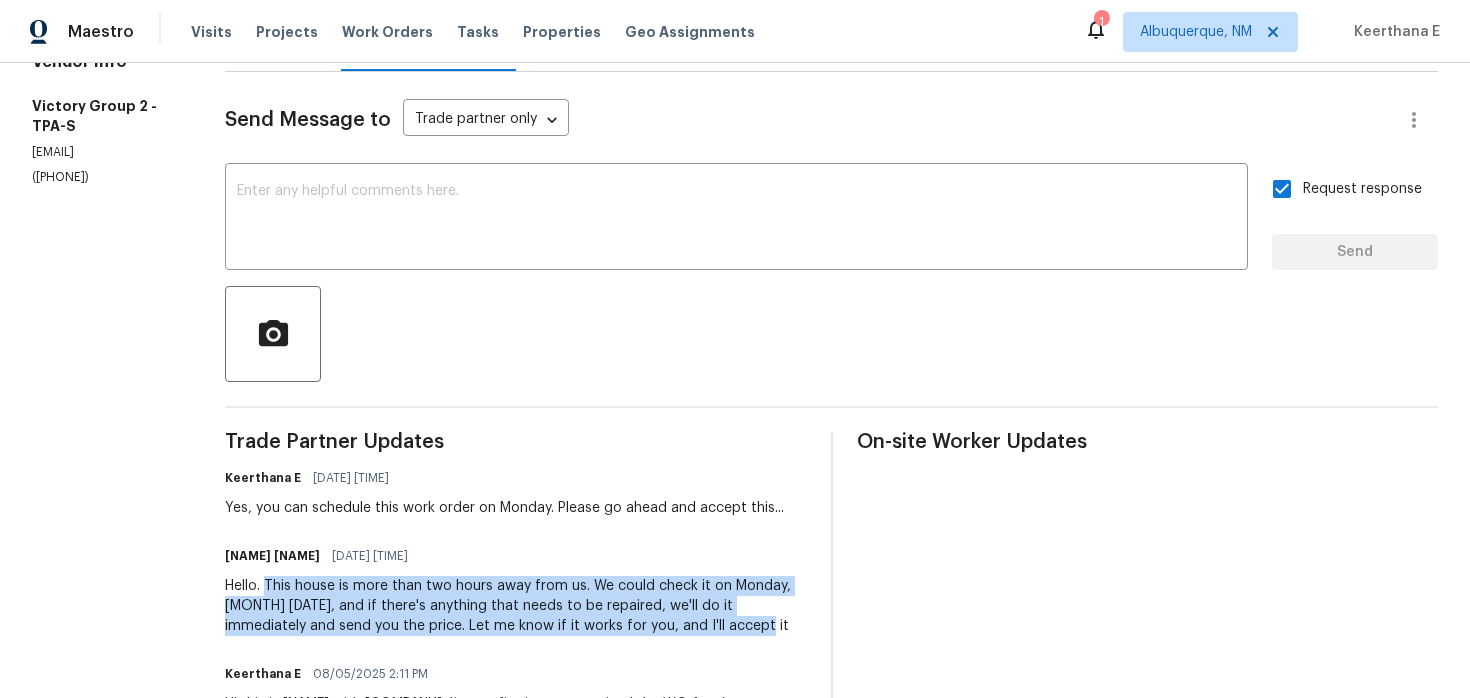 drag, startPoint x: 283, startPoint y: 585, endPoint x: 732, endPoint y: 626, distance: 450.86804 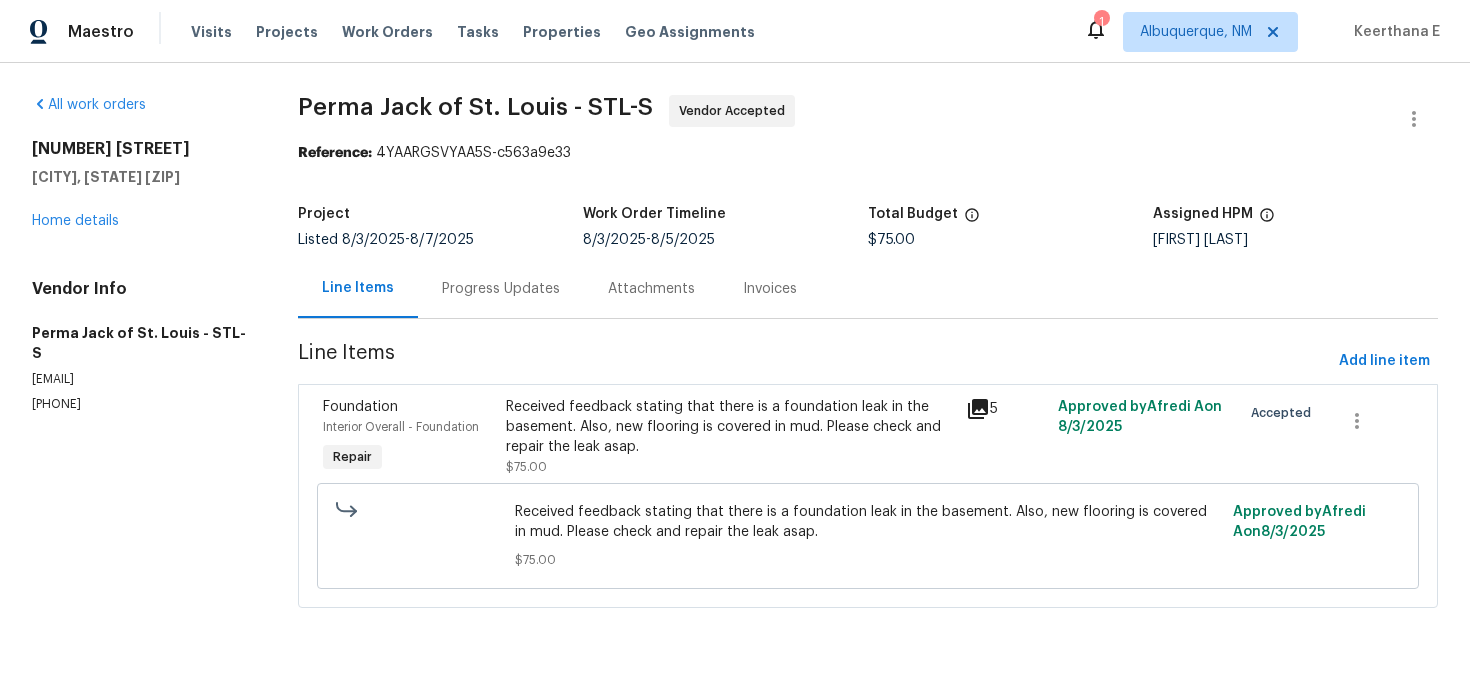 scroll, scrollTop: 0, scrollLeft: 0, axis: both 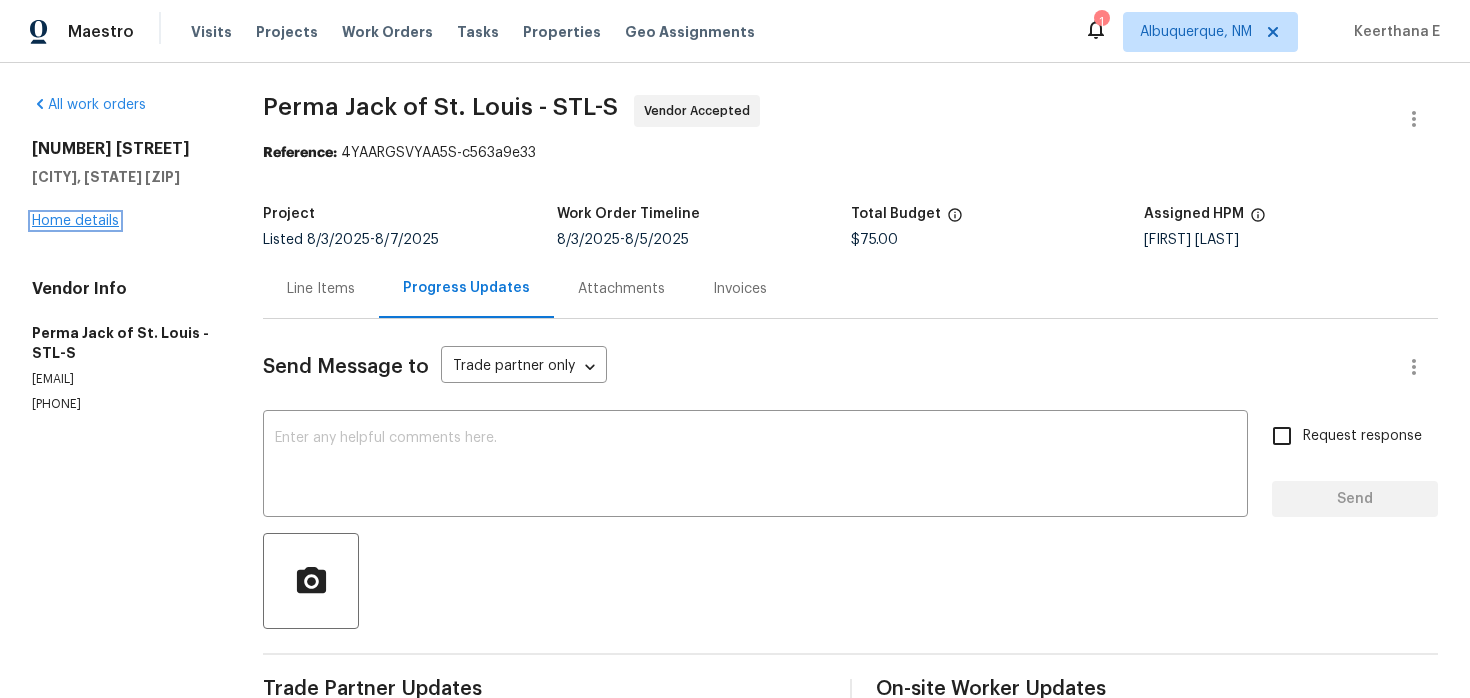 click on "Home details" at bounding box center [75, 221] 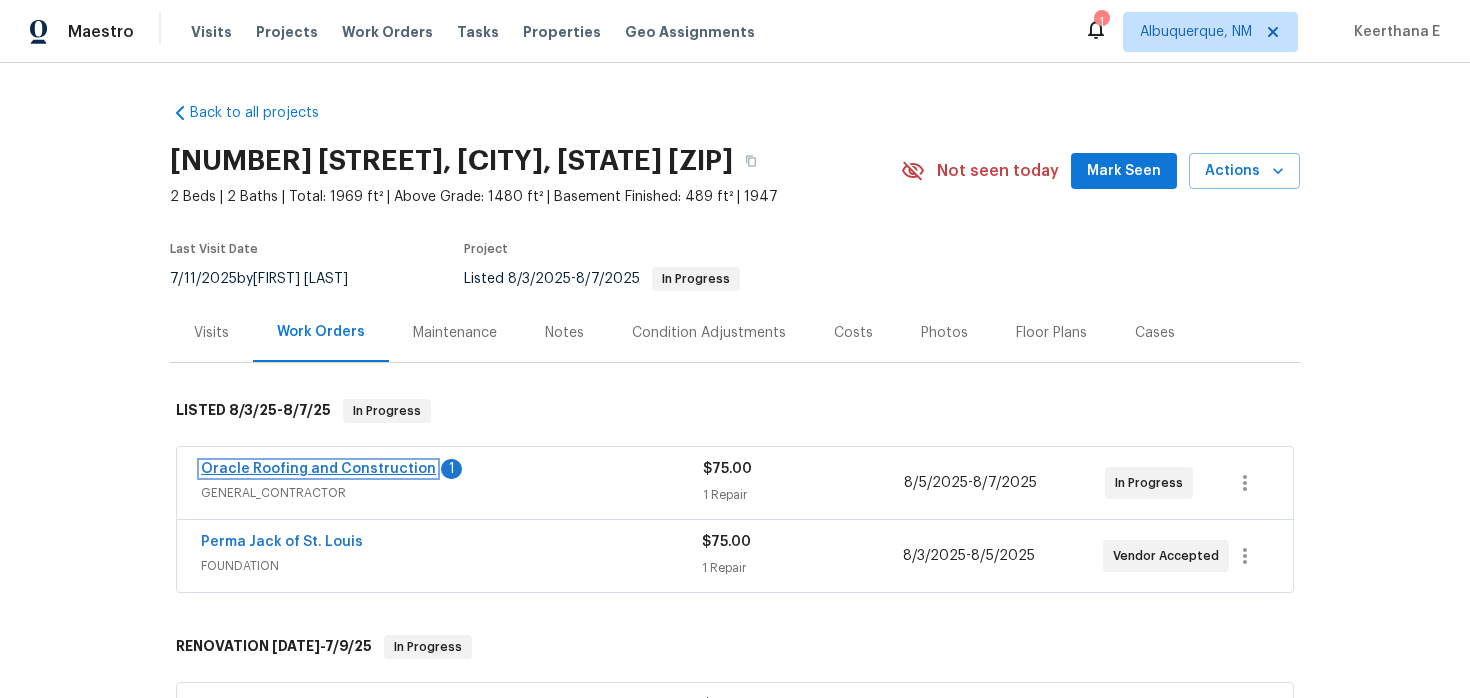 click on "Oracle Roofing and Construction" at bounding box center (318, 469) 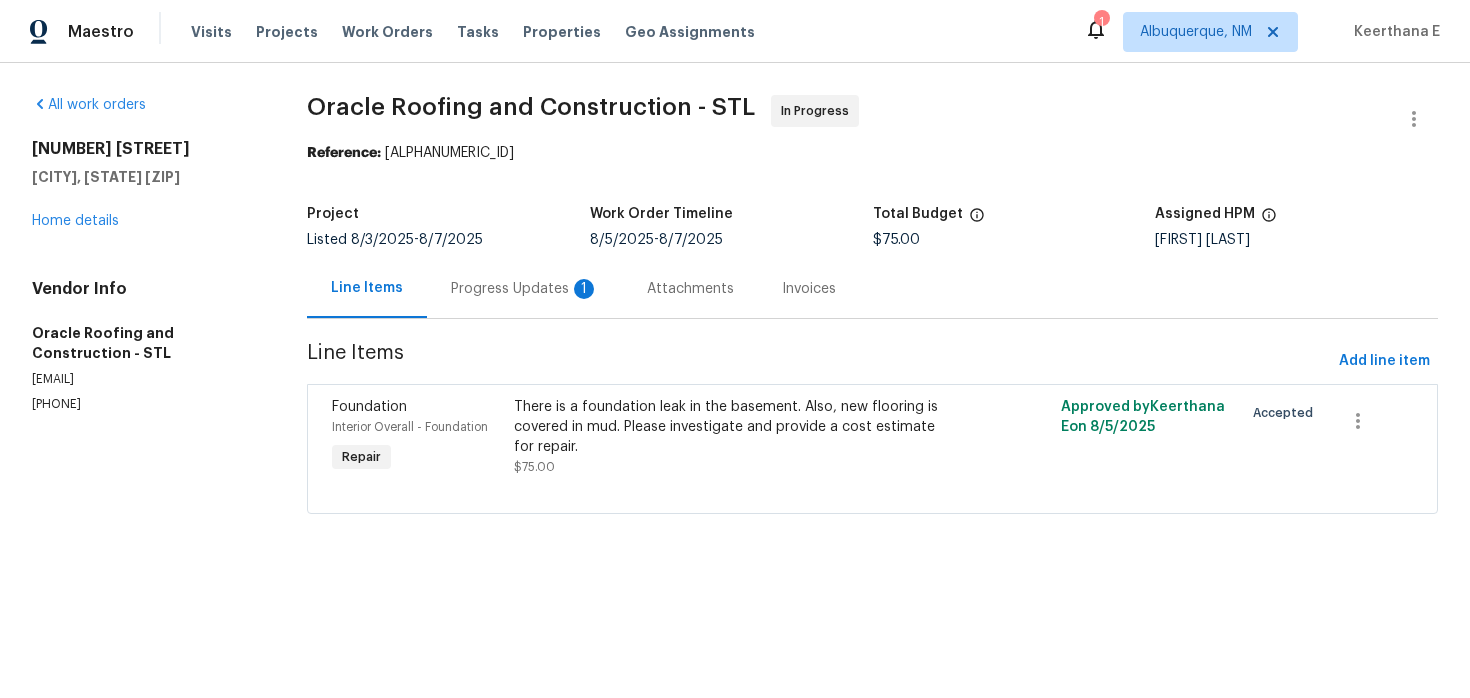click on "Progress Updates 1" at bounding box center [525, 288] 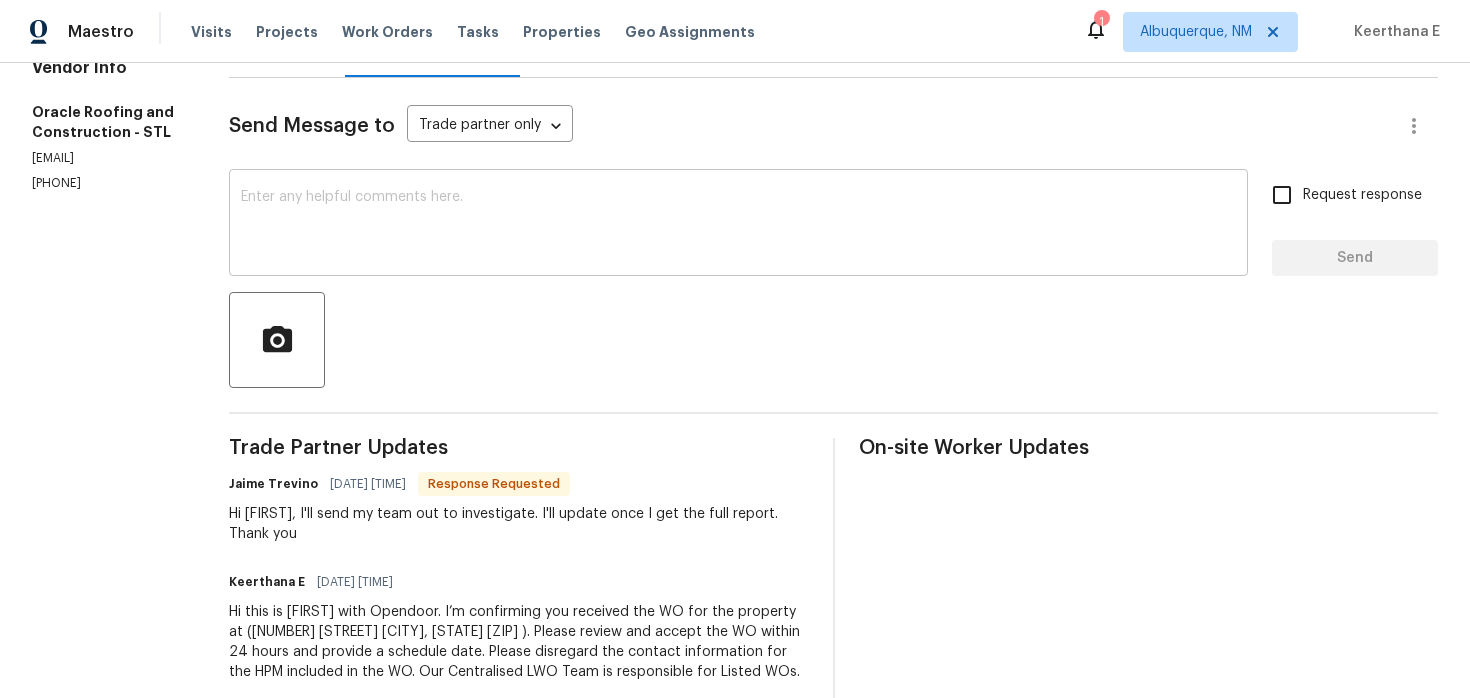 scroll, scrollTop: 281, scrollLeft: 0, axis: vertical 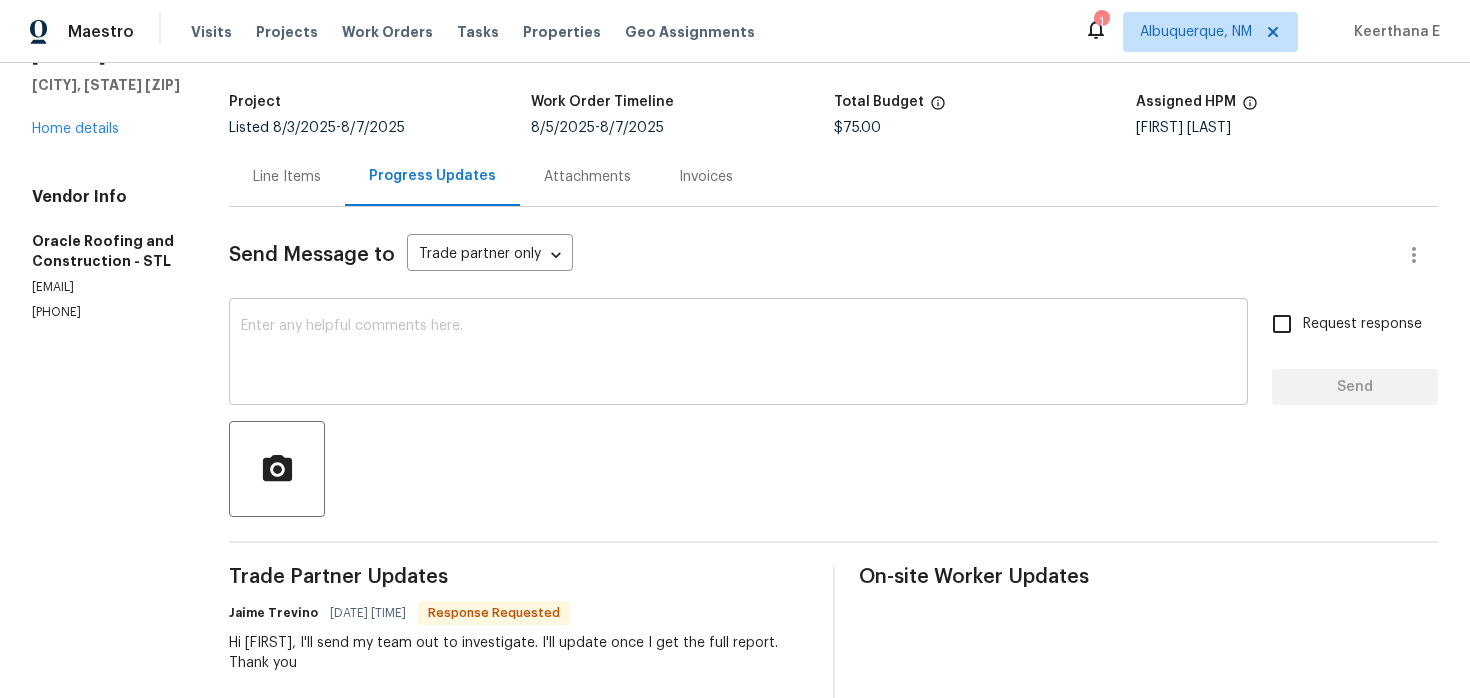 click at bounding box center [738, 354] 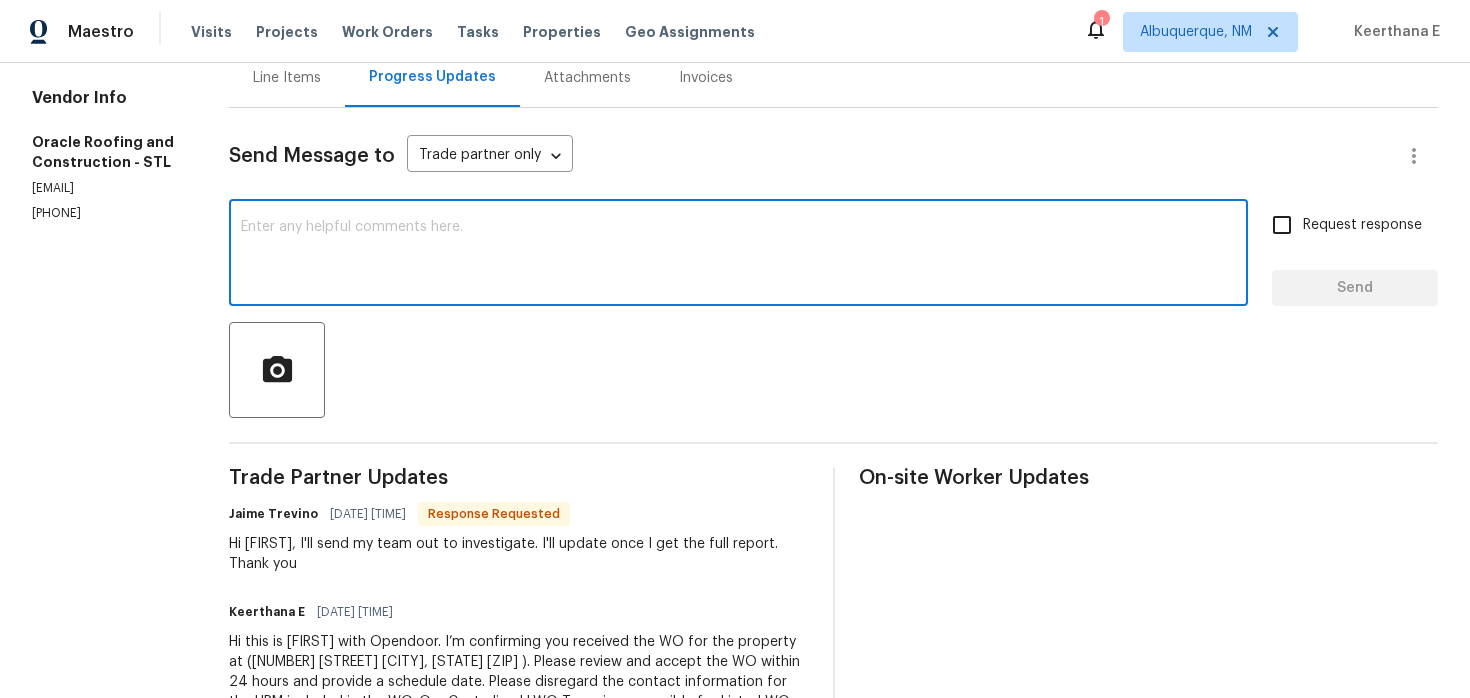 scroll, scrollTop: 219, scrollLeft: 0, axis: vertical 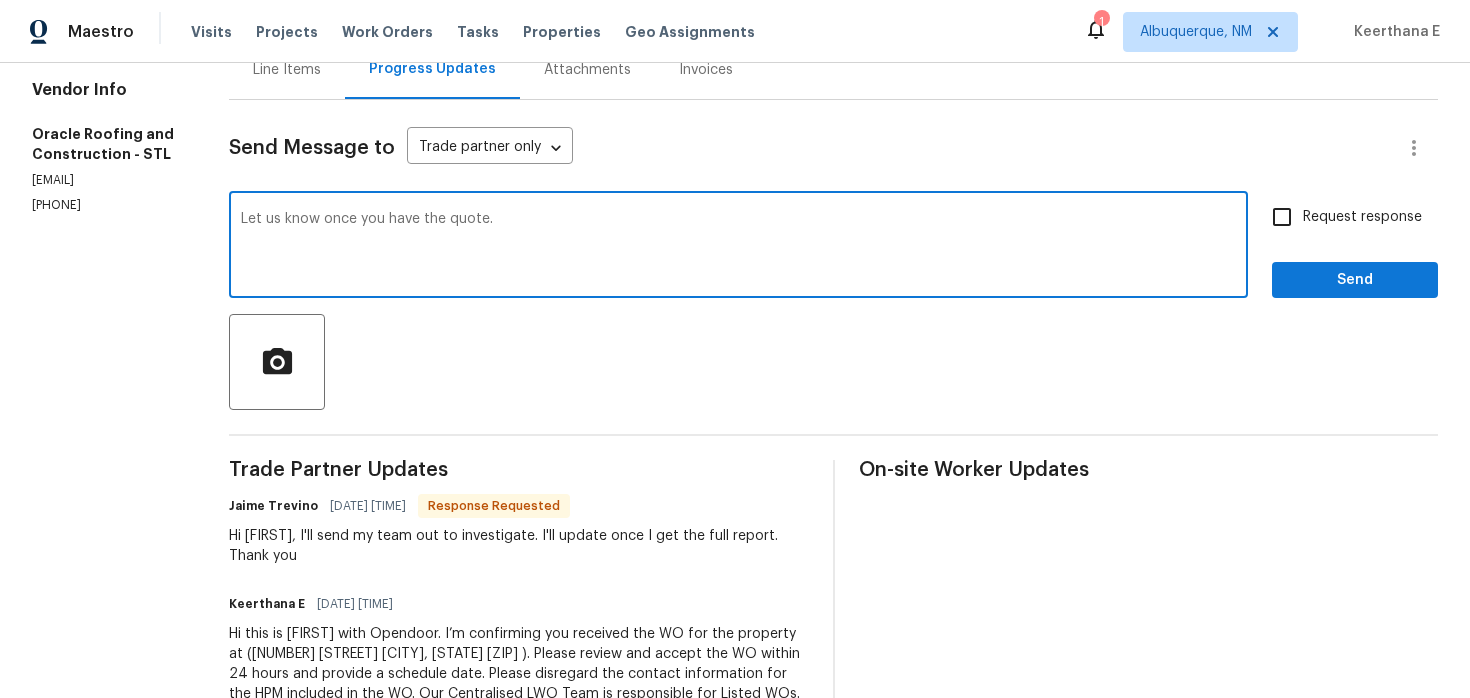 type on "Let us know once you have the quote." 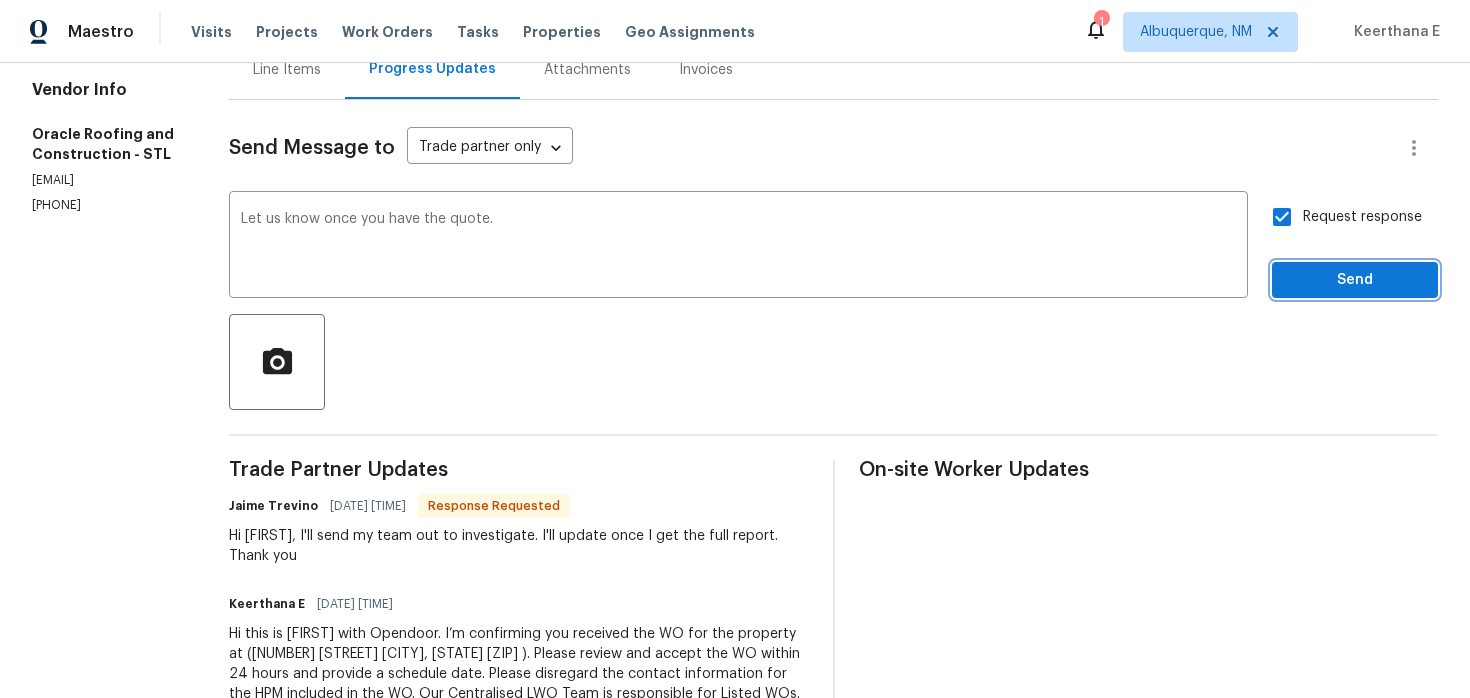 click on "Send" at bounding box center (1355, 280) 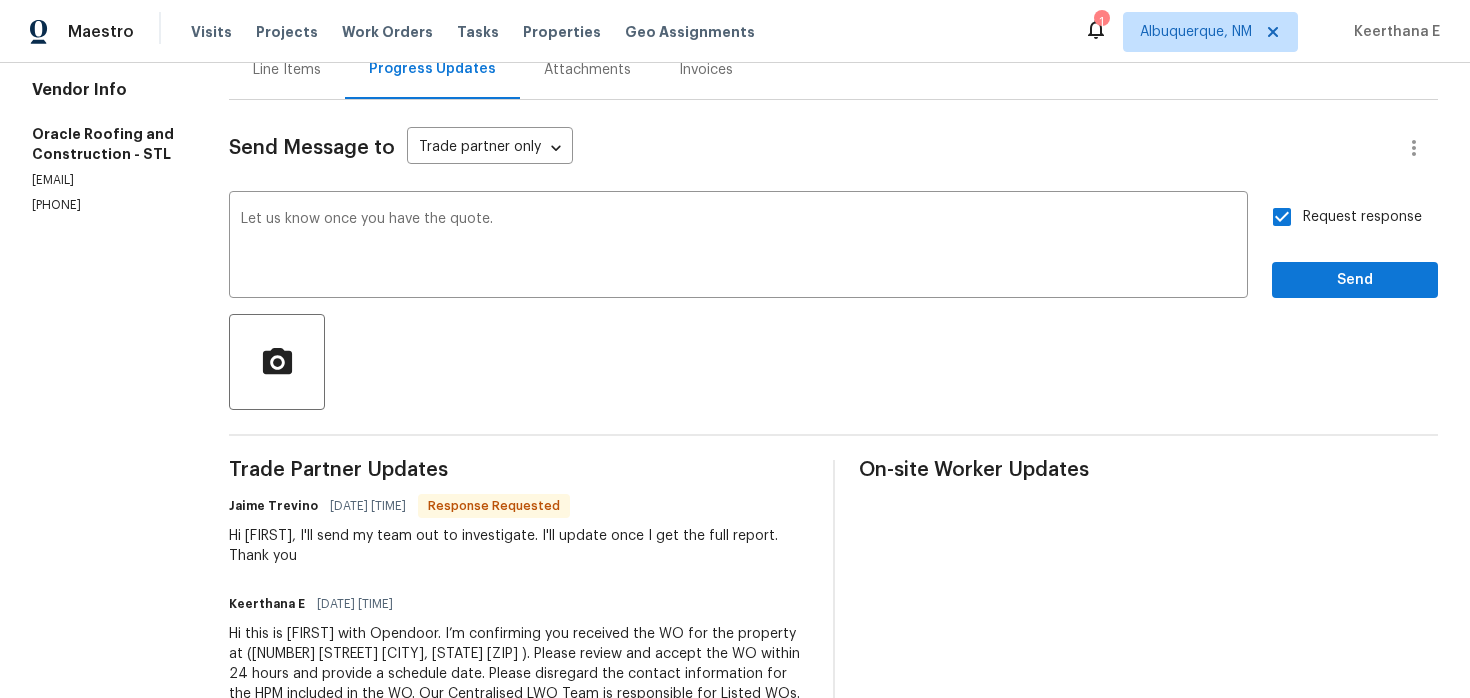 scroll, scrollTop: 49, scrollLeft: 0, axis: vertical 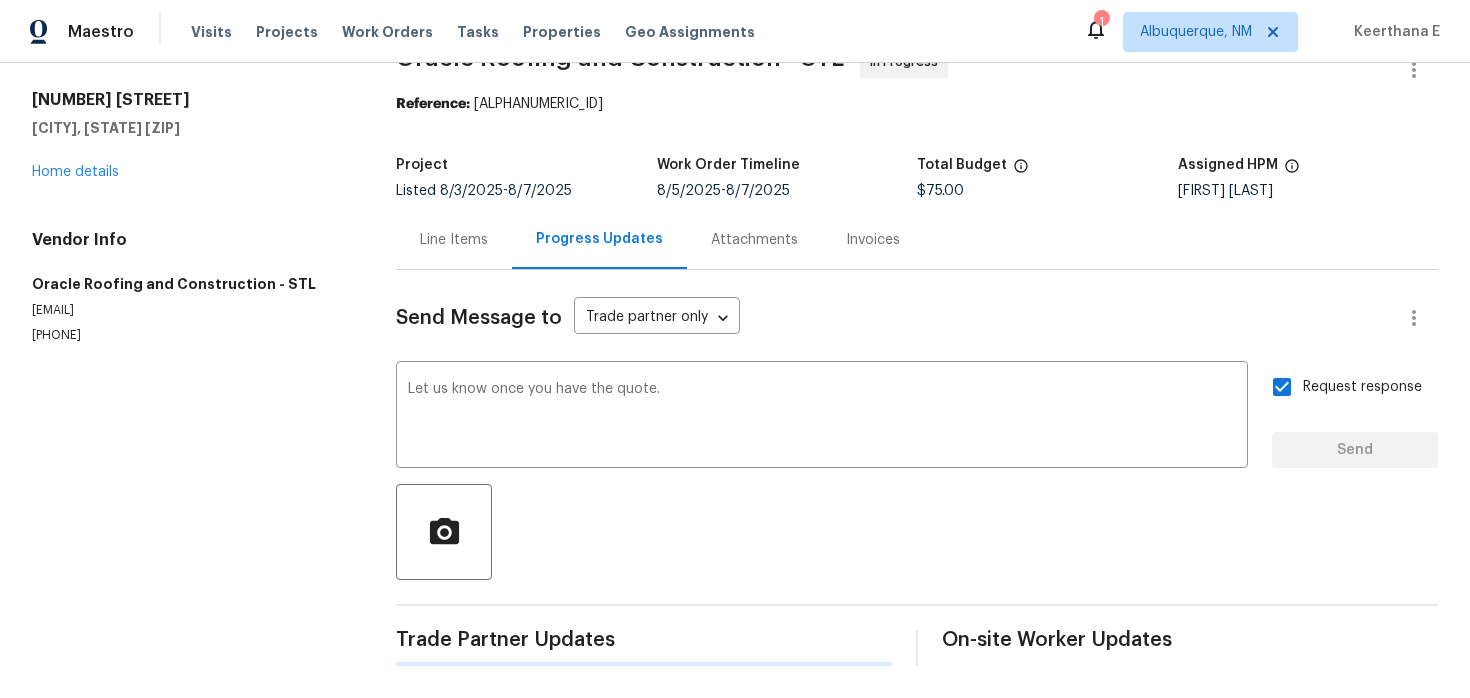 type 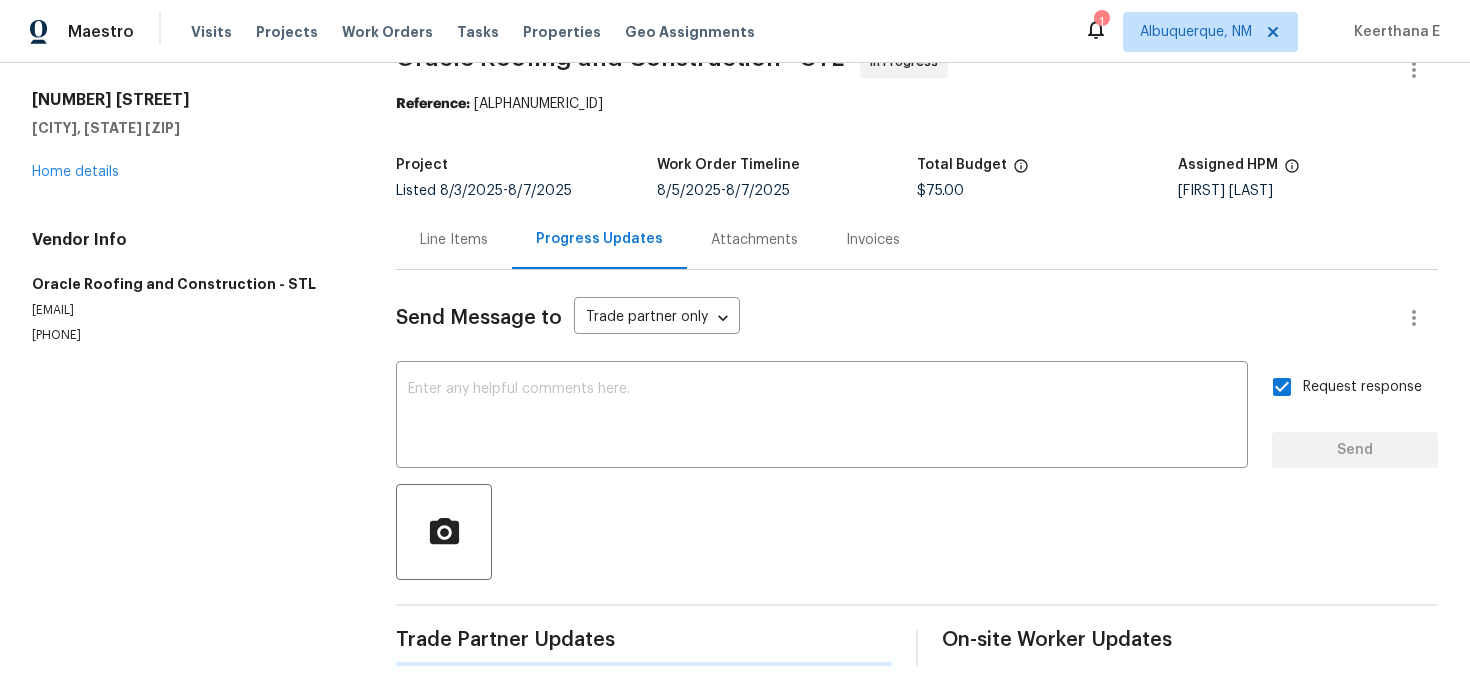 scroll, scrollTop: 0, scrollLeft: 0, axis: both 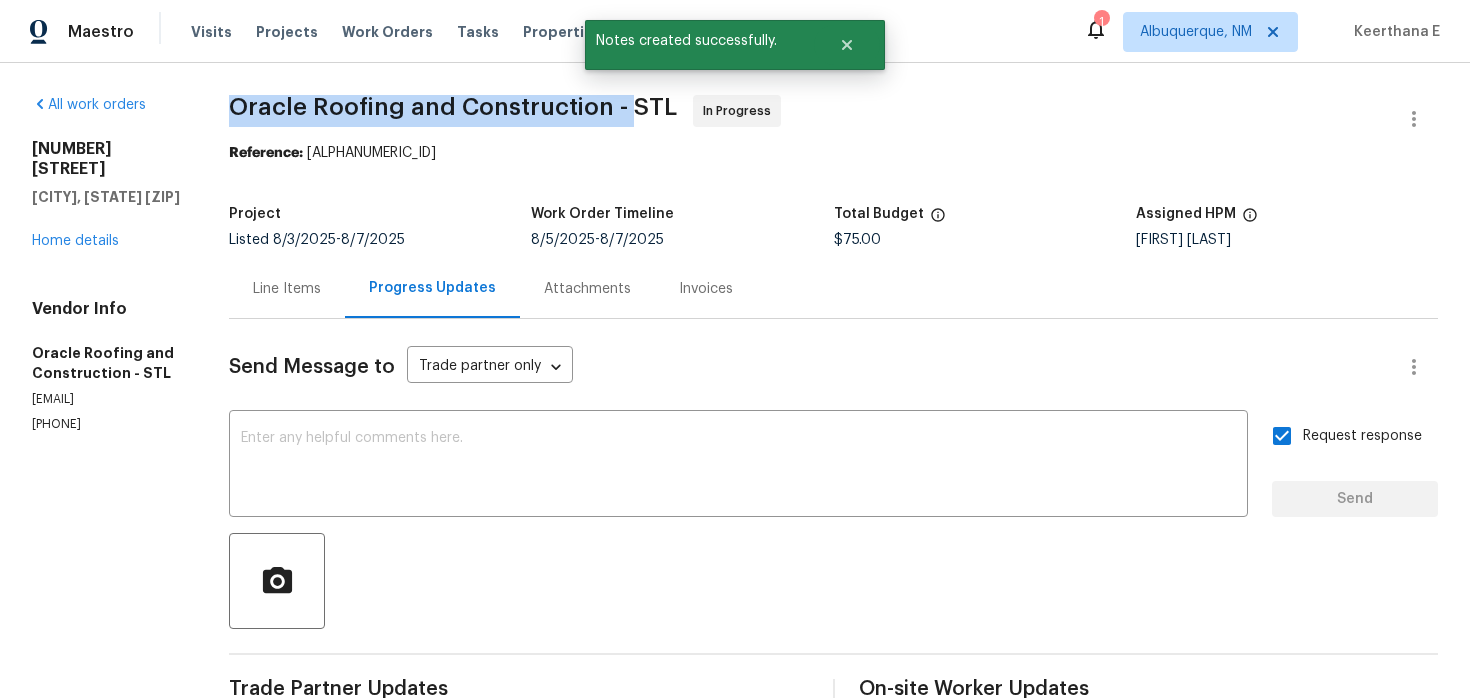drag, startPoint x: 235, startPoint y: 99, endPoint x: 623, endPoint y: 102, distance: 388.0116 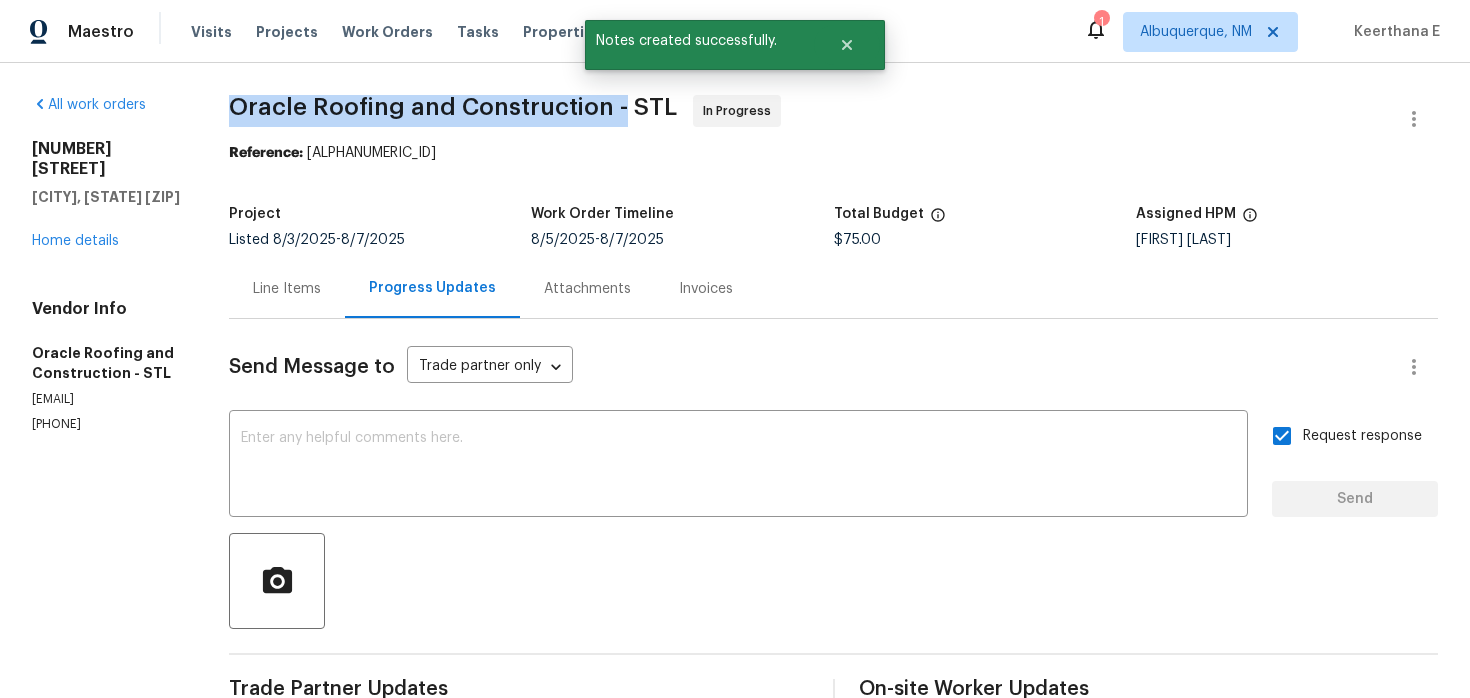 copy on "Oracle Roofing and Construction -" 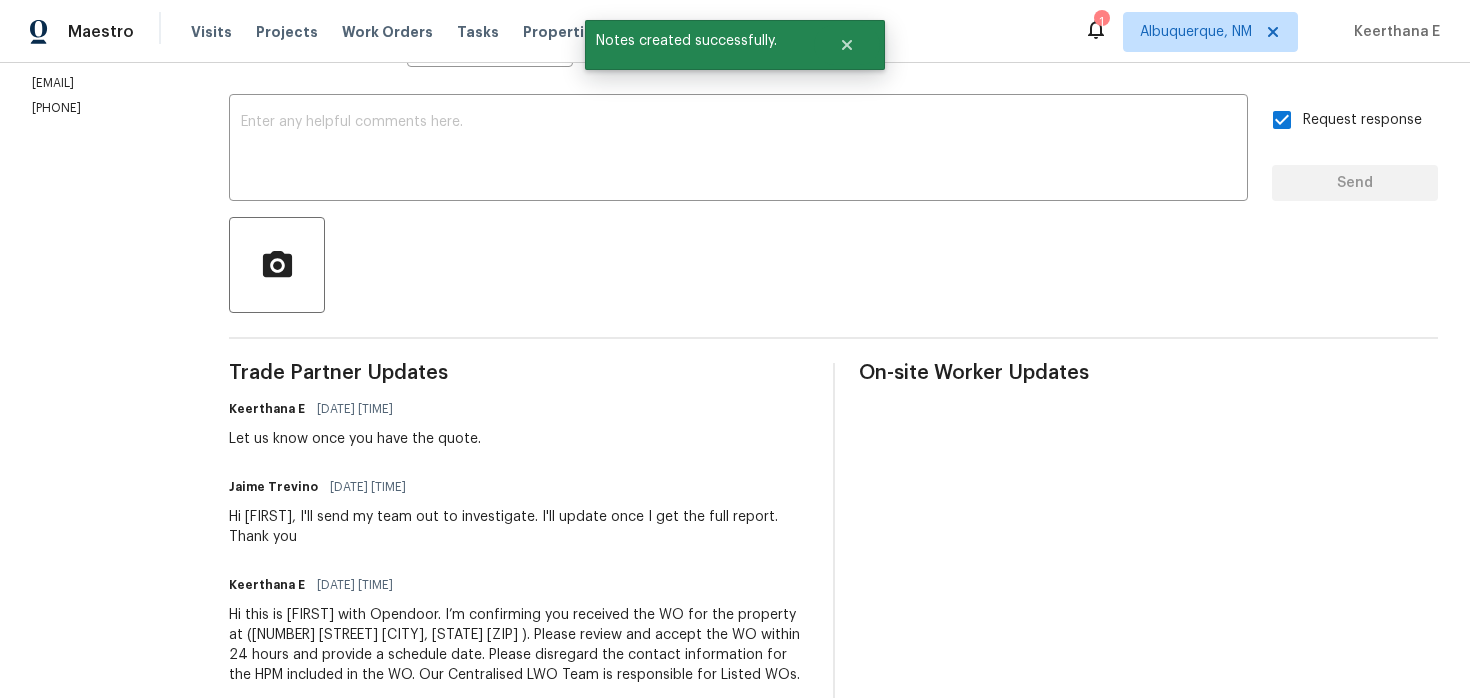 scroll, scrollTop: 359, scrollLeft: 0, axis: vertical 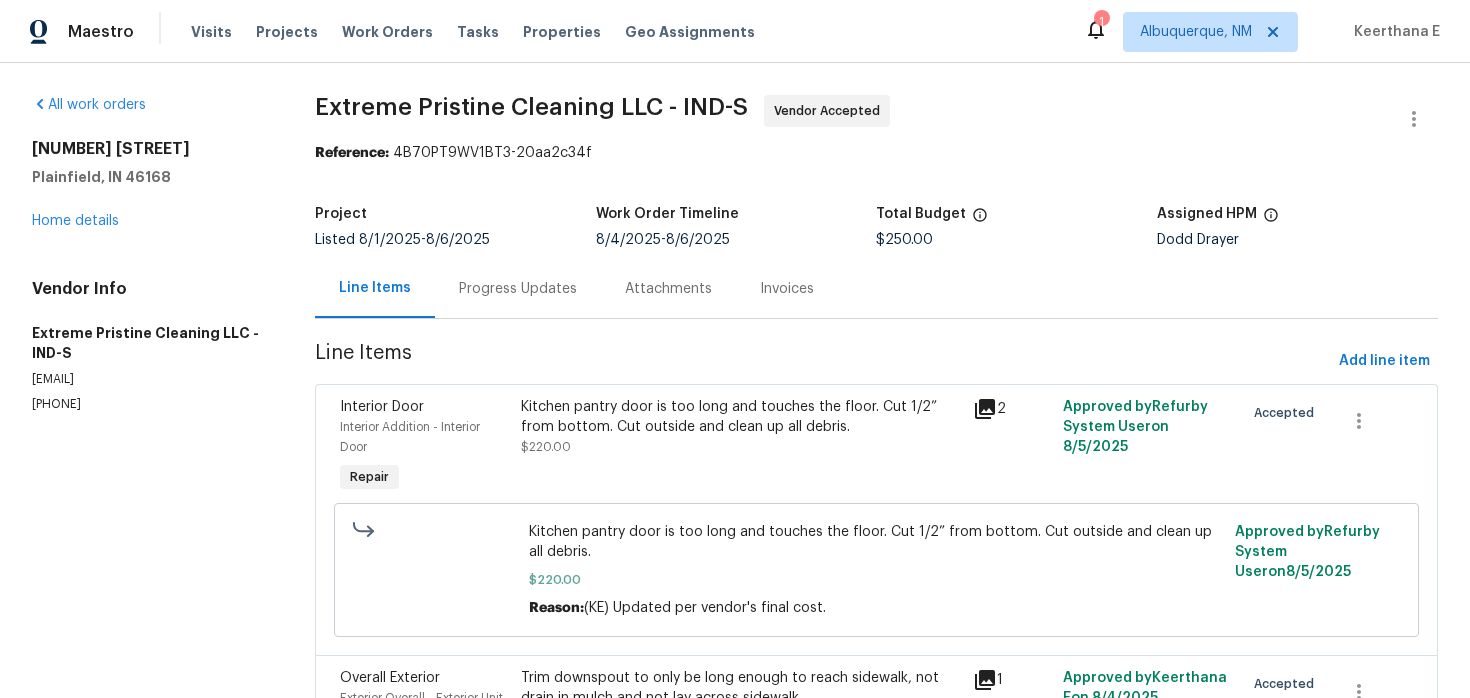 click on "Progress Updates" at bounding box center [518, 288] 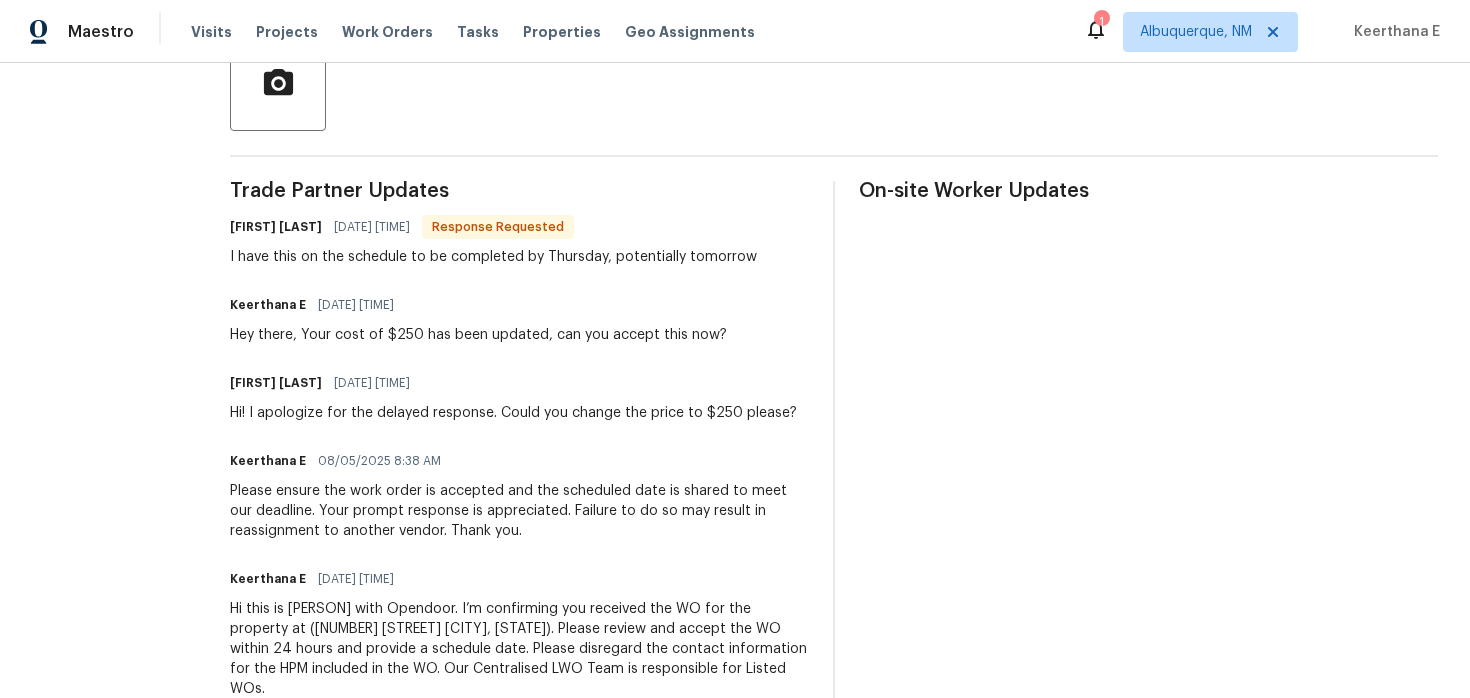 scroll, scrollTop: 236, scrollLeft: 0, axis: vertical 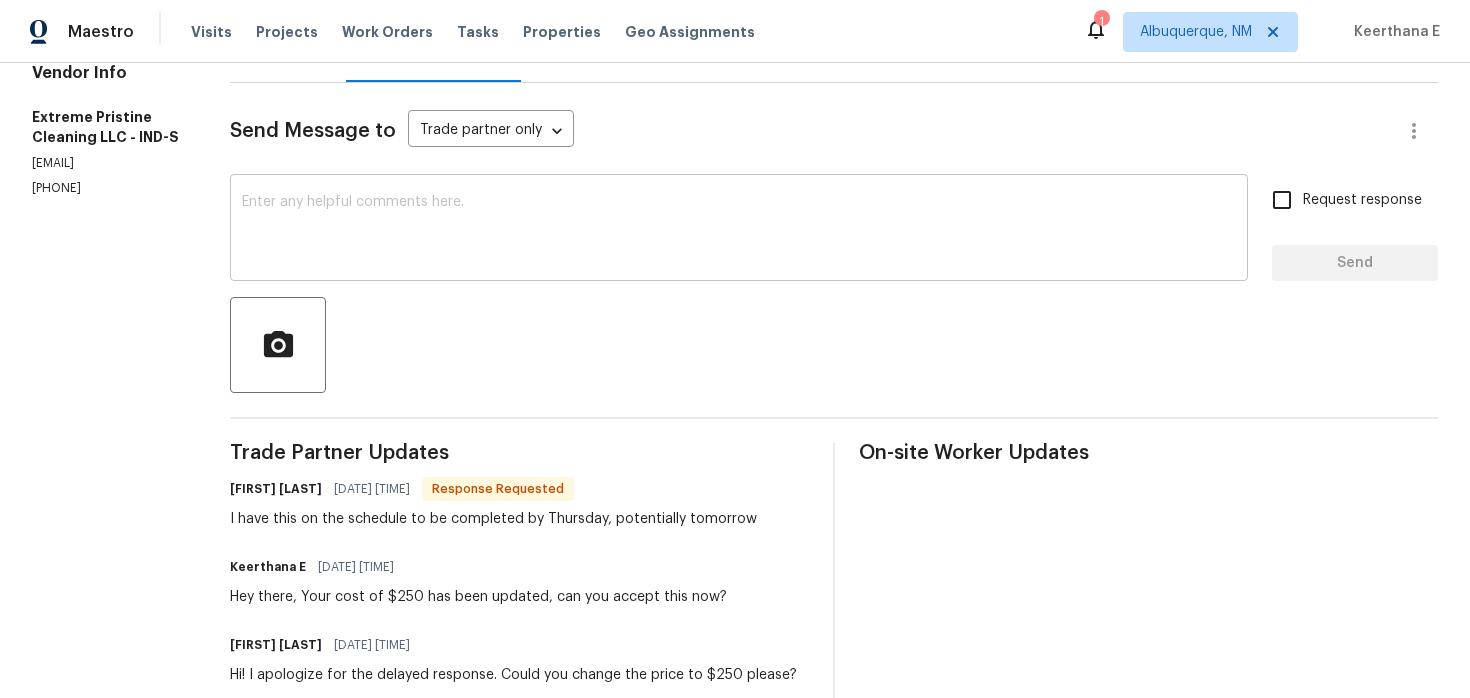 click at bounding box center [739, 230] 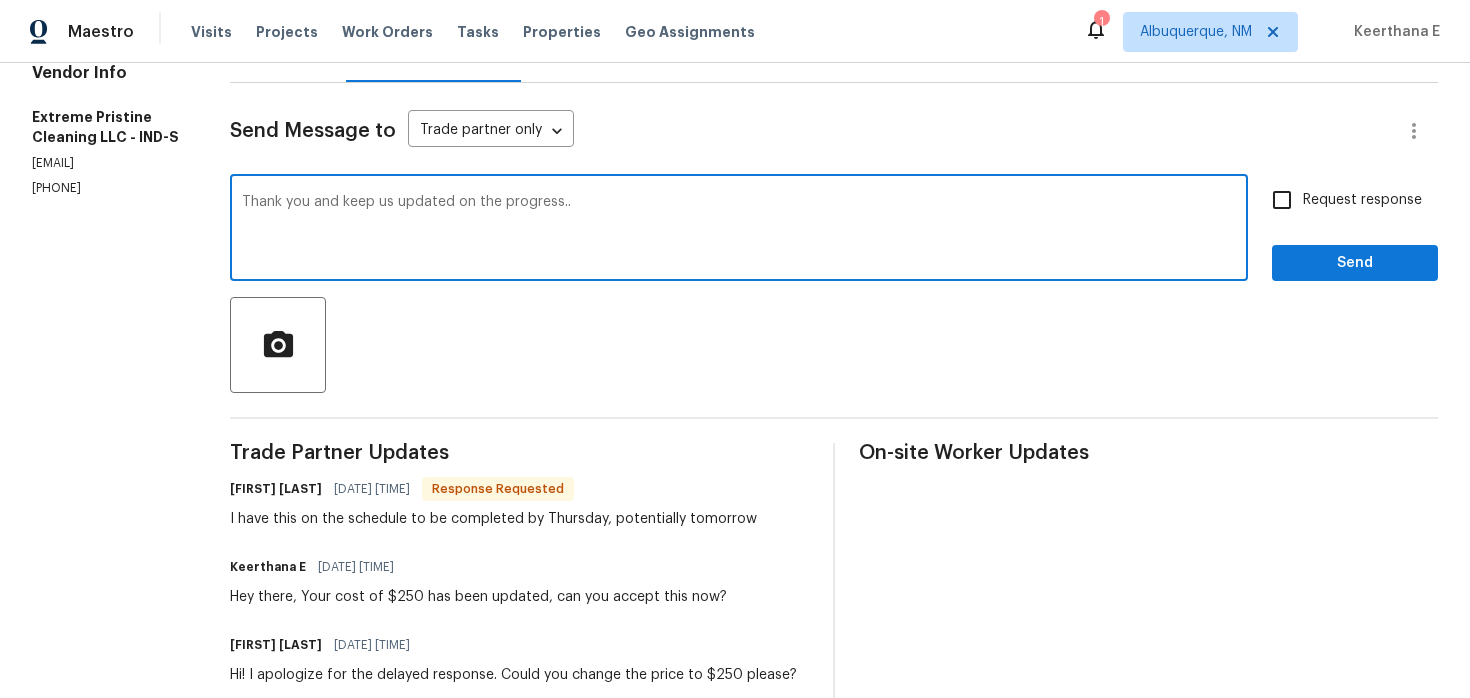 scroll, scrollTop: 157, scrollLeft: 0, axis: vertical 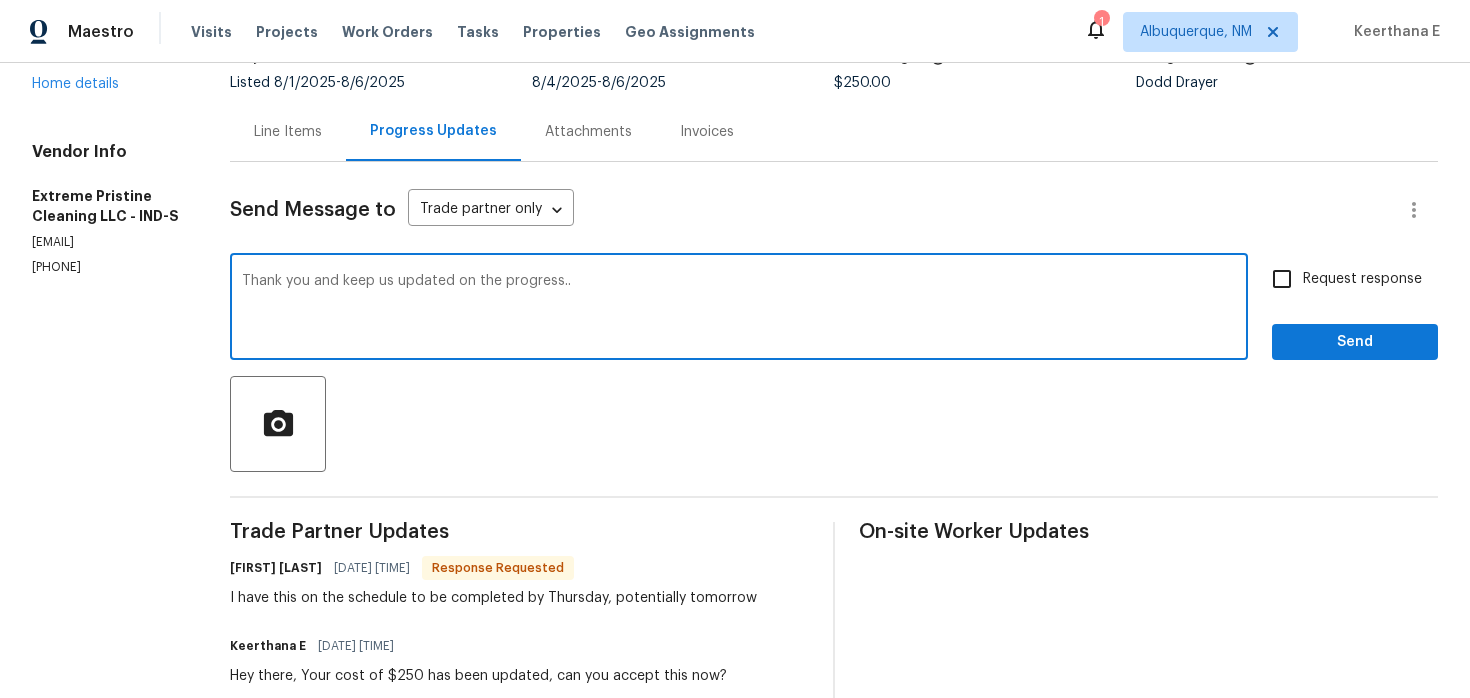 type on "Thank you and keep us updated on the progress.." 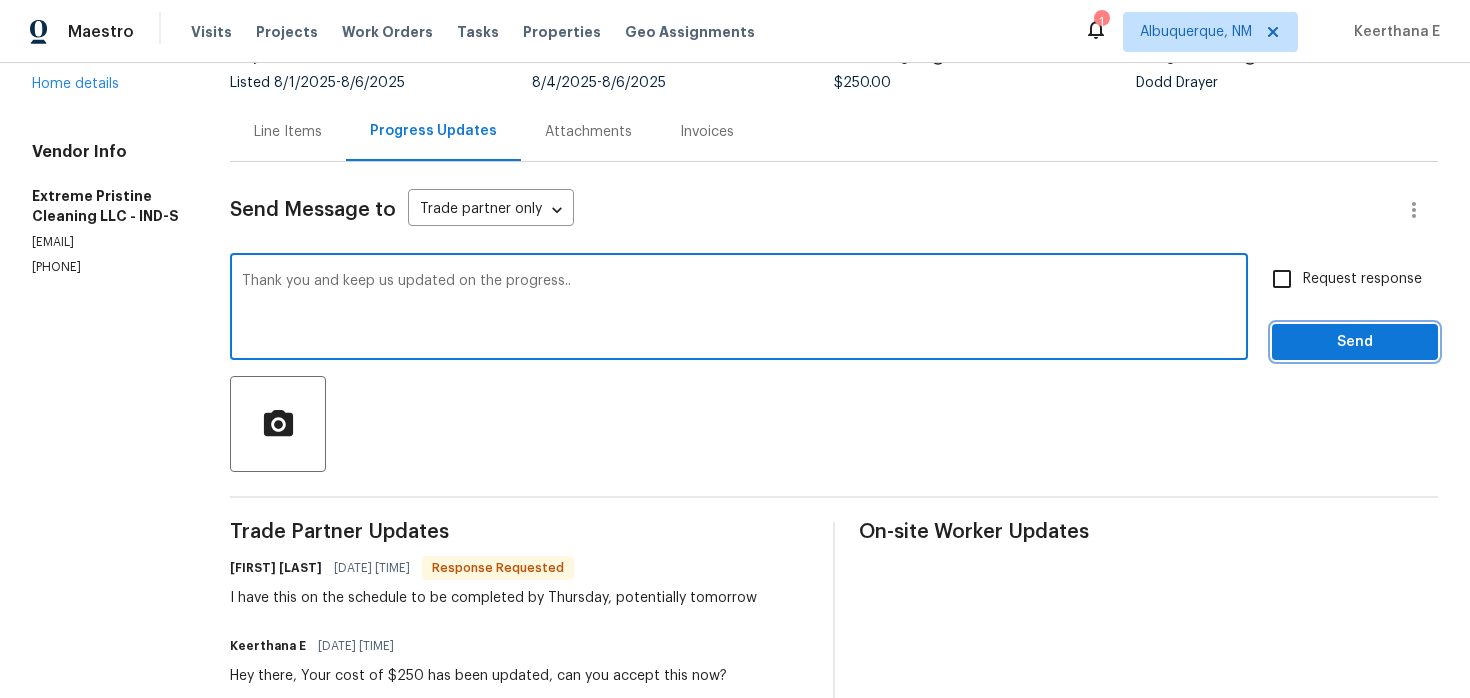click on "Send" at bounding box center (1355, 342) 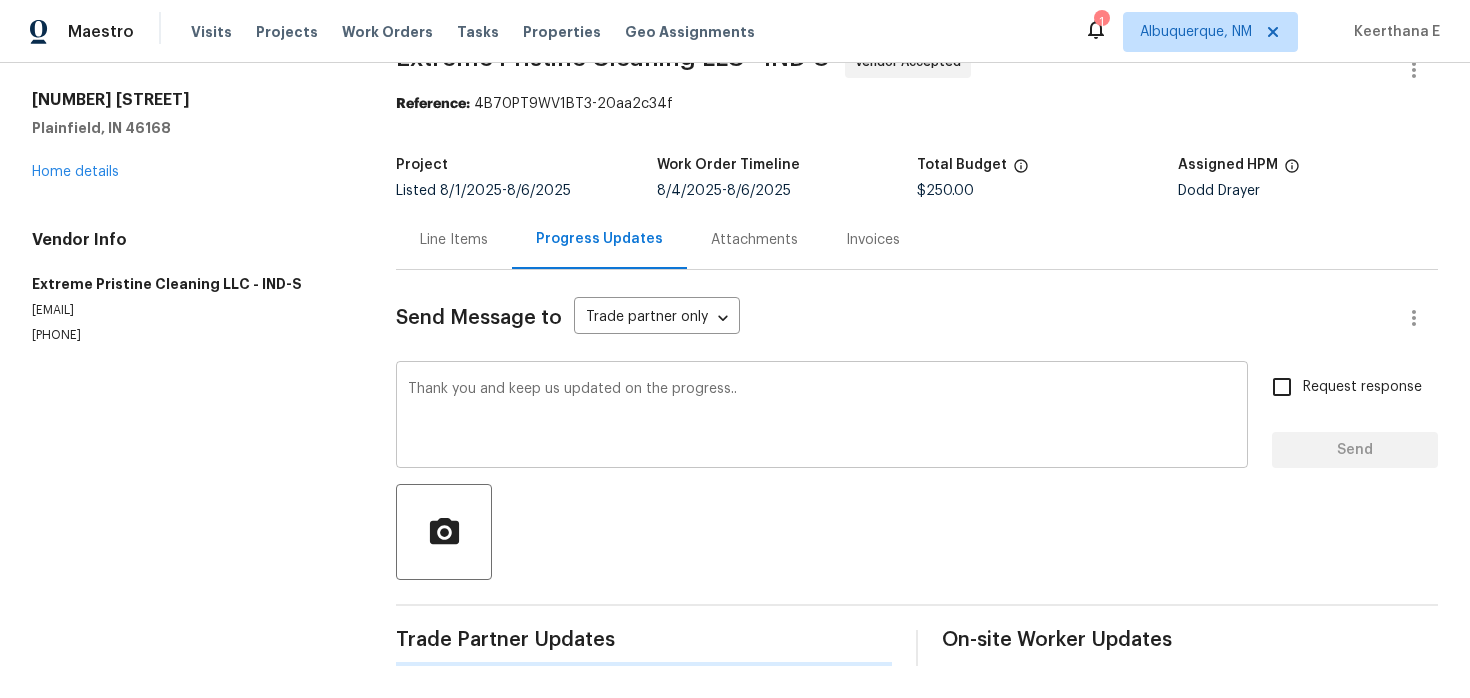 scroll, scrollTop: 0, scrollLeft: 0, axis: both 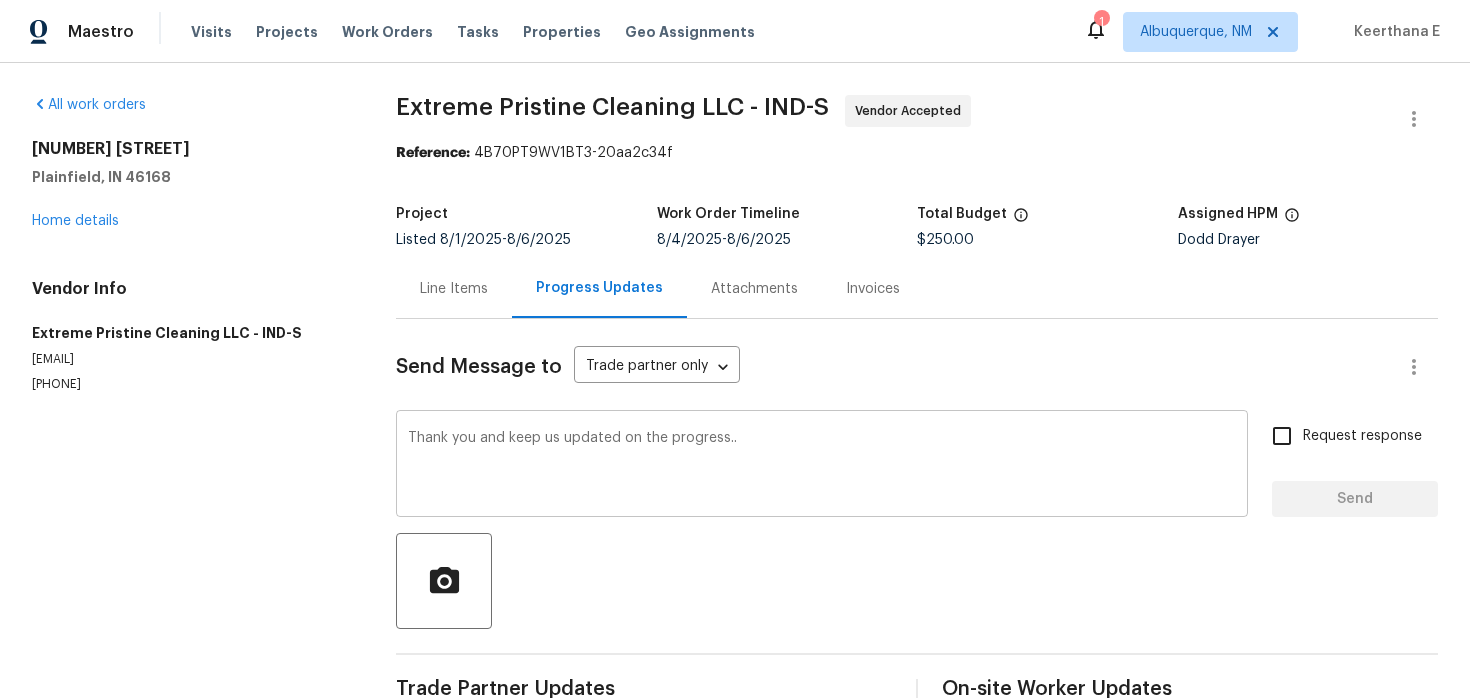 type 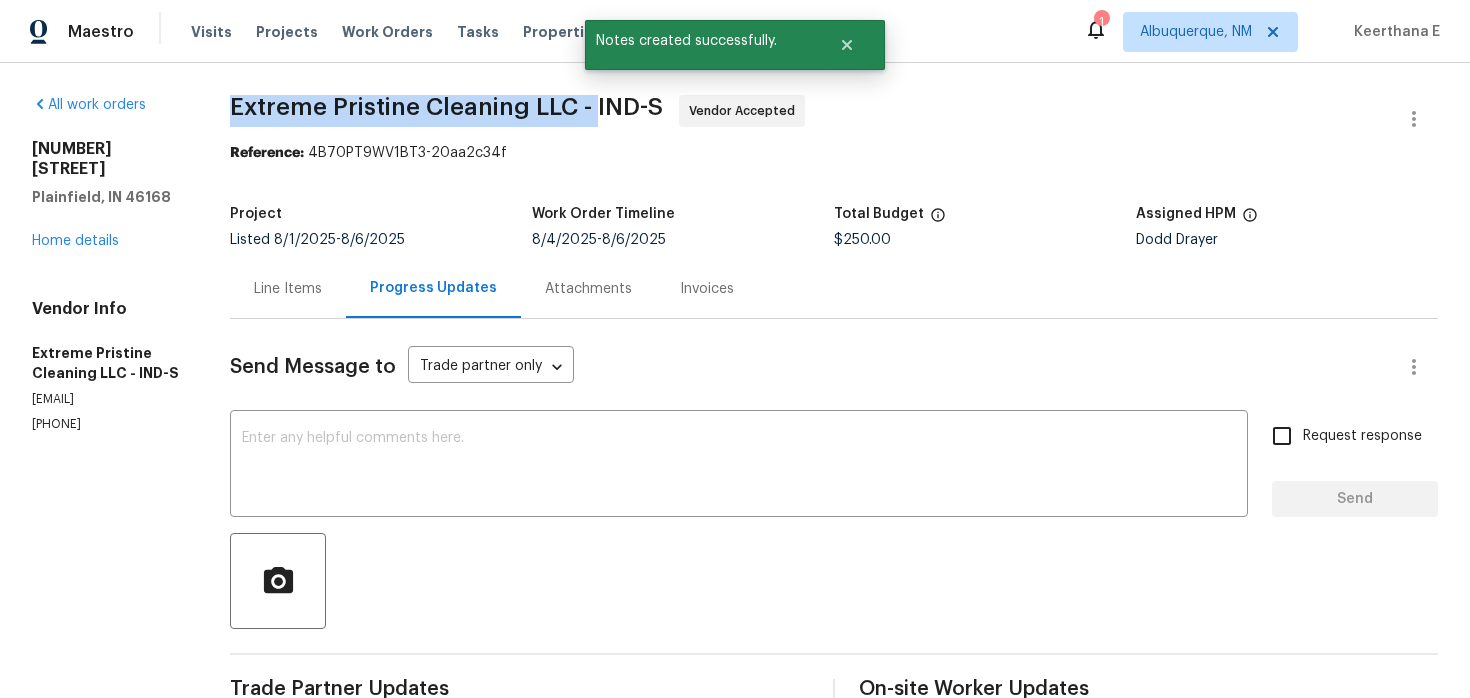 drag, startPoint x: 236, startPoint y: 106, endPoint x: 599, endPoint y: 105, distance: 363.00137 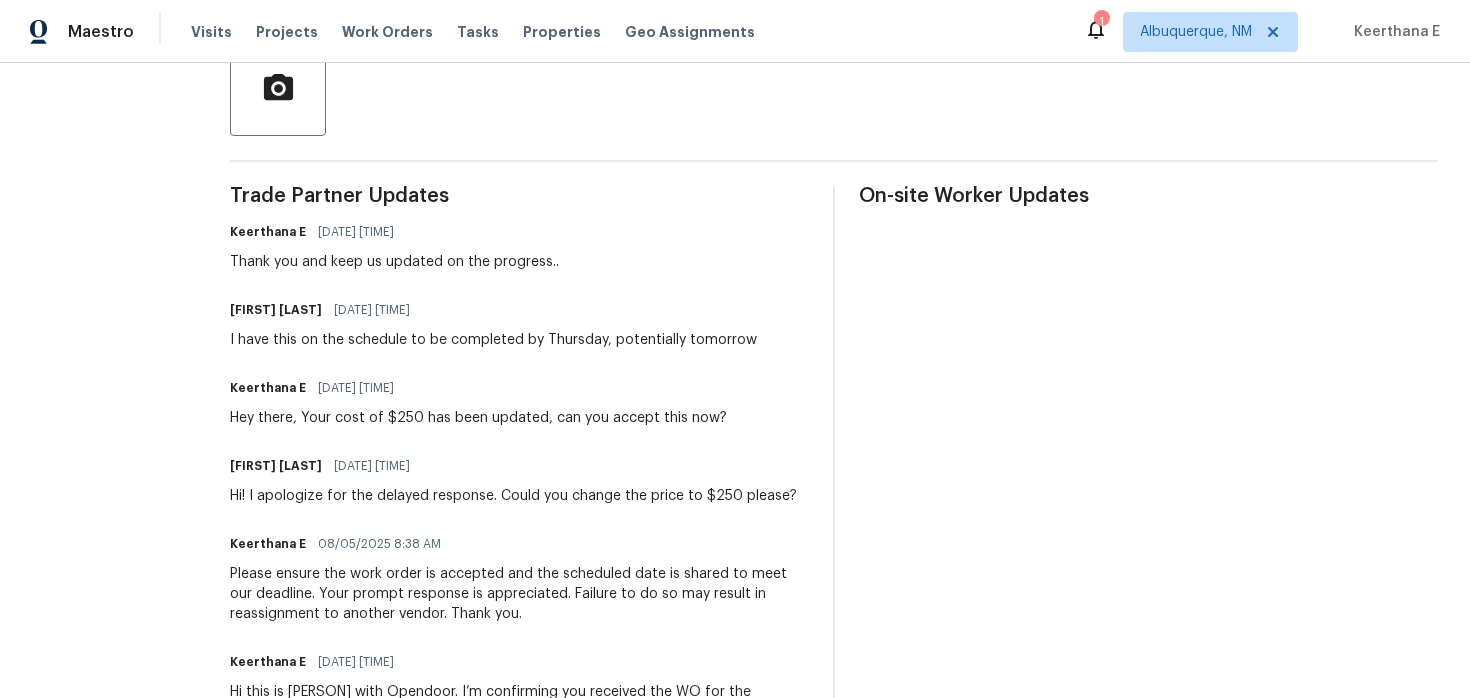 scroll, scrollTop: 0, scrollLeft: 0, axis: both 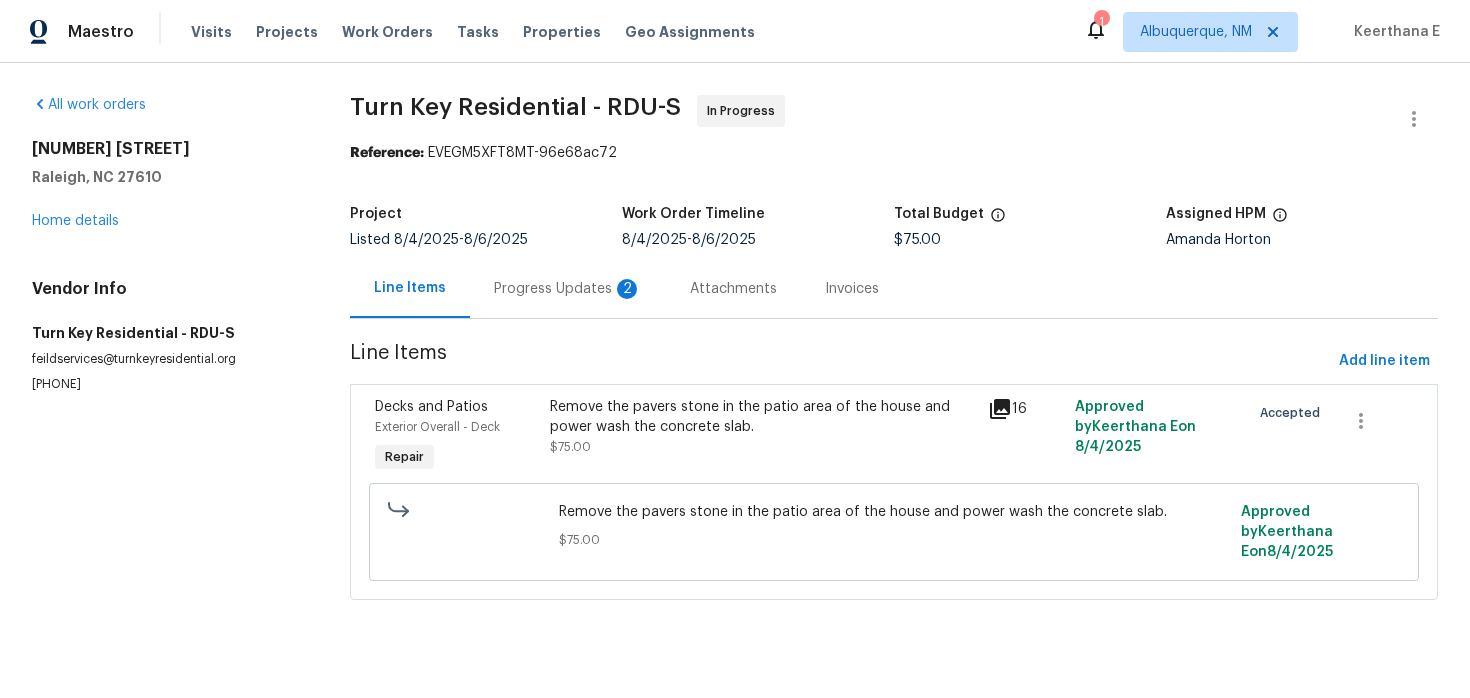 click on "2" at bounding box center (627, 289) 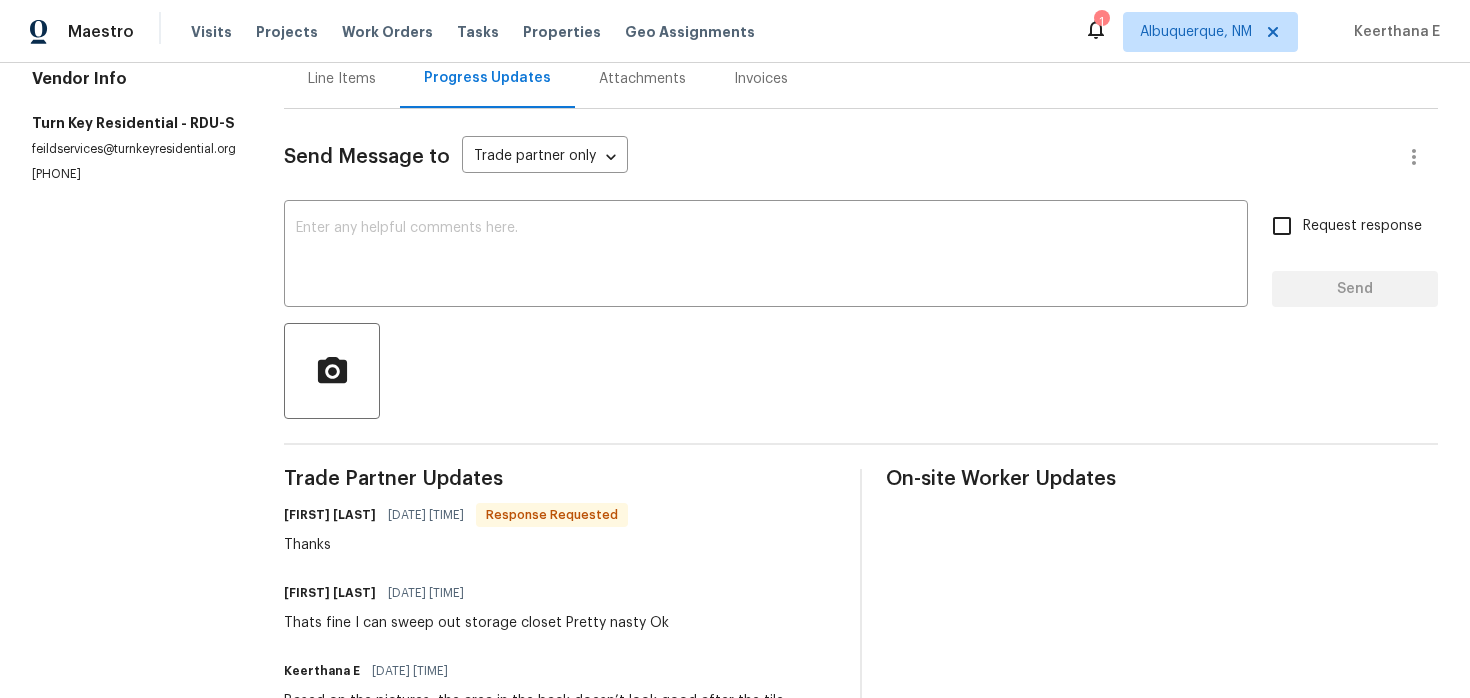 scroll, scrollTop: 0, scrollLeft: 0, axis: both 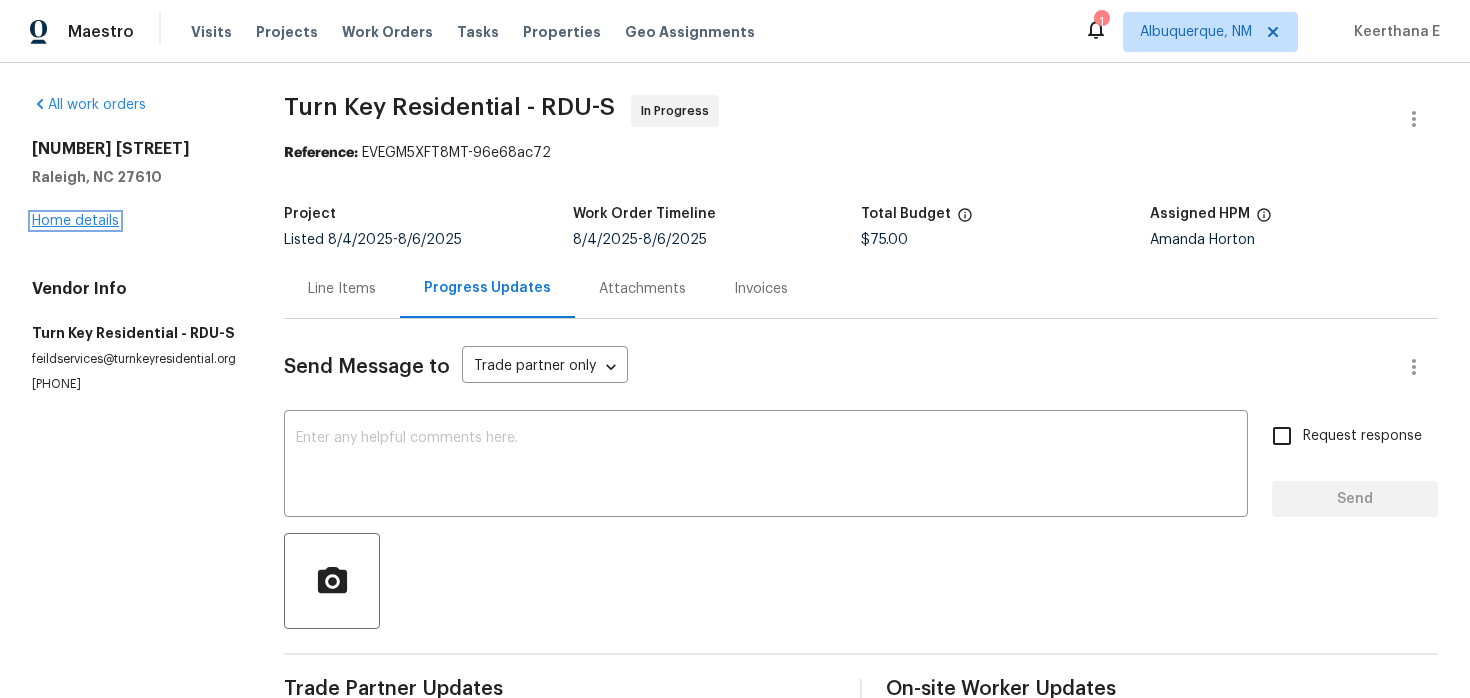click on "Home details" at bounding box center [75, 221] 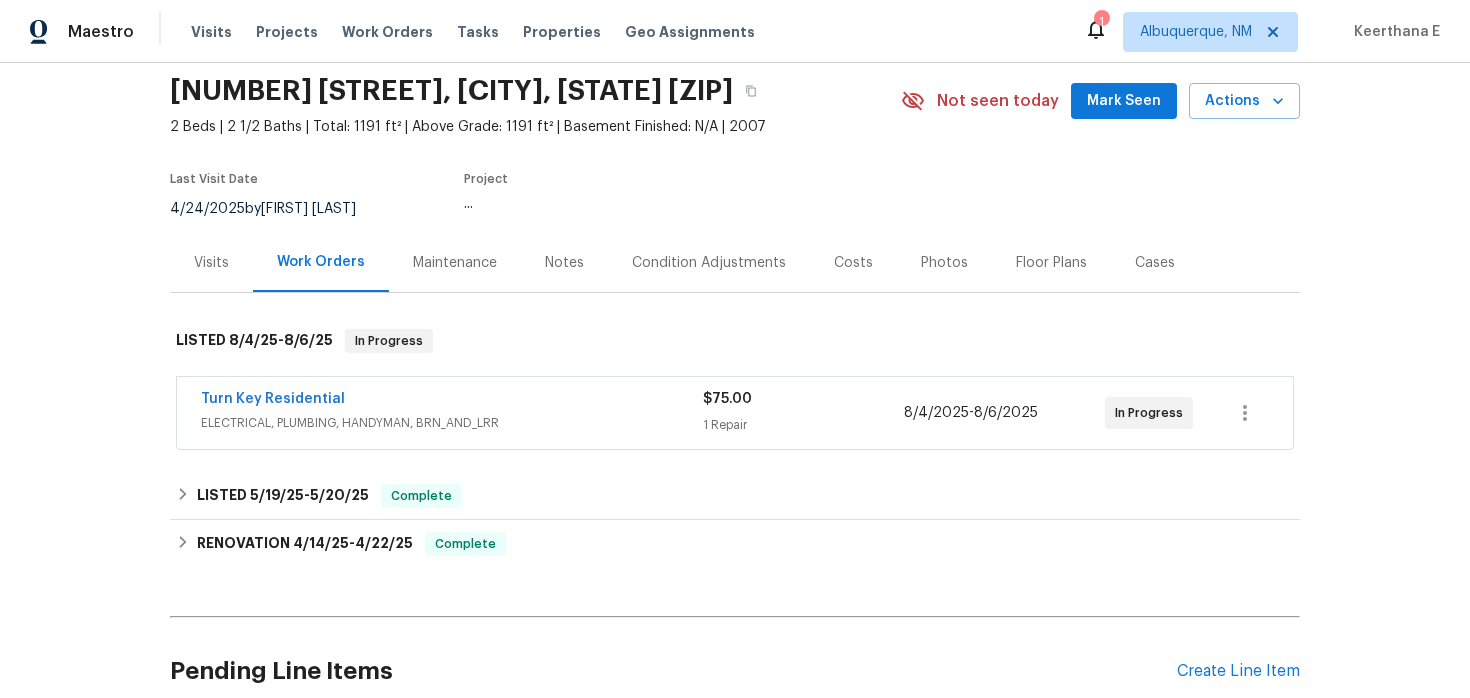 scroll, scrollTop: 77, scrollLeft: 0, axis: vertical 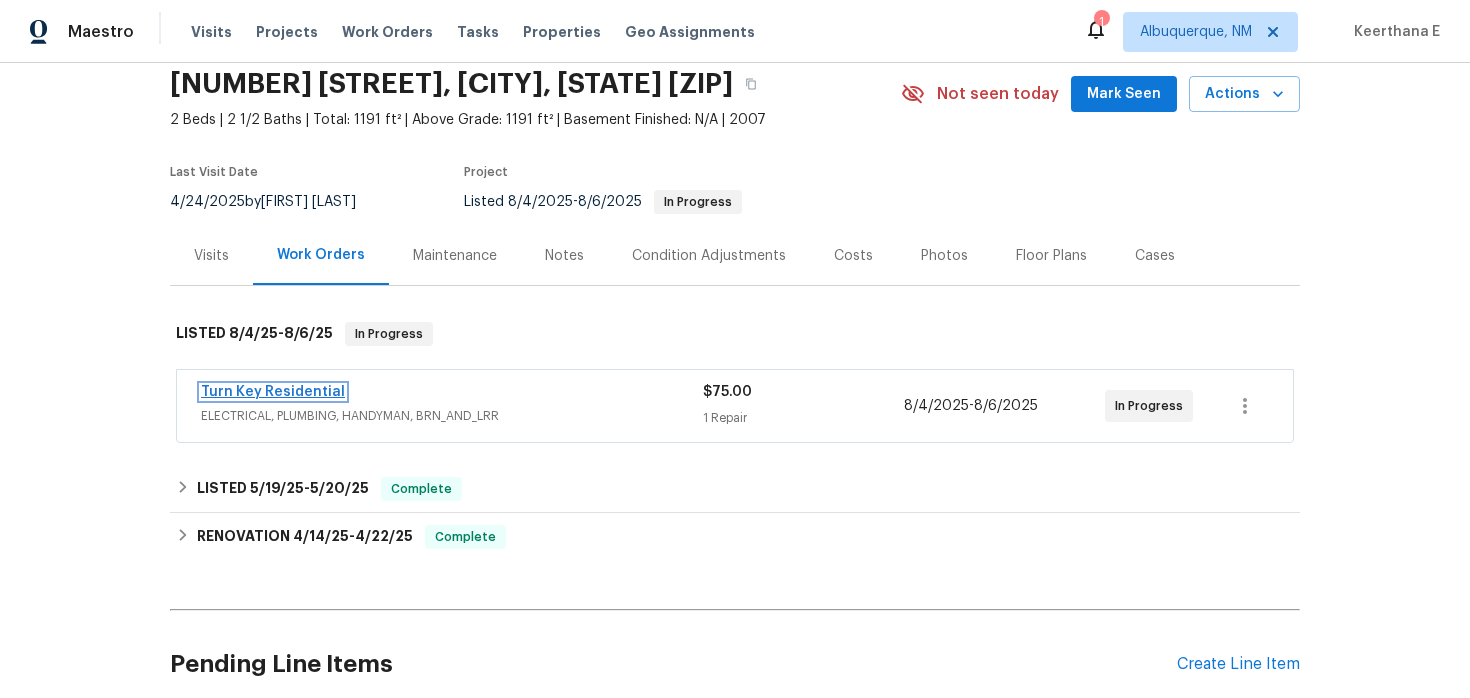 click on "Turn Key Residential" at bounding box center (273, 392) 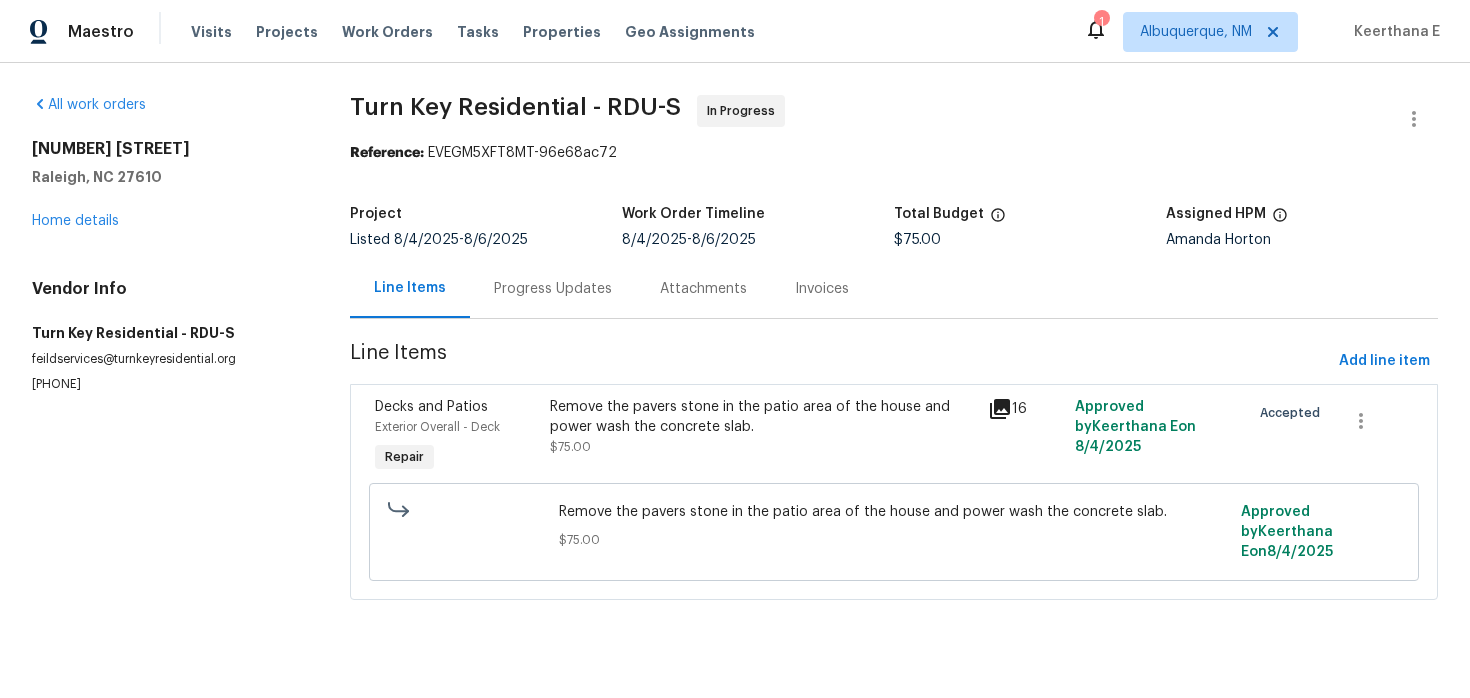 click on "Progress Updates" at bounding box center [553, 288] 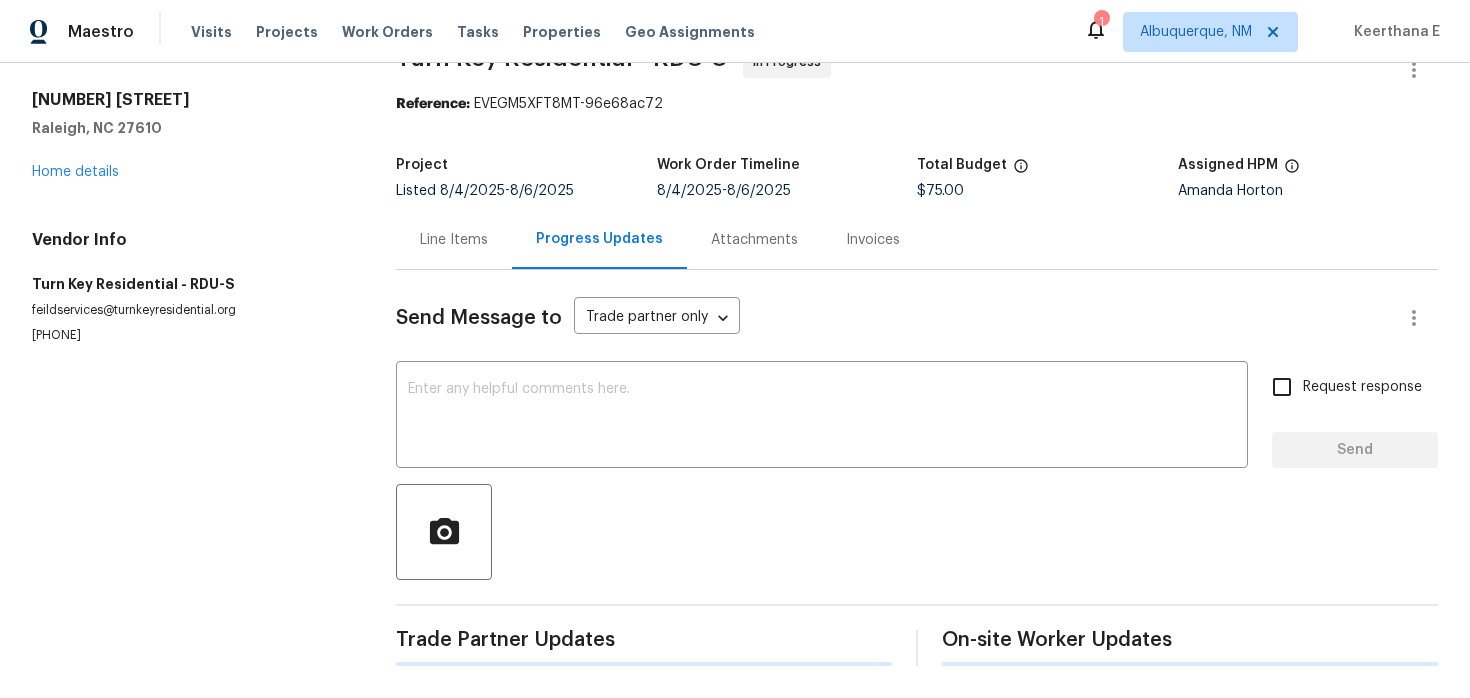 scroll, scrollTop: 101, scrollLeft: 0, axis: vertical 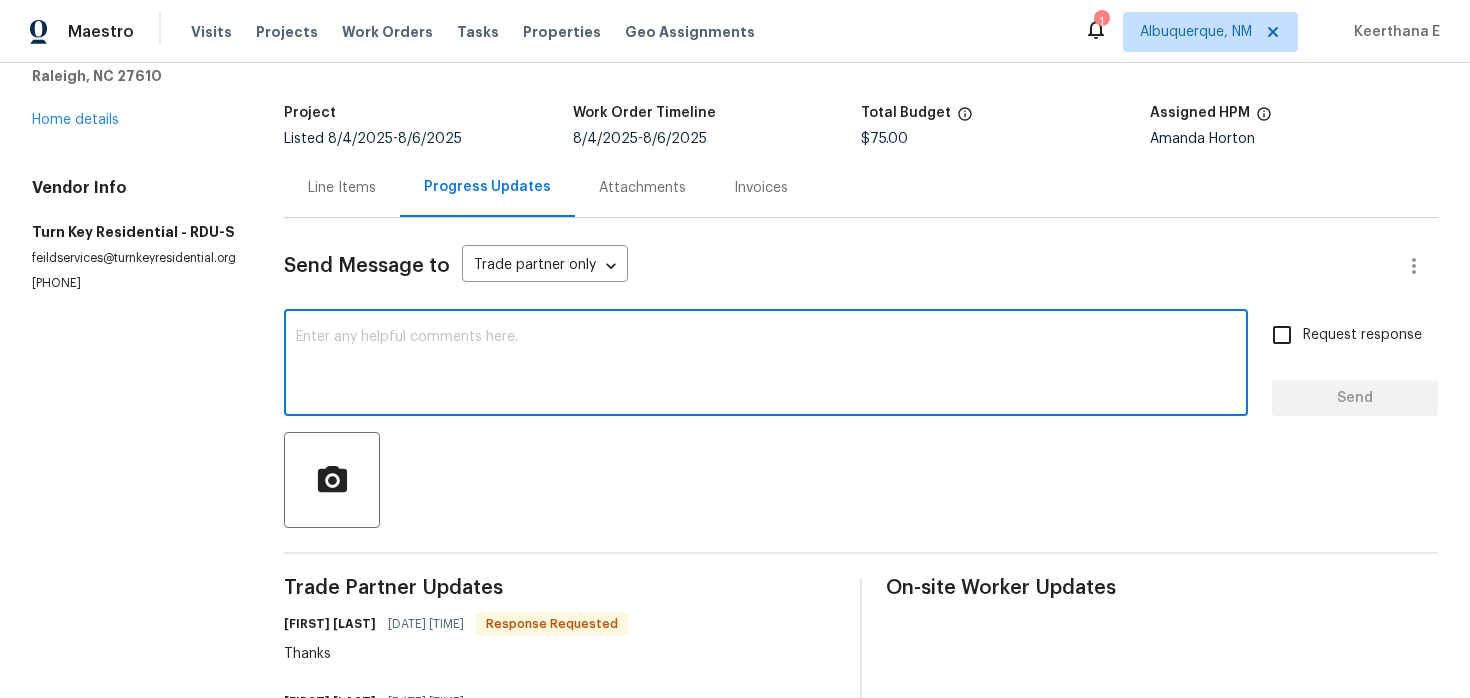 click at bounding box center (766, 365) 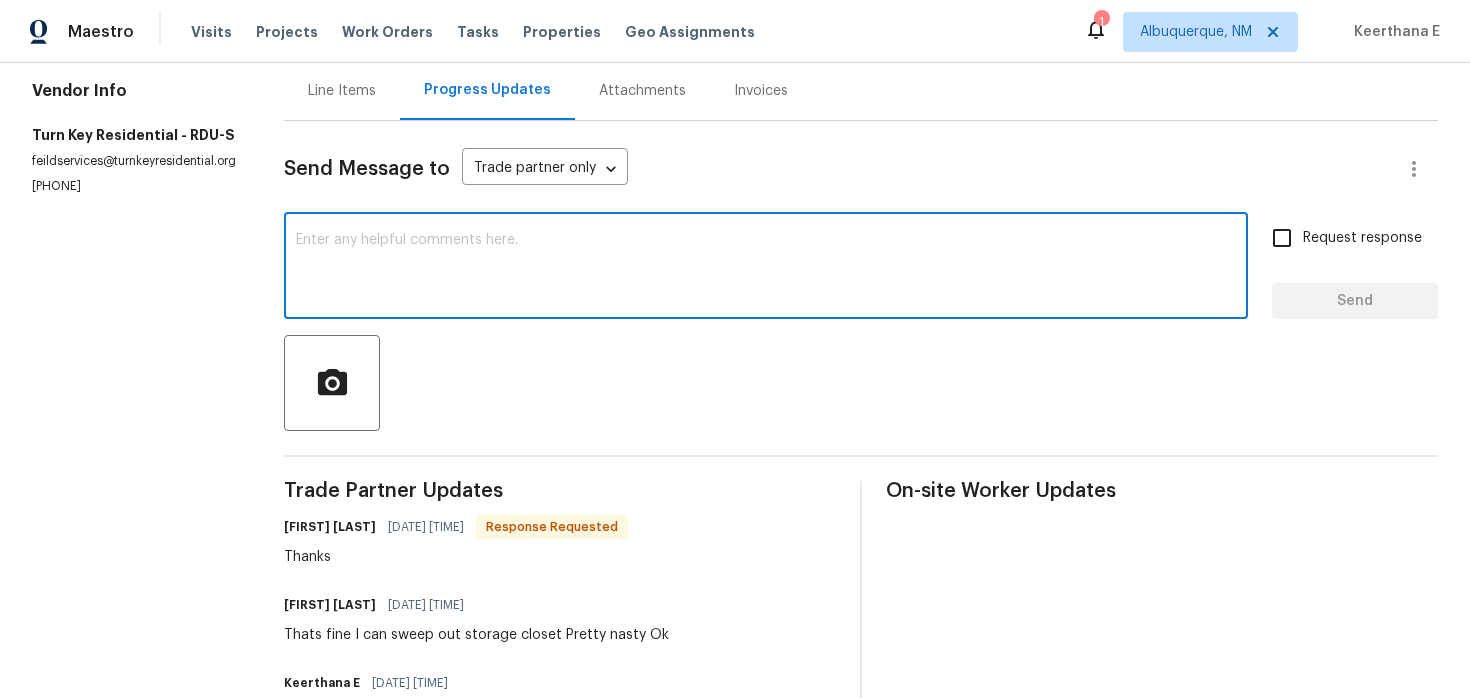 scroll, scrollTop: 204, scrollLeft: 0, axis: vertical 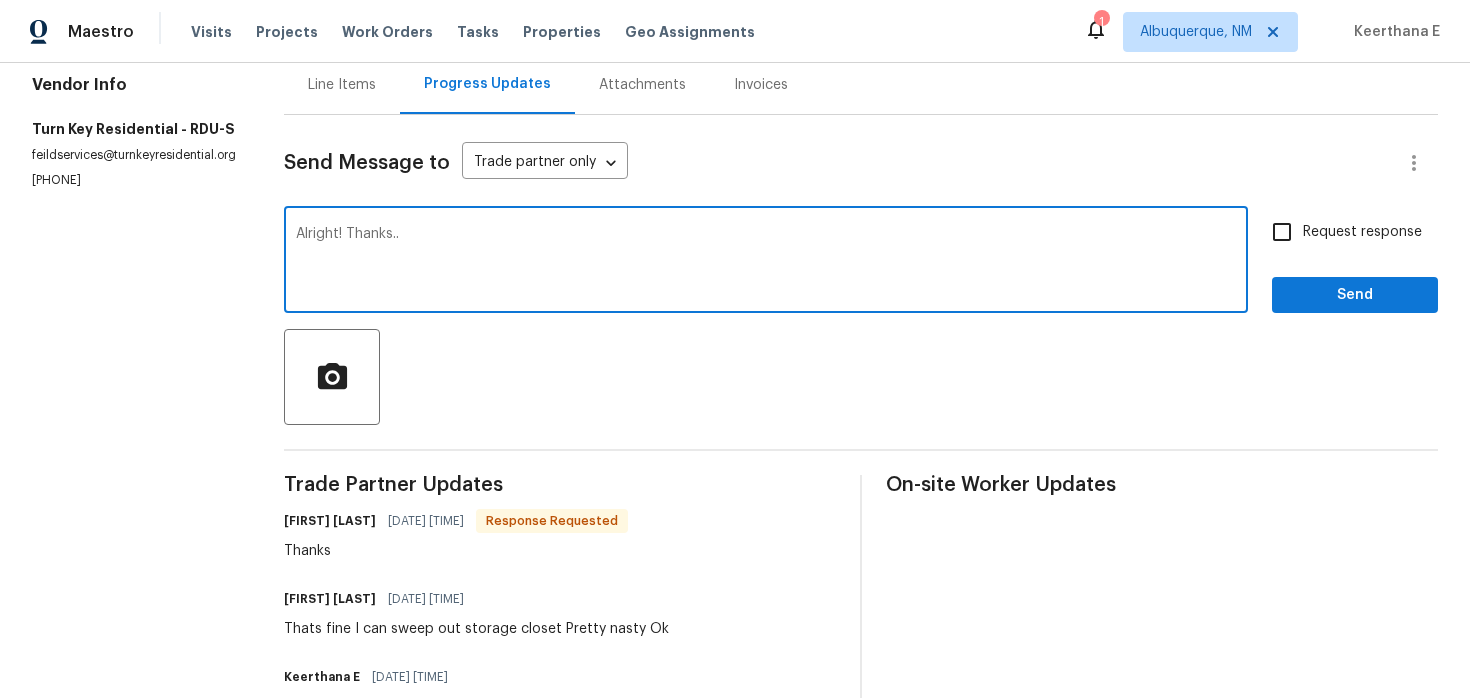 type on "Alright! Thanks.." 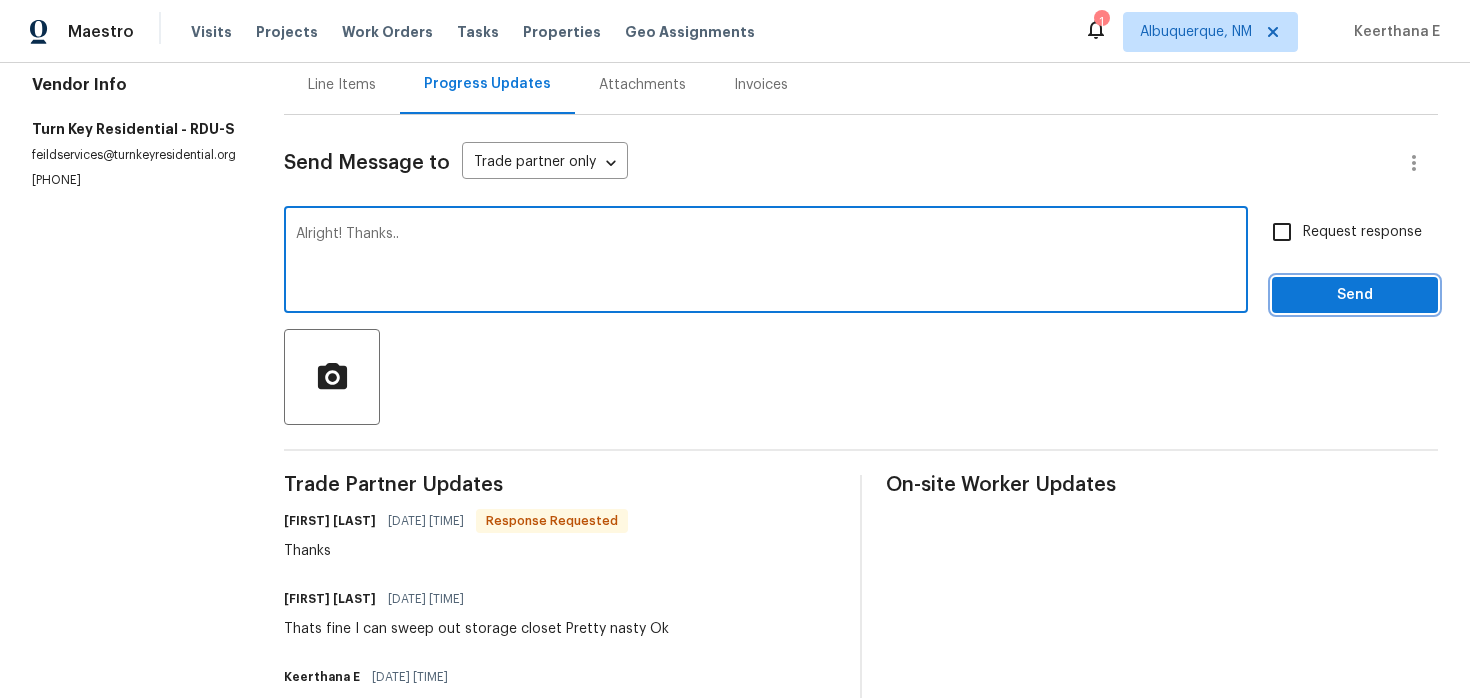 click on "Send" at bounding box center [1355, 295] 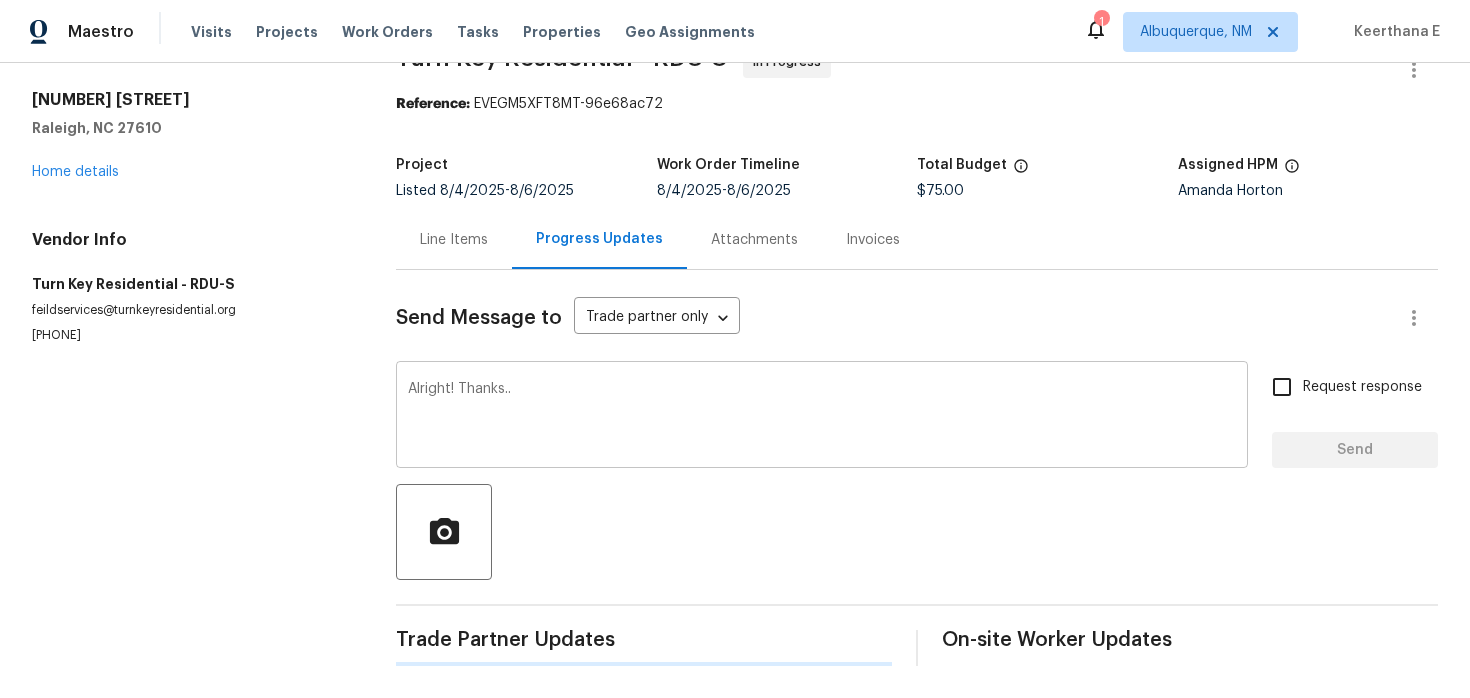 scroll, scrollTop: 0, scrollLeft: 0, axis: both 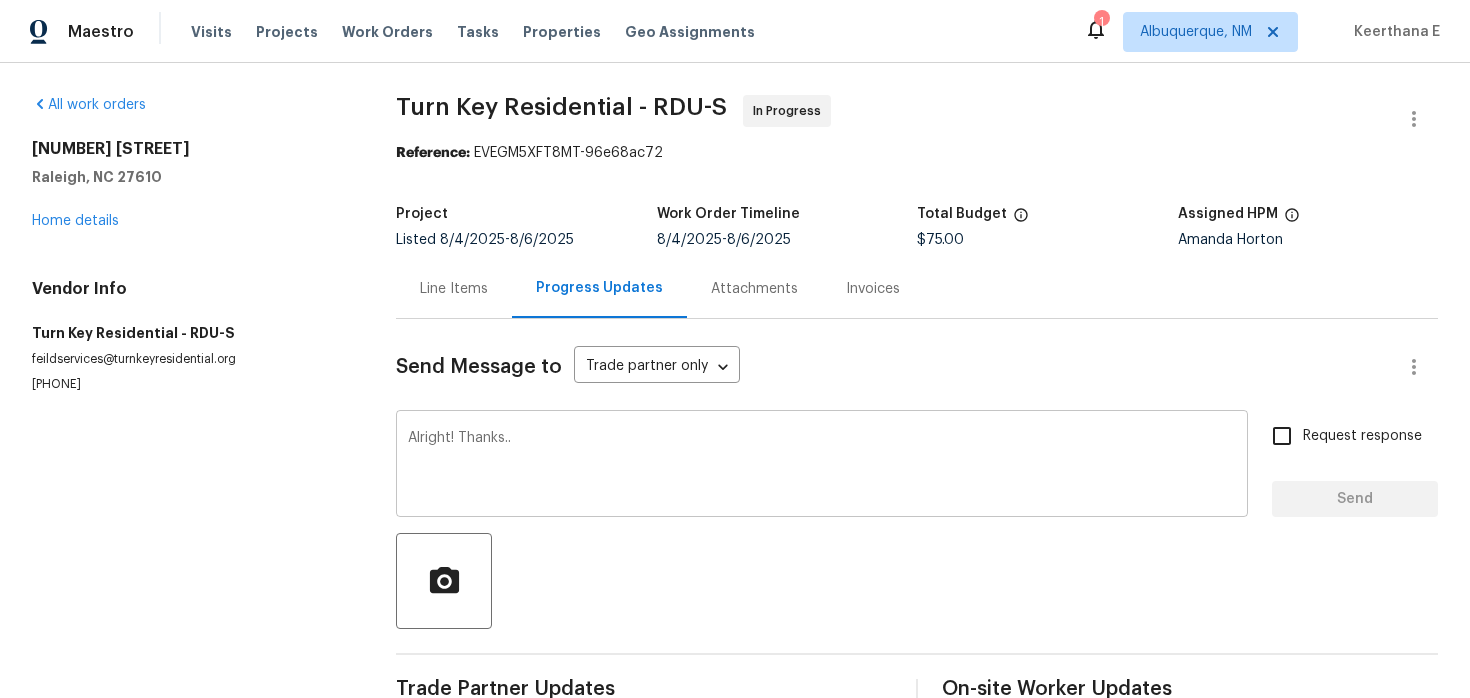 type 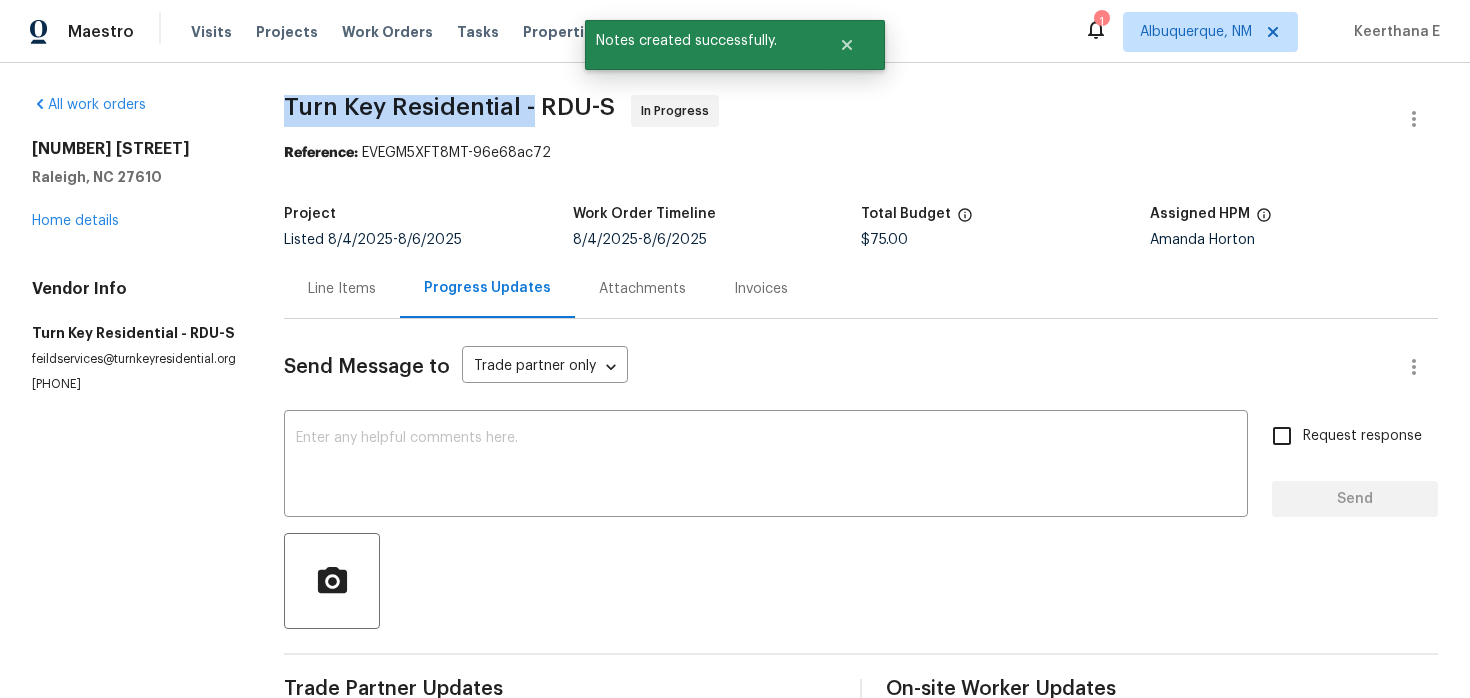 drag, startPoint x: 286, startPoint y: 103, endPoint x: 531, endPoint y: 101, distance: 245.00816 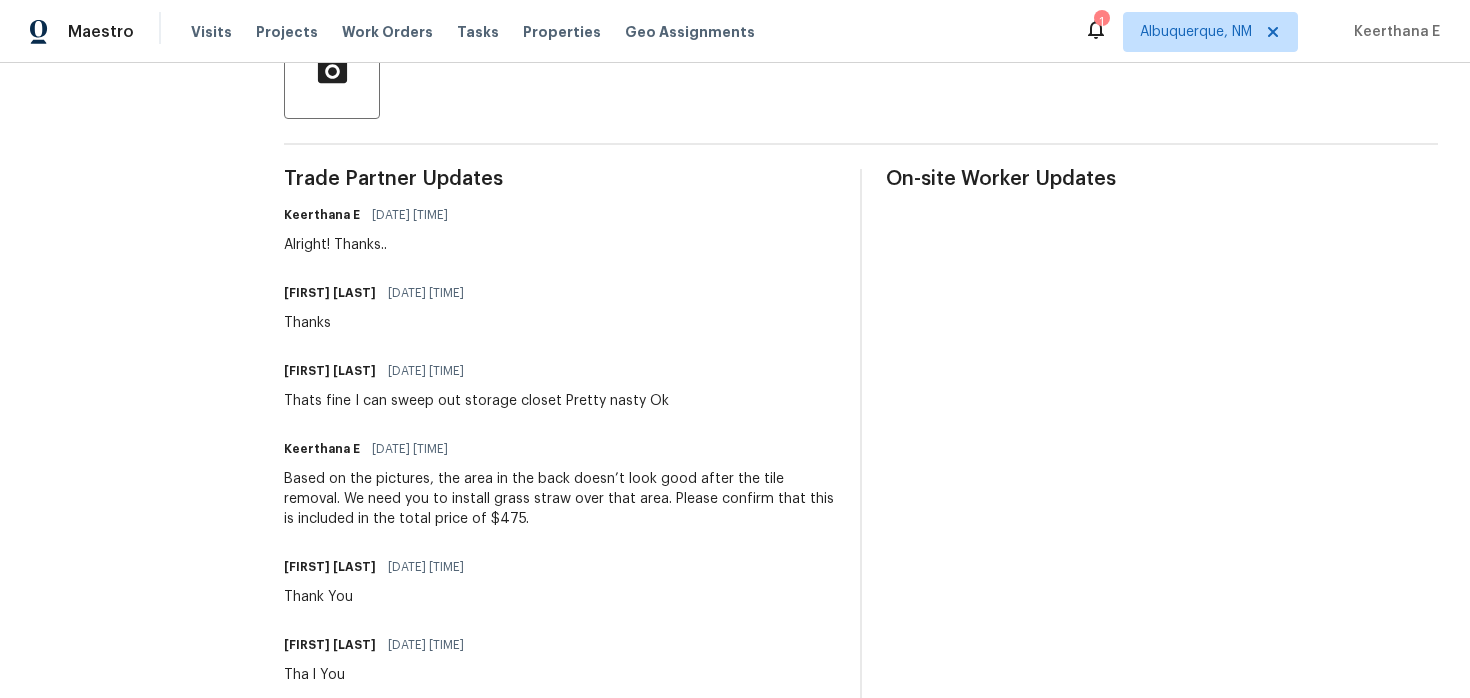 scroll, scrollTop: 508, scrollLeft: 0, axis: vertical 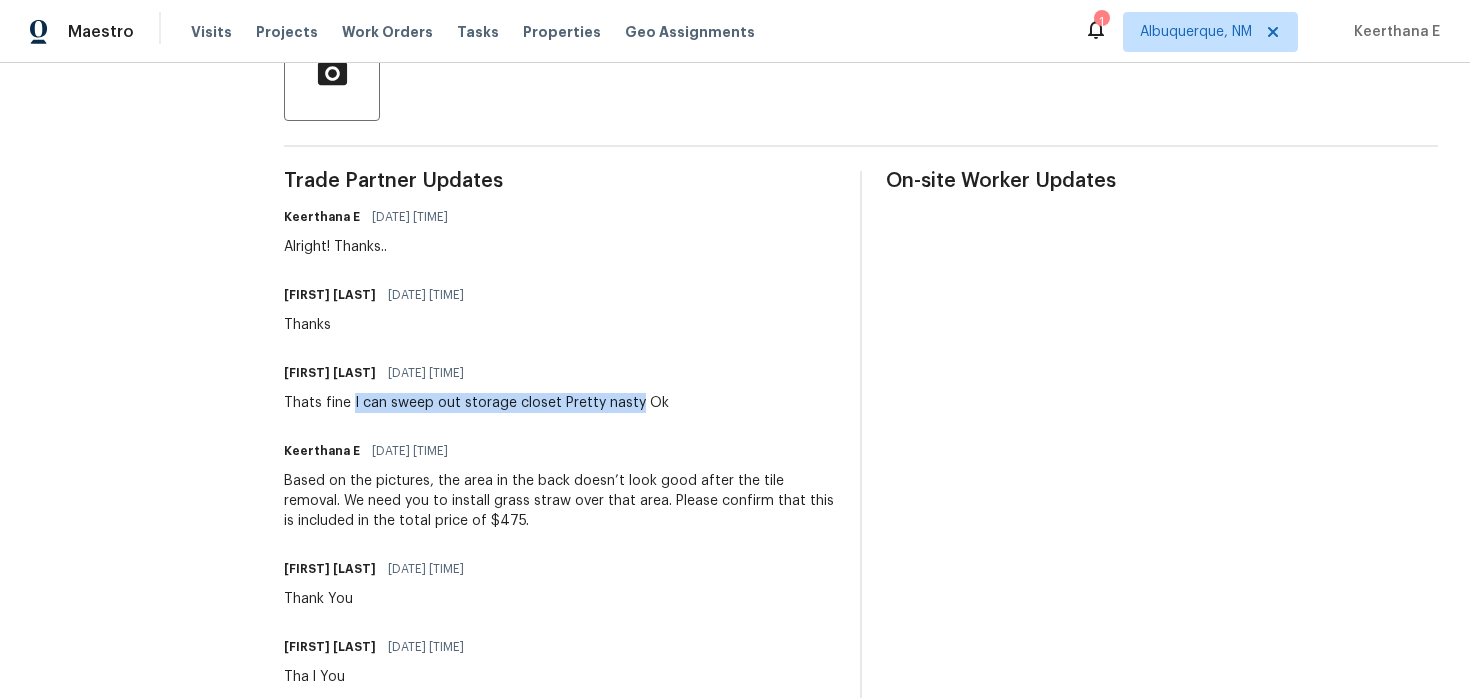 drag, startPoint x: 352, startPoint y: 405, endPoint x: 629, endPoint y: 404, distance: 277.0018 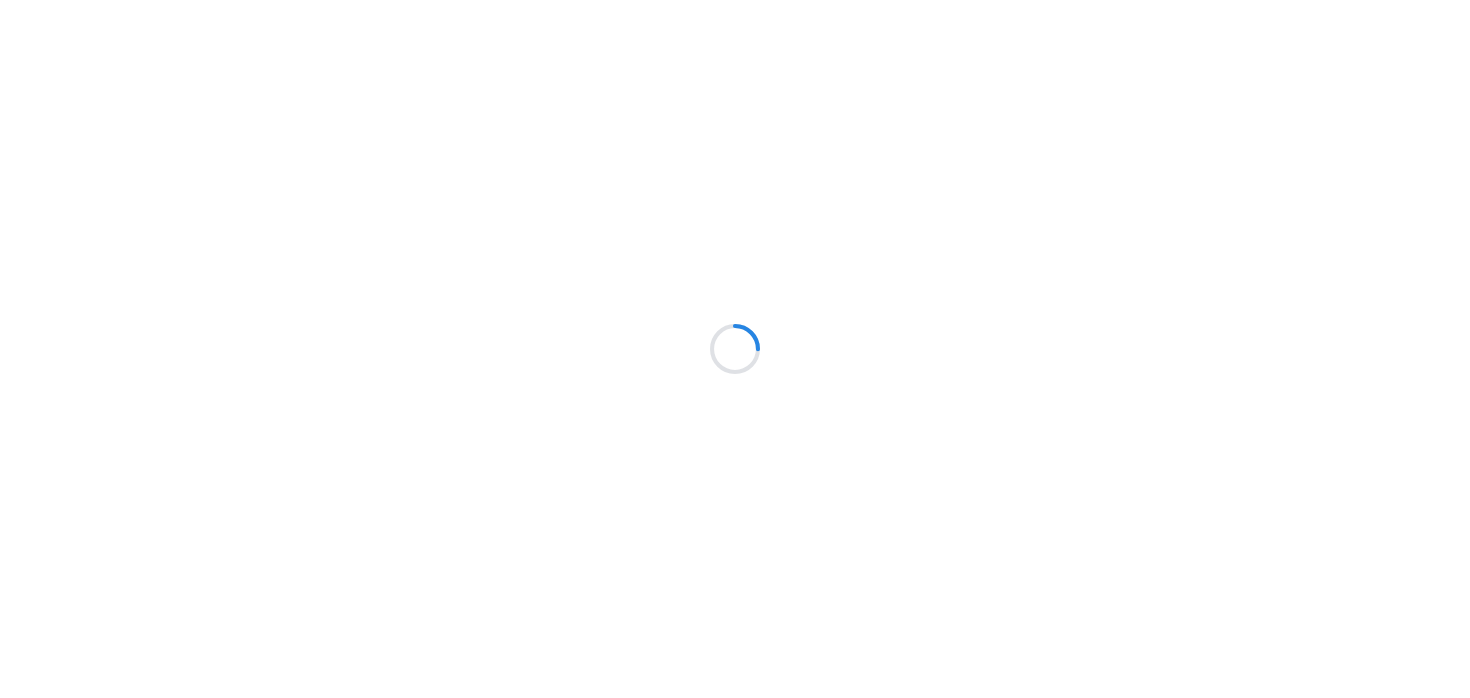 scroll, scrollTop: 0, scrollLeft: 0, axis: both 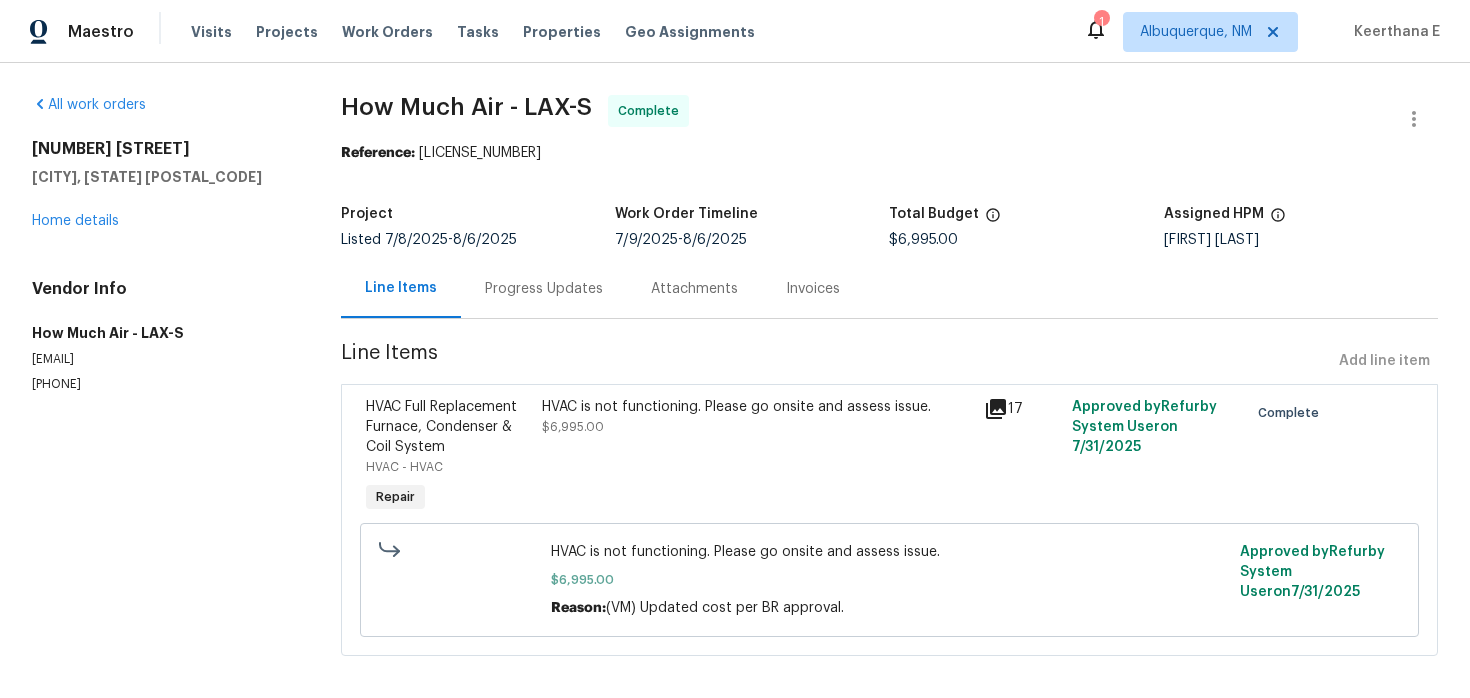 click on "Progress Updates" at bounding box center [544, 289] 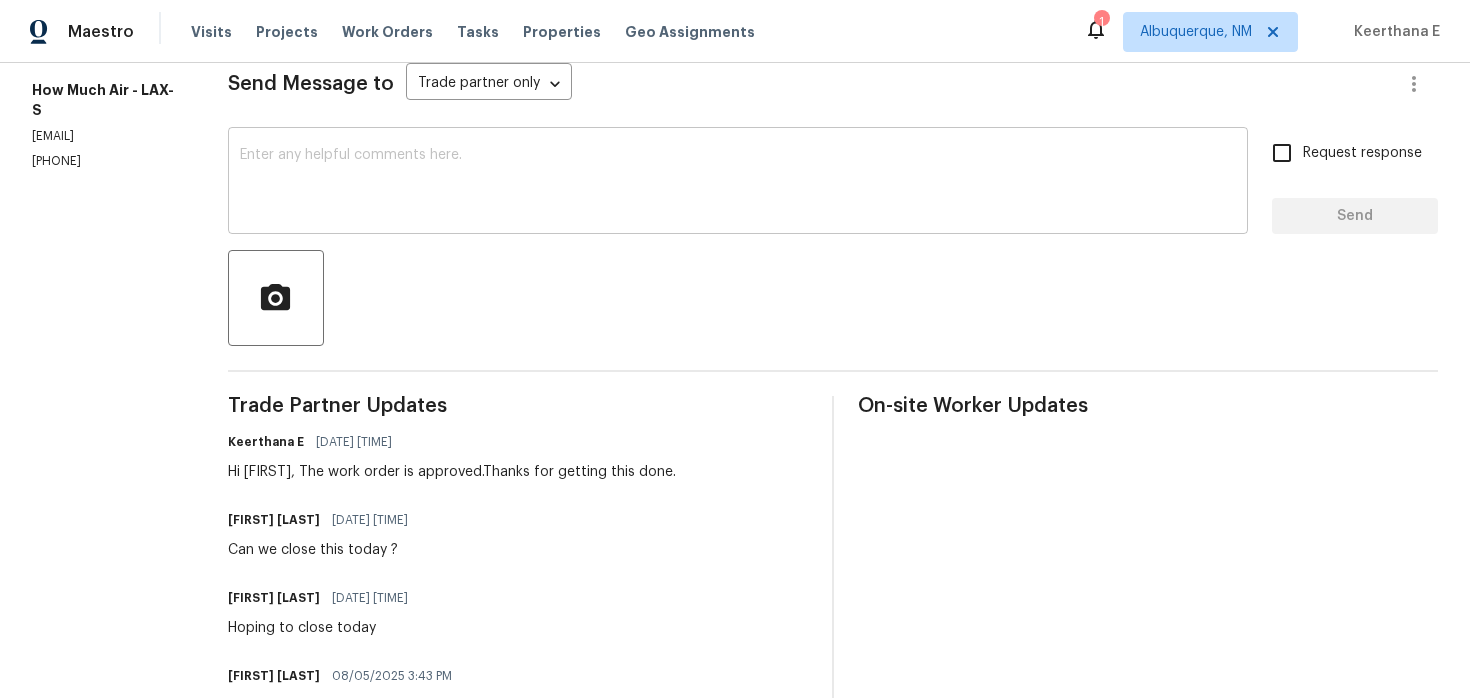 scroll, scrollTop: 0, scrollLeft: 0, axis: both 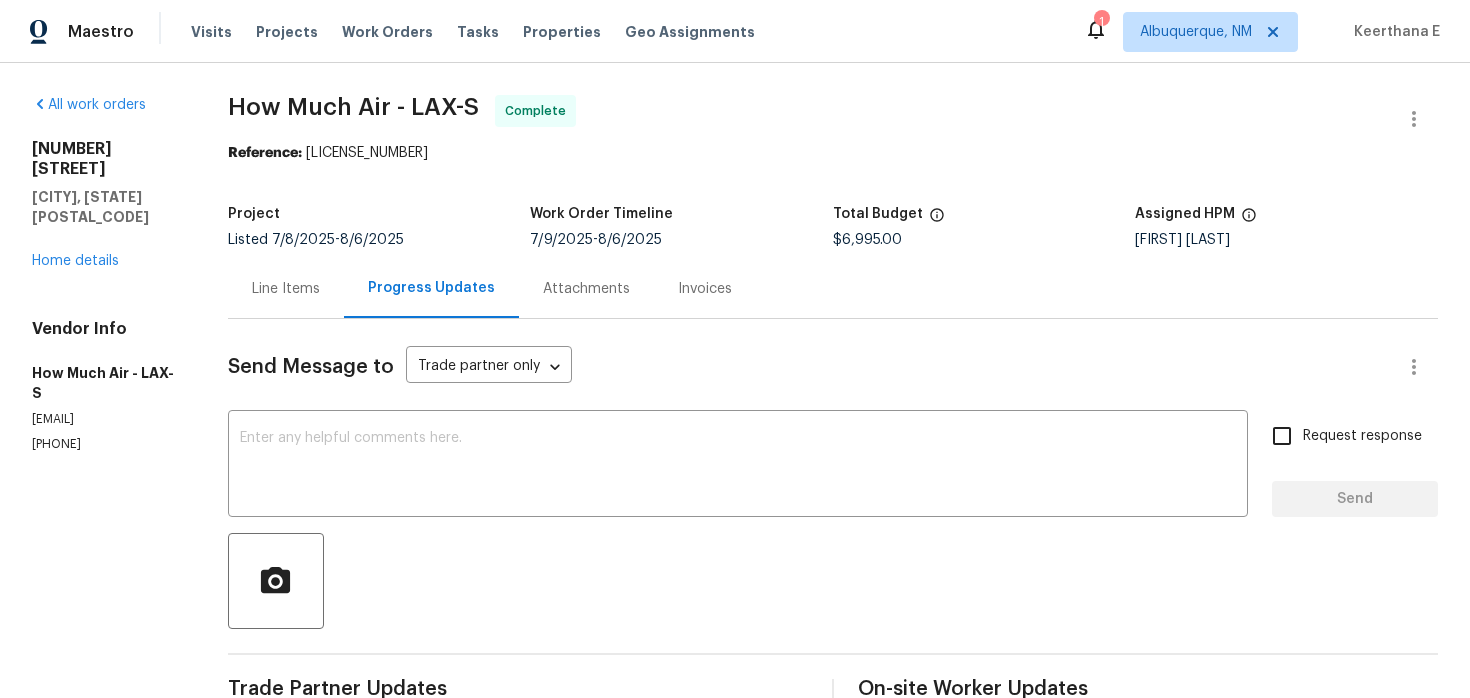 click on "[NUMBER] [STREET] [CITY], [STATE] [POSTAL_CODE] Home details" at bounding box center (106, 205) 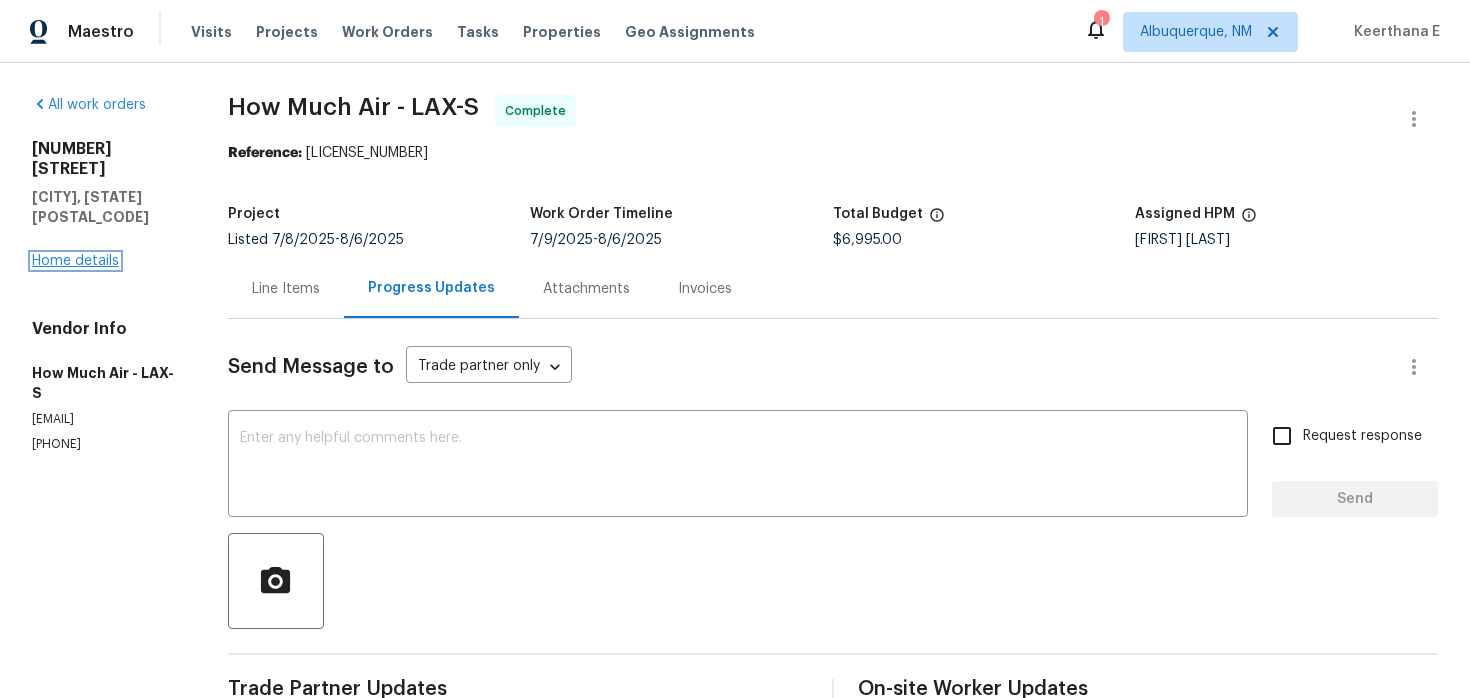 click on "Home details" at bounding box center (75, 261) 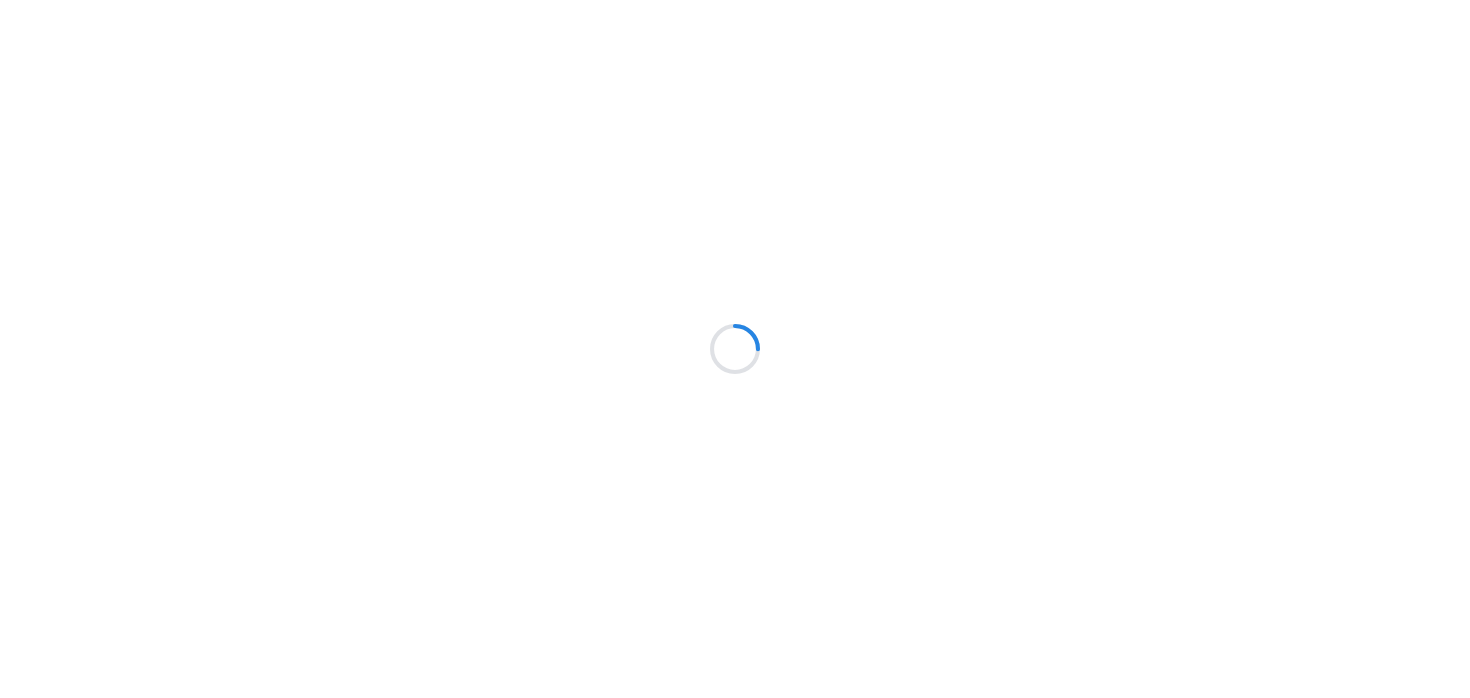 scroll, scrollTop: 0, scrollLeft: 0, axis: both 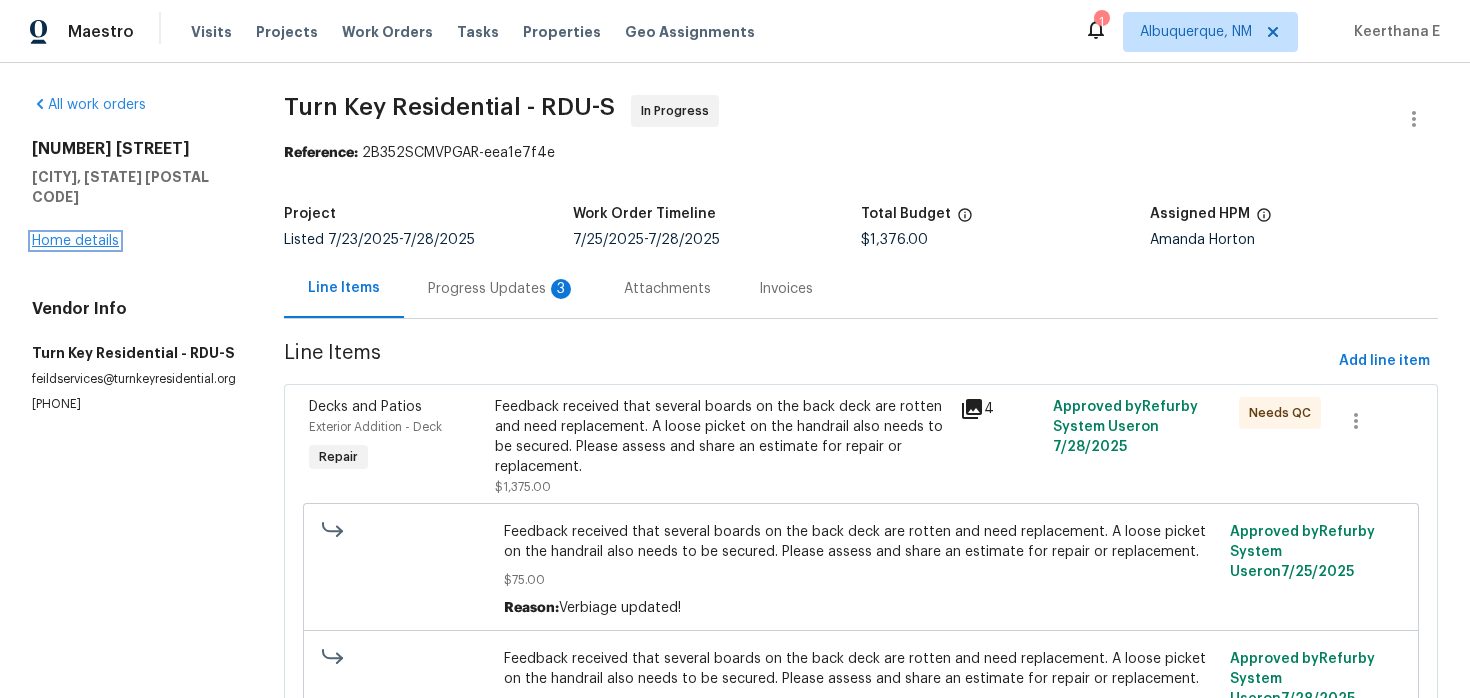 click on "Home details" at bounding box center [75, 241] 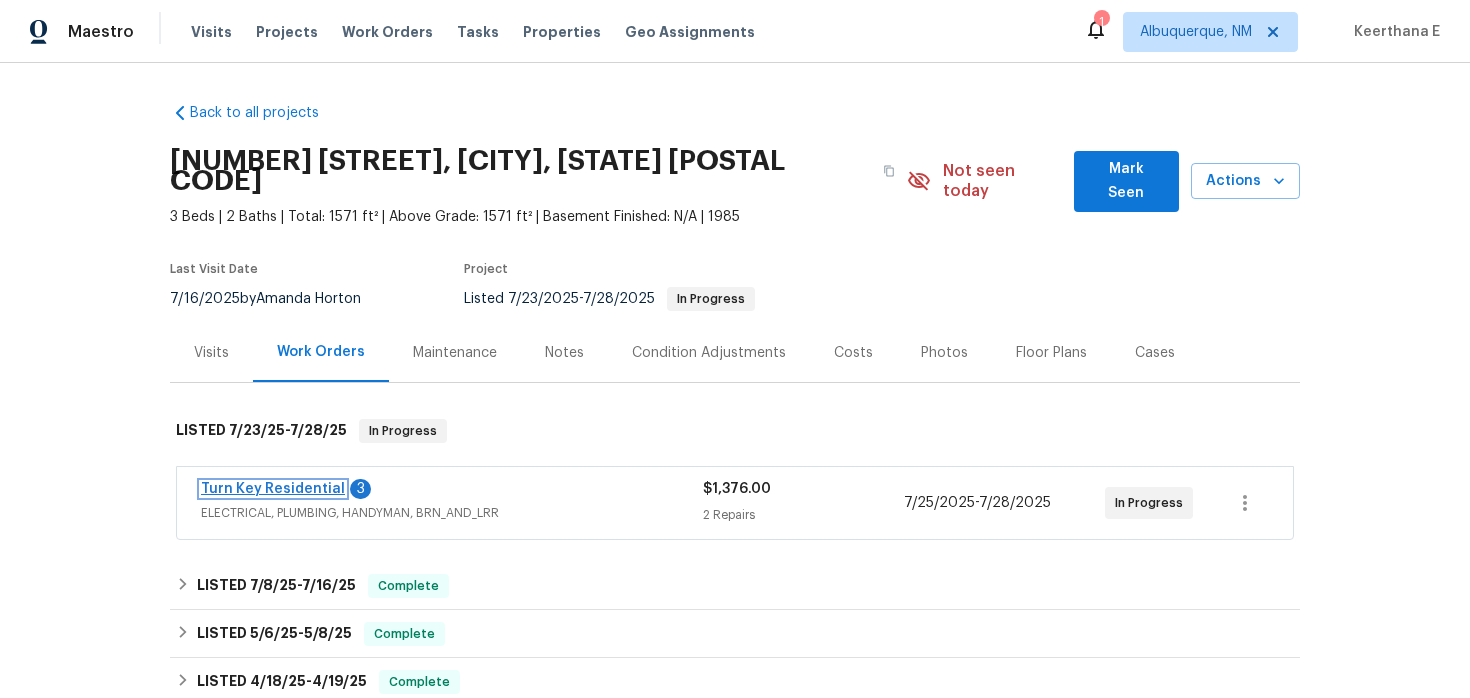 click on "Turn Key Residential" at bounding box center (273, 489) 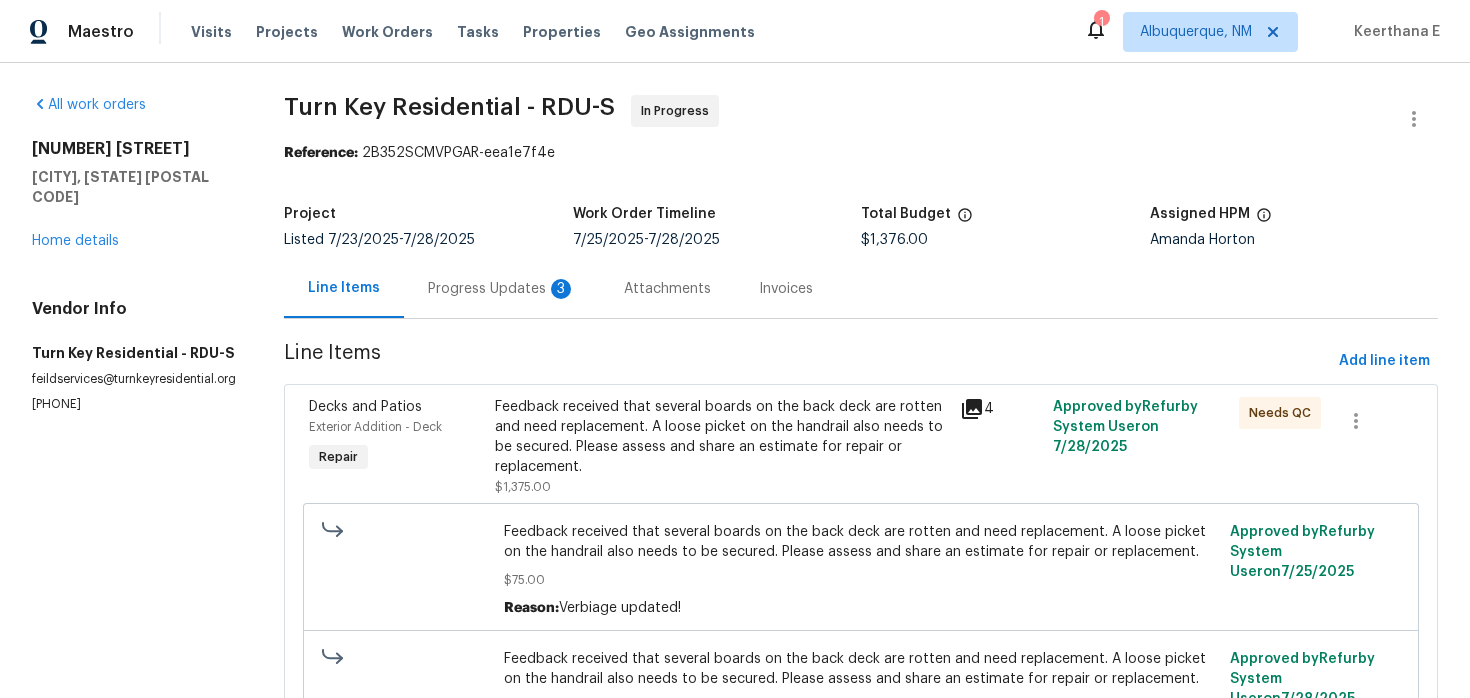 click on "Progress Updates 3" at bounding box center [502, 288] 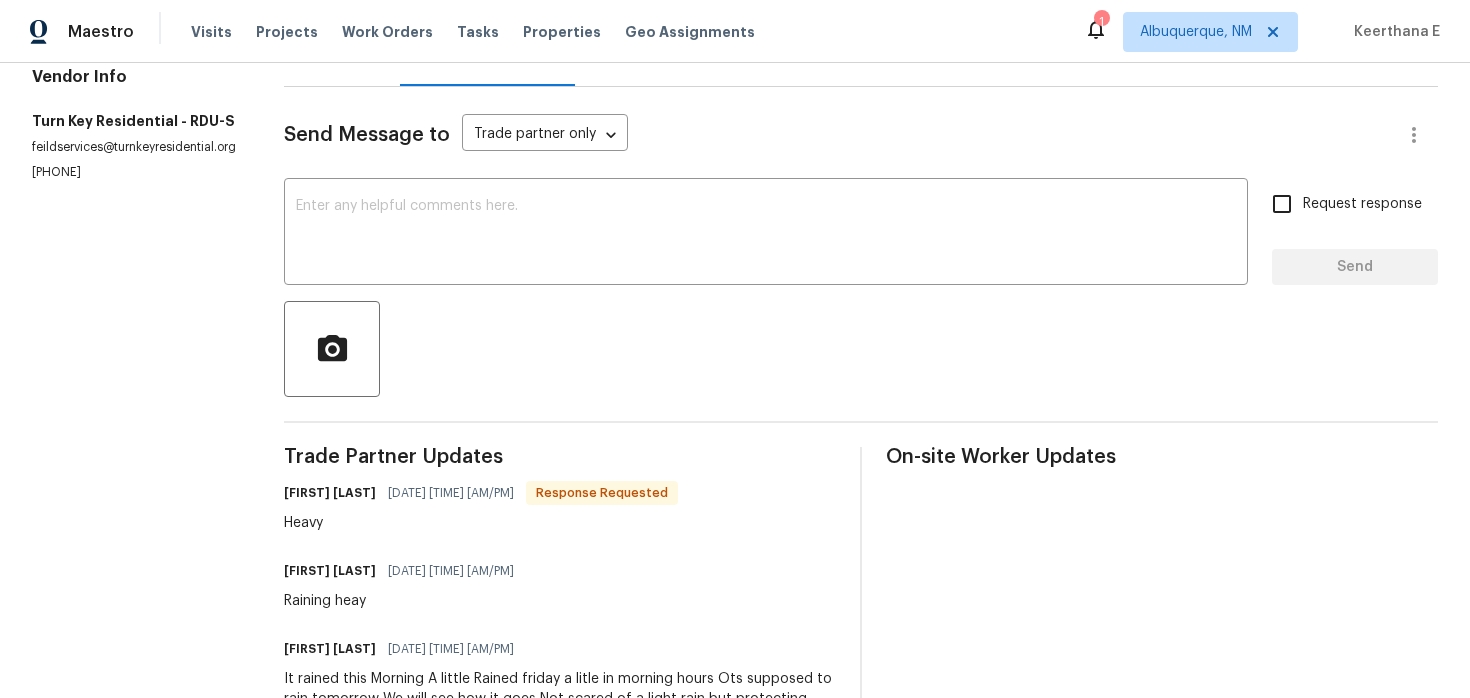 scroll, scrollTop: 238, scrollLeft: 0, axis: vertical 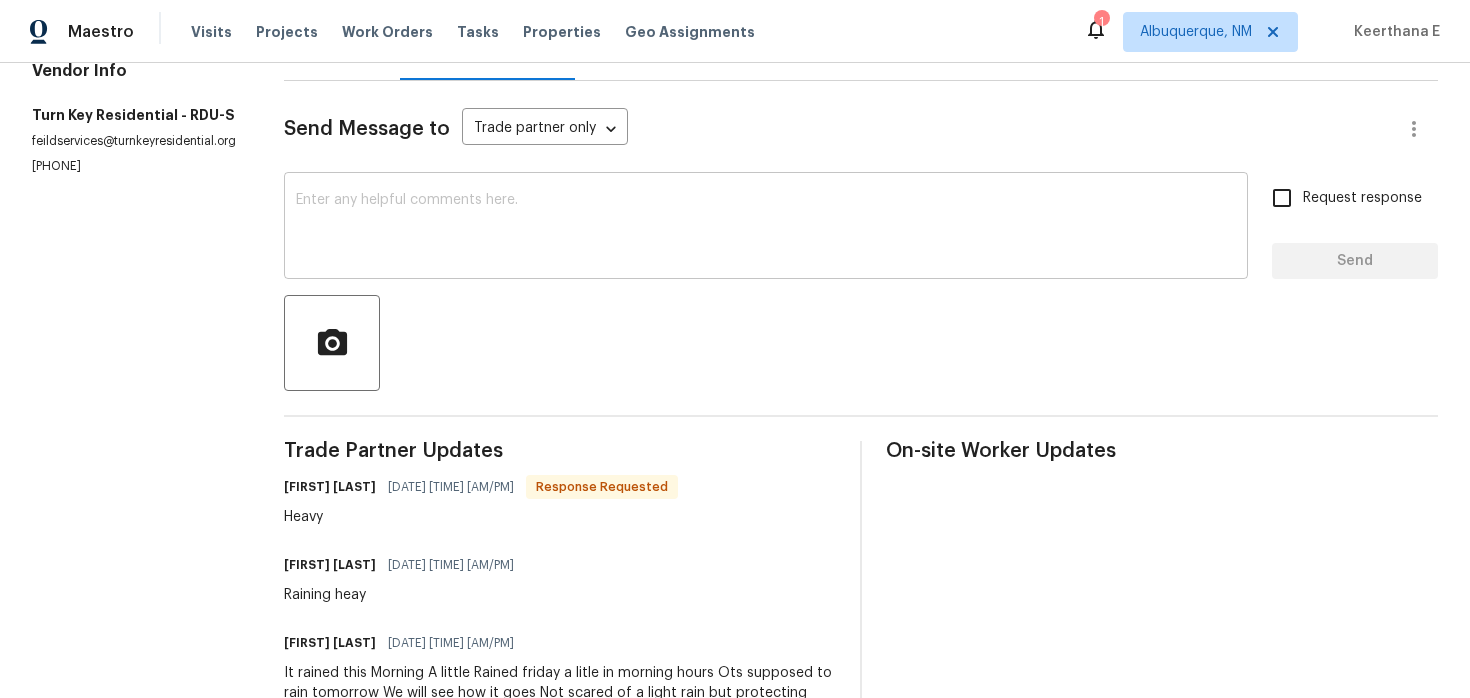 click at bounding box center [766, 228] 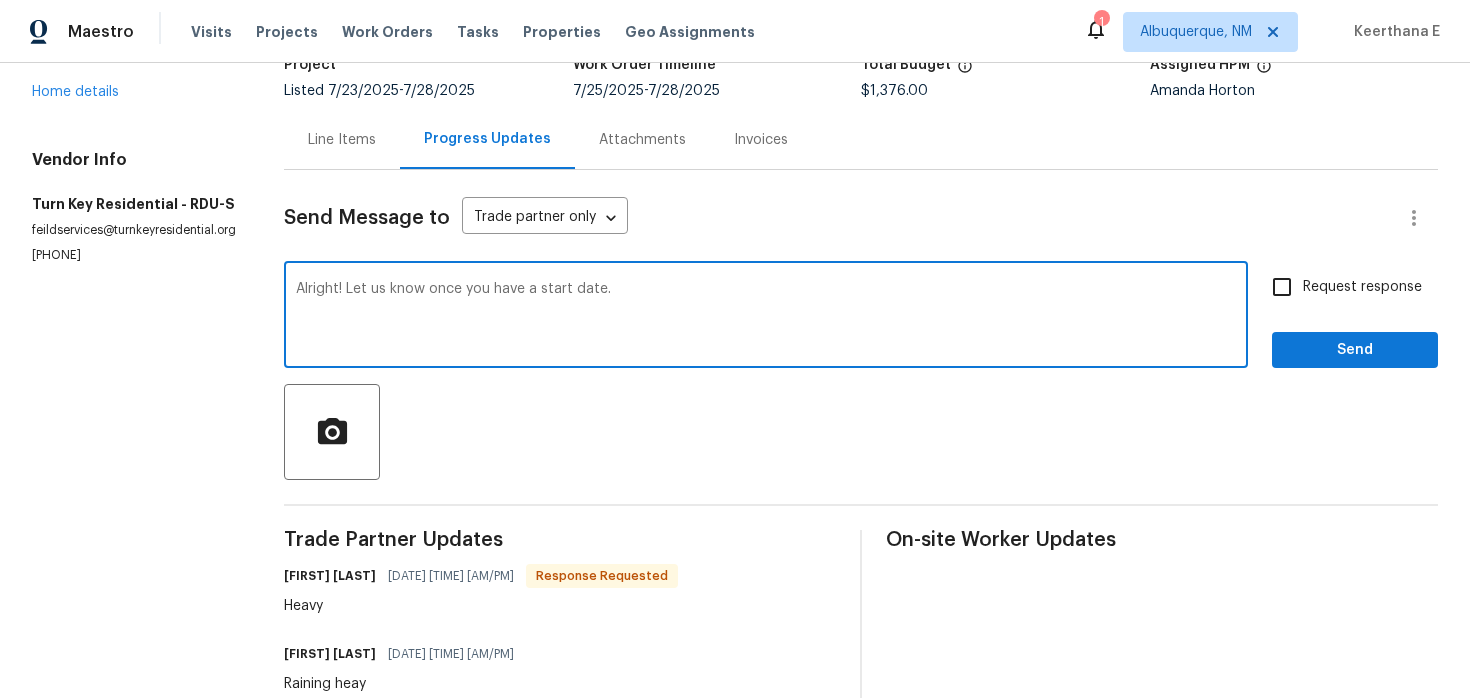 scroll, scrollTop: 58, scrollLeft: 0, axis: vertical 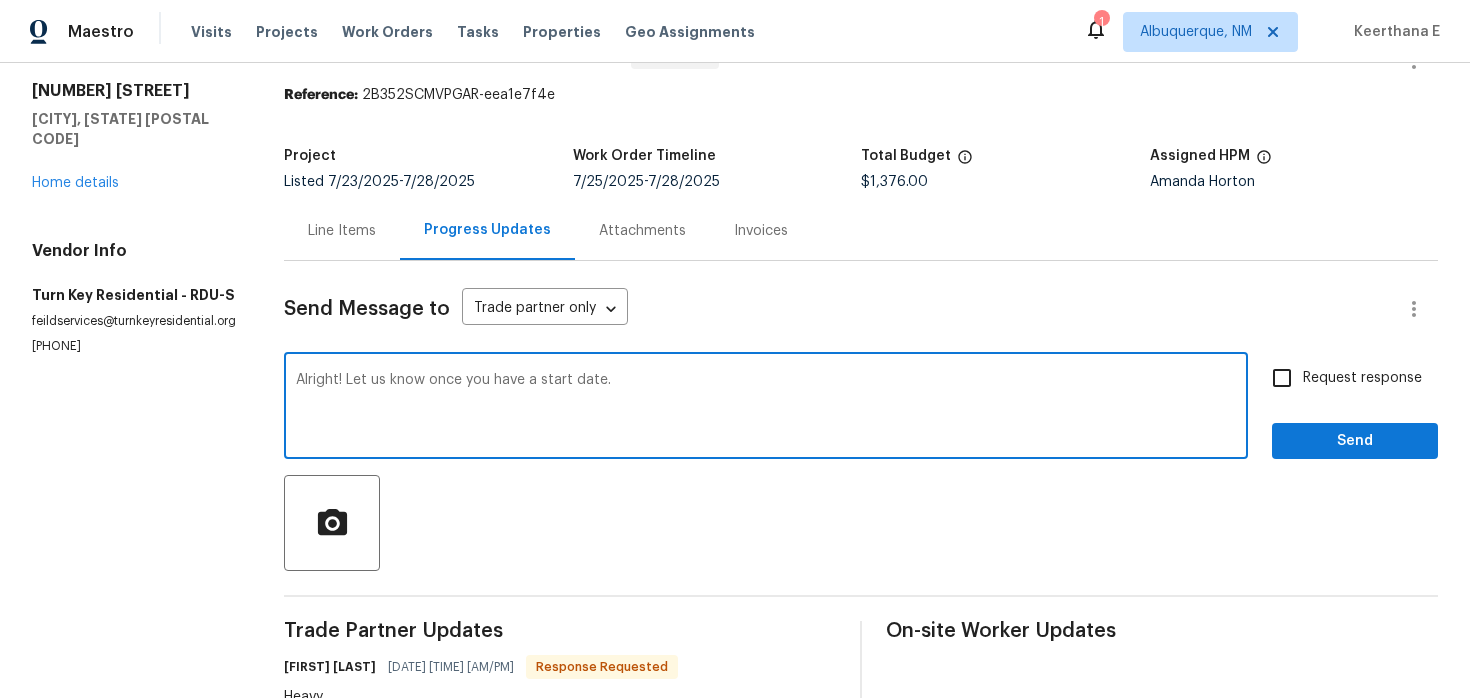 type on "Alright! Let us know once you have a start date." 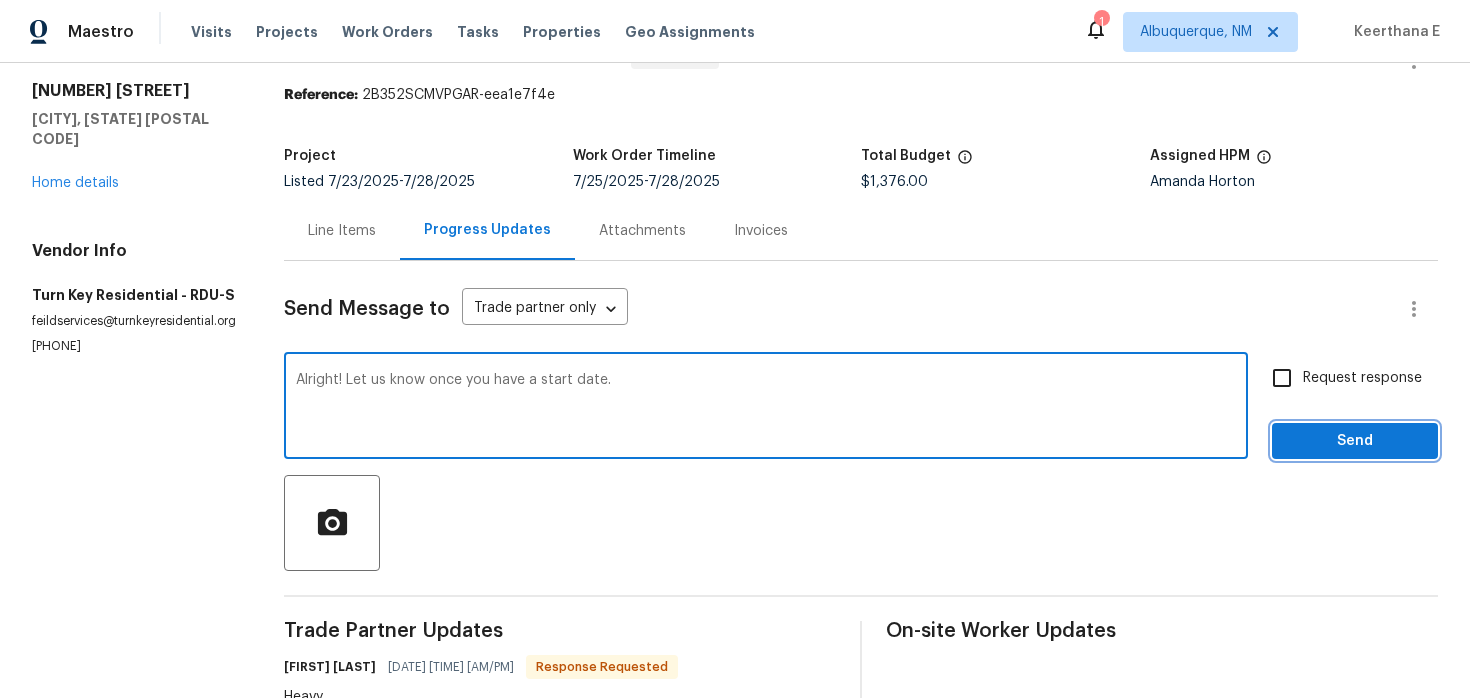 click on "Send" at bounding box center [1355, 441] 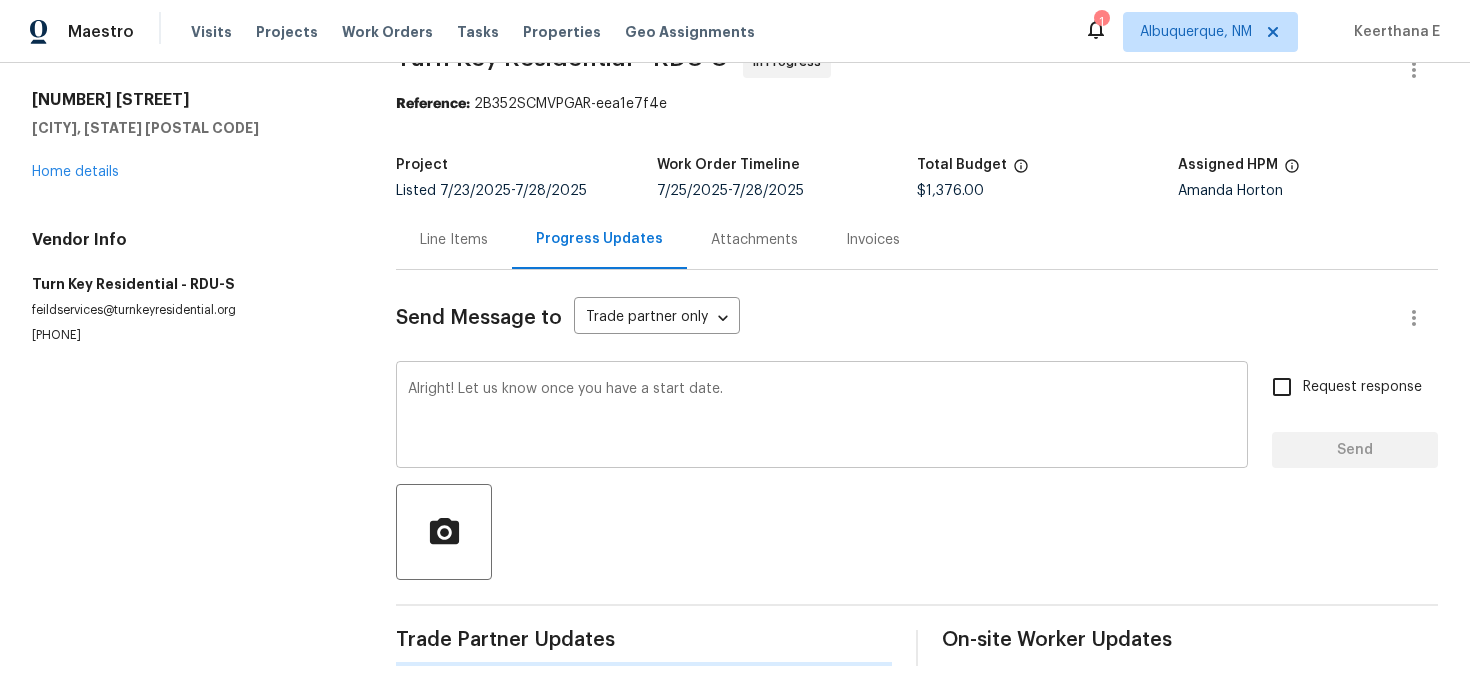 scroll, scrollTop: 0, scrollLeft: 0, axis: both 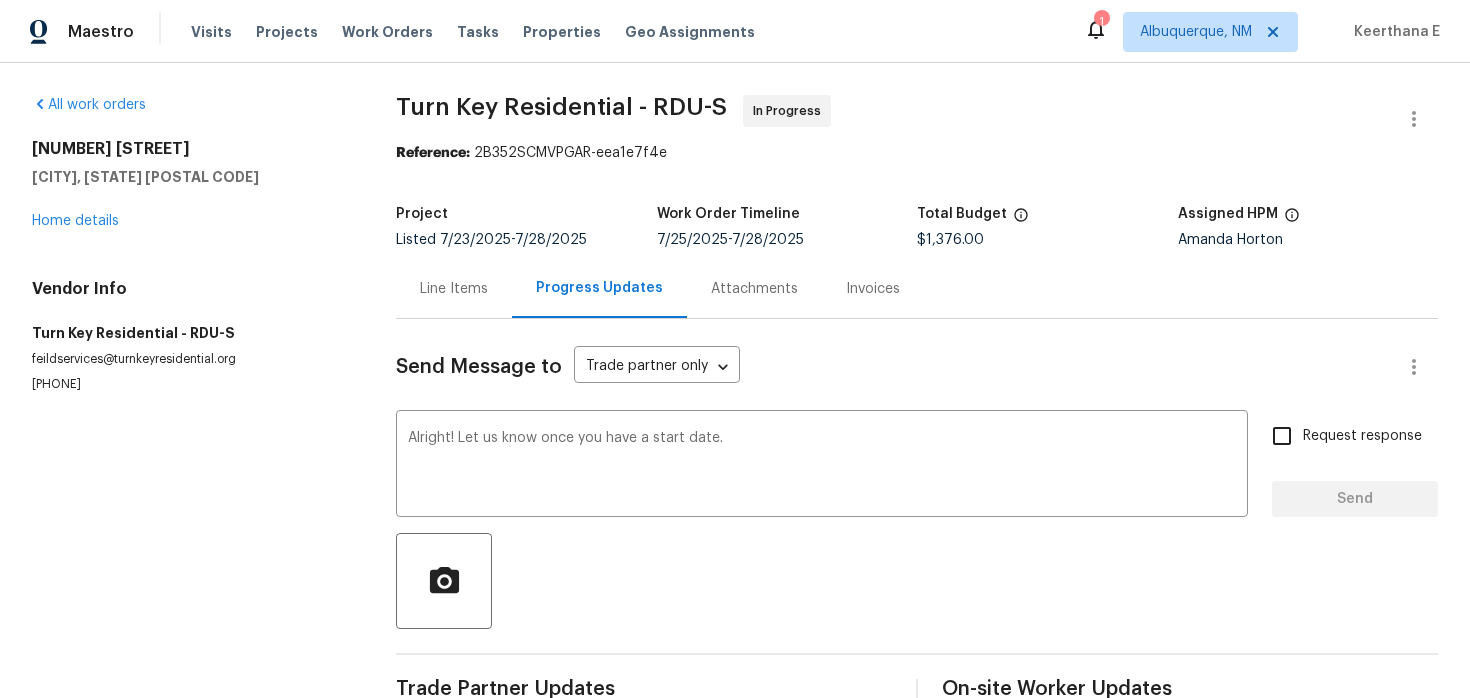 type 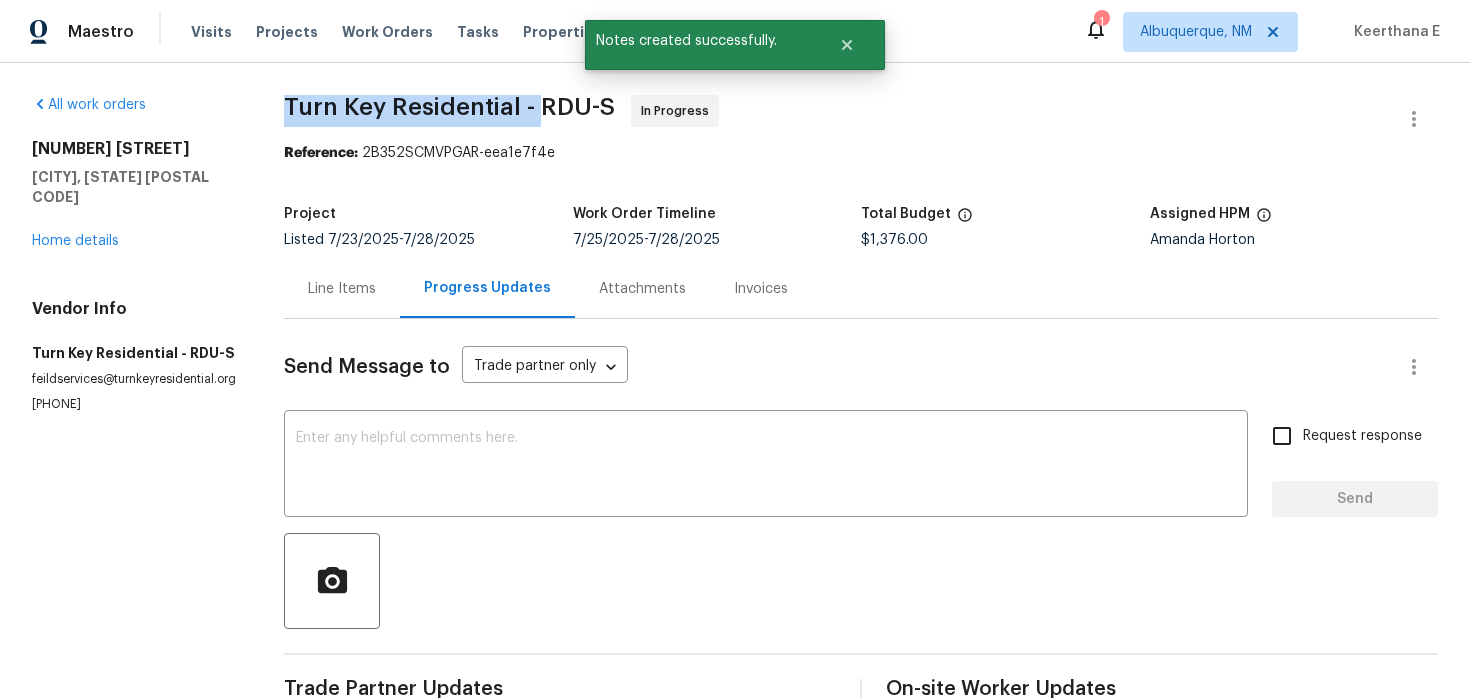 drag, startPoint x: 286, startPoint y: 110, endPoint x: 534, endPoint y: 109, distance: 248.00201 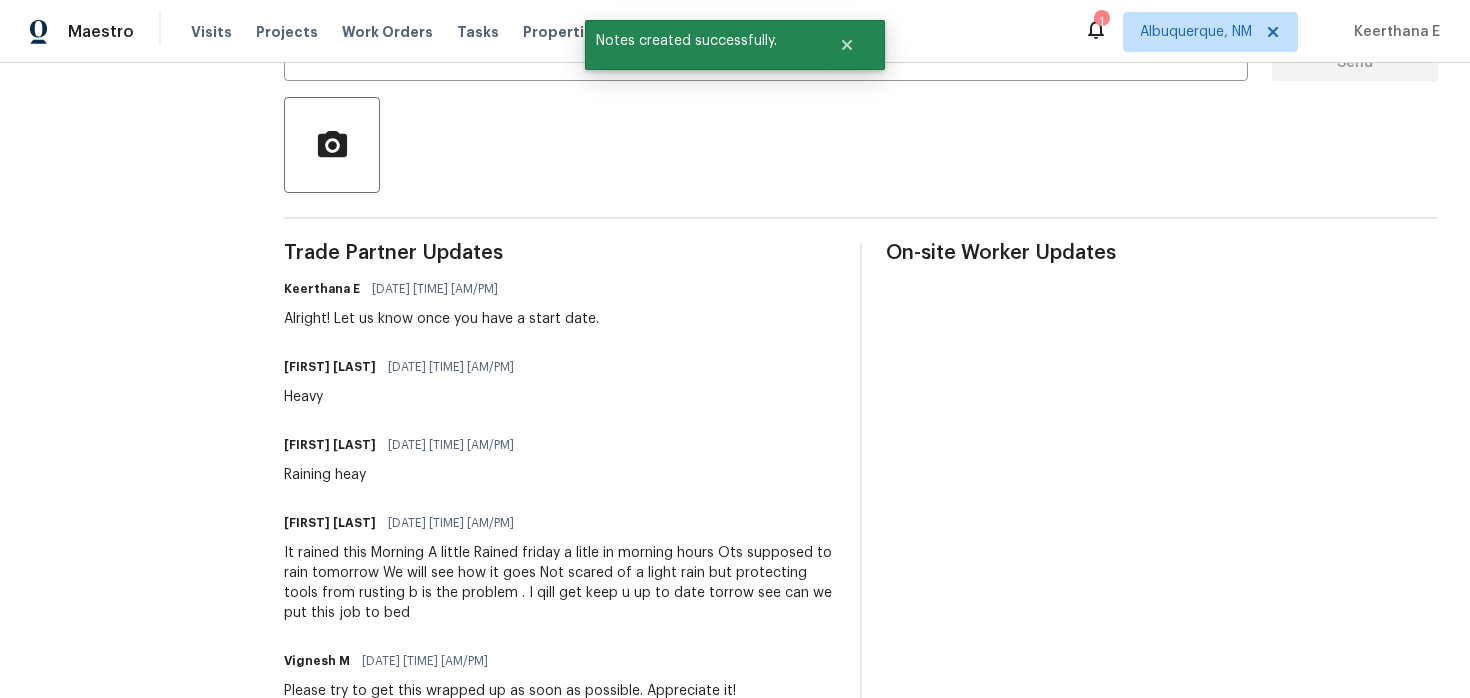 scroll, scrollTop: 452, scrollLeft: 0, axis: vertical 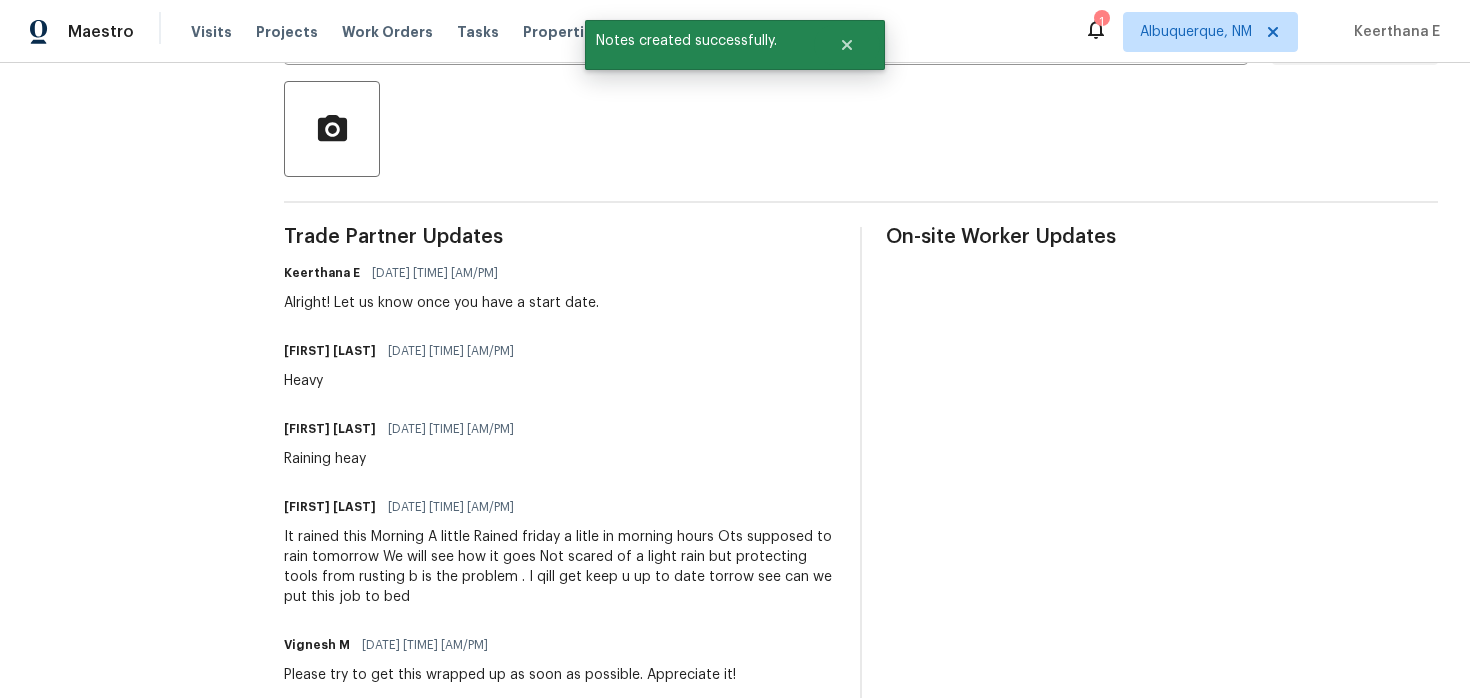 click on "It rained this
Morning
A little
Rained friday a litle in morning hours
Ots supposed to rain tomorrow
We will see how it goes
Not scared of  a light rain but protecting tools from rusting b is the problem .
I qill get keep u up to date torrow see can we put this job to bed" at bounding box center [560, 567] 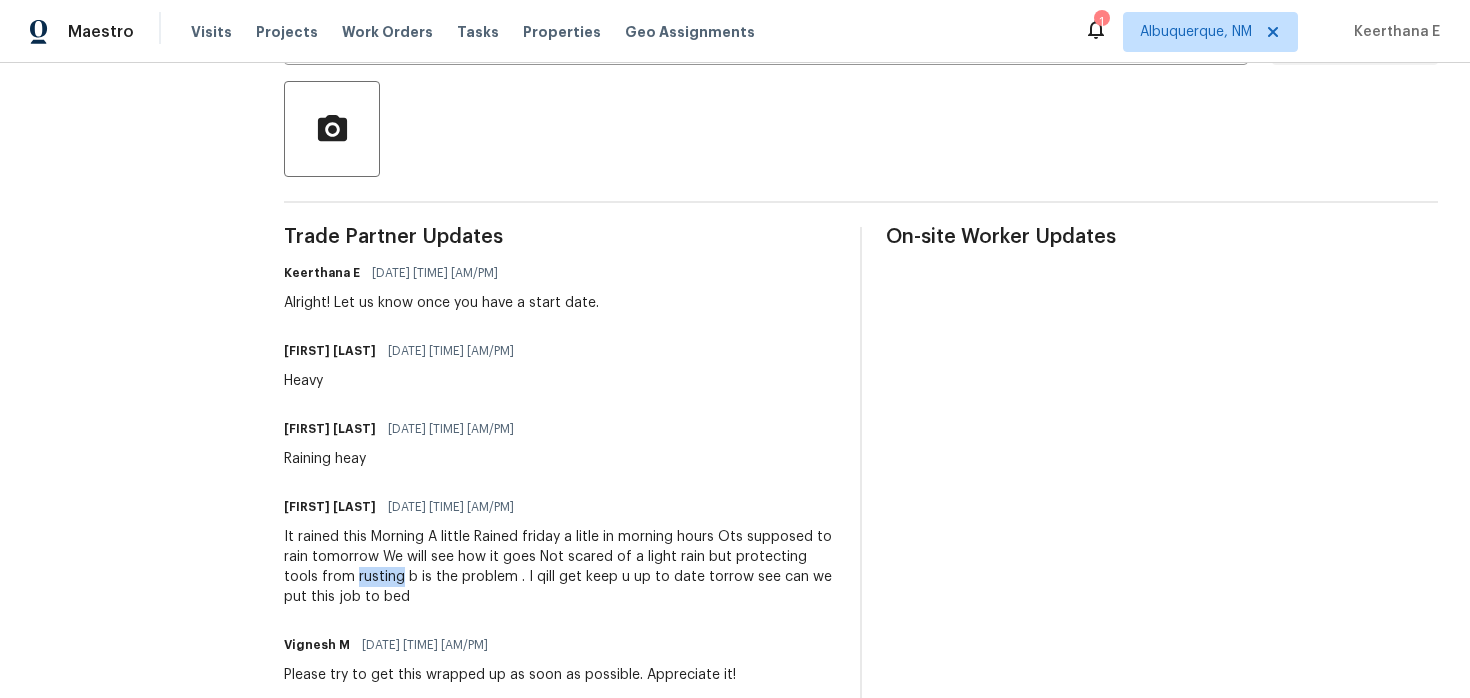 click on "It rained this
Morning
A little
Rained friday a litle in morning hours
Ots supposed to rain tomorrow
We will see how it goes
Not scared of  a light rain but protecting tools from rusting b is the problem .
I qill get keep u up to date torrow see can we put this job to bed" at bounding box center [560, 567] 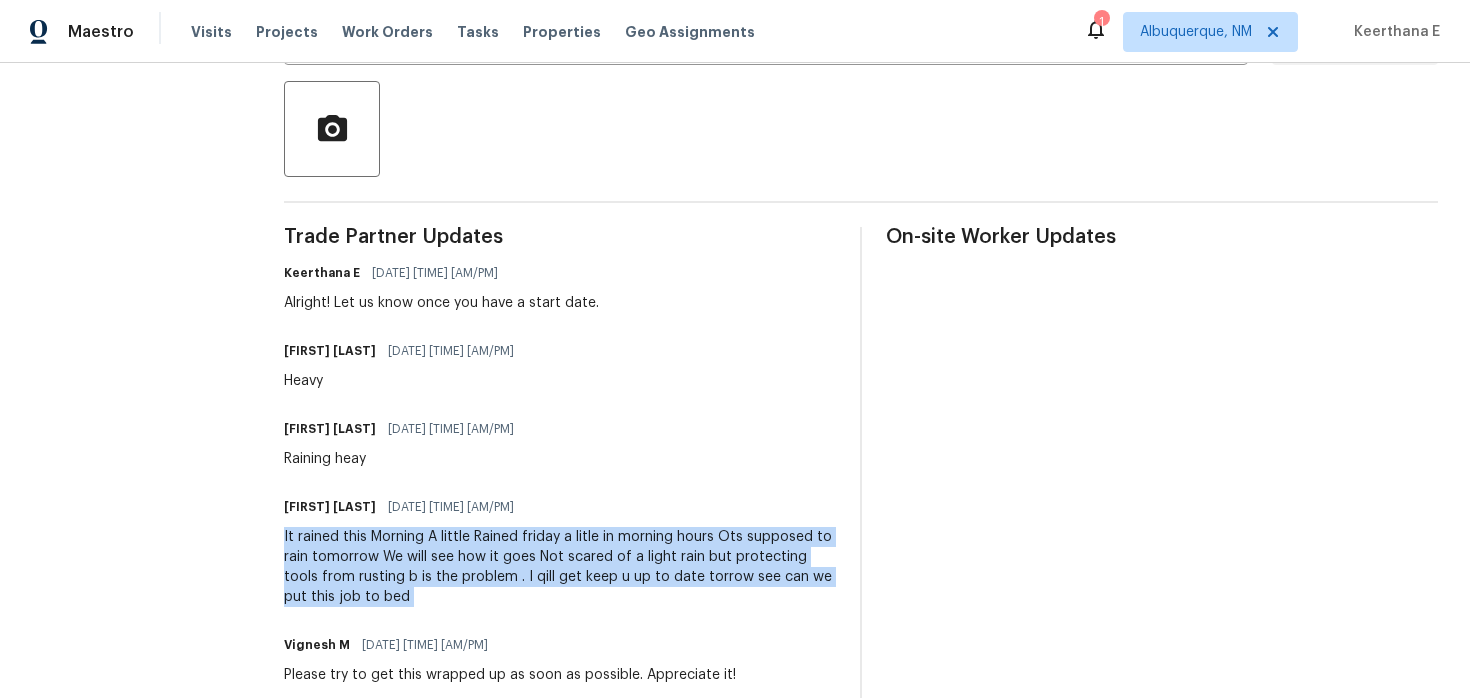 copy on "It rained this
Morning
A little
Rained friday a litle in morning hours
Ots supposed to rain tomorrow
We will see how it goes
Not scared of  a light rain but protecting tools from rusting b is the problem .
I qill get keep u up to date torrow see can we put this job to bed" 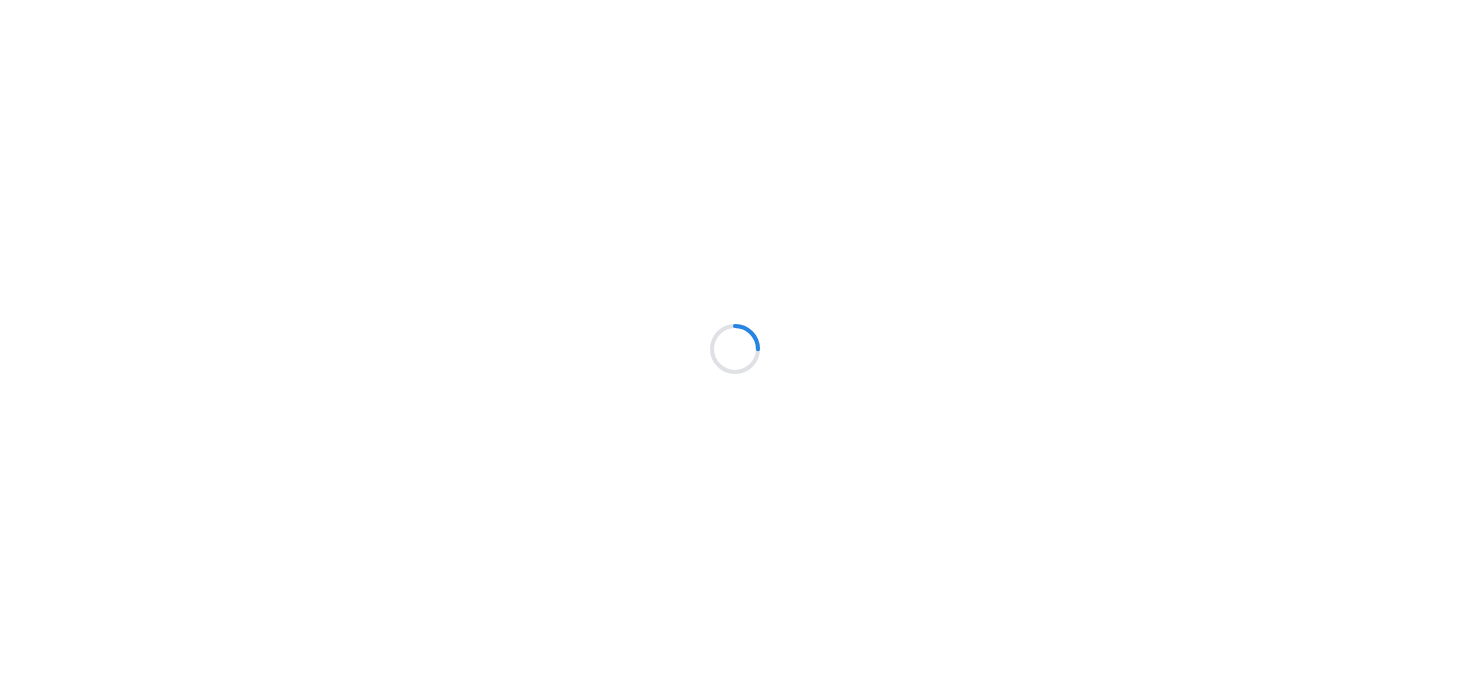 scroll, scrollTop: 0, scrollLeft: 0, axis: both 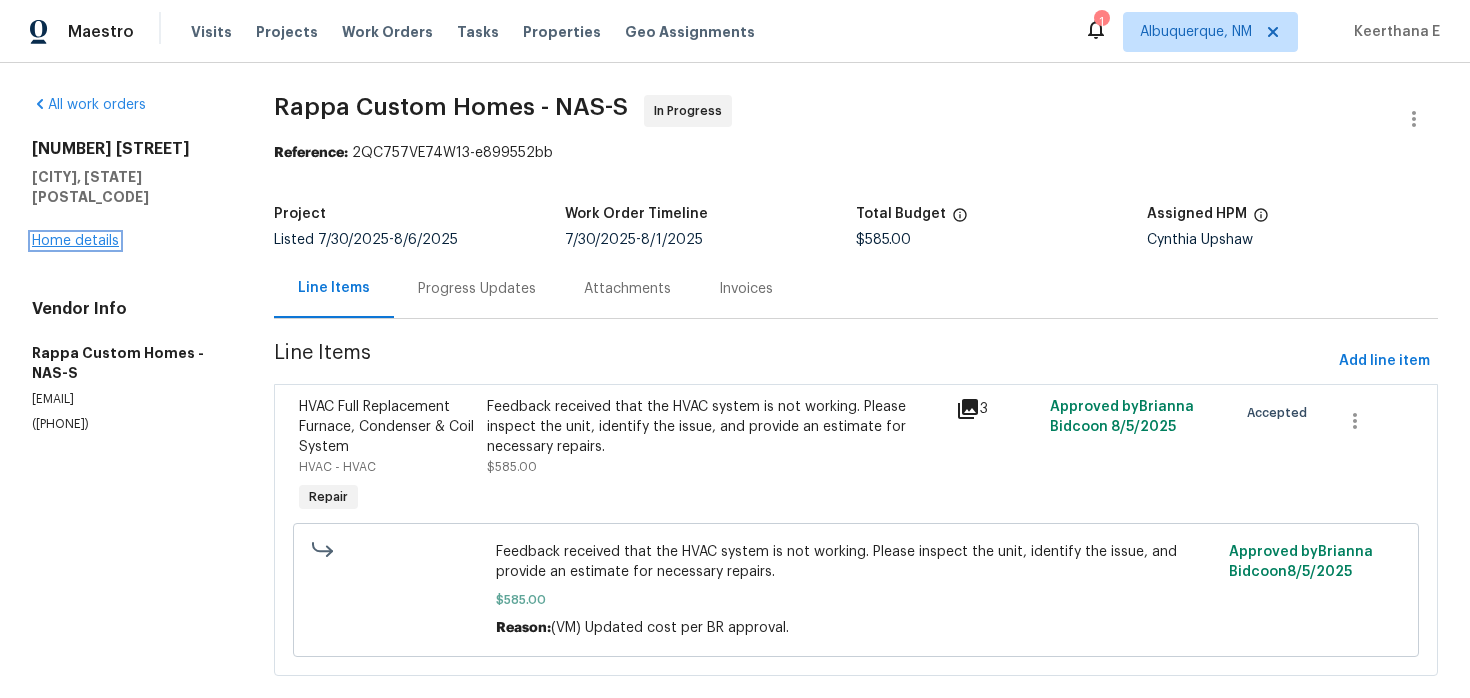 click on "Home details" at bounding box center (75, 241) 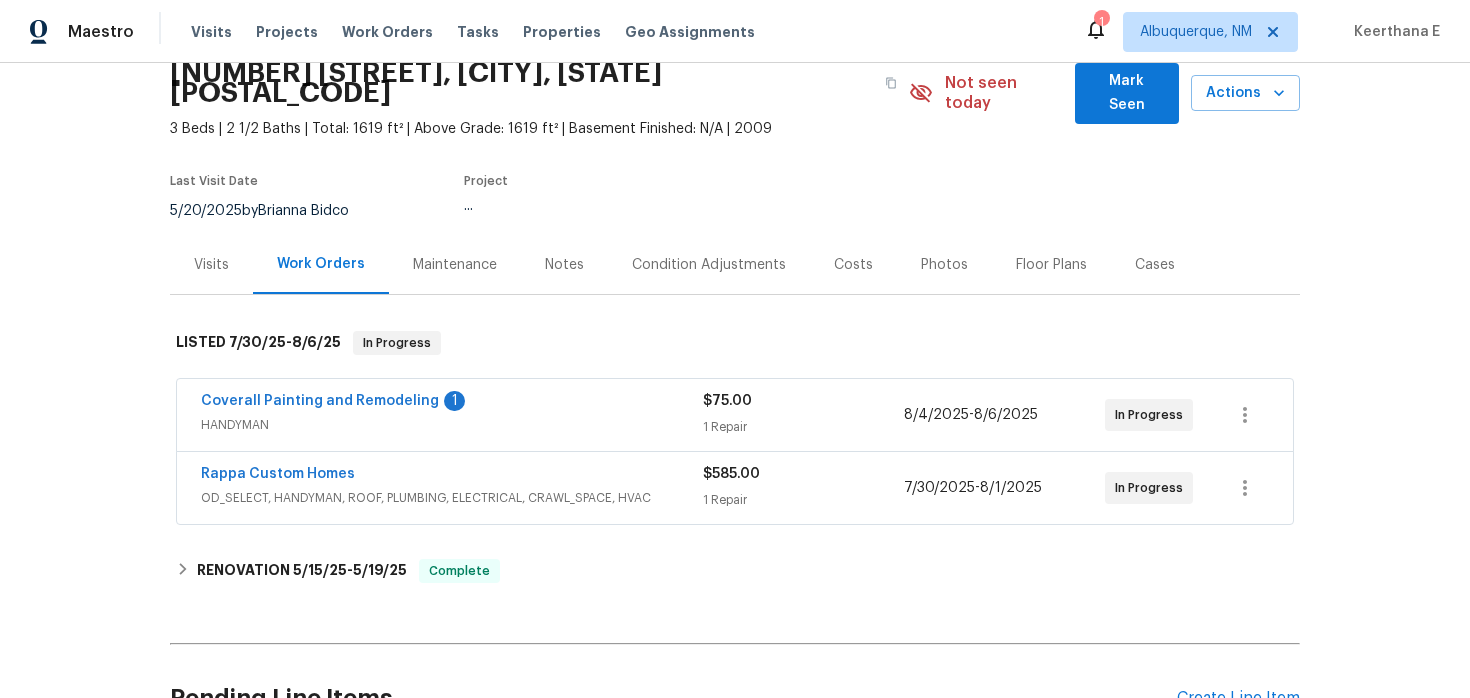 scroll, scrollTop: 102, scrollLeft: 0, axis: vertical 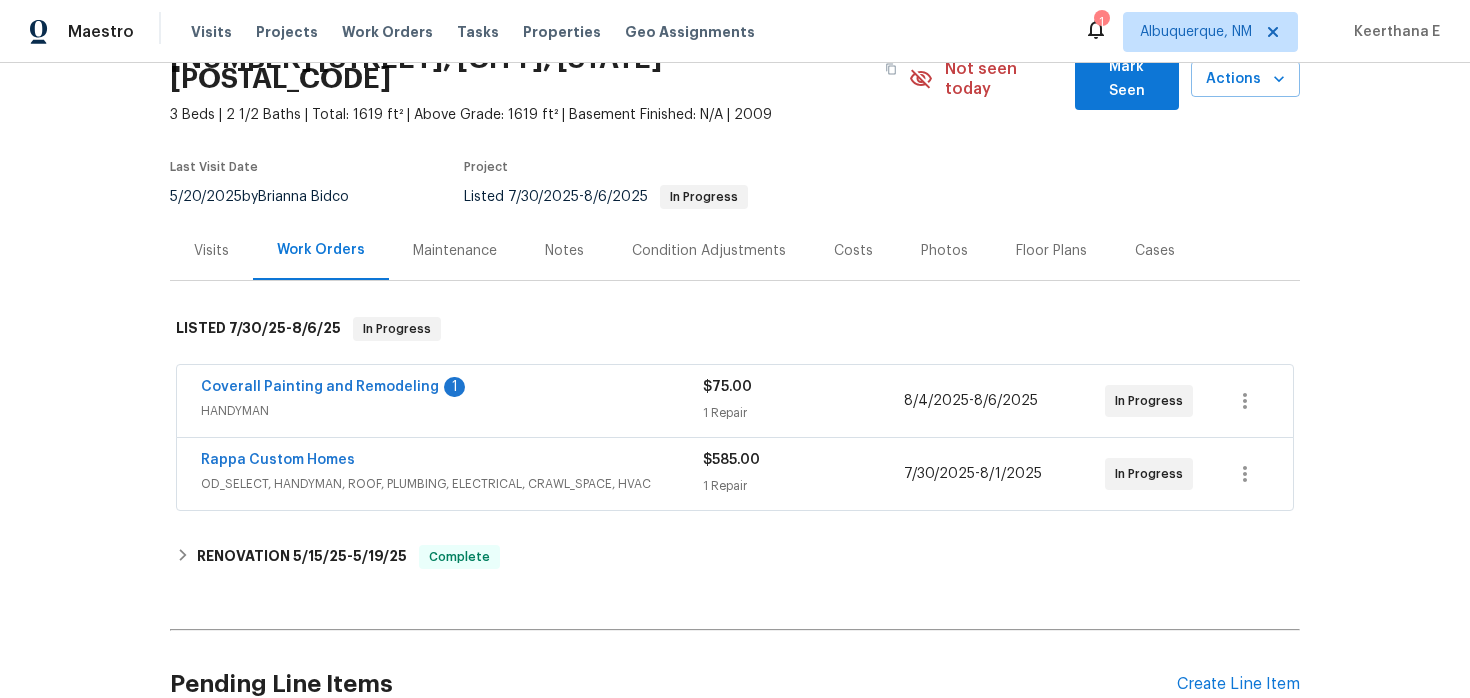 click on "Rappa Custom Homes" at bounding box center (452, 462) 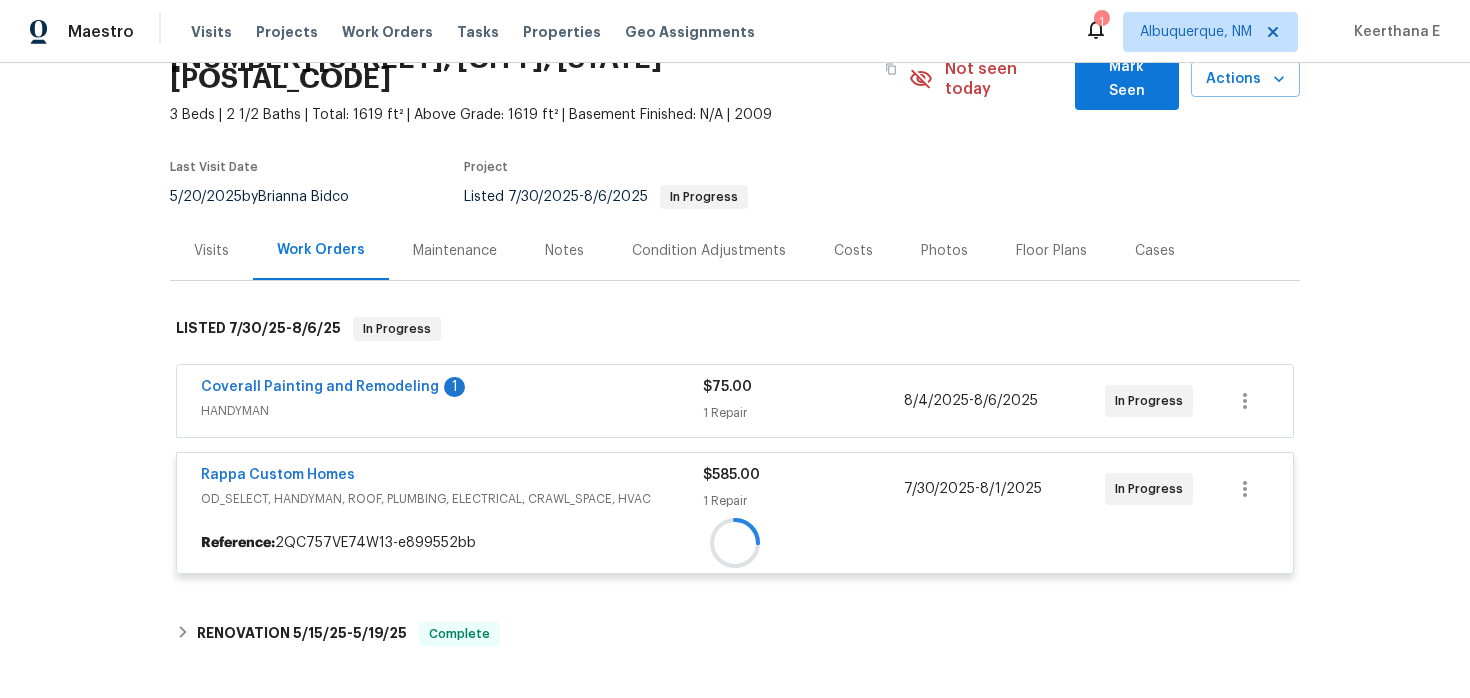 scroll, scrollTop: 149, scrollLeft: 0, axis: vertical 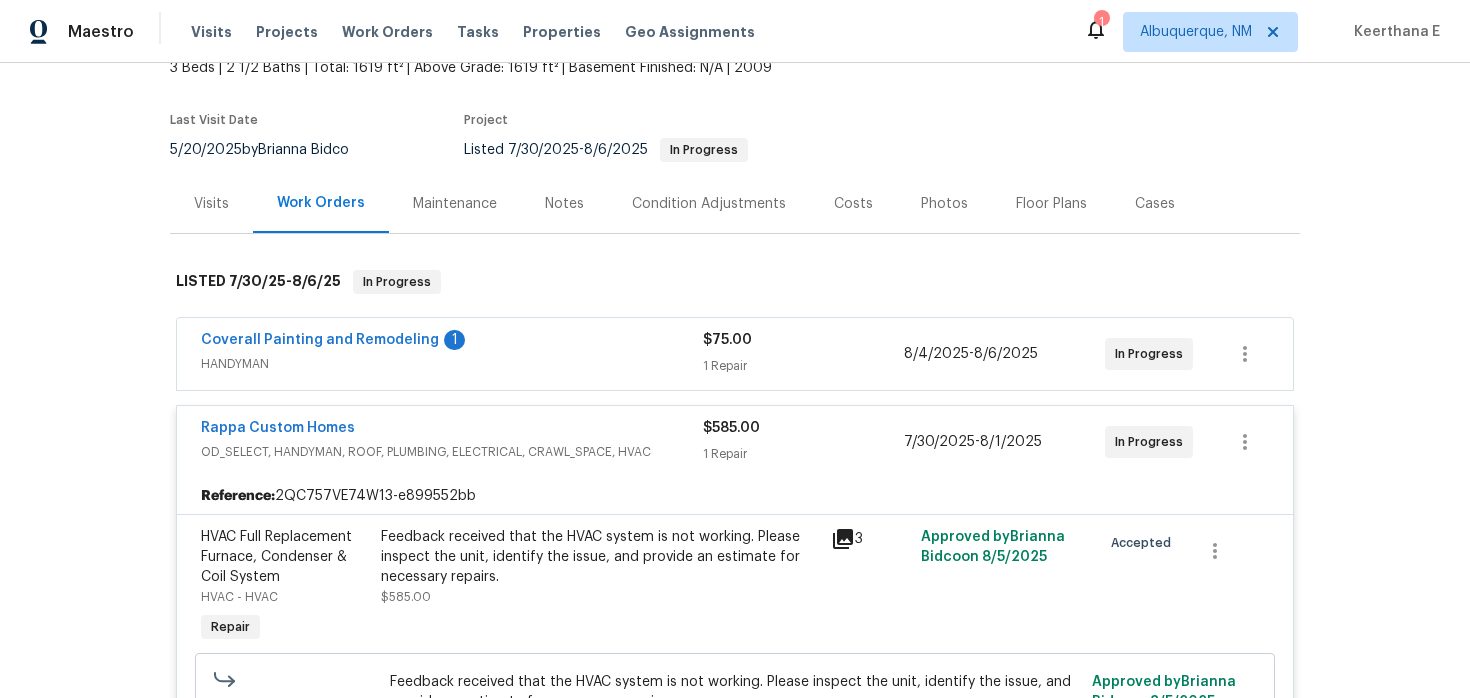 click on "Coverall Painting and Remodeling 1" at bounding box center [452, 342] 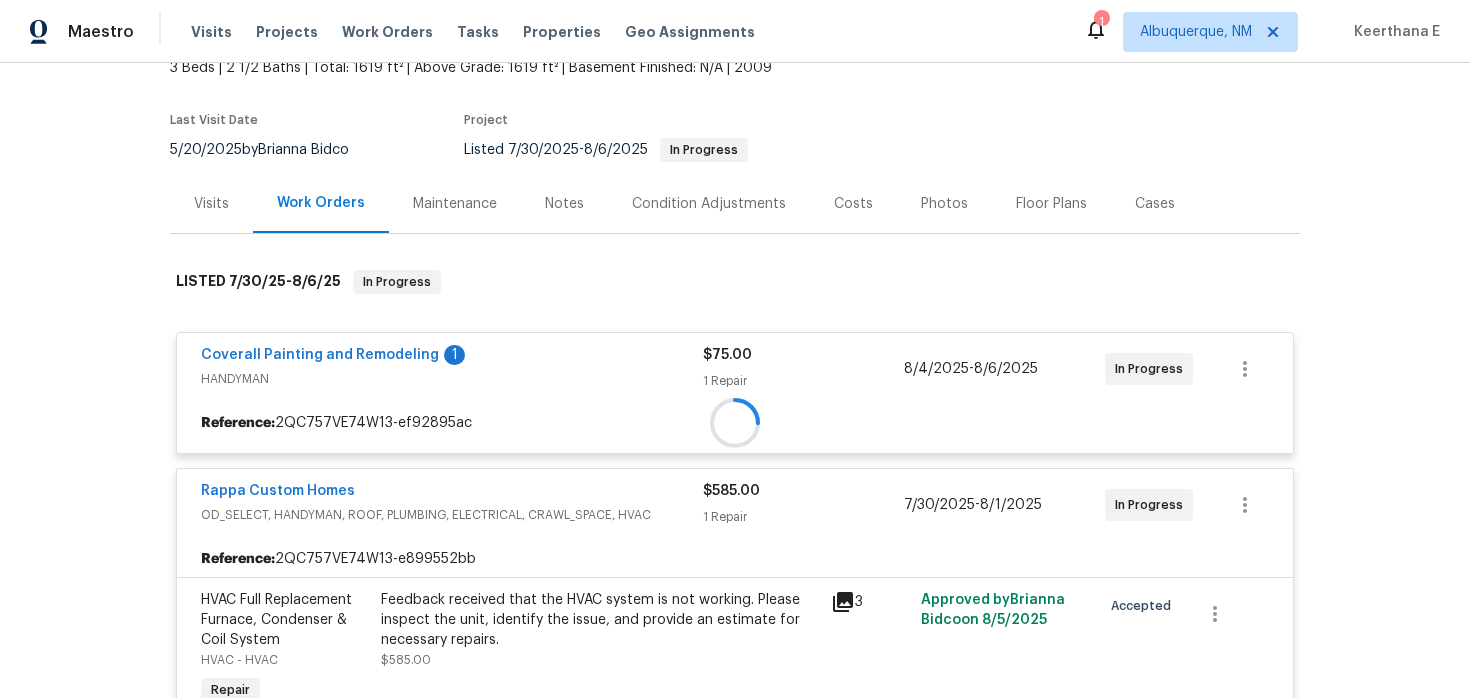 scroll, scrollTop: 223, scrollLeft: 0, axis: vertical 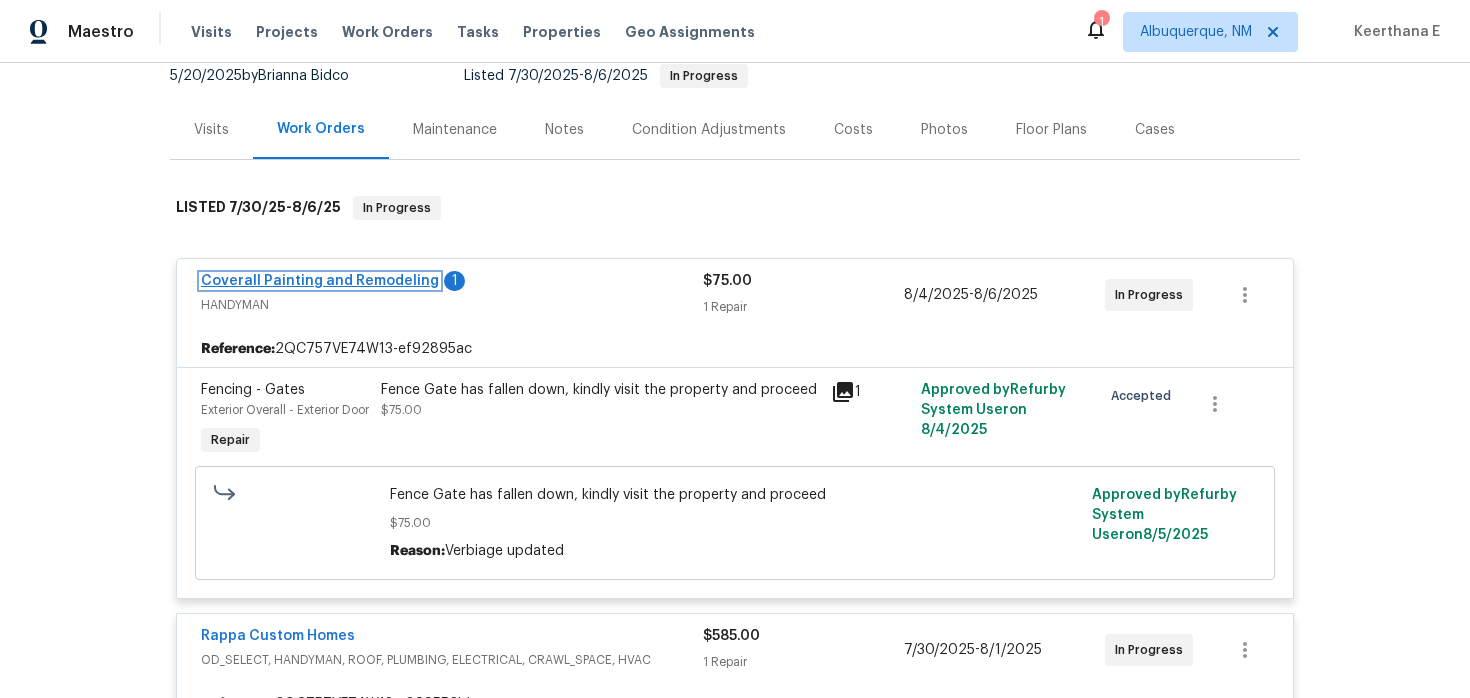 click on "Coverall Painting and Remodeling" at bounding box center (320, 281) 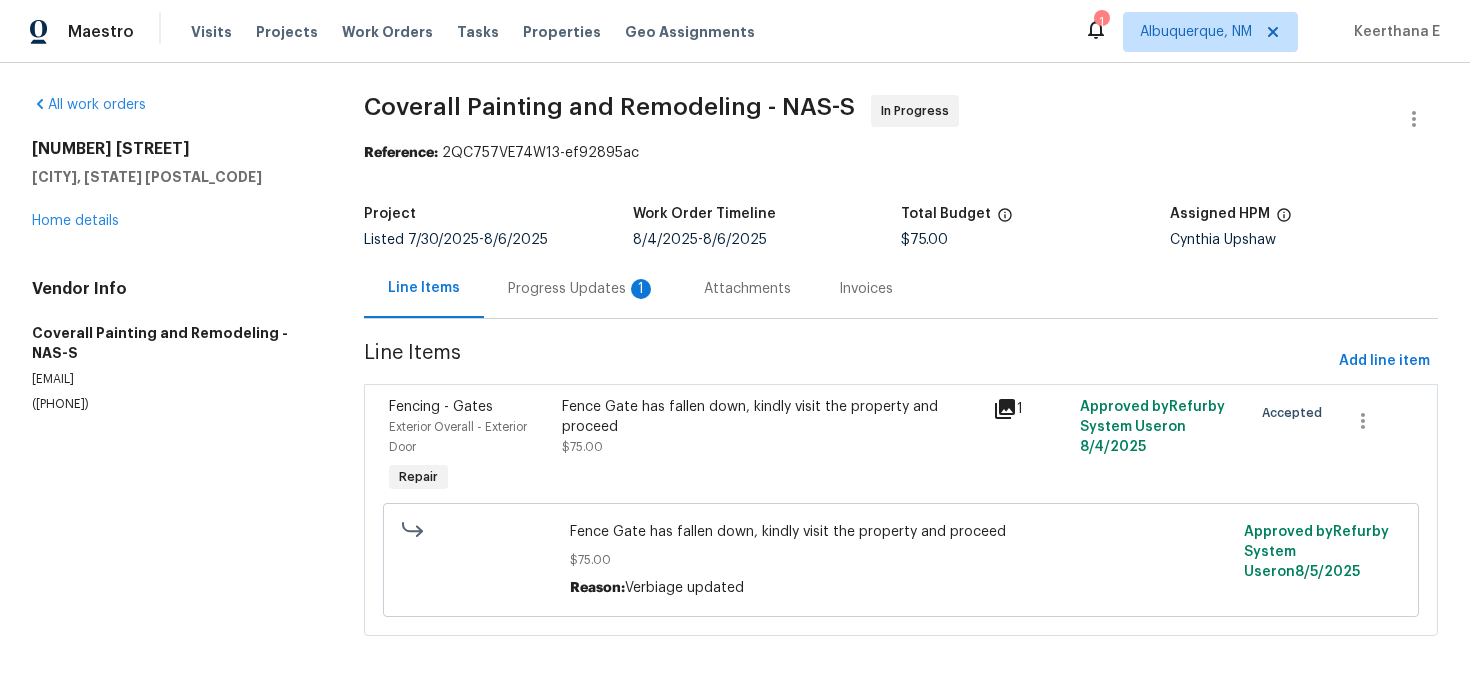 click on "Progress Updates 1" at bounding box center [582, 288] 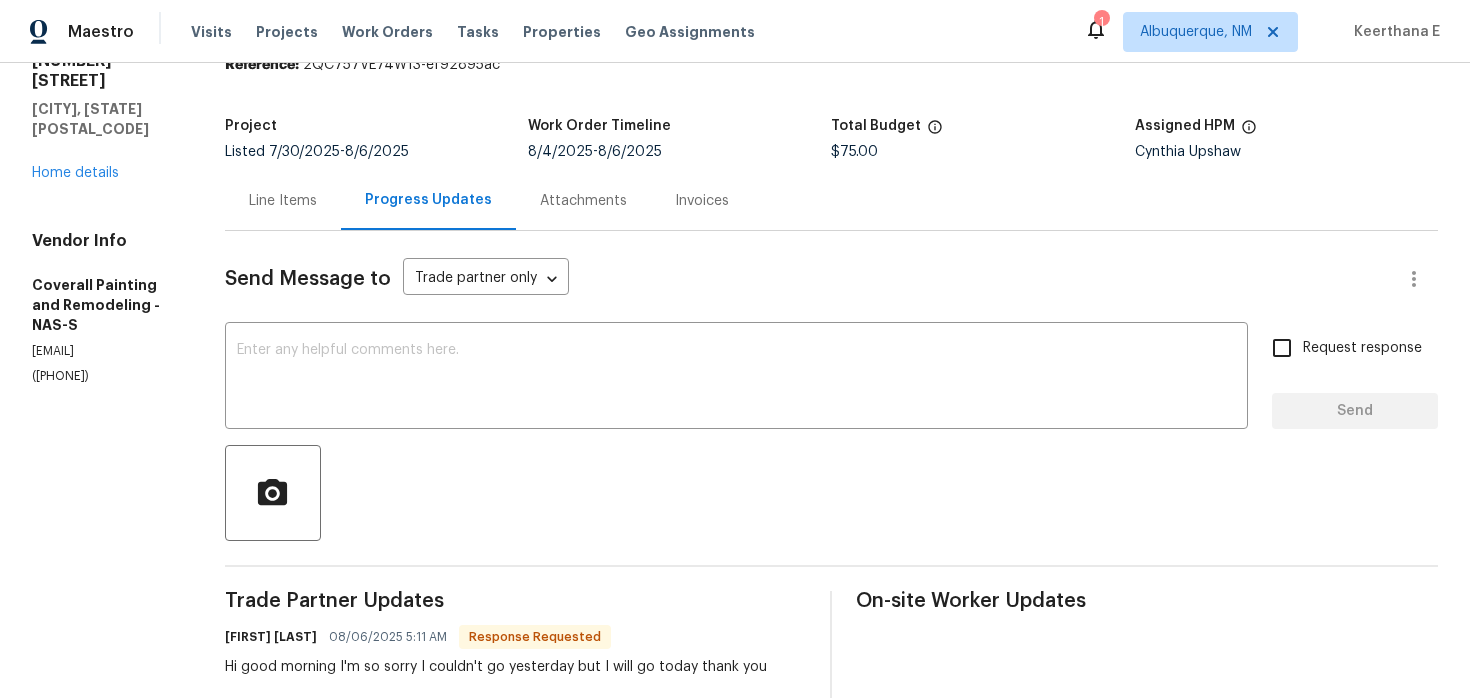 scroll, scrollTop: 0, scrollLeft: 0, axis: both 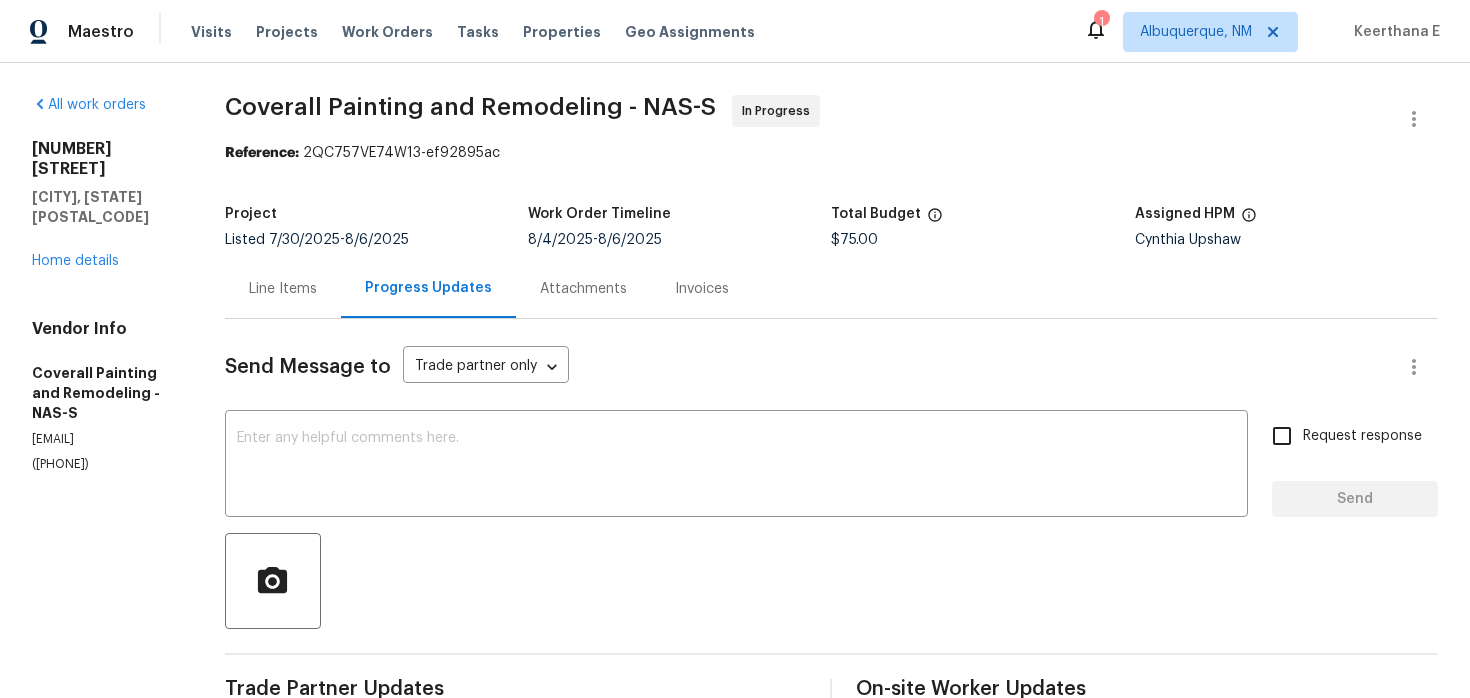 click on "2889 Sharpie Dr Clarksville, TN 37040 Home details" at bounding box center (104, 205) 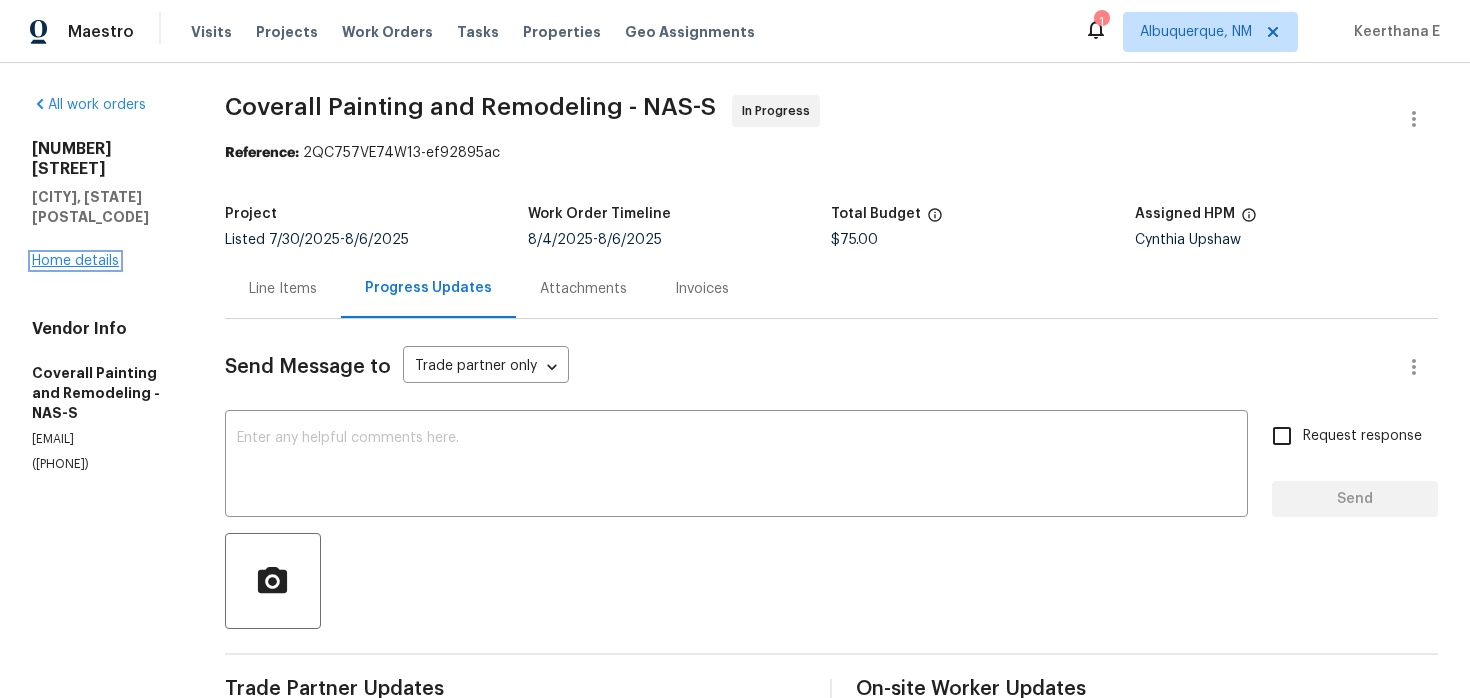 click on "Home details" at bounding box center [75, 261] 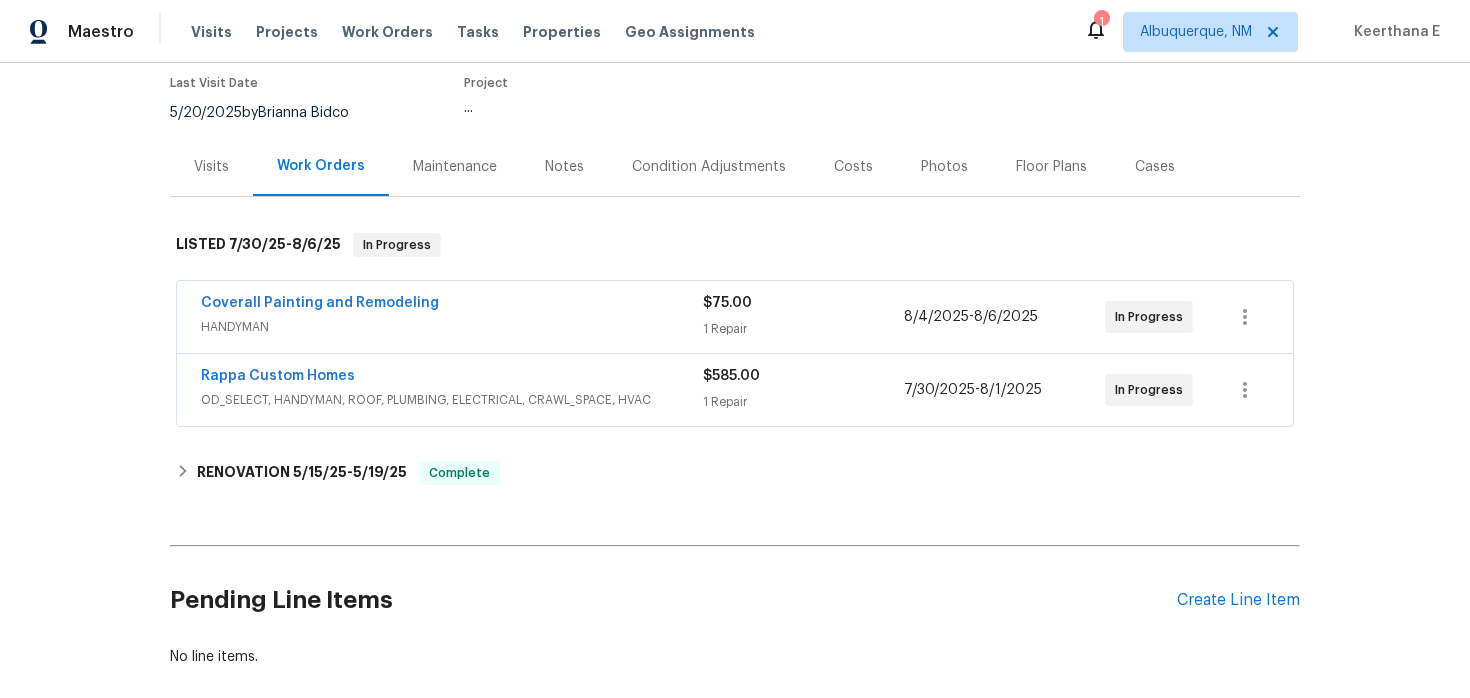 scroll, scrollTop: 185, scrollLeft: 0, axis: vertical 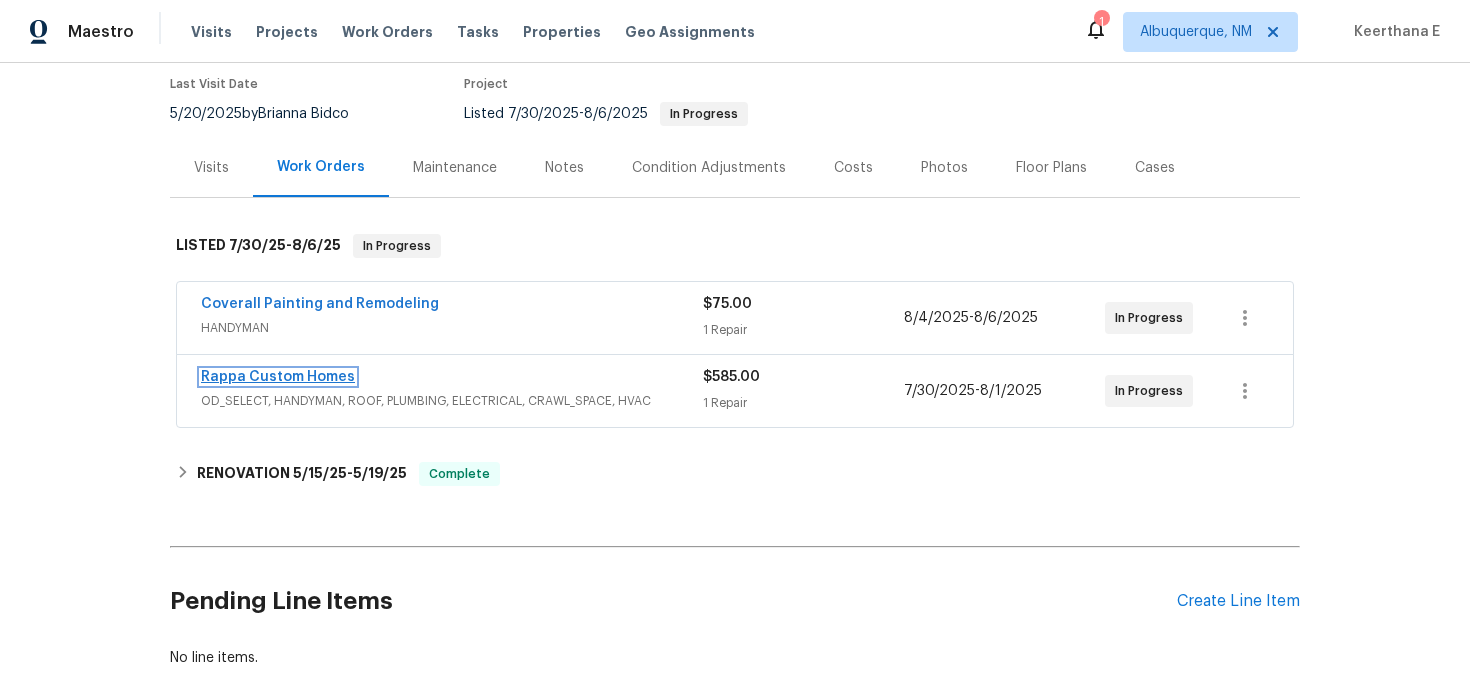 click on "Rappa Custom Homes" at bounding box center [278, 377] 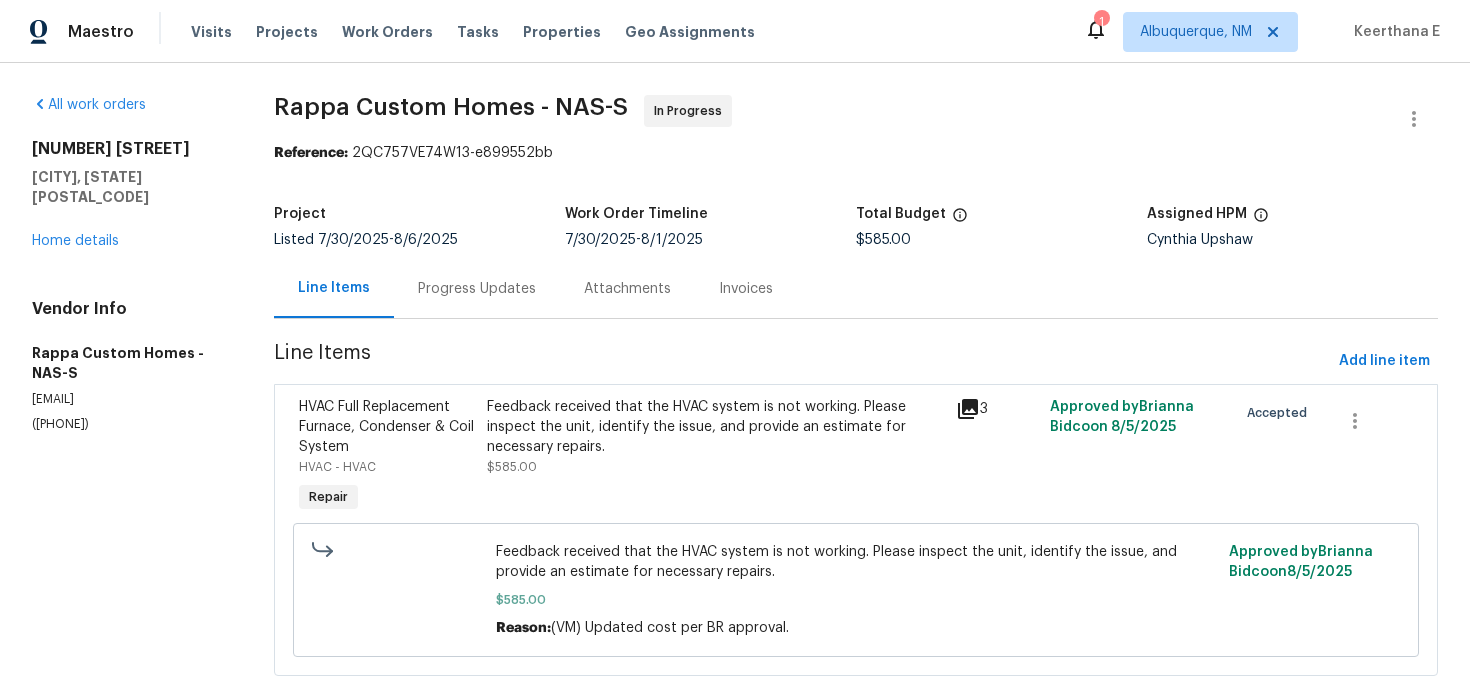 click on "Progress Updates" at bounding box center (477, 289) 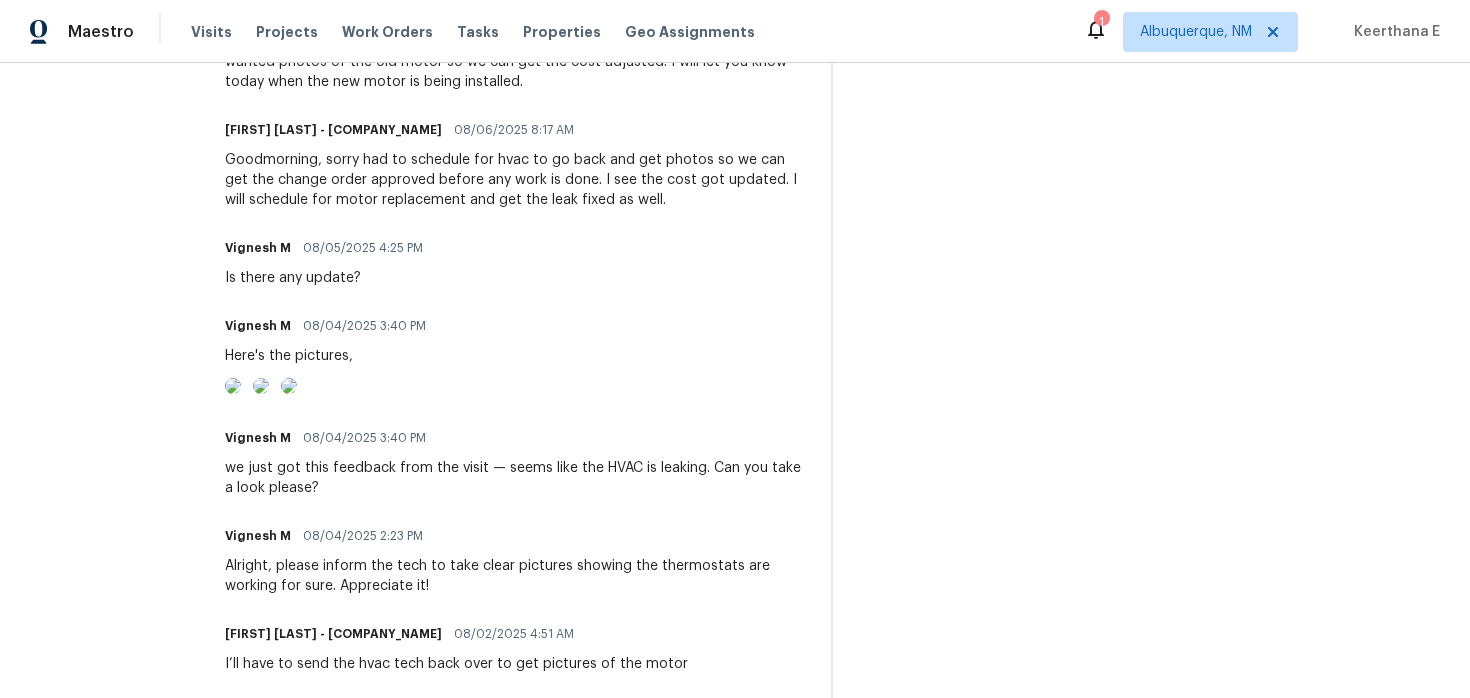 scroll, scrollTop: 0, scrollLeft: 0, axis: both 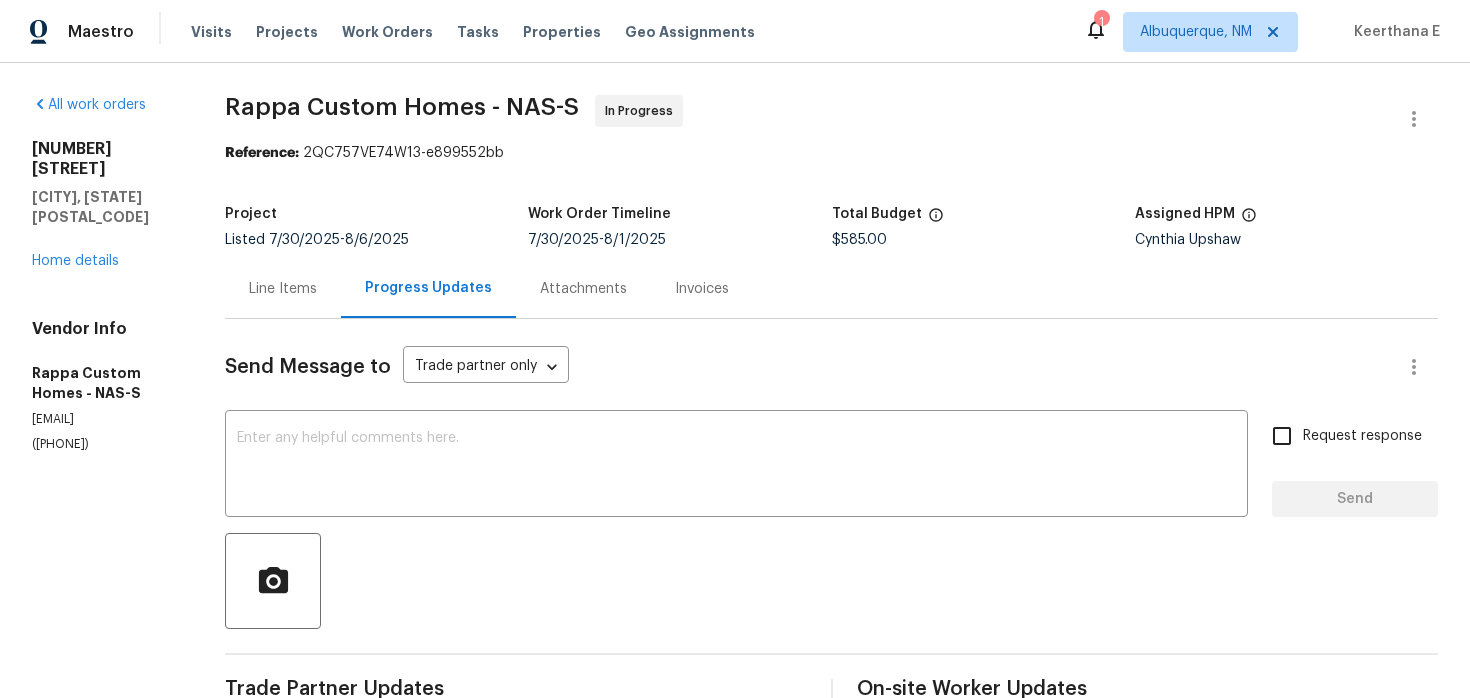 click on "Line Items" at bounding box center [283, 288] 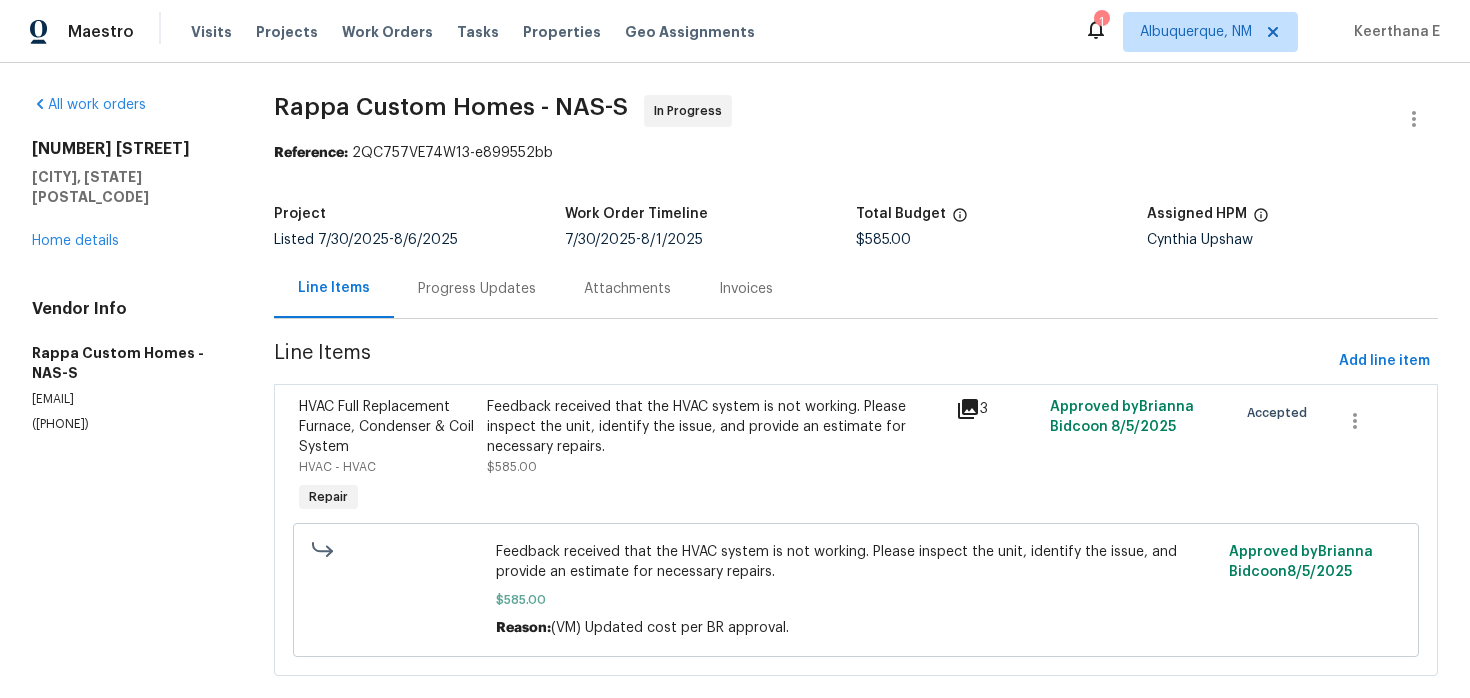 scroll, scrollTop: 35, scrollLeft: 0, axis: vertical 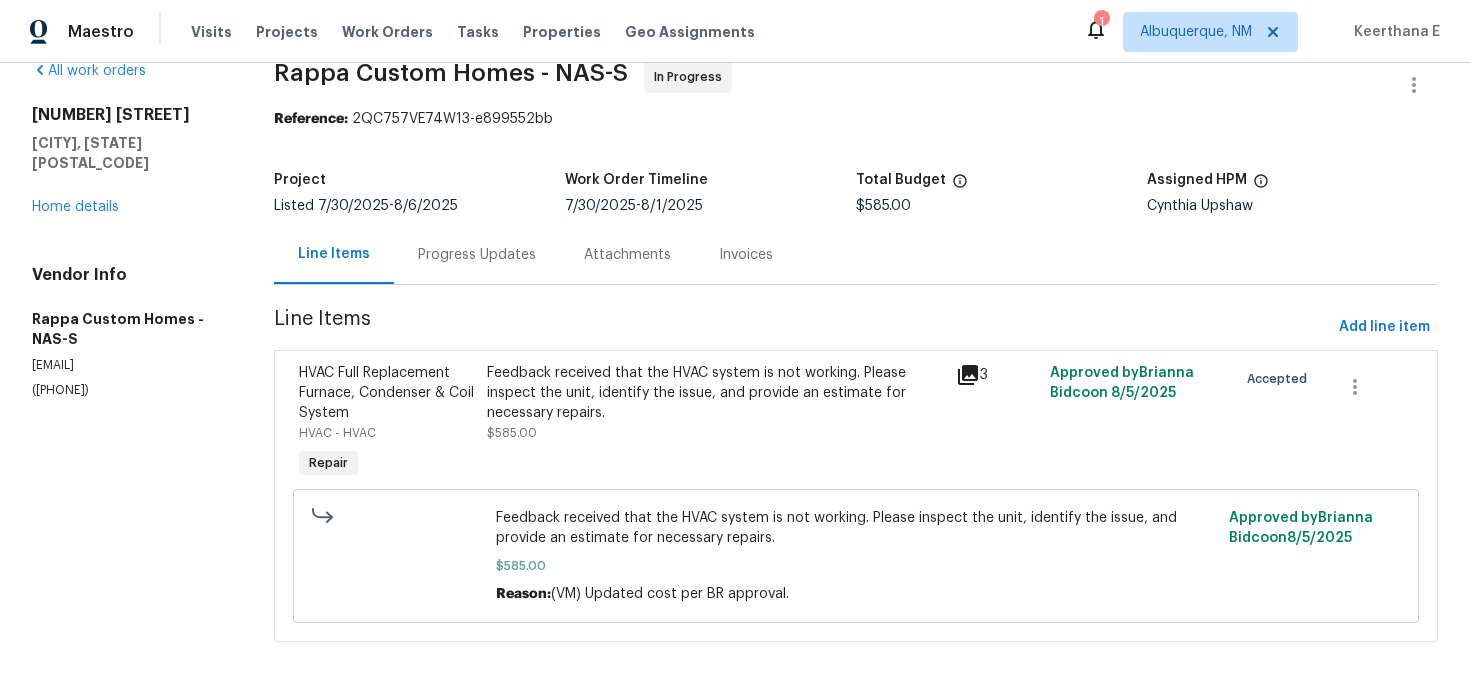 click on "Progress Updates" at bounding box center (477, 254) 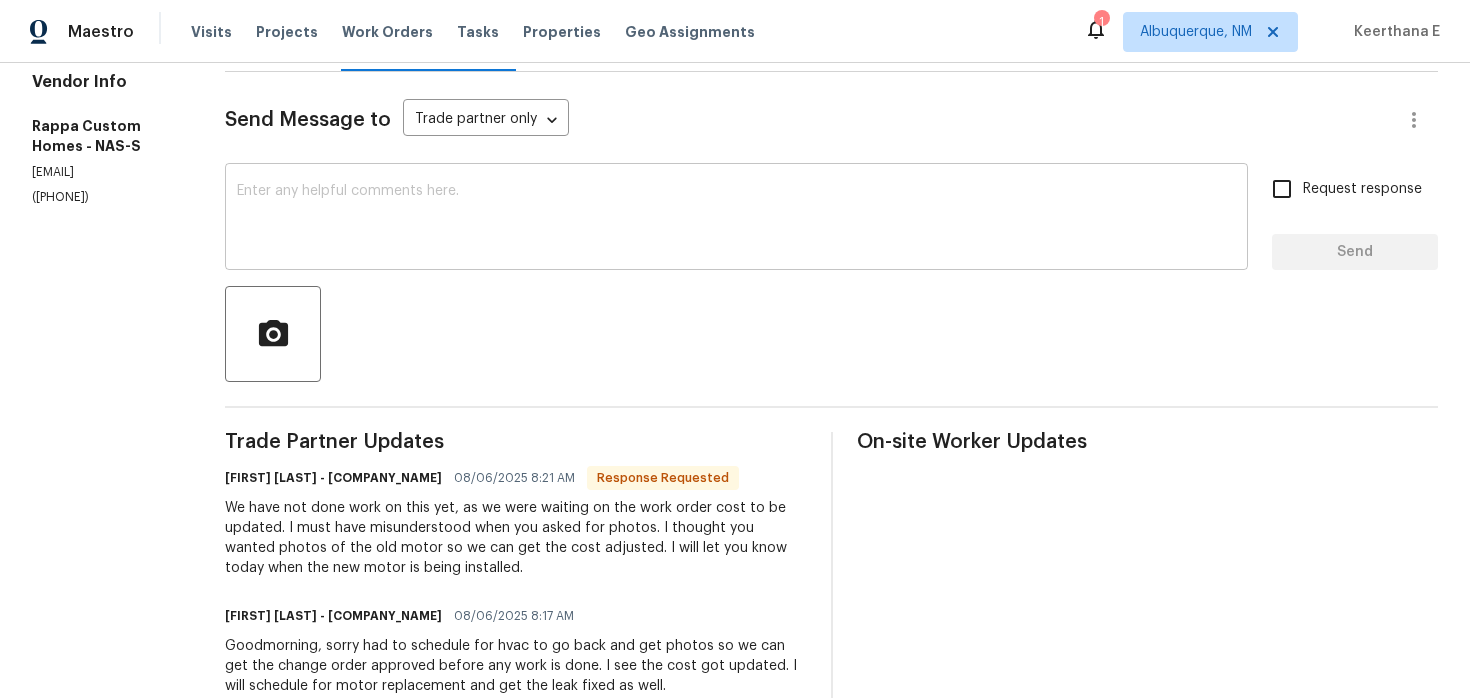 scroll, scrollTop: 0, scrollLeft: 0, axis: both 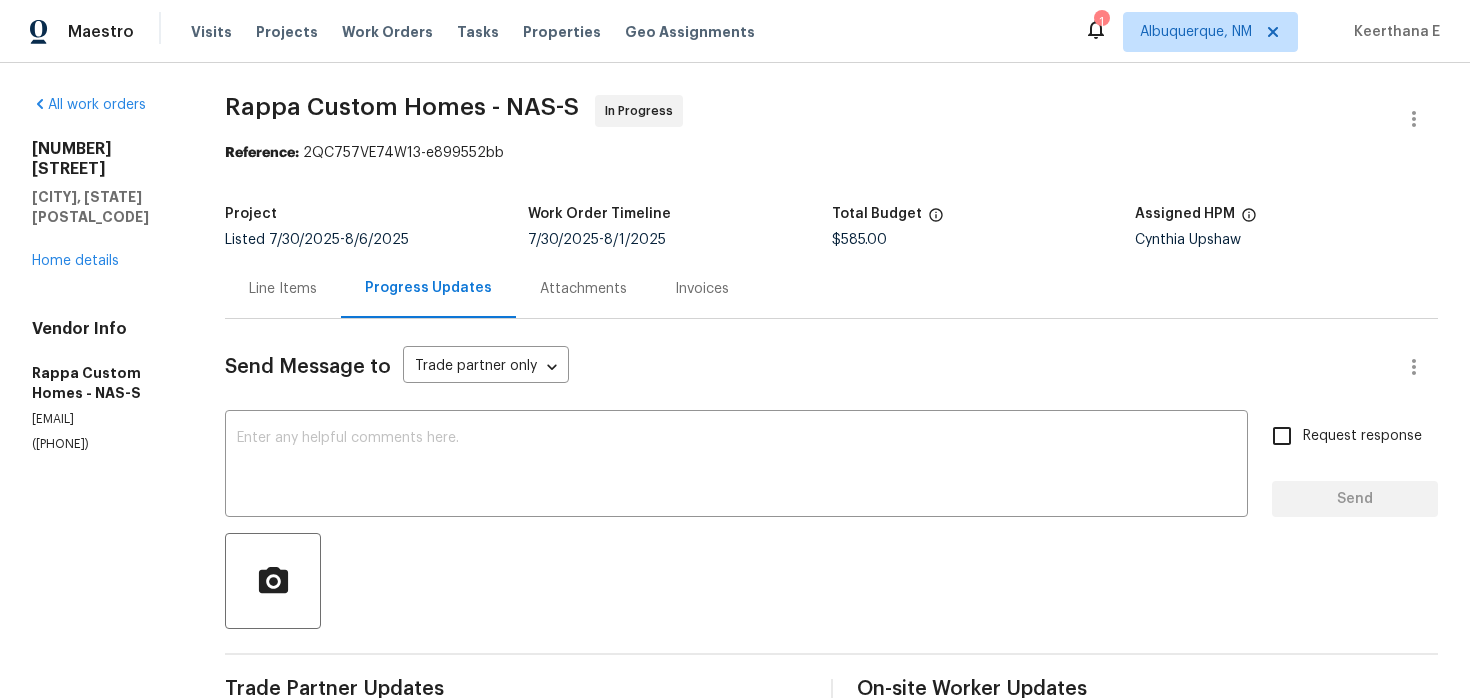 click on "Line Items" at bounding box center (283, 288) 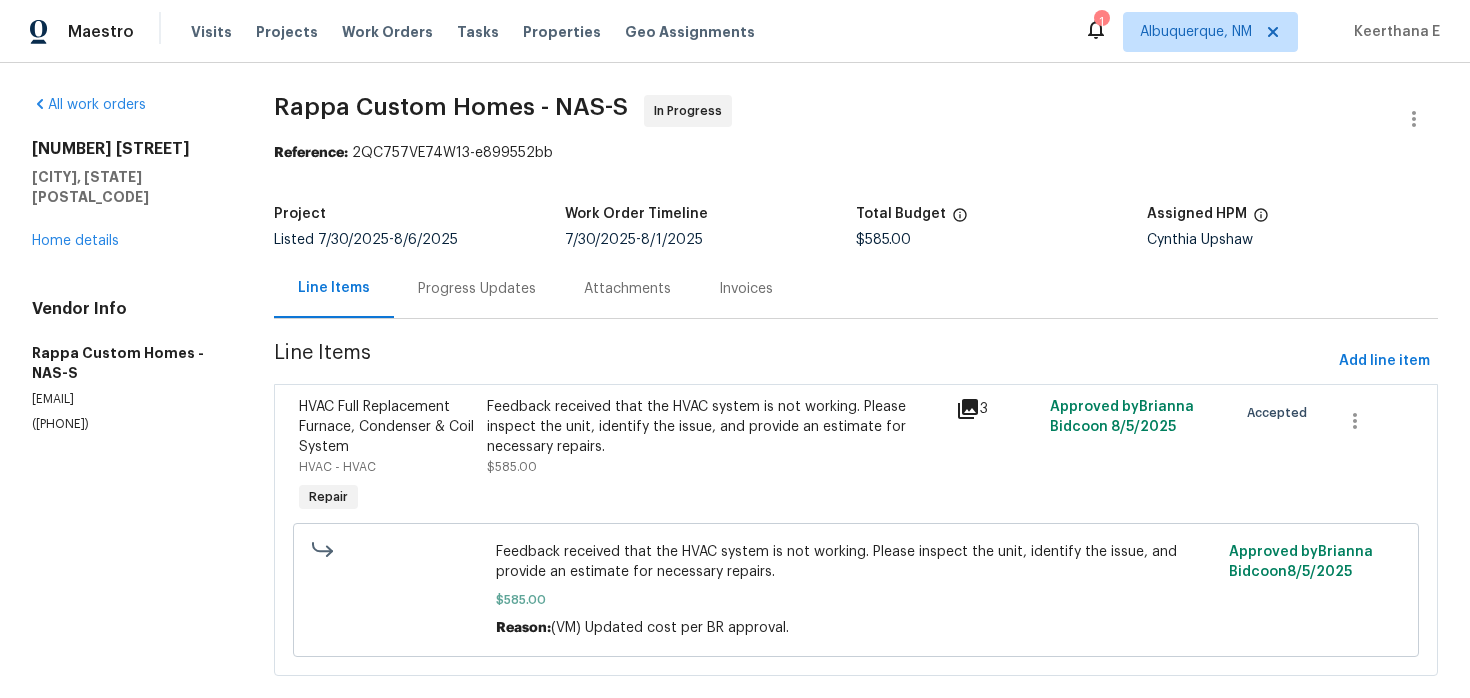 scroll, scrollTop: 35, scrollLeft: 0, axis: vertical 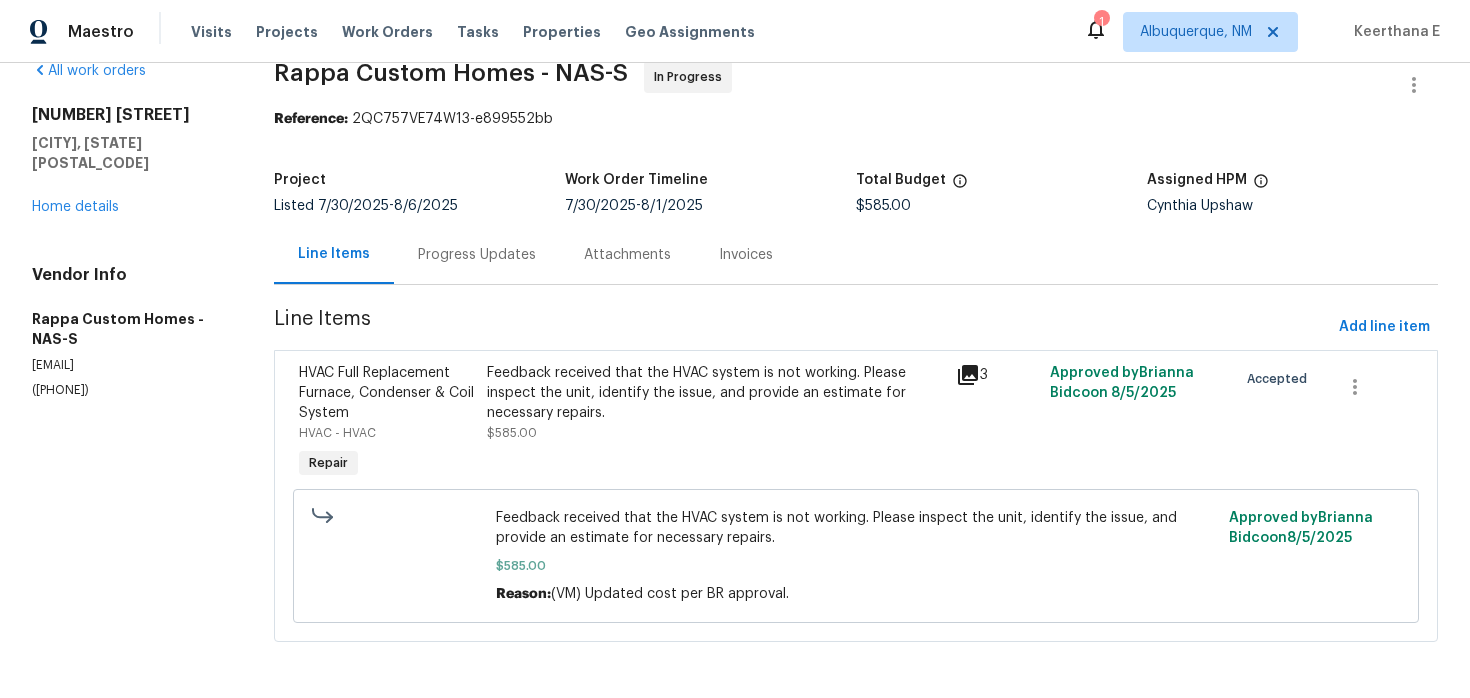 click on "Feedback received that the HVAC system is not working. Please inspect the unit, identify the issue, and provide an estimate for necessary repairs." at bounding box center [715, 393] 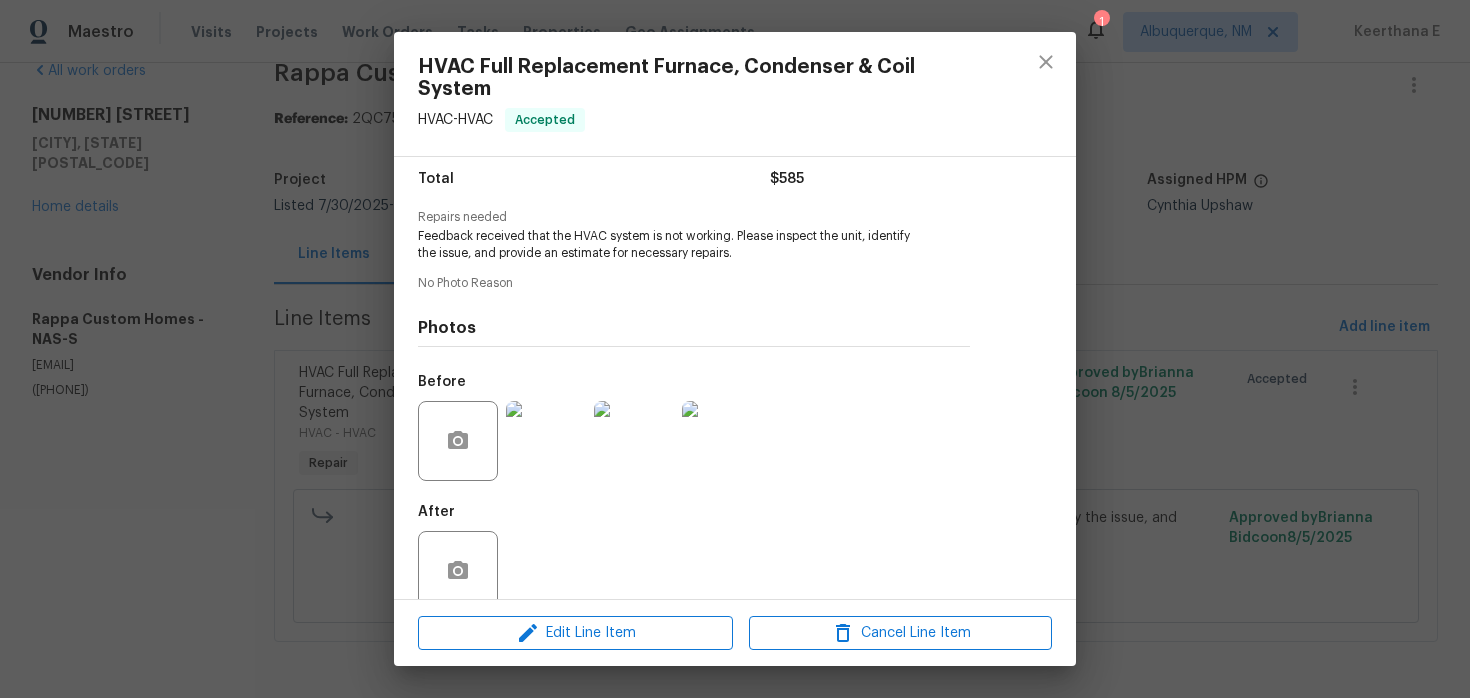 scroll, scrollTop: 194, scrollLeft: 0, axis: vertical 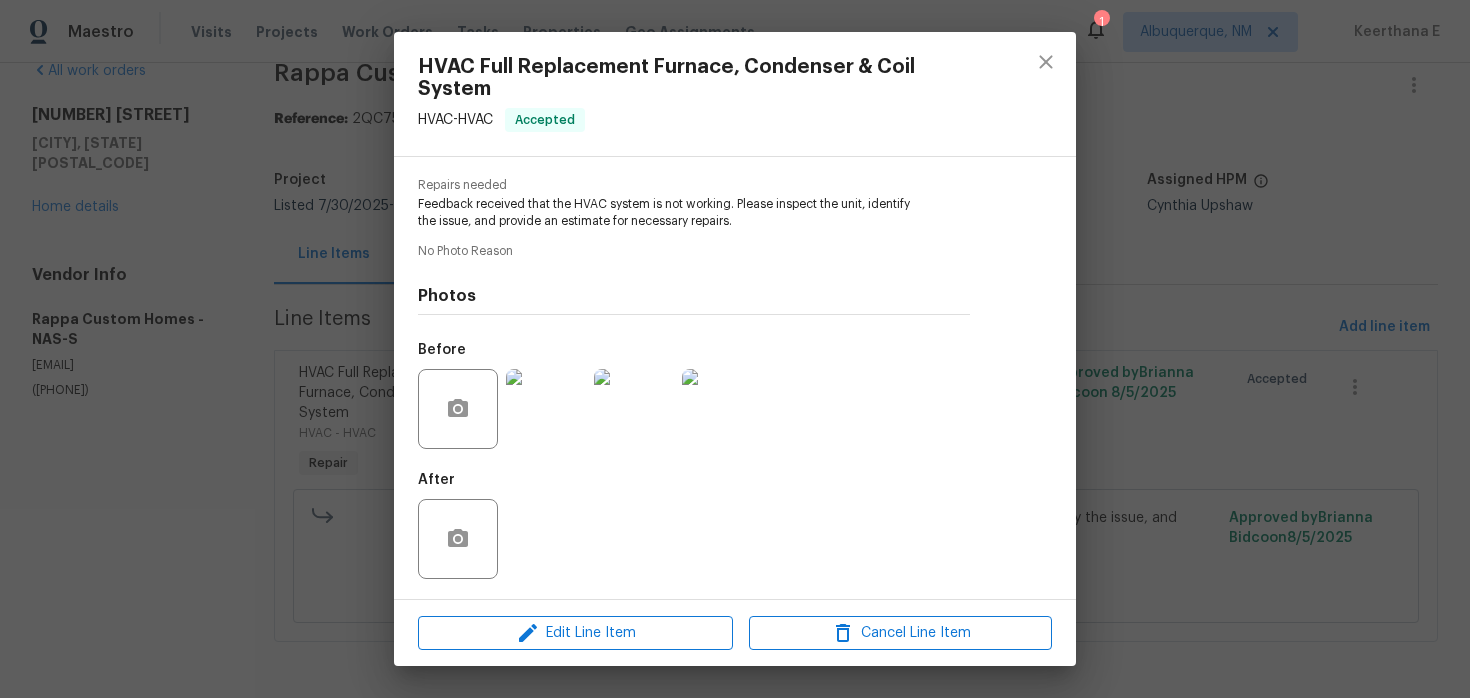 click at bounding box center (546, 409) 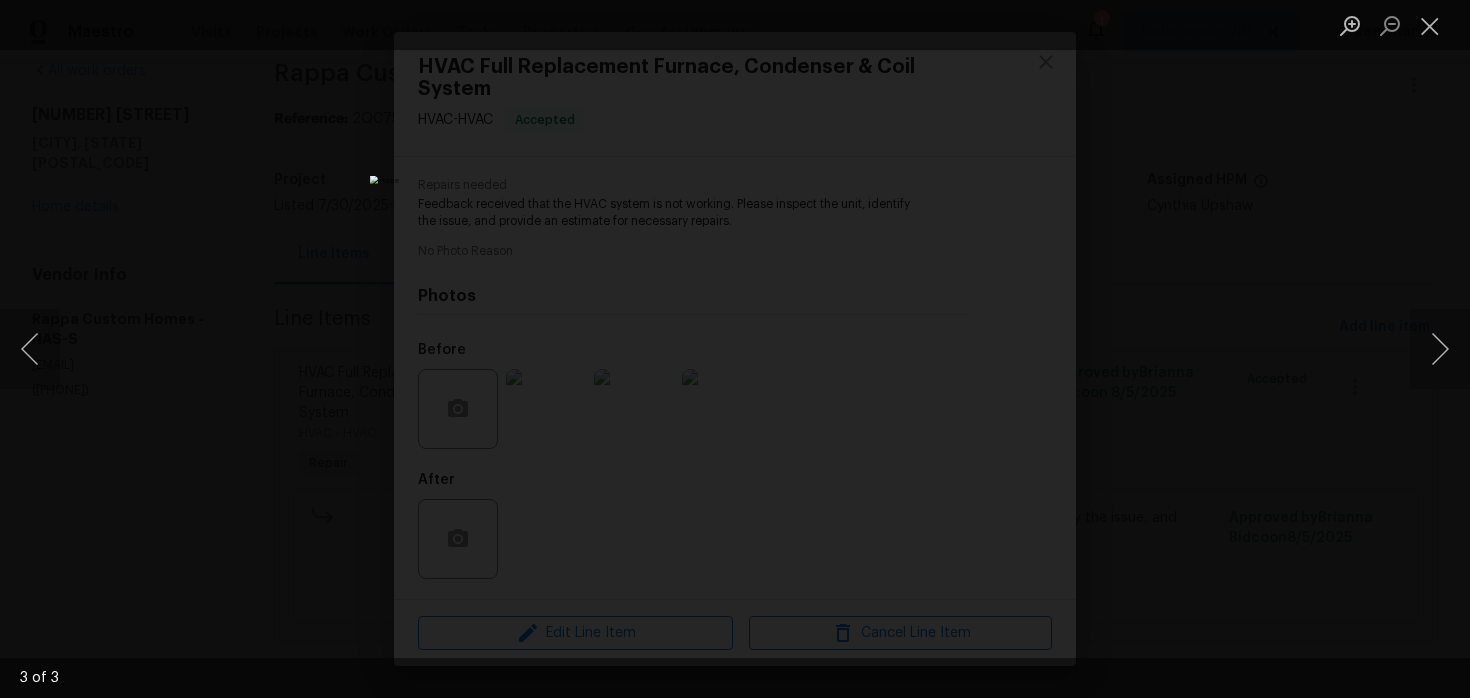 click at bounding box center [735, 349] 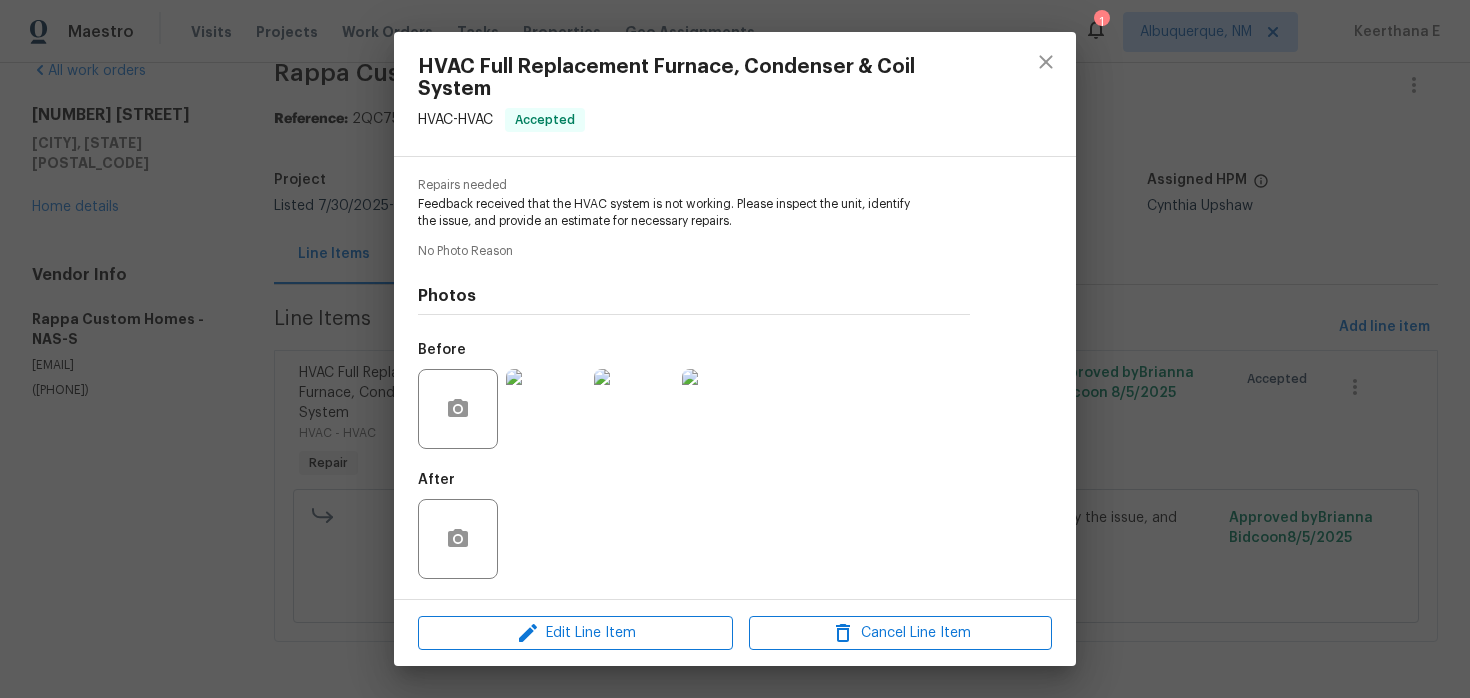 click on "HVAC Full Replacement Furnace, Condenser & Coil System HVAC  -  HVAC Accepted Vendor Rappa Custom Homes Account Category Repairs Cost $585 x 1 count $585 Labor $0 Total $585 Repairs needed Feedback received that the HVAC system is not working. Please inspect the unit, identify the issue, and provide an estimate for necessary repairs. No Photo Reason   Photos Before After  Edit Line Item  Cancel Line Item" at bounding box center (735, 349) 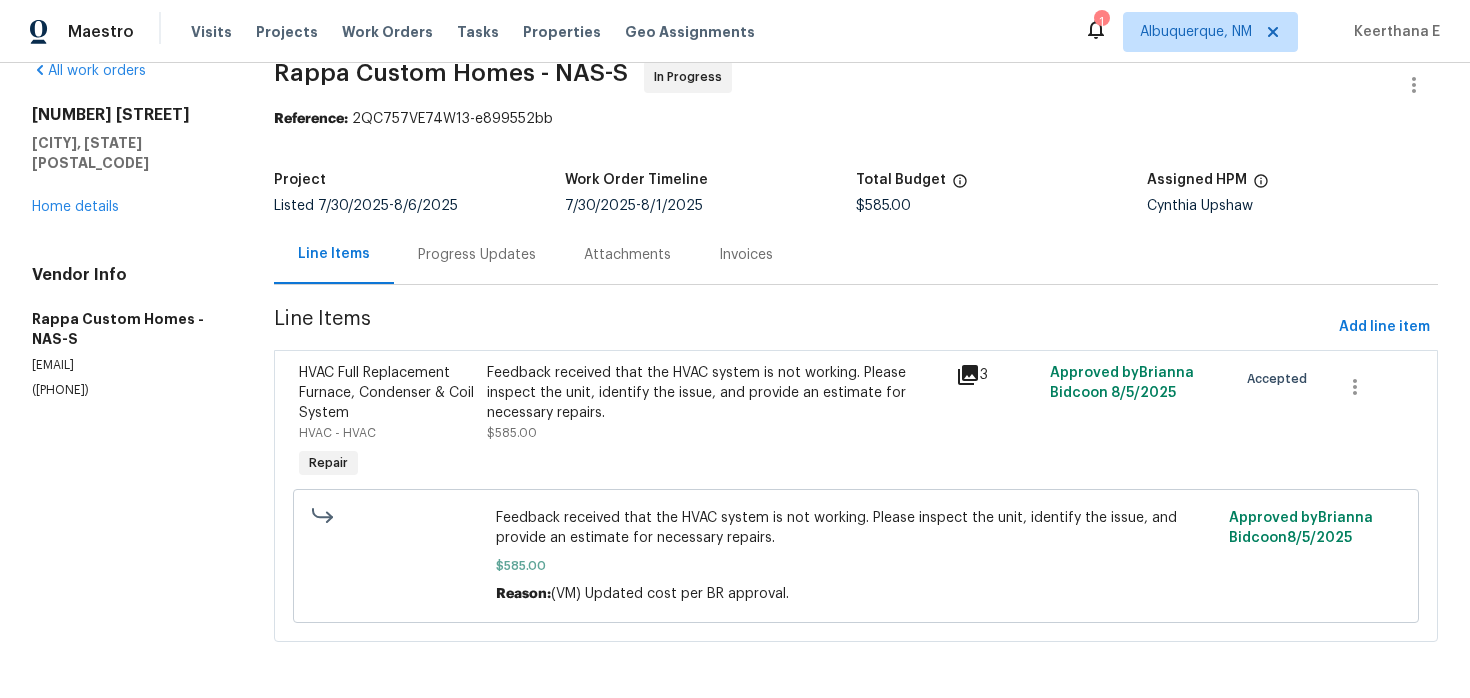 click on "Progress Updates" at bounding box center [477, 254] 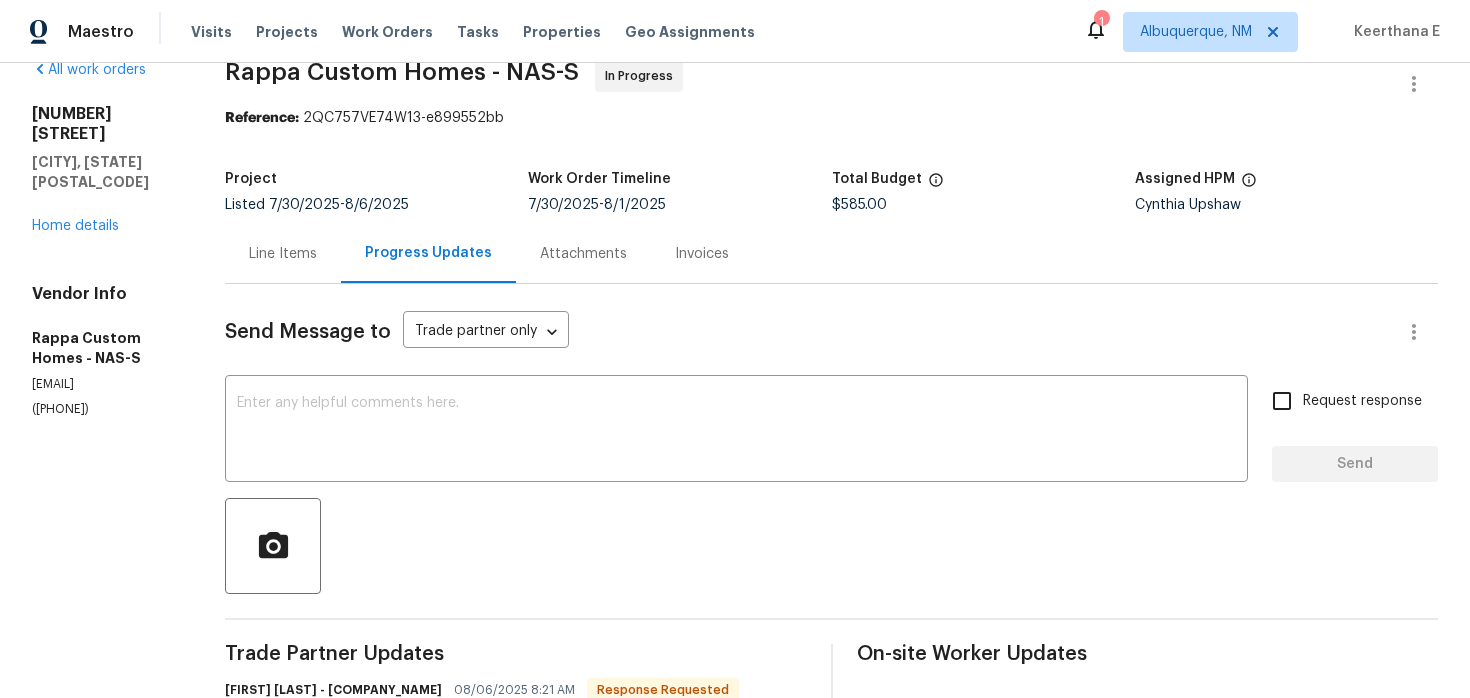 scroll, scrollTop: 0, scrollLeft: 0, axis: both 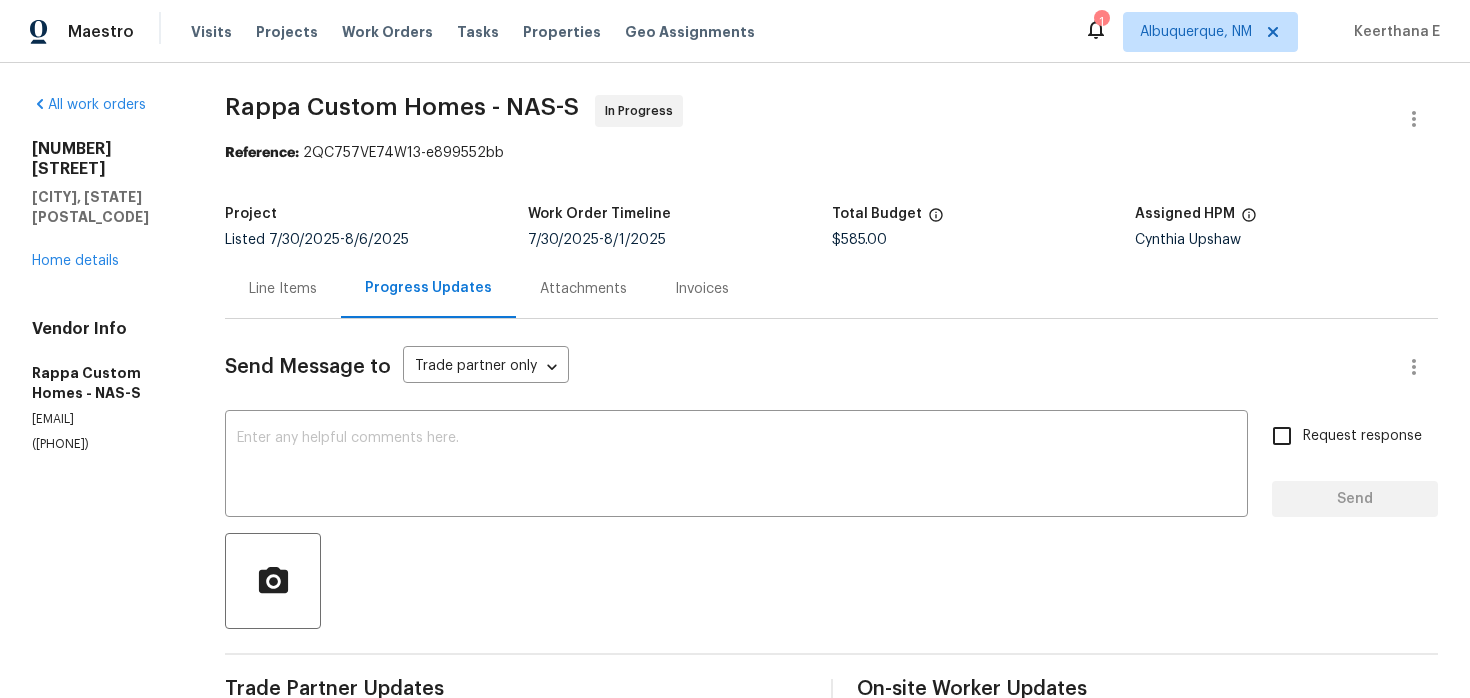 click on "Line Items" at bounding box center [283, 288] 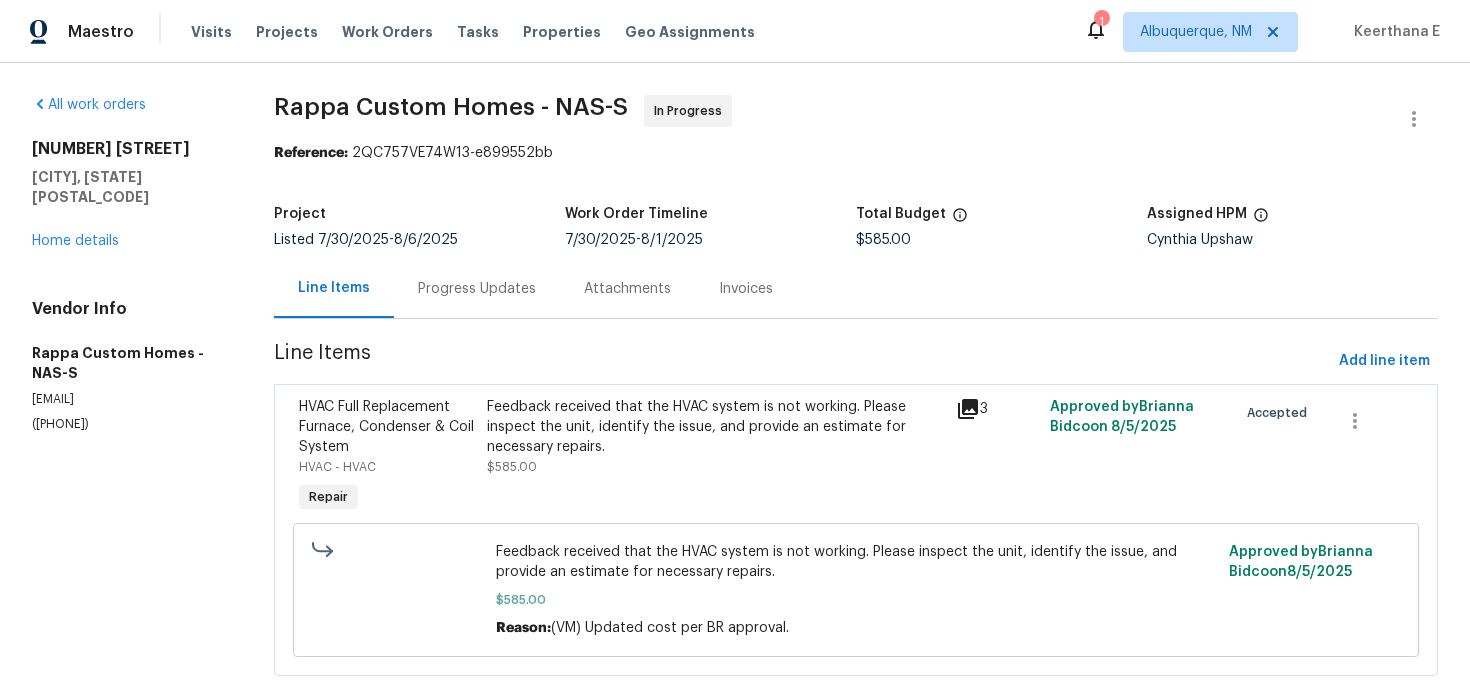 scroll, scrollTop: 35, scrollLeft: 0, axis: vertical 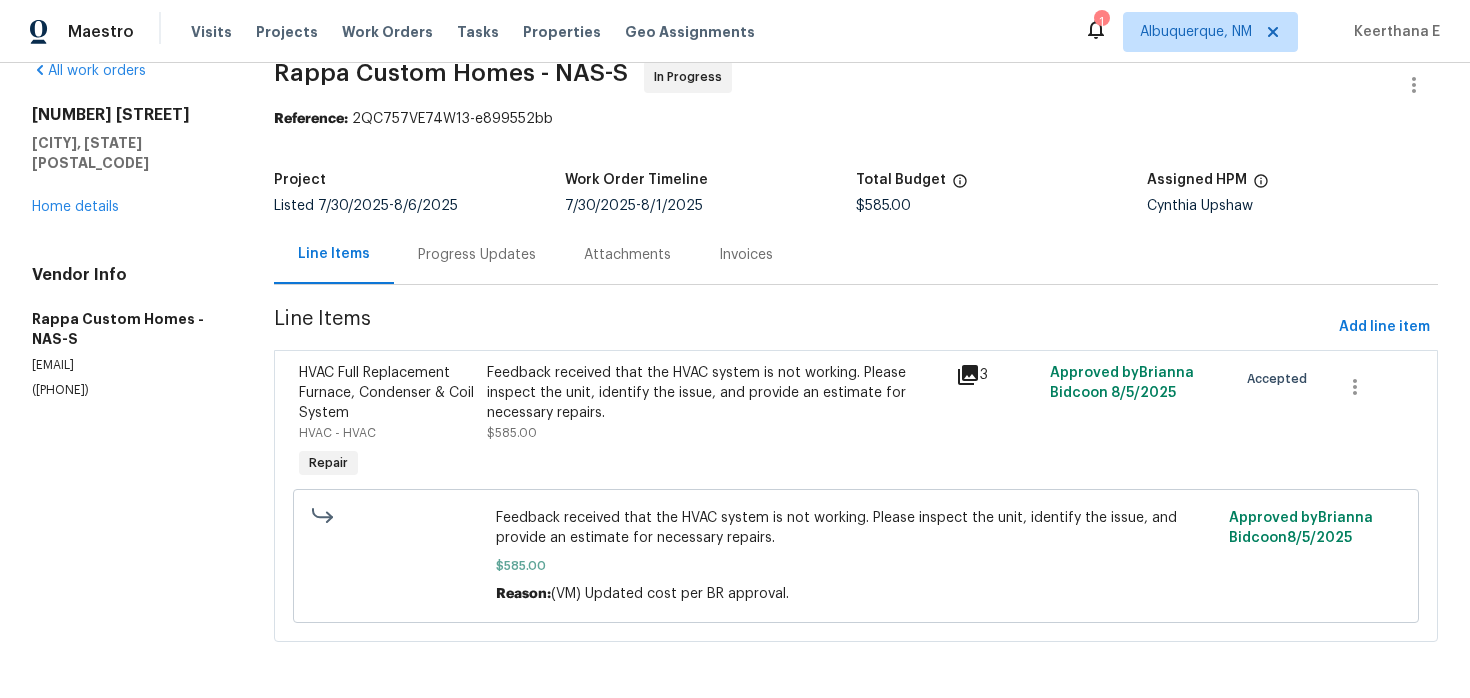 click on "Progress Updates" at bounding box center [477, 255] 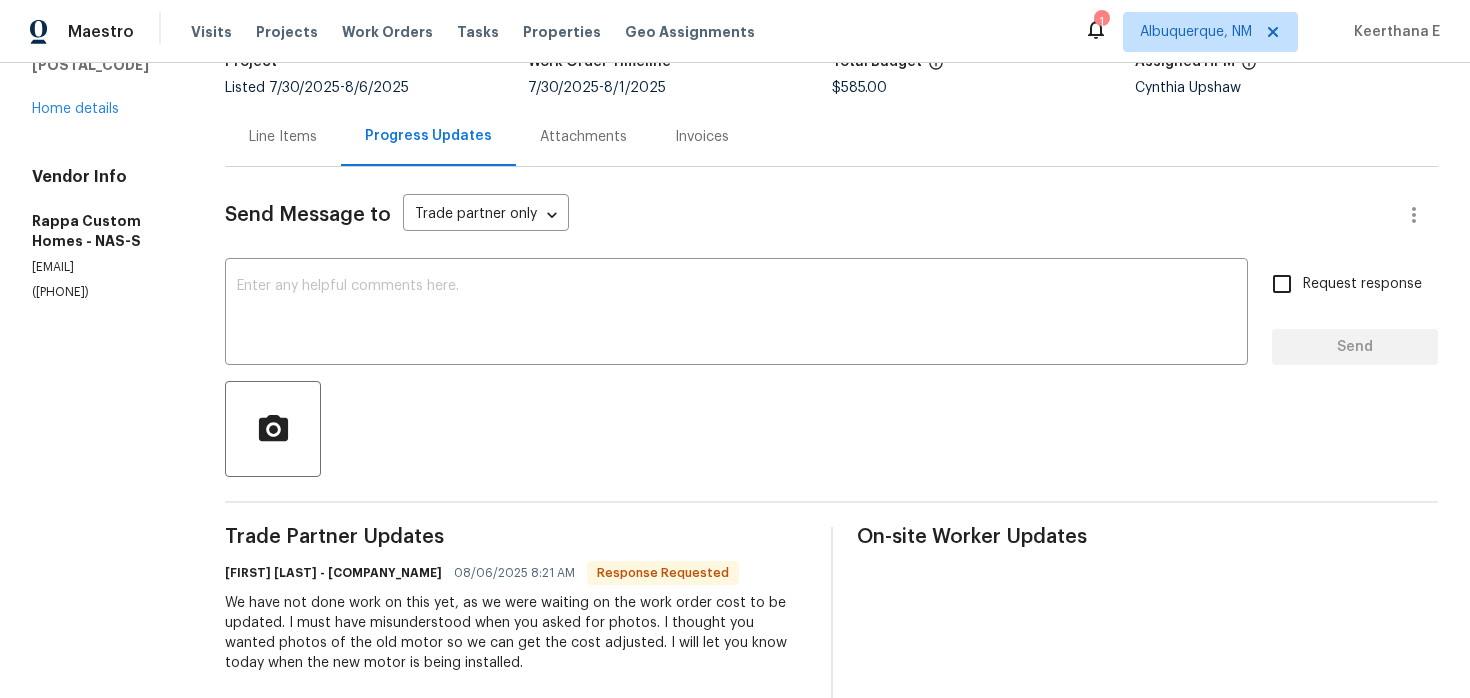 scroll, scrollTop: 118, scrollLeft: 0, axis: vertical 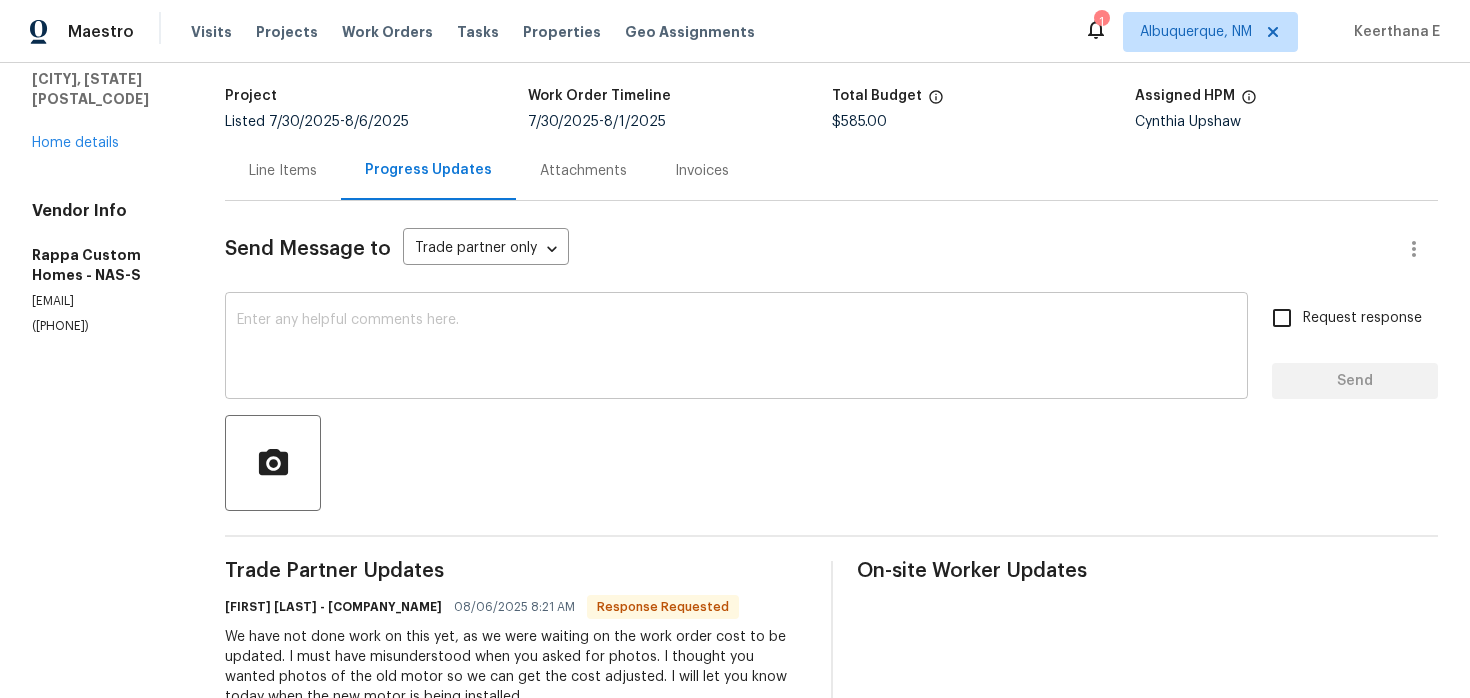 click at bounding box center (736, 348) 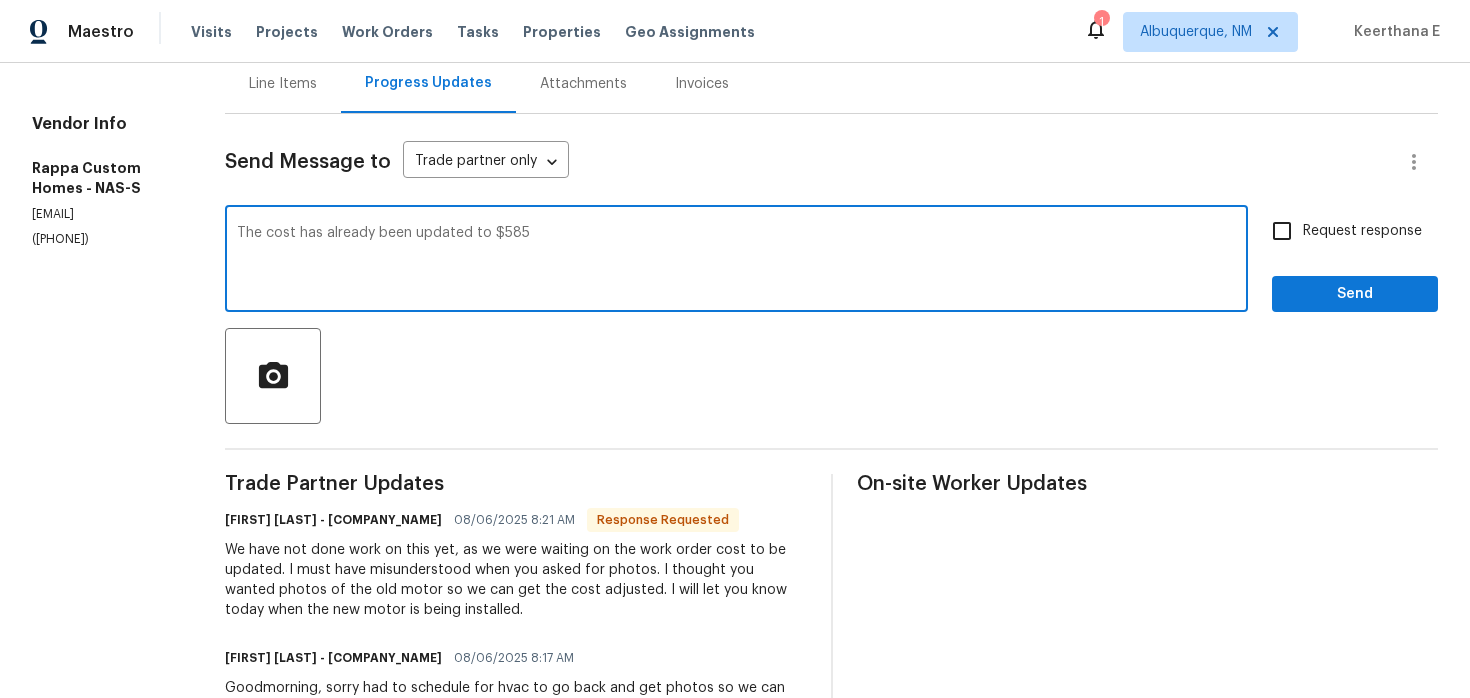 scroll, scrollTop: 210, scrollLeft: 0, axis: vertical 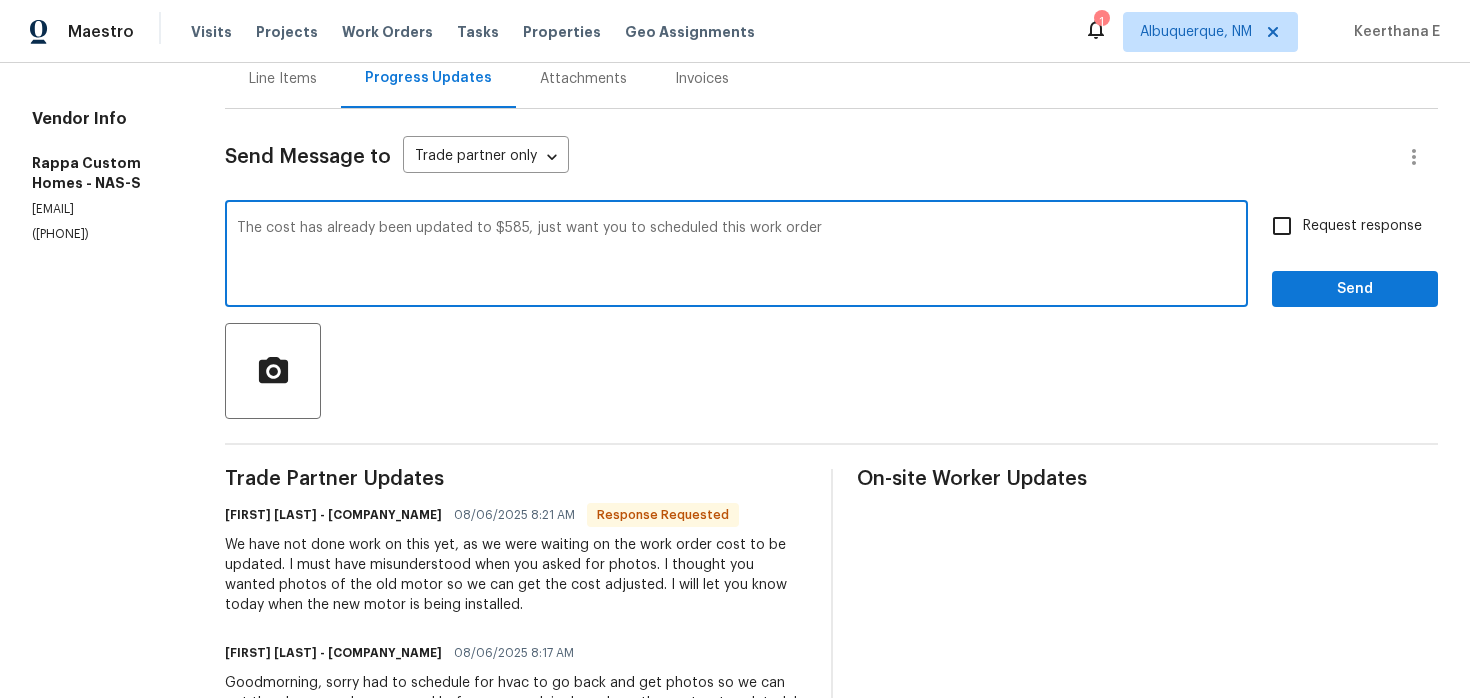drag, startPoint x: 661, startPoint y: 235, endPoint x: 688, endPoint y: 290, distance: 61.269894 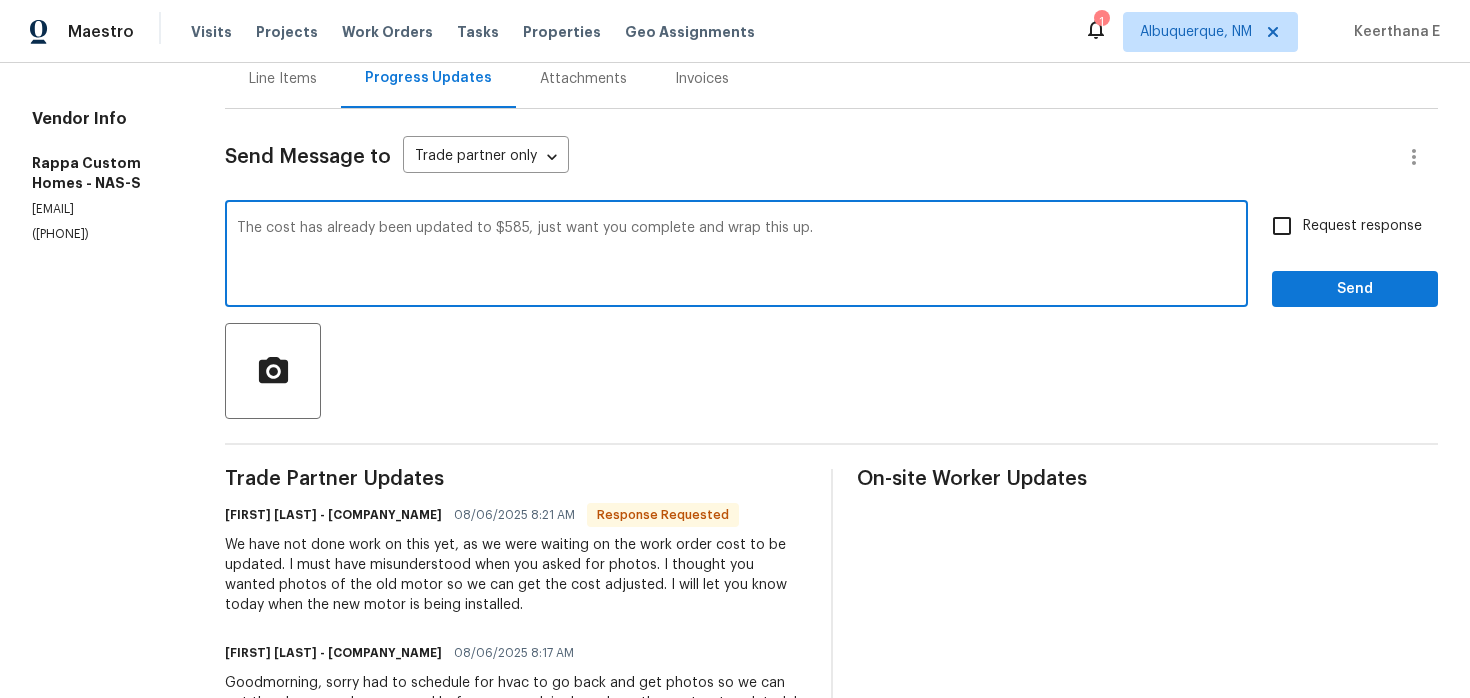 paste on "—just need you to complete the work and wrap this up.
Ask ChatGPT" 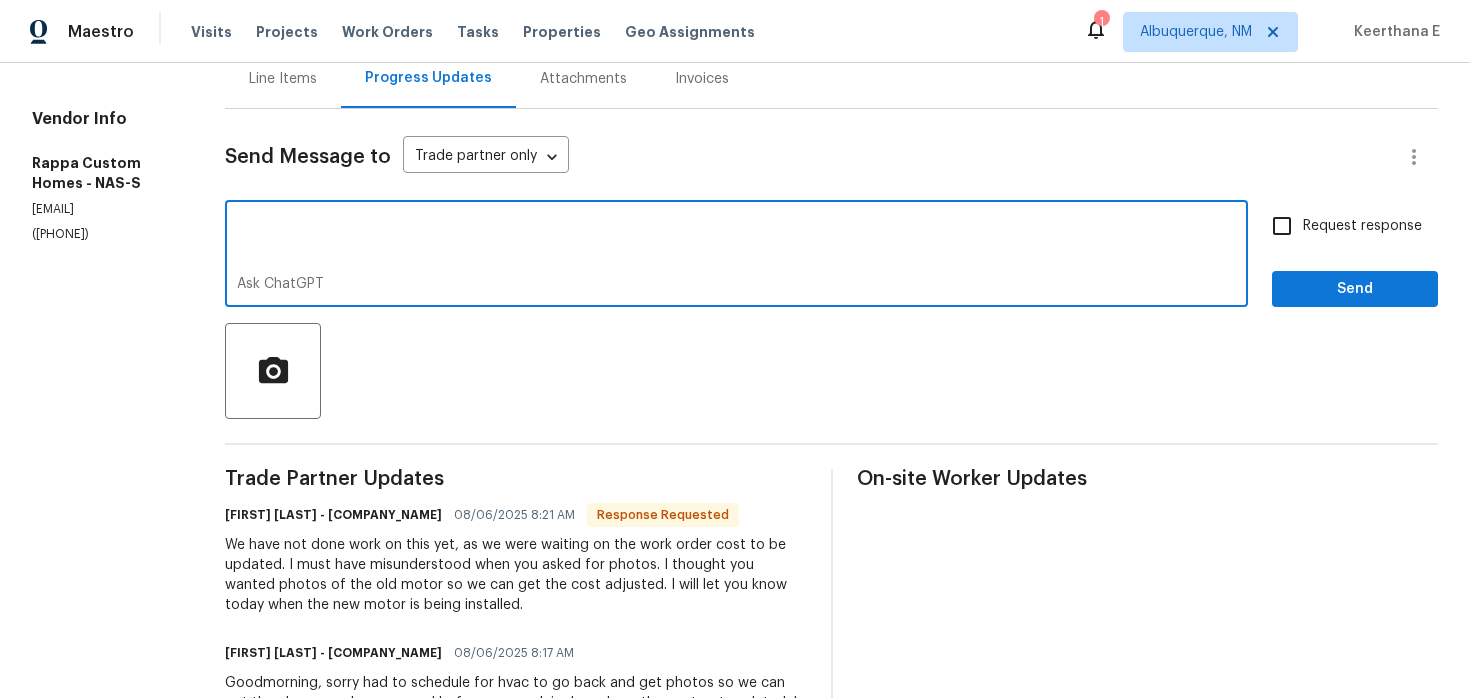 scroll, scrollTop: 0, scrollLeft: 0, axis: both 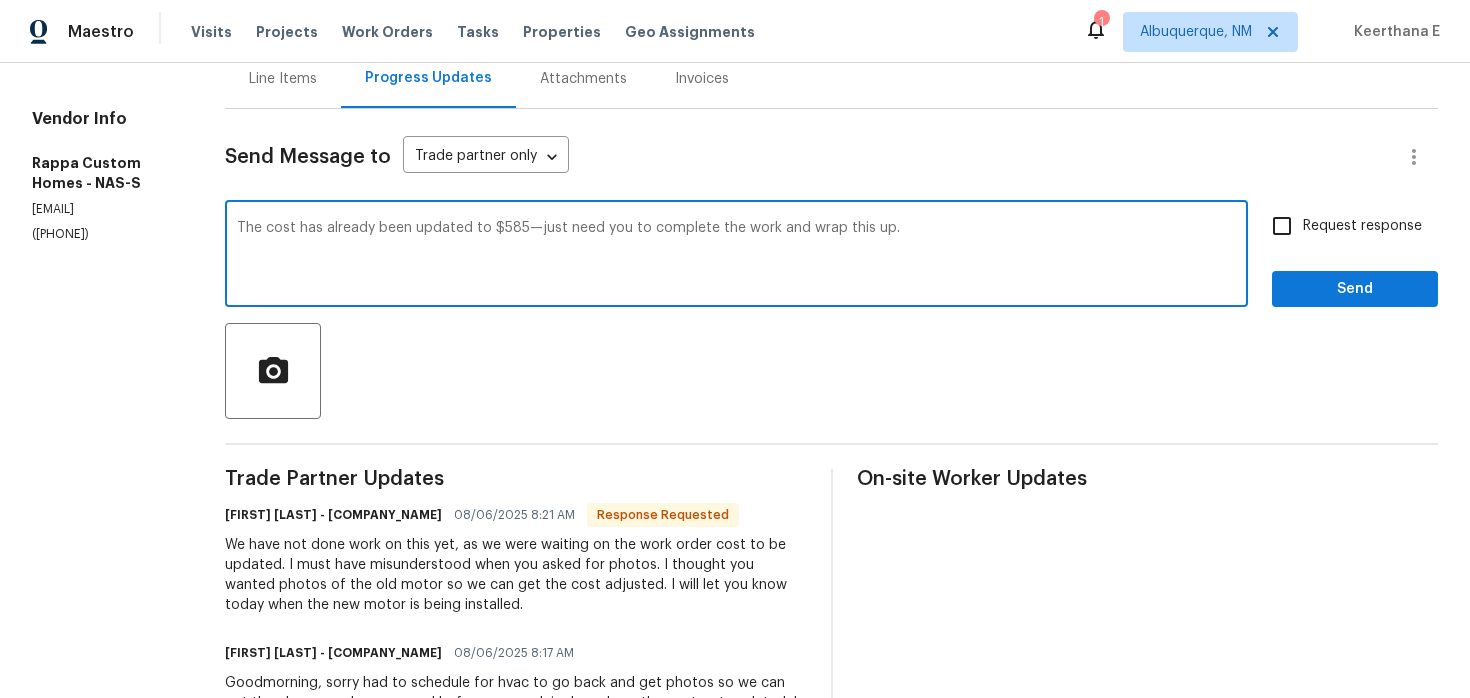 type on "The cost has already been updated to $585—just need you to complete the work and wrap this up." 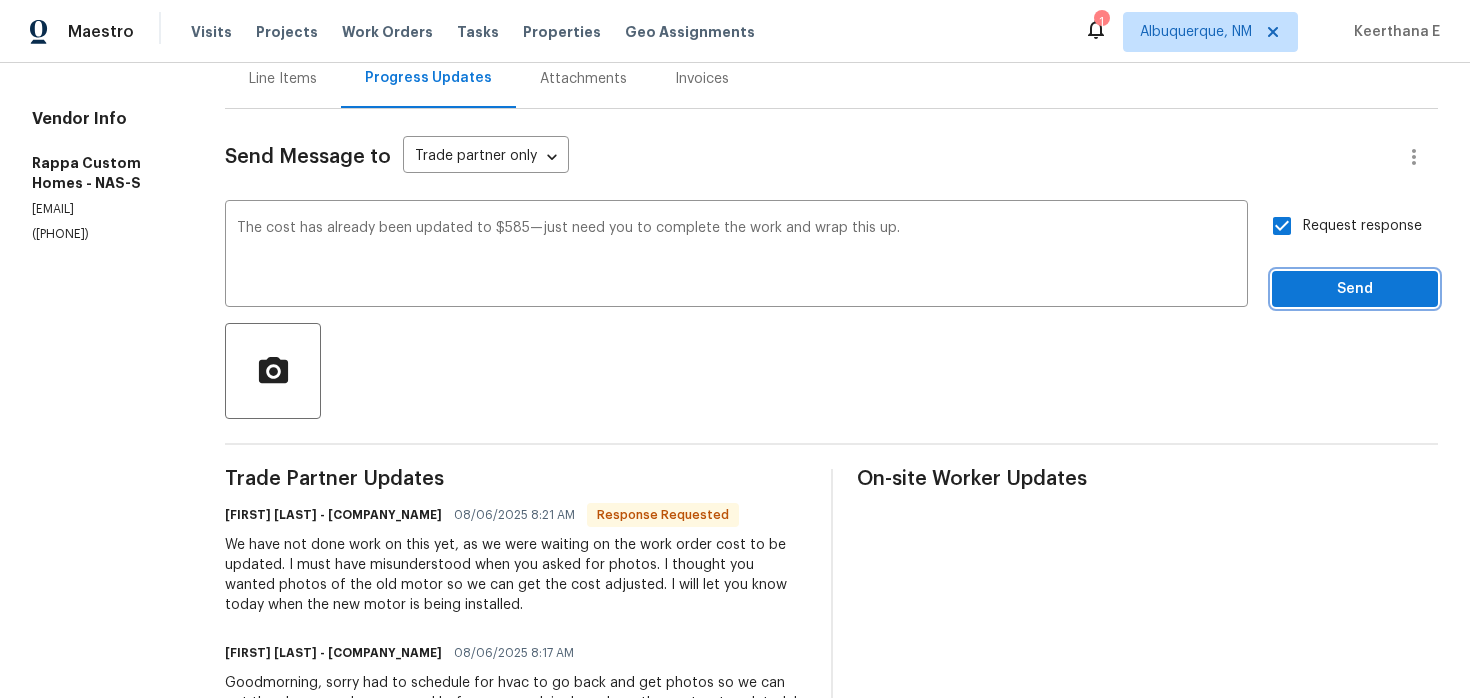 click on "Send" at bounding box center (1355, 289) 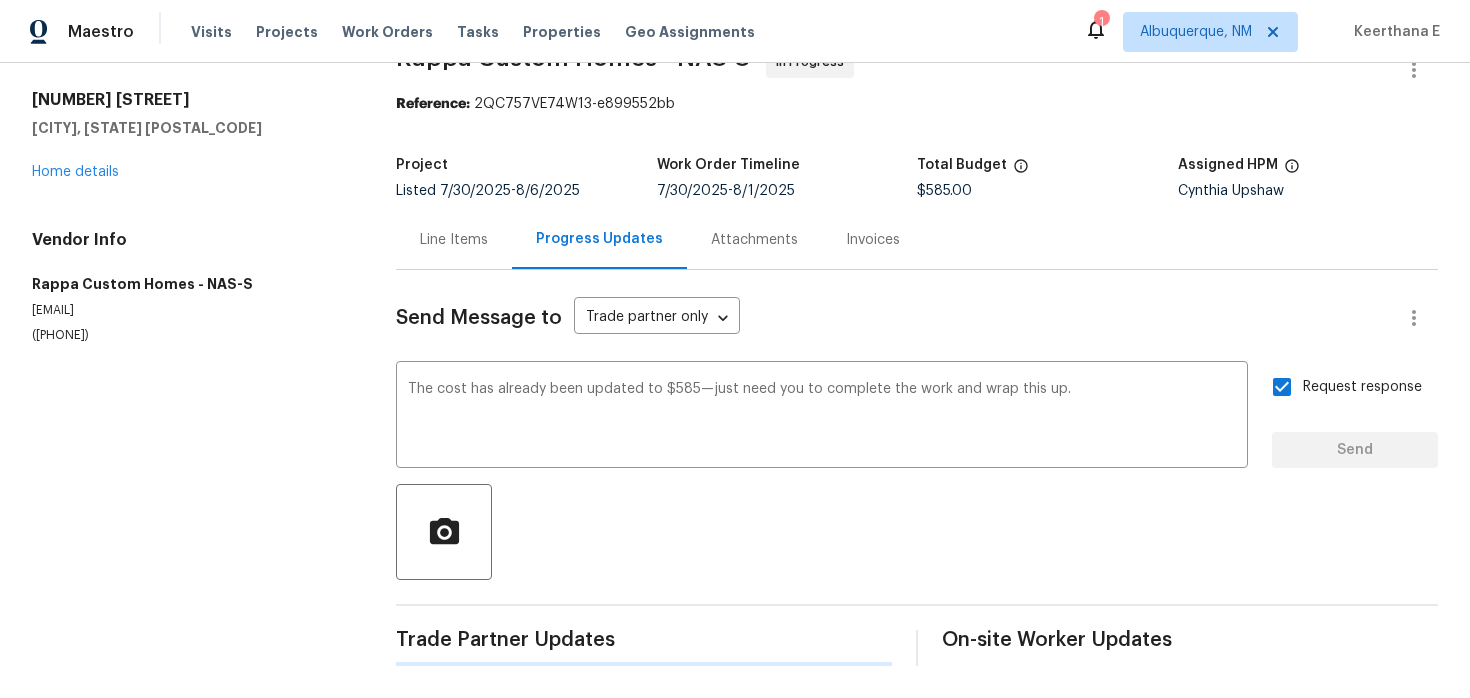 scroll, scrollTop: 0, scrollLeft: 0, axis: both 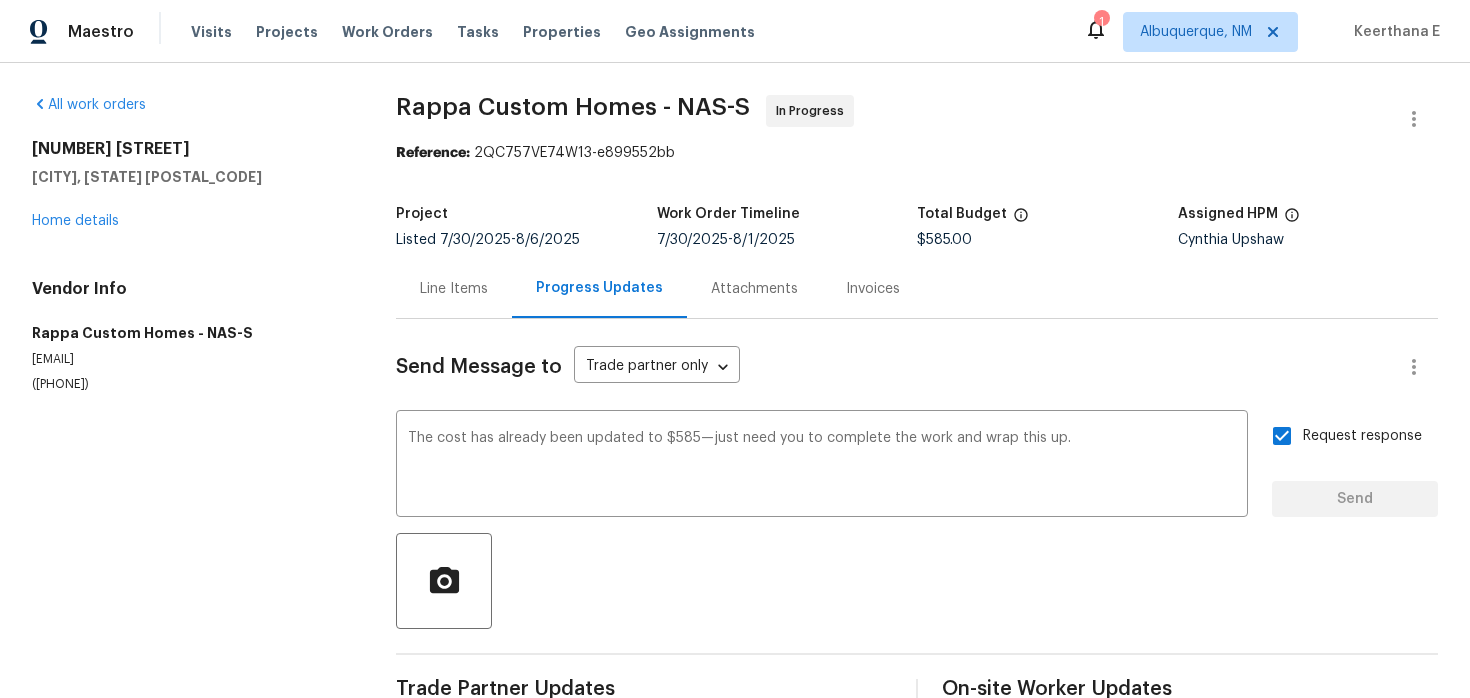 type 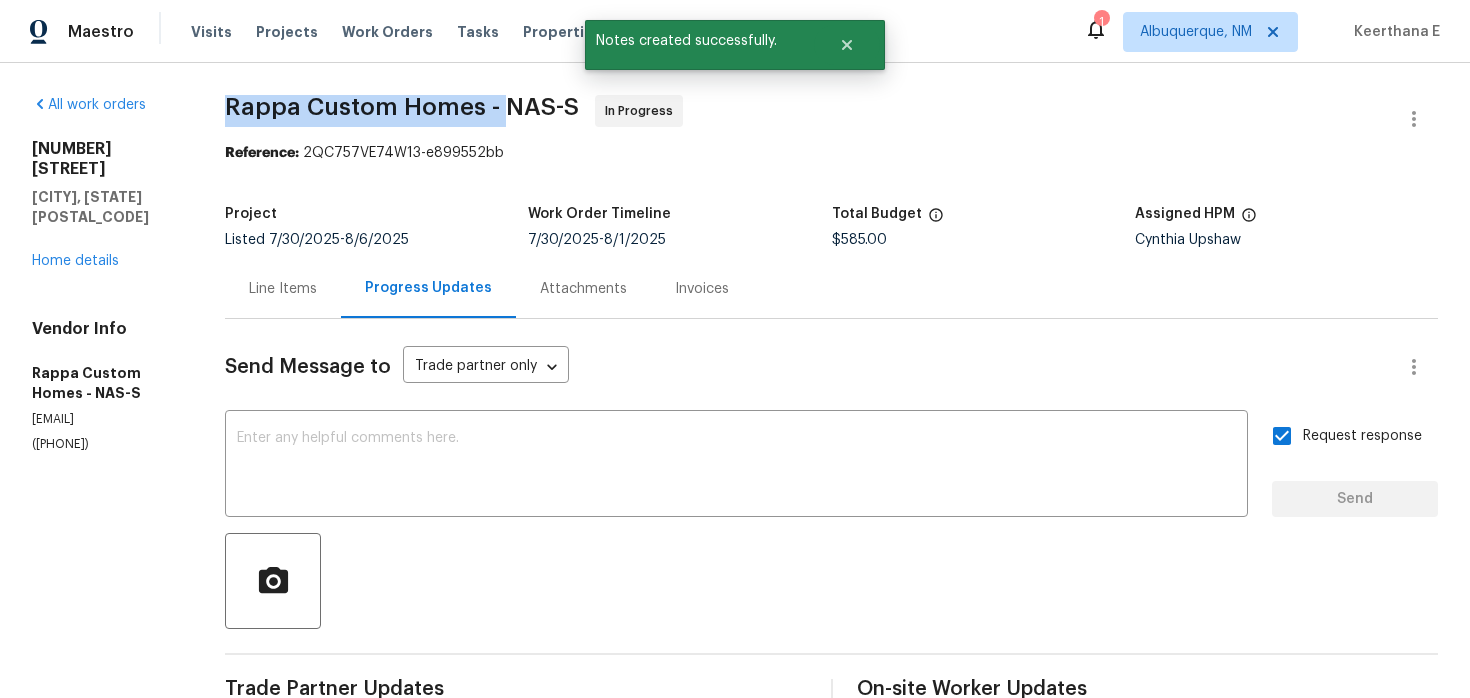 drag, startPoint x: 312, startPoint y: 104, endPoint x: 540, endPoint y: 108, distance: 228.03508 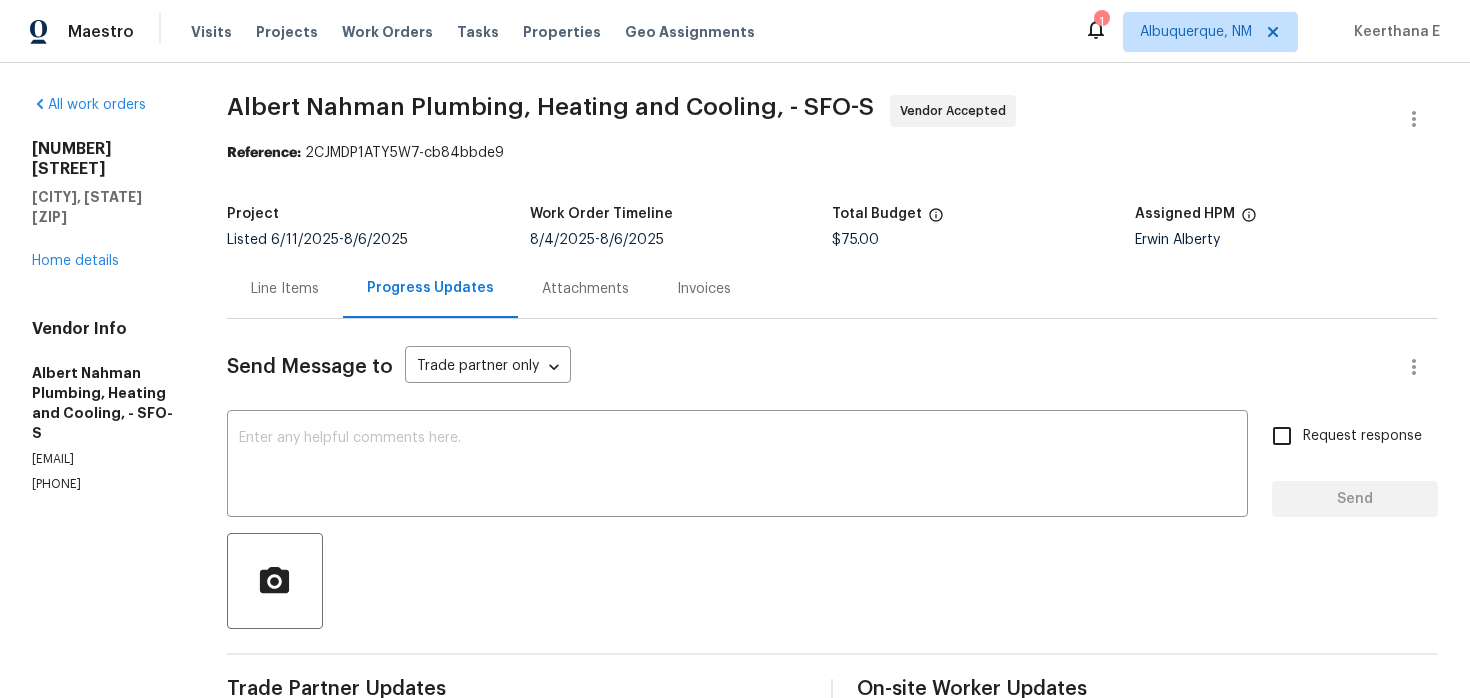 scroll, scrollTop: 0, scrollLeft: 0, axis: both 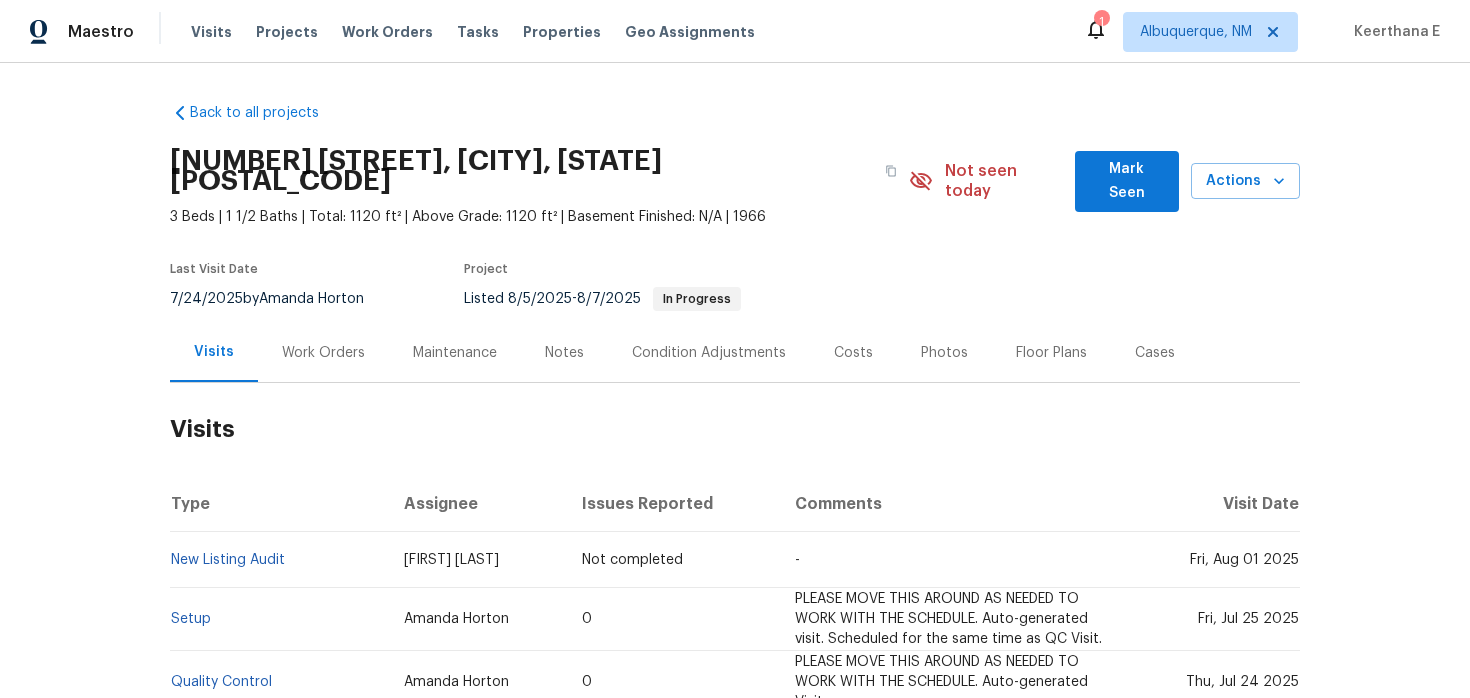 click on "Work Orders" at bounding box center [323, 352] 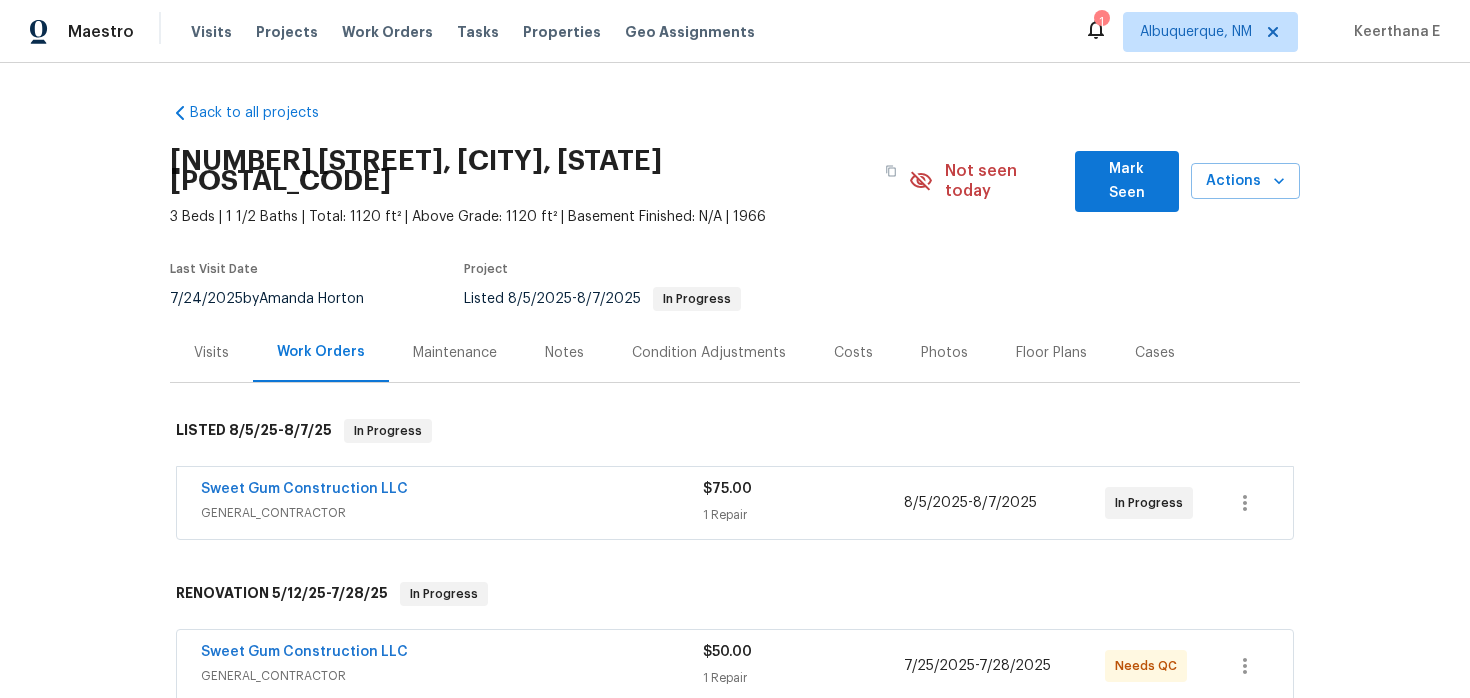 scroll, scrollTop: 51, scrollLeft: 0, axis: vertical 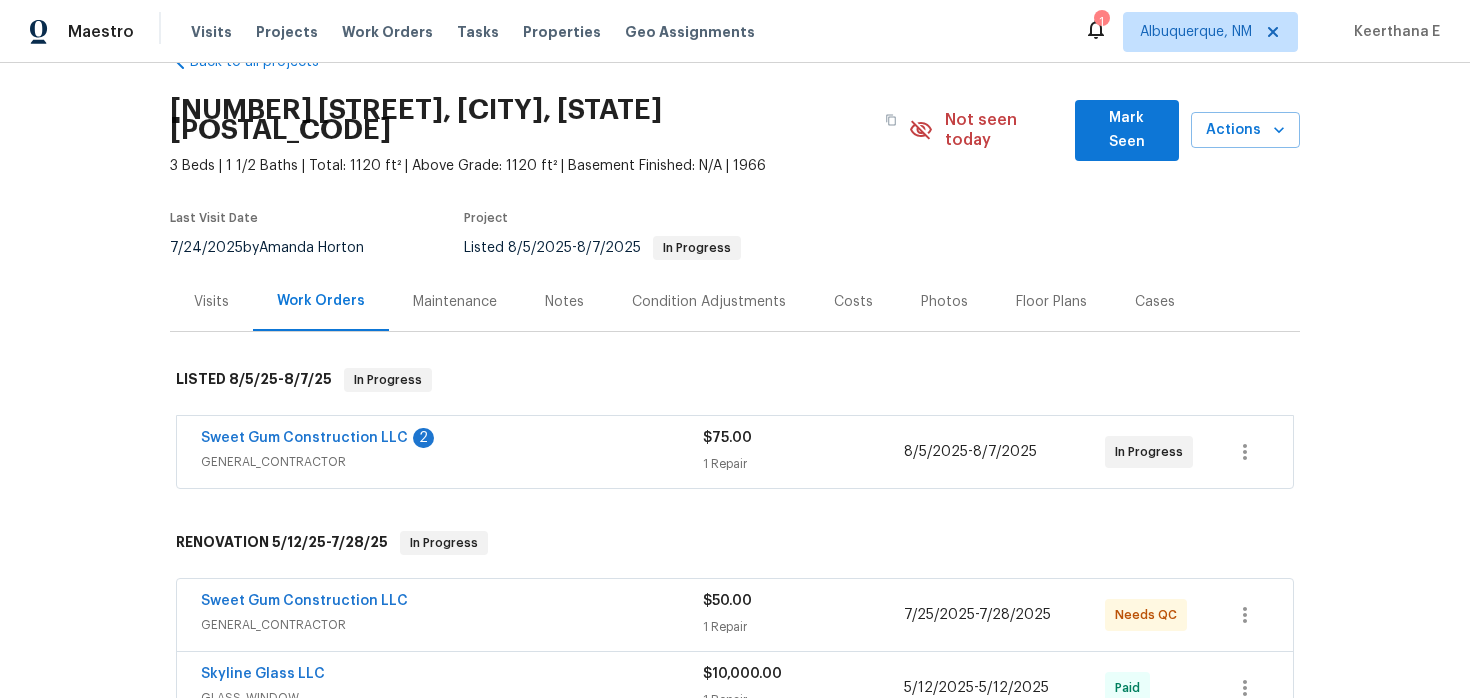 click on "Sweet Gum Construction LLC 2" at bounding box center (452, 440) 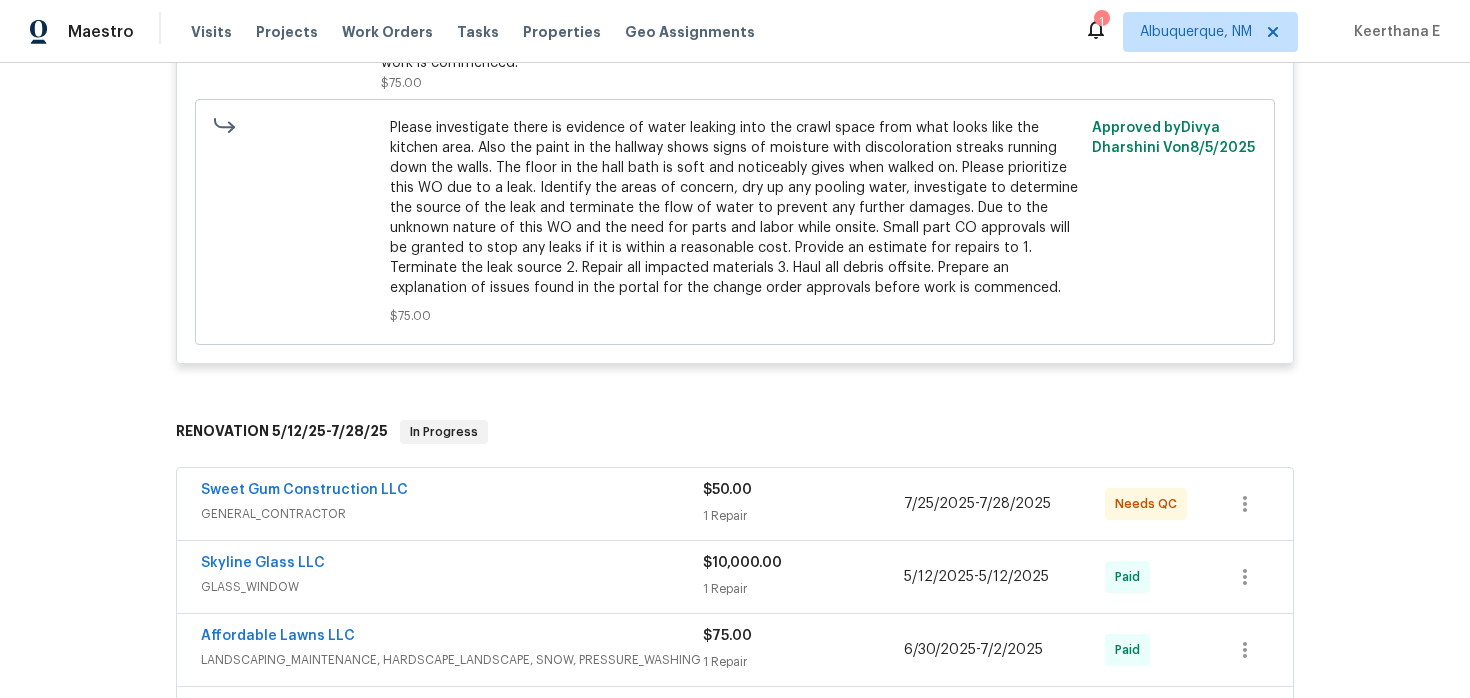 scroll, scrollTop: 832, scrollLeft: 0, axis: vertical 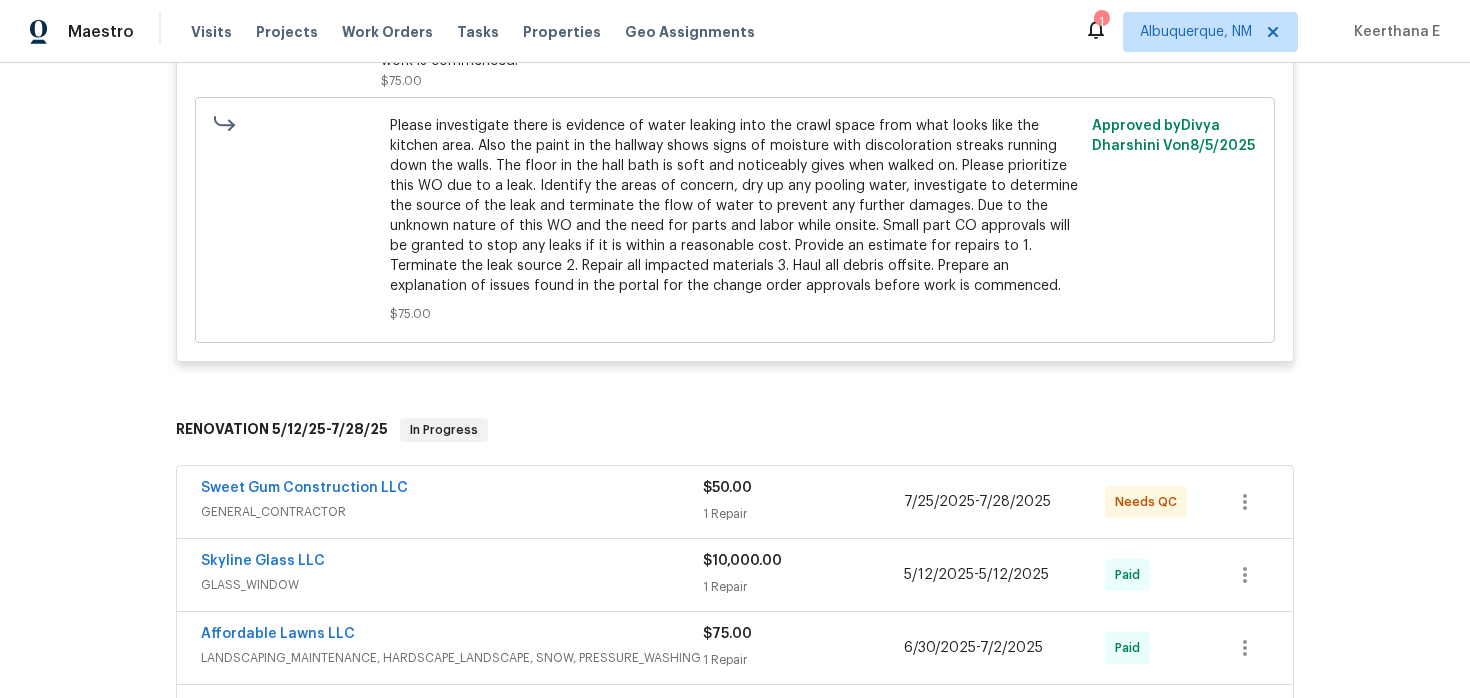 click on "Sweet Gum Construction LLC" at bounding box center [452, 490] 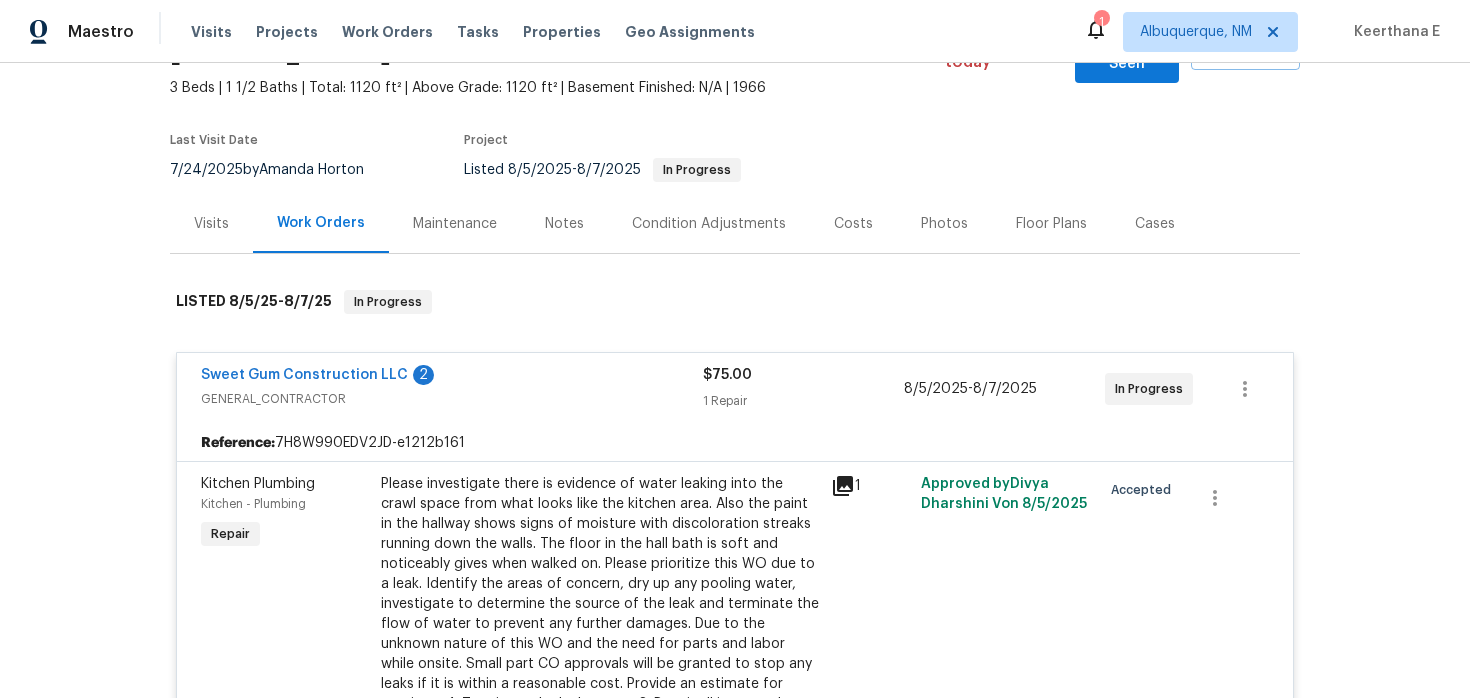 scroll, scrollTop: 167, scrollLeft: 0, axis: vertical 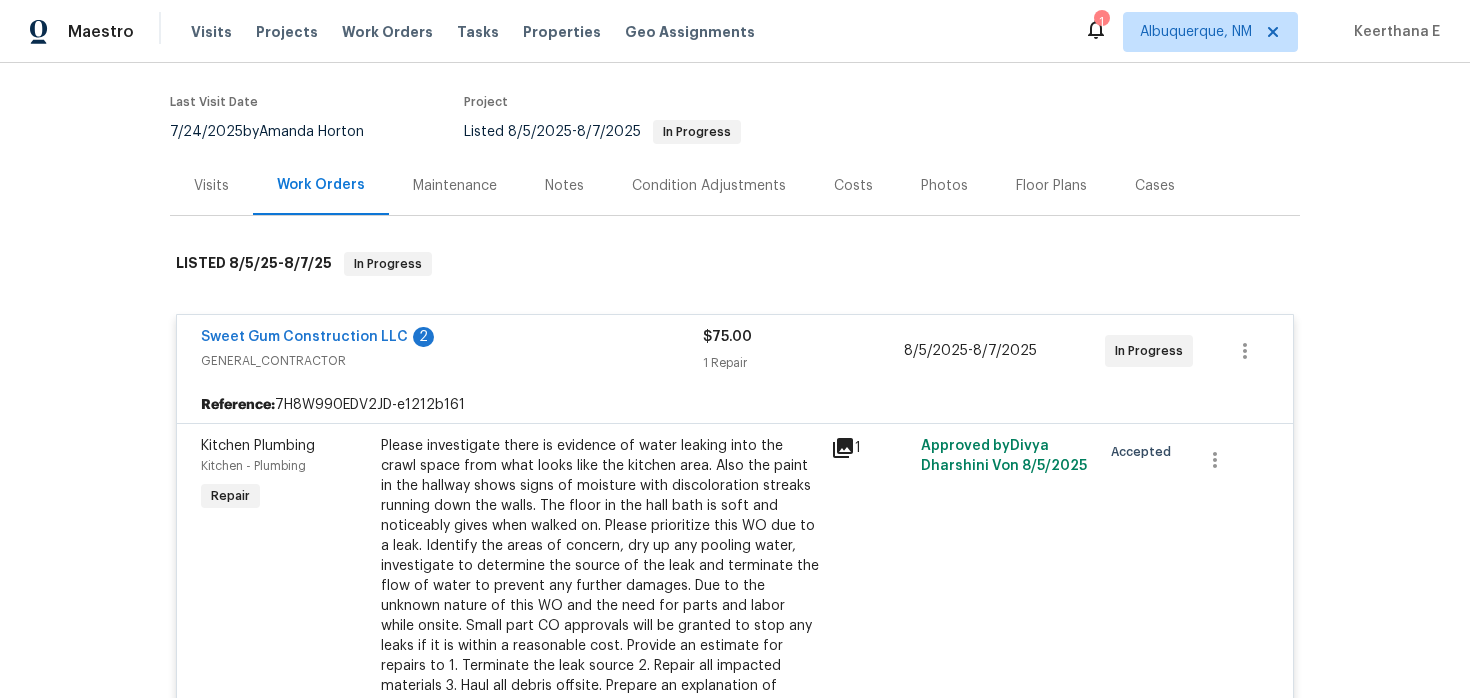 click on "Sweet Gum Construction LLC" at bounding box center [304, 337] 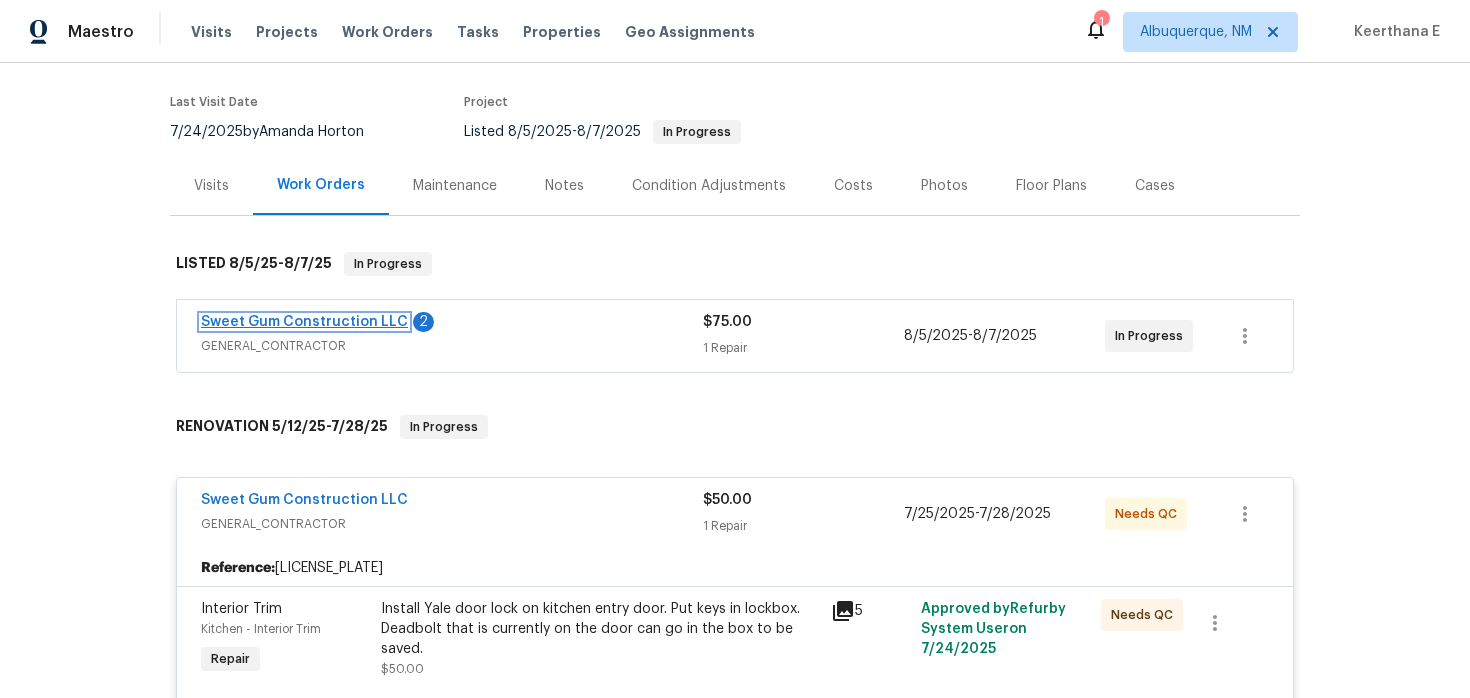 click on "Sweet Gum Construction LLC" at bounding box center [304, 322] 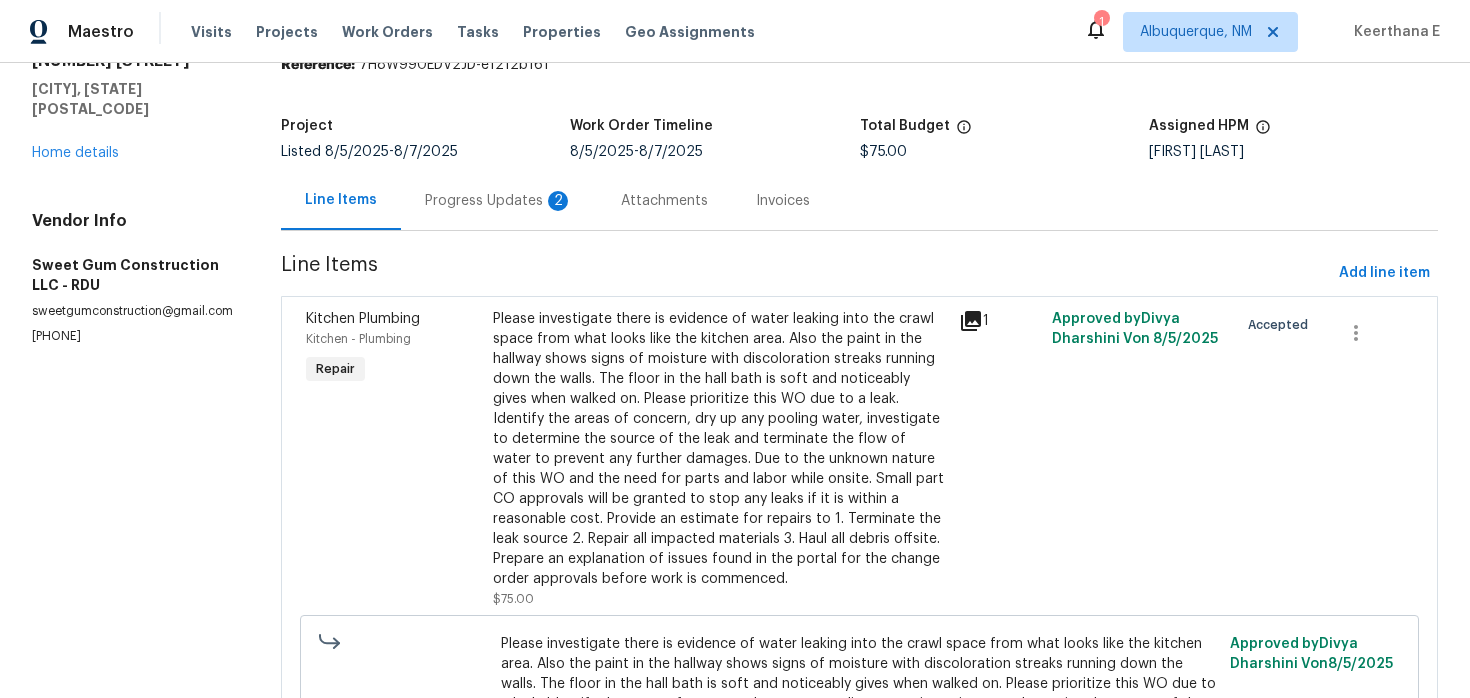 click on "Progress Updates 2" at bounding box center [499, 201] 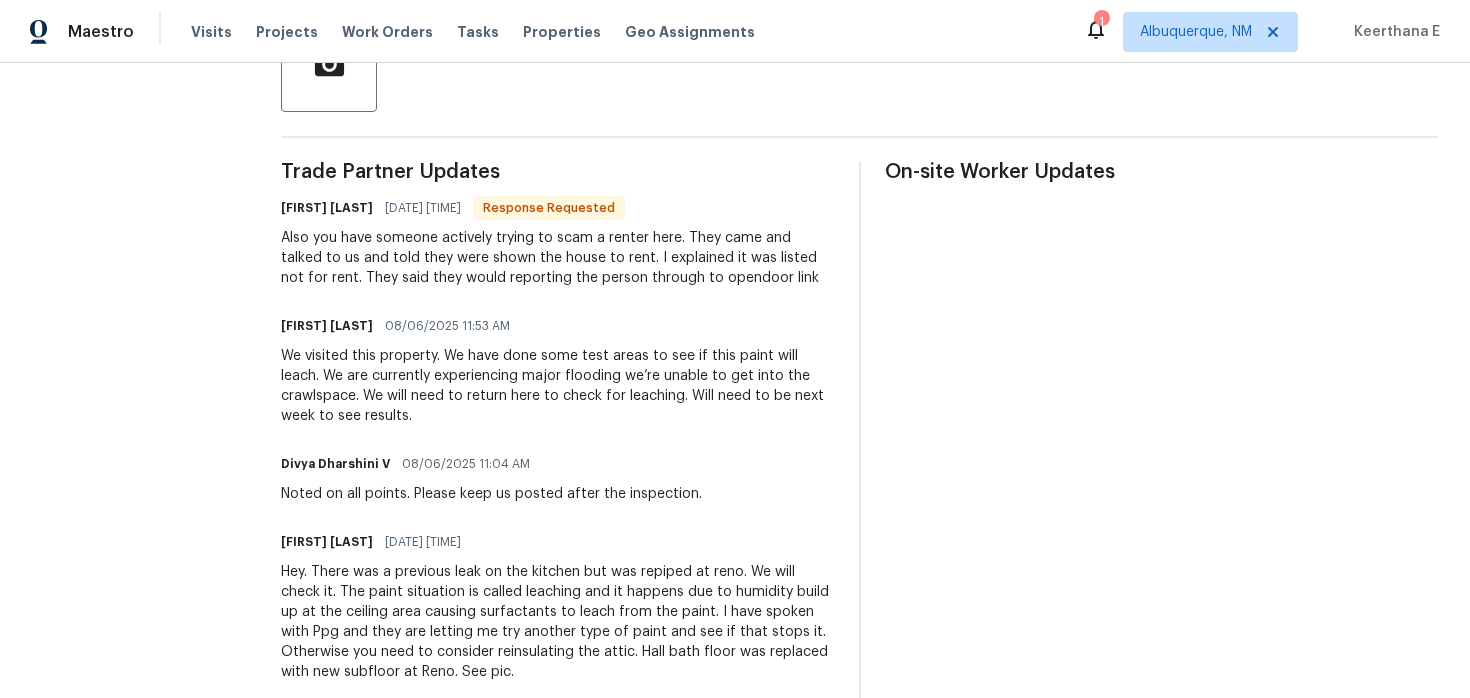 scroll, scrollTop: 0, scrollLeft: 0, axis: both 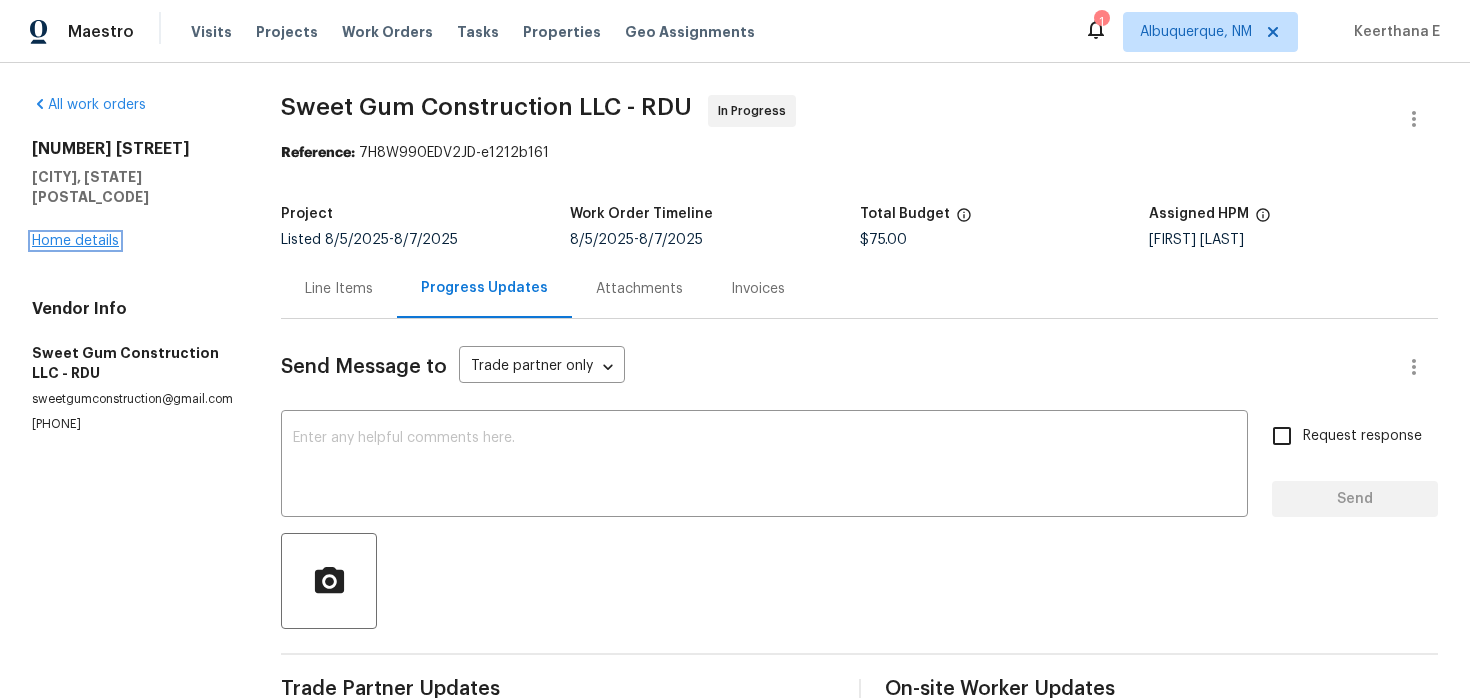 click on "Home details" at bounding box center [75, 241] 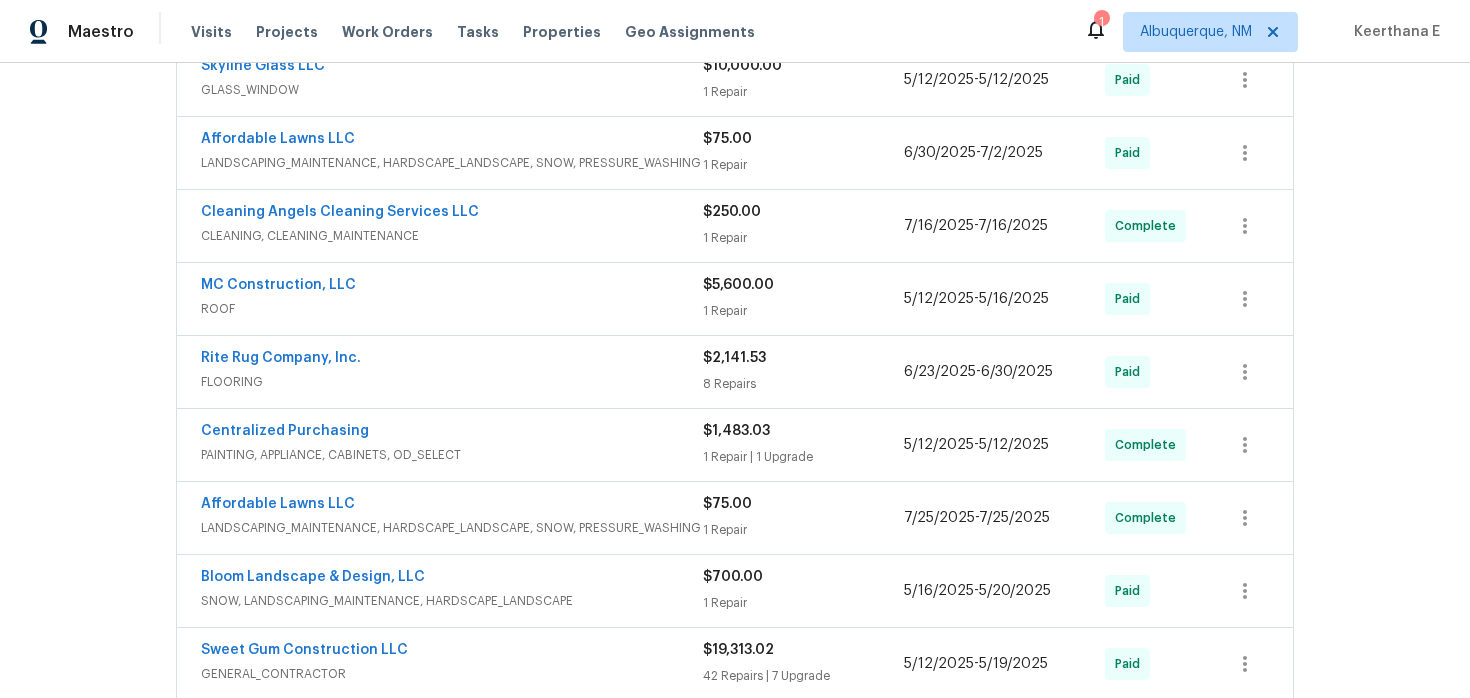 scroll, scrollTop: 697, scrollLeft: 0, axis: vertical 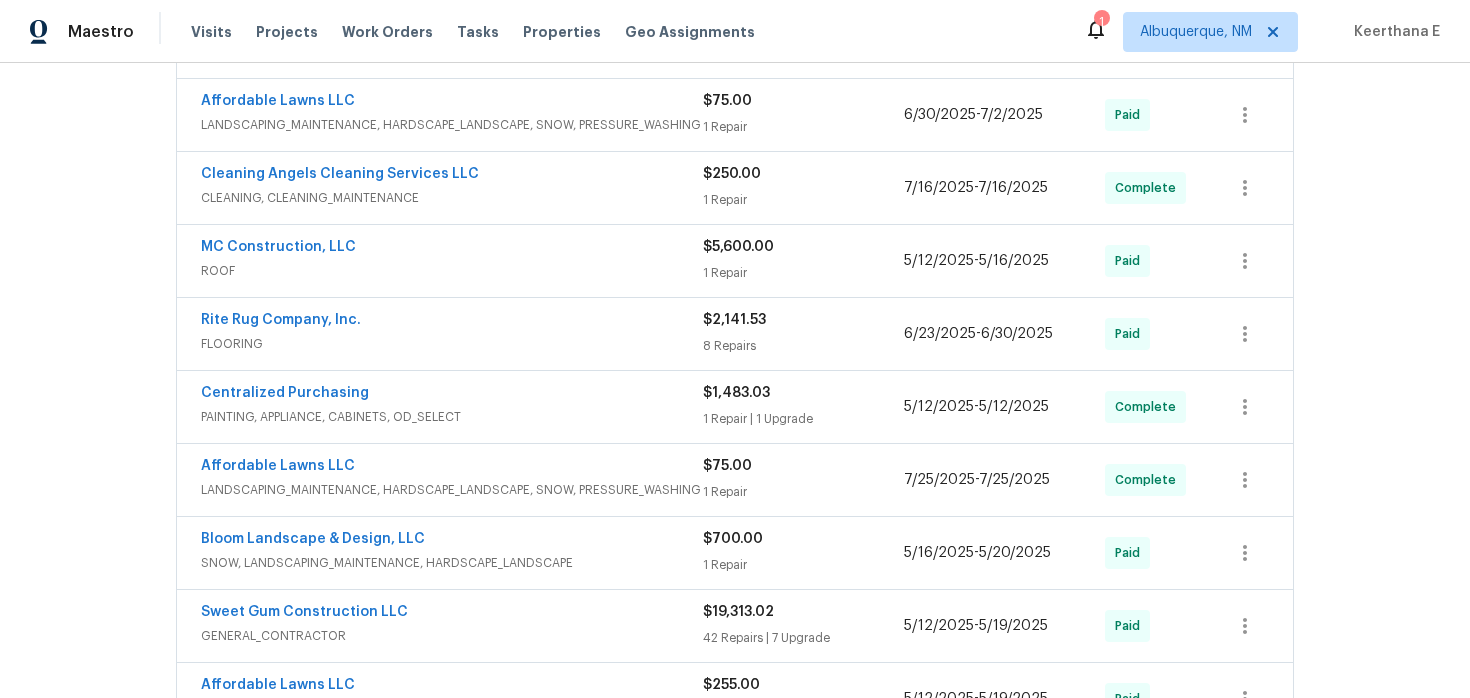 click on "Centralized Purchasing" at bounding box center [452, 395] 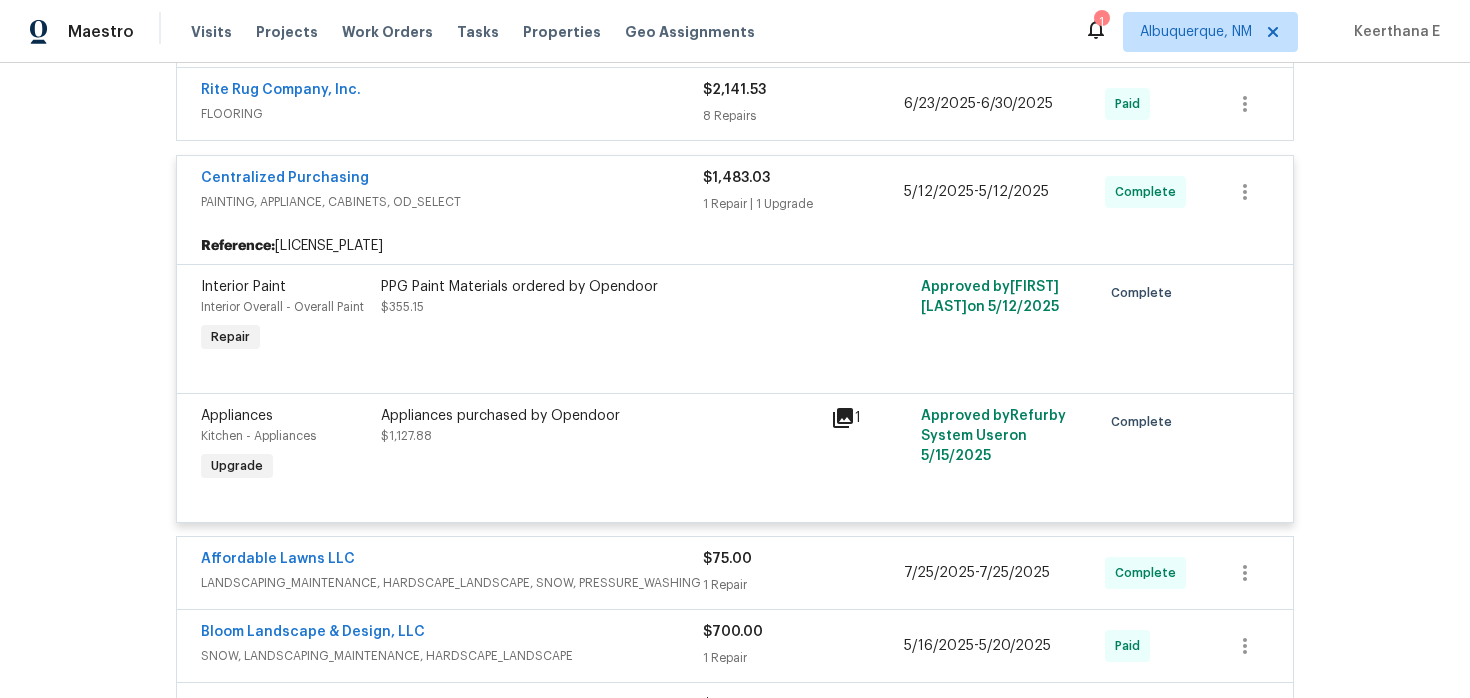 scroll, scrollTop: 1010, scrollLeft: 0, axis: vertical 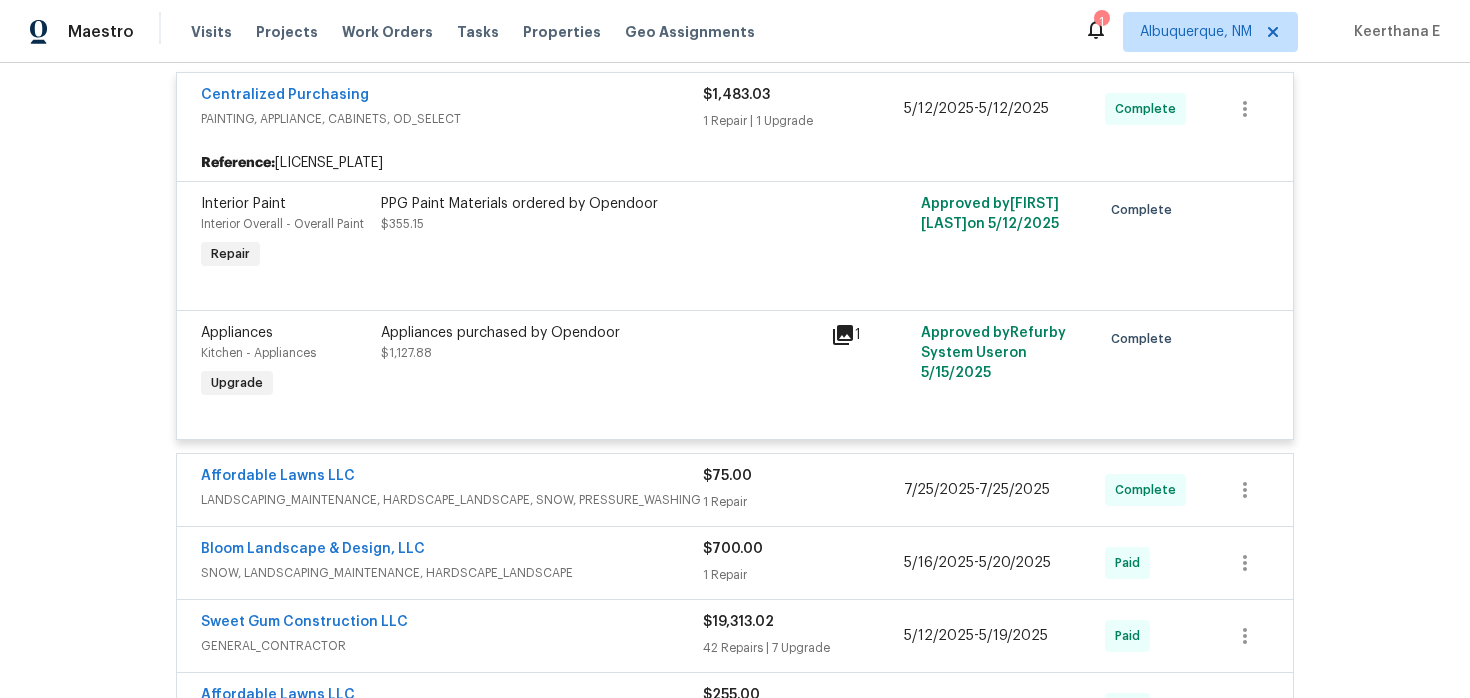 click on "Appliances purchased by Opendoor $1,127.88" at bounding box center (600, 343) 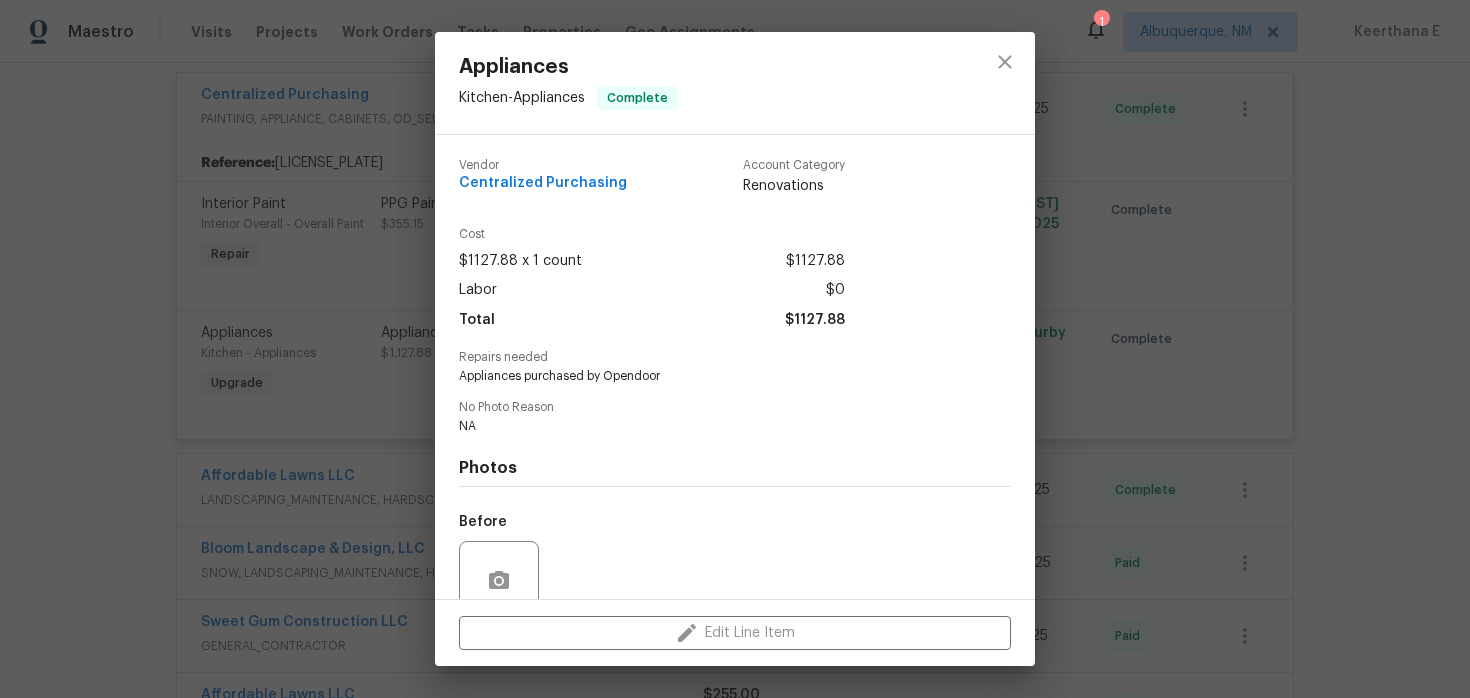 scroll, scrollTop: 172, scrollLeft: 0, axis: vertical 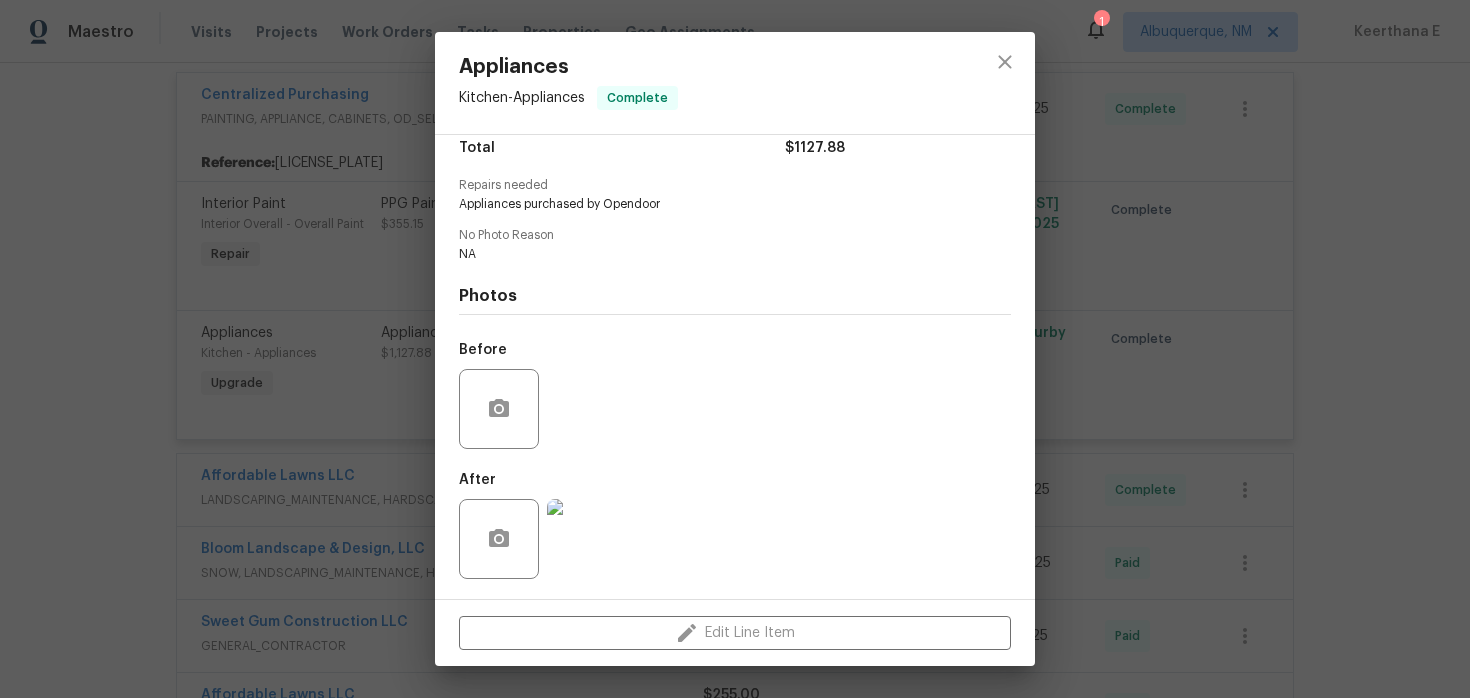 click at bounding box center (587, 539) 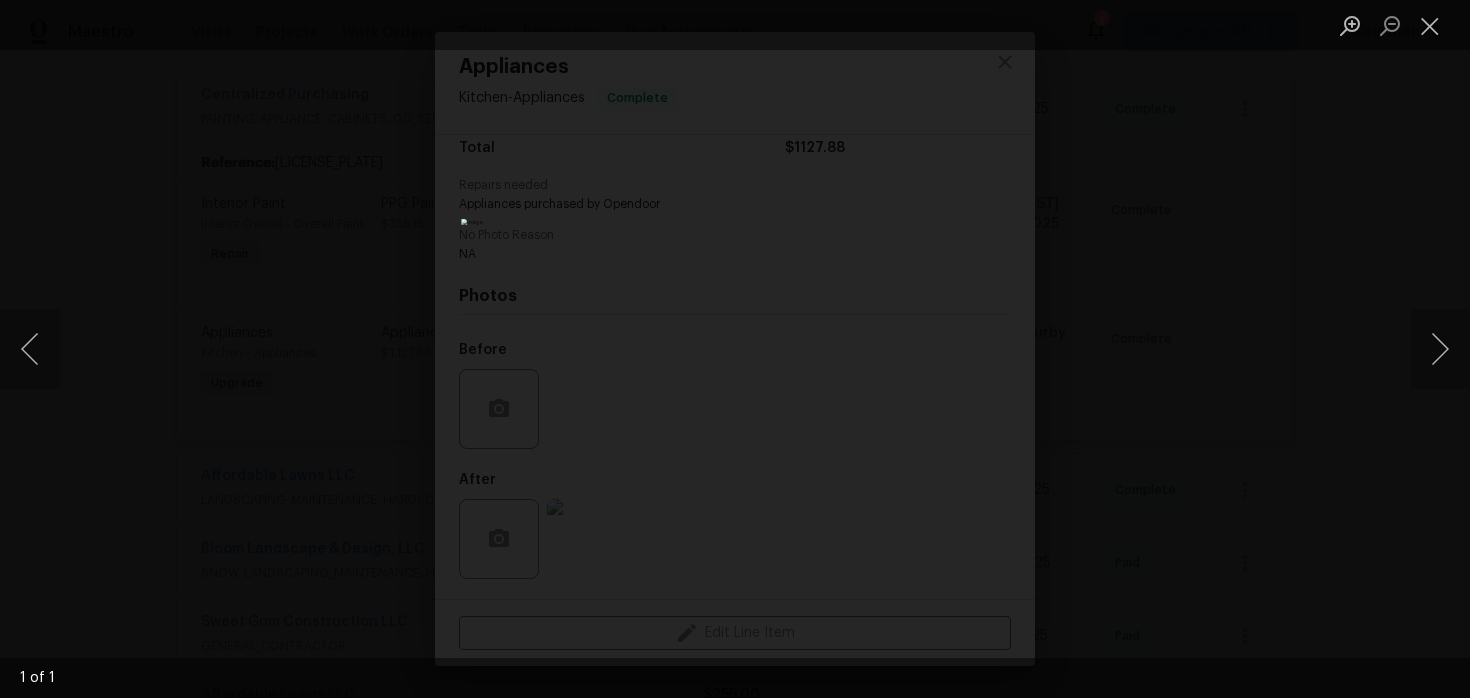click at bounding box center (735, 349) 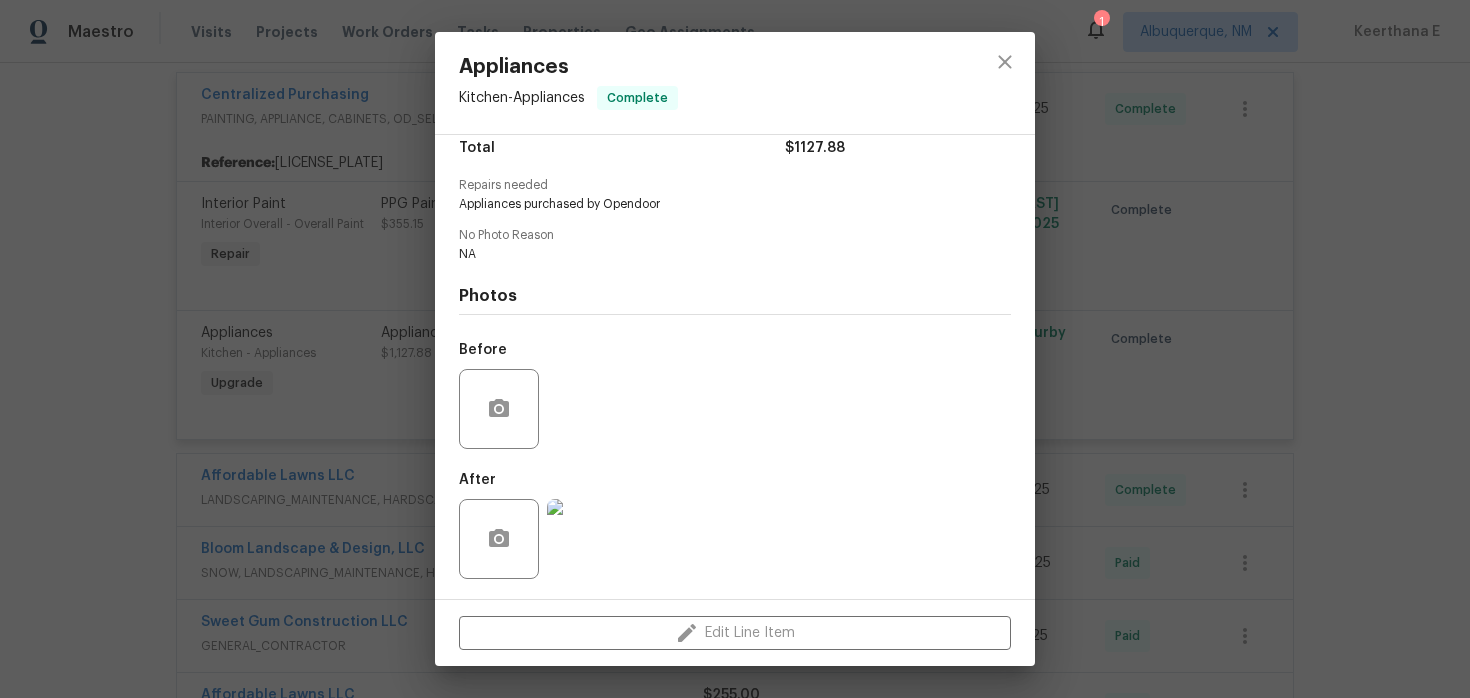 click on "Appliances Kitchen  -  Appliances Complete Vendor Centralized Purchasing Account Category Renovations Cost $1127.88 x 1 count $1127.88 Labor $0 Total $1127.88 Repairs needed Appliances purchased by Opendoor No Photo Reason NA Photos Before After  Edit Line Item" at bounding box center [735, 349] 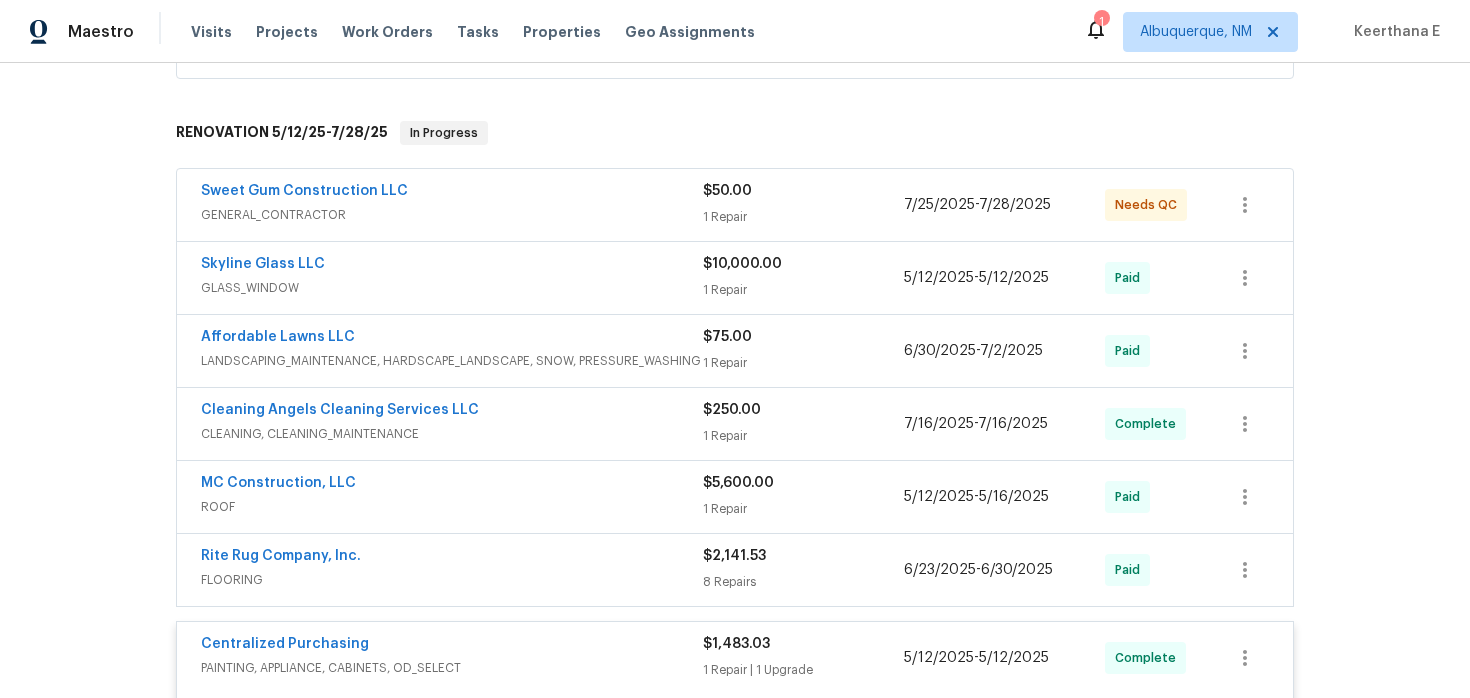 scroll, scrollTop: 459, scrollLeft: 0, axis: vertical 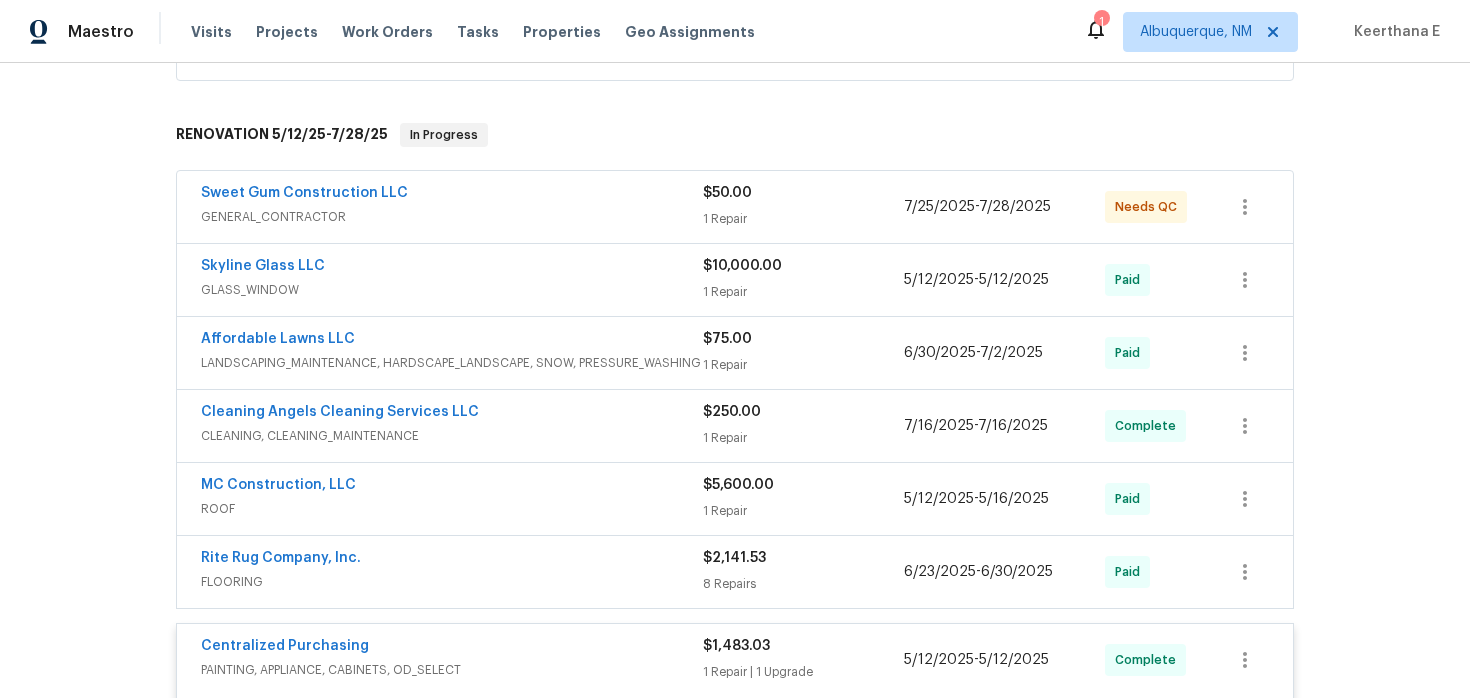 click on "GENERAL_CONTRACTOR" at bounding box center (452, 217) 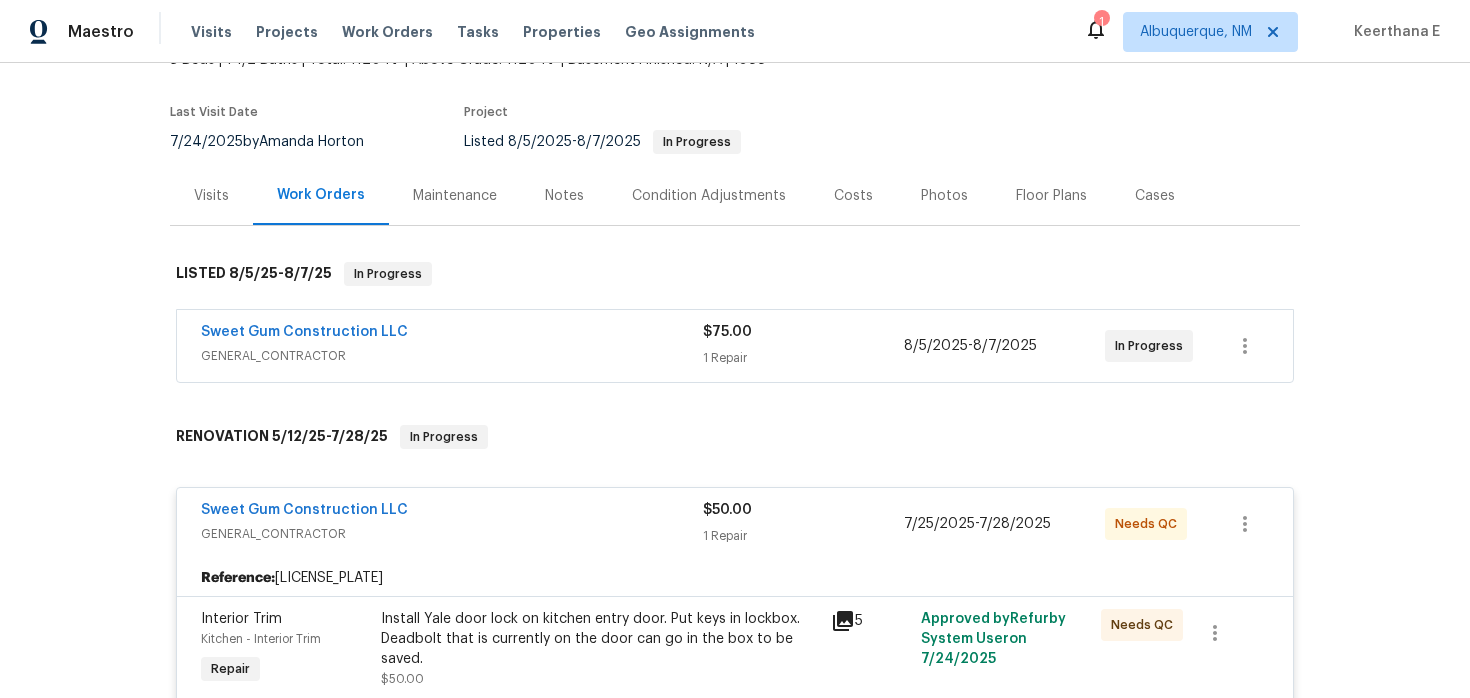 scroll, scrollTop: 34, scrollLeft: 0, axis: vertical 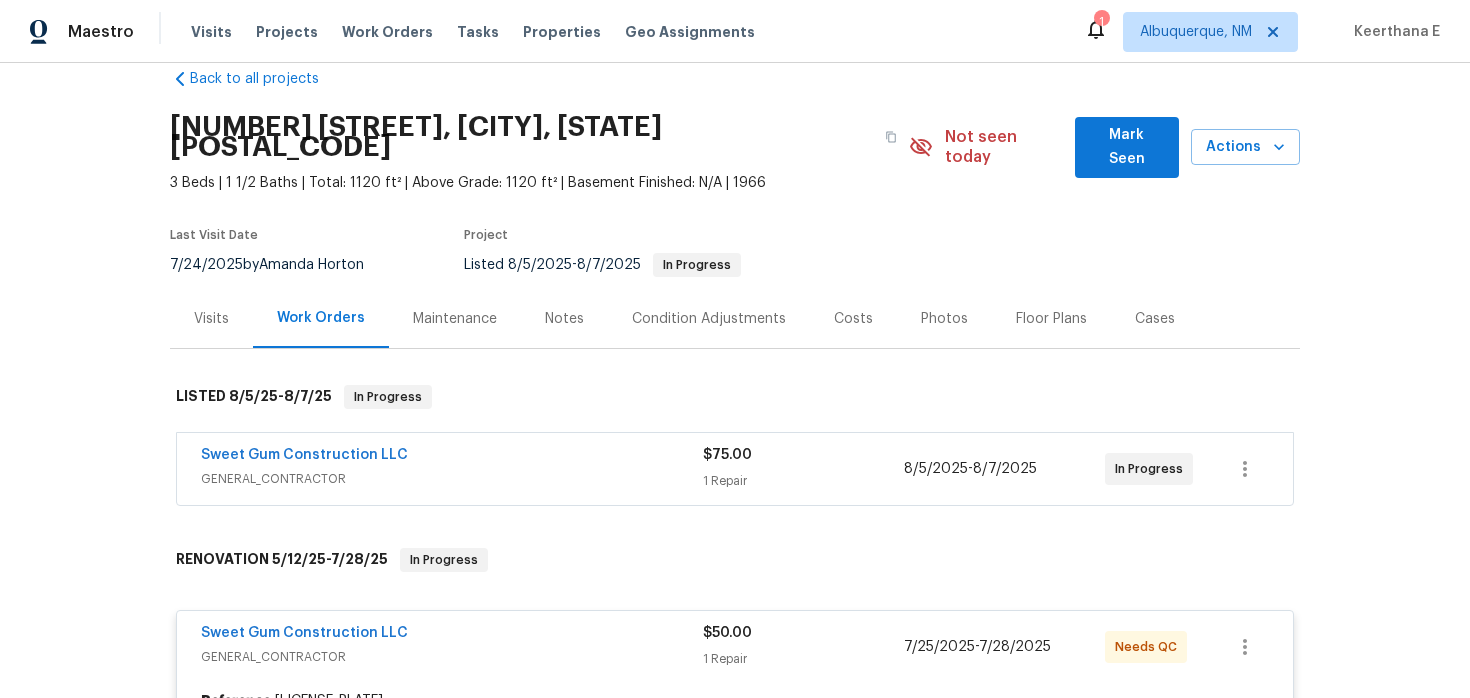 click on "Maintenance" at bounding box center (455, 319) 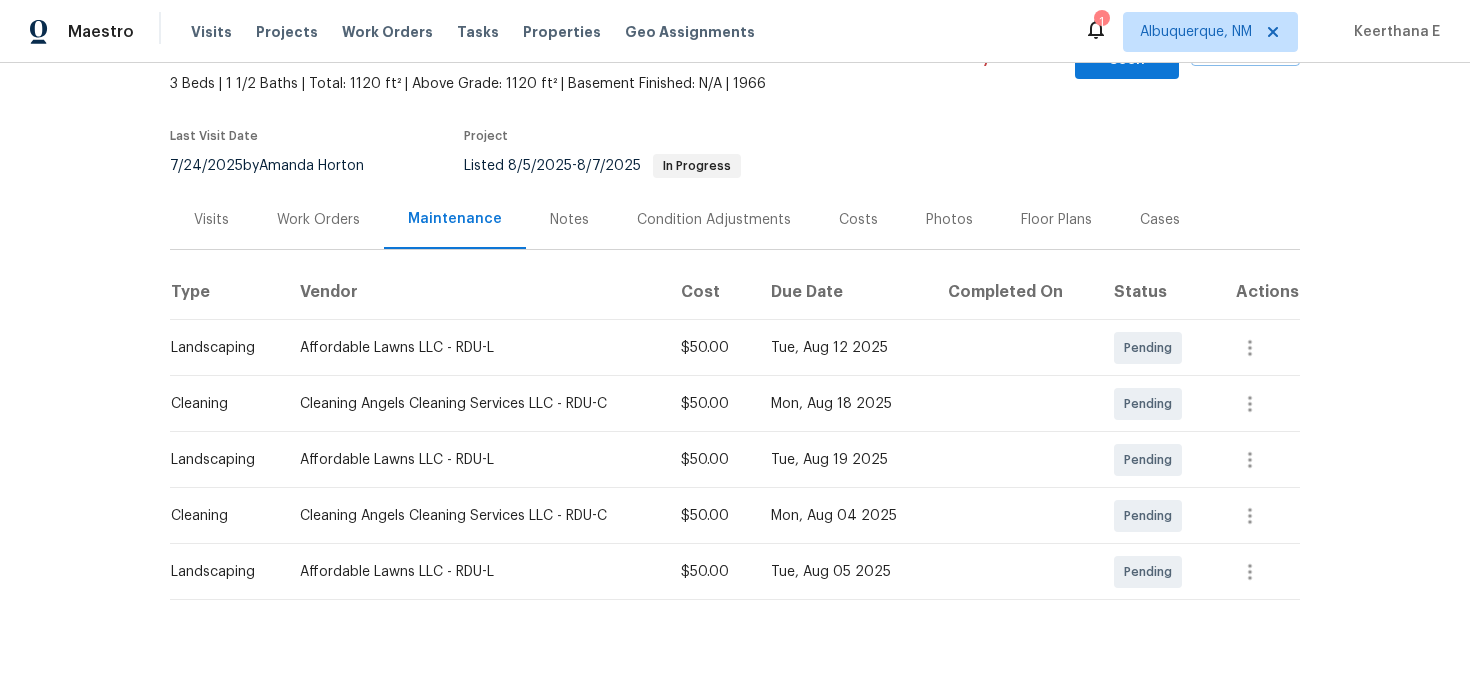scroll, scrollTop: 135, scrollLeft: 0, axis: vertical 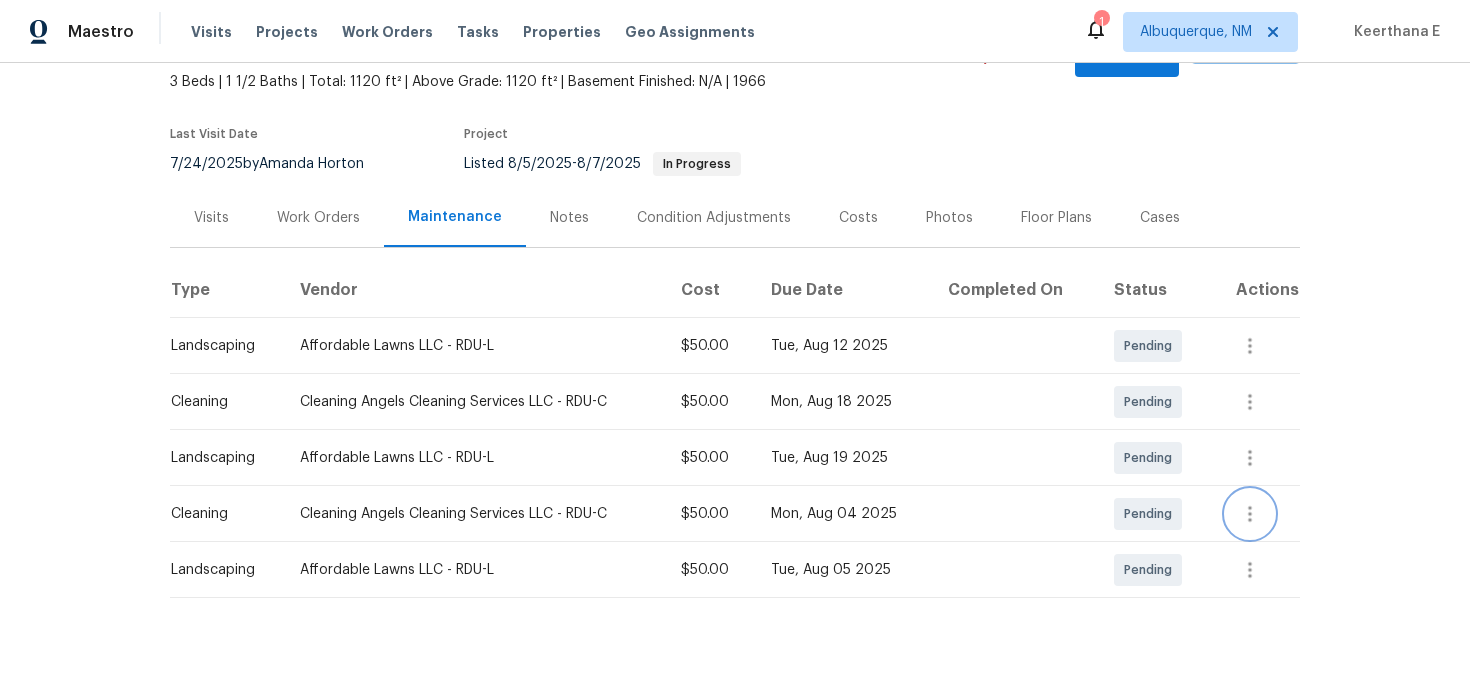 click at bounding box center [1250, 514] 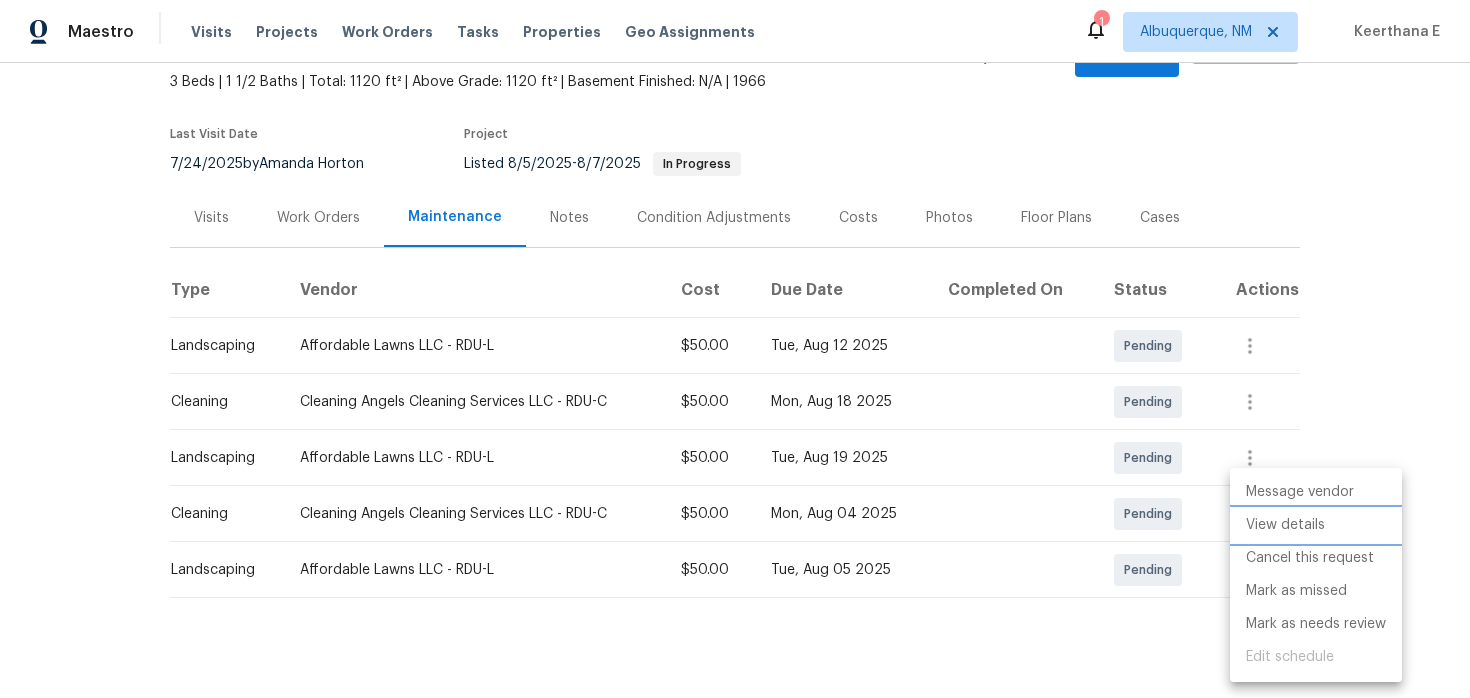 click on "View details" at bounding box center [1316, 525] 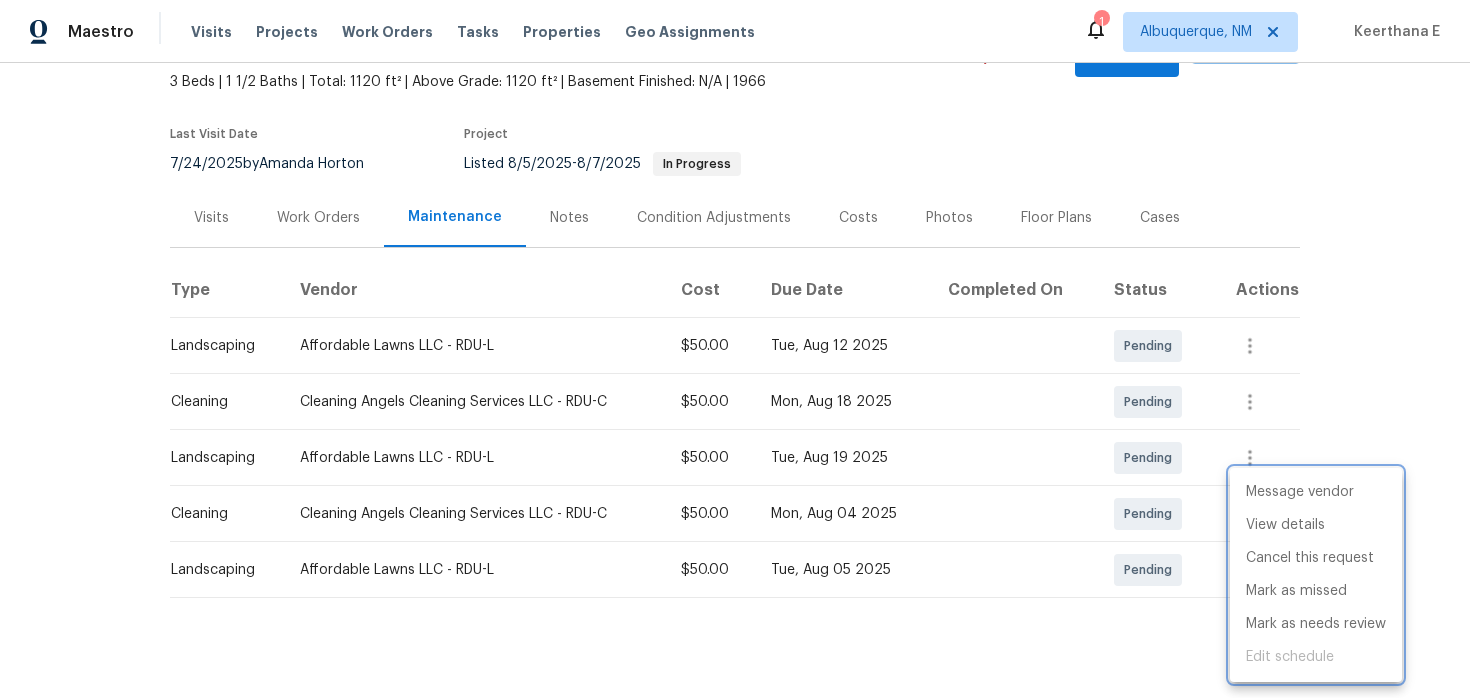 click at bounding box center [735, 349] 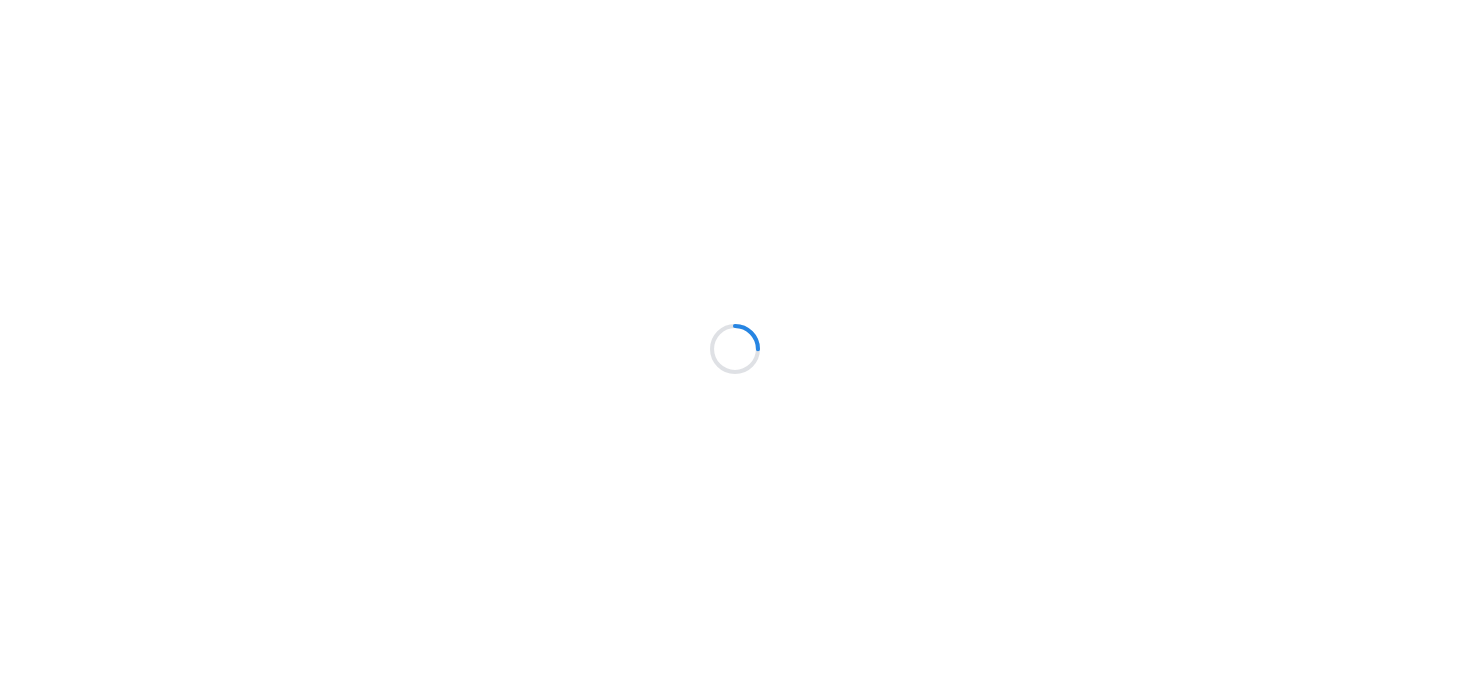 scroll, scrollTop: 0, scrollLeft: 0, axis: both 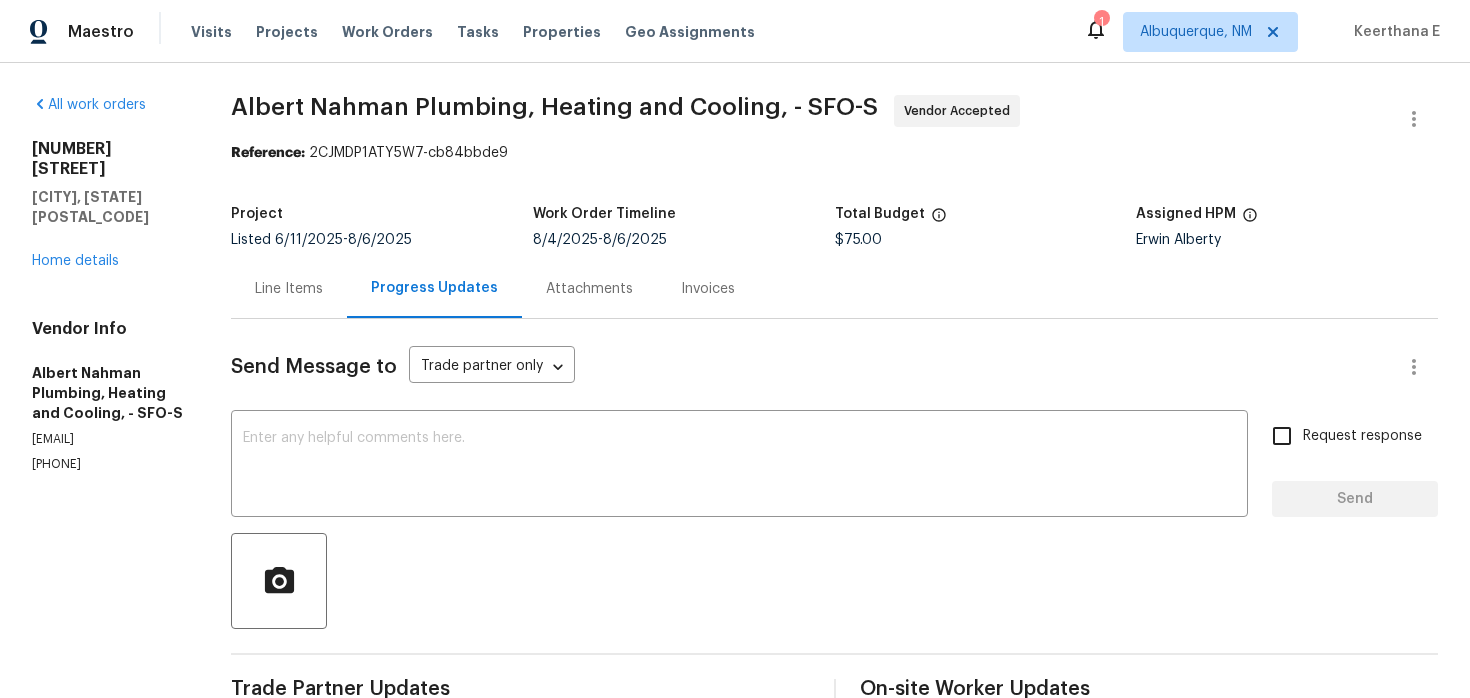click on "Line Items" at bounding box center [289, 288] 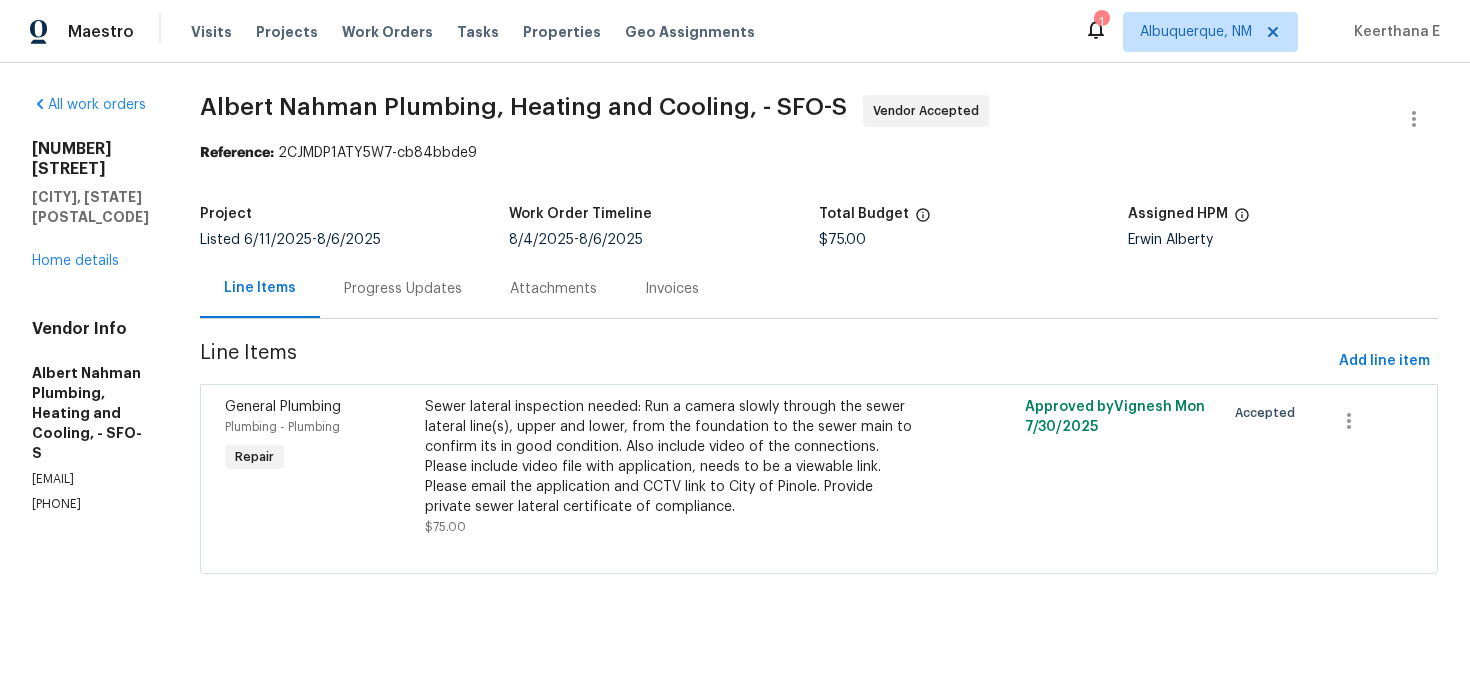 click on "Progress Updates" at bounding box center [403, 289] 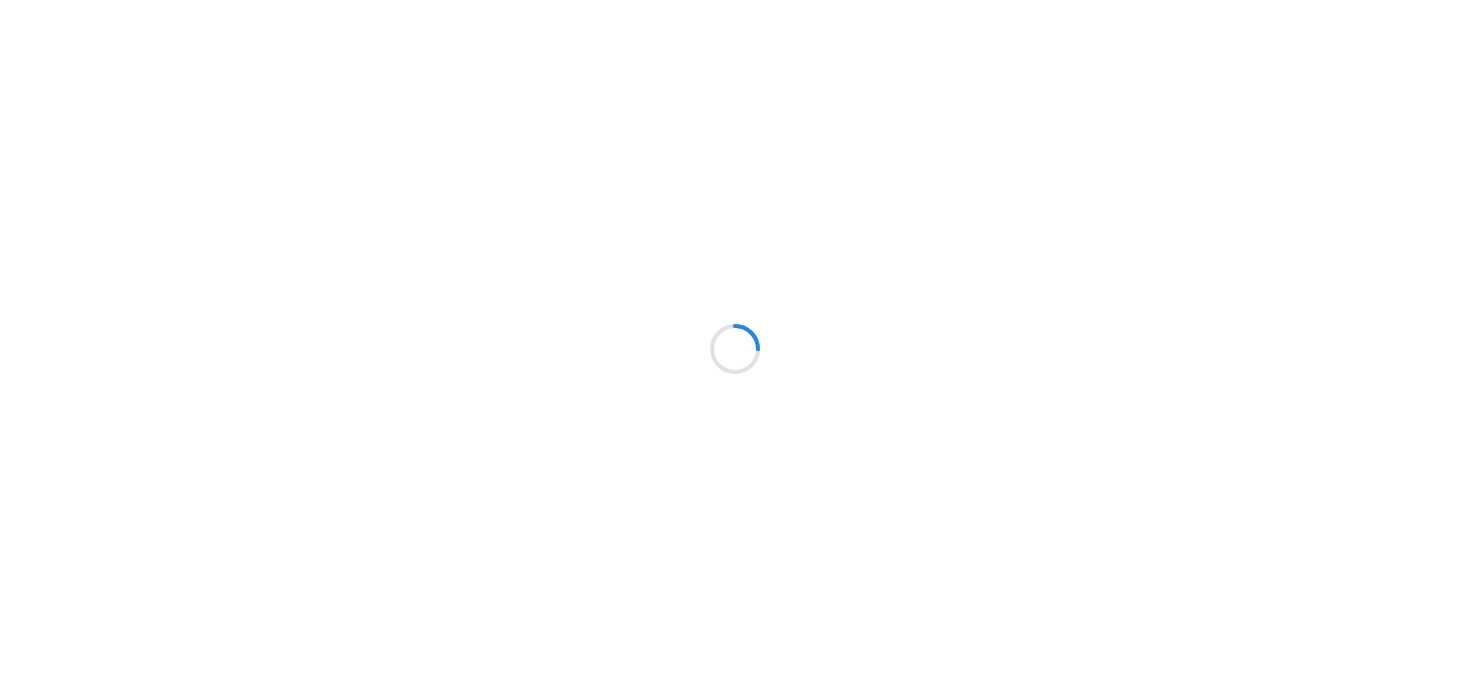 scroll, scrollTop: 0, scrollLeft: 0, axis: both 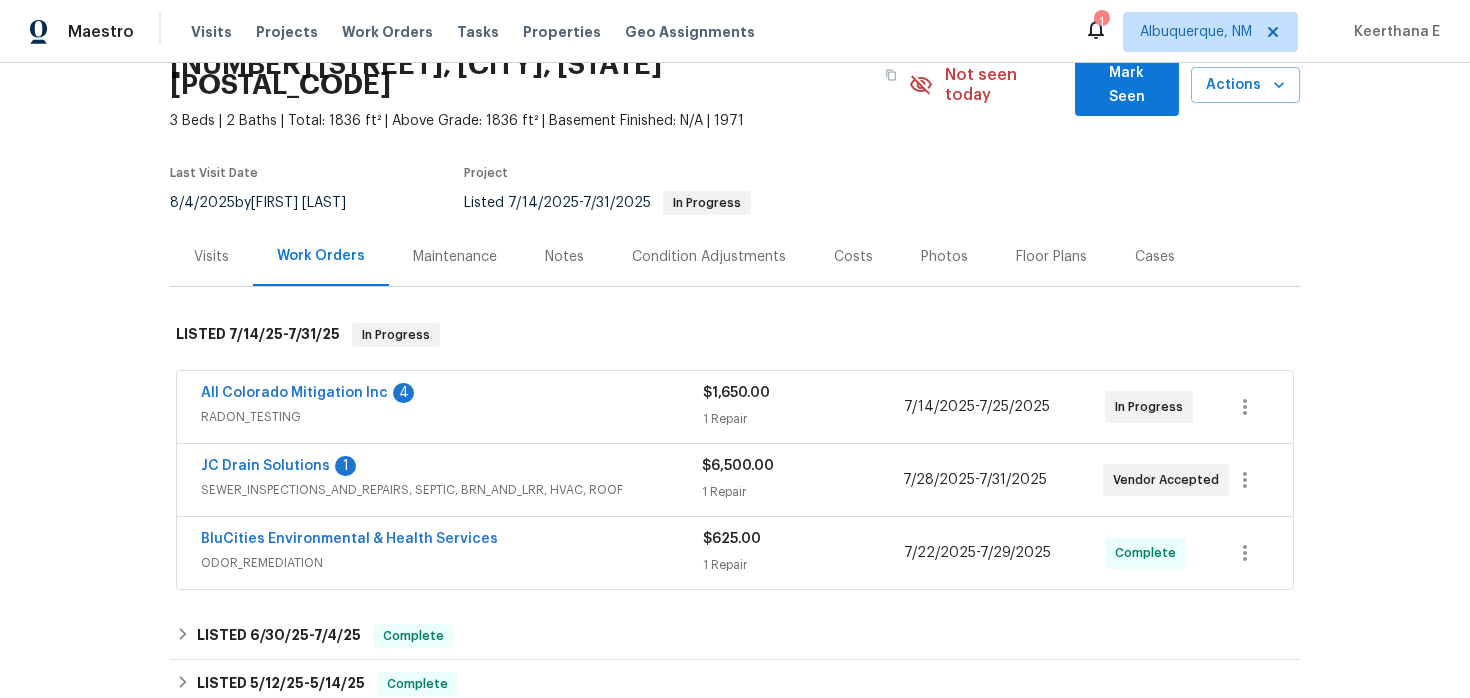 click on "[COMPANY] 1" at bounding box center (451, 468) 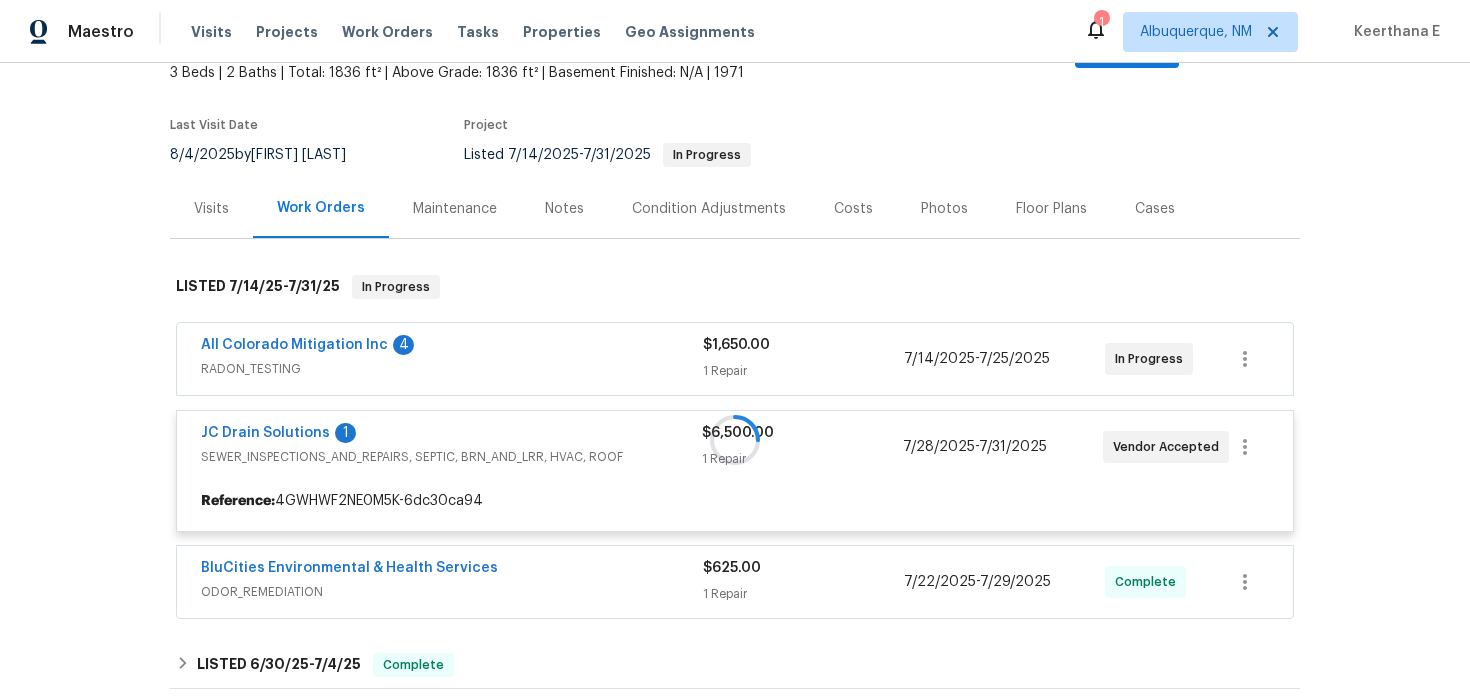 scroll, scrollTop: 154, scrollLeft: 0, axis: vertical 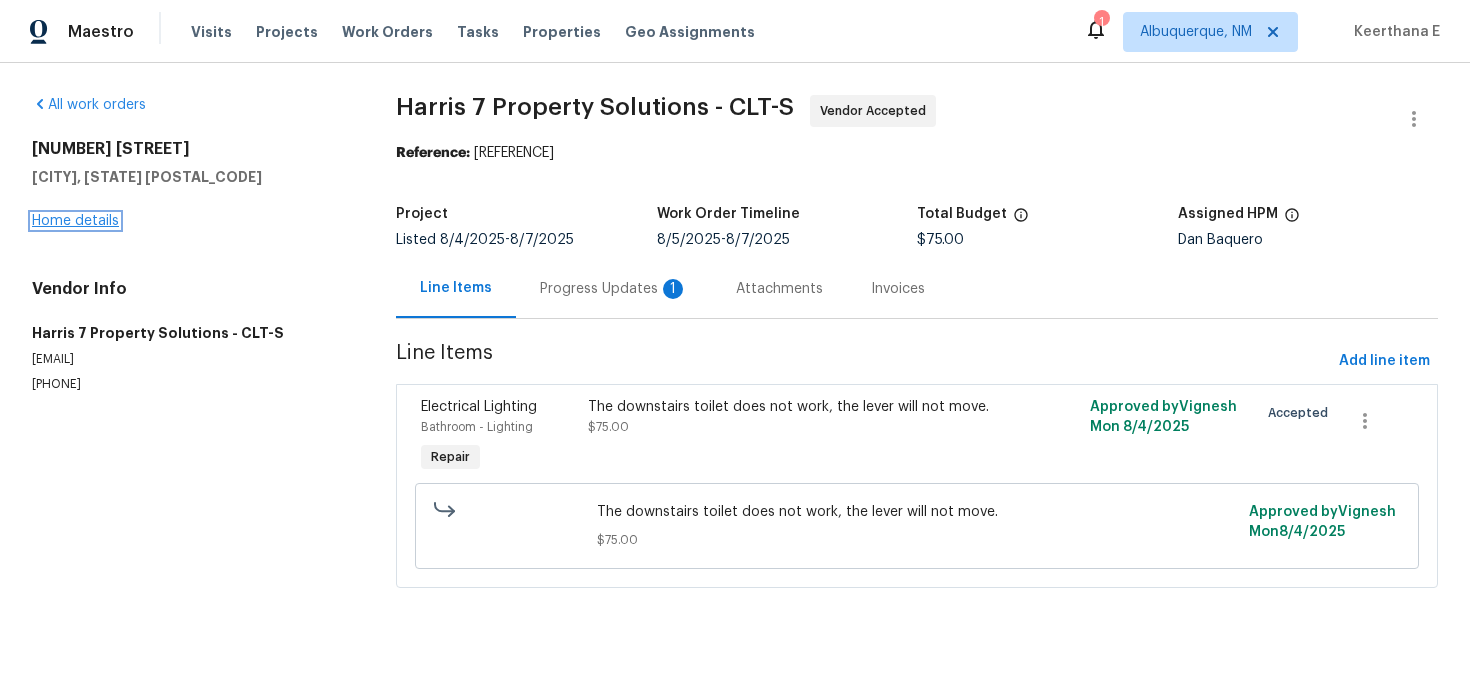 click on "Home details" at bounding box center [75, 221] 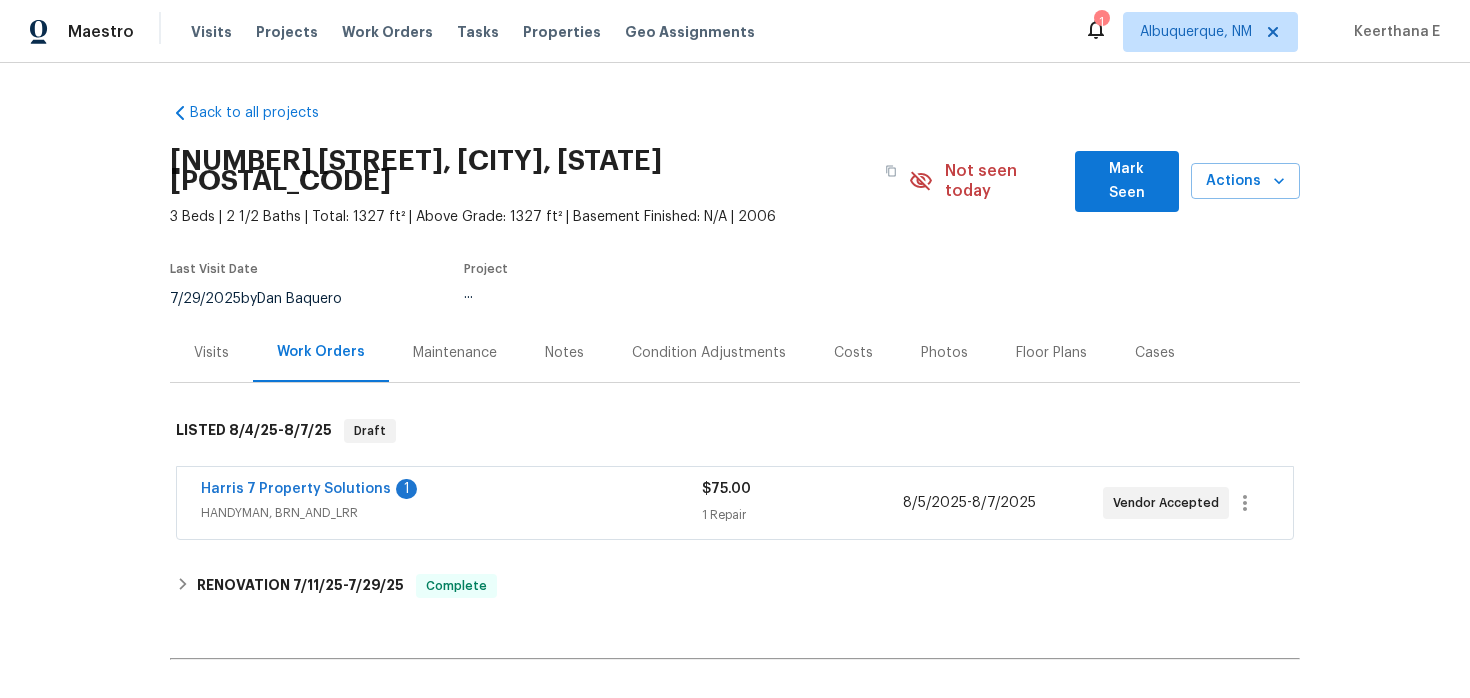 scroll, scrollTop: 40, scrollLeft: 0, axis: vertical 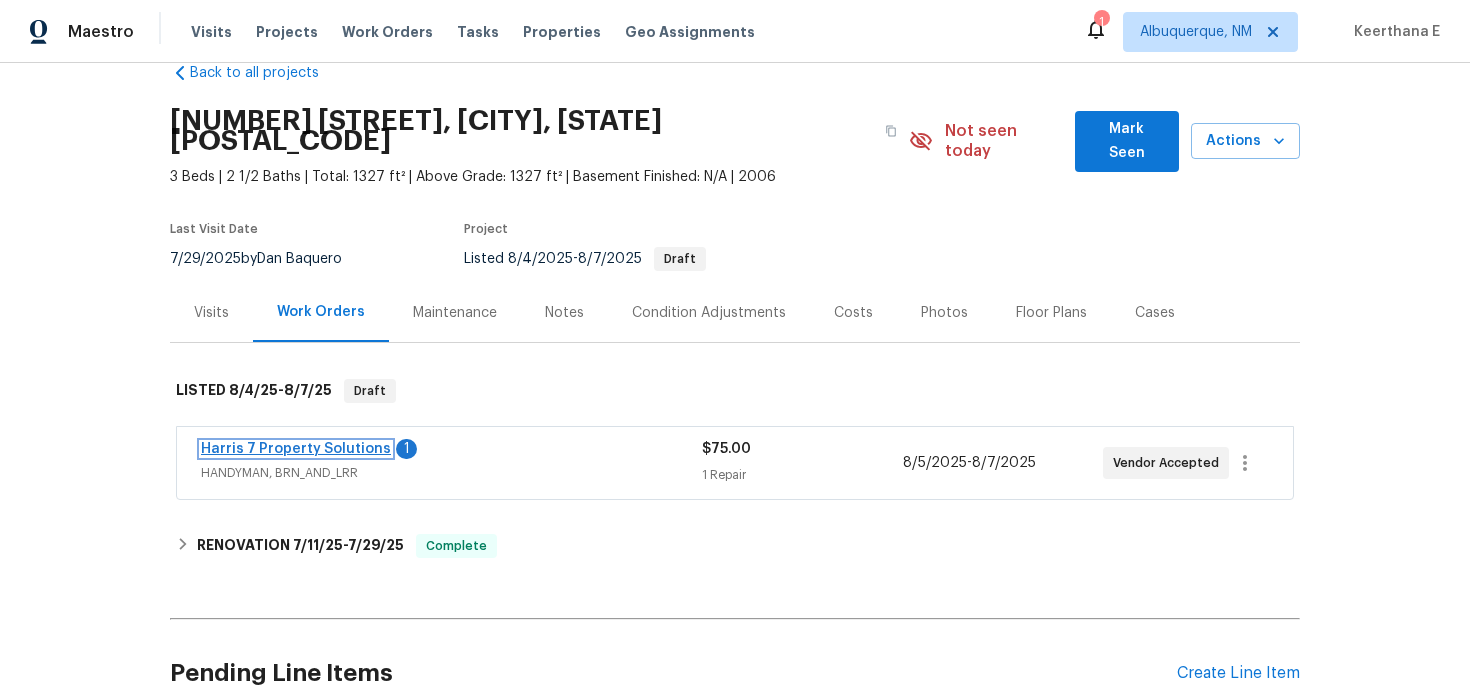 click on "Harris 7 Property Solutions" at bounding box center (296, 449) 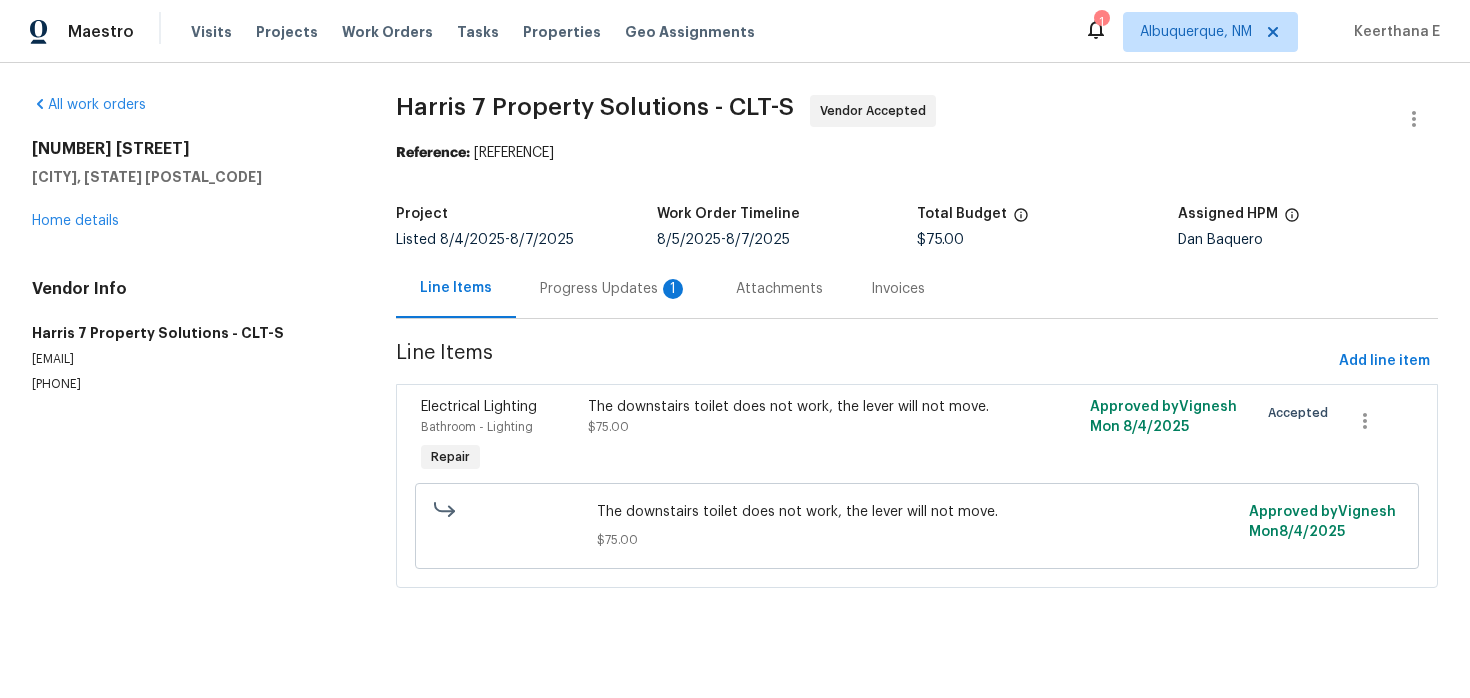 click on "Harris 7 Property Solutions - CLT-S Vendor Accepted Reference:   2FRDYB050MNCD-50fd6625f Project Listed   8/4/2025  -  8/7/2025 Work Order Timeline 8/5/2025  -  8/7/2025 Total Budget $75.00 Assigned HPM Dan Baquero Line Items Progress Updates 1 Attachments Invoices Line Items Add line item Electrical Lighting Bathroom - Lighting Repair The downstairs toilet does not work, the lever will not move. $75.00 Approved by  Vignesh M  on   8/4/2025 Accepted The downstairs toilet does not work, the lever will not move. $75.00 Approved by  Vignesh M  on  8/4/2025" at bounding box center [917, 353] 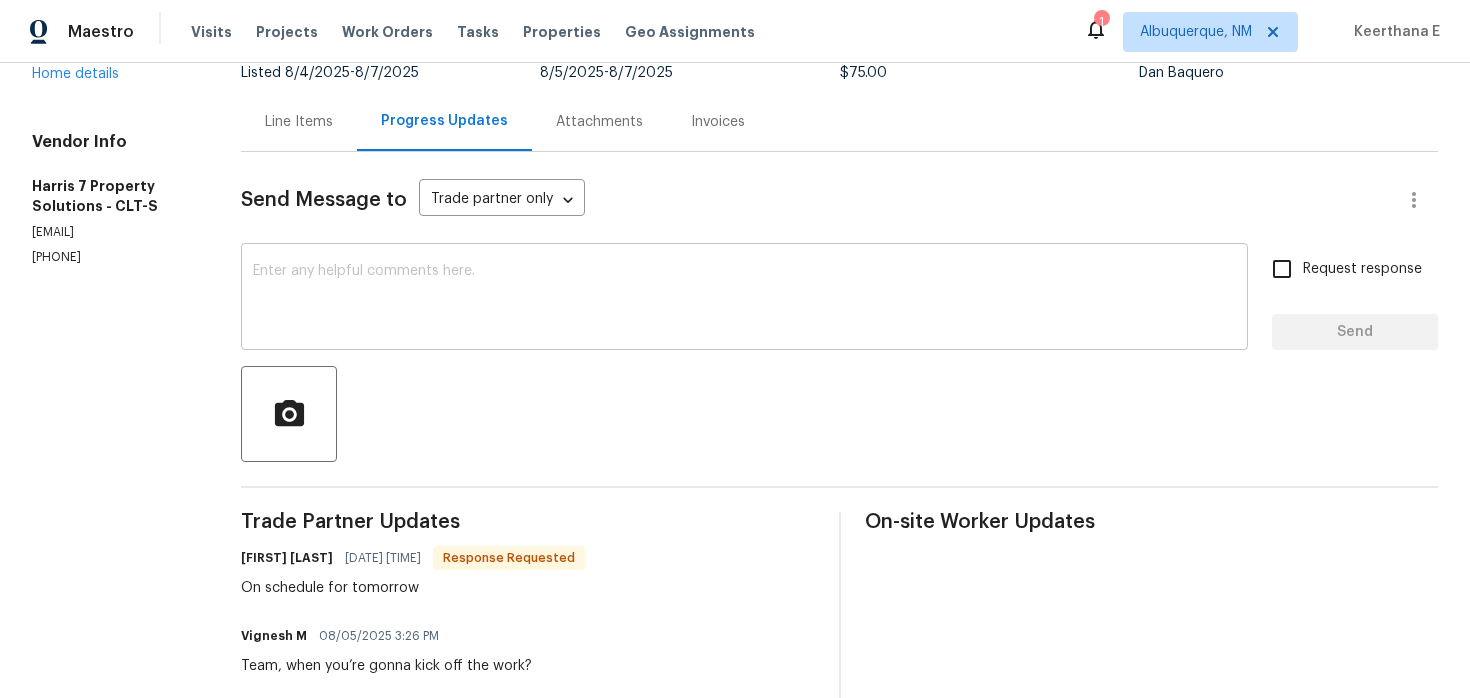 click at bounding box center (744, 299) 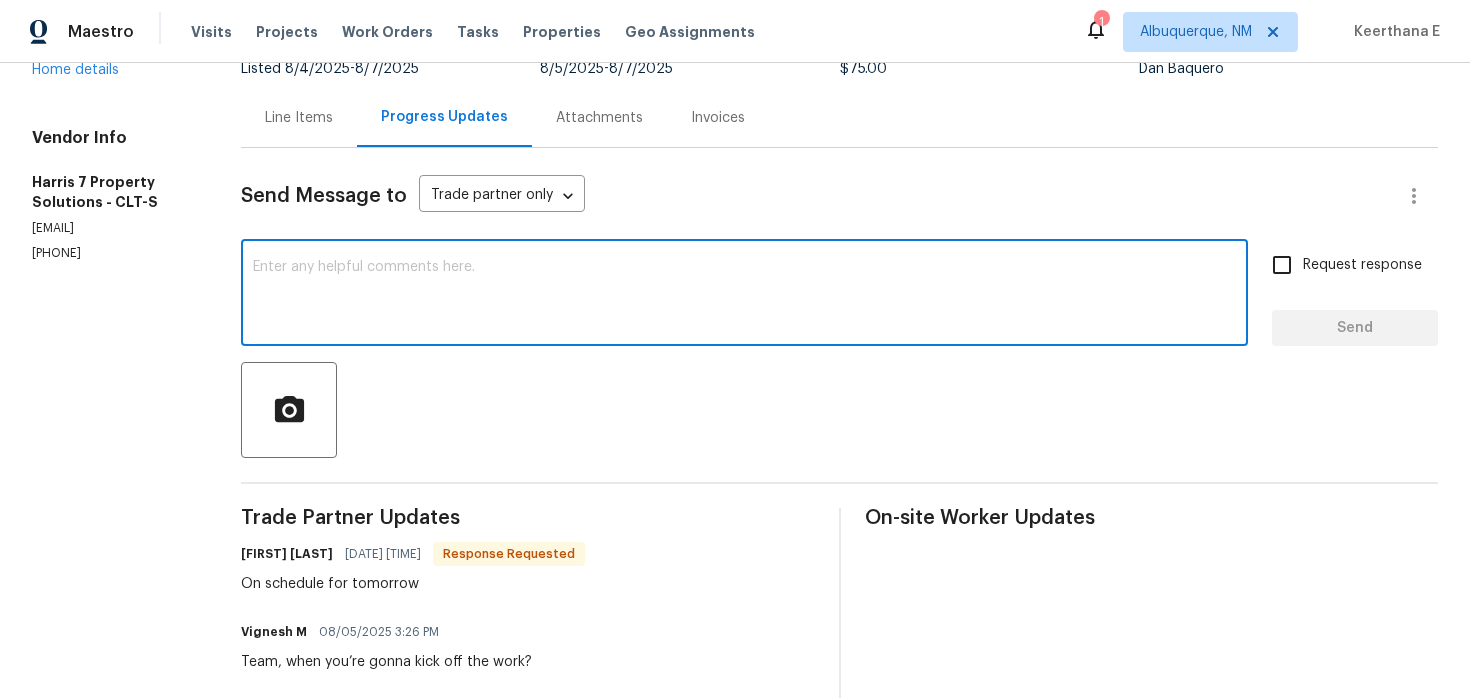 scroll, scrollTop: 164, scrollLeft: 0, axis: vertical 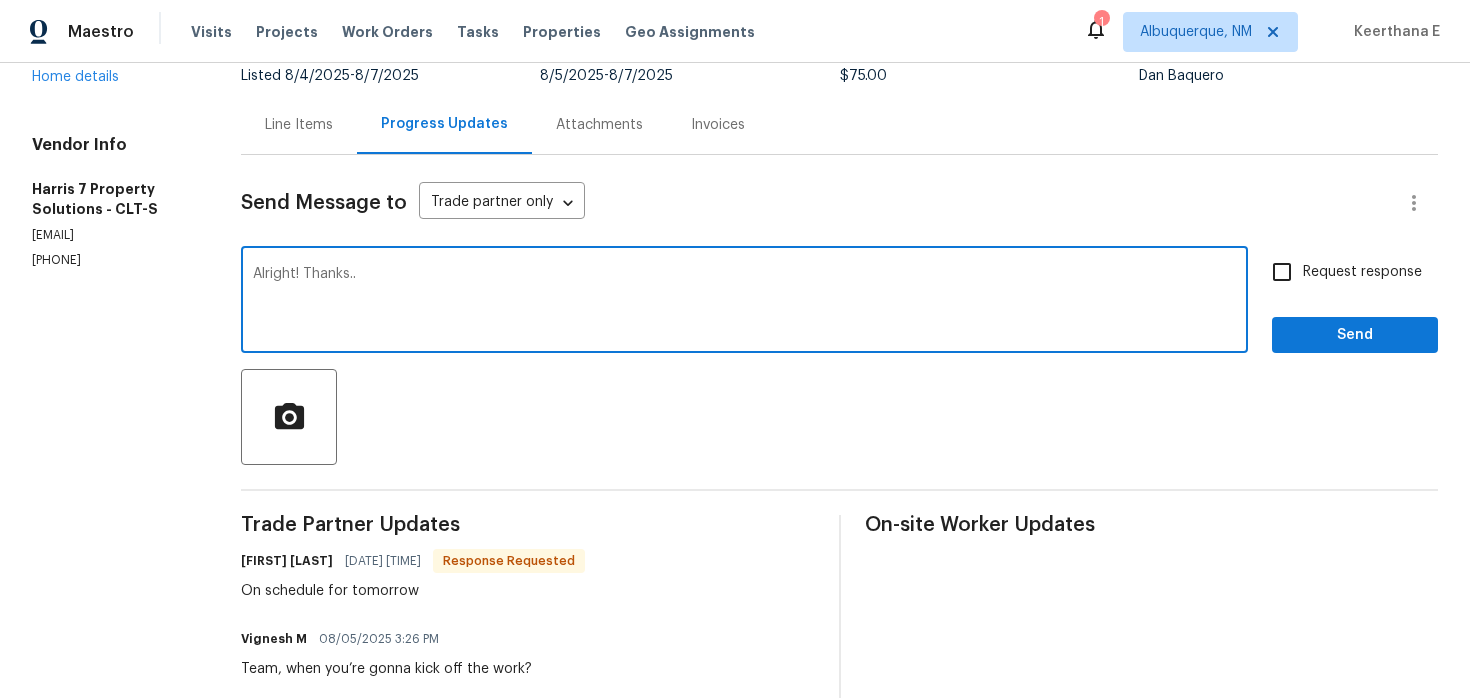 type on "Alright! Thanks.." 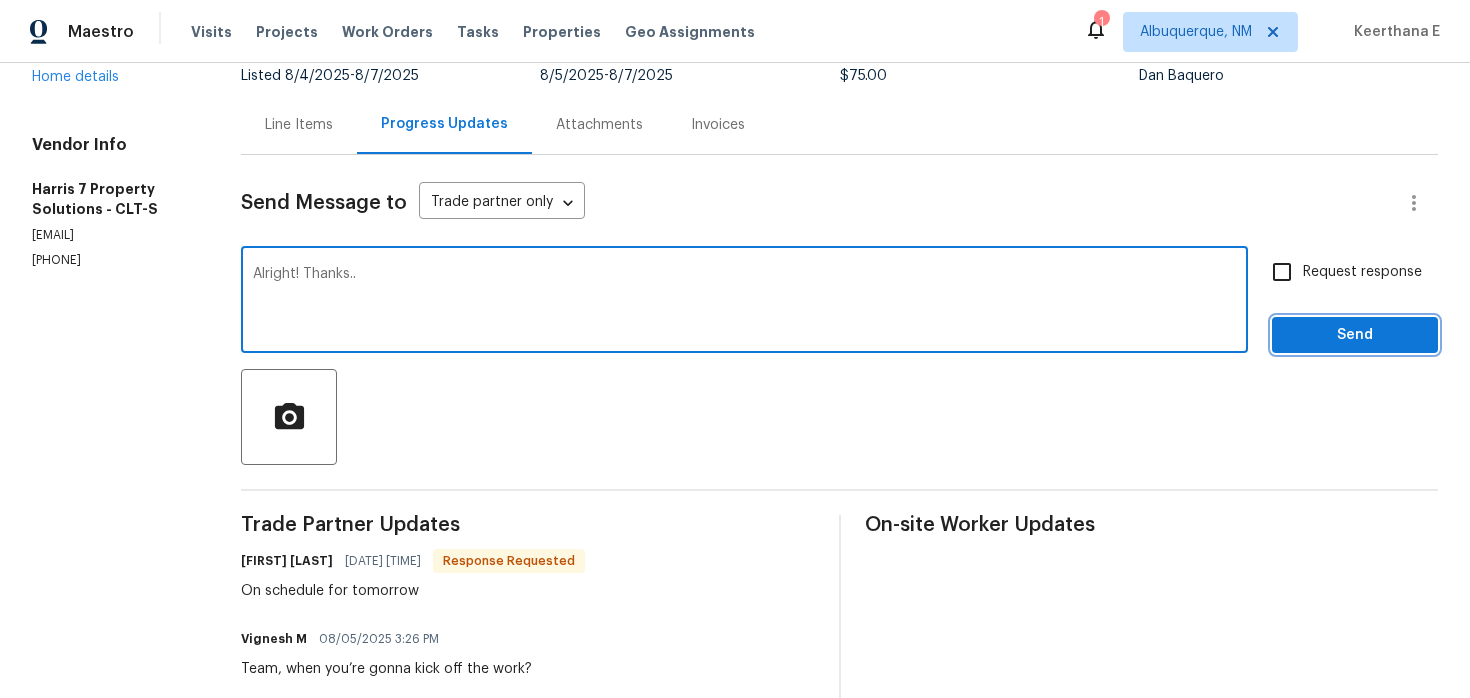 click on "Send" at bounding box center [1355, 335] 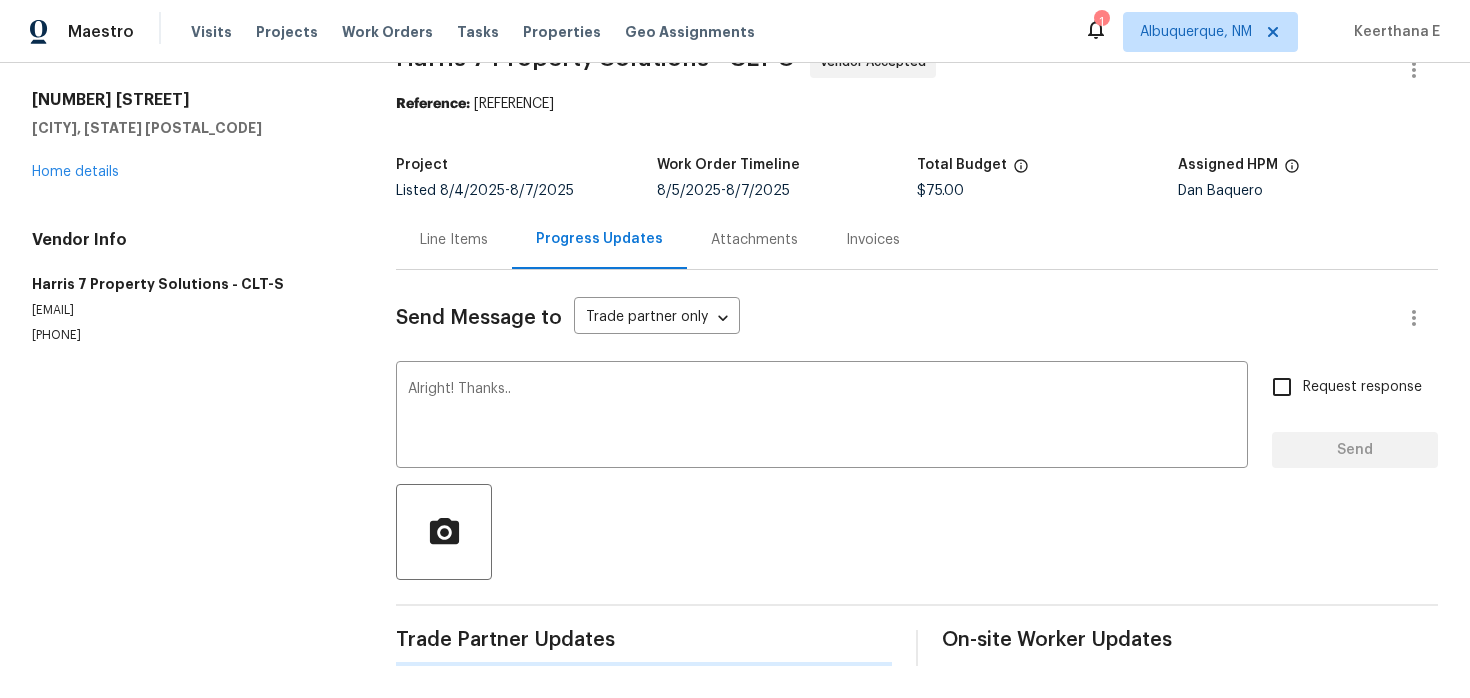 scroll, scrollTop: 0, scrollLeft: 0, axis: both 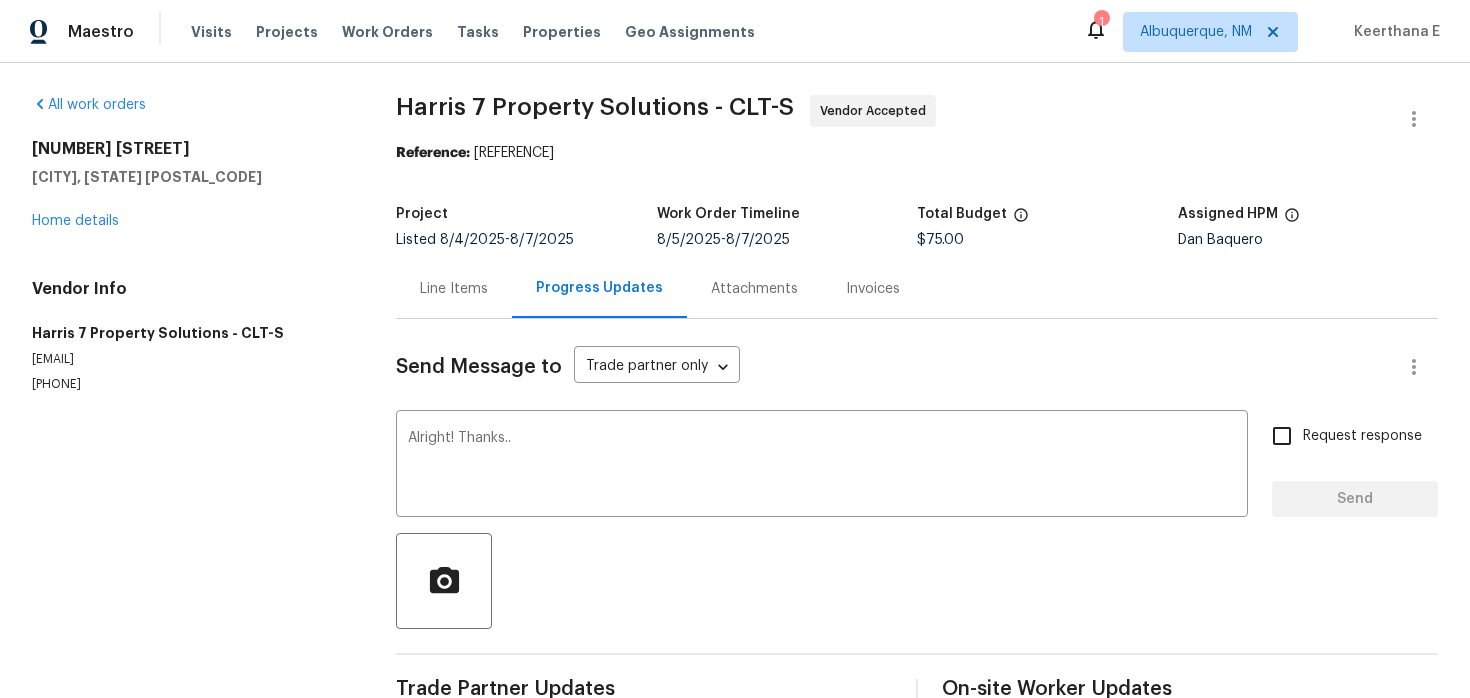 type 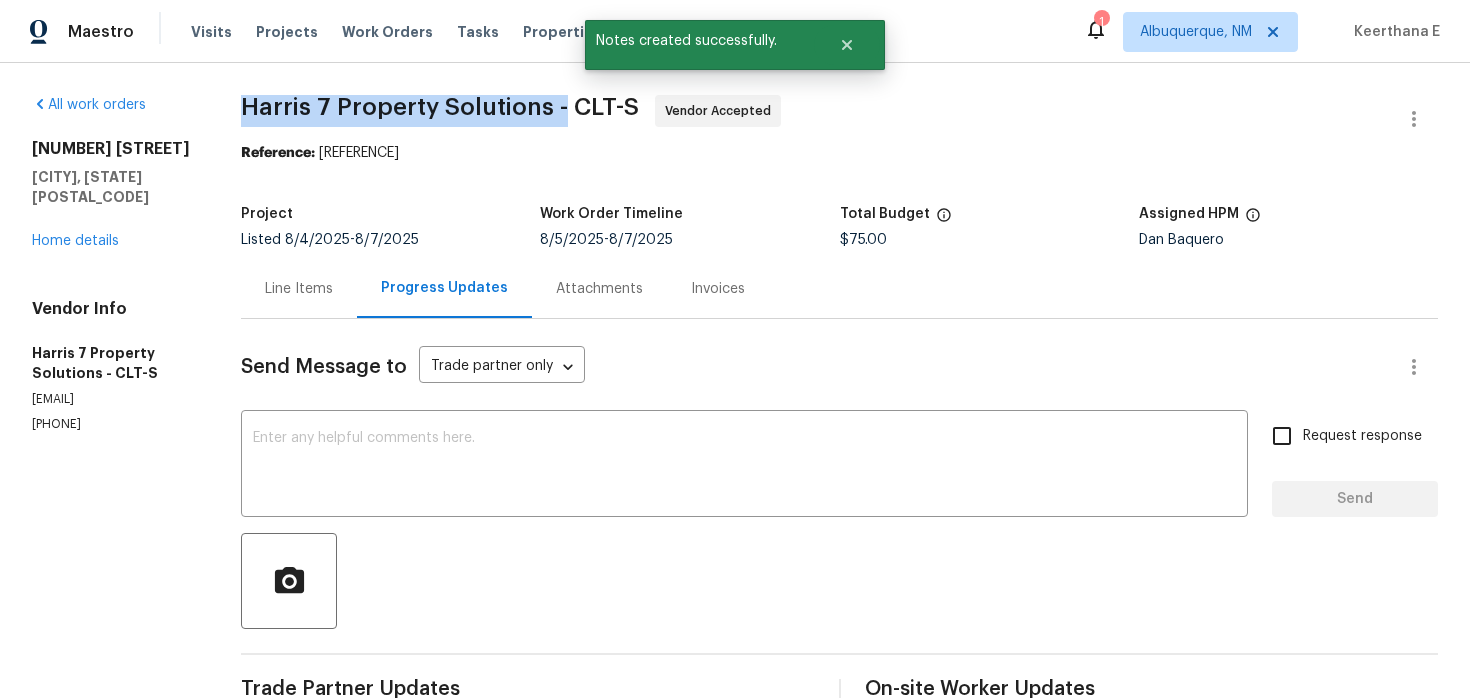 drag, startPoint x: 259, startPoint y: 104, endPoint x: 585, endPoint y: 105, distance: 326.00153 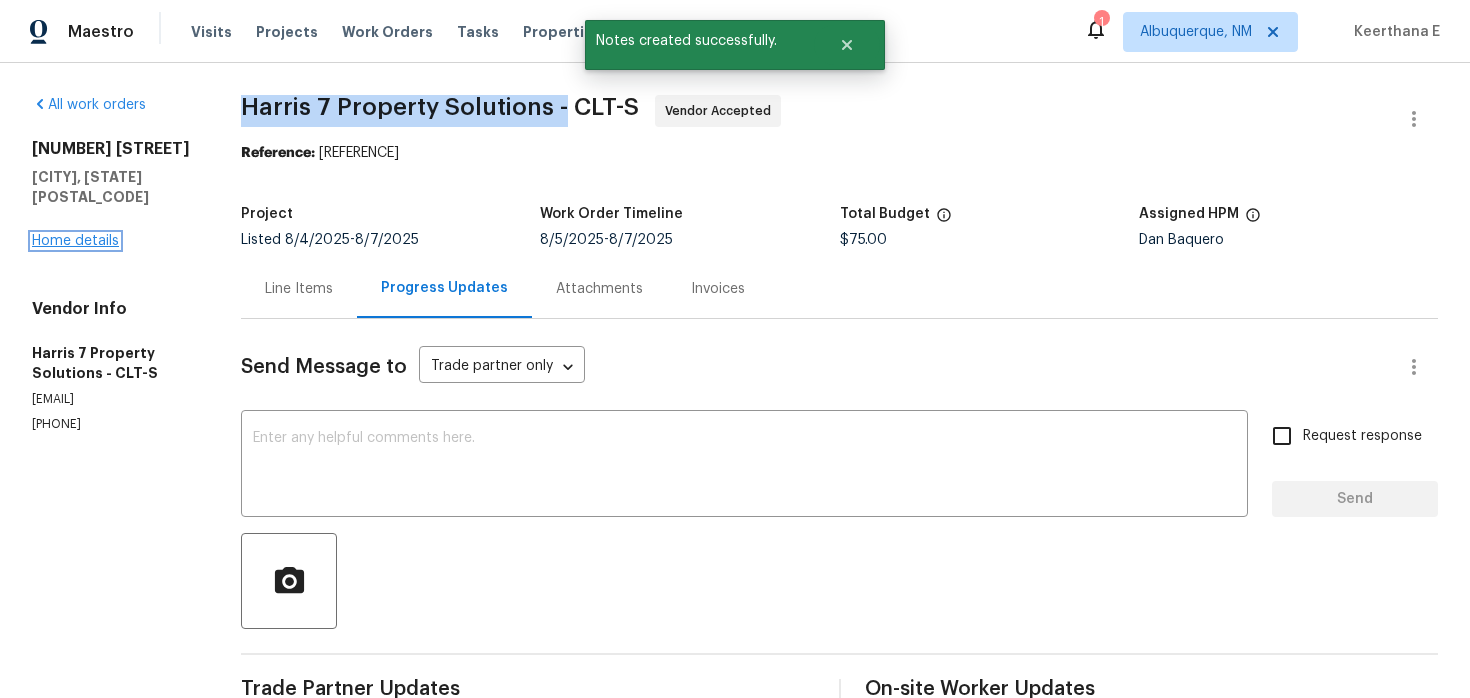 click on "Home details" at bounding box center [75, 241] 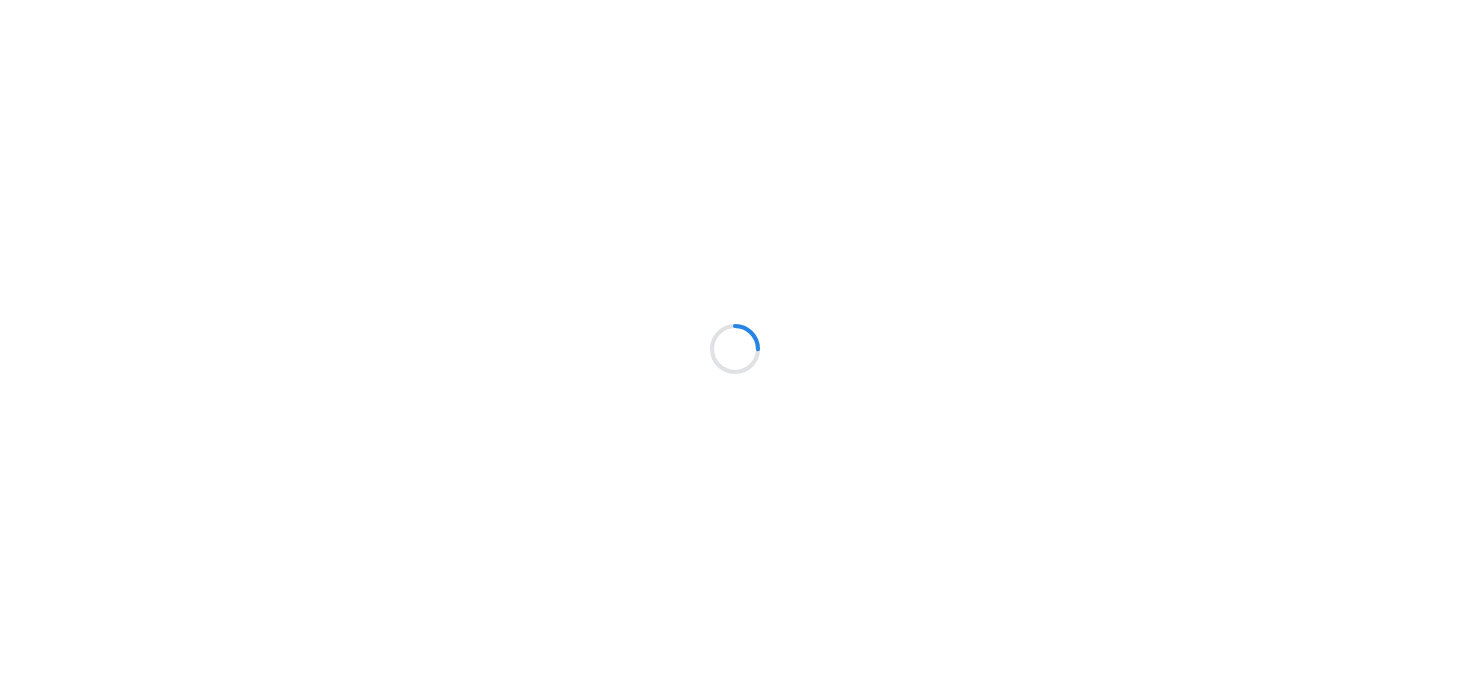 scroll, scrollTop: 0, scrollLeft: 0, axis: both 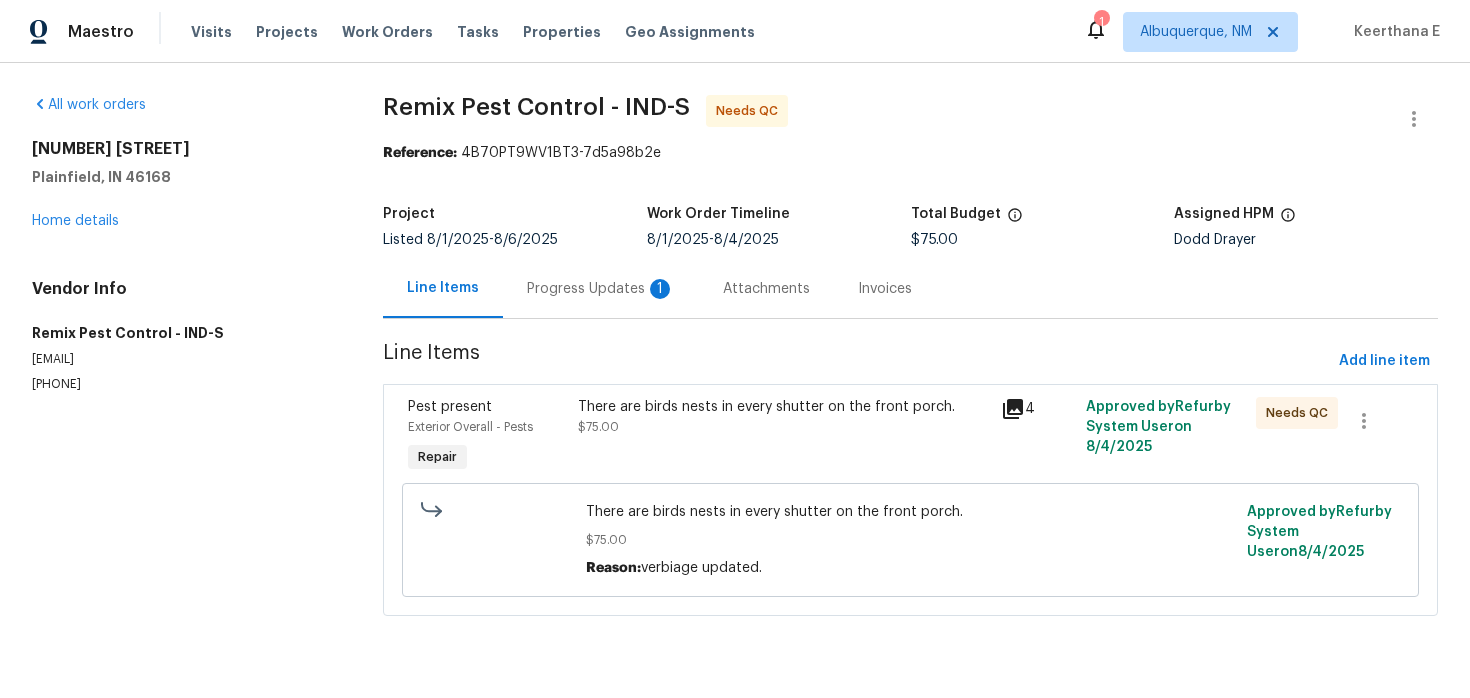 click on "Progress Updates 1" at bounding box center [601, 289] 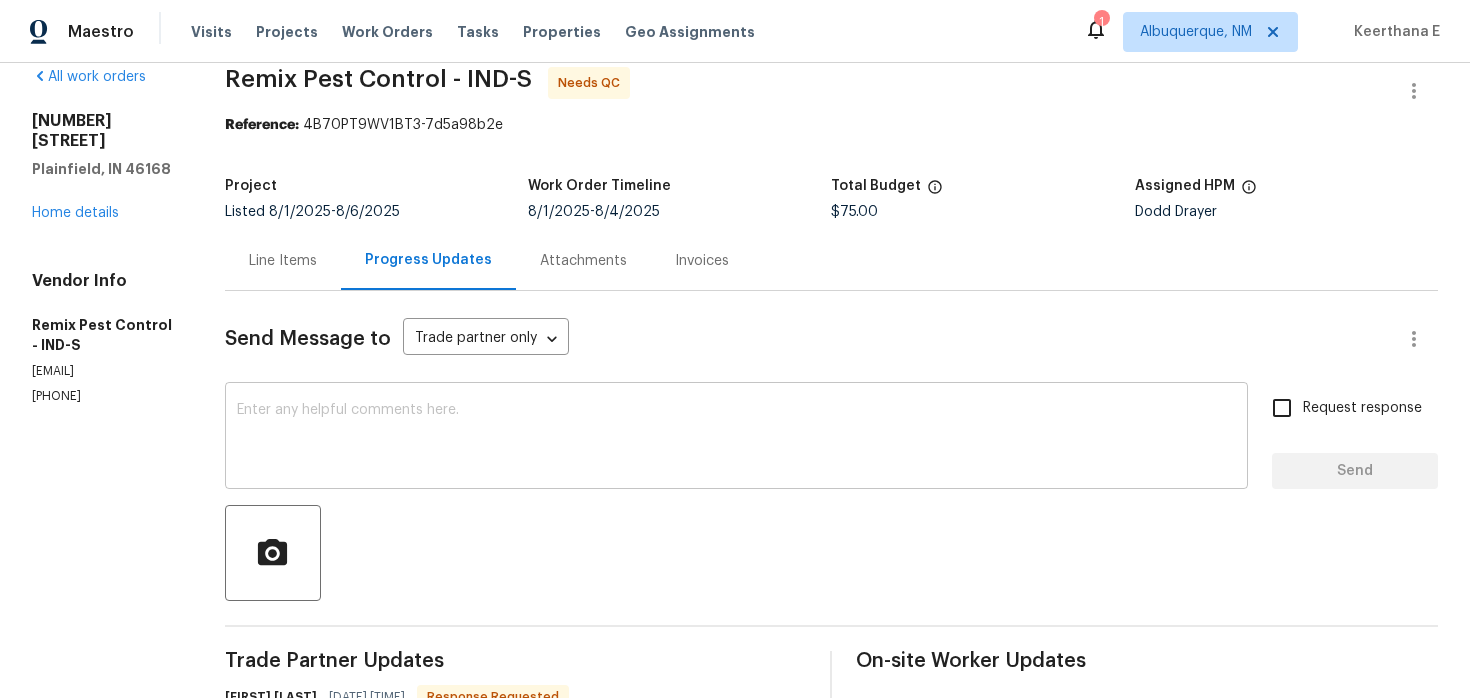 scroll, scrollTop: 0, scrollLeft: 0, axis: both 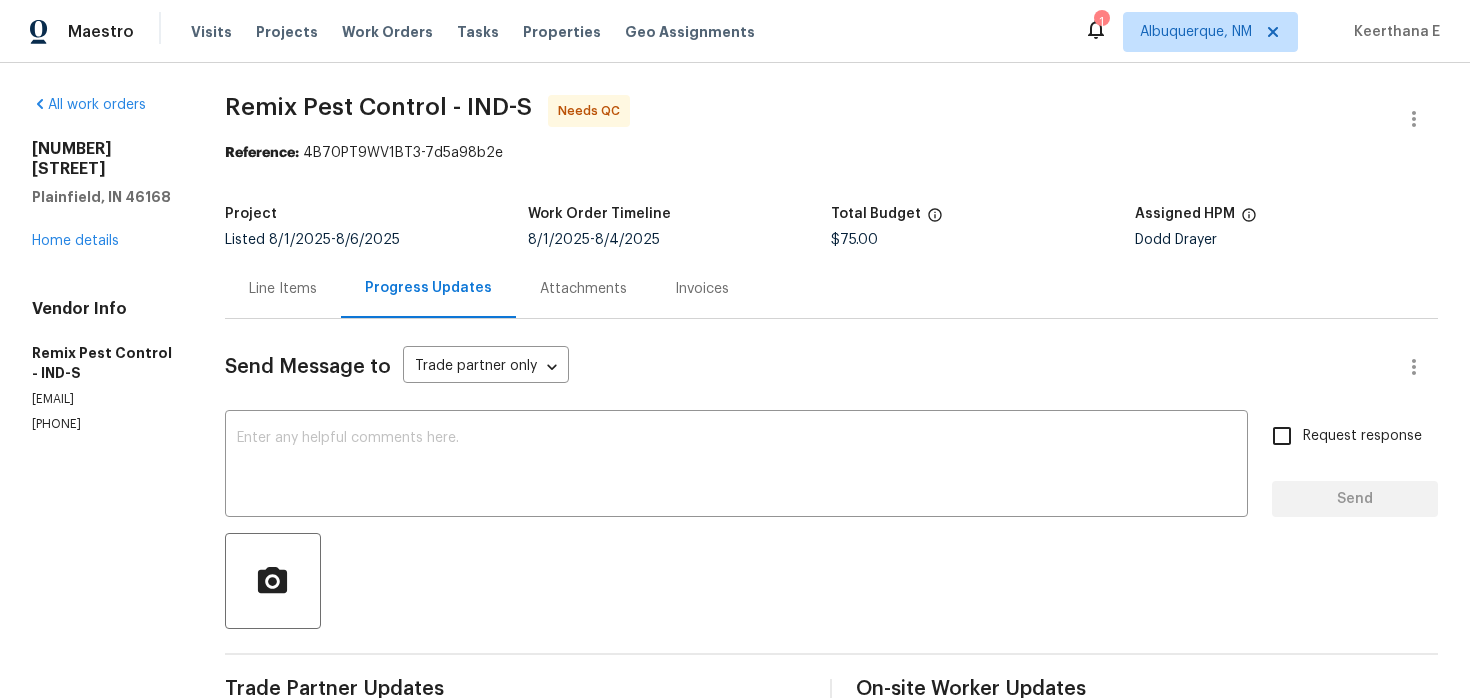 click on "Line Items" at bounding box center [283, 289] 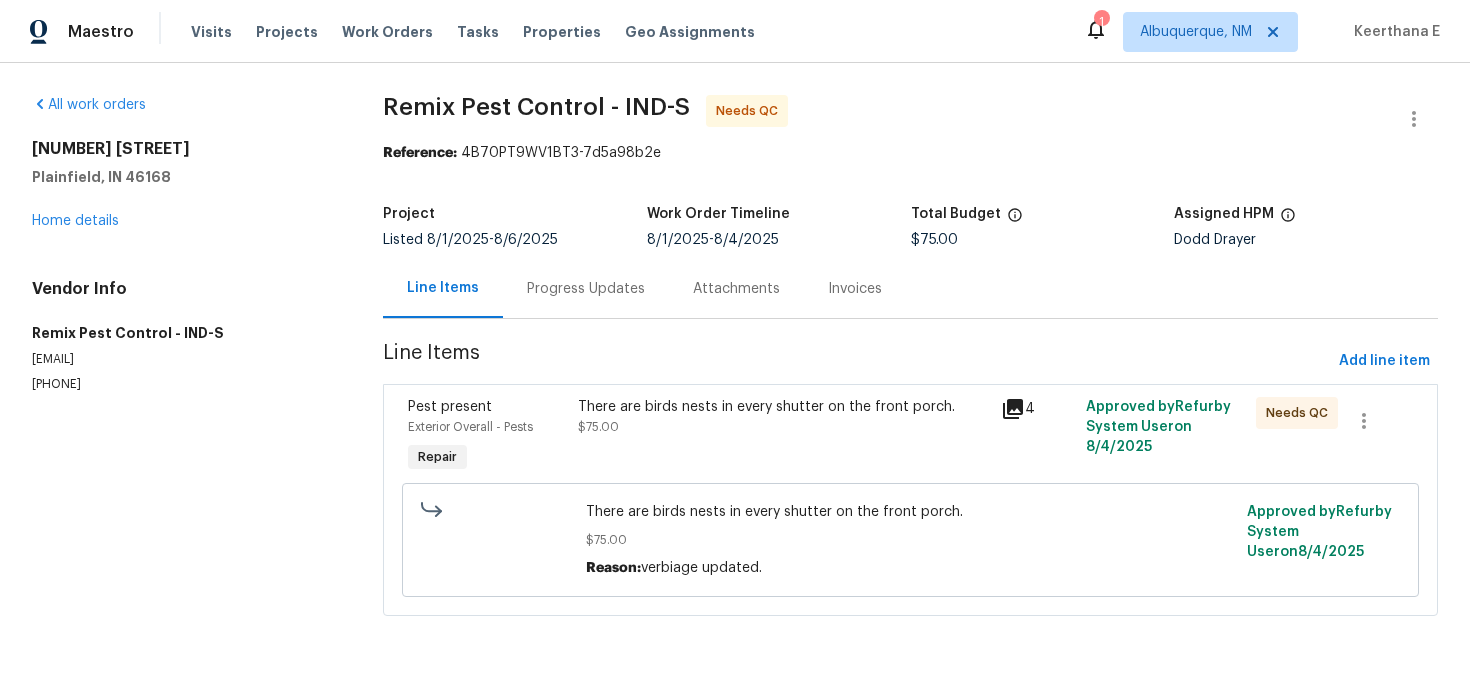 click on "$75.00" at bounding box center (598, 427) 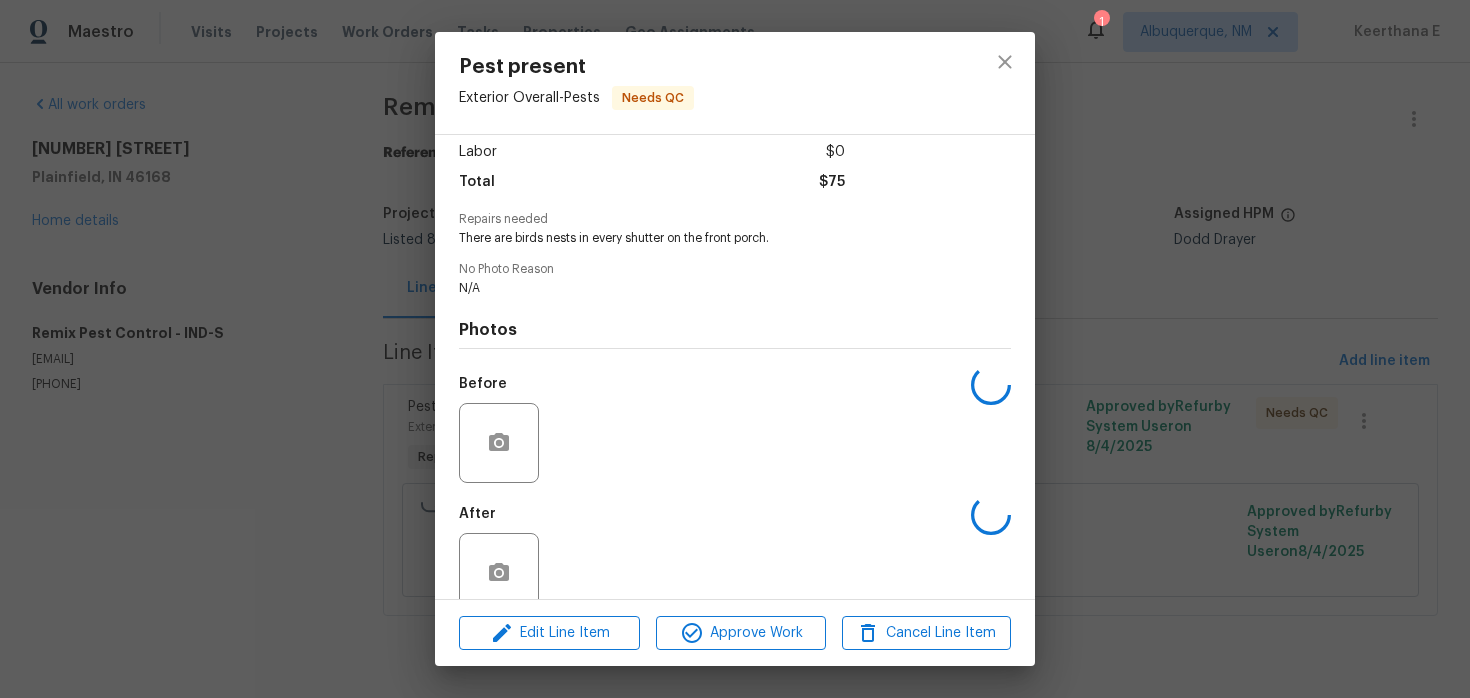 scroll, scrollTop: 172, scrollLeft: 0, axis: vertical 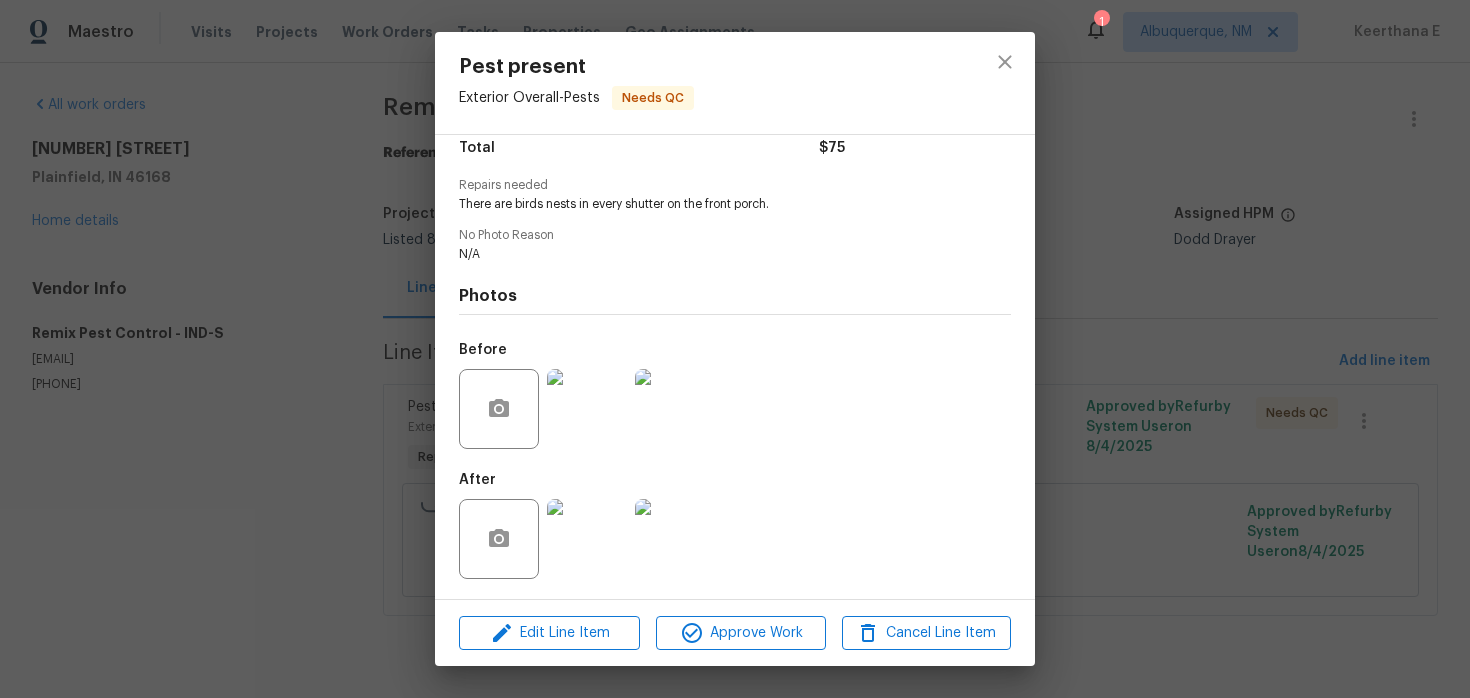 click at bounding box center (587, 539) 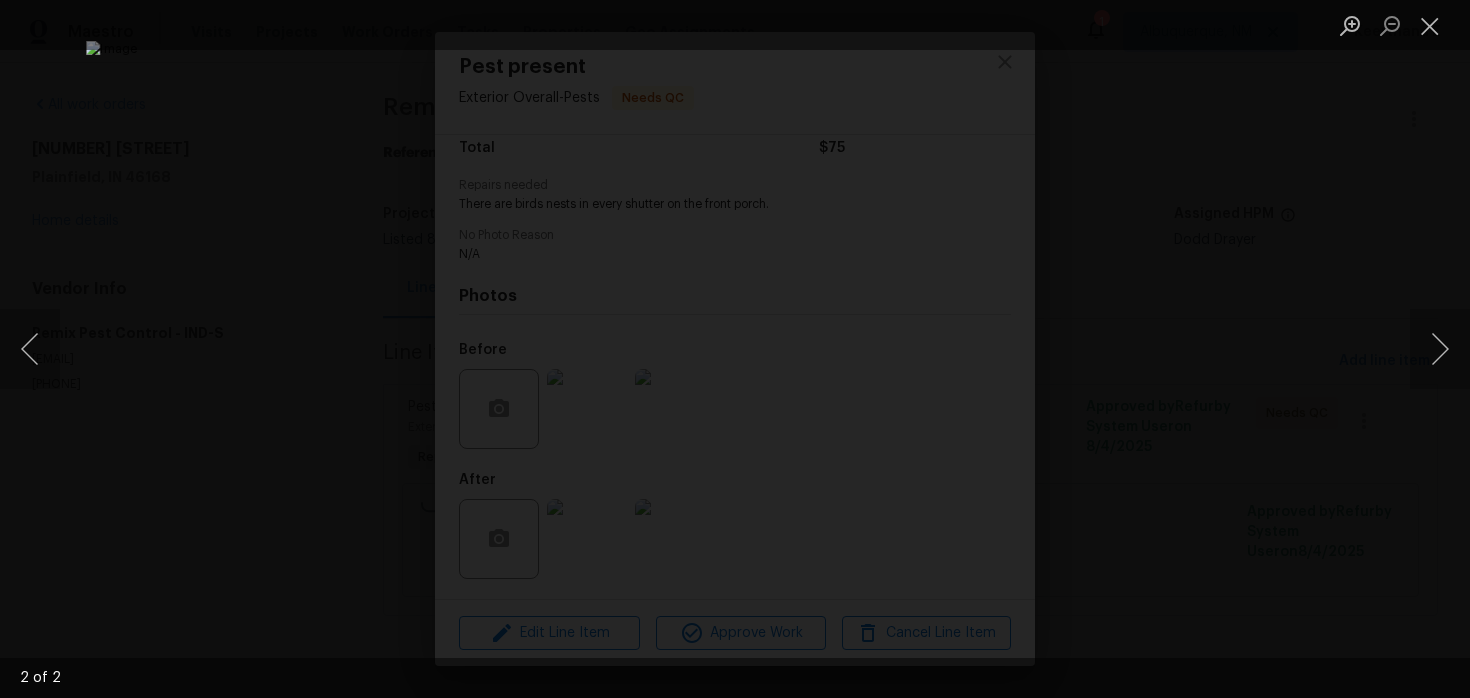 click at bounding box center (735, 349) 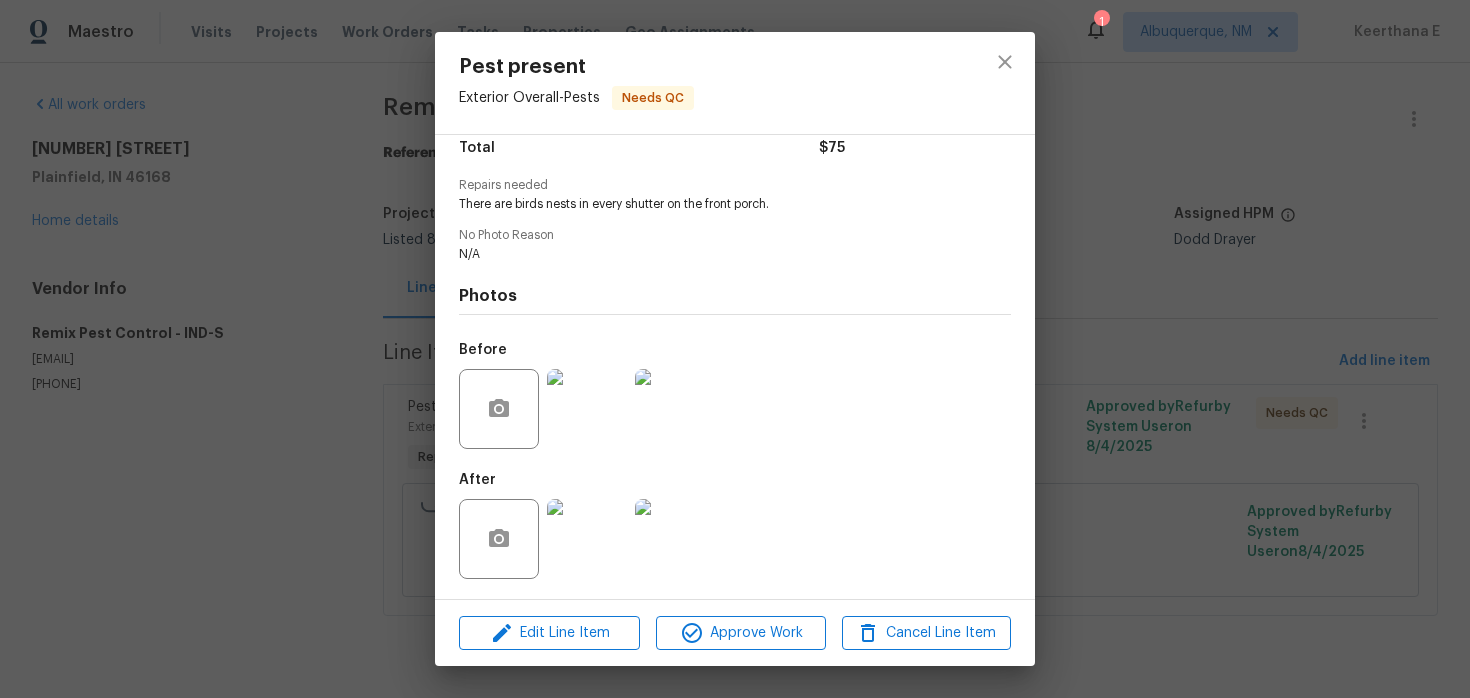 click on "Pest present Exterior Overall  -  Pests Needs QC Vendor Remix Pest Control Account Category Repairs Cost $75 x 1 count $75 Labor $0 Total $75 Repairs needed There are birds nests in every shutter on the front porch. No Photo Reason N/A Photos Before After  Edit Line Item  Approve Work  Cancel Line Item" at bounding box center (735, 349) 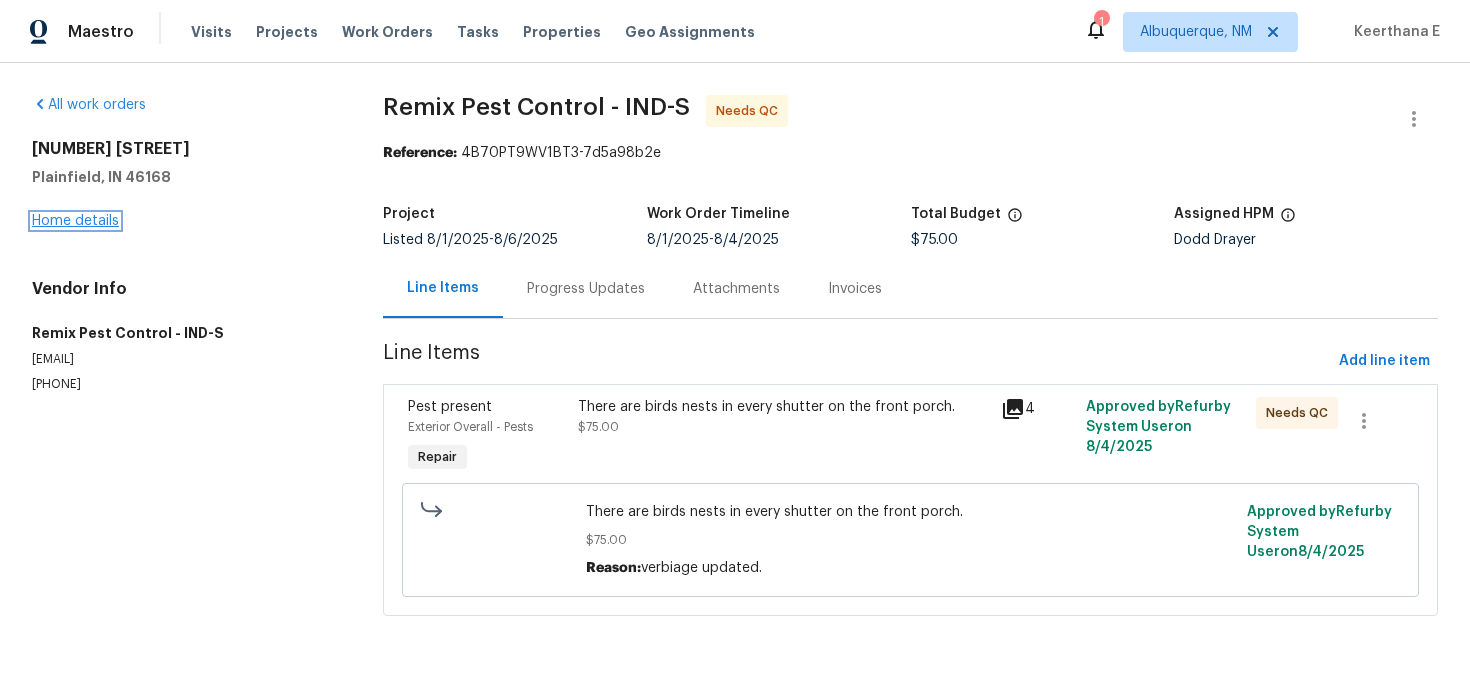 click on "Home details" at bounding box center (75, 221) 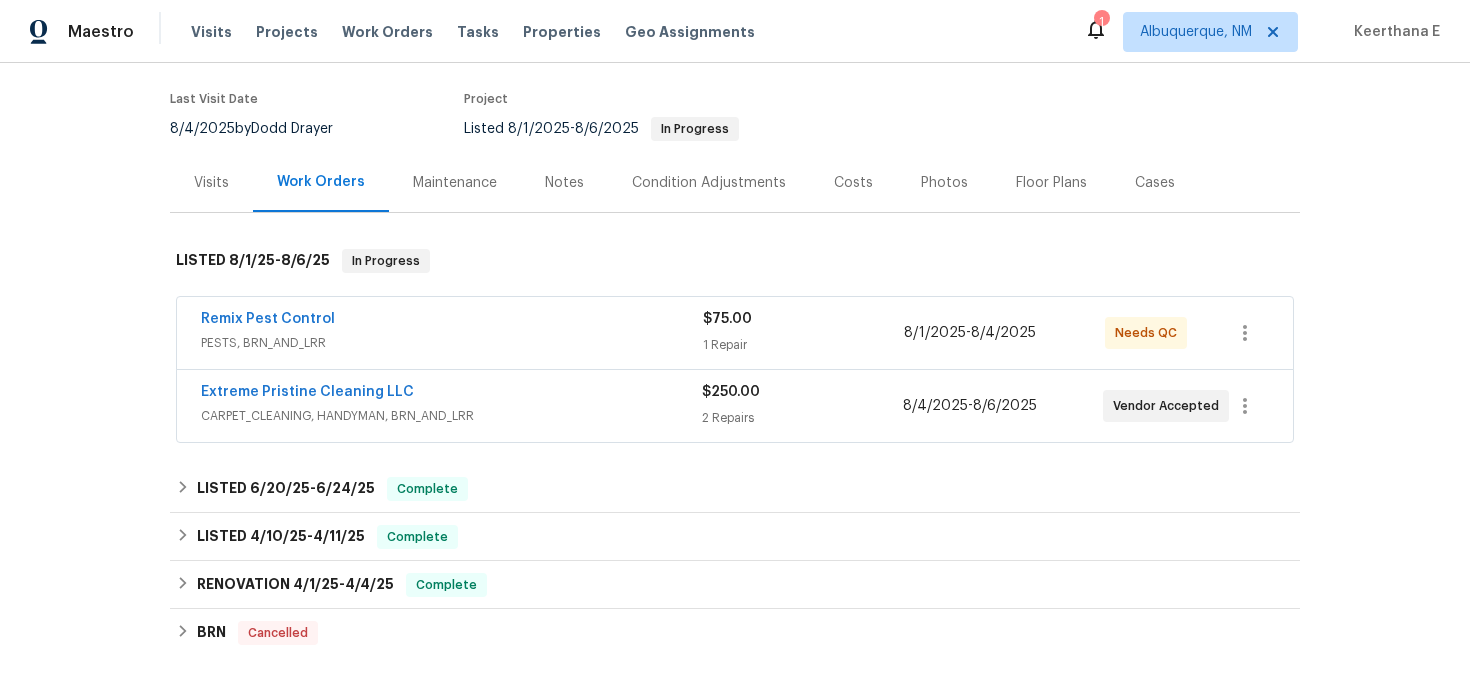 click on "CARPET_CLEANING, HANDYMAN, BRN_AND_LRR" at bounding box center [451, 416] 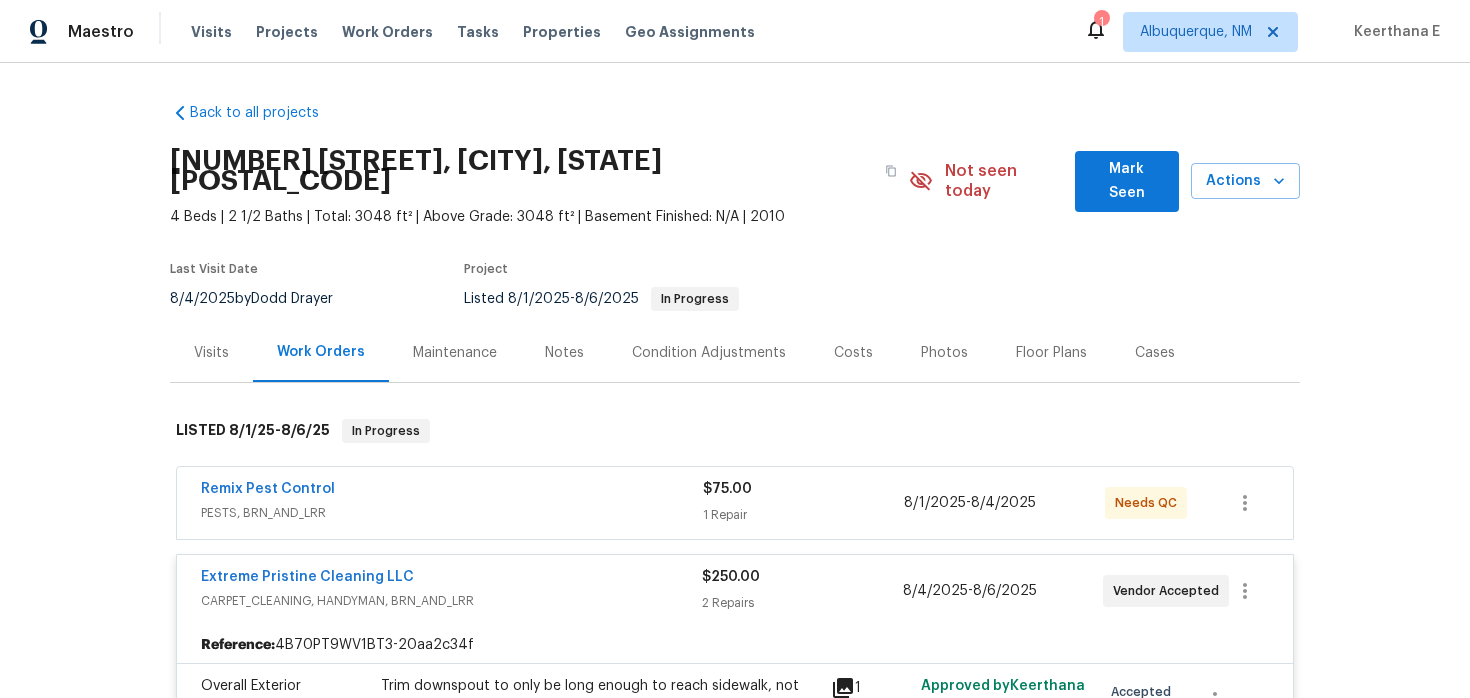 scroll, scrollTop: 77, scrollLeft: 0, axis: vertical 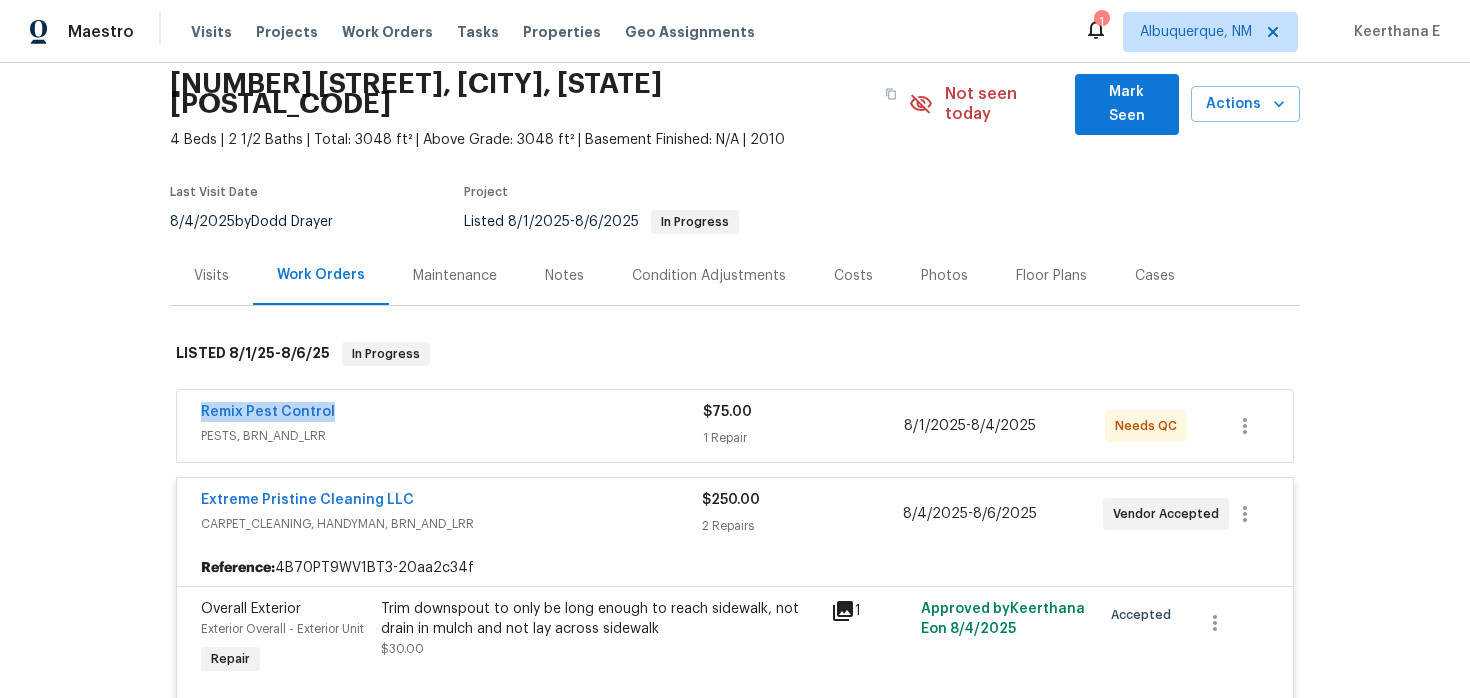 drag, startPoint x: 194, startPoint y: 393, endPoint x: 352, endPoint y: 390, distance: 158.02847 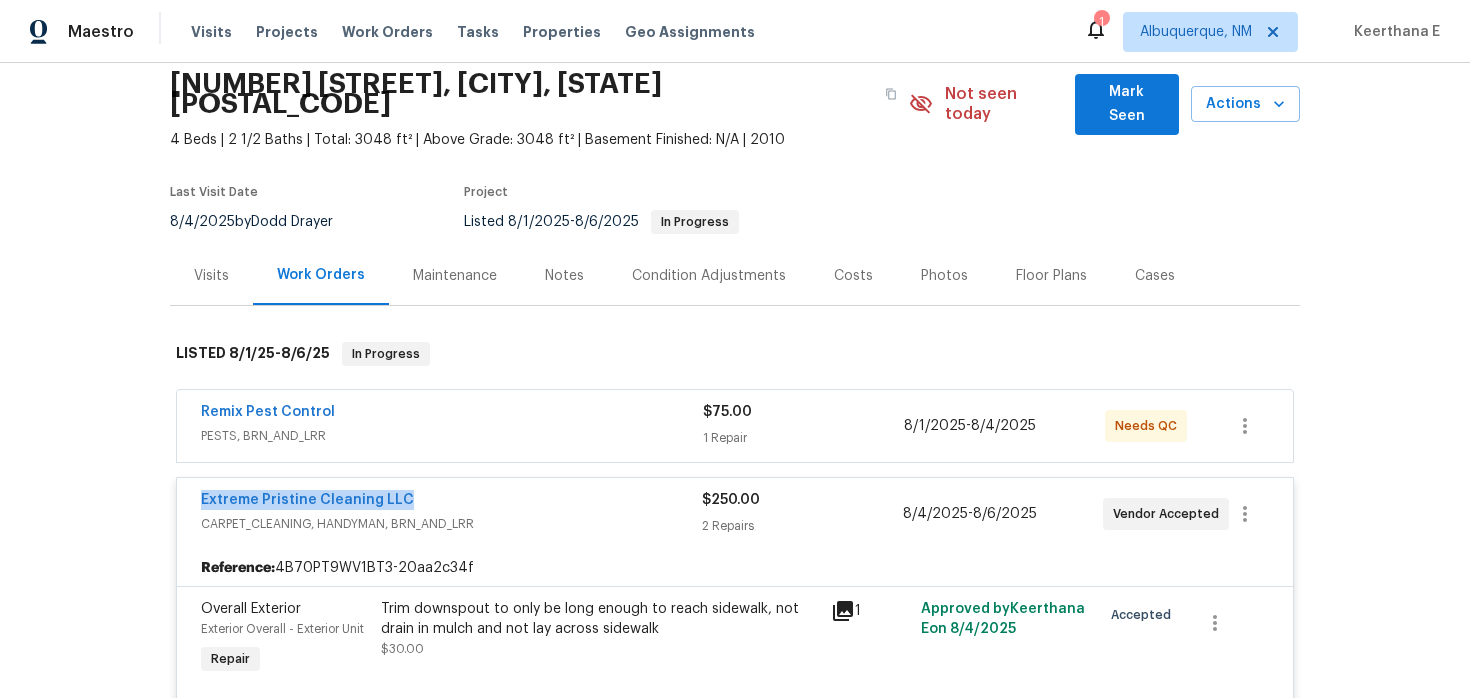 drag, startPoint x: 189, startPoint y: 477, endPoint x: 413, endPoint y: 478, distance: 224.00223 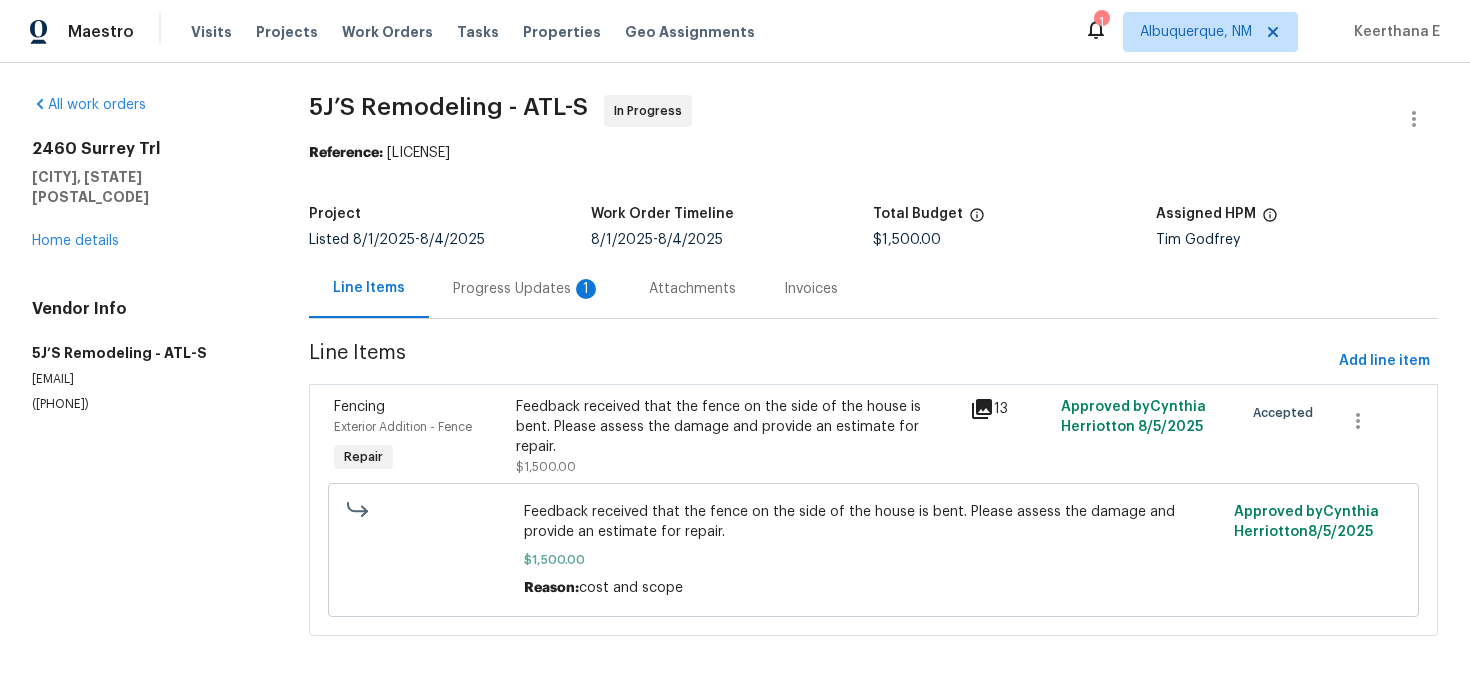 scroll, scrollTop: 0, scrollLeft: 0, axis: both 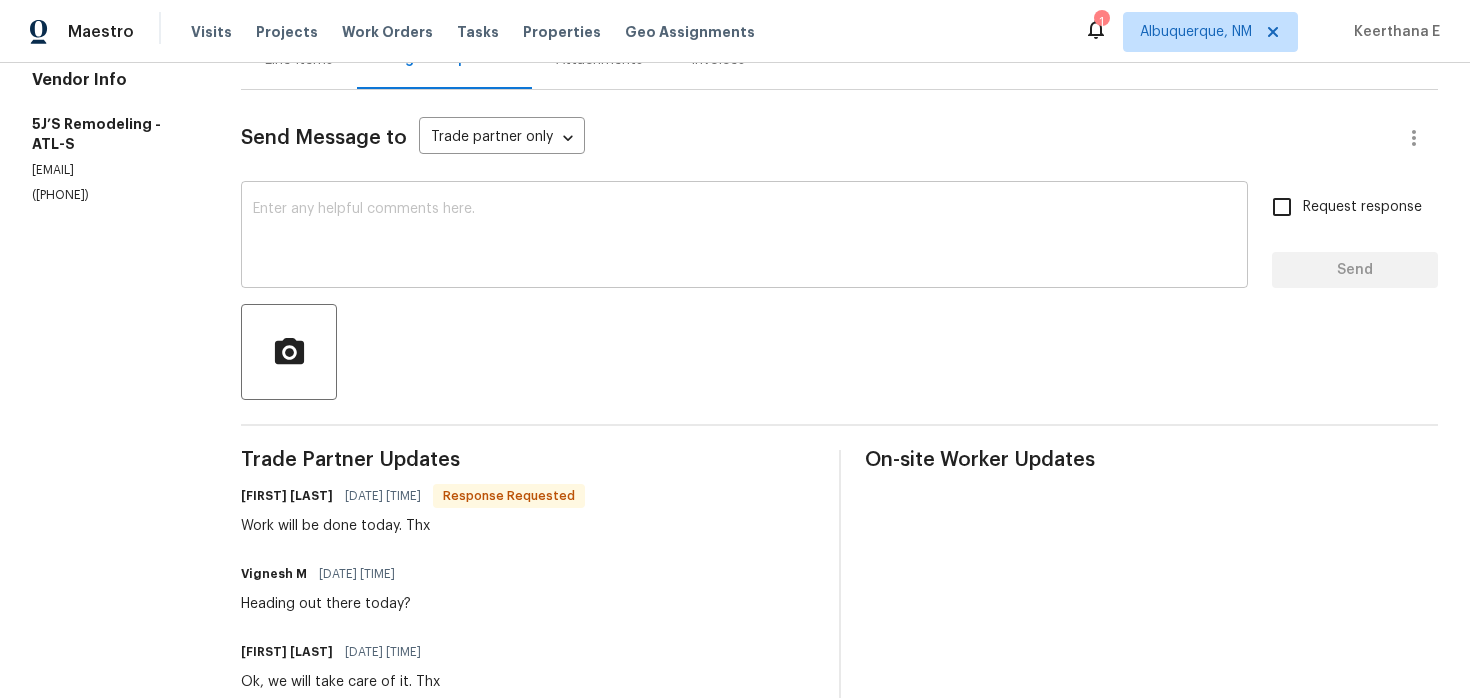 click at bounding box center (744, 237) 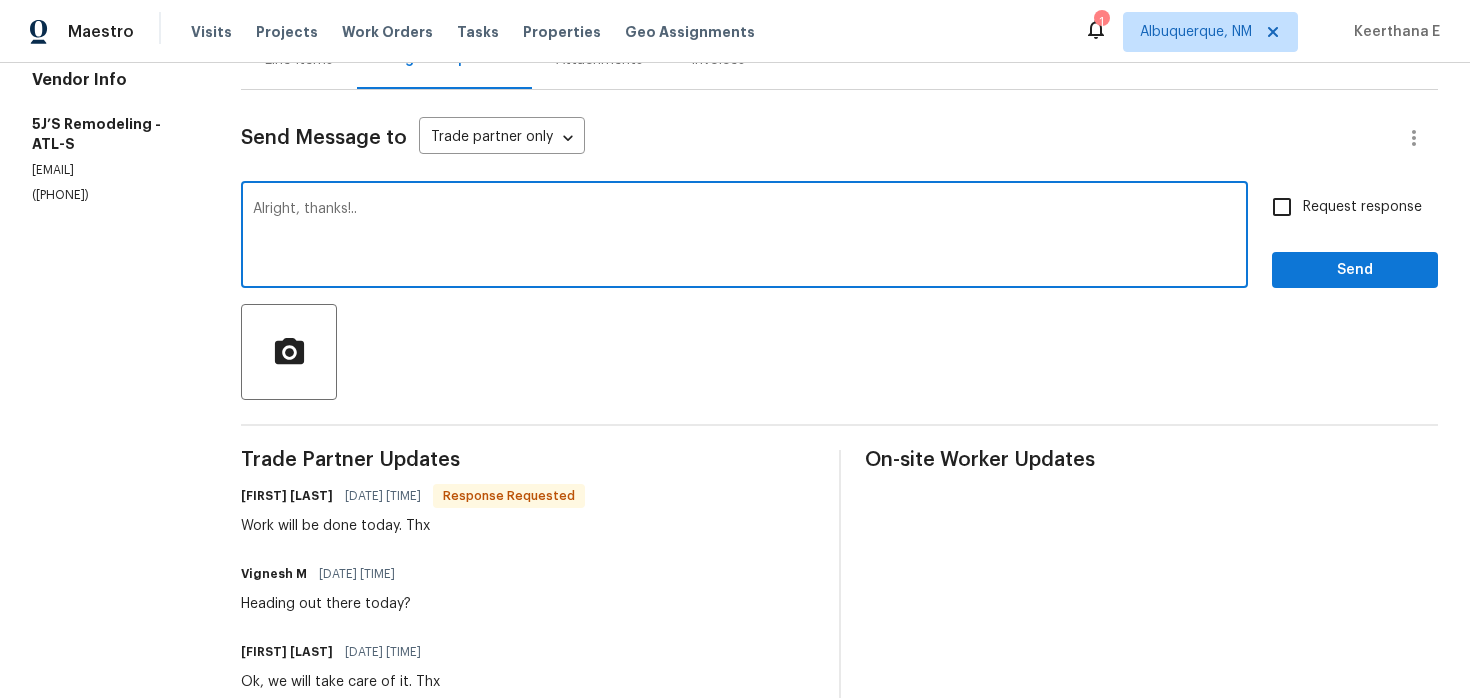 type on "Alright, thanks!.." 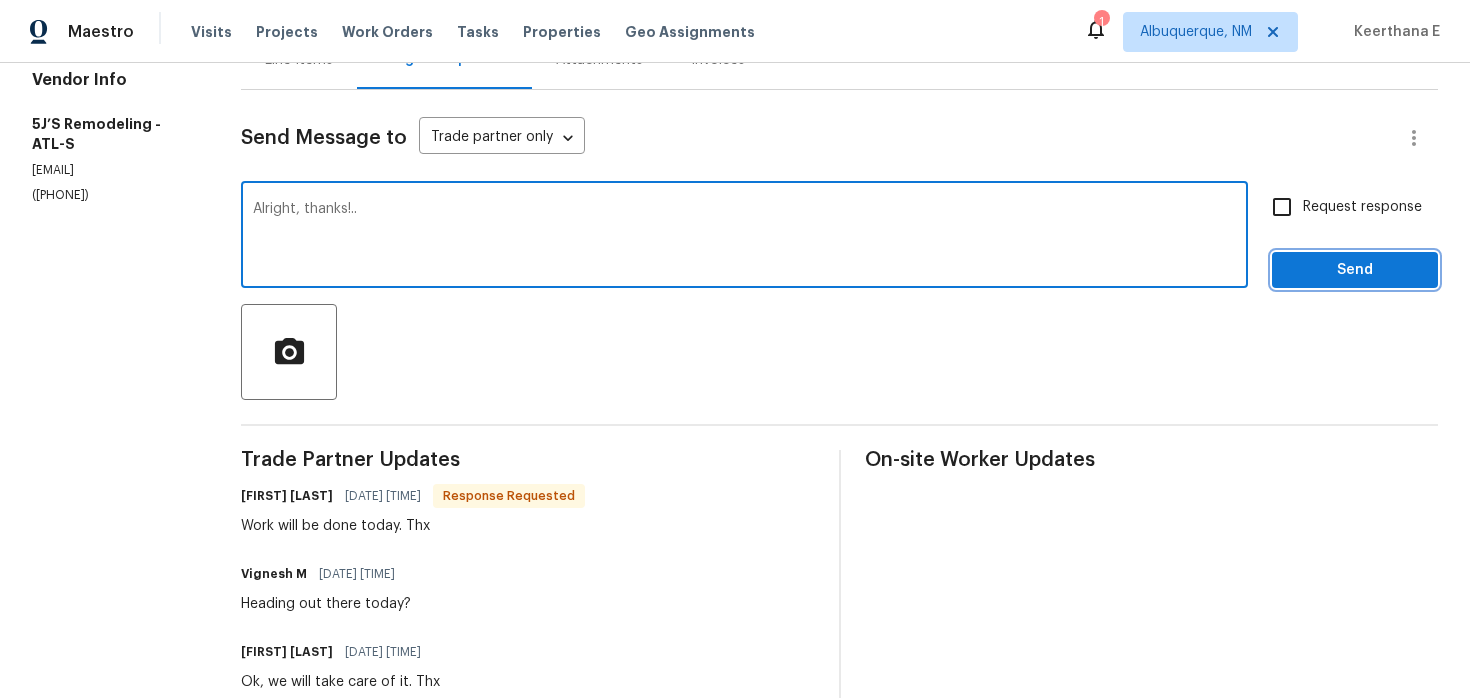 click on "Send" at bounding box center (1355, 270) 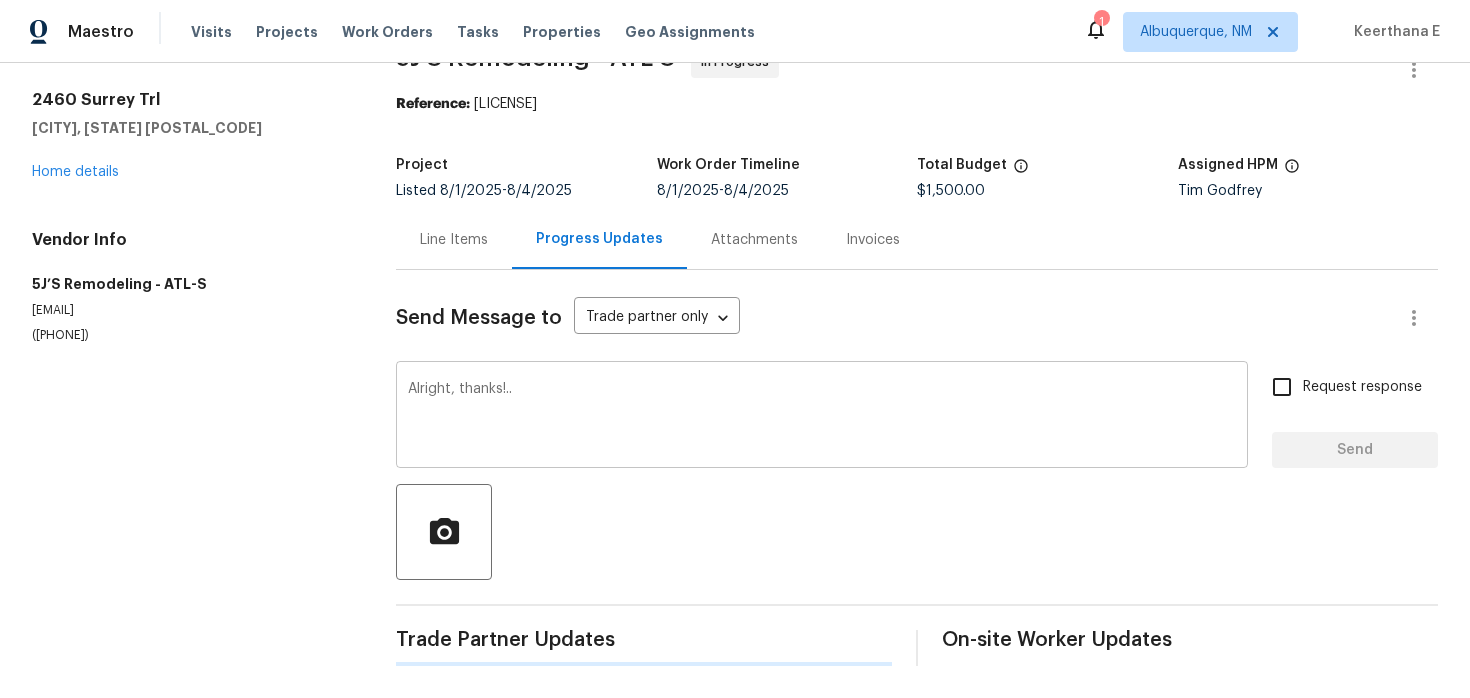 scroll, scrollTop: 0, scrollLeft: 0, axis: both 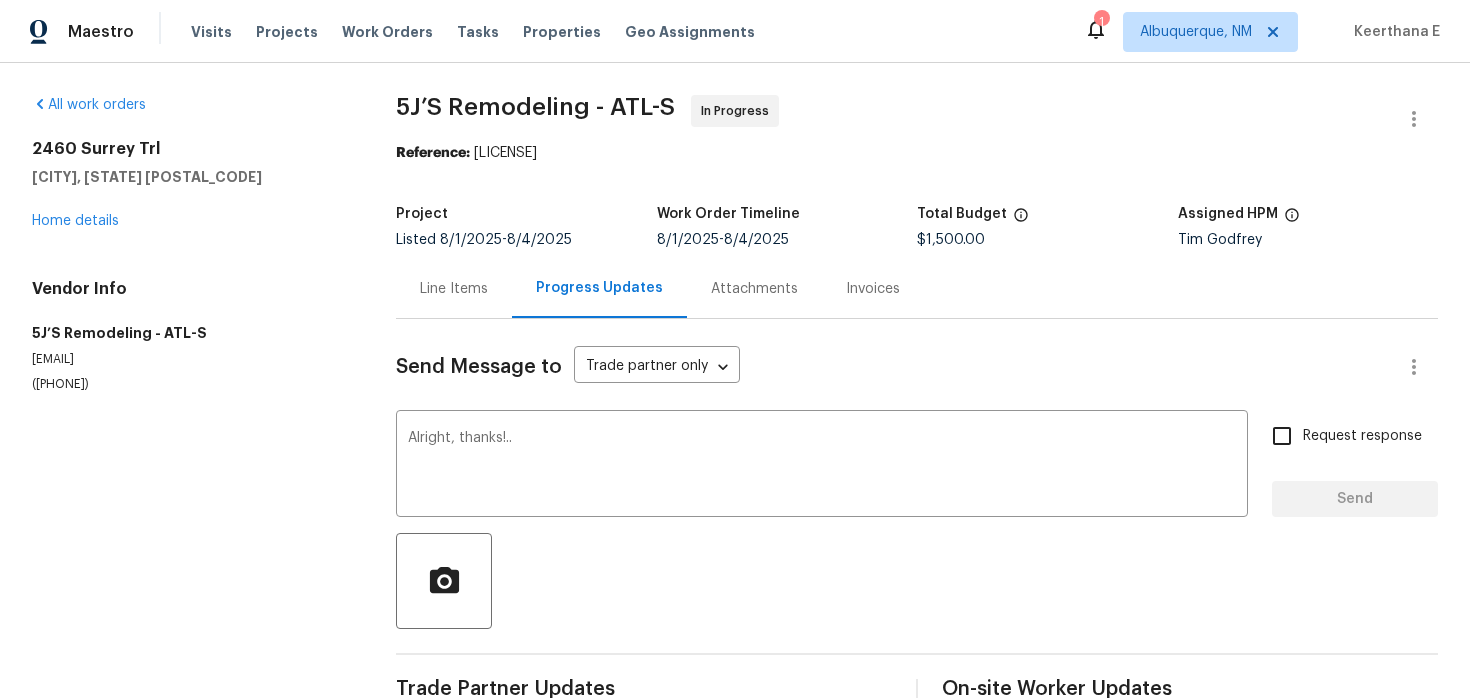 type 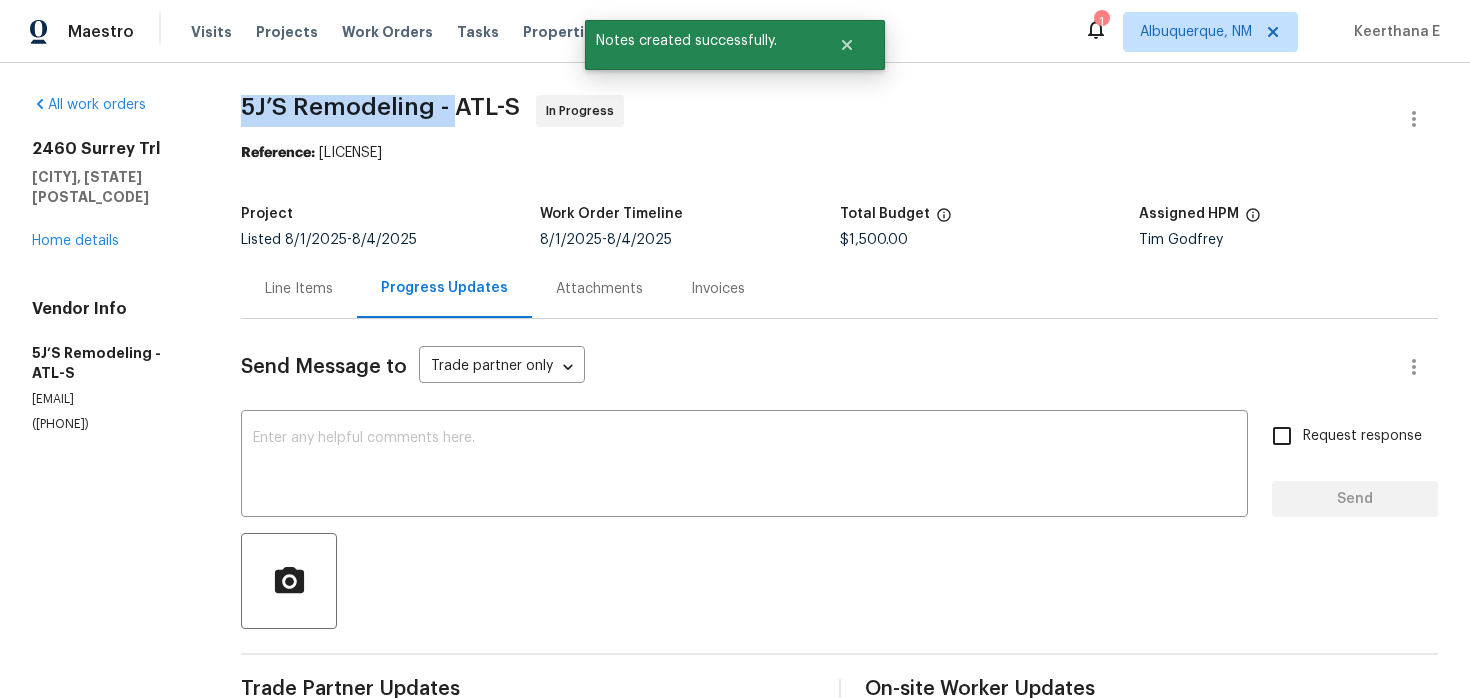 drag, startPoint x: 237, startPoint y: 111, endPoint x: 452, endPoint y: 110, distance: 215.00232 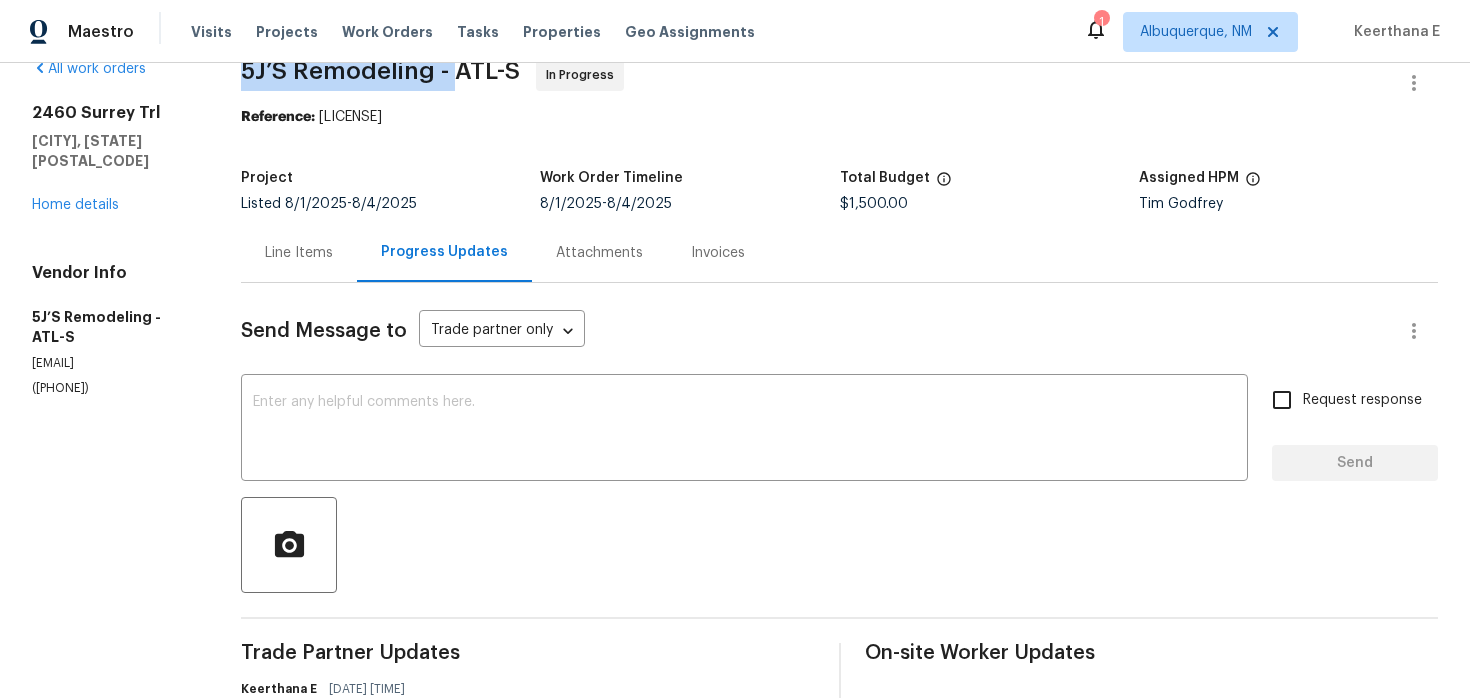 scroll, scrollTop: 0, scrollLeft: 0, axis: both 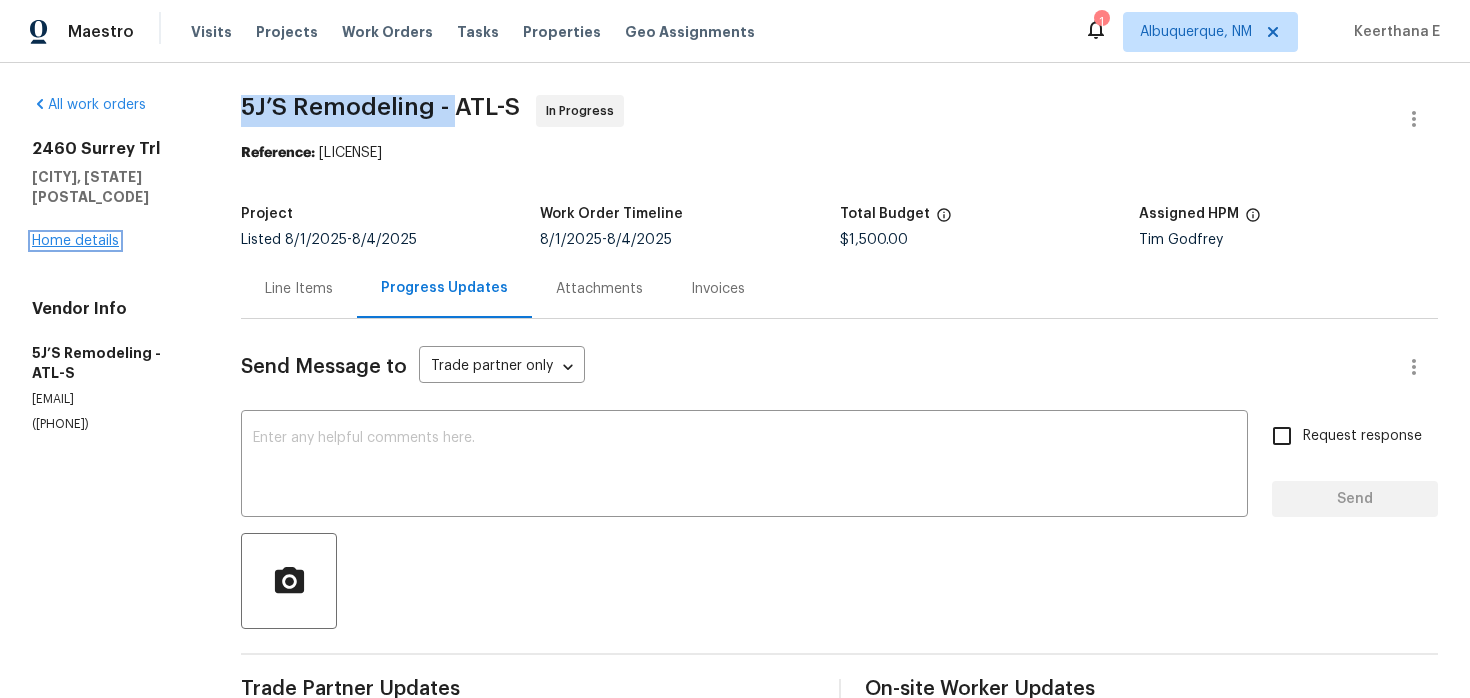 click on "Home details" at bounding box center [75, 241] 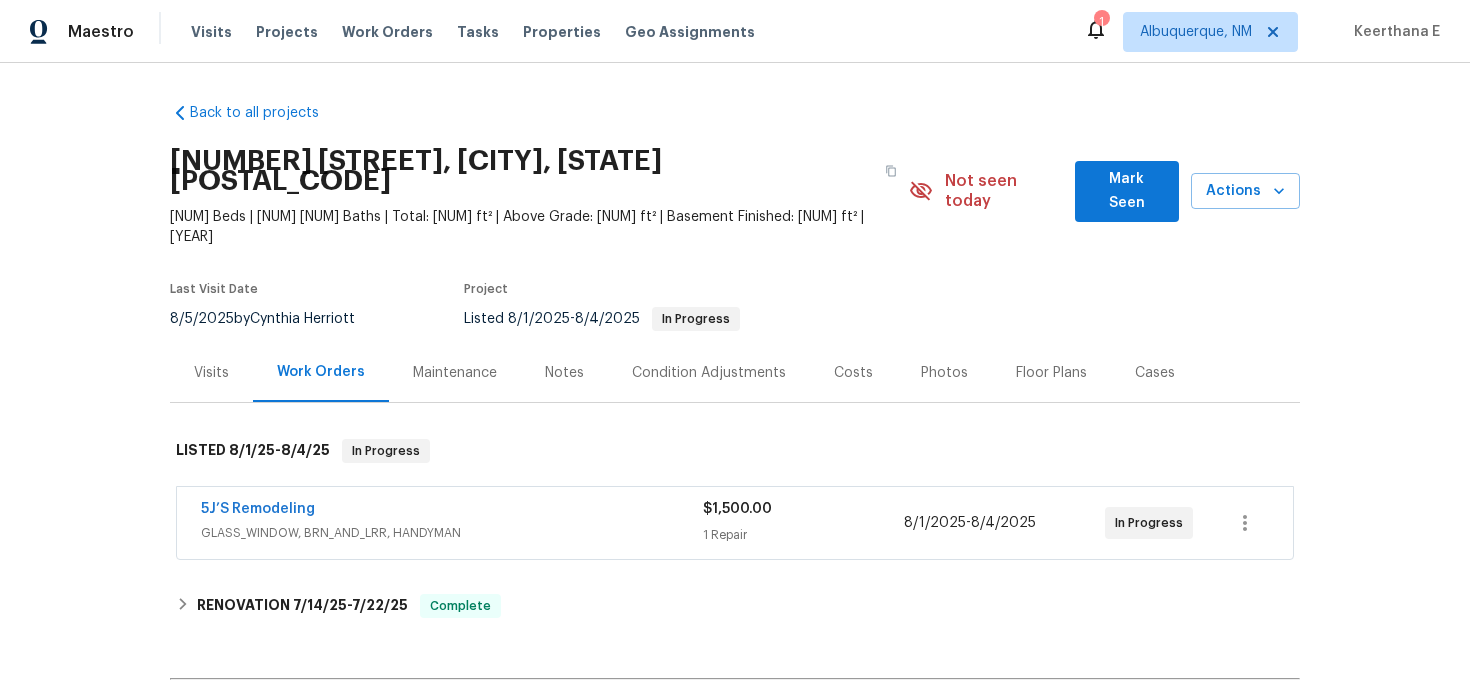 scroll, scrollTop: 99, scrollLeft: 0, axis: vertical 